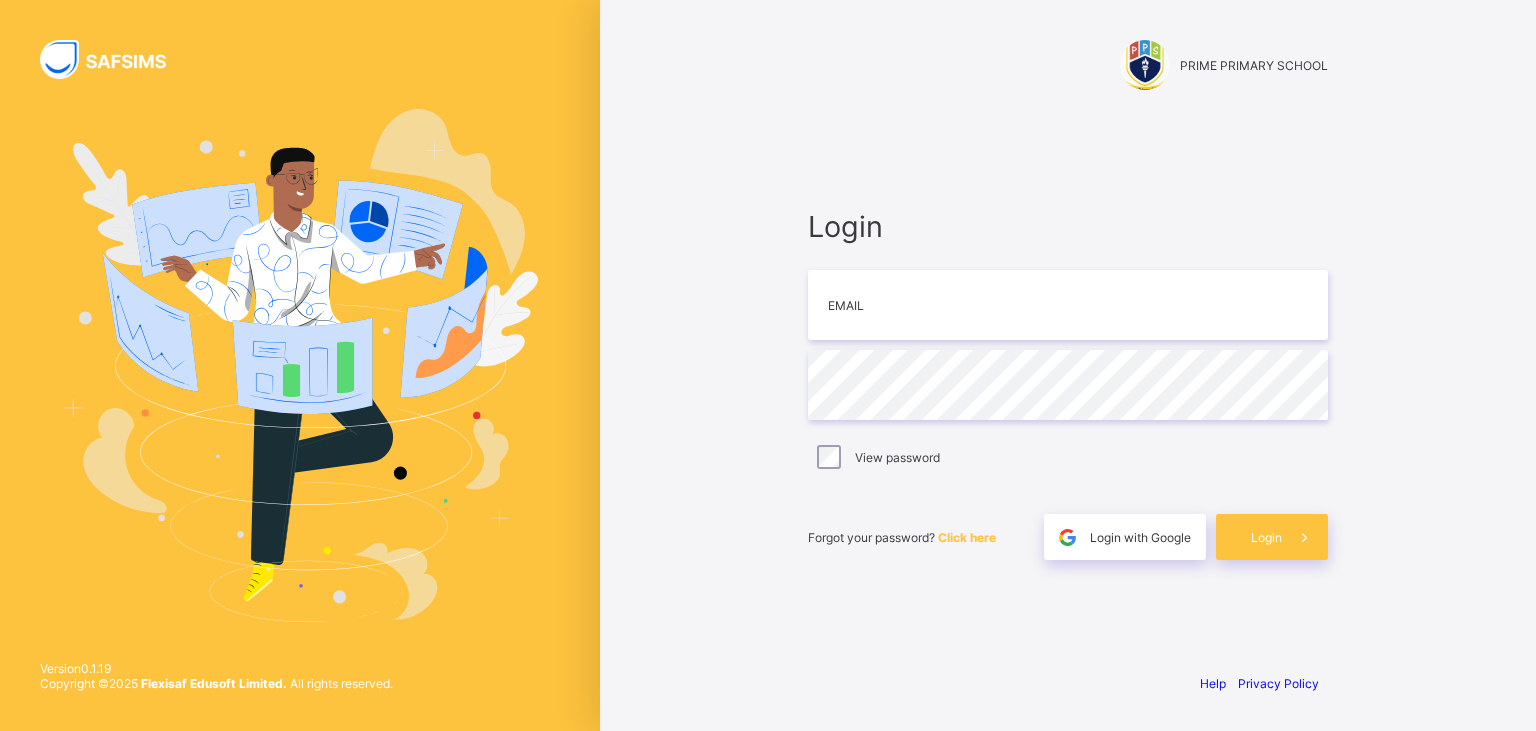 scroll, scrollTop: 0, scrollLeft: 0, axis: both 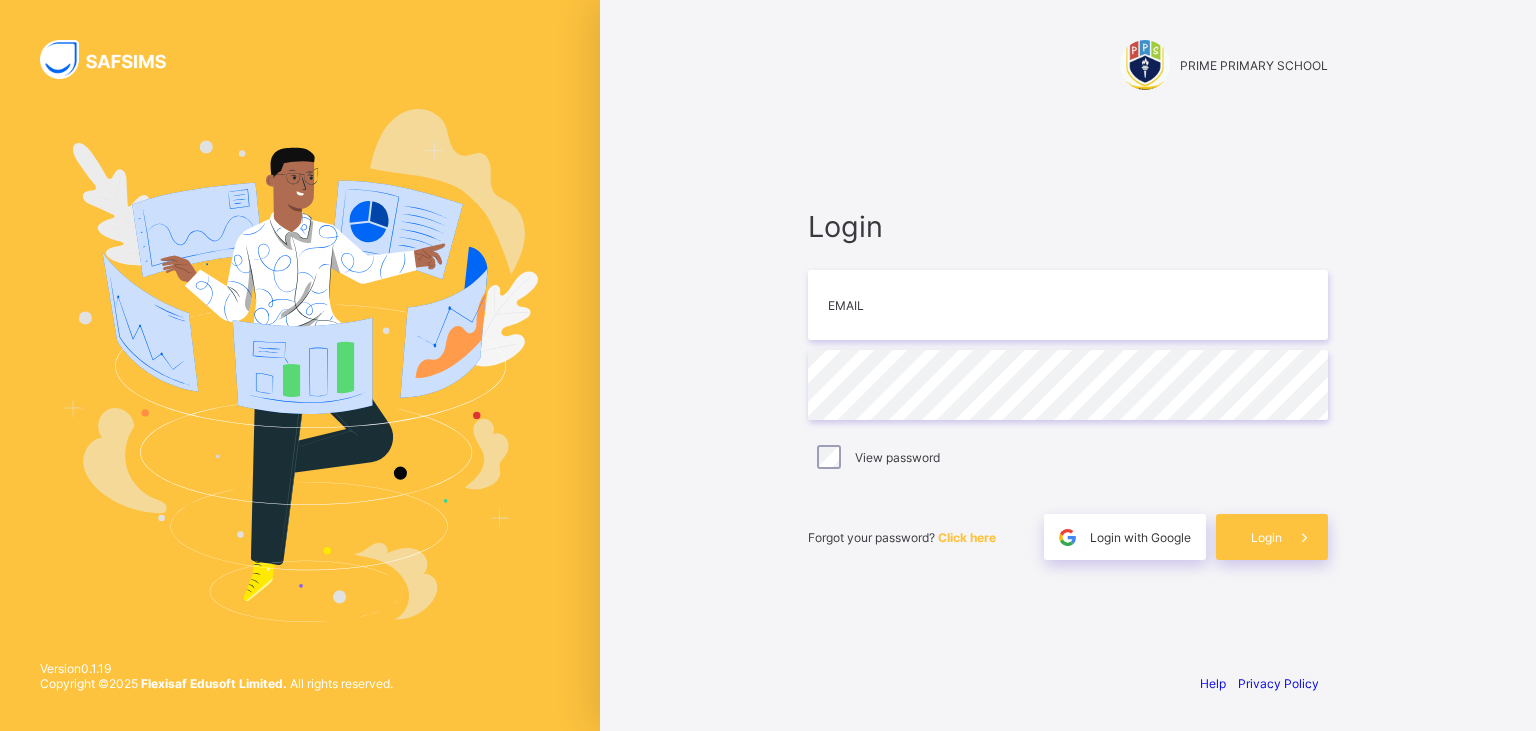 click at bounding box center [300, 365] 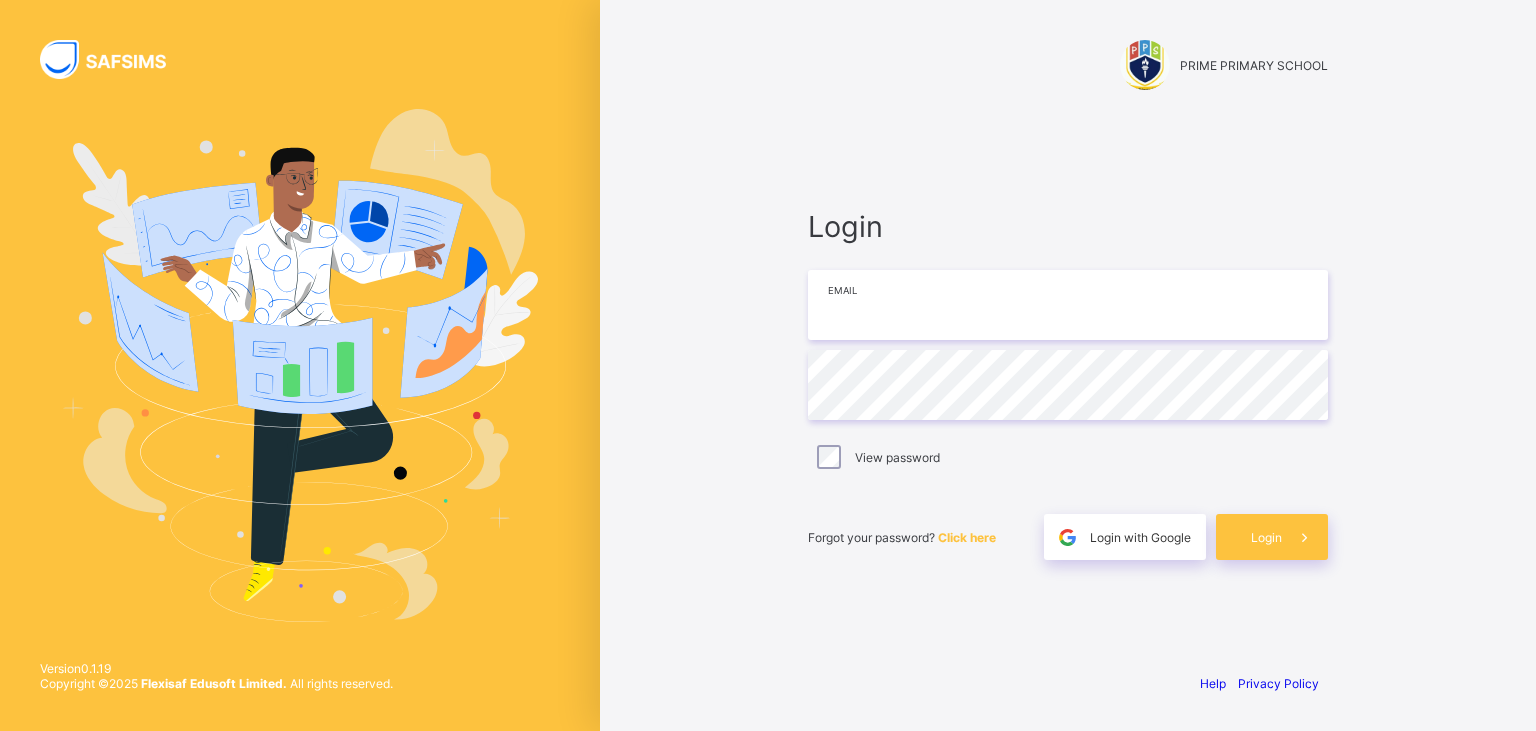 click at bounding box center [1068, 305] 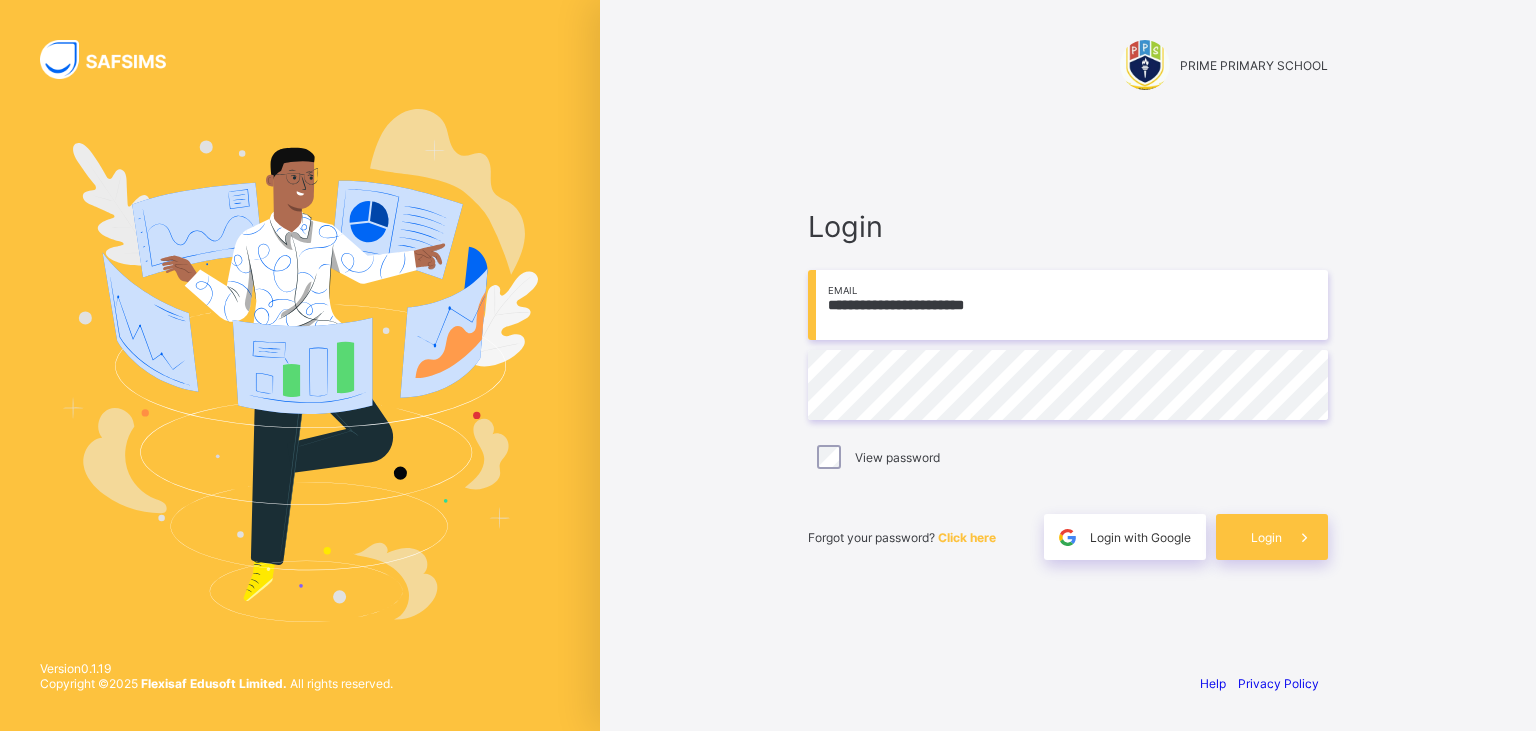 type on "**********" 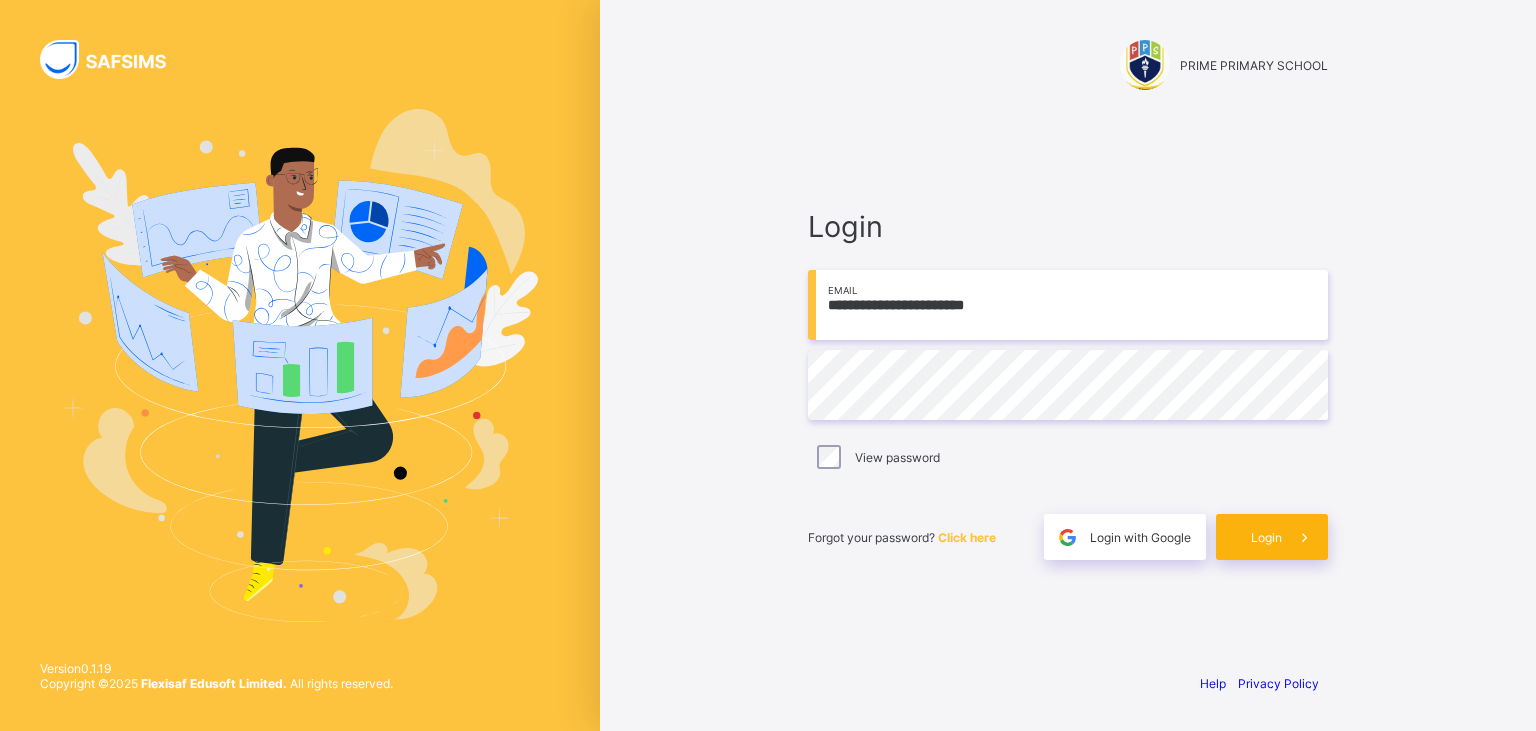 click on "Login" at bounding box center (1266, 537) 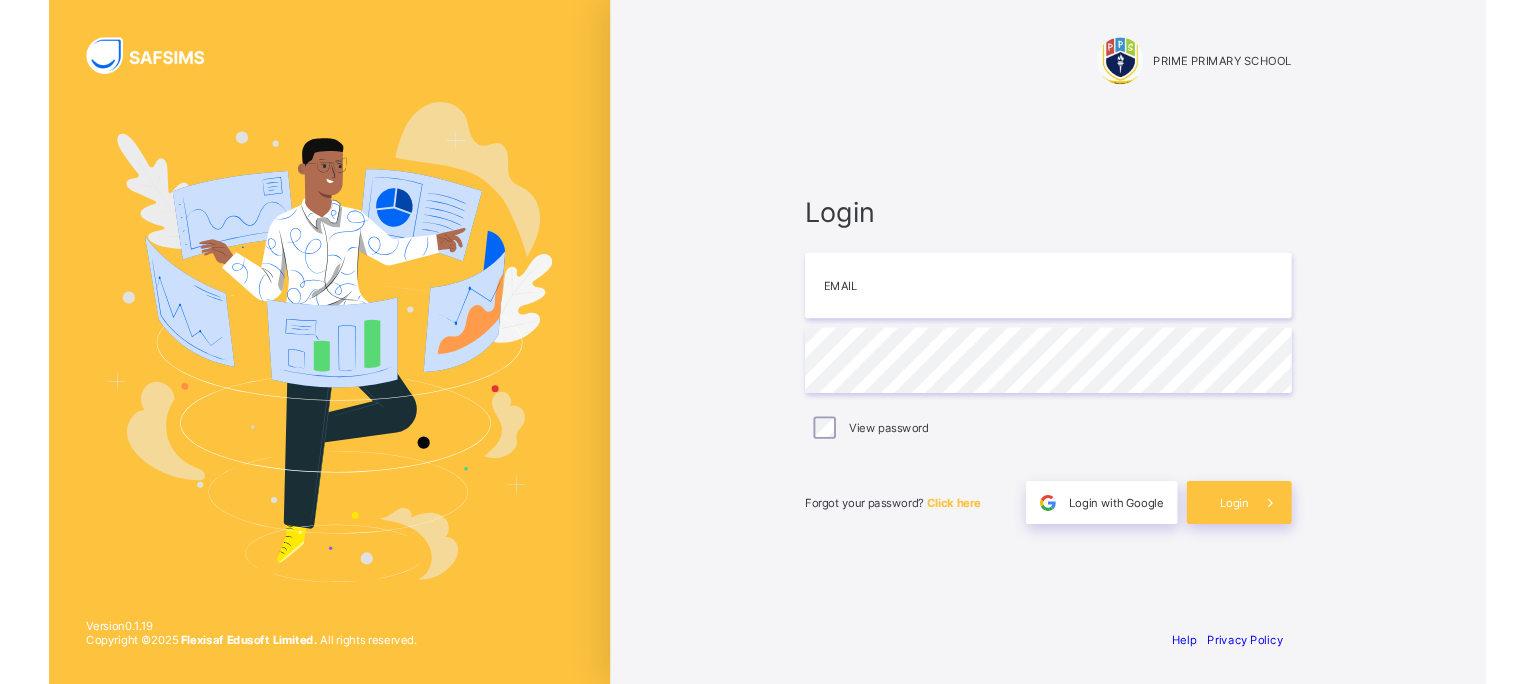 scroll, scrollTop: 0, scrollLeft: 0, axis: both 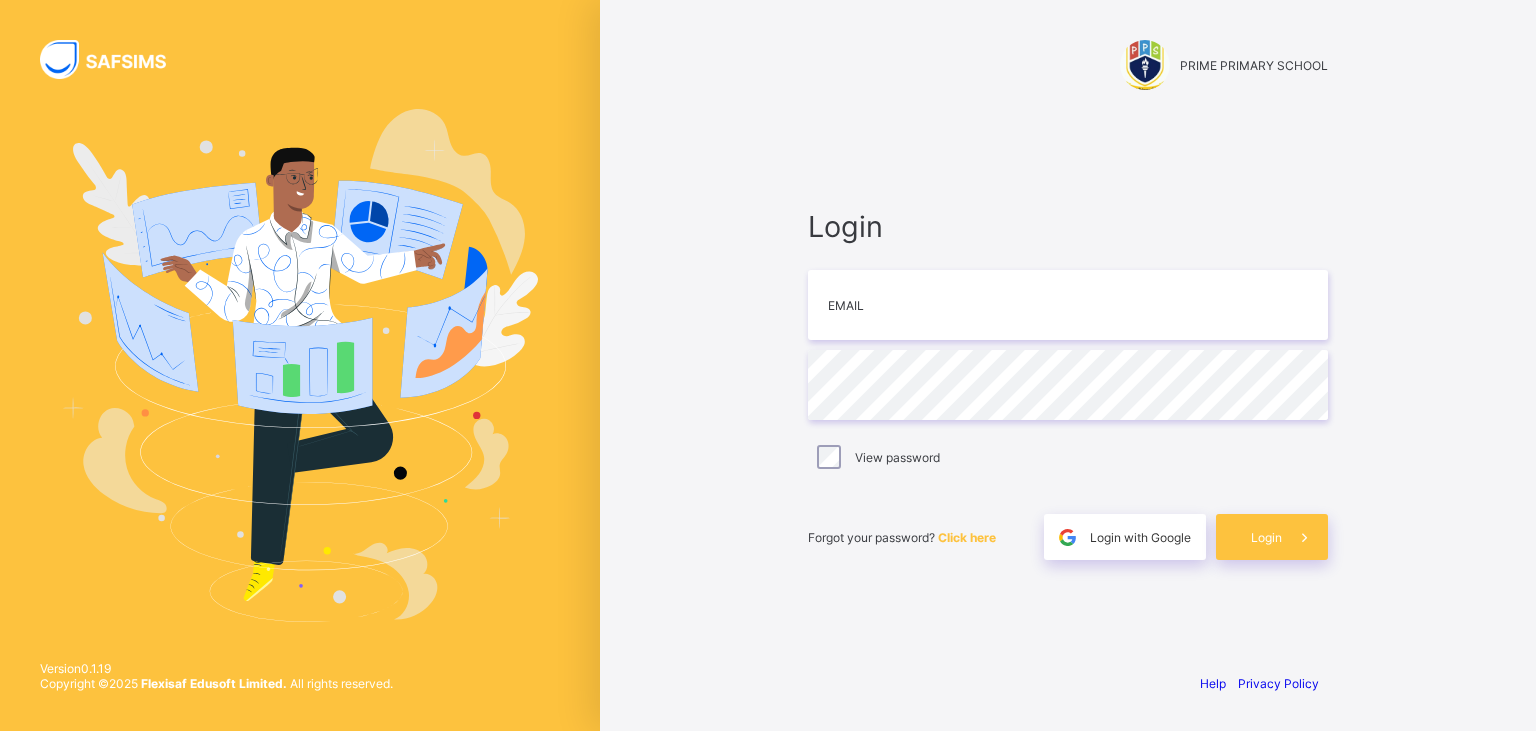 click on "Login" at bounding box center (1266, 537) 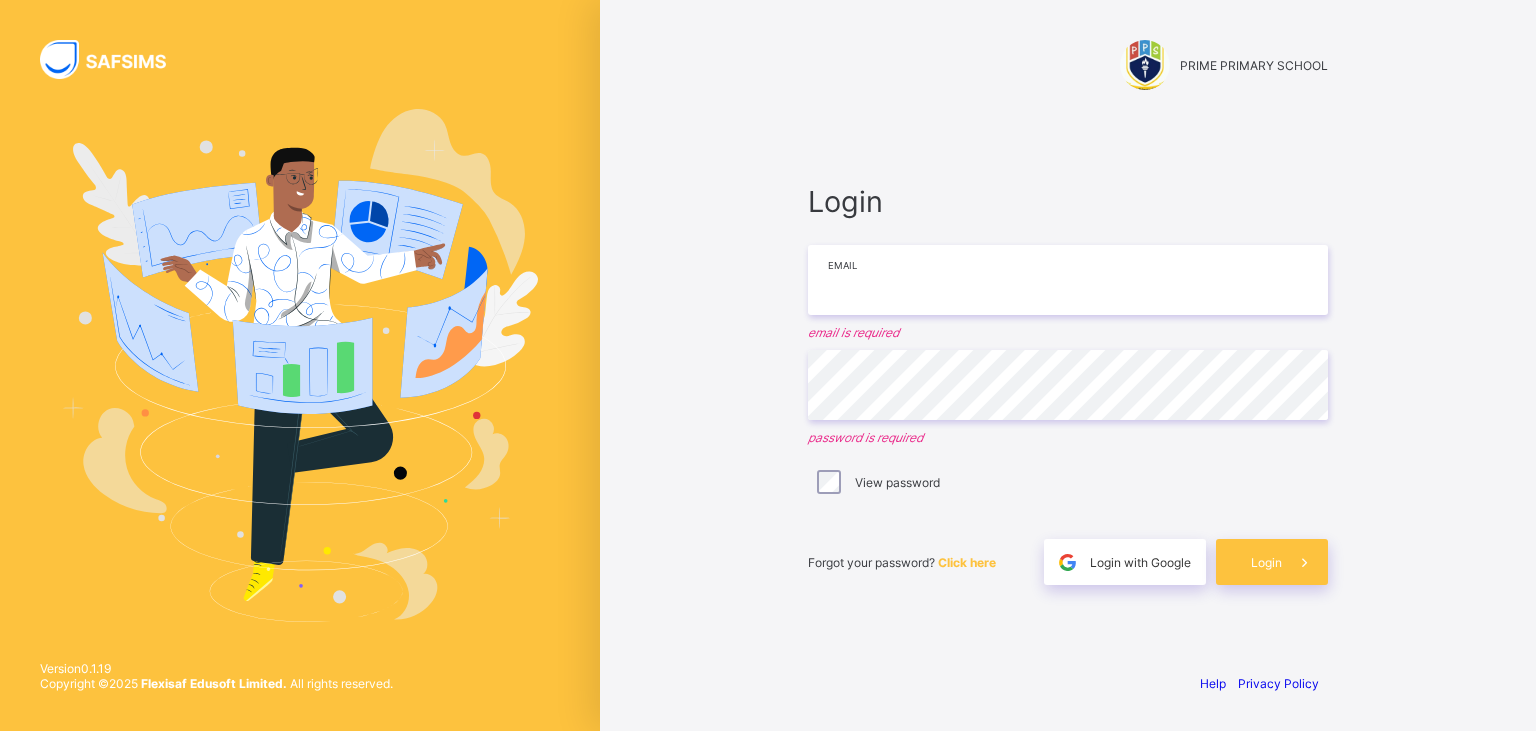 click at bounding box center [1068, 280] 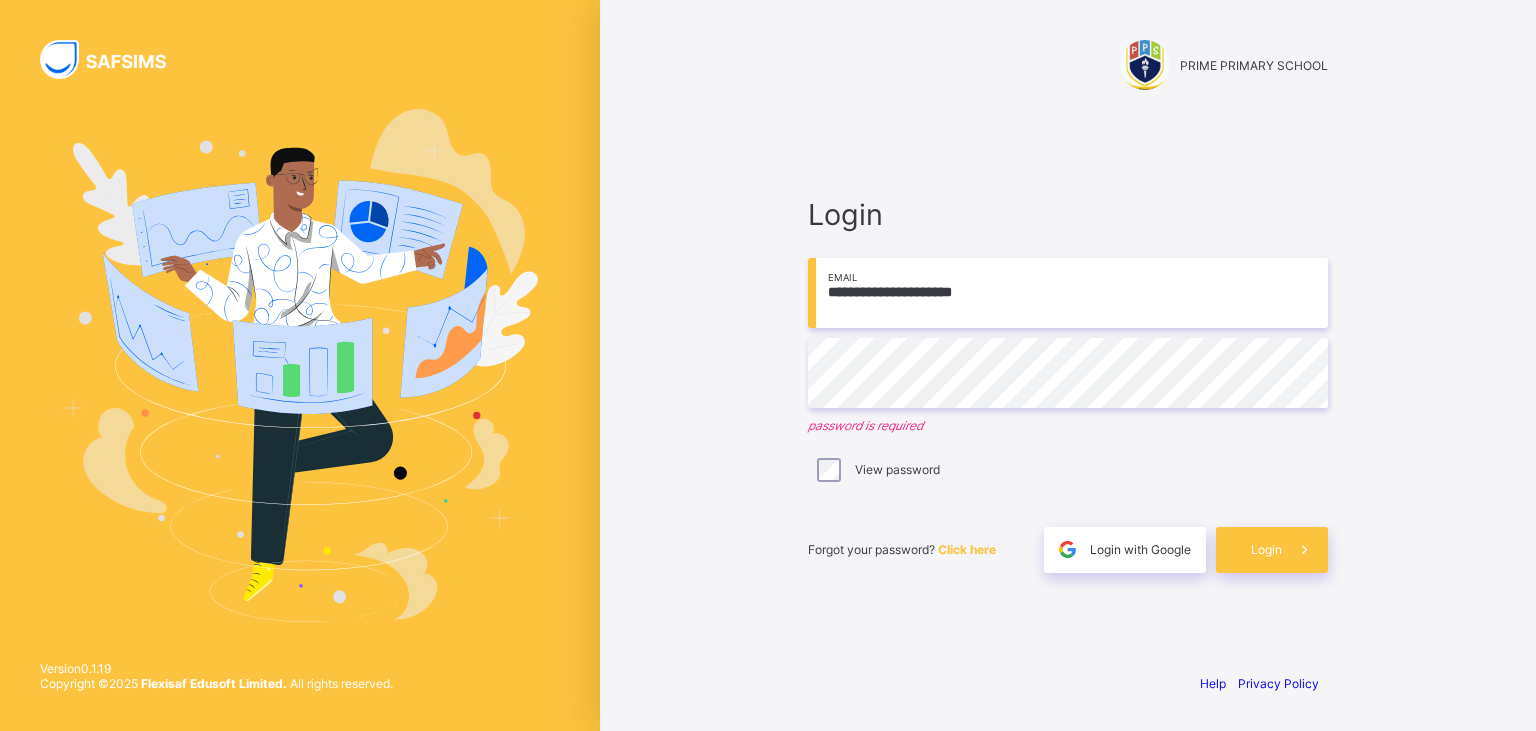 type on "**********" 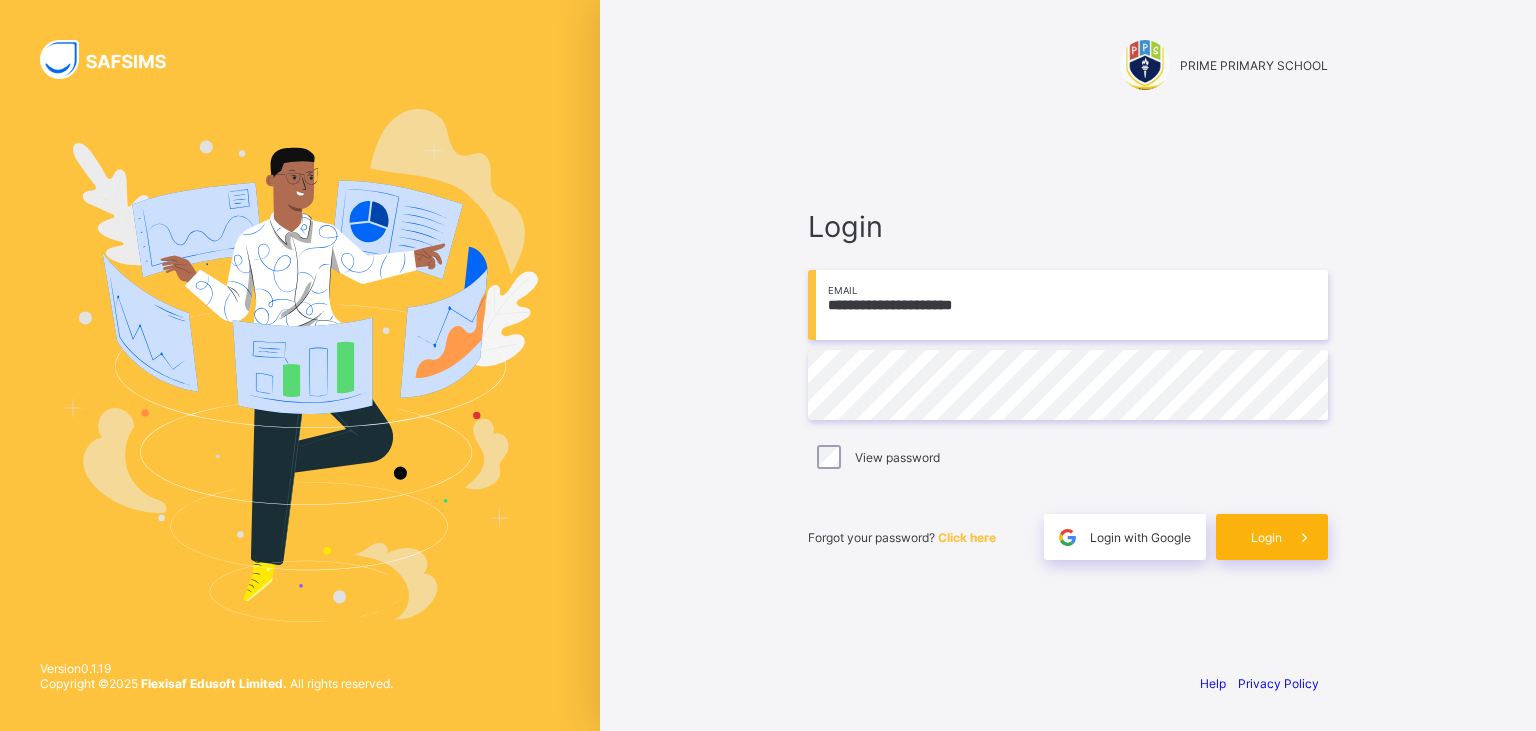 click on "Login" at bounding box center [1266, 537] 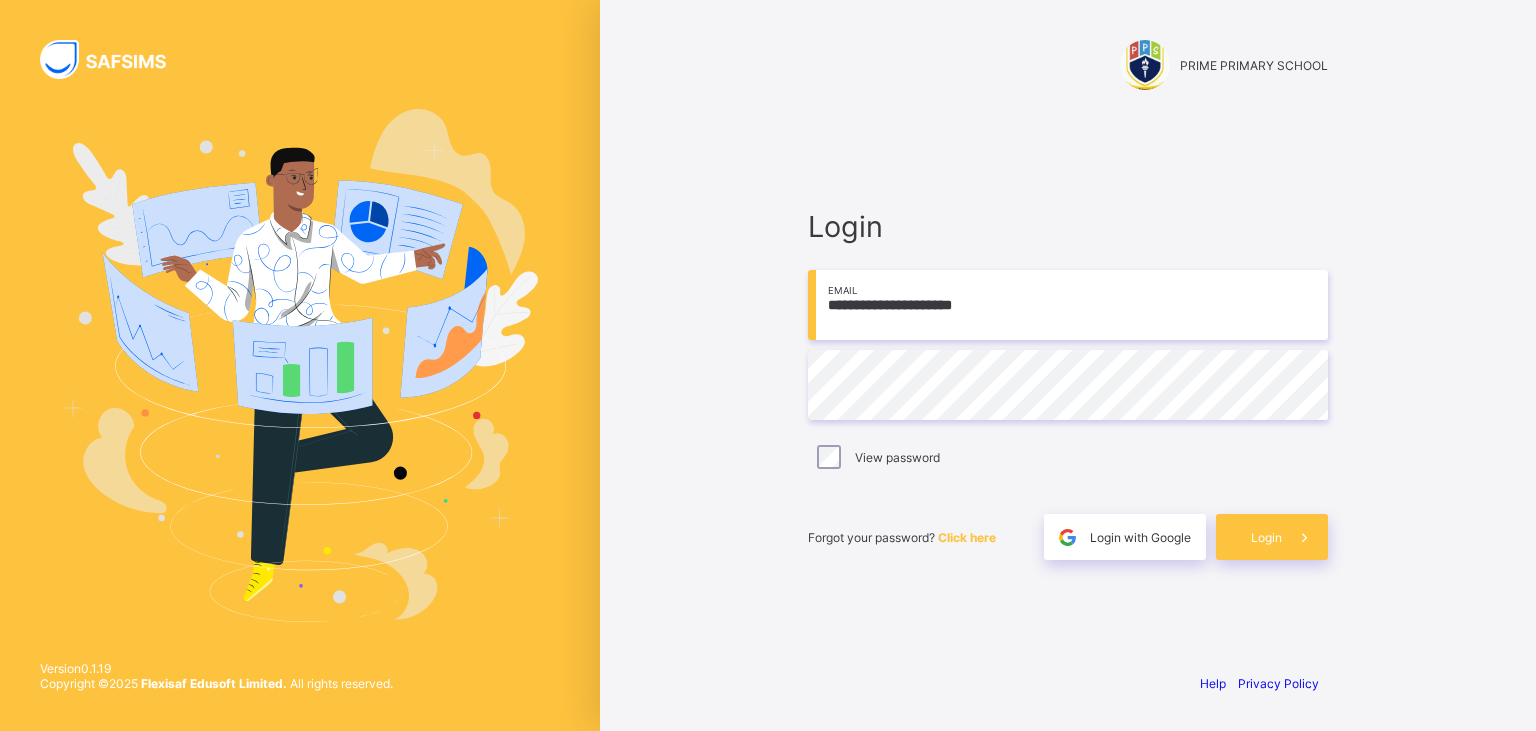 click on "**********" at bounding box center (1068, 384) 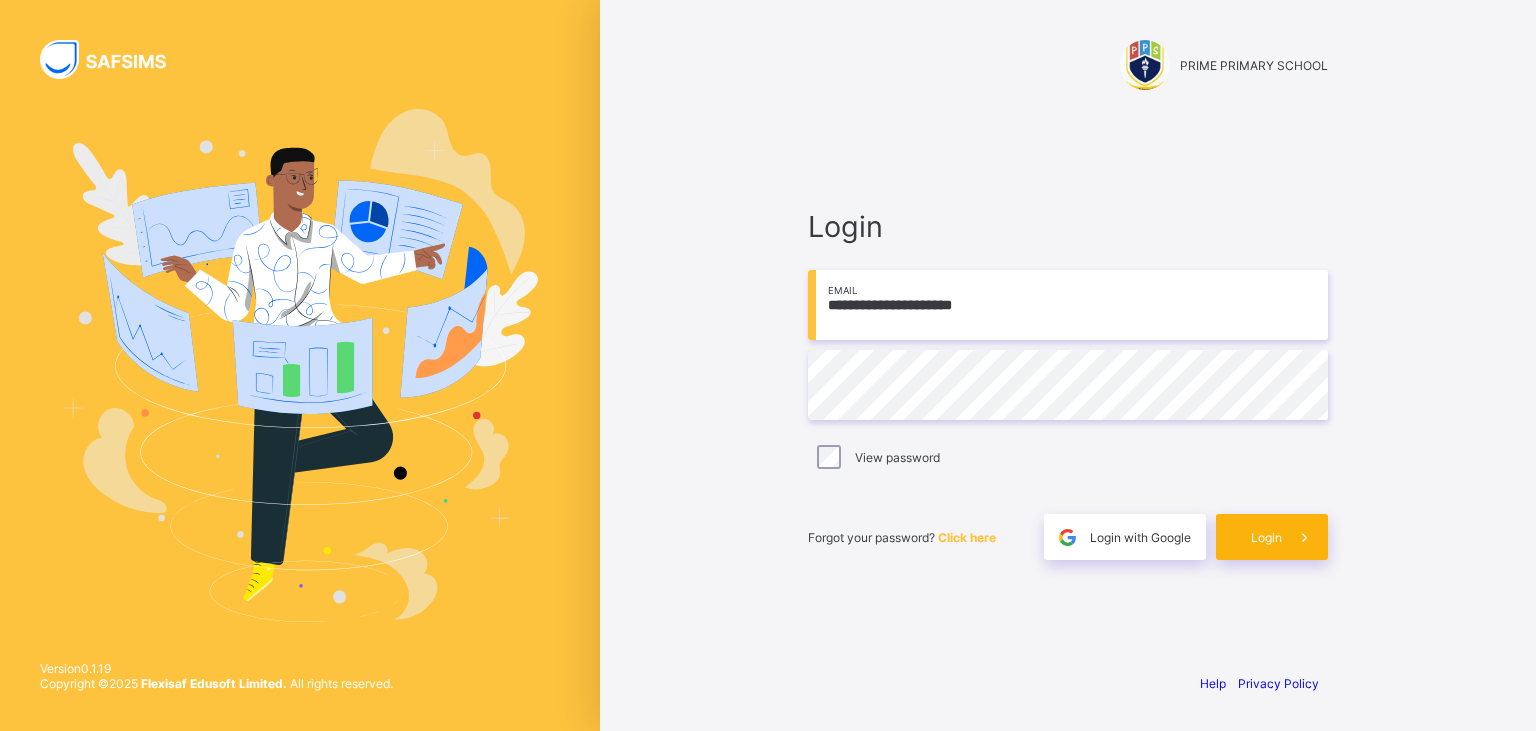 click on "Login" at bounding box center (1272, 537) 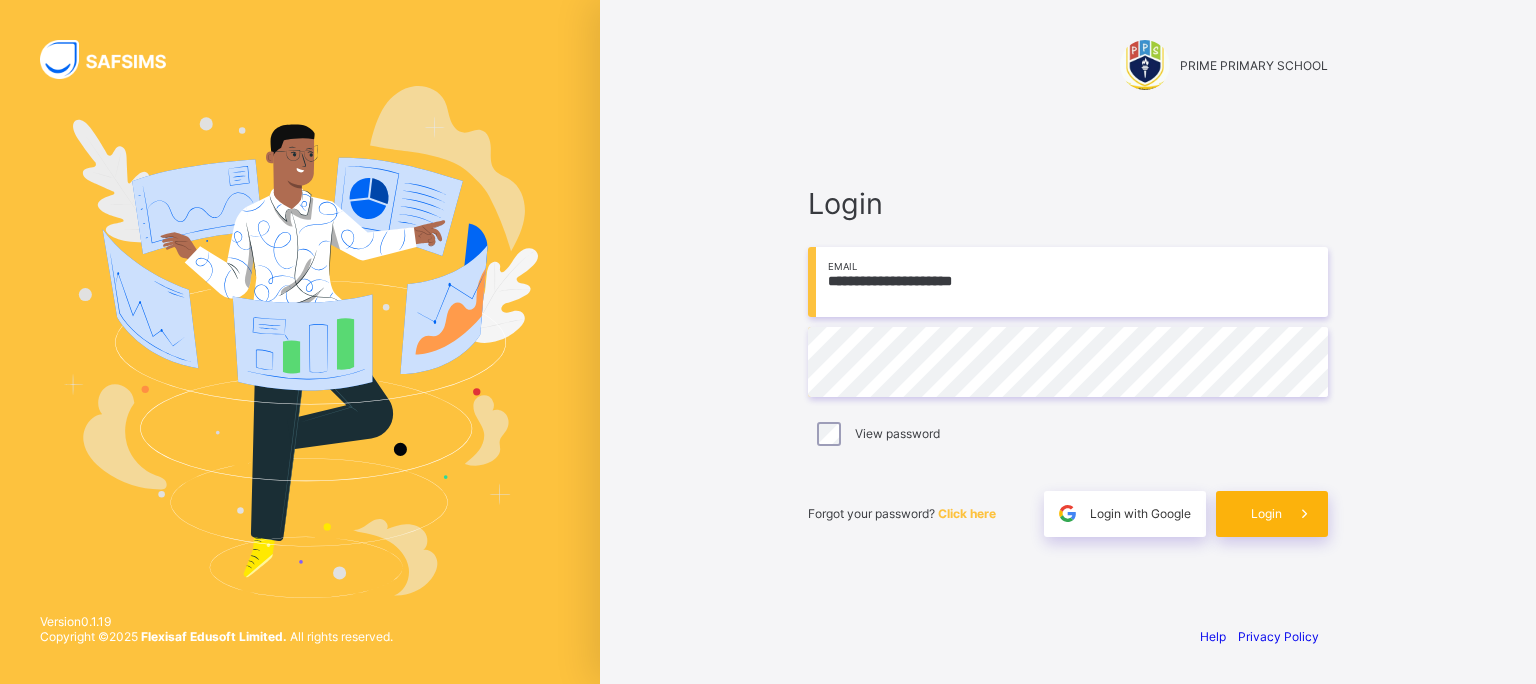 click on "Login" at bounding box center (1272, 514) 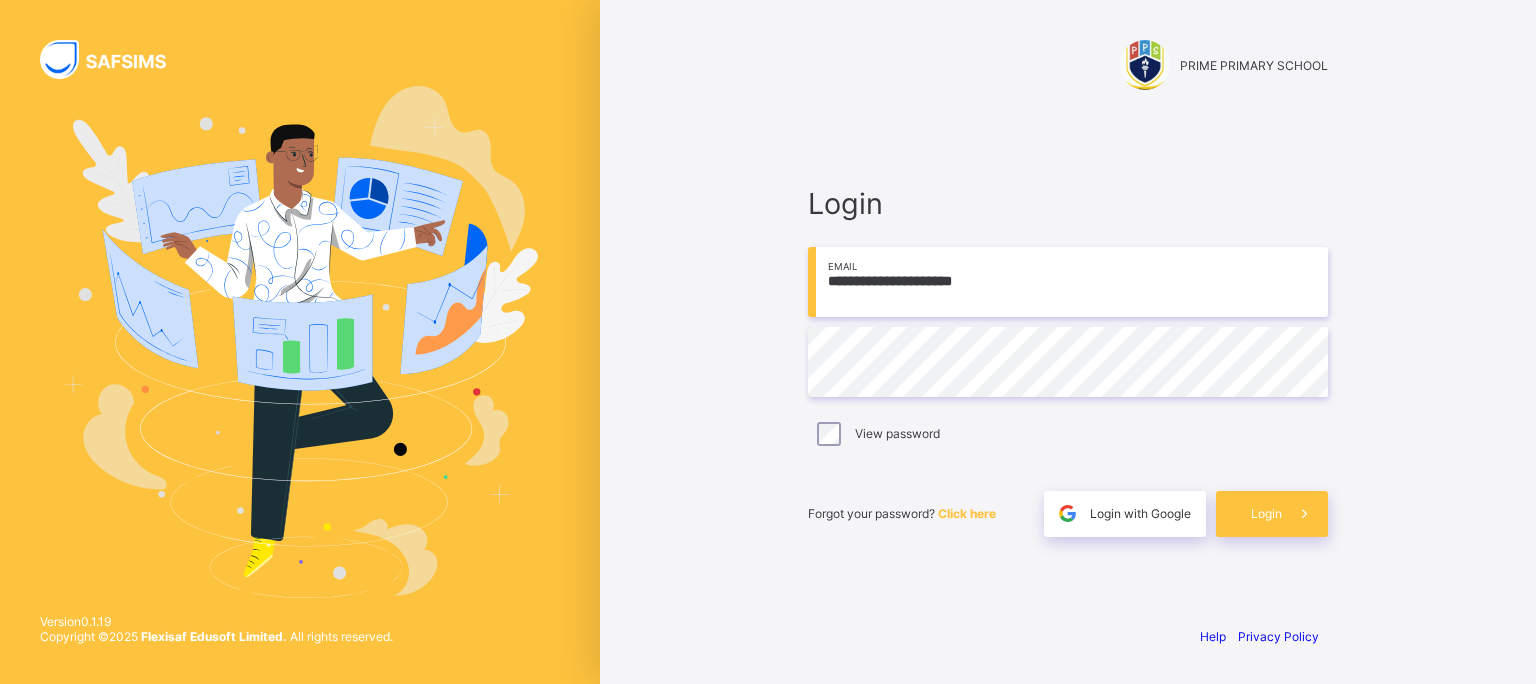 click on "**********" at bounding box center [1068, 361] 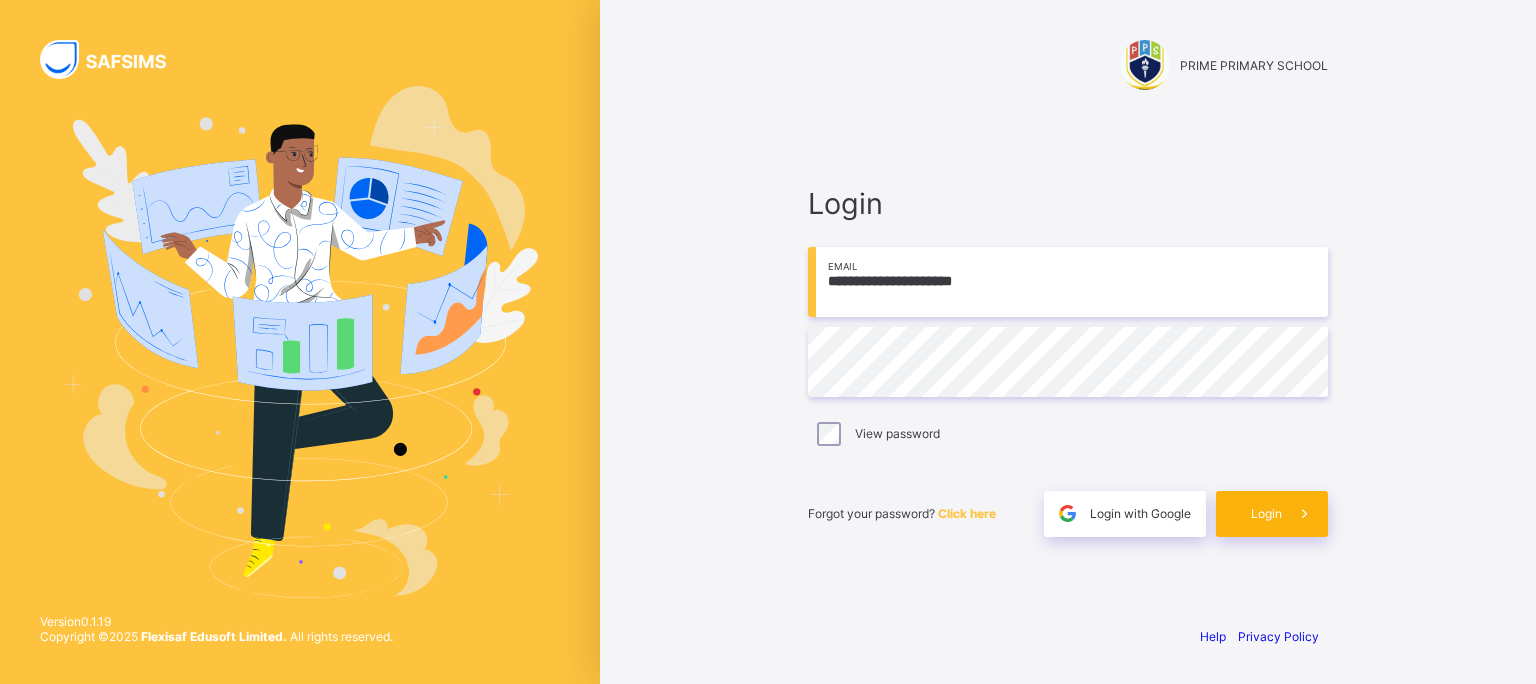 click on "Login" at bounding box center [1266, 513] 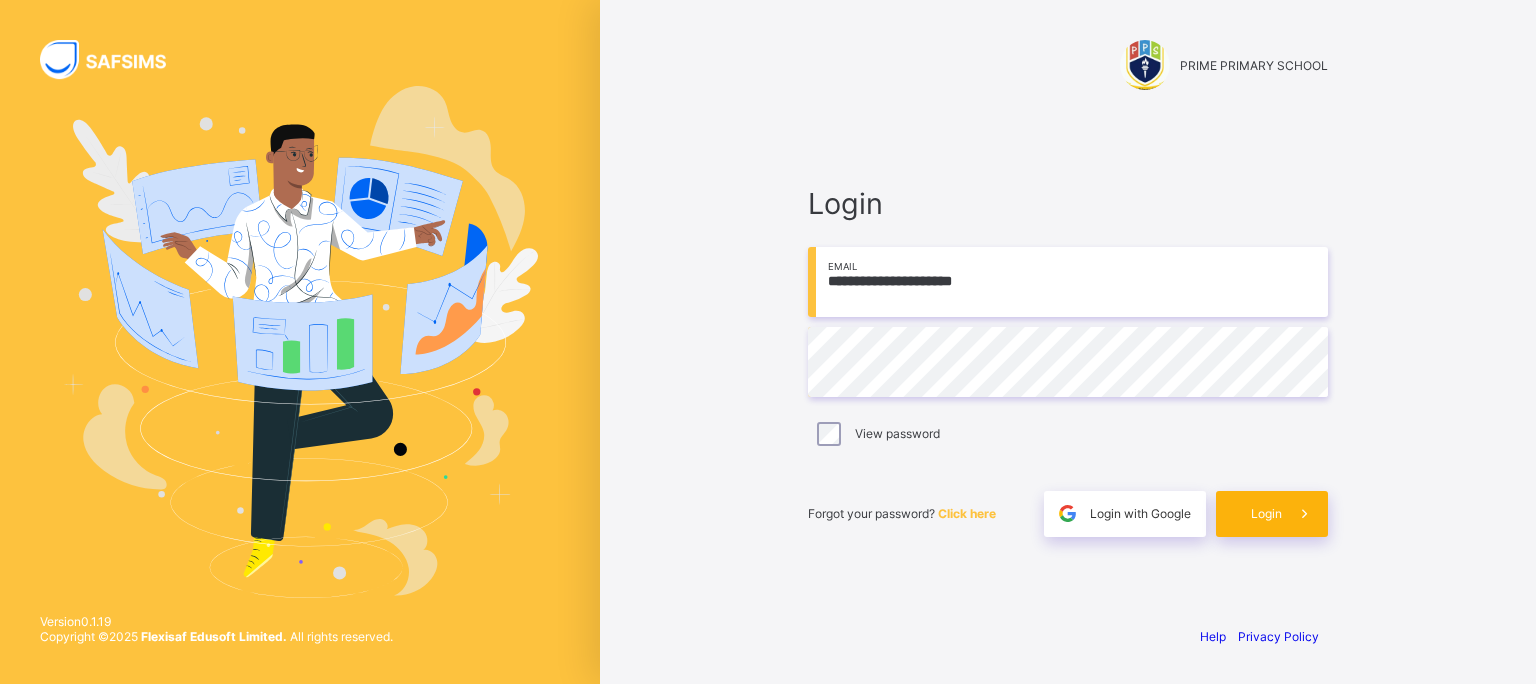 click at bounding box center (1304, 513) 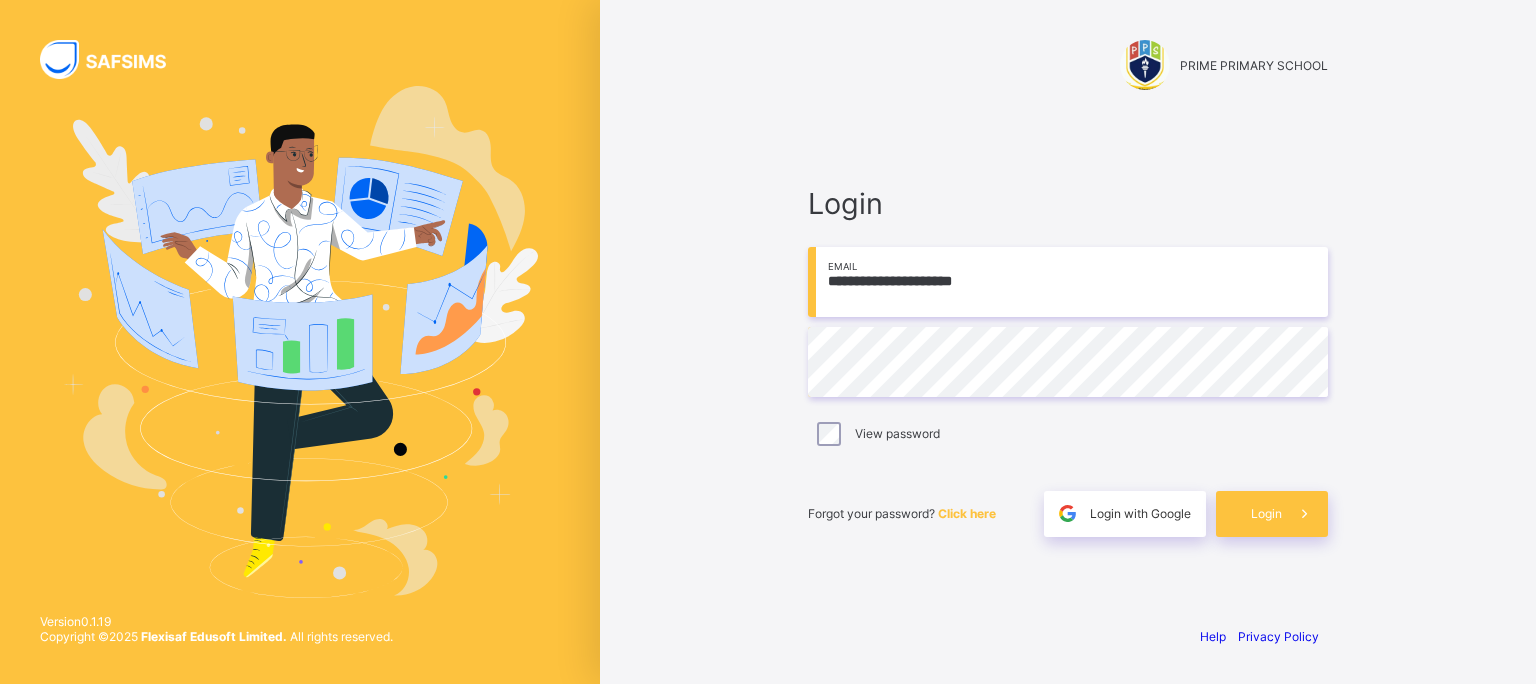 click on "**********" at bounding box center [1068, 361] 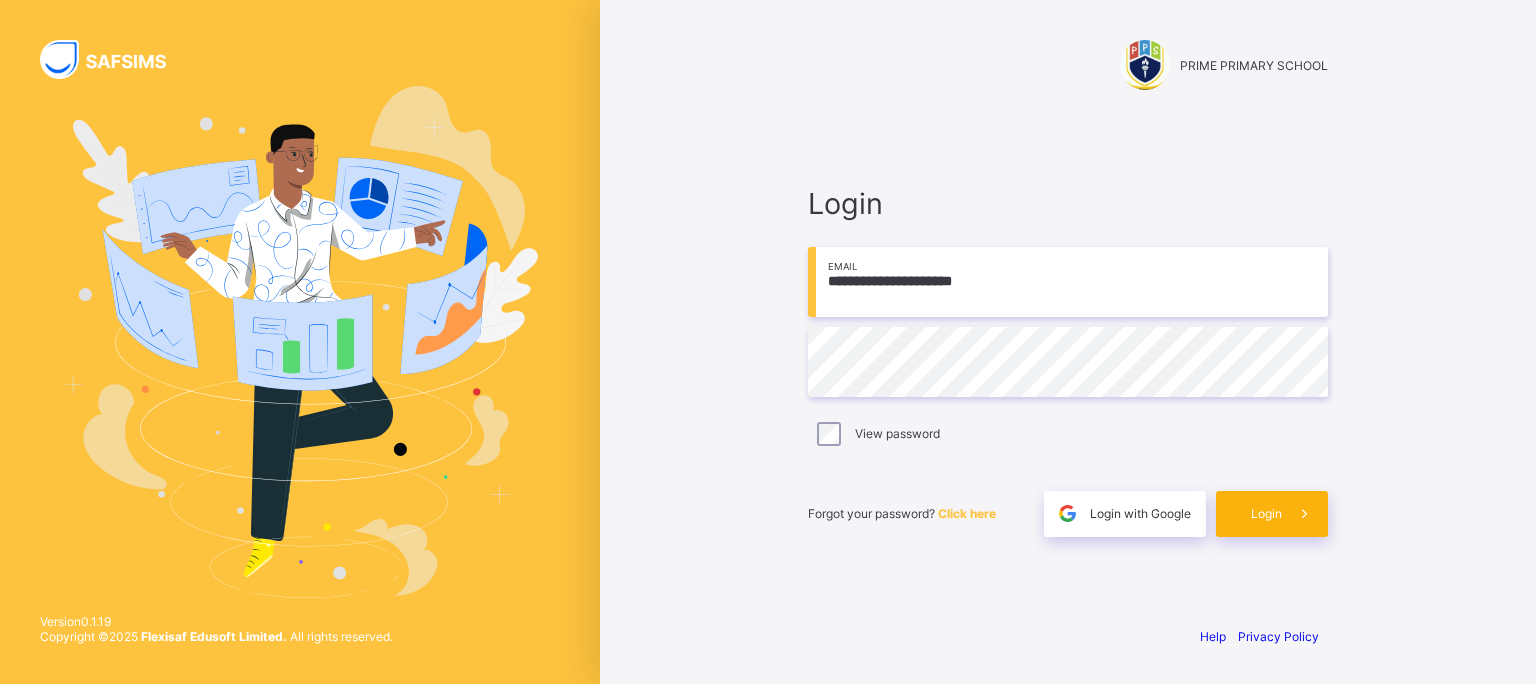 click at bounding box center (1304, 513) 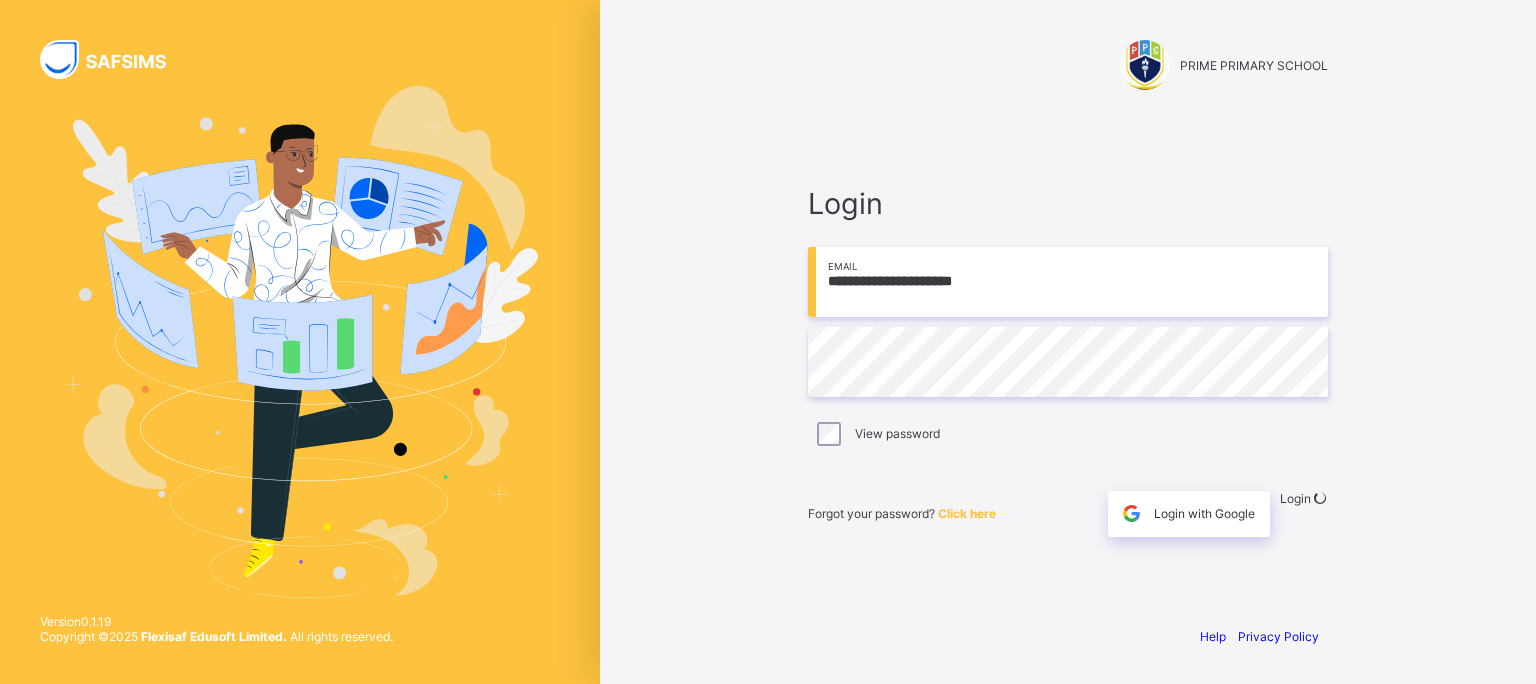 click at bounding box center (1319, 498) 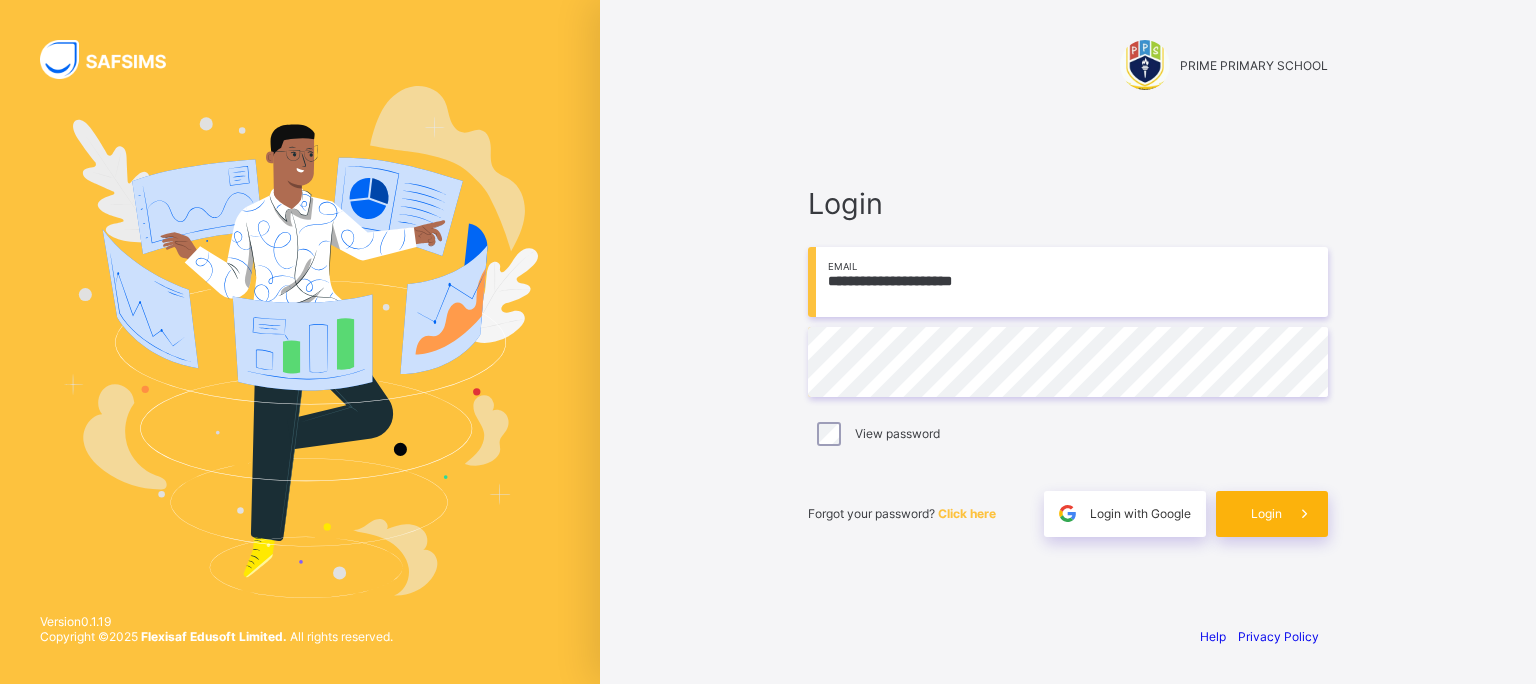 click at bounding box center (1304, 513) 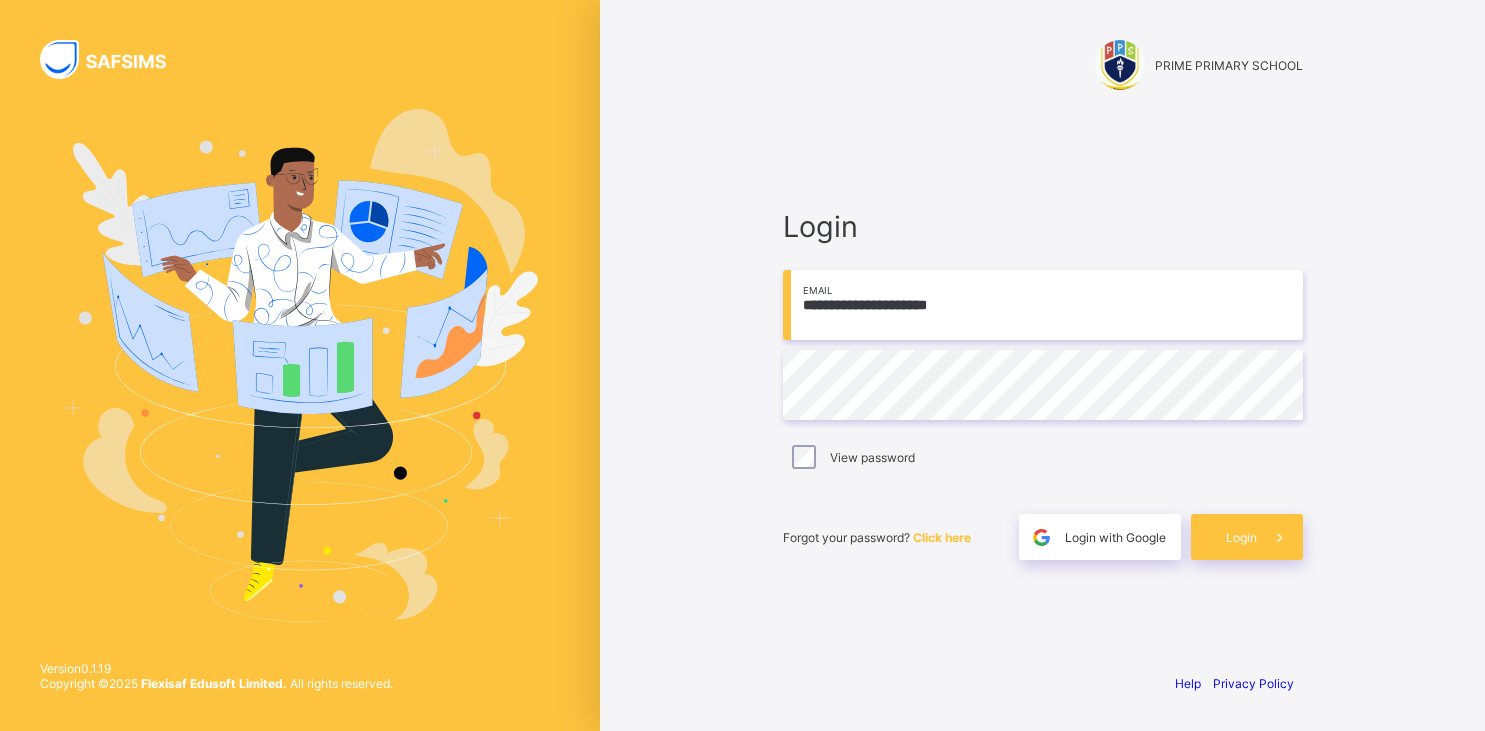 scroll, scrollTop: 0, scrollLeft: 0, axis: both 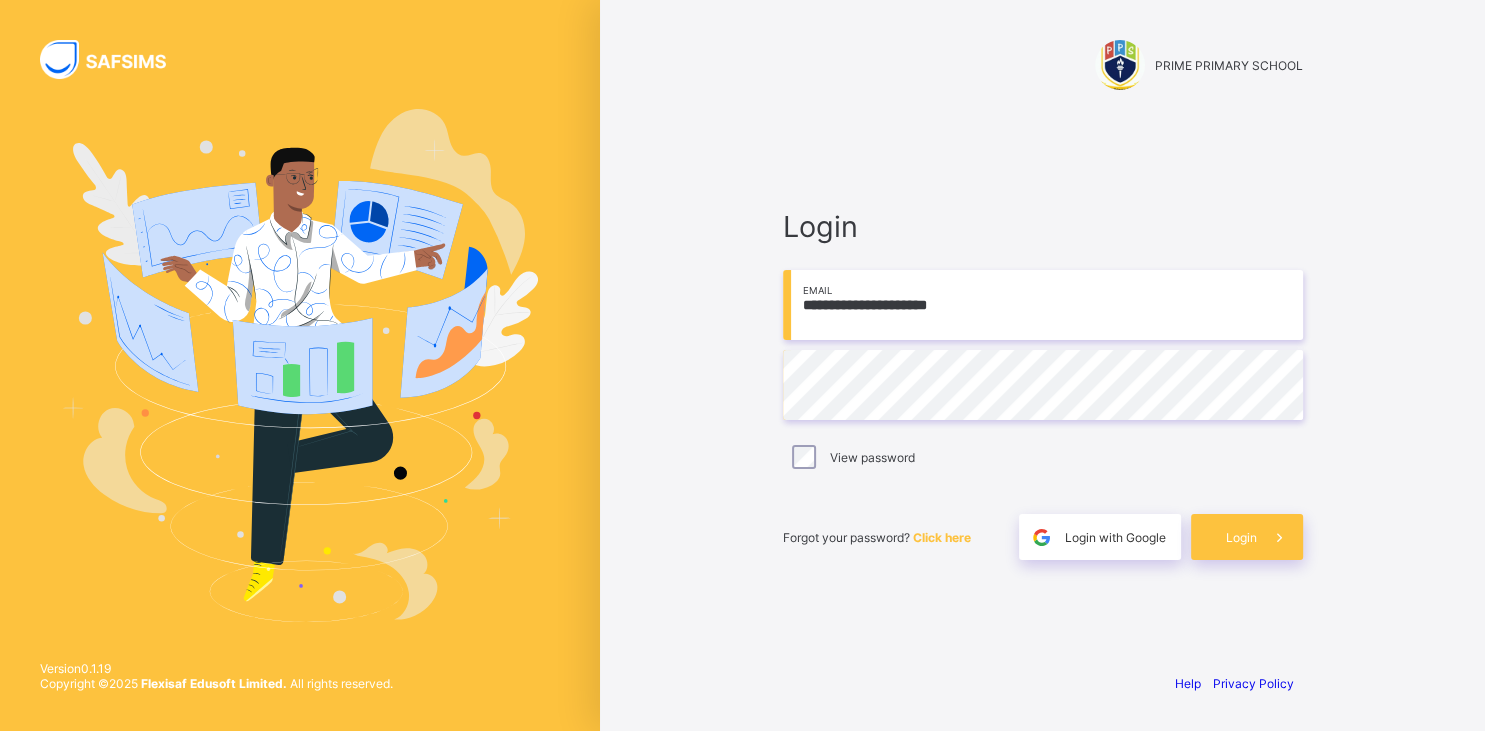 type on "**********" 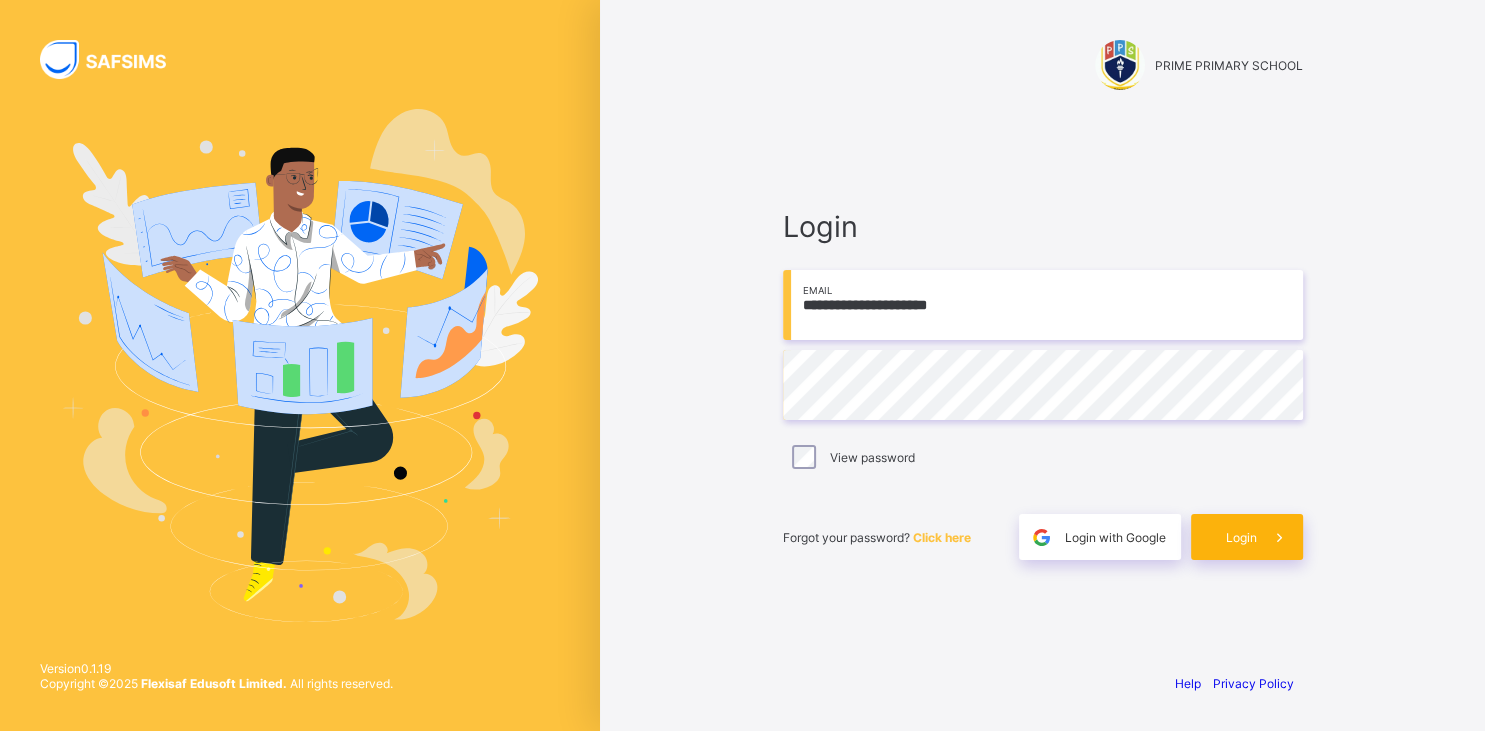 click on "Login" at bounding box center (1247, 537) 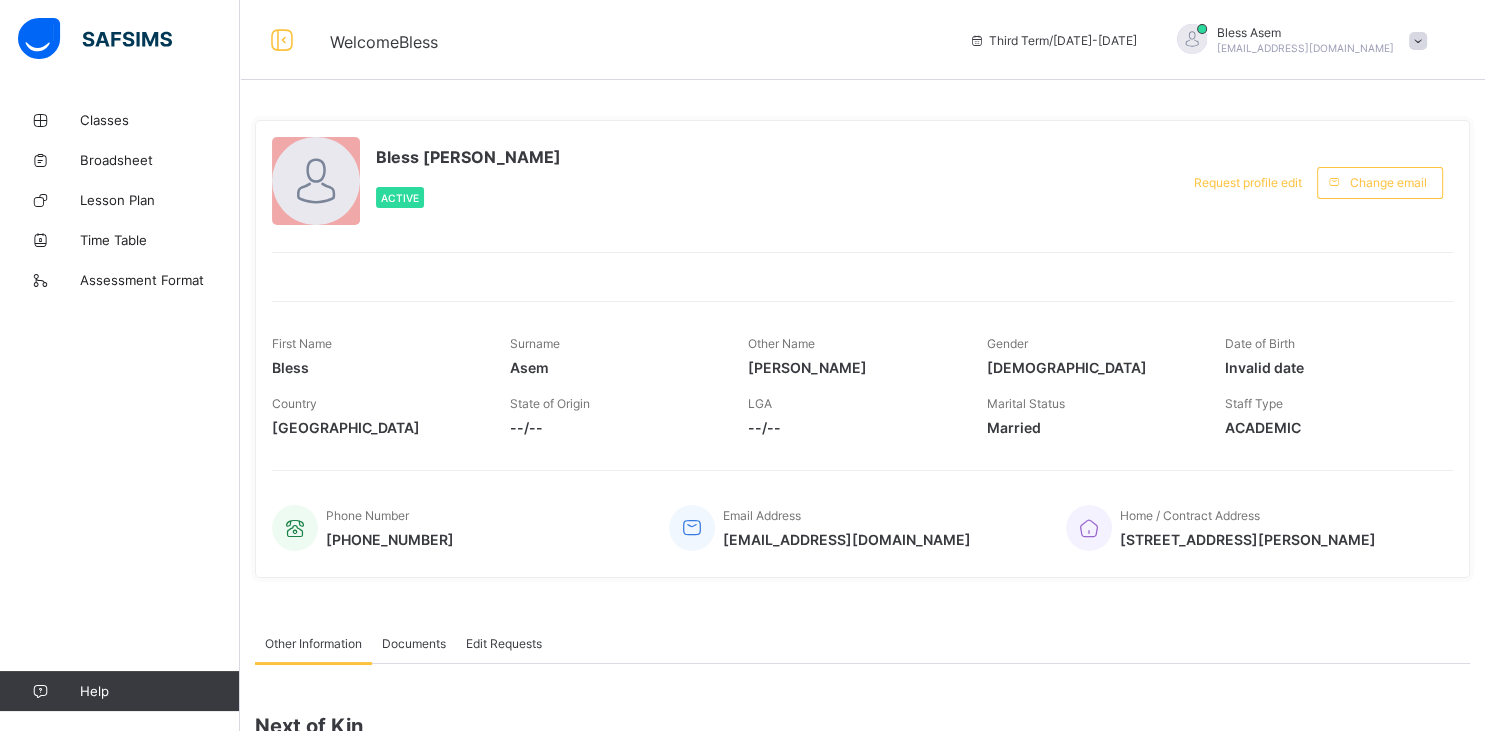 click on "Other Information Documents Edit Requests Other Information More Options   Next of Kin Below is your next of kin's Information --/-- Next of Kin's First Name --/-- Next of [PERSON_NAME]'s Surname --/-- Next of Kin's Other Name --/-- Next of Kin's Email Address --/-- Next of Kin's Phone Number --/-- Next of Kin's Relationship --/-- Next of Kin's Address T   Staff Date Created Status Action   Customers There are currently no records." at bounding box center (862, 794) 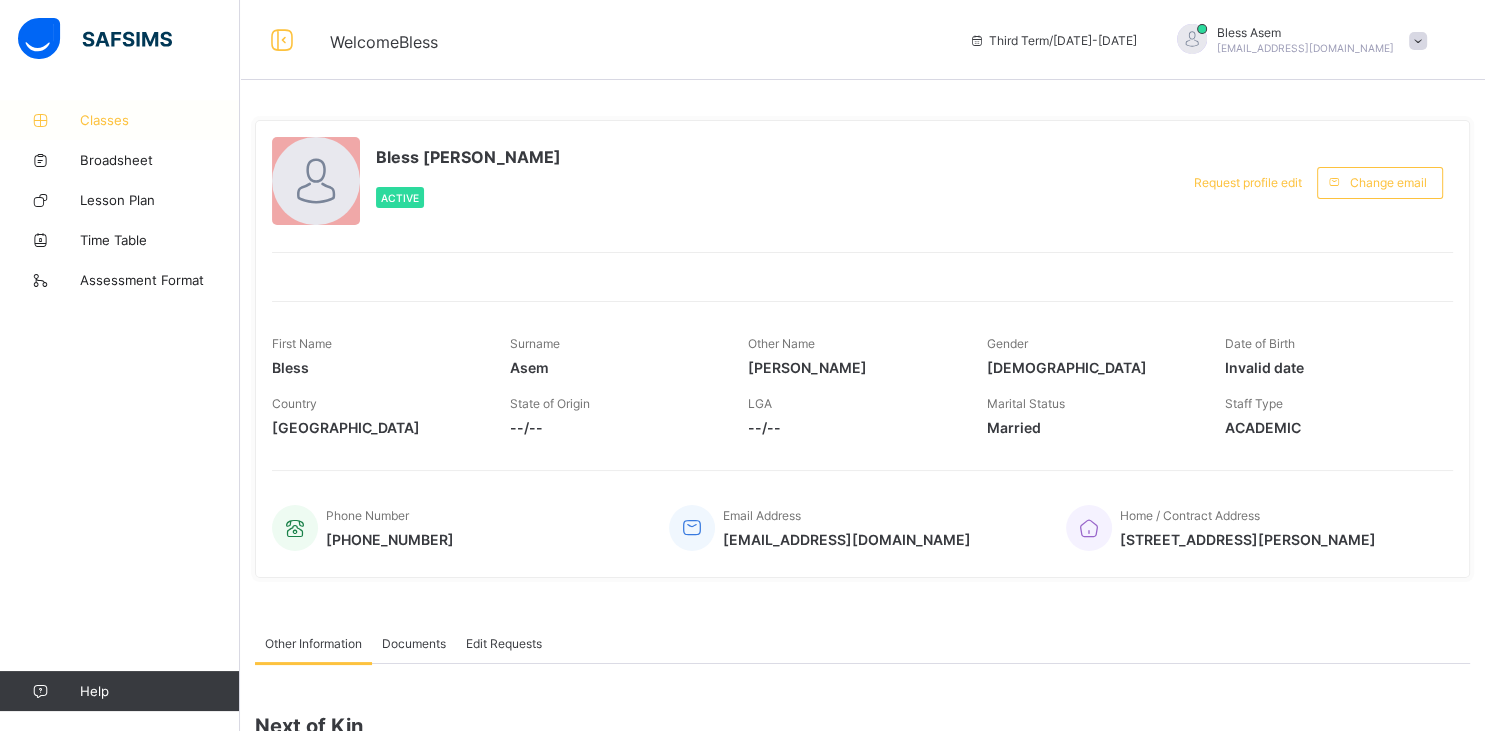 click on "Classes" at bounding box center (160, 120) 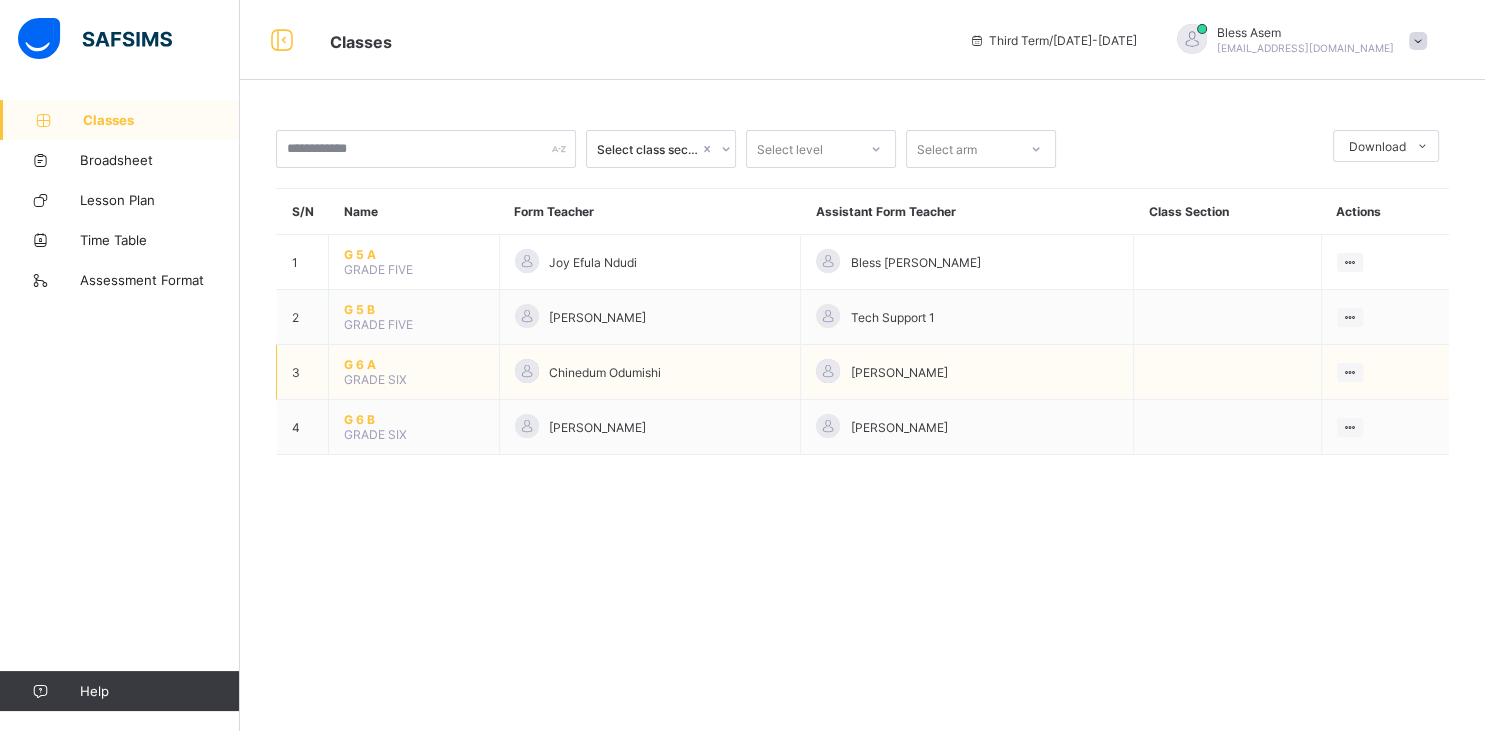 click on "G 6   A" at bounding box center (414, 364) 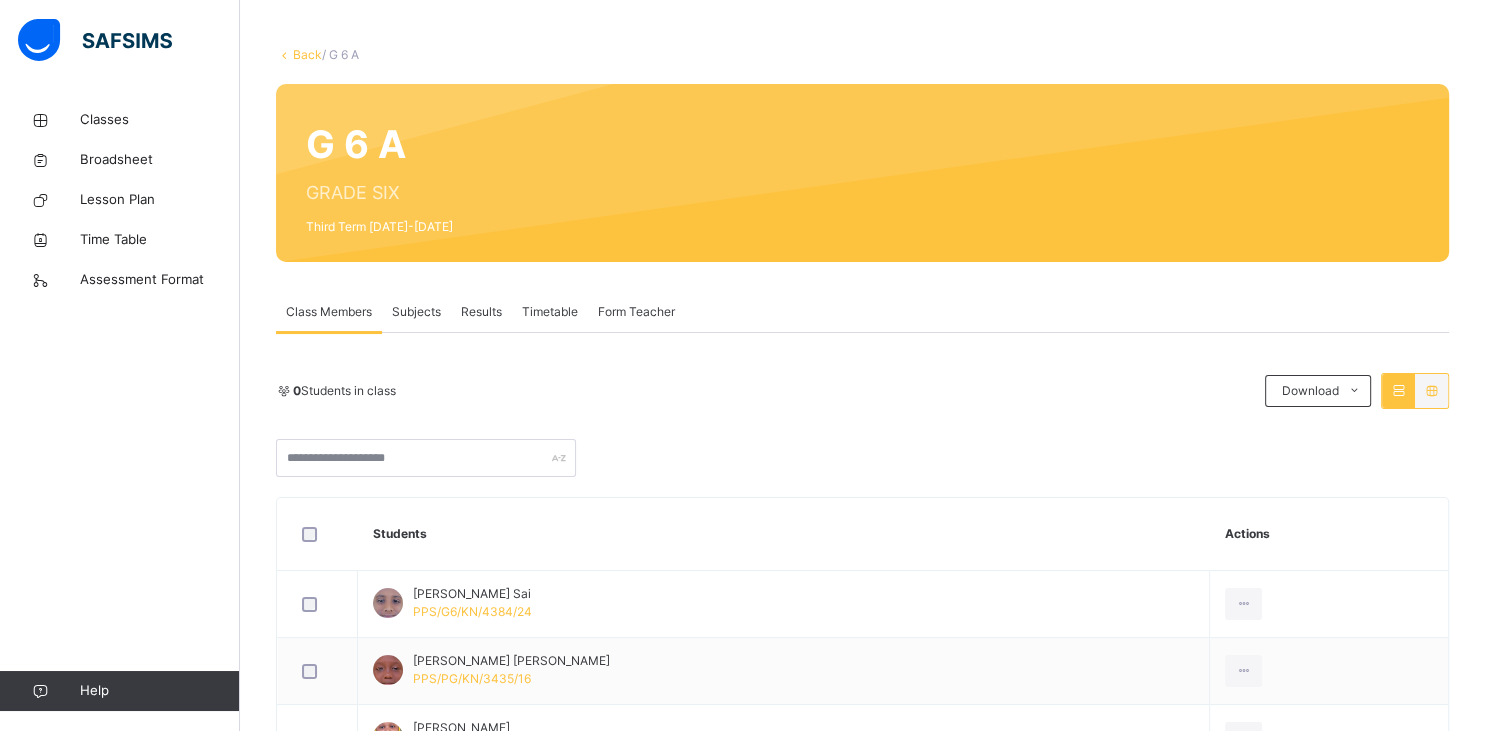 scroll, scrollTop: 99, scrollLeft: 0, axis: vertical 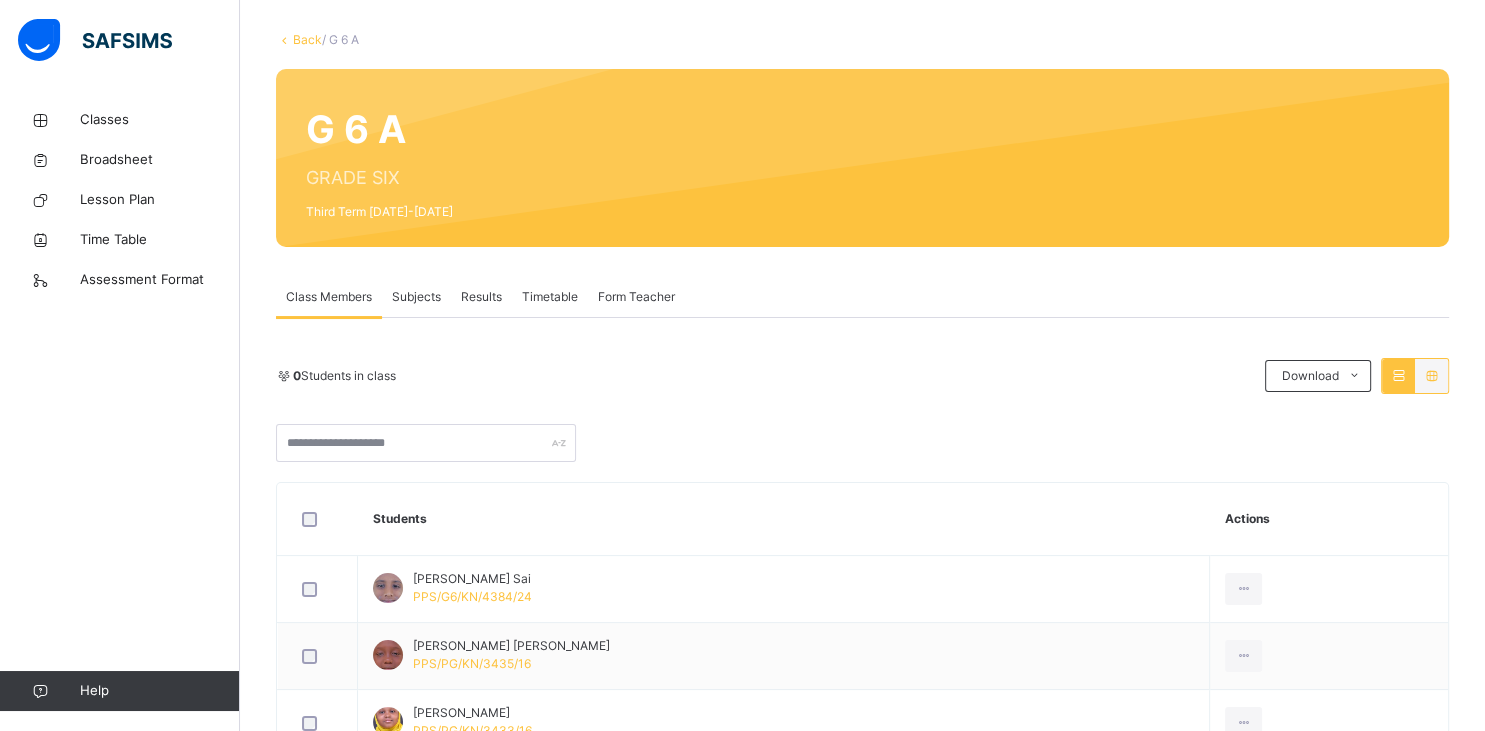 click on "Subjects" at bounding box center [416, 297] 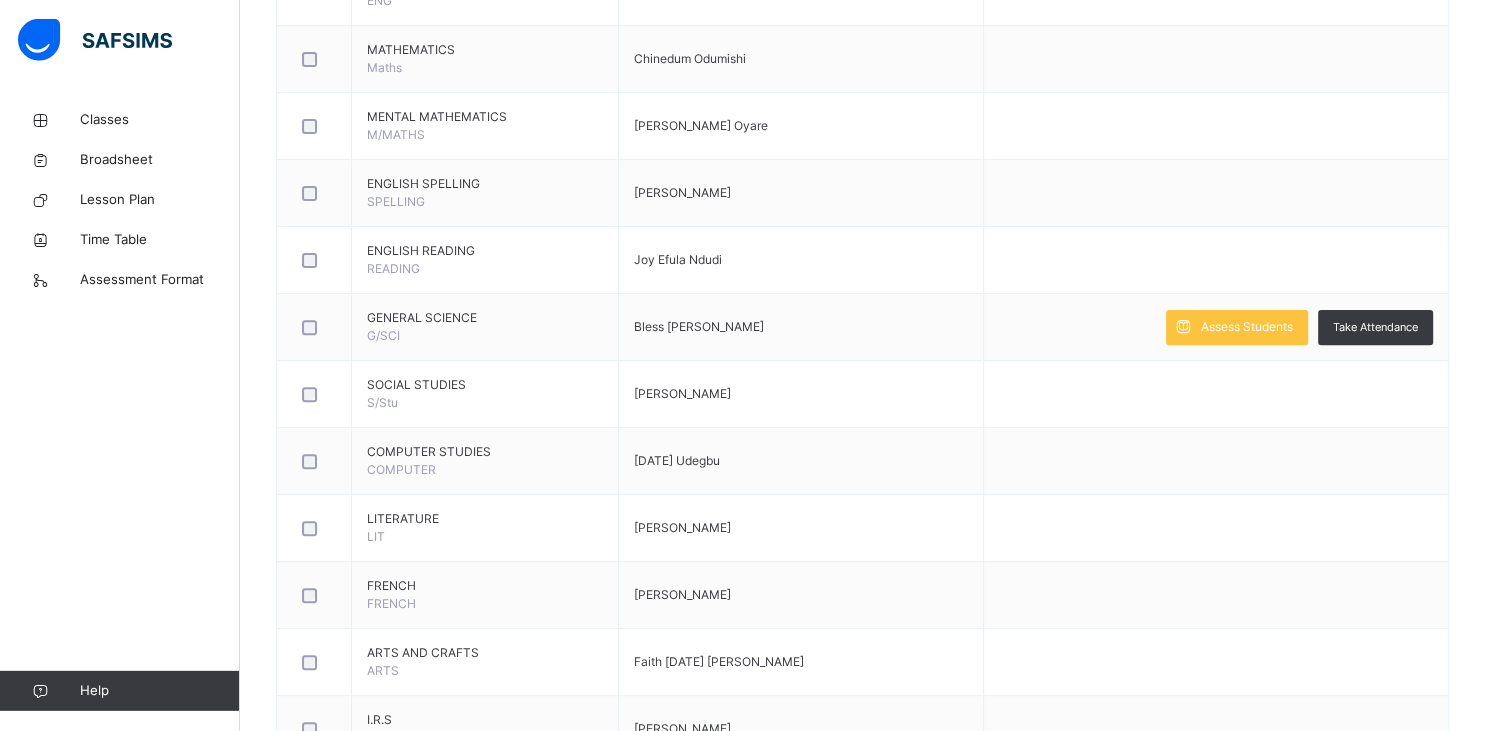 scroll, scrollTop: 600, scrollLeft: 0, axis: vertical 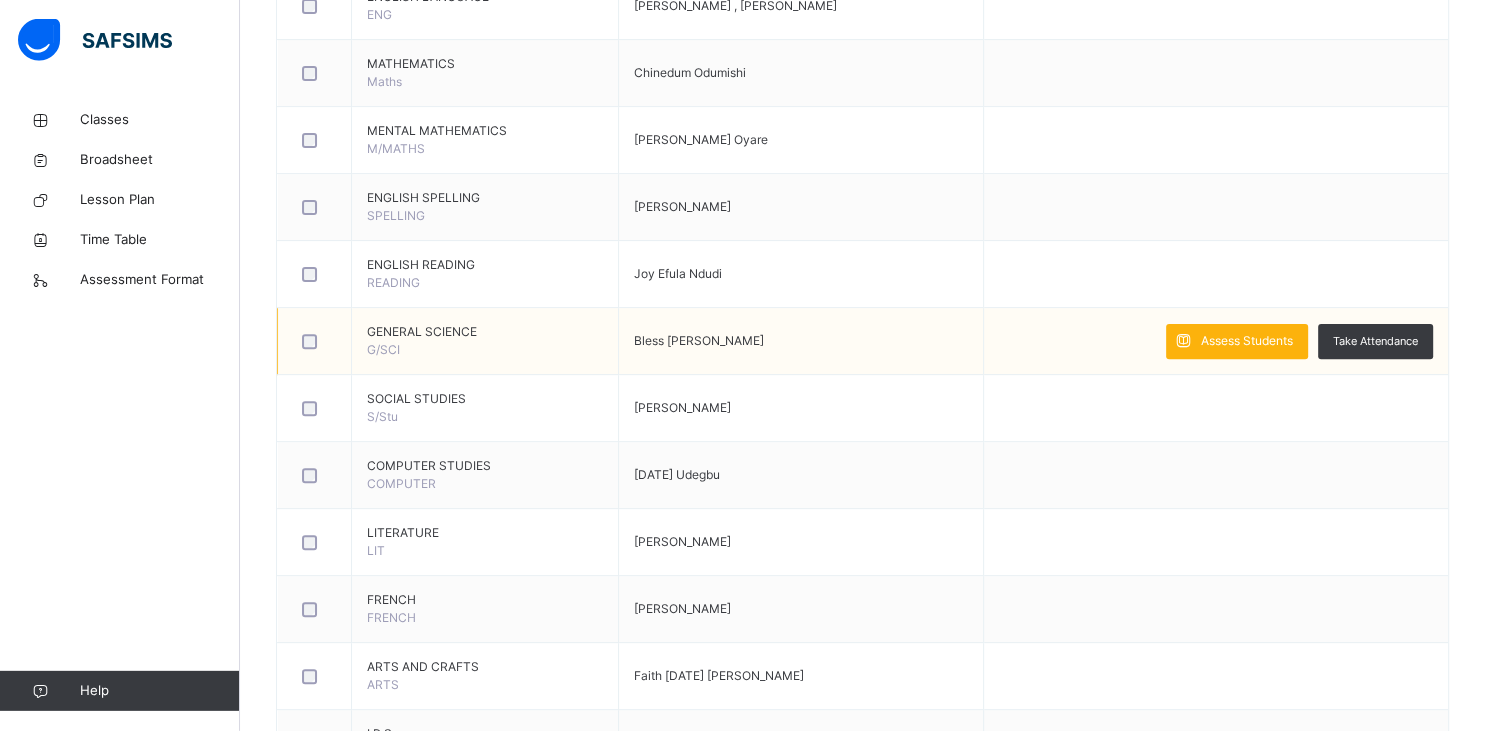 click on "Assess Students" at bounding box center (1247, 341) 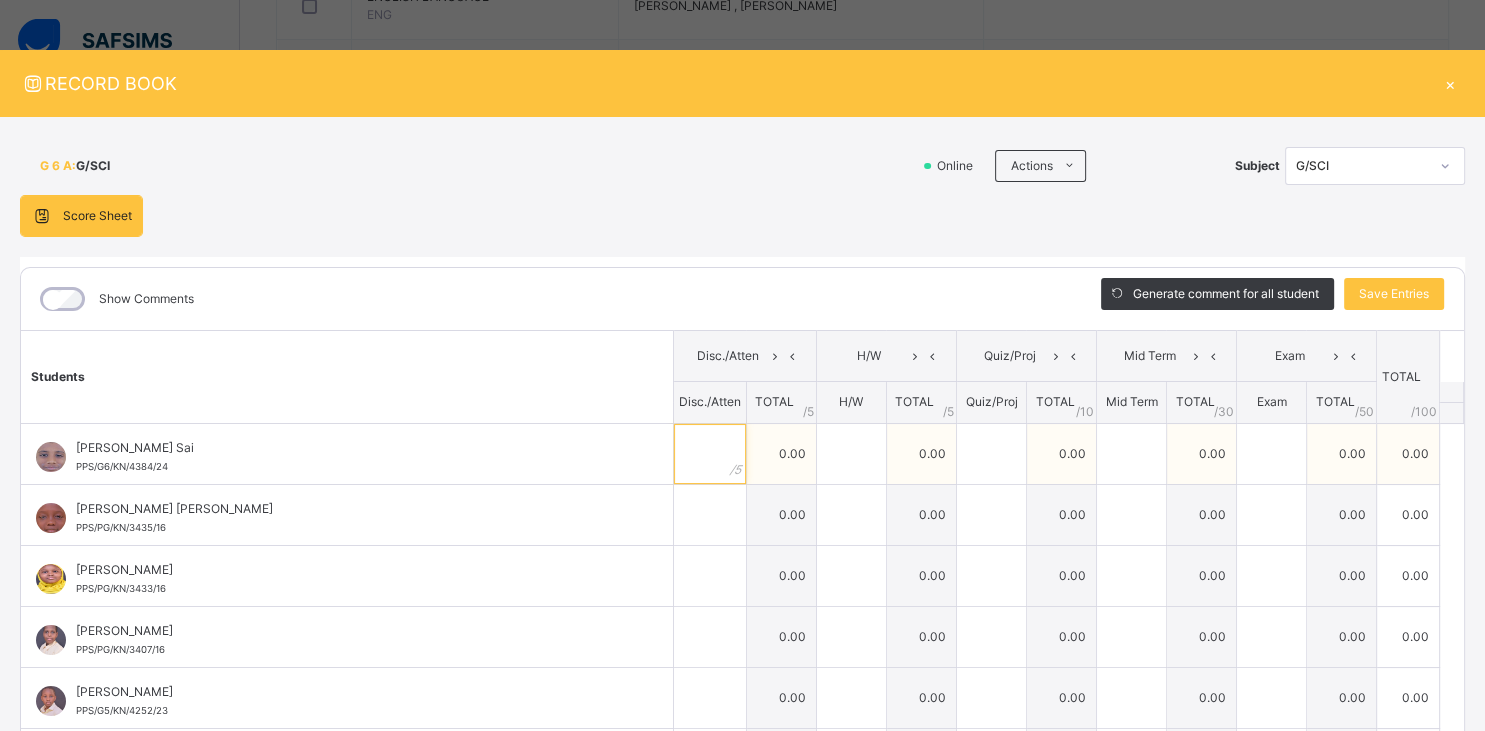 click at bounding box center [710, 454] 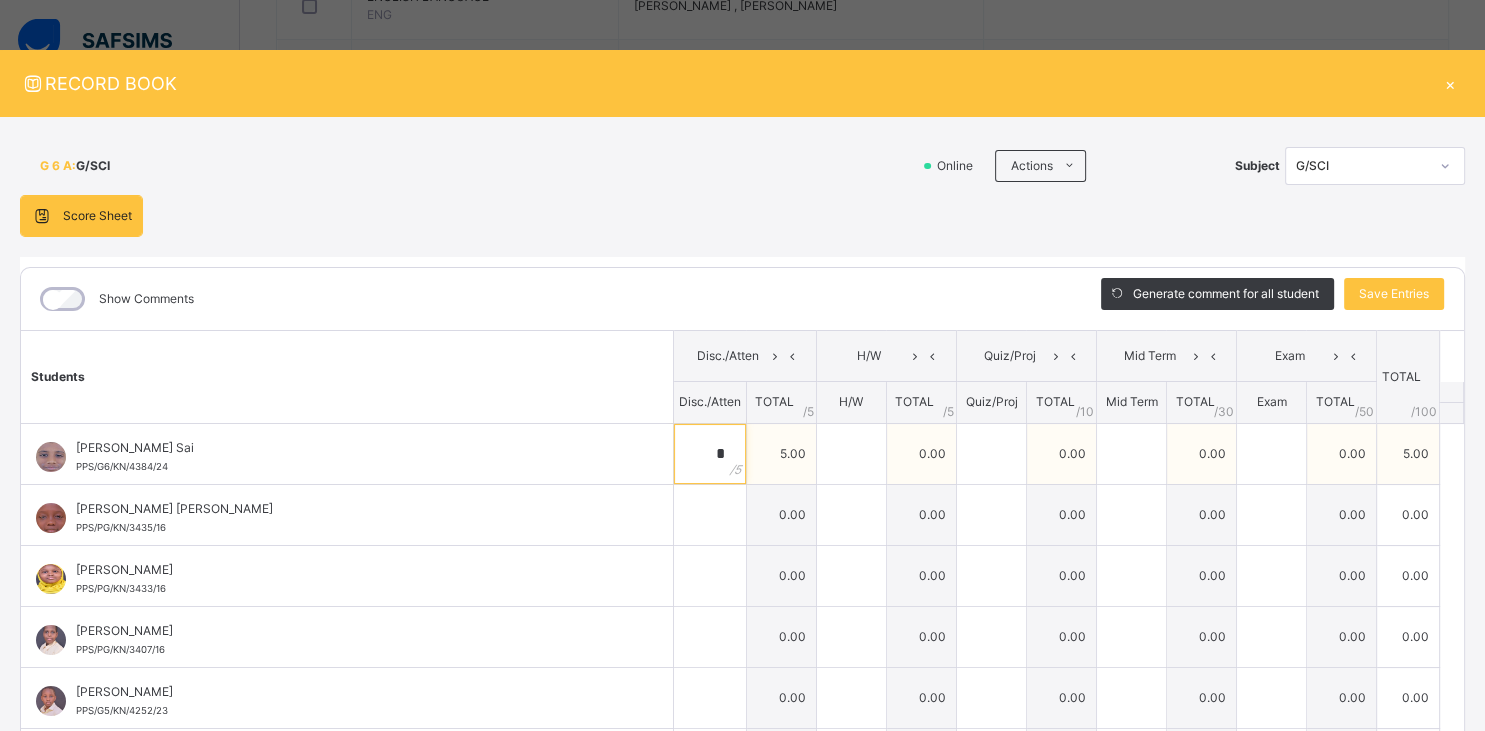 type on "*" 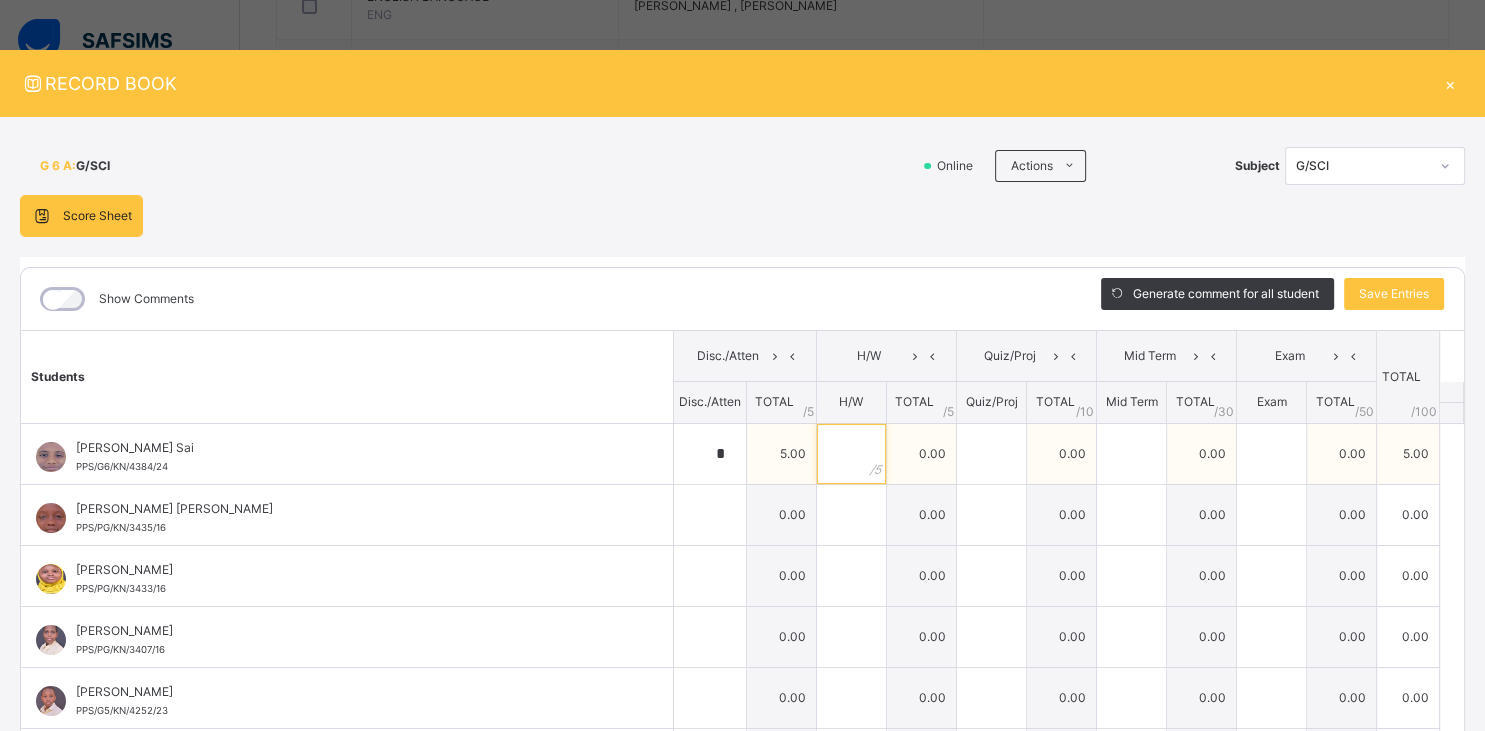 click at bounding box center [851, 454] 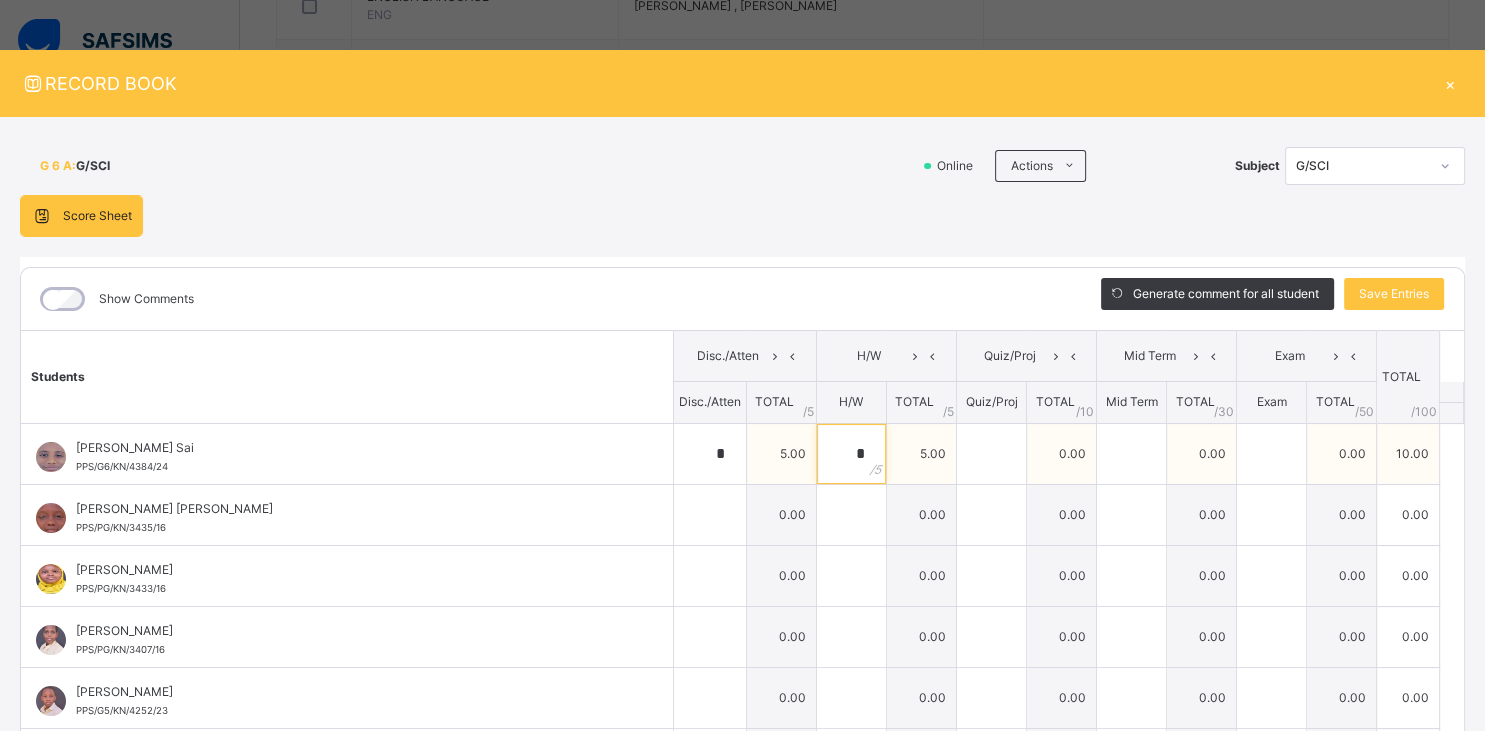 type on "*" 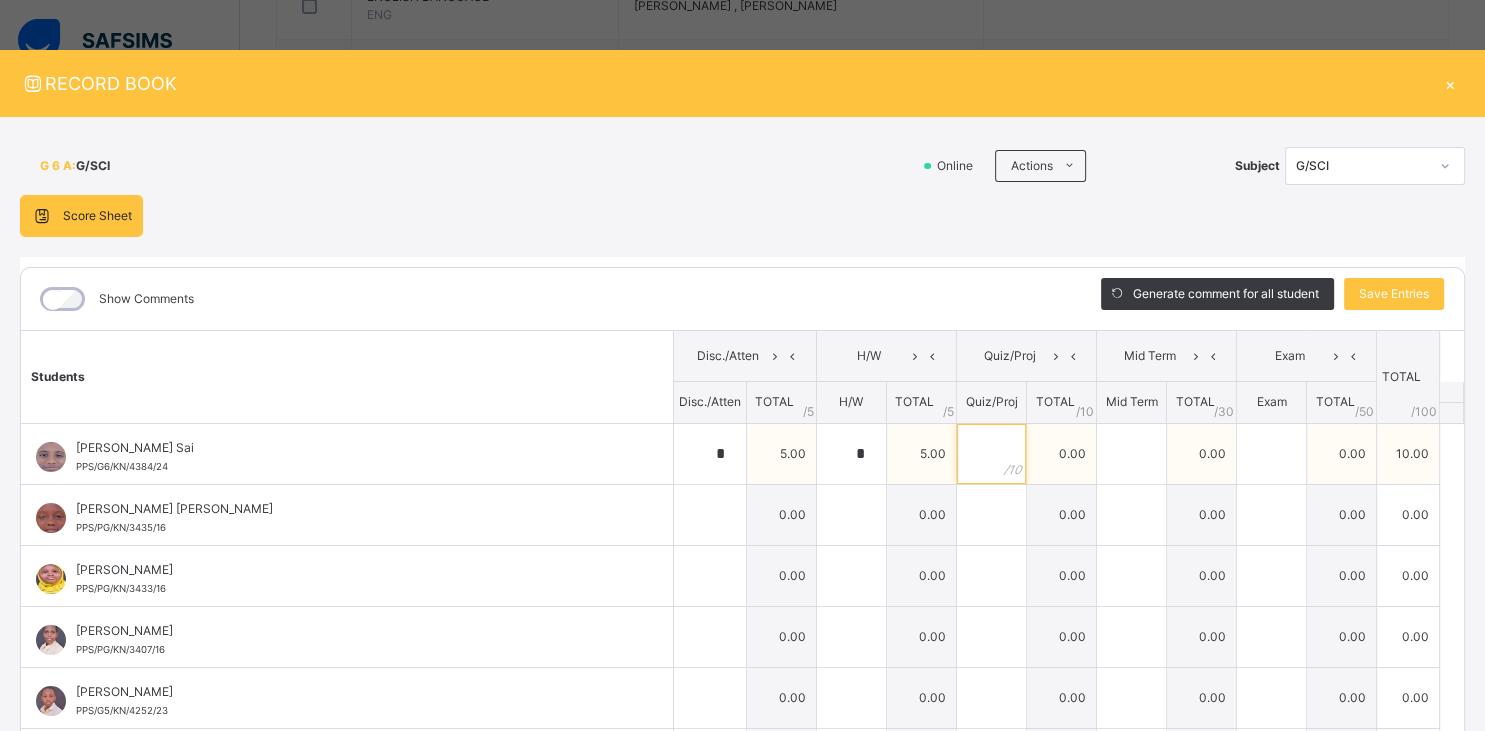 click at bounding box center (991, 454) 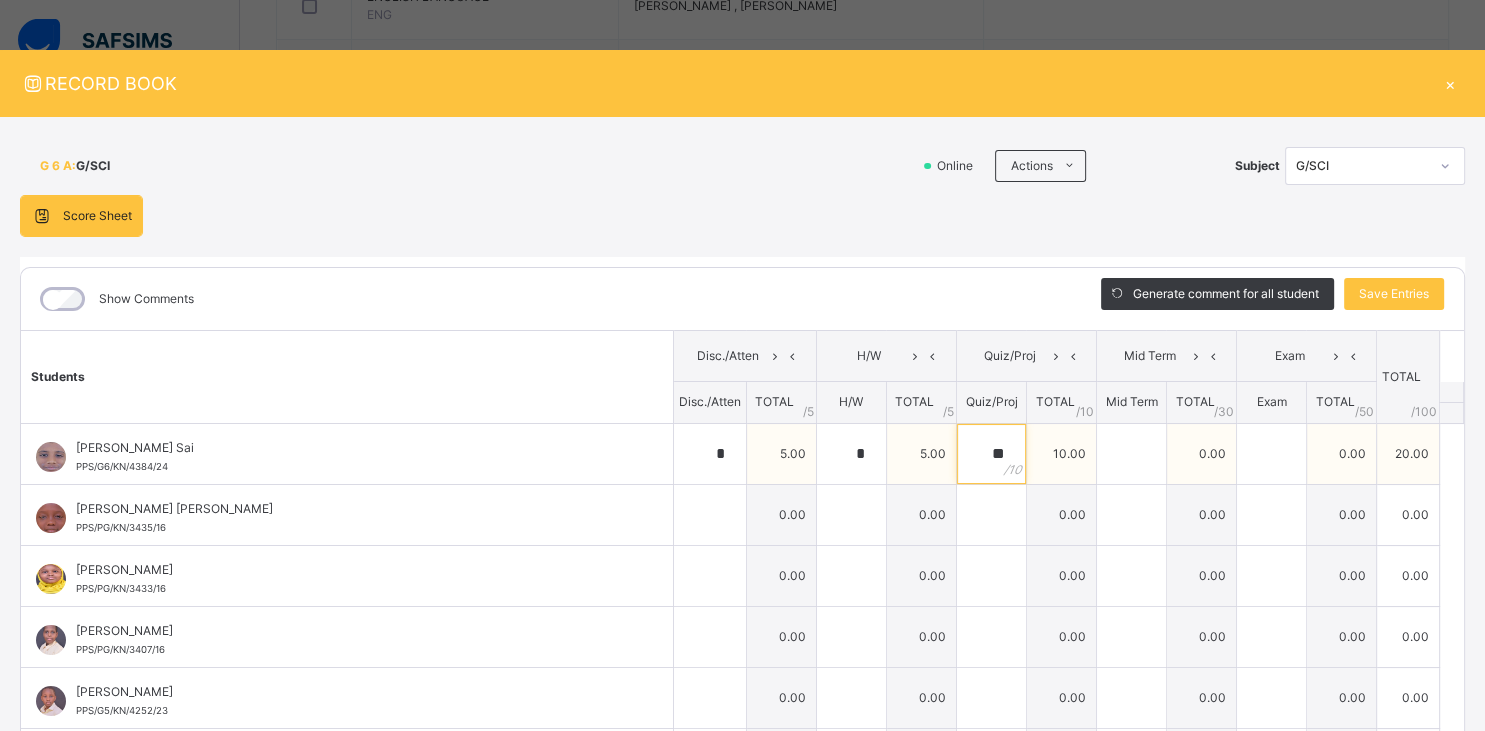 type on "**" 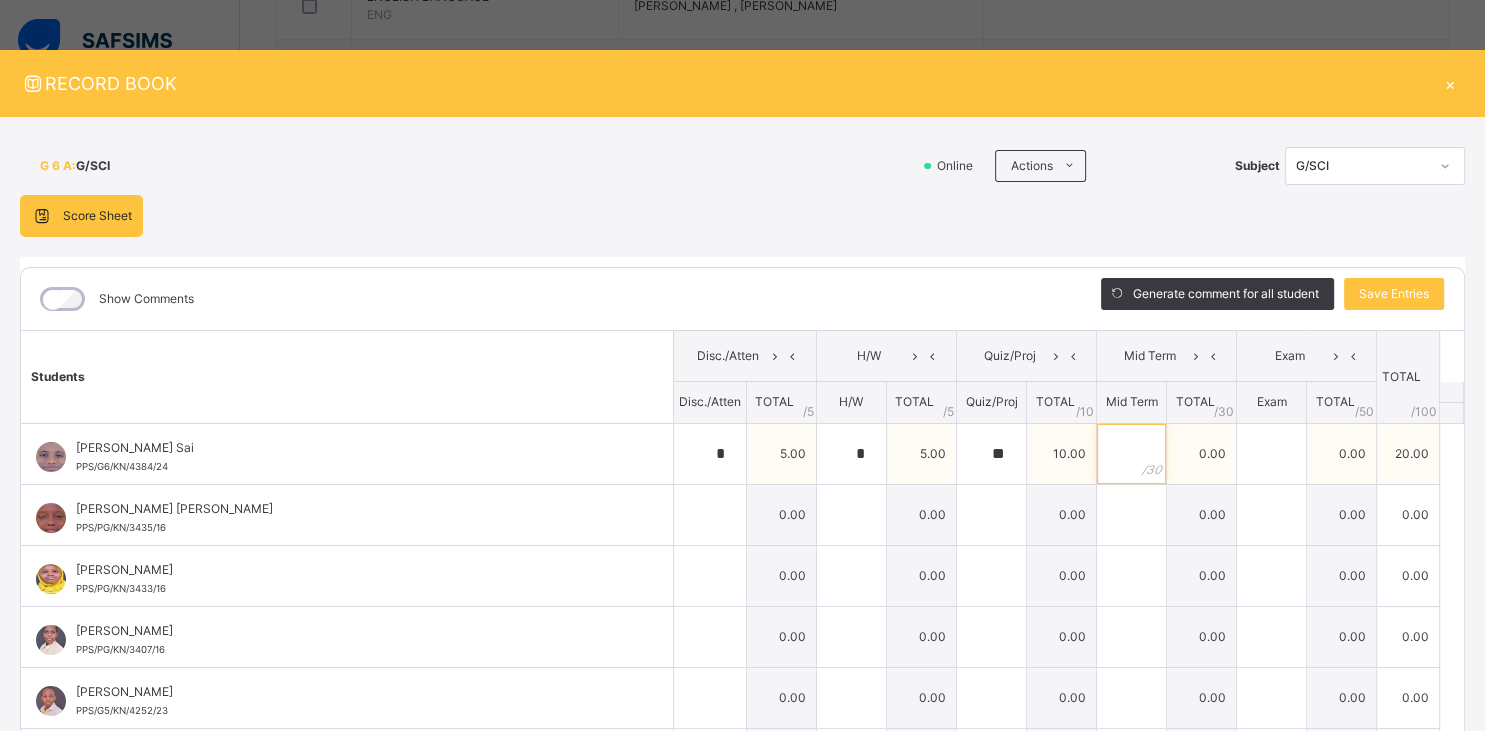 click at bounding box center [1131, 454] 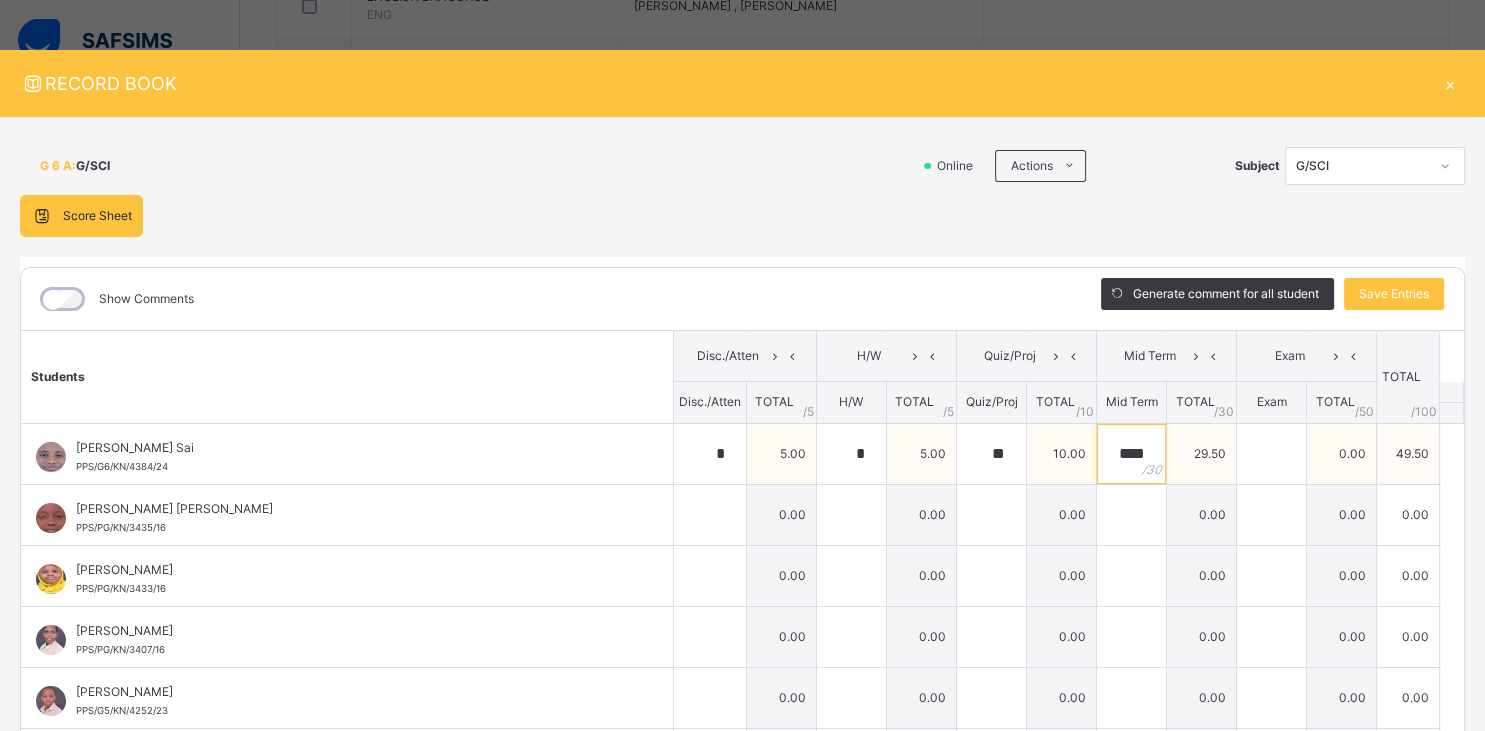 type on "****" 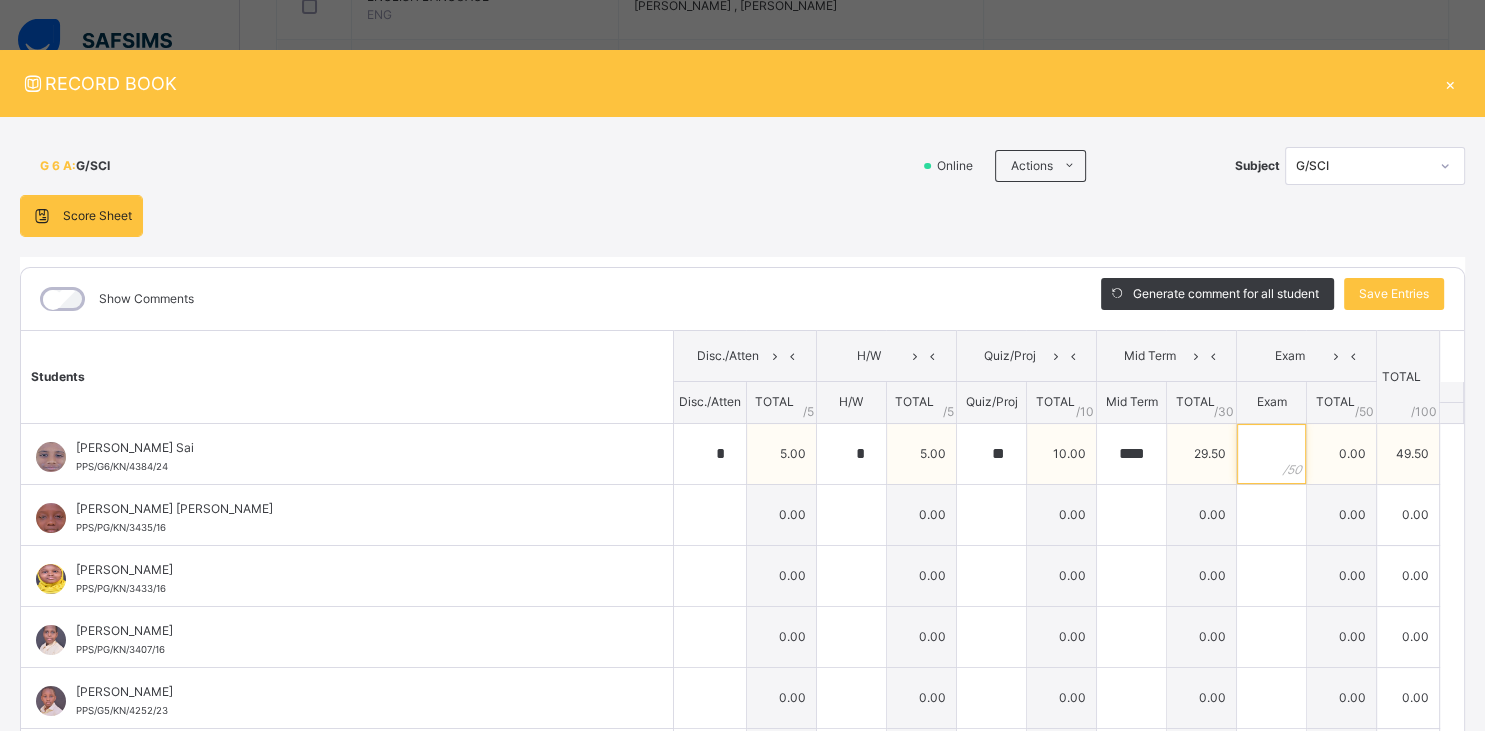 click at bounding box center [1271, 454] 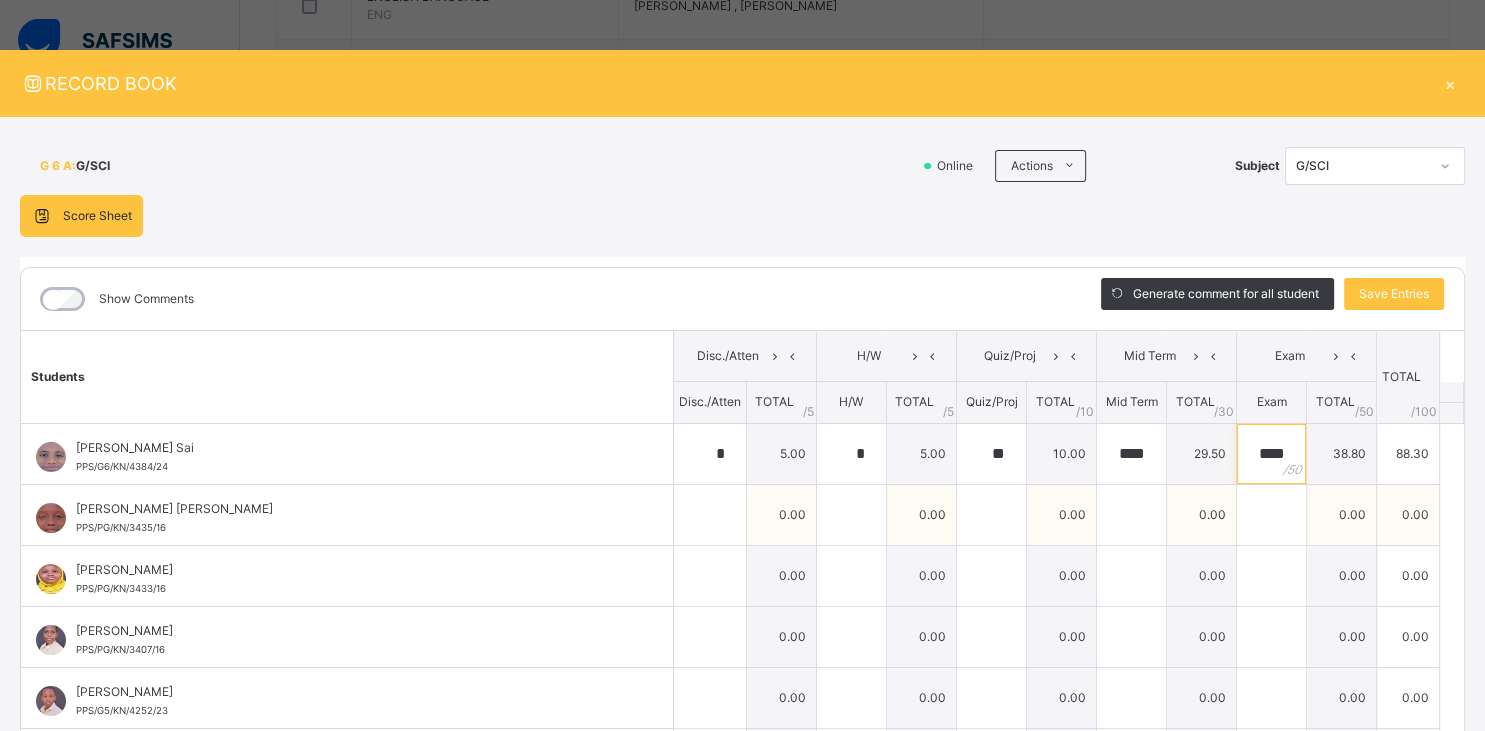 type on "****" 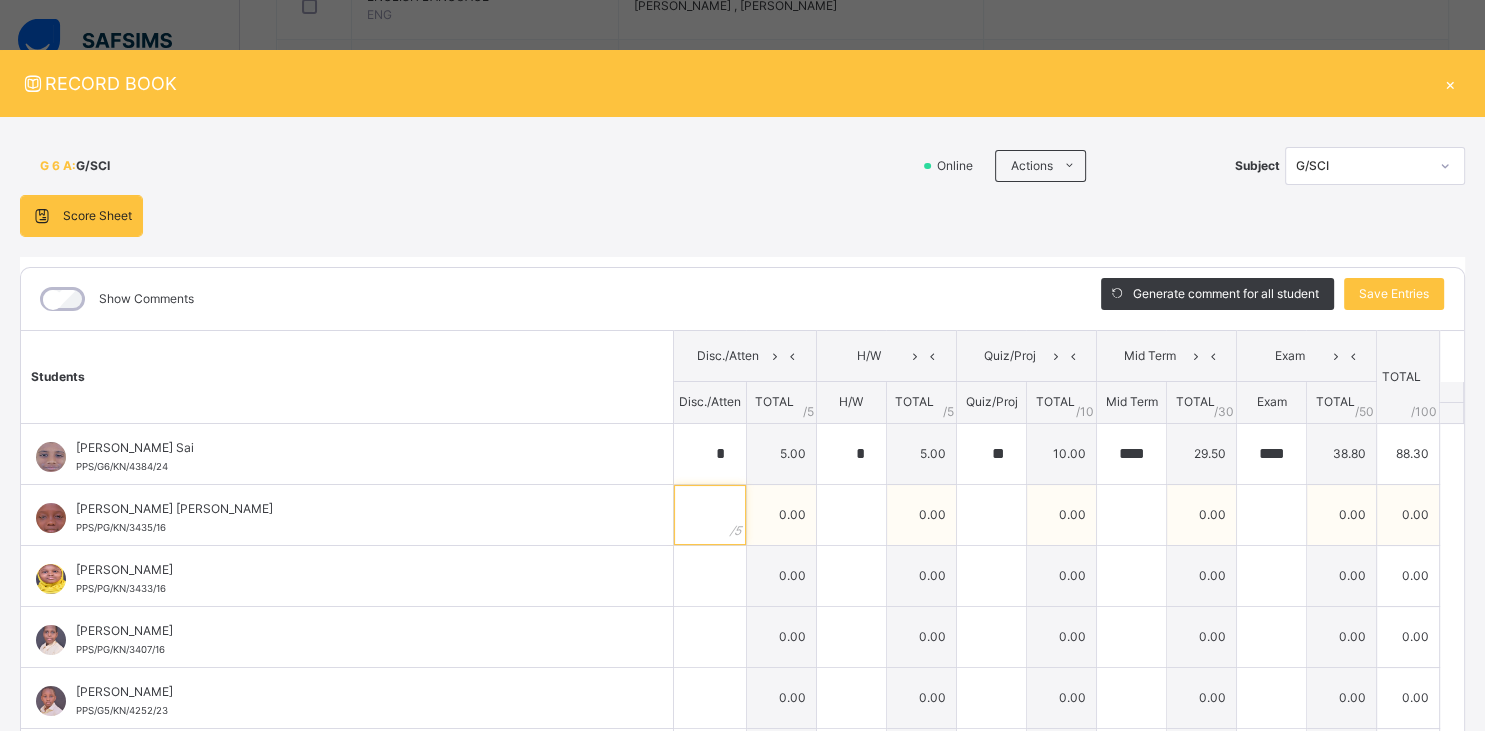 click at bounding box center (710, 515) 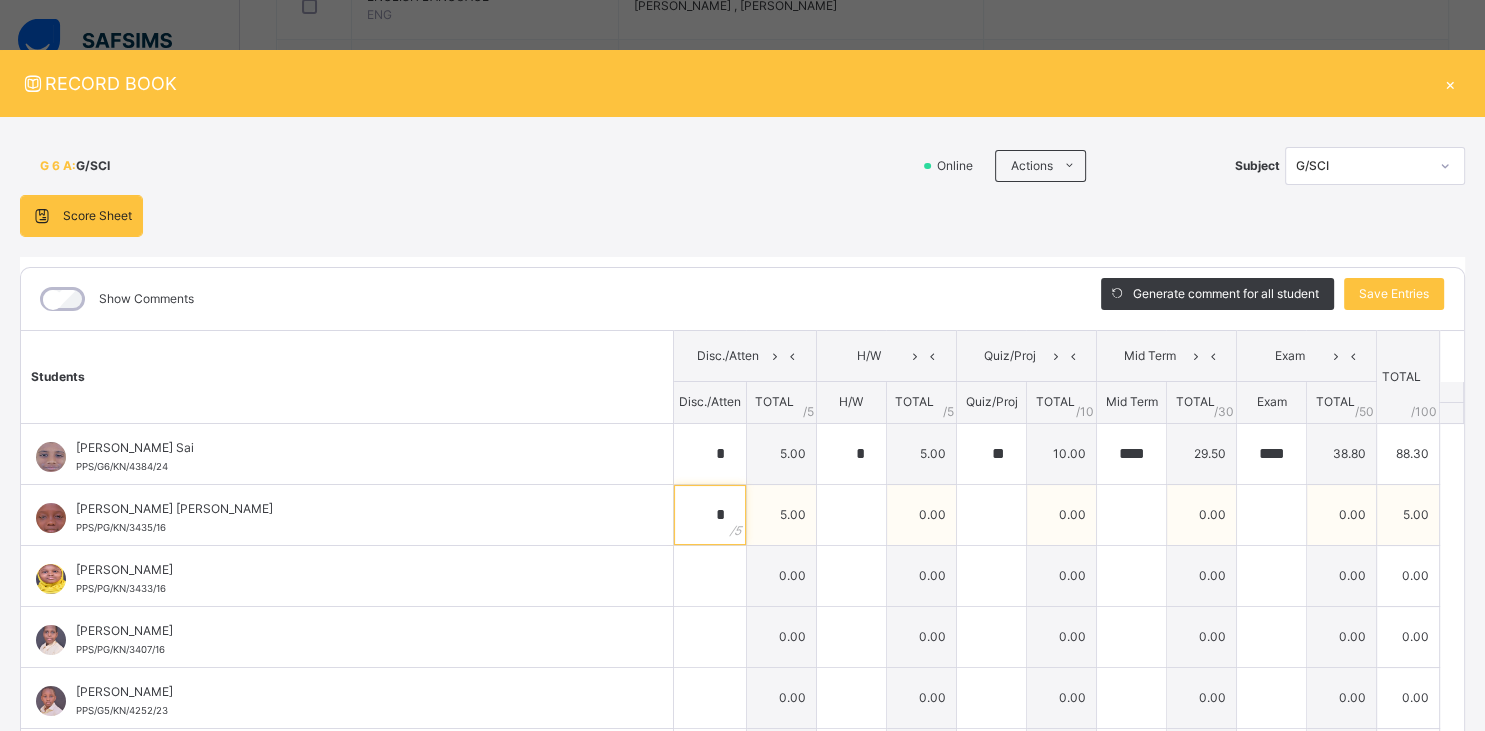 type on "*" 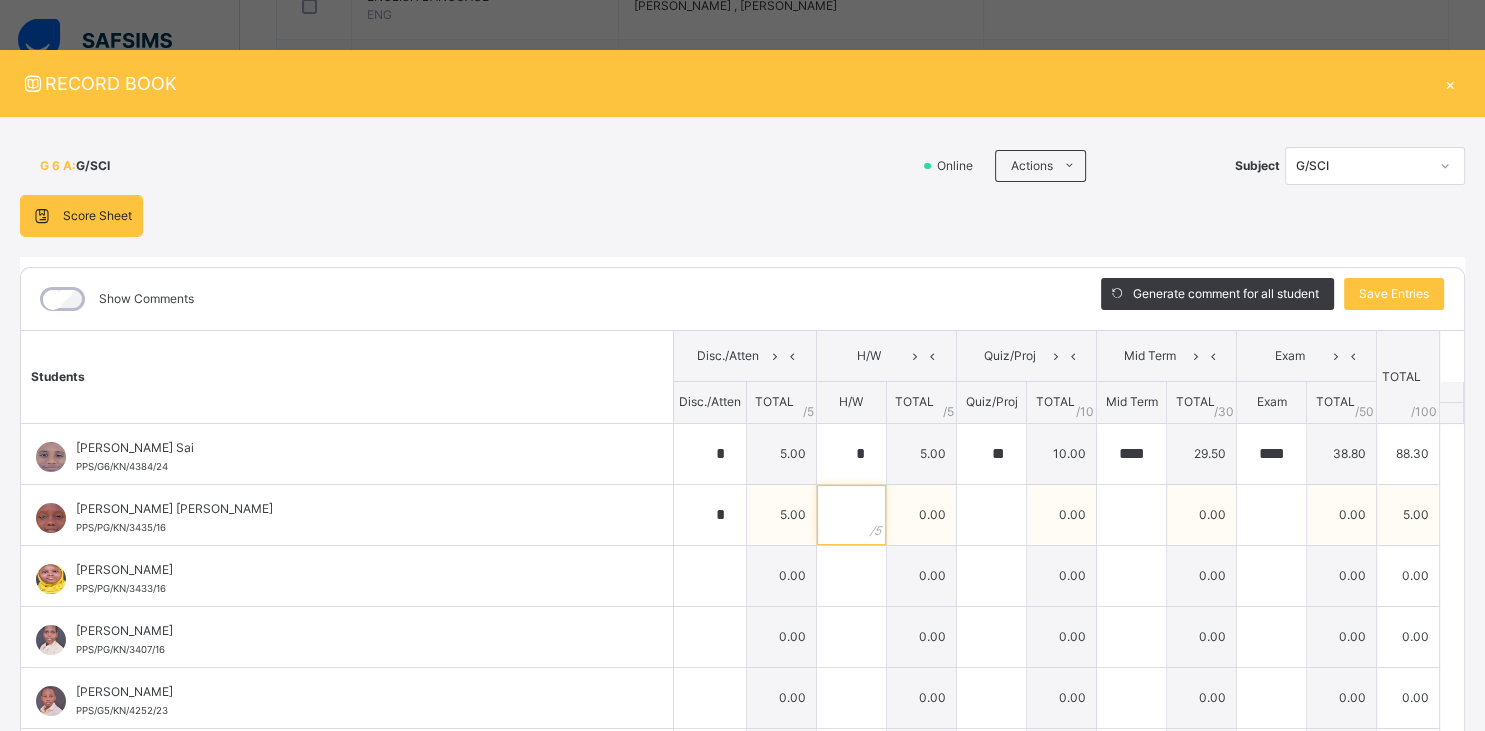 click at bounding box center (851, 515) 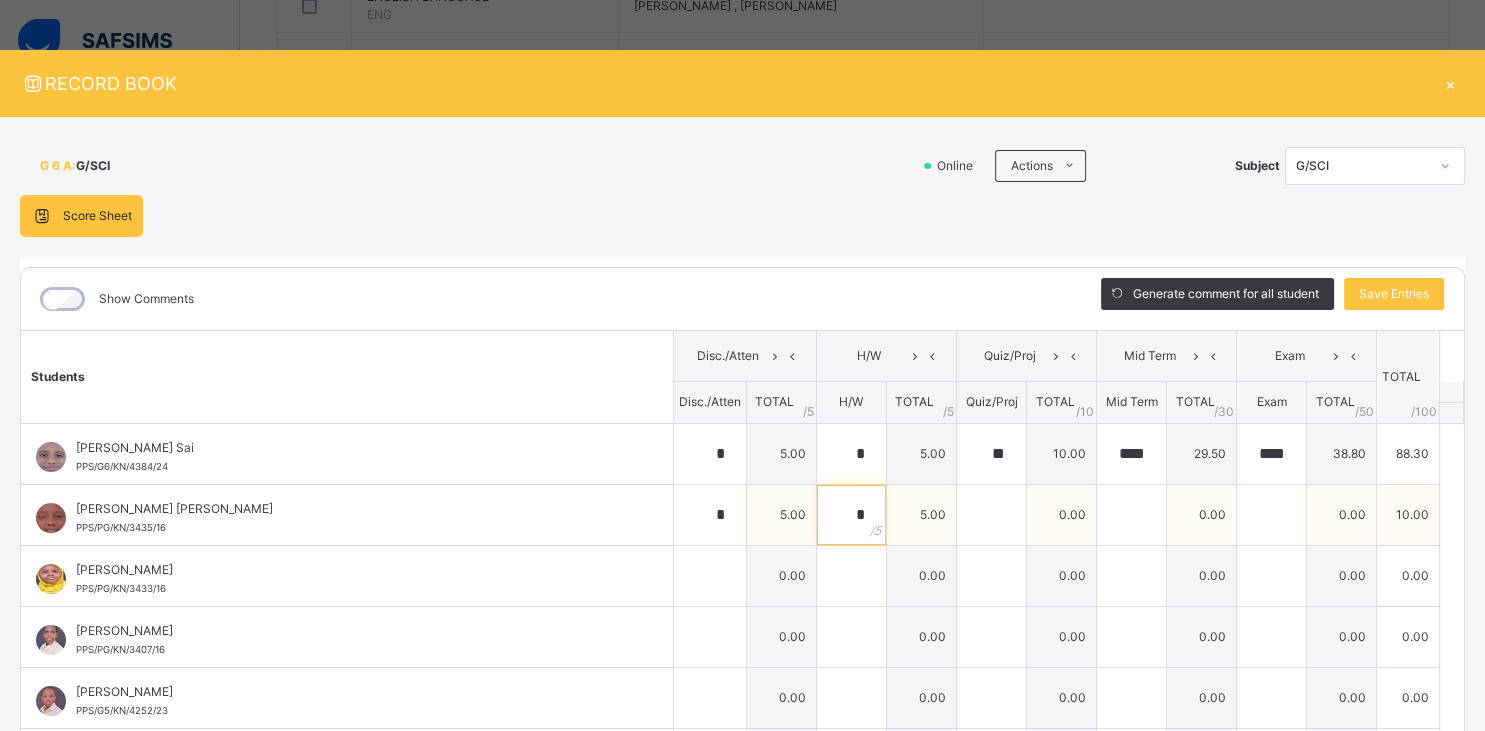 type on "*" 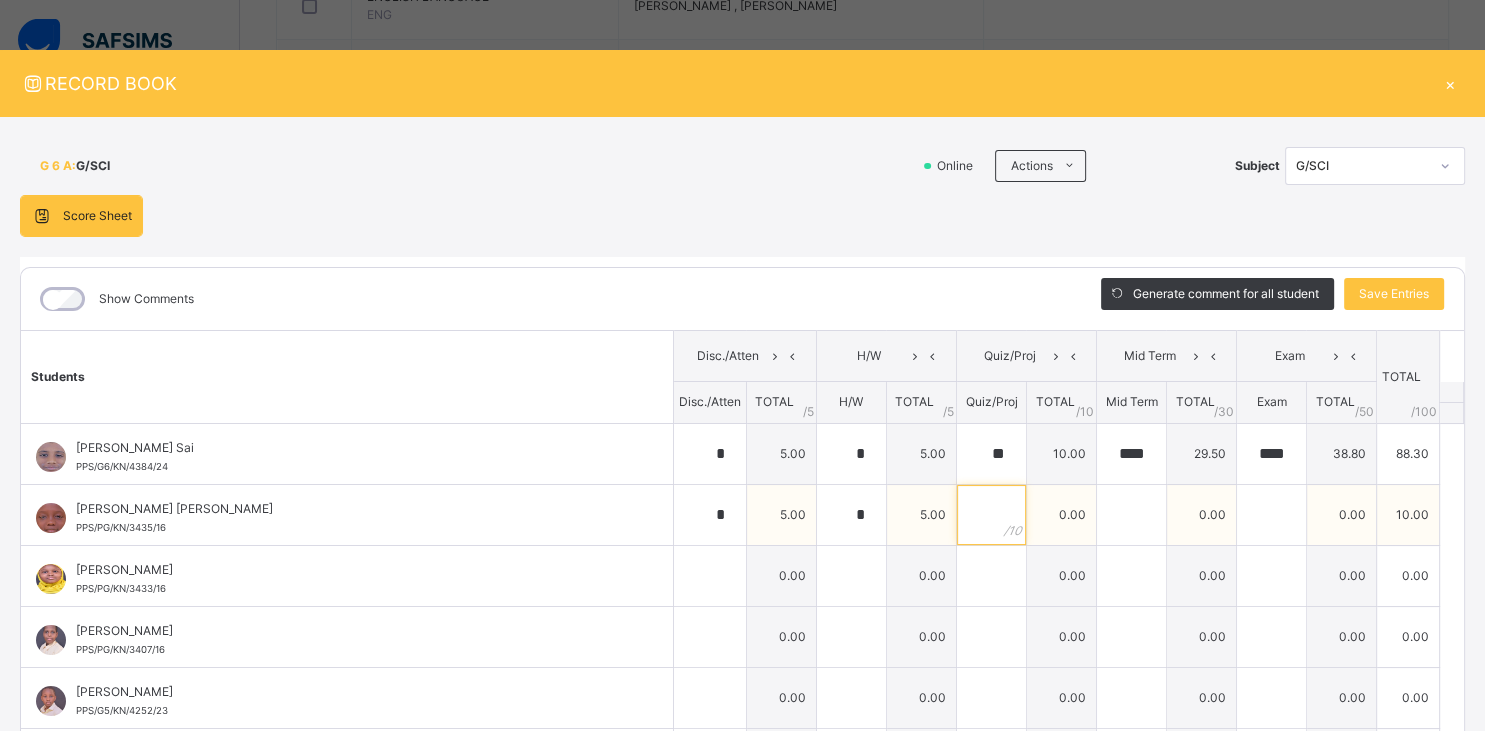 click at bounding box center (991, 515) 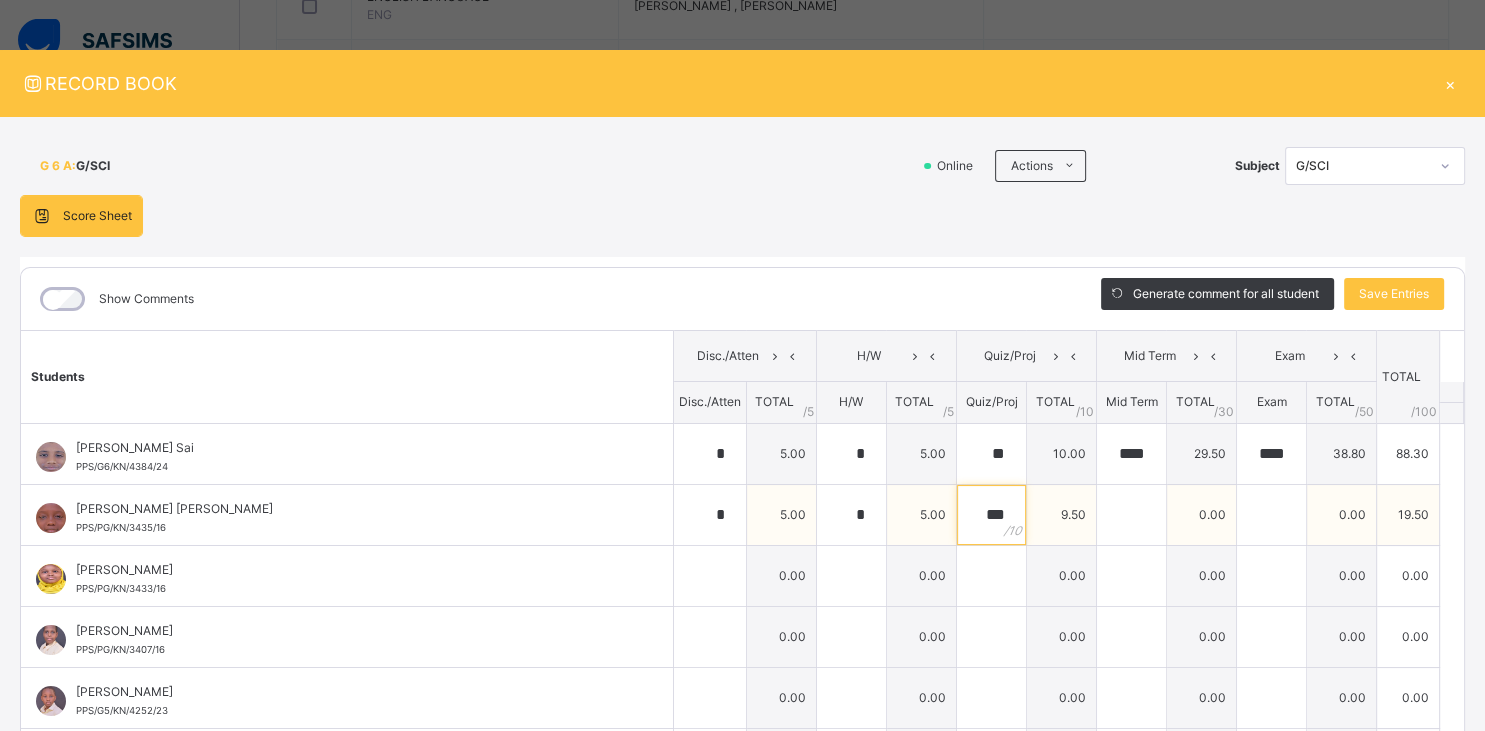 type on "***" 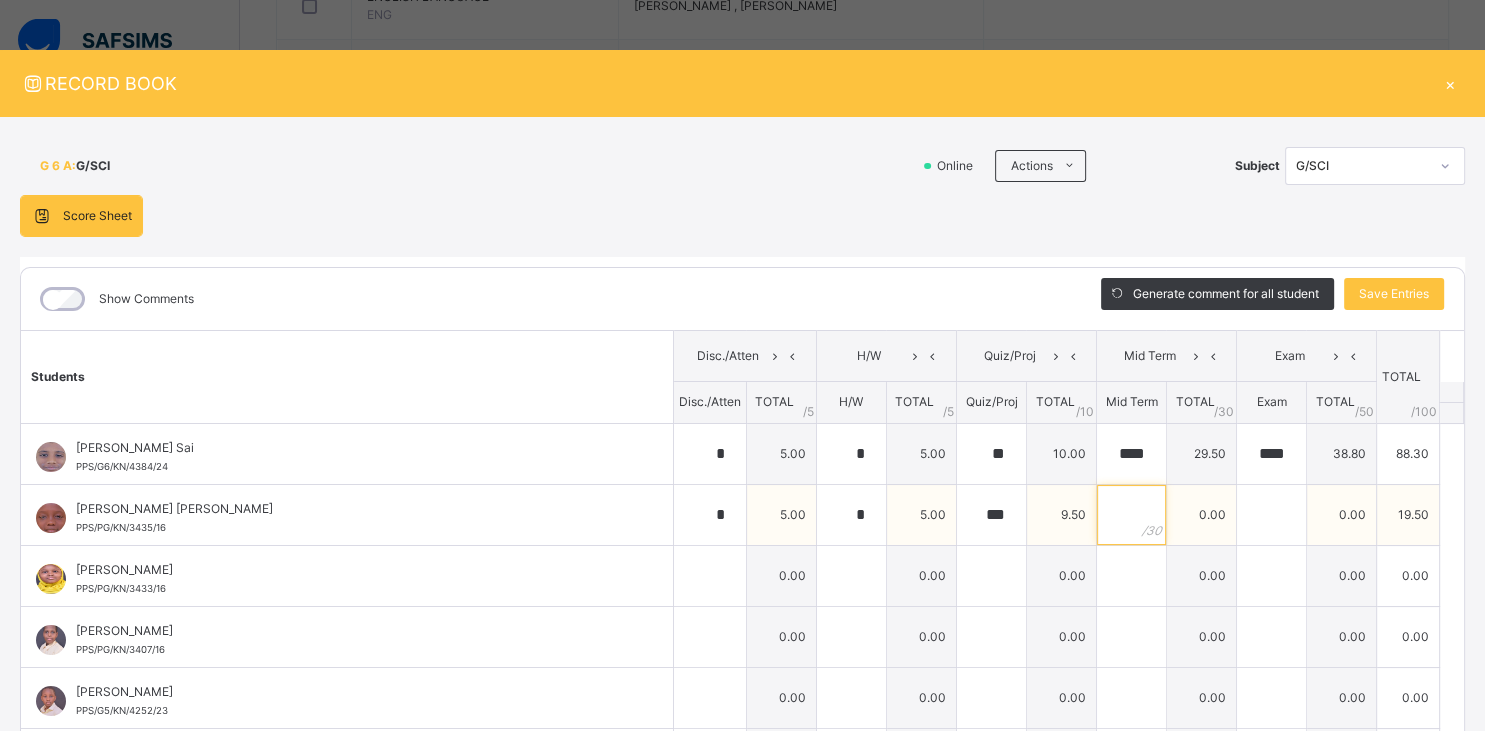 click at bounding box center (1131, 515) 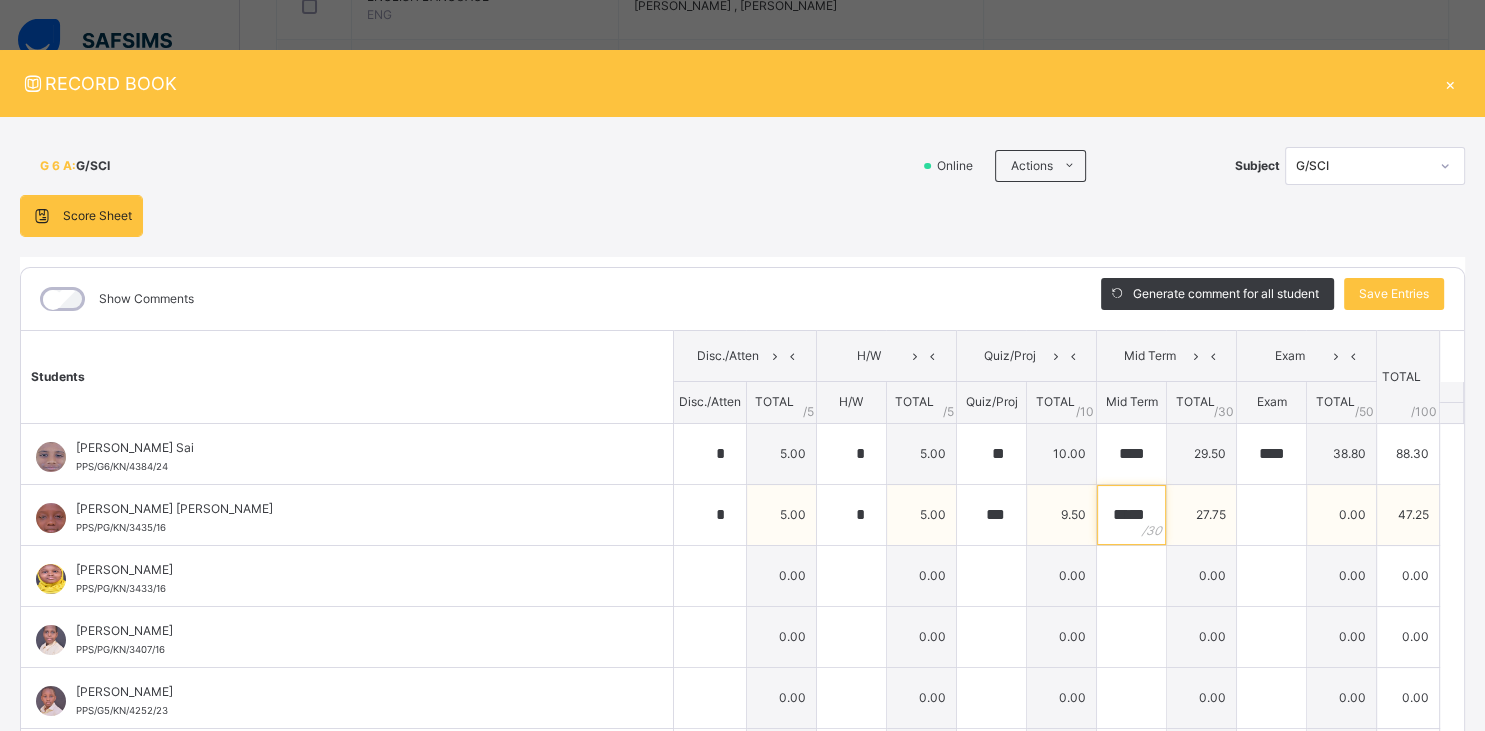 type on "*****" 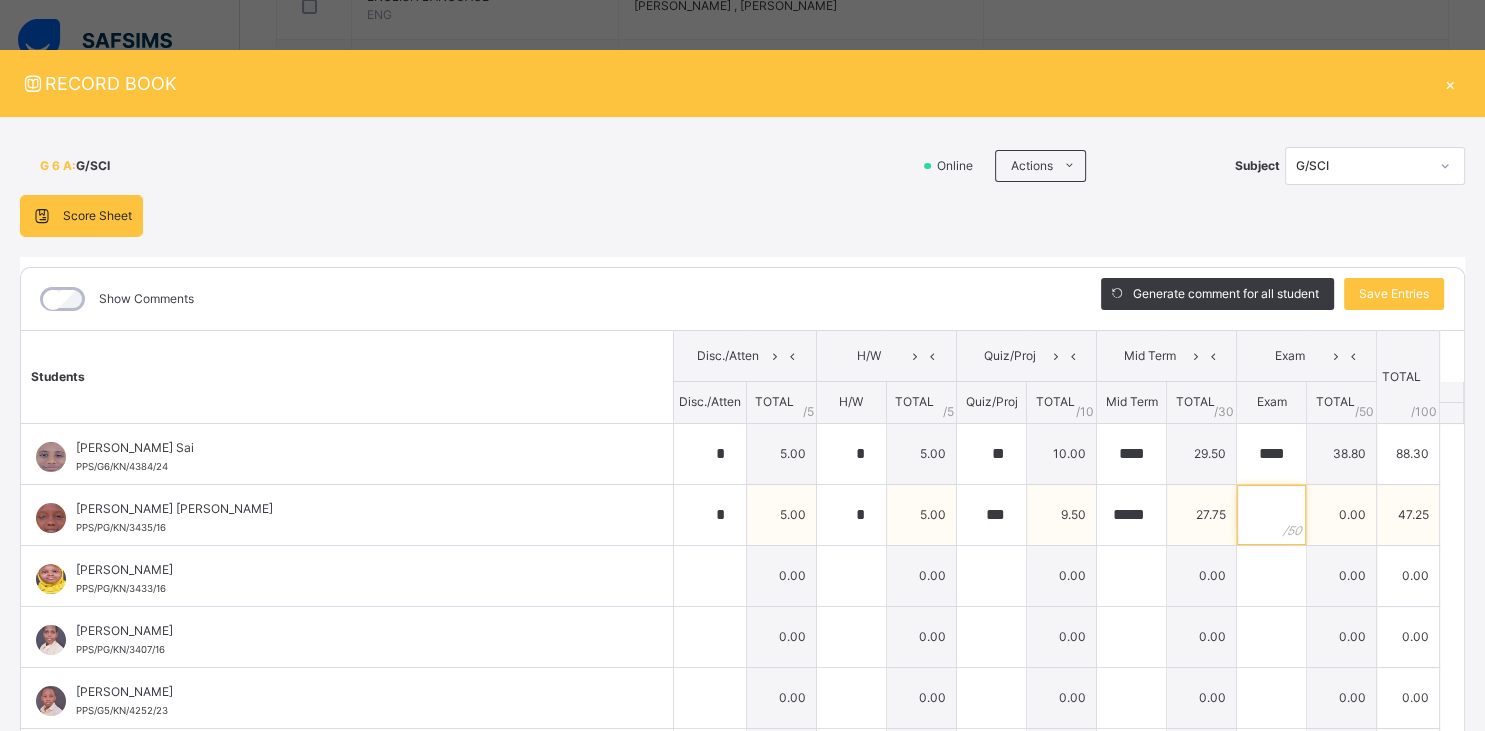 click at bounding box center [1271, 515] 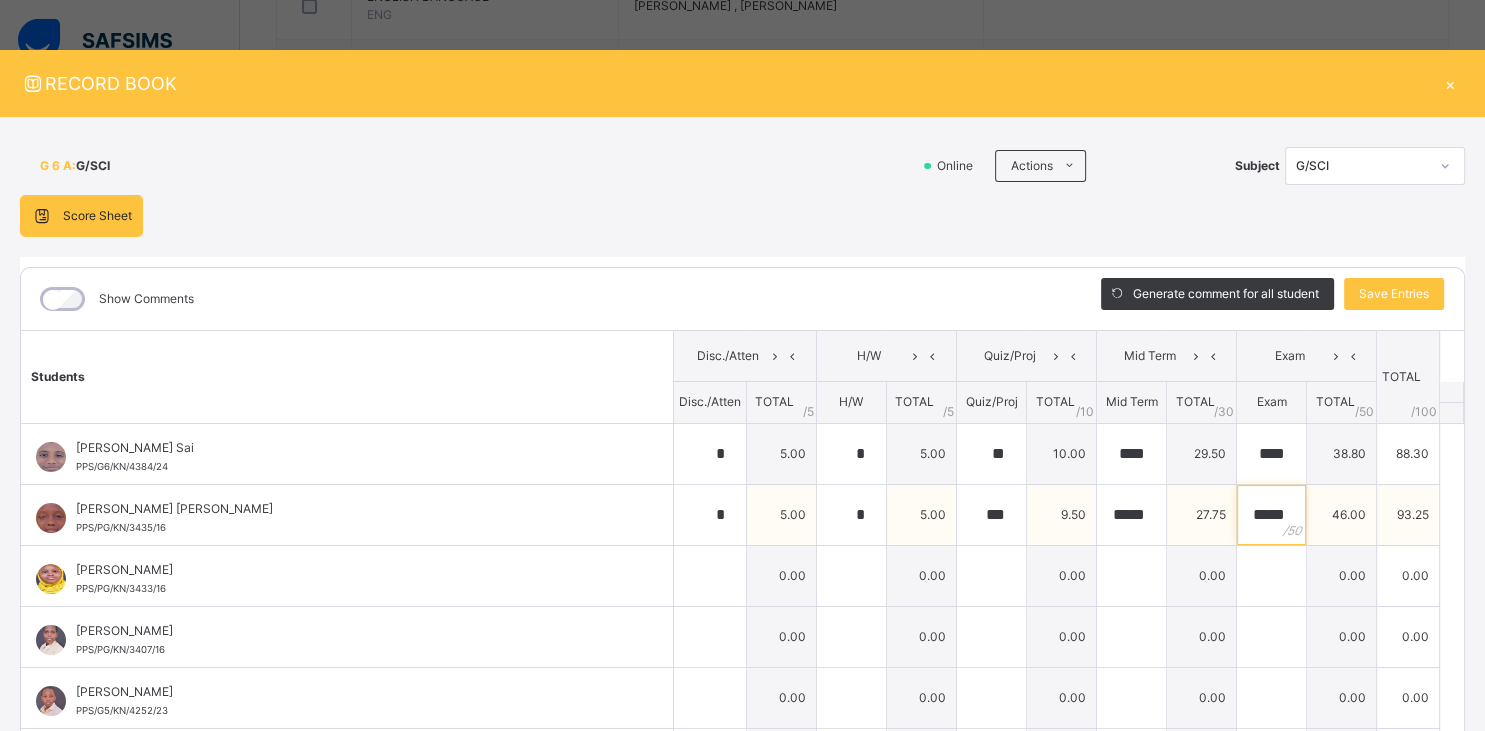 scroll, scrollTop: 0, scrollLeft: 4, axis: horizontal 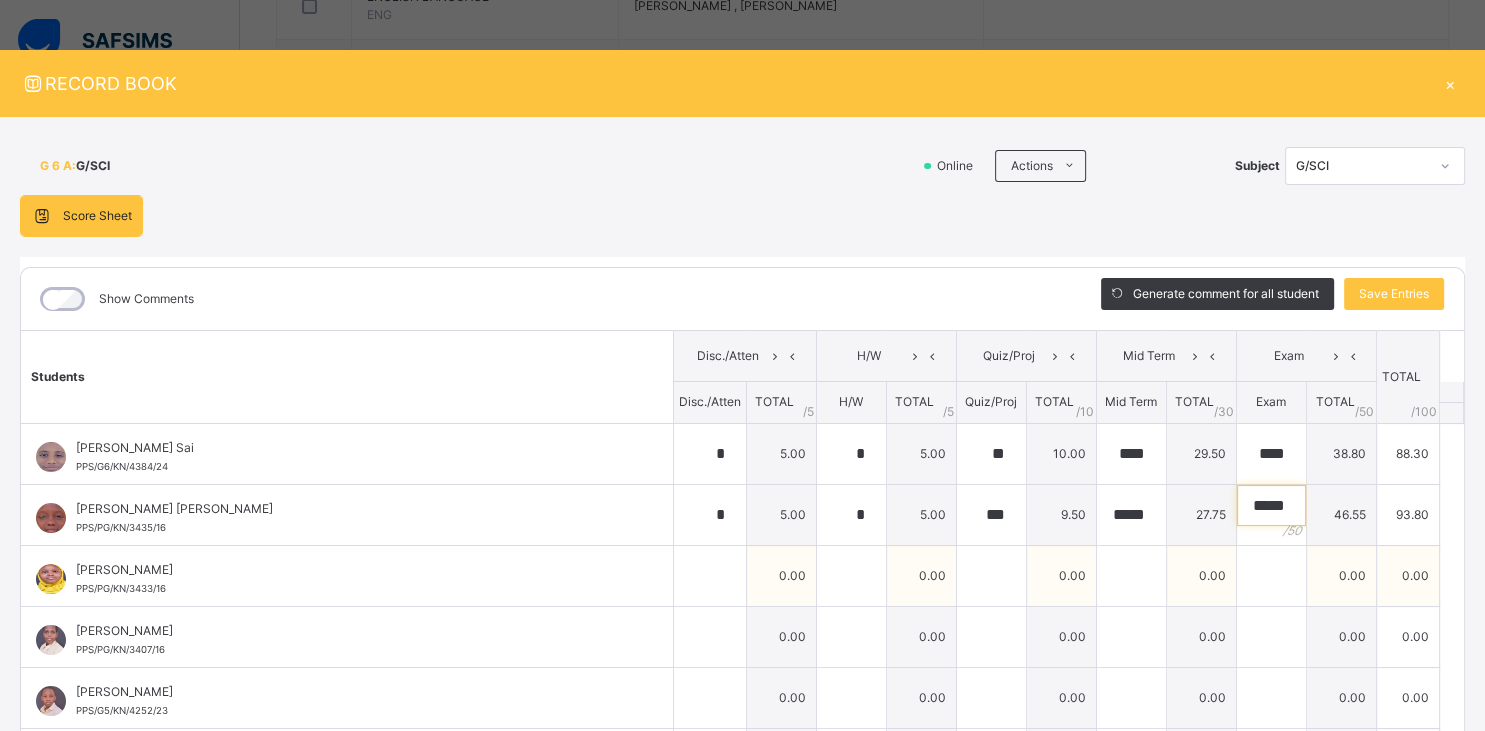 type on "*****" 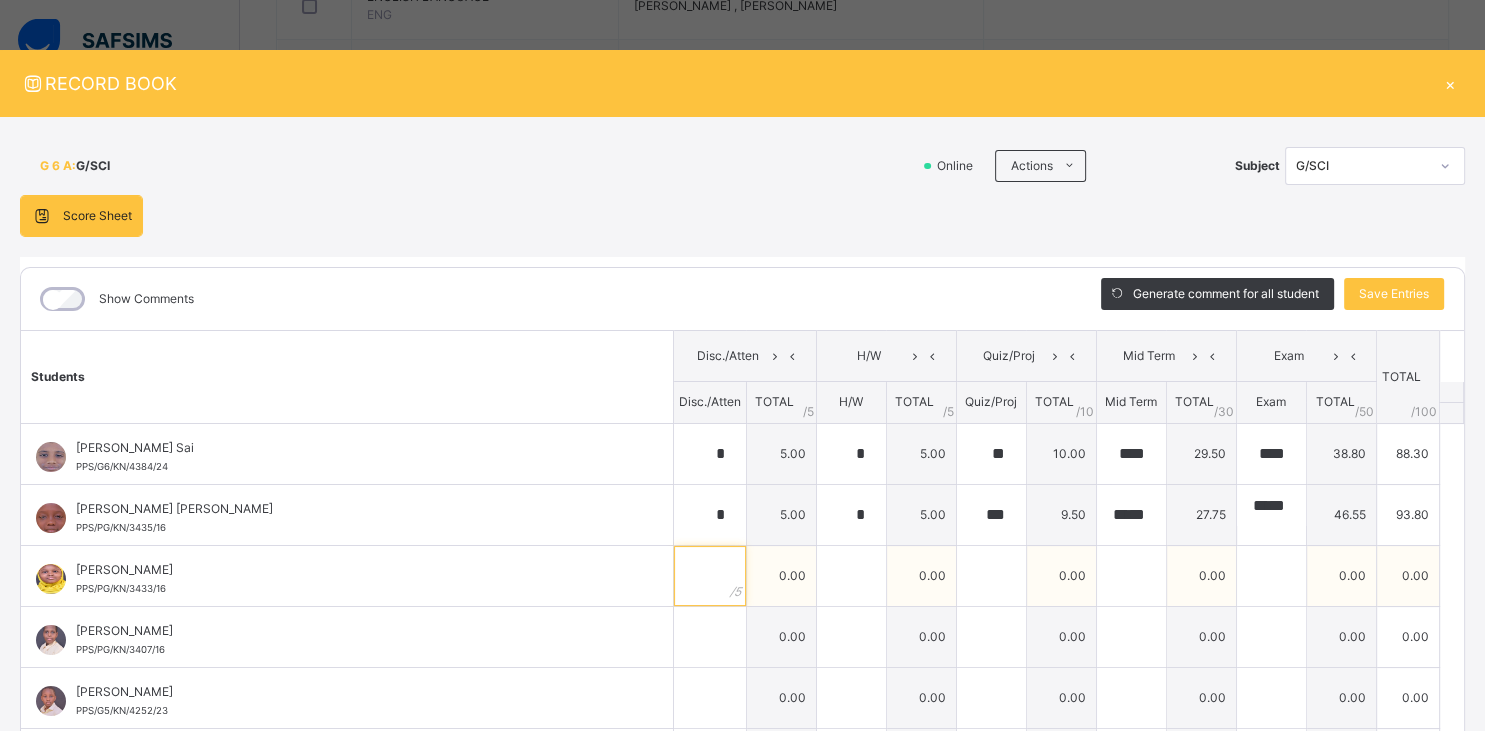 scroll, scrollTop: 0, scrollLeft: 4, axis: horizontal 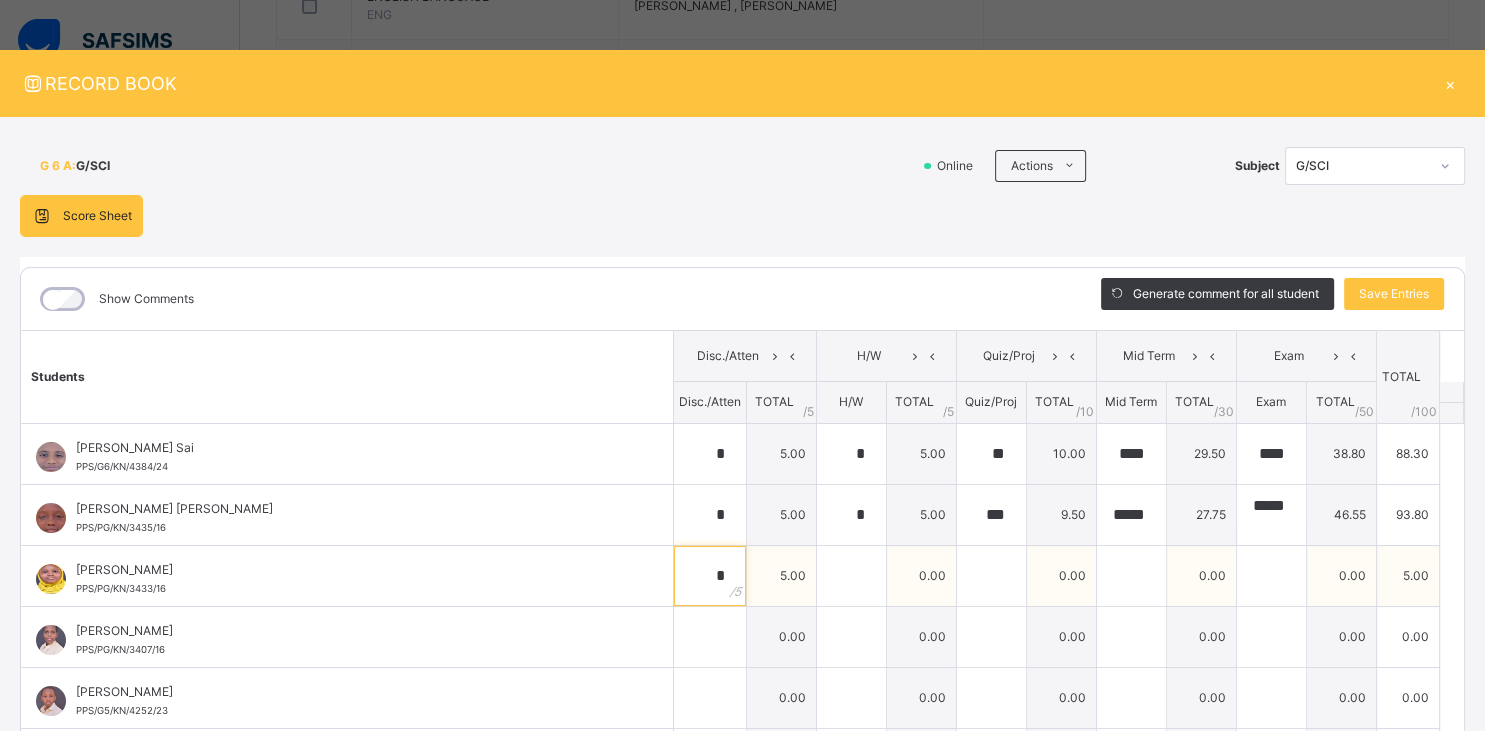type on "*" 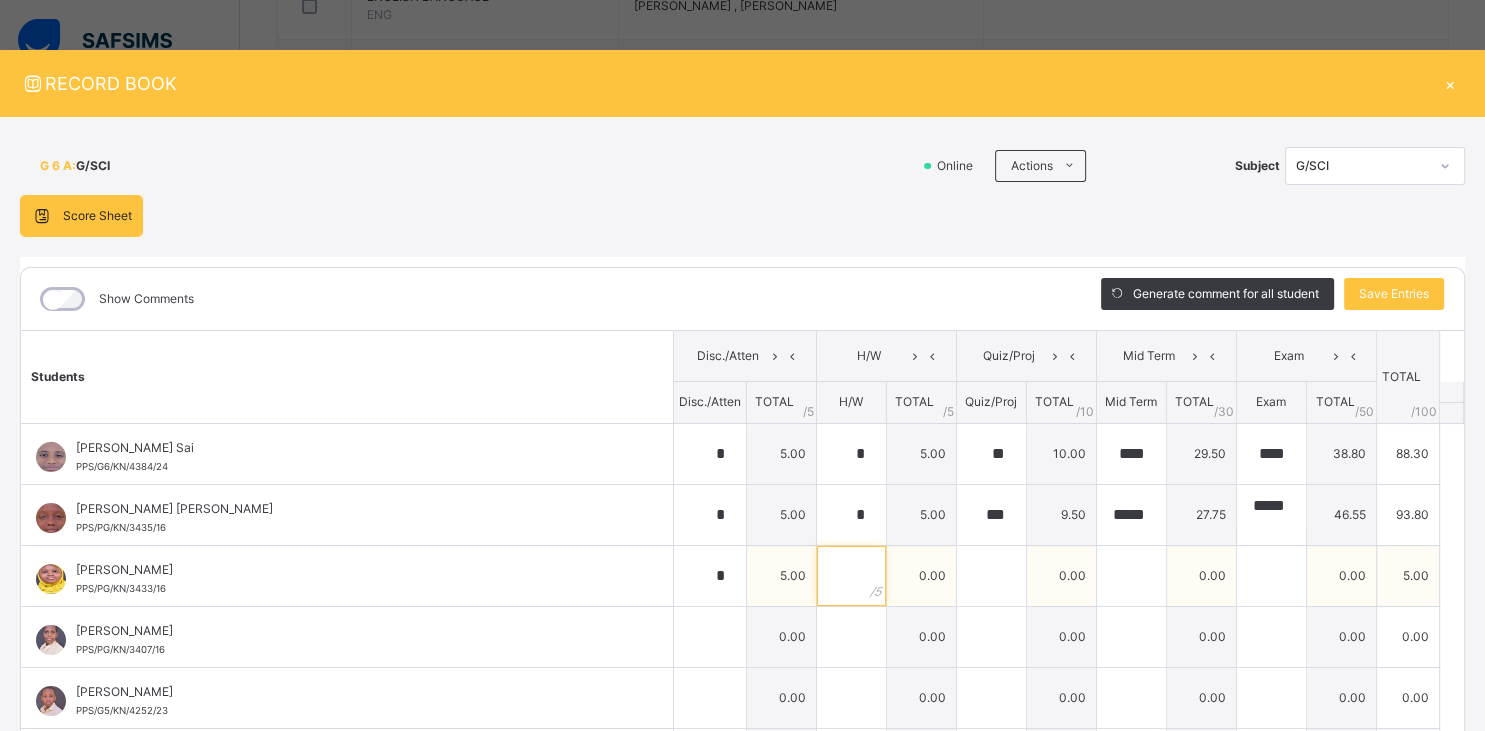 click at bounding box center [851, 576] 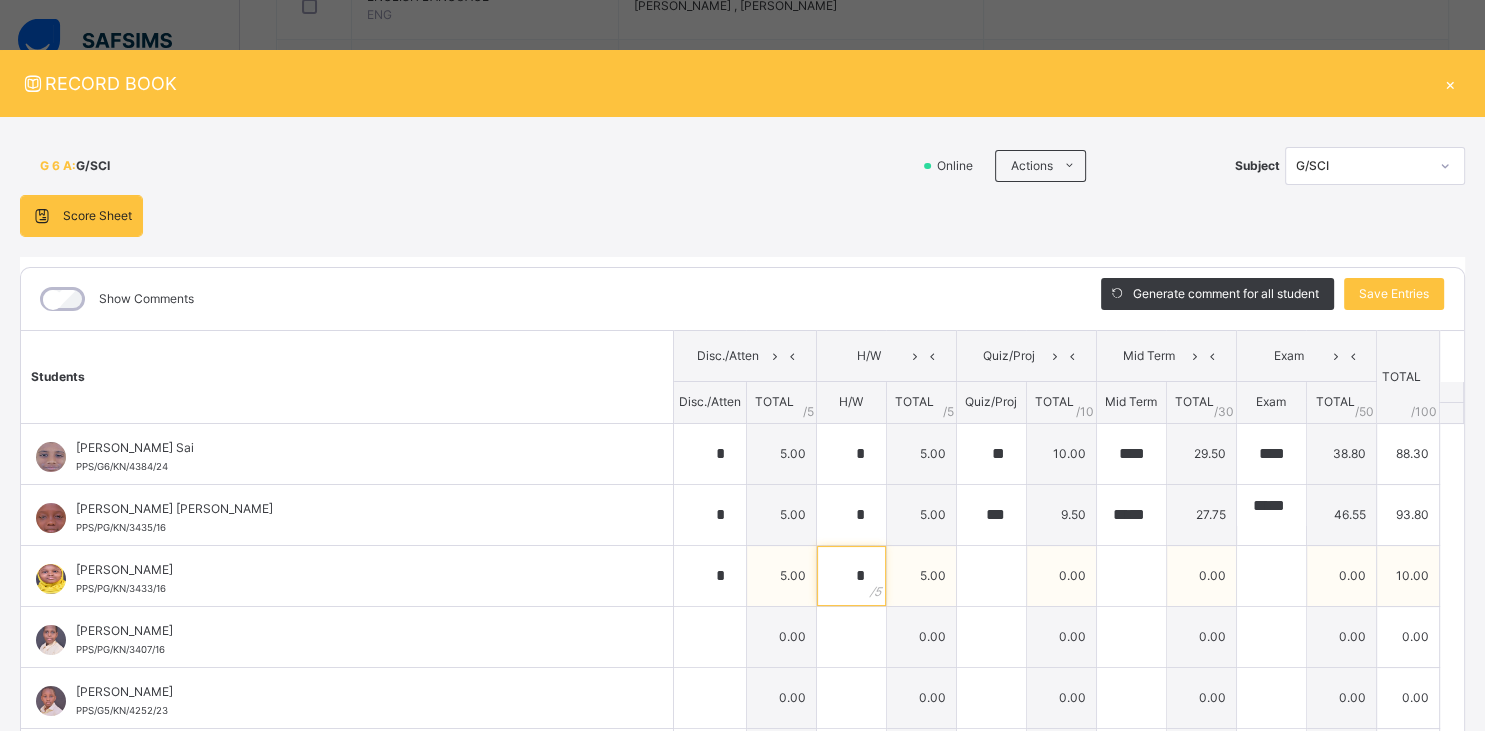 type on "*" 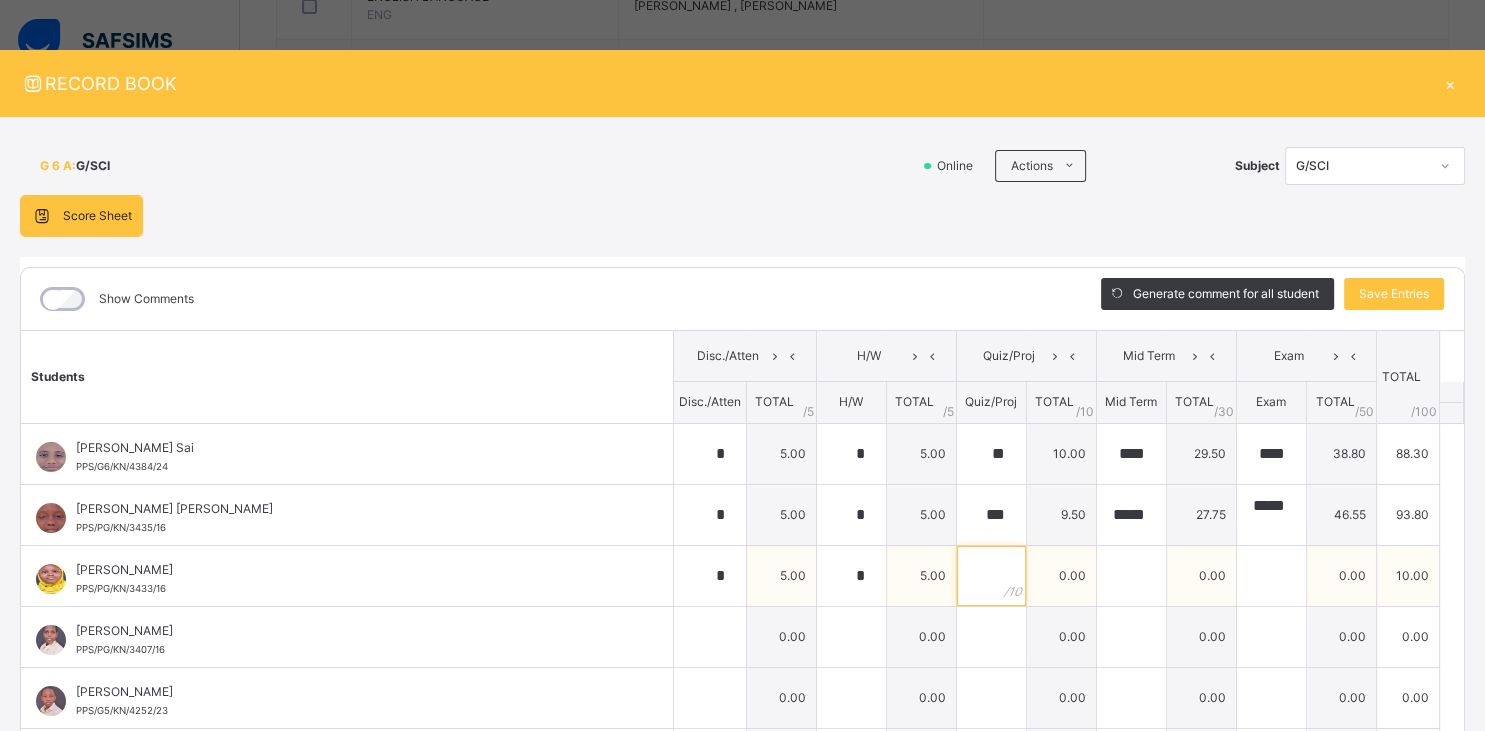 click at bounding box center (991, 576) 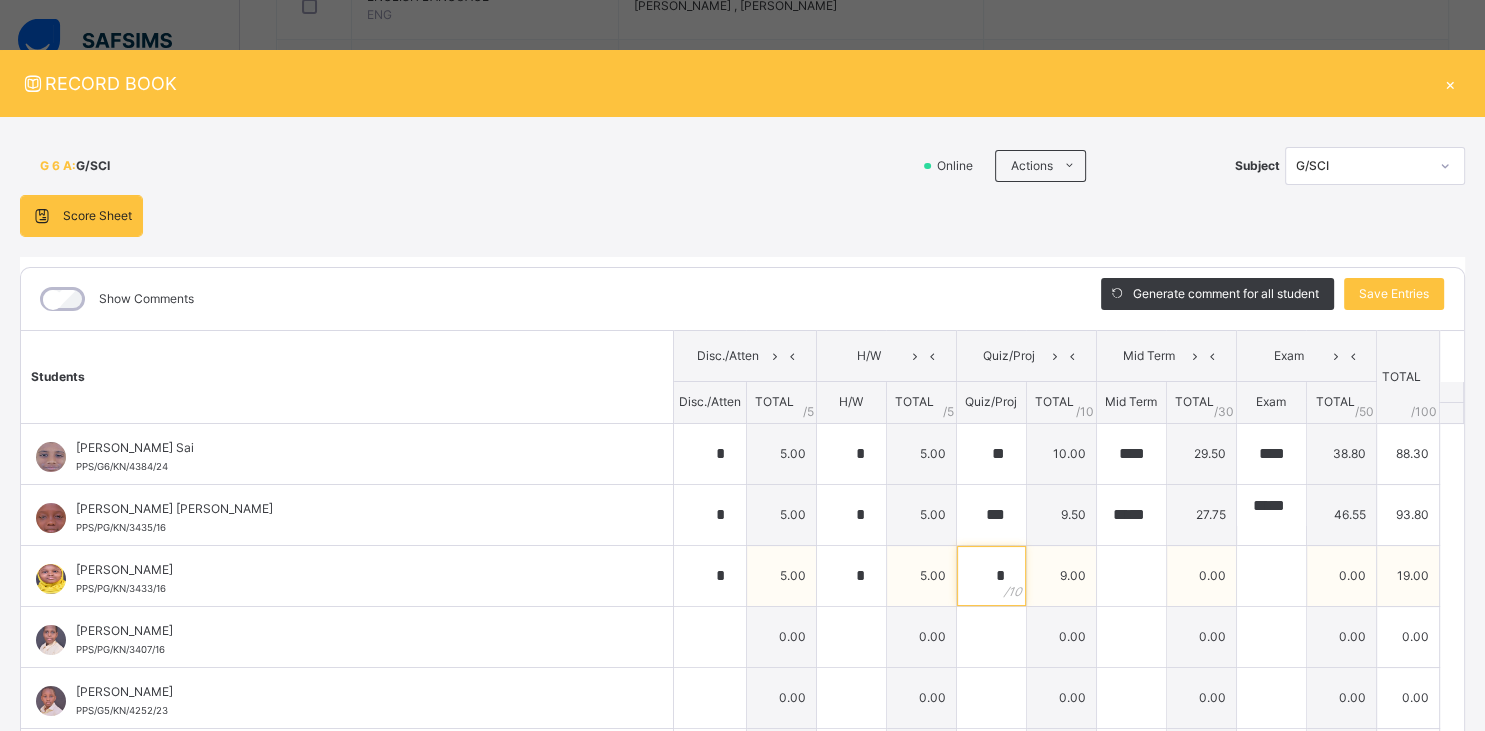 type on "*" 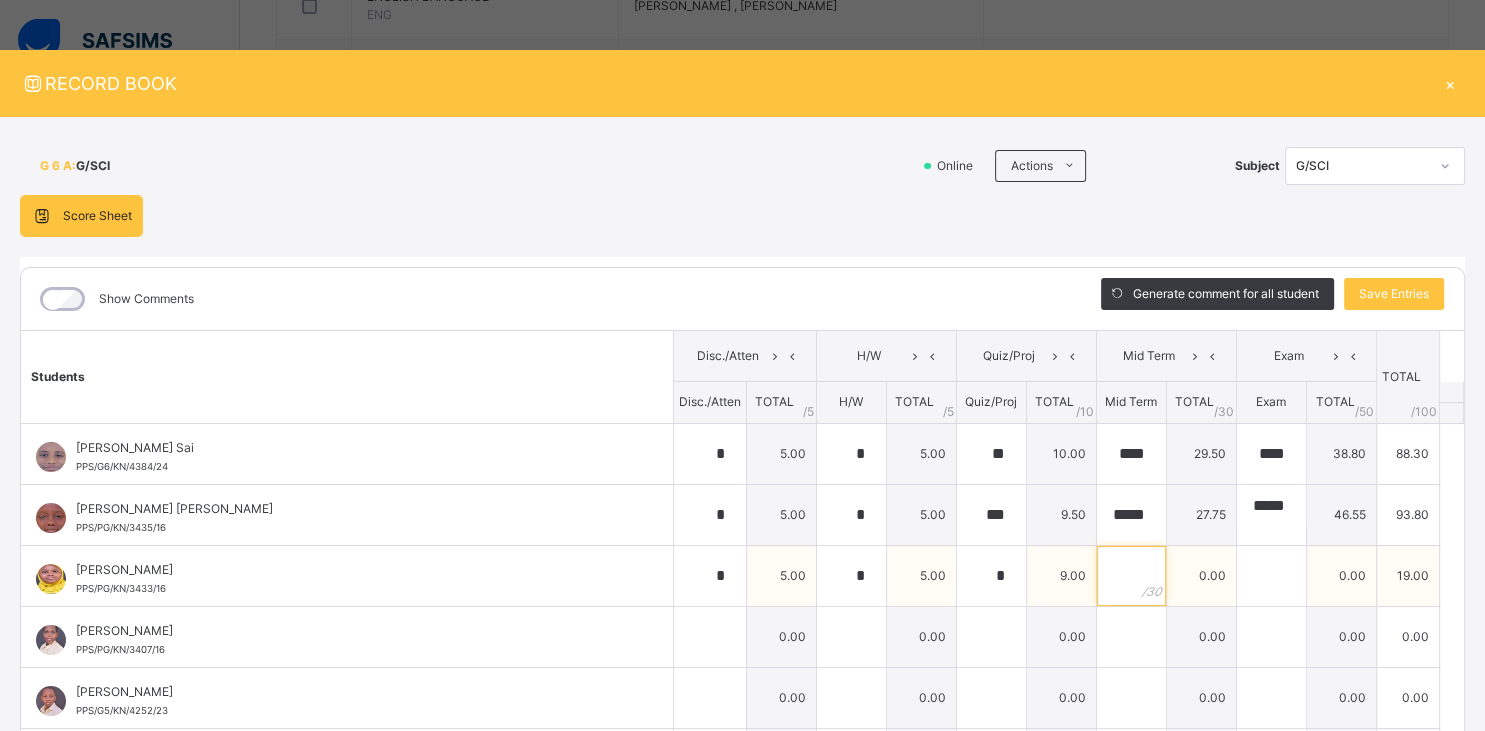 click at bounding box center (1131, 576) 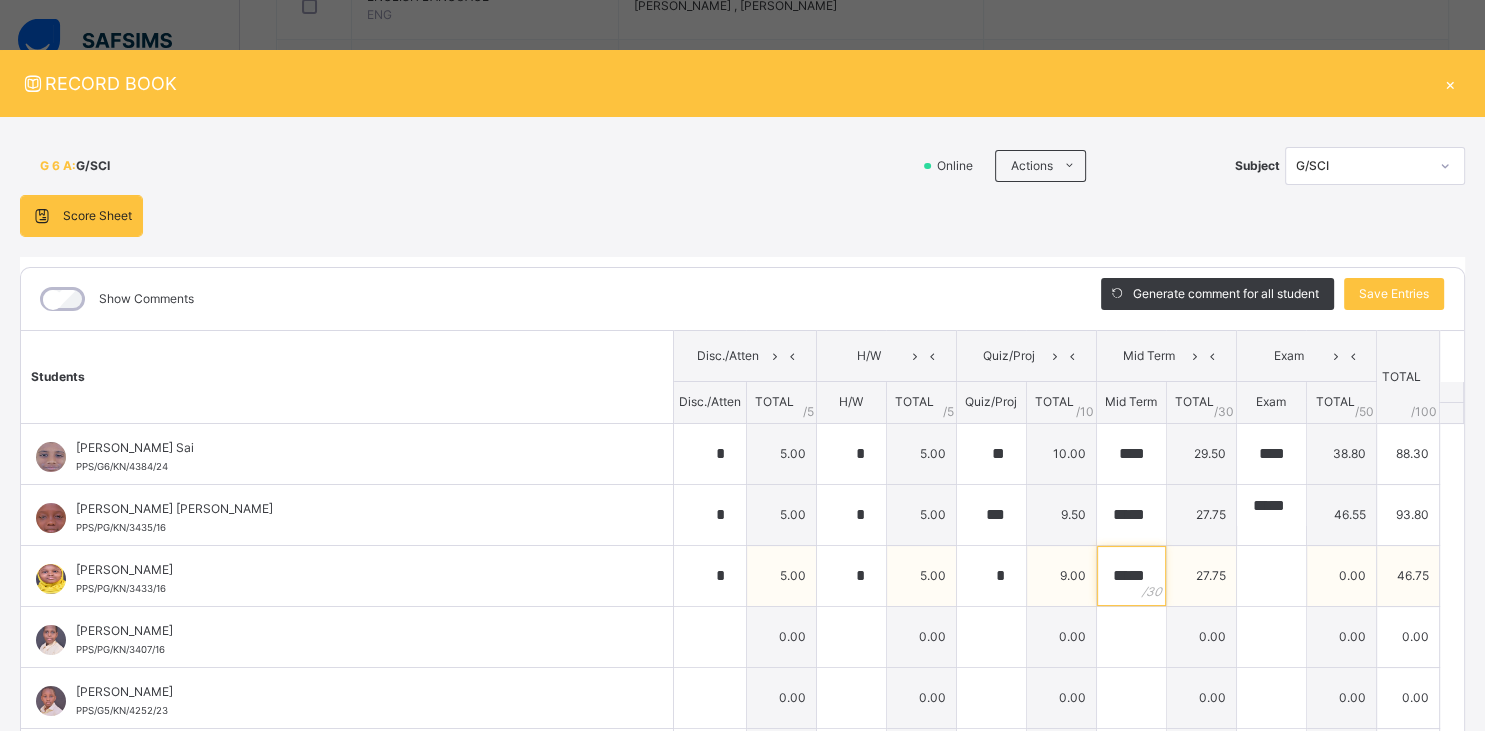 type on "*****" 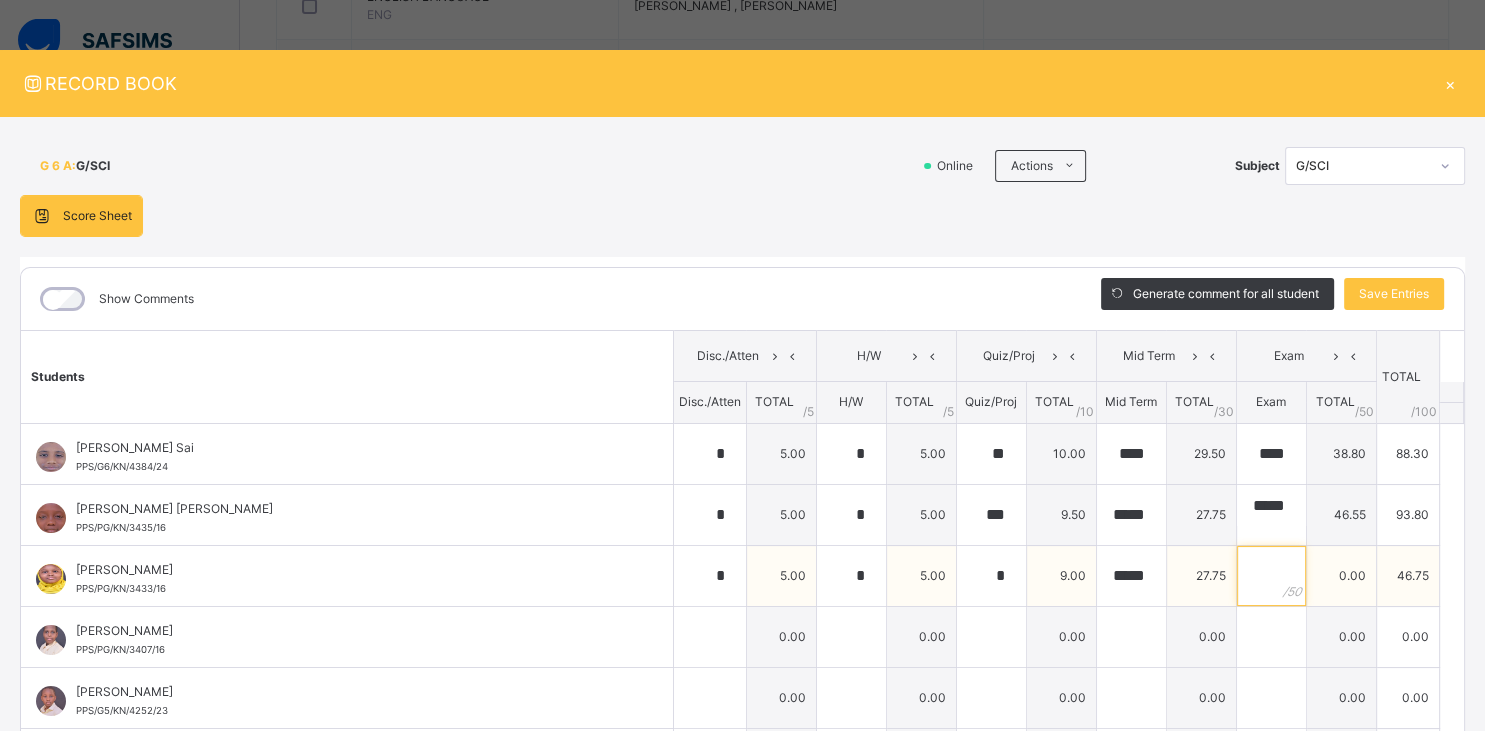 click at bounding box center [1271, 576] 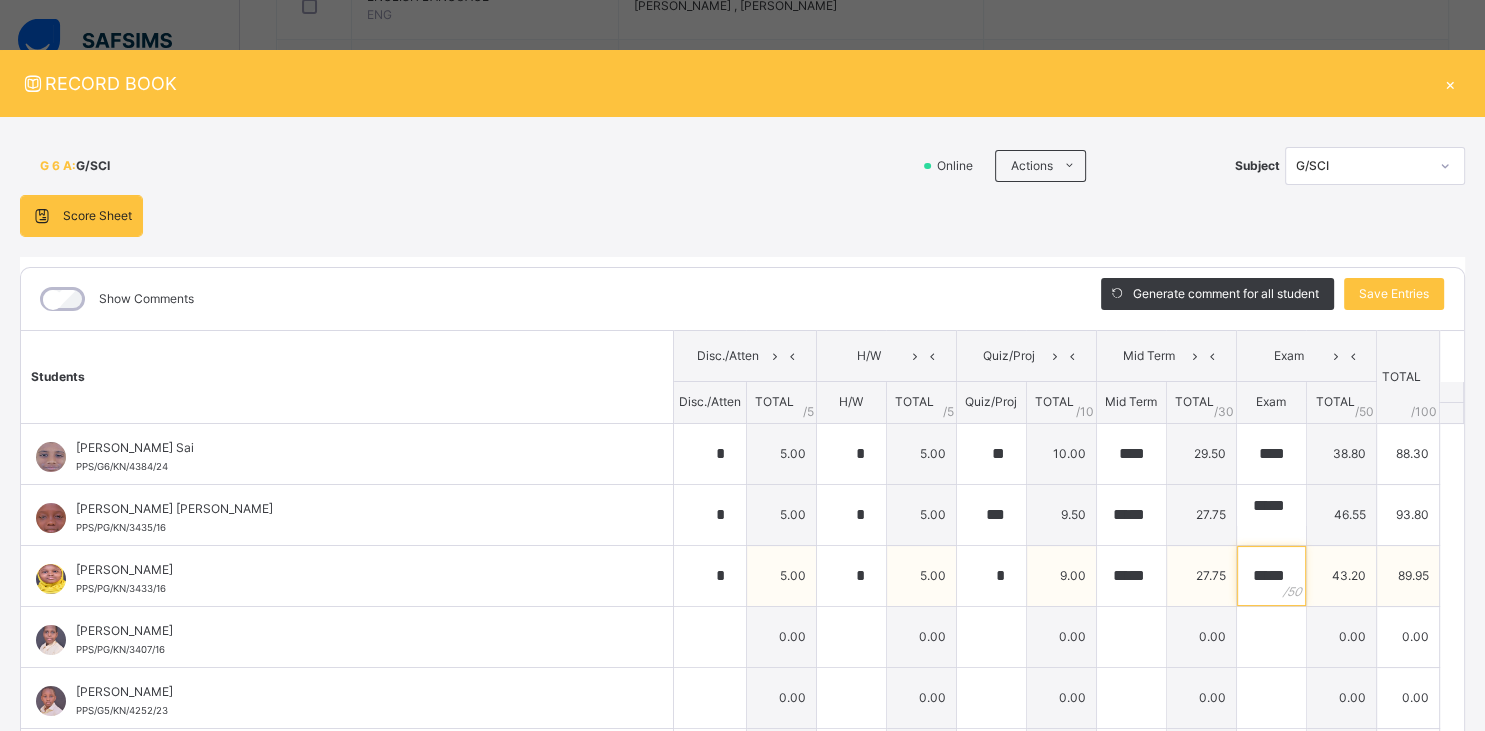 scroll, scrollTop: 0, scrollLeft: 4, axis: horizontal 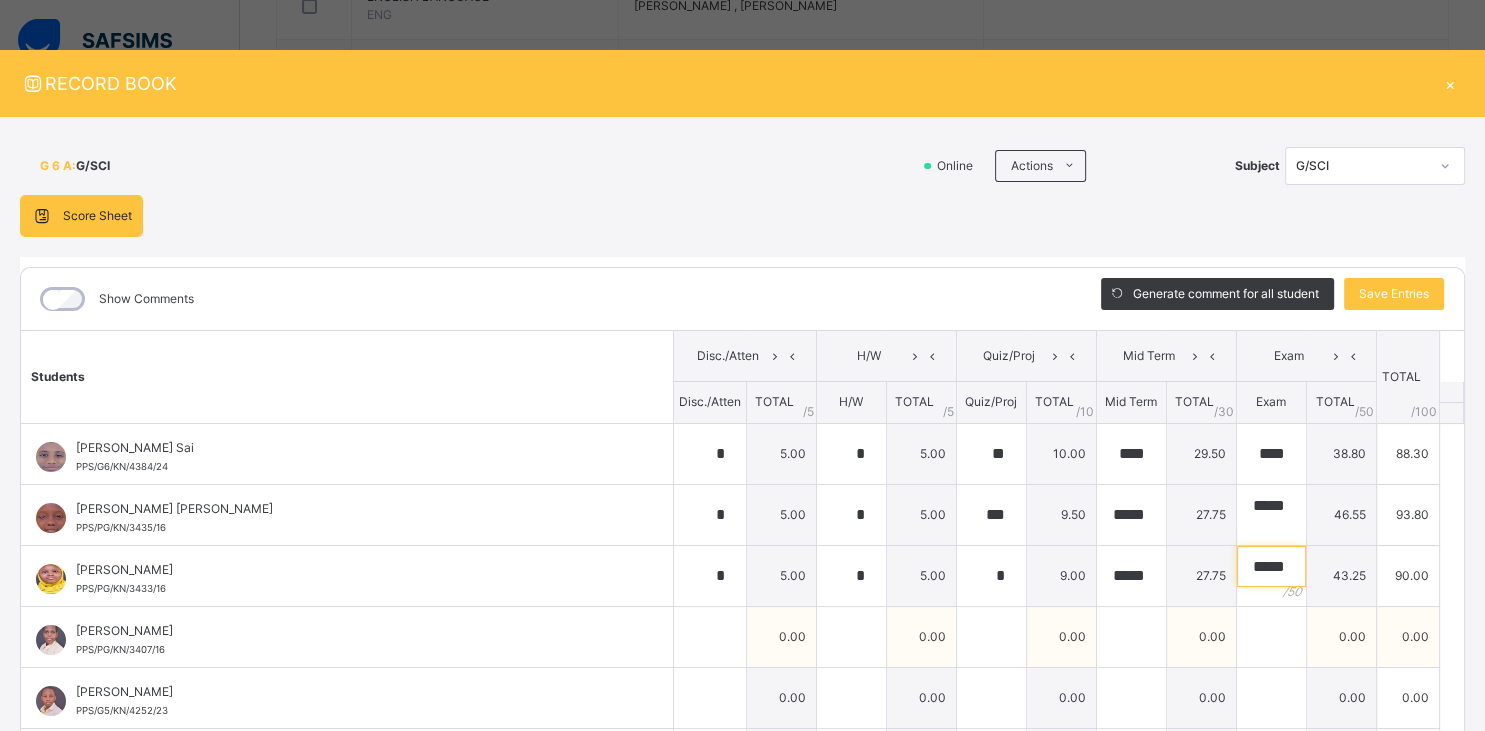 type on "*****" 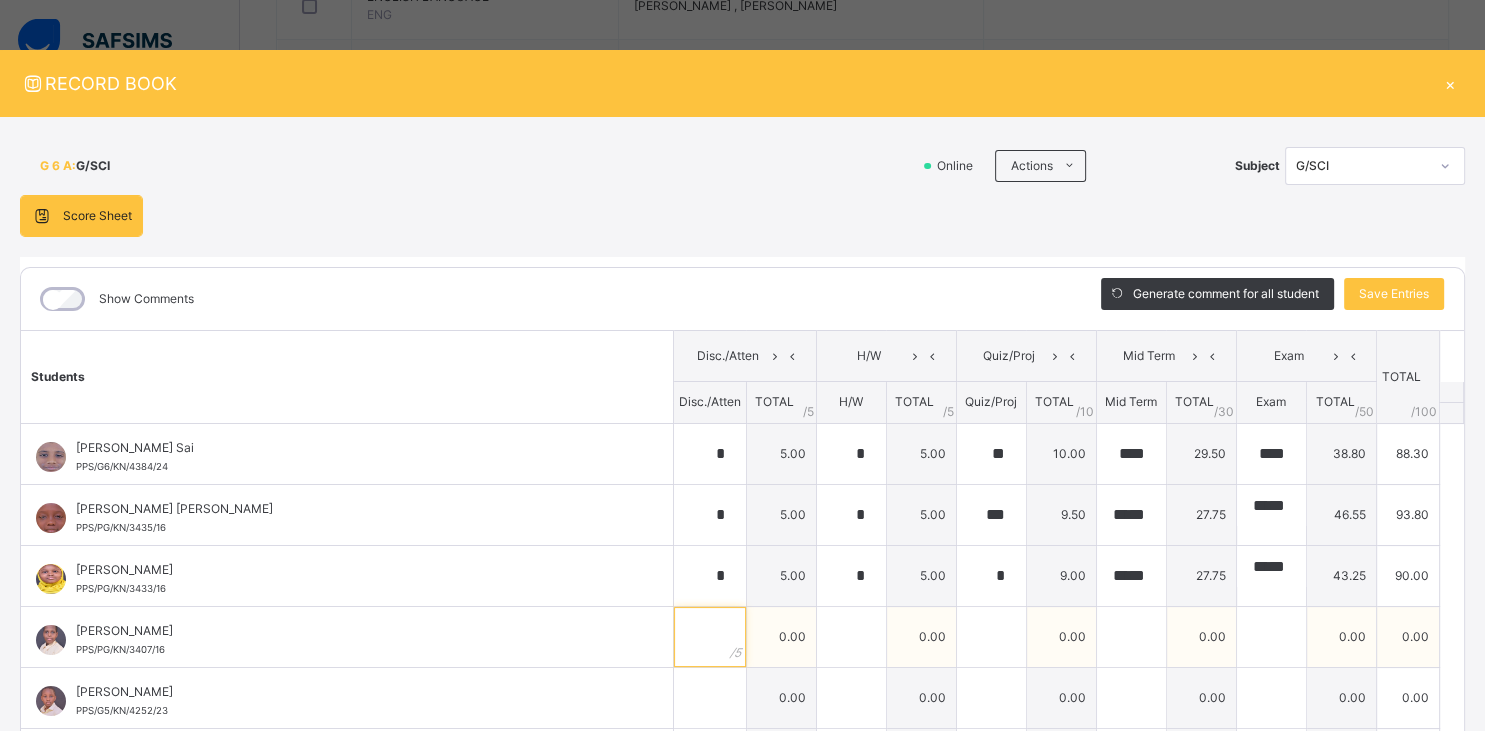 scroll, scrollTop: 0, scrollLeft: 4, axis: horizontal 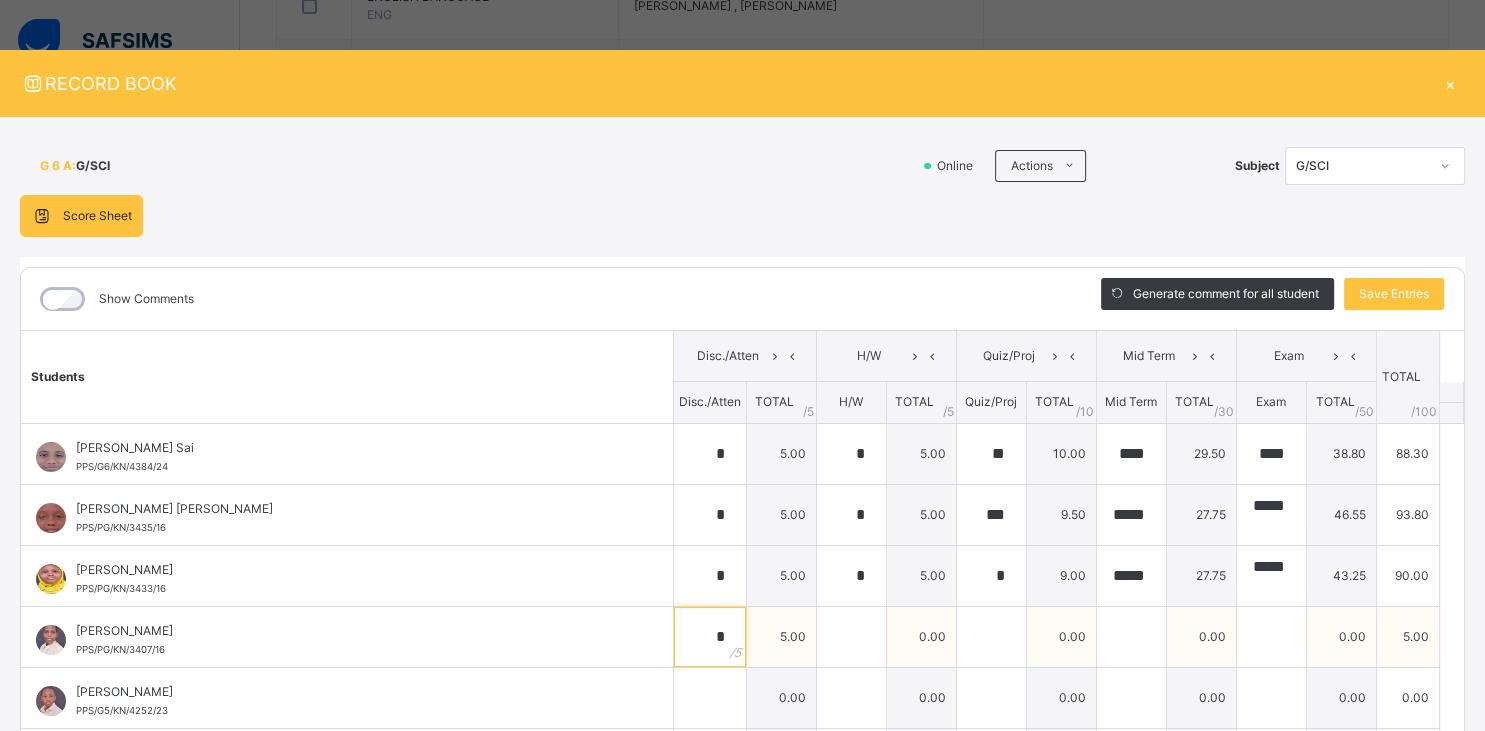 type on "*" 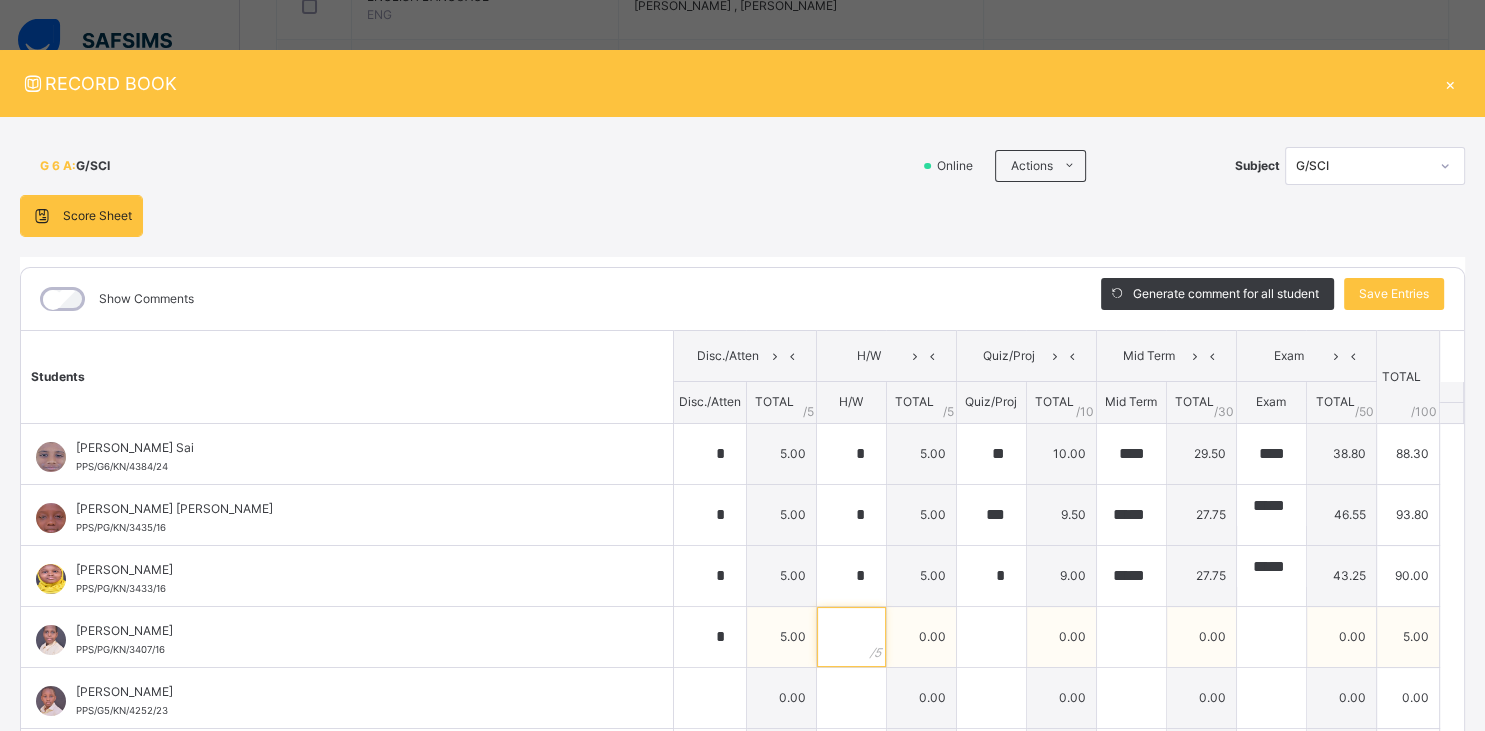 click at bounding box center [851, 637] 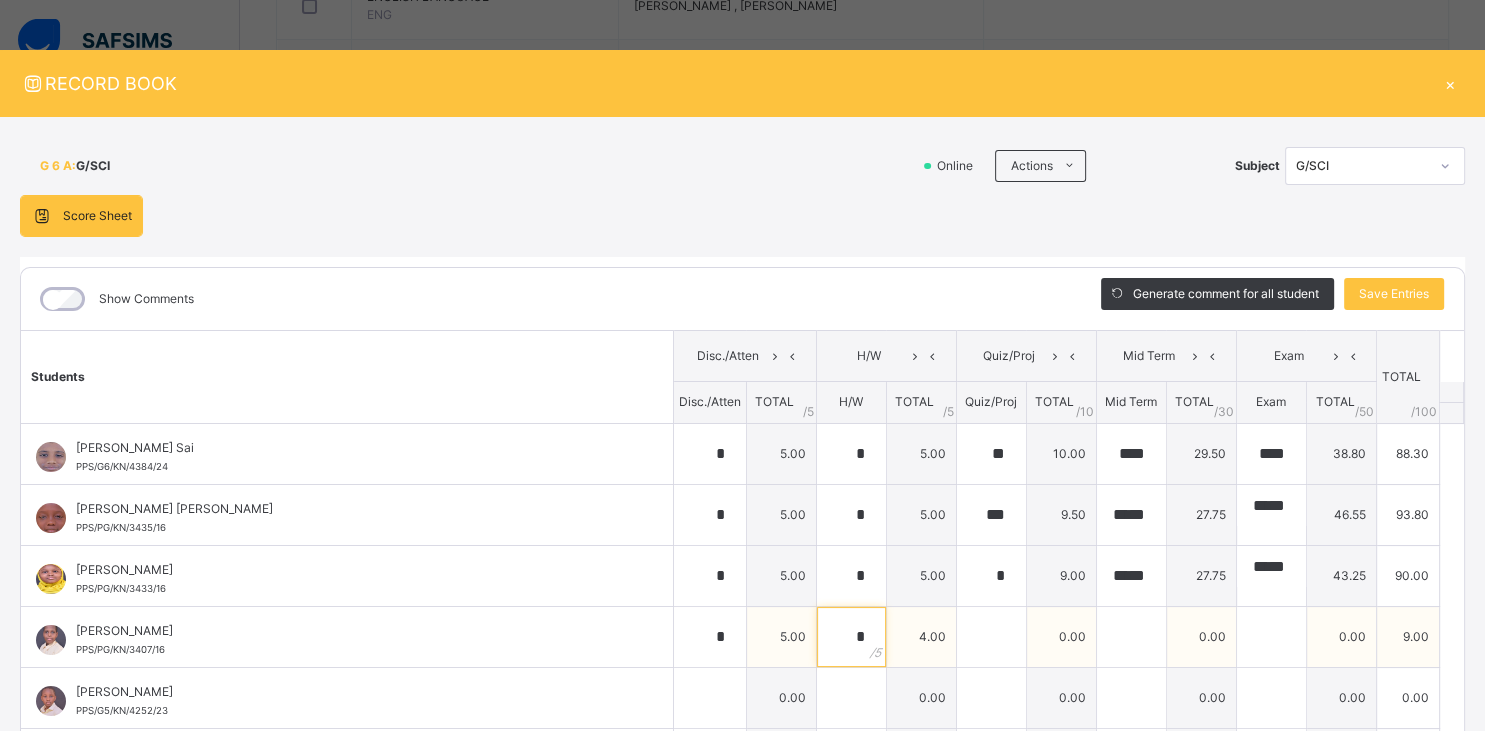 type on "*" 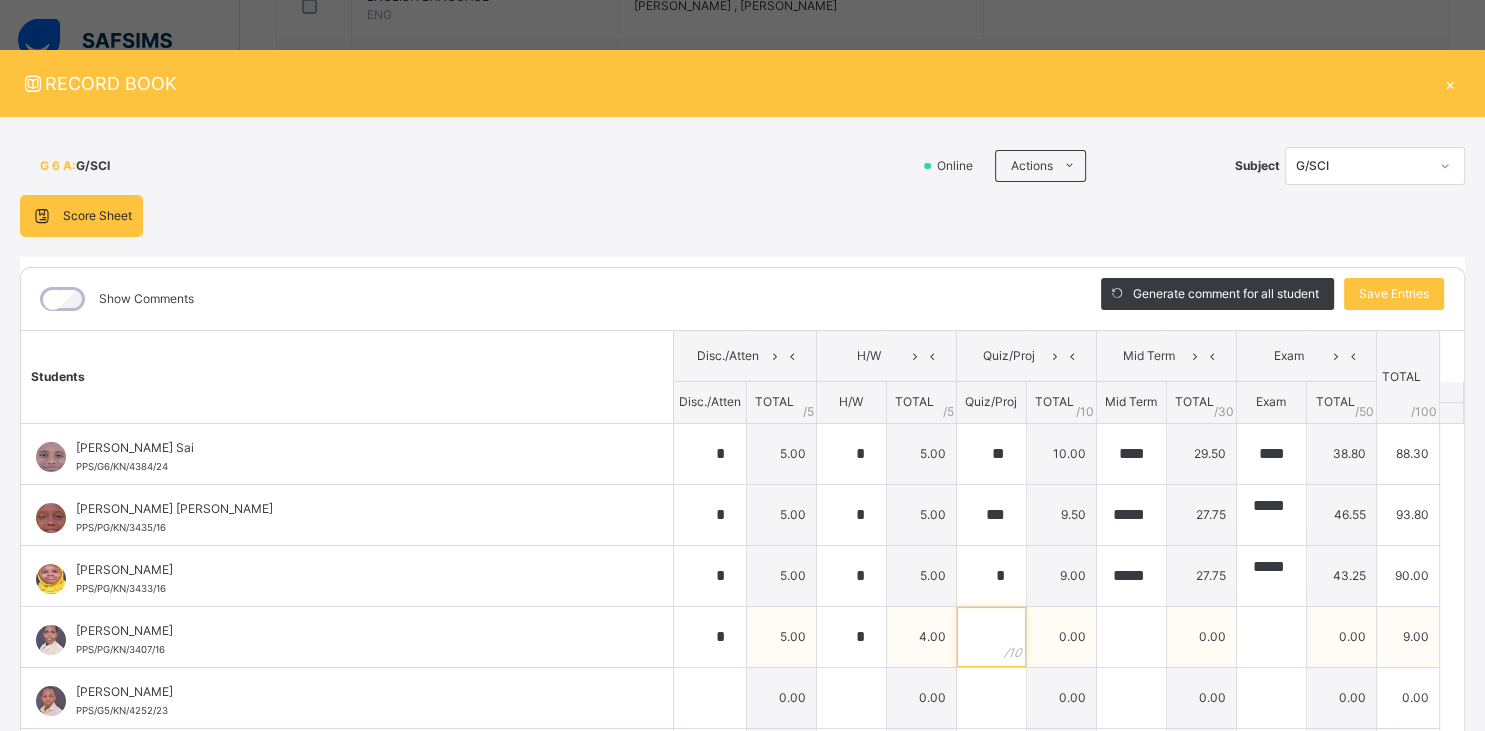 click at bounding box center (991, 637) 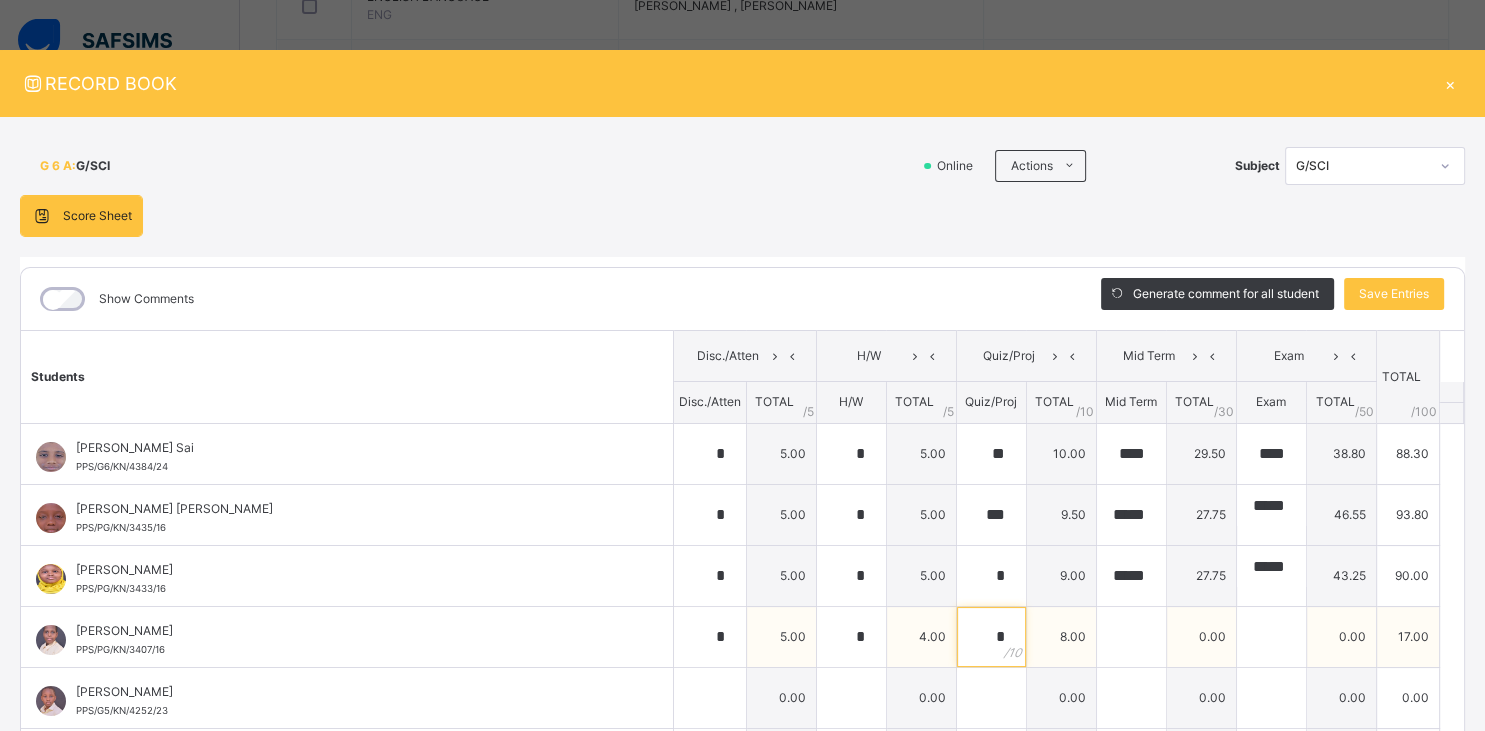 type on "*" 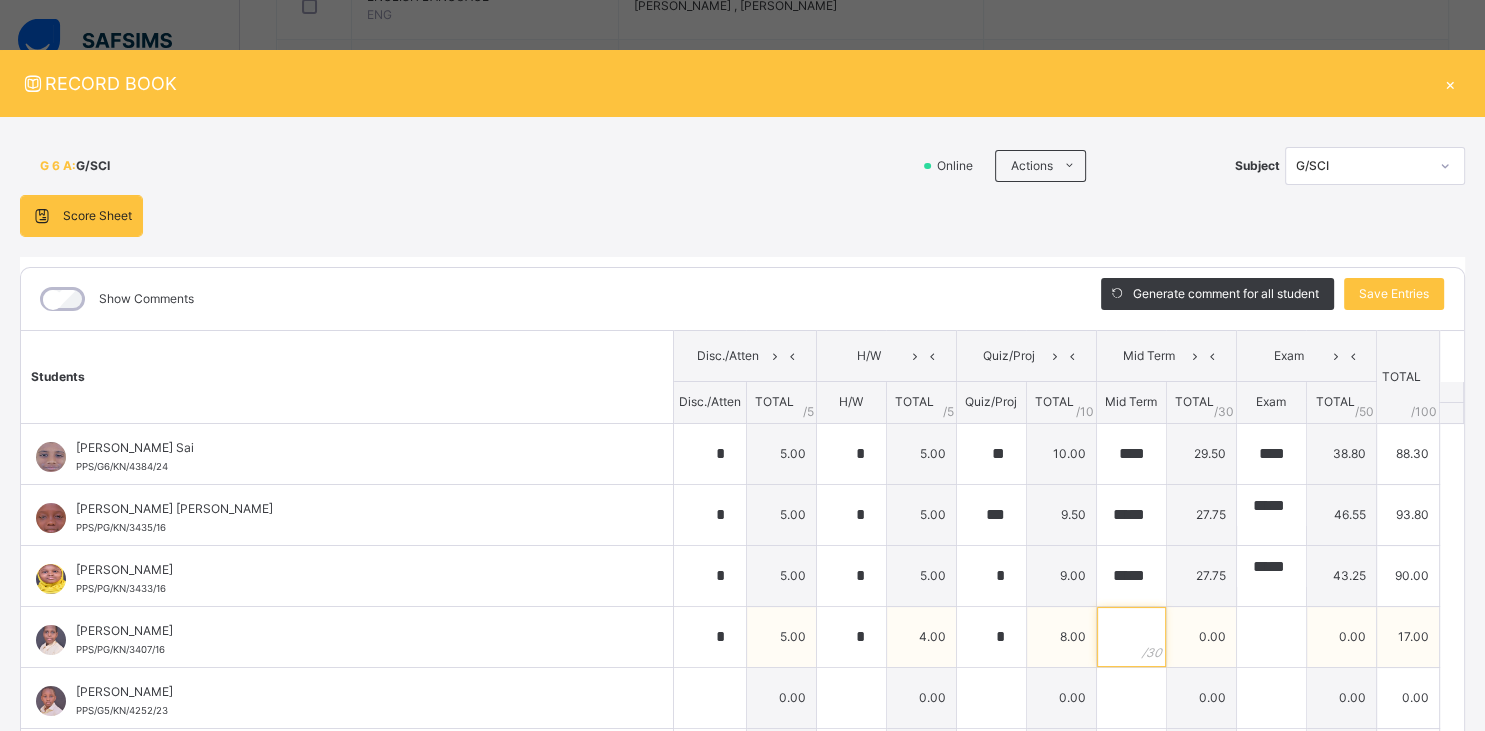 click at bounding box center [1131, 637] 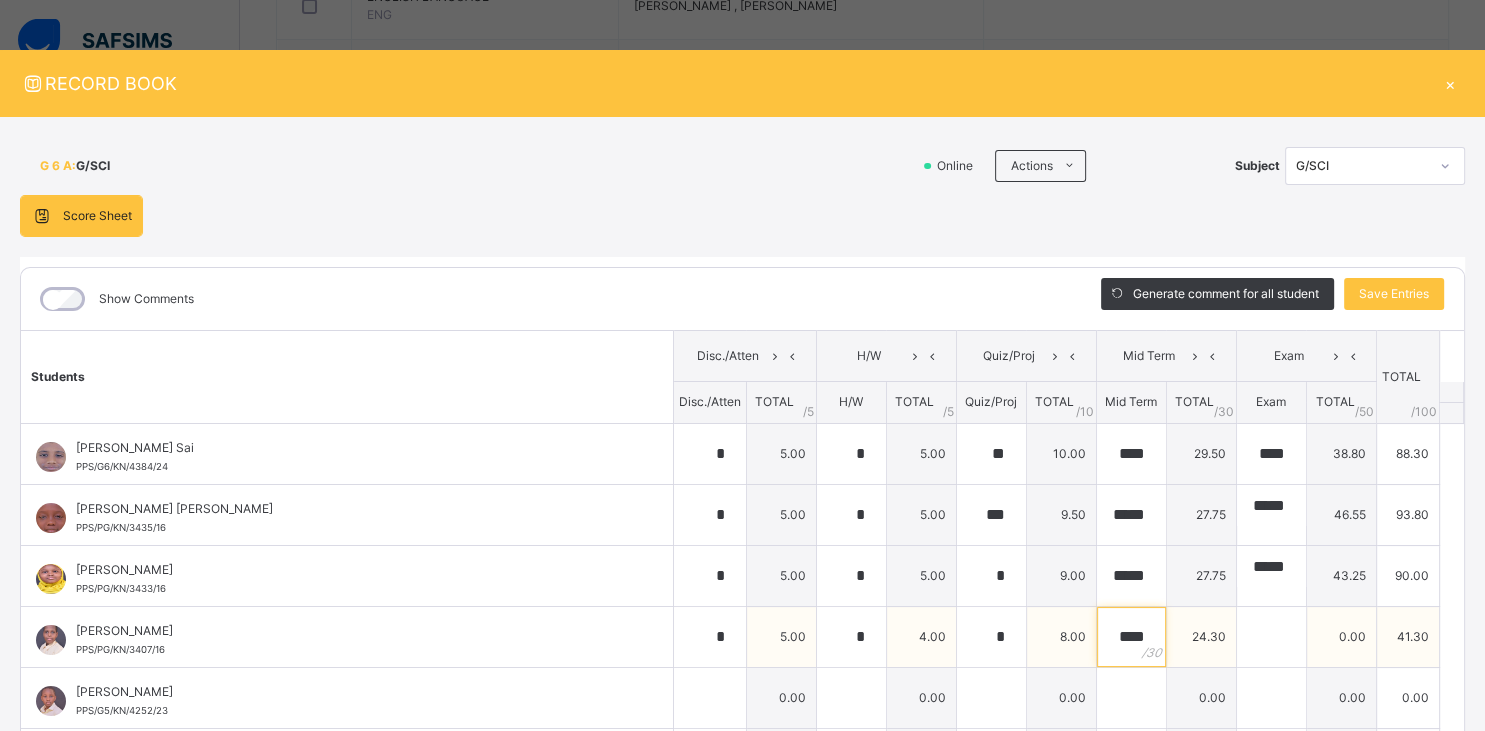 type on "****" 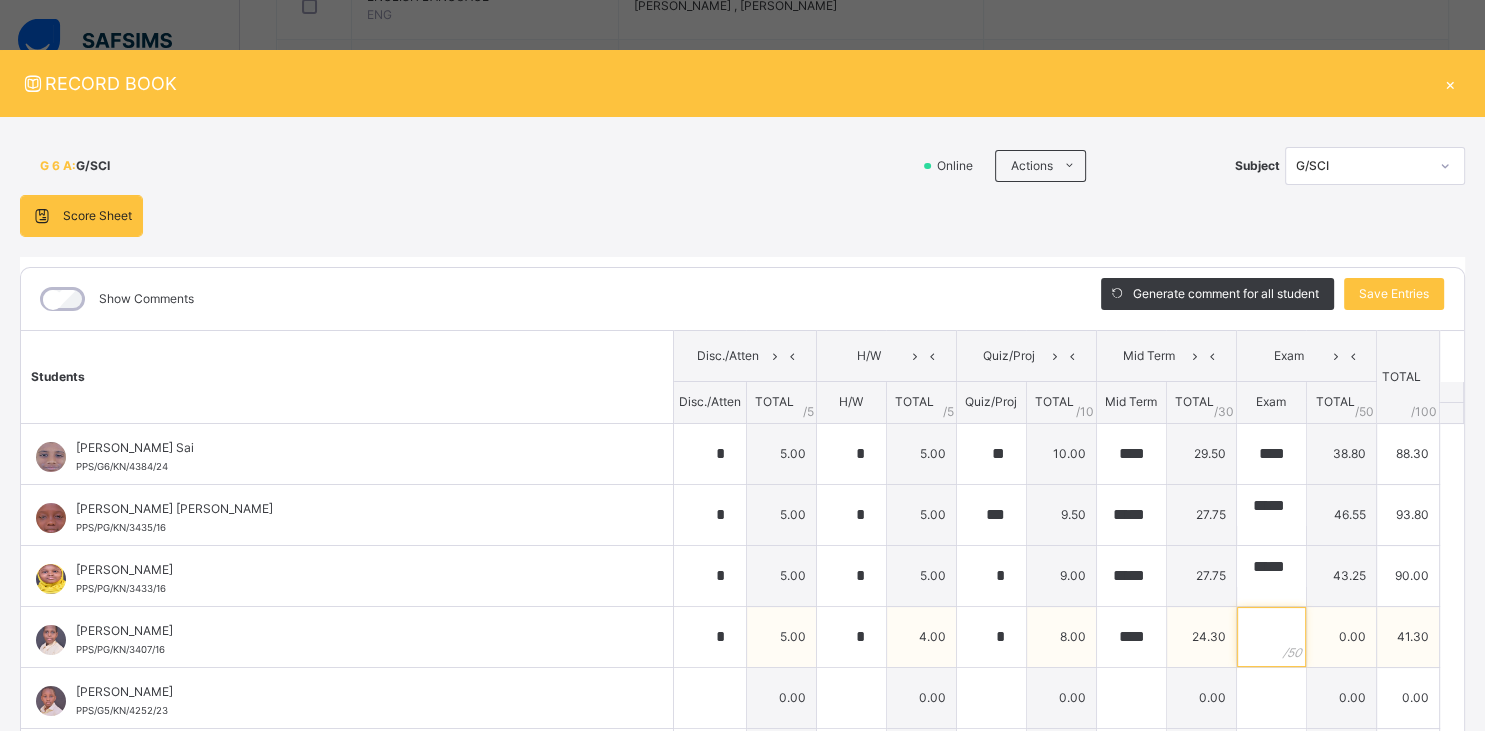 click at bounding box center [1271, 637] 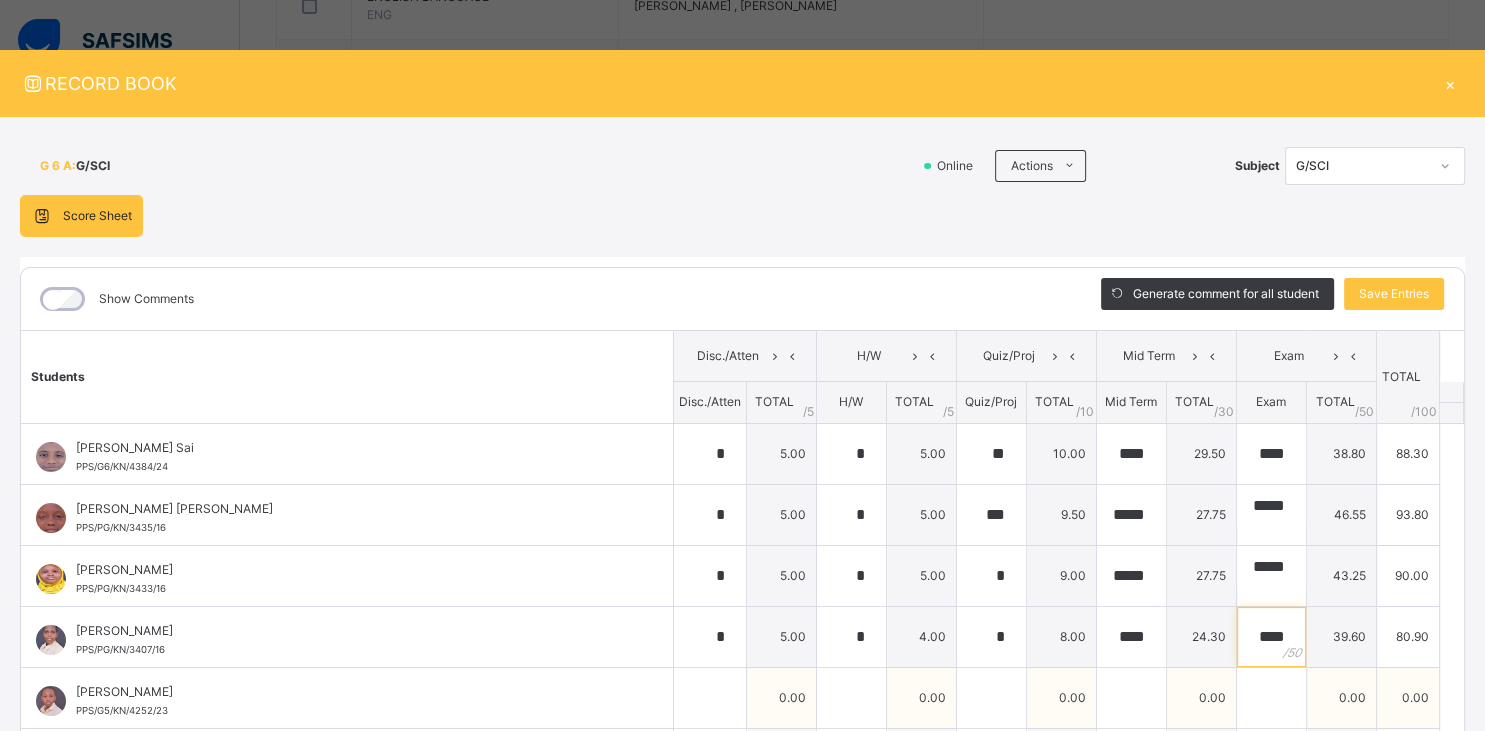 type on "****" 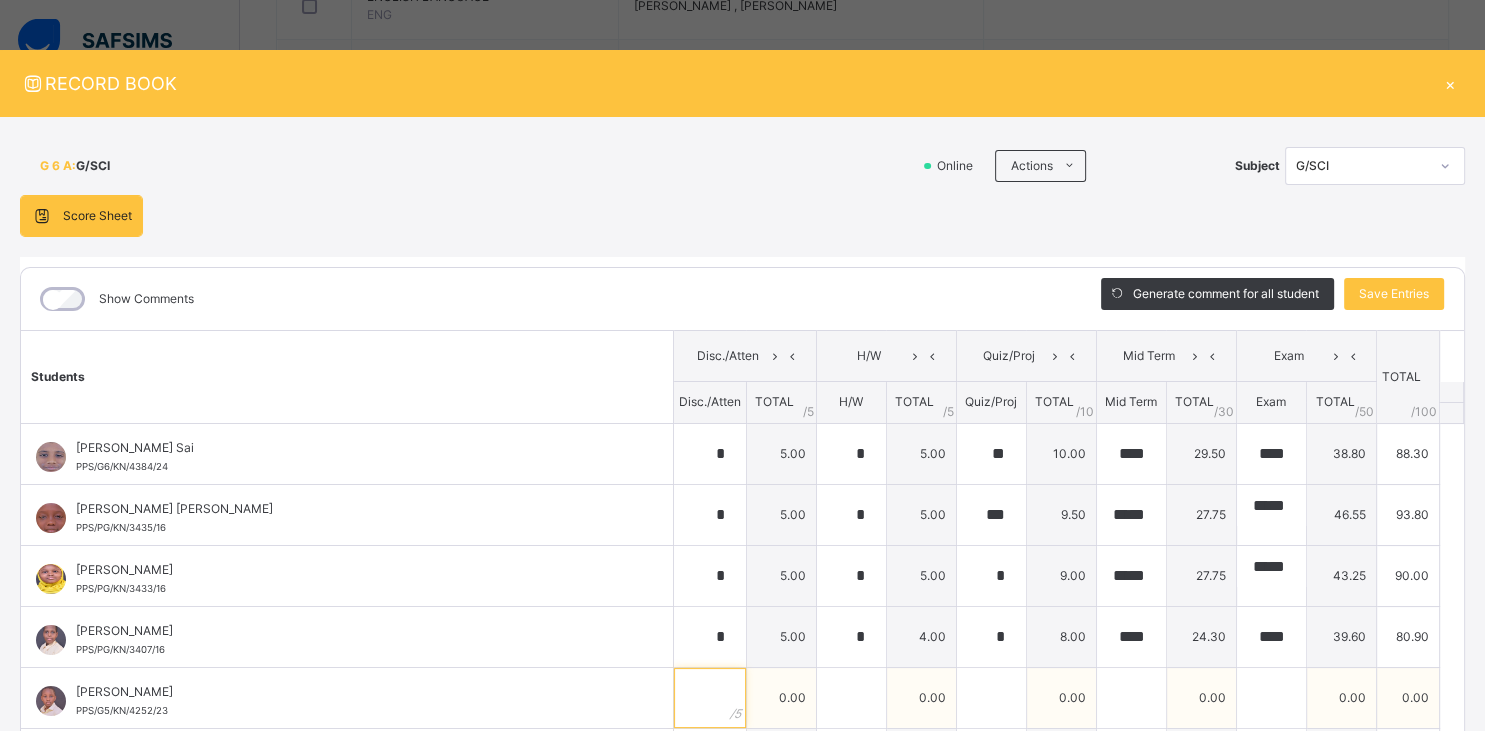 click at bounding box center (710, 698) 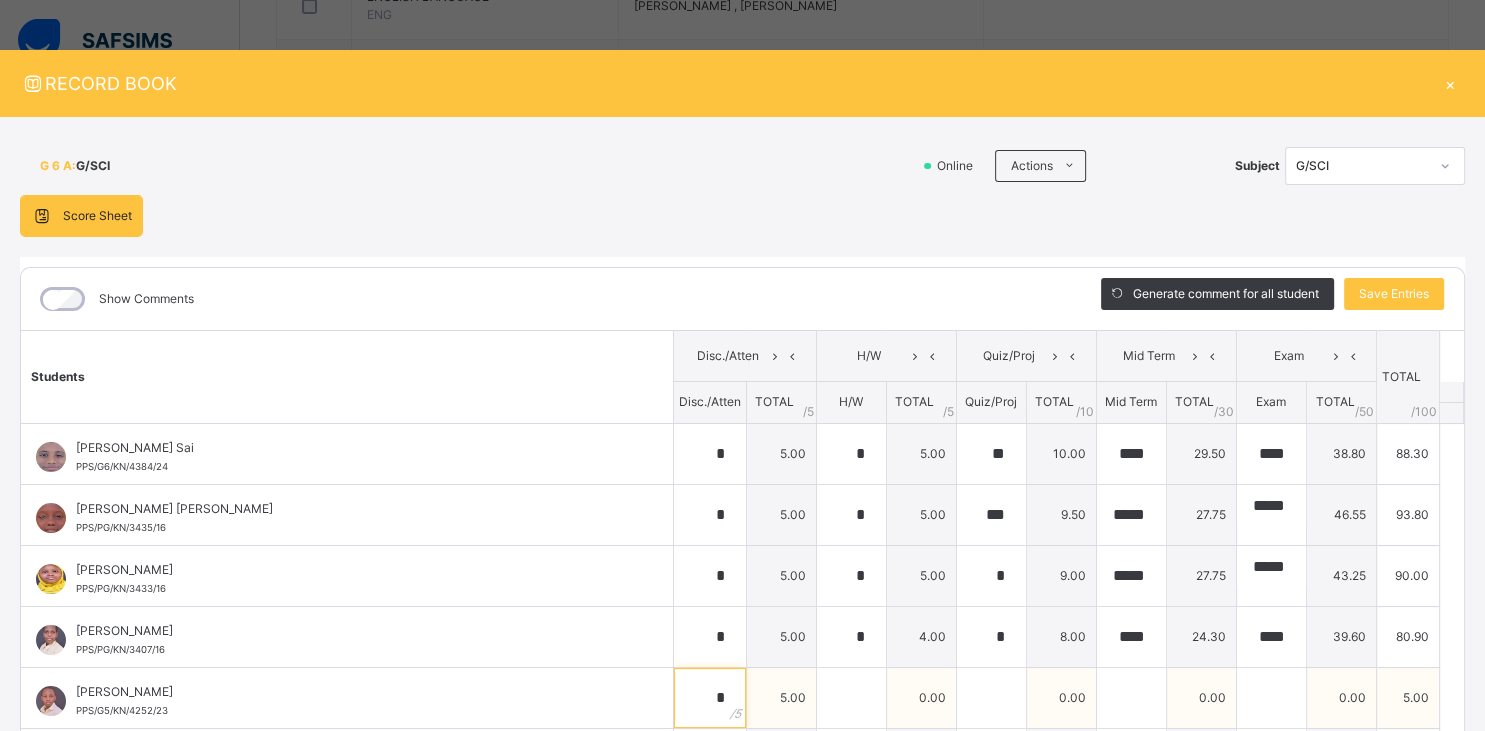 type on "*" 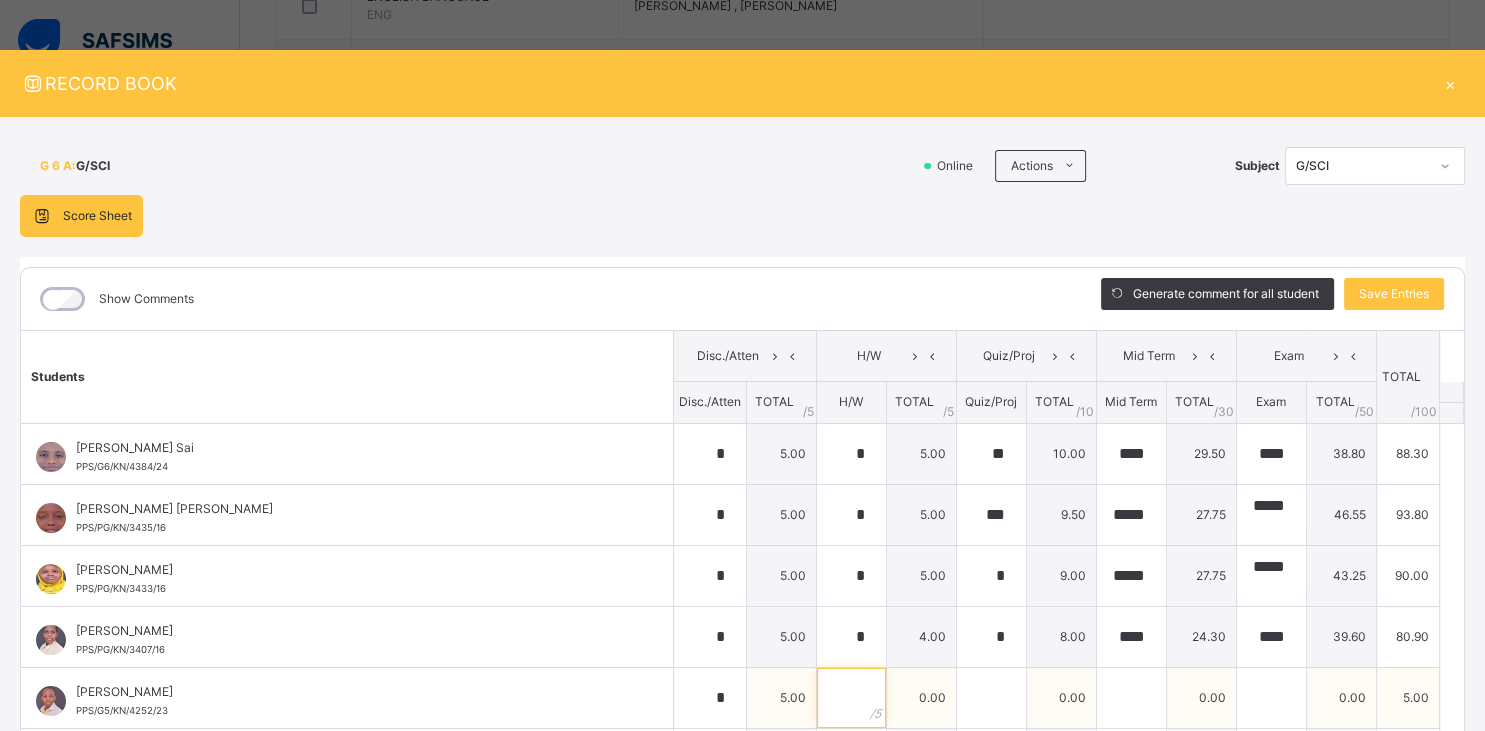 click at bounding box center [851, 698] 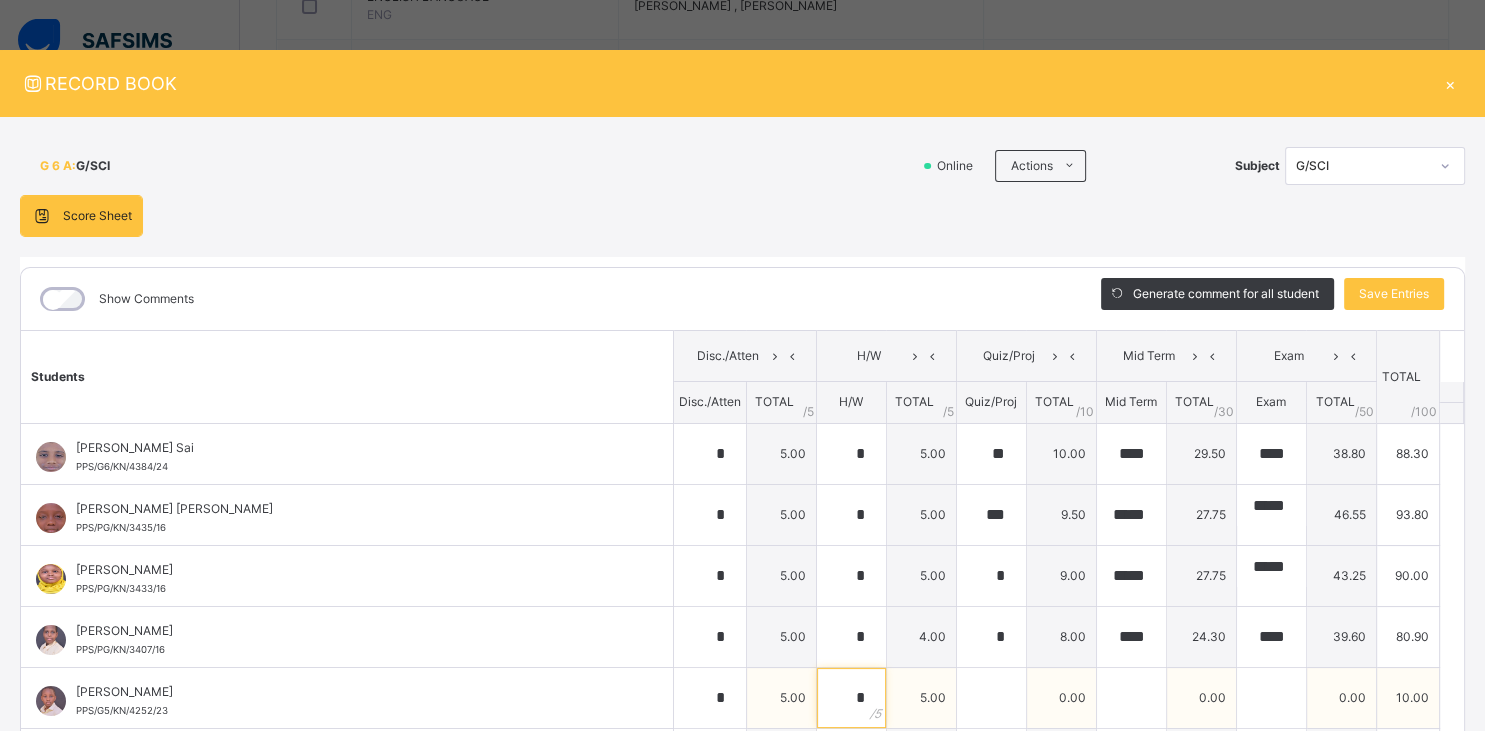type on "*" 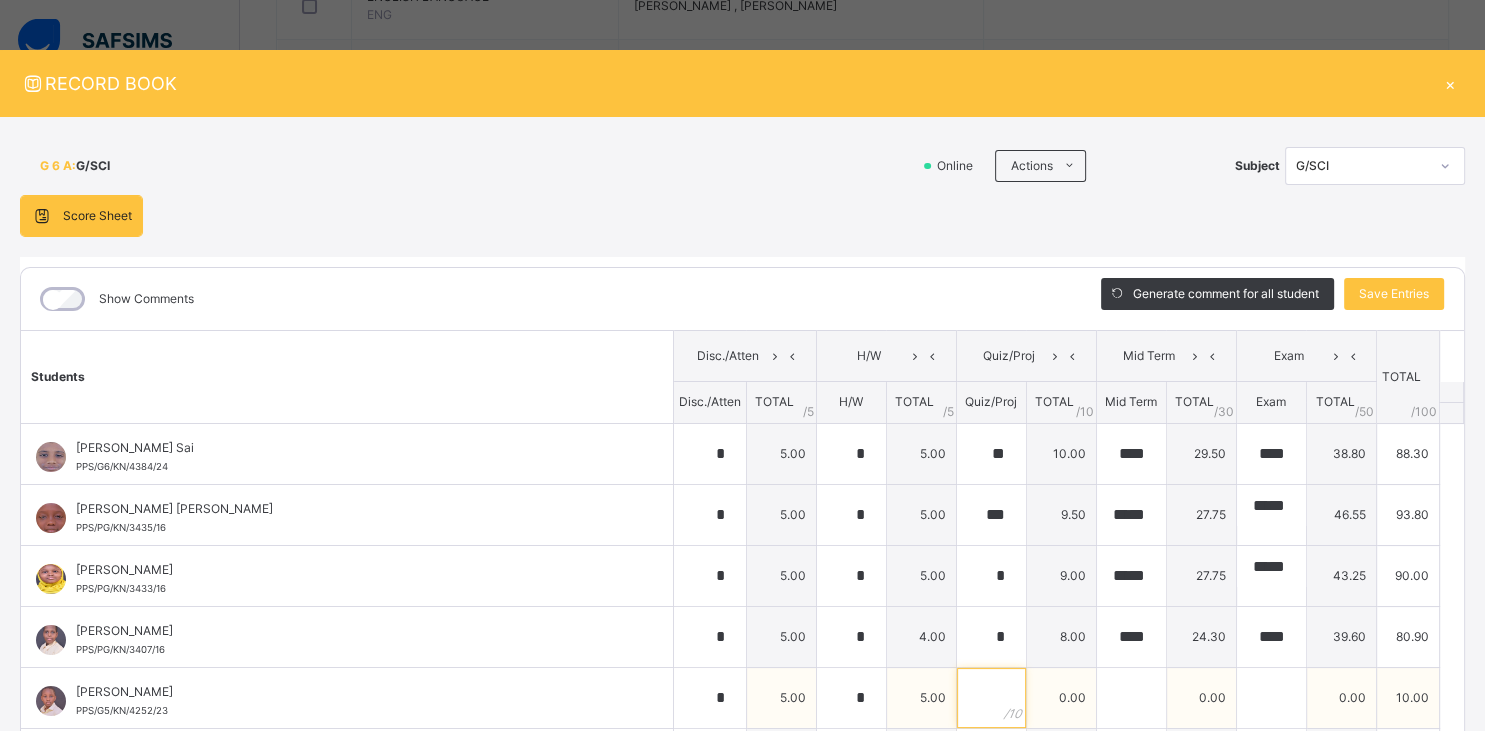click at bounding box center [991, 698] 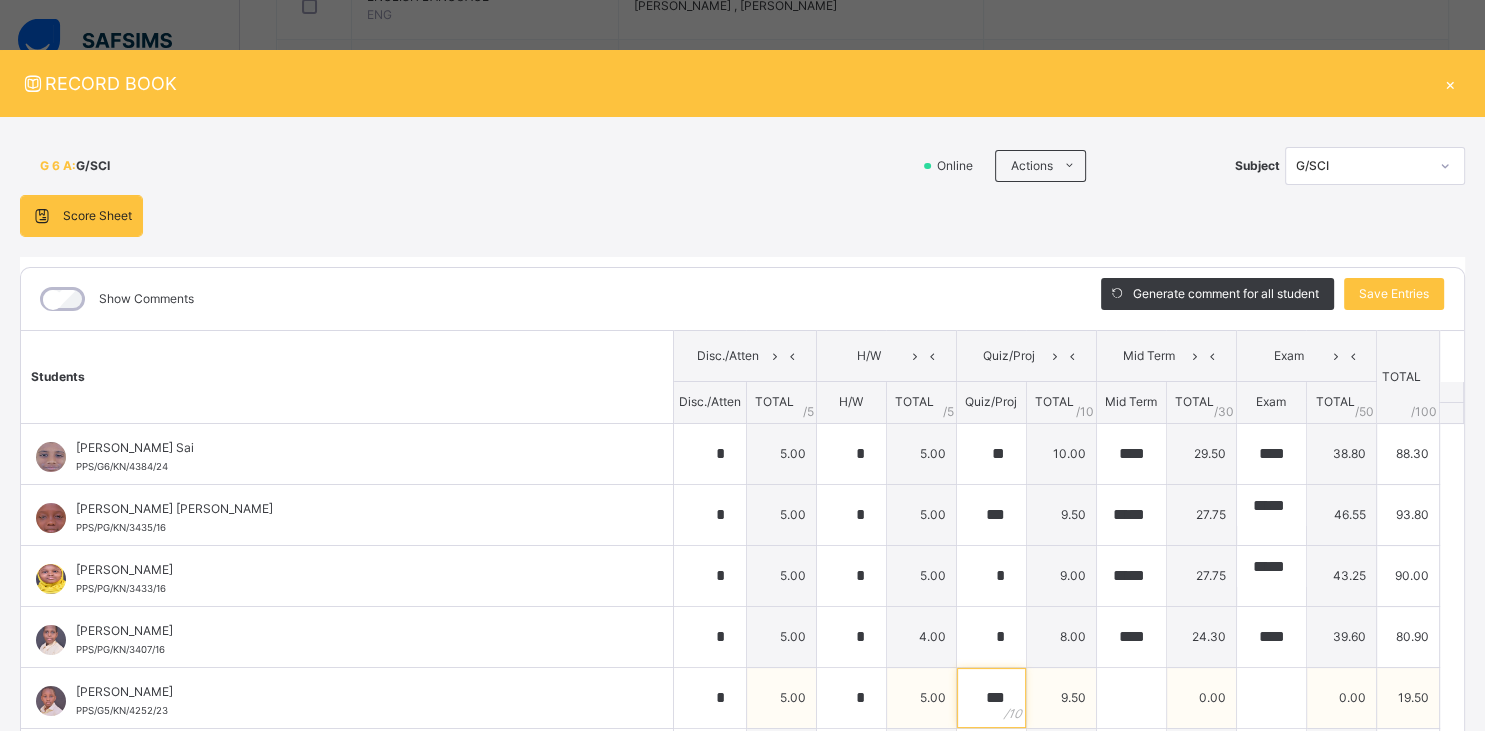 type on "***" 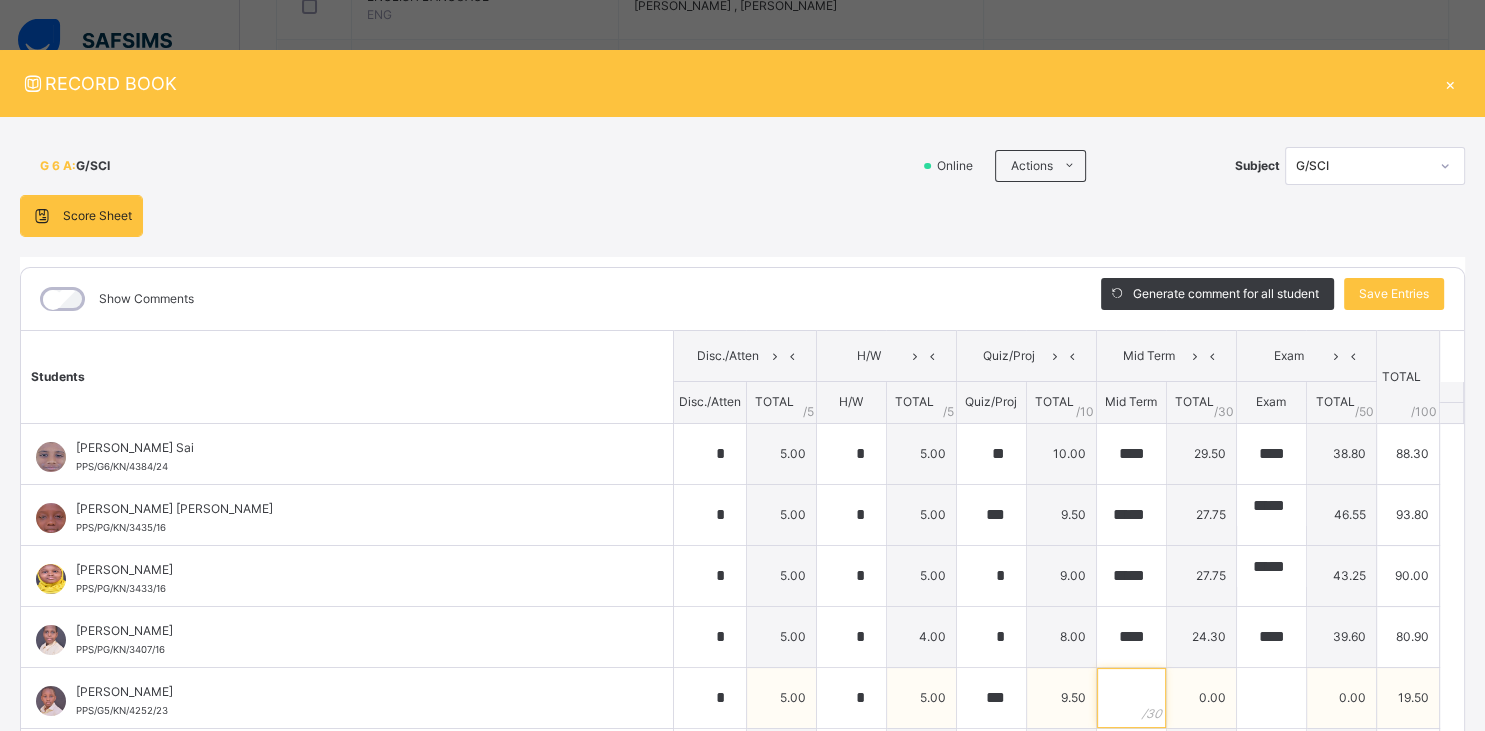 click at bounding box center (1131, 698) 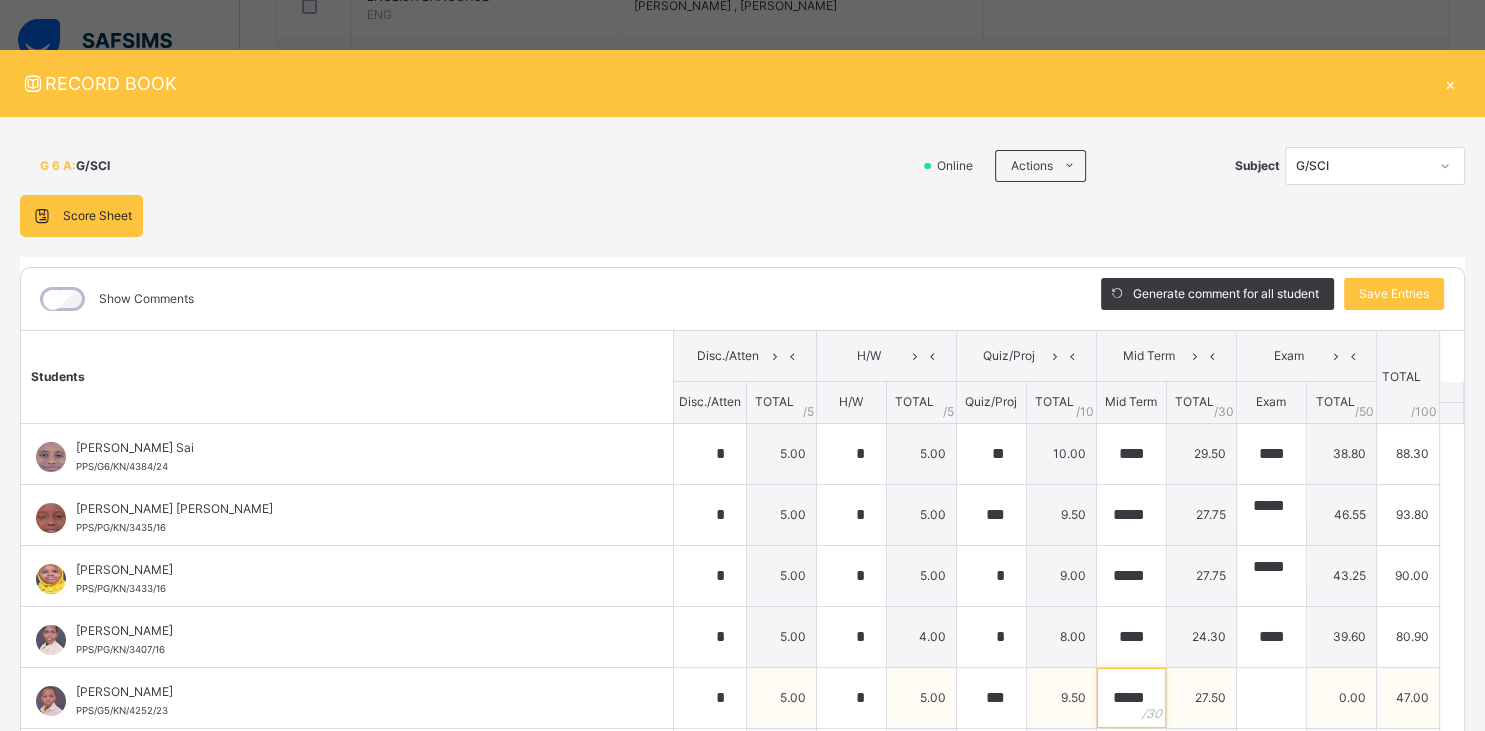 scroll, scrollTop: 0, scrollLeft: 1, axis: horizontal 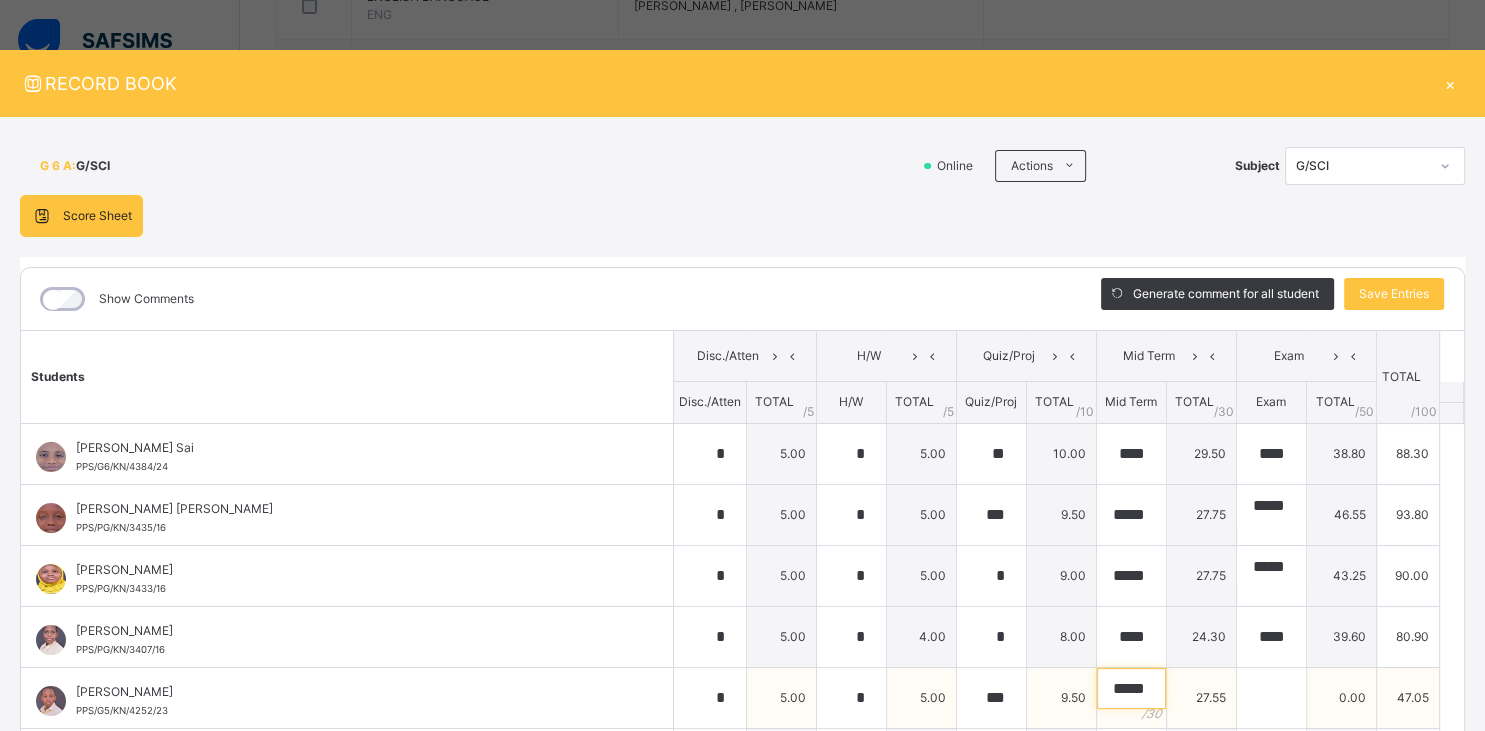 type on "*****" 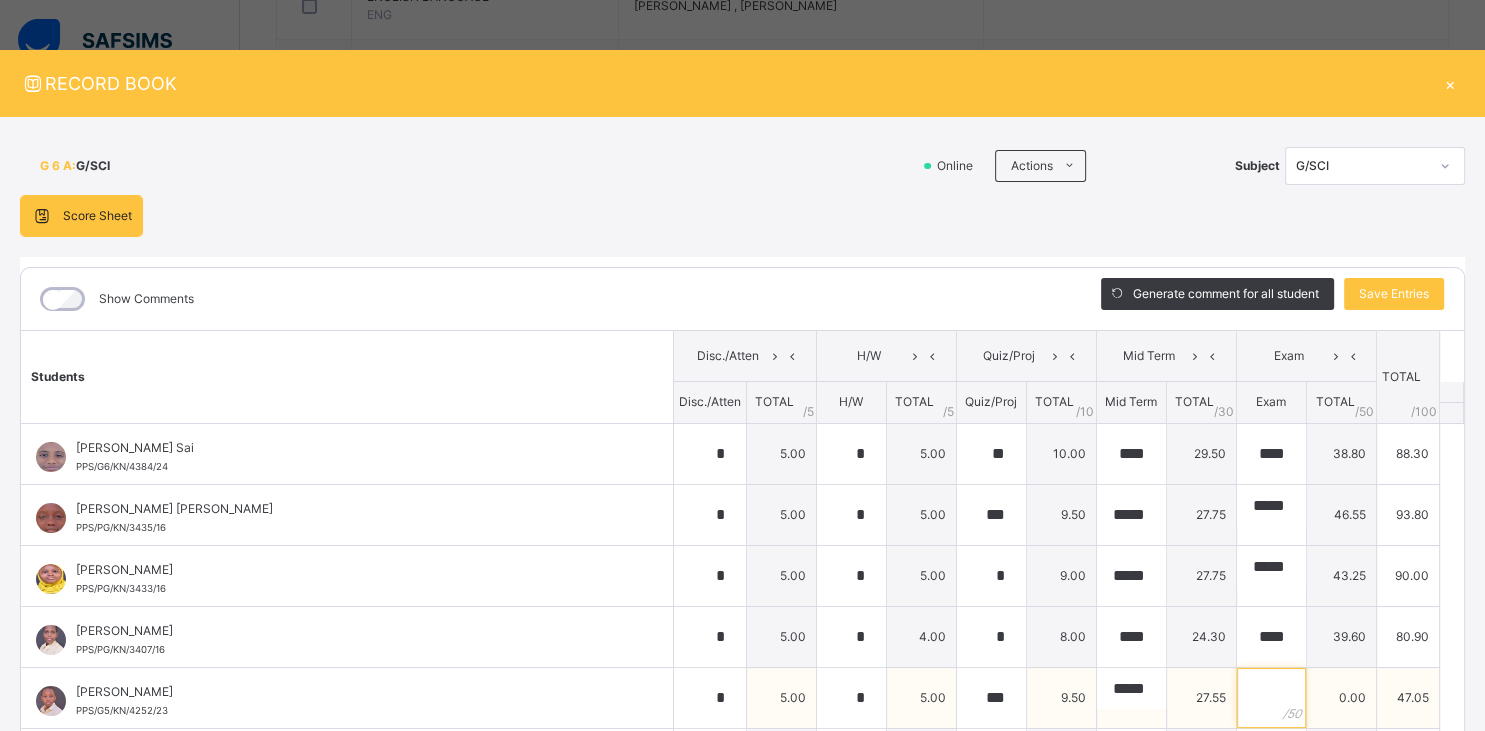 scroll, scrollTop: 0, scrollLeft: 1, axis: horizontal 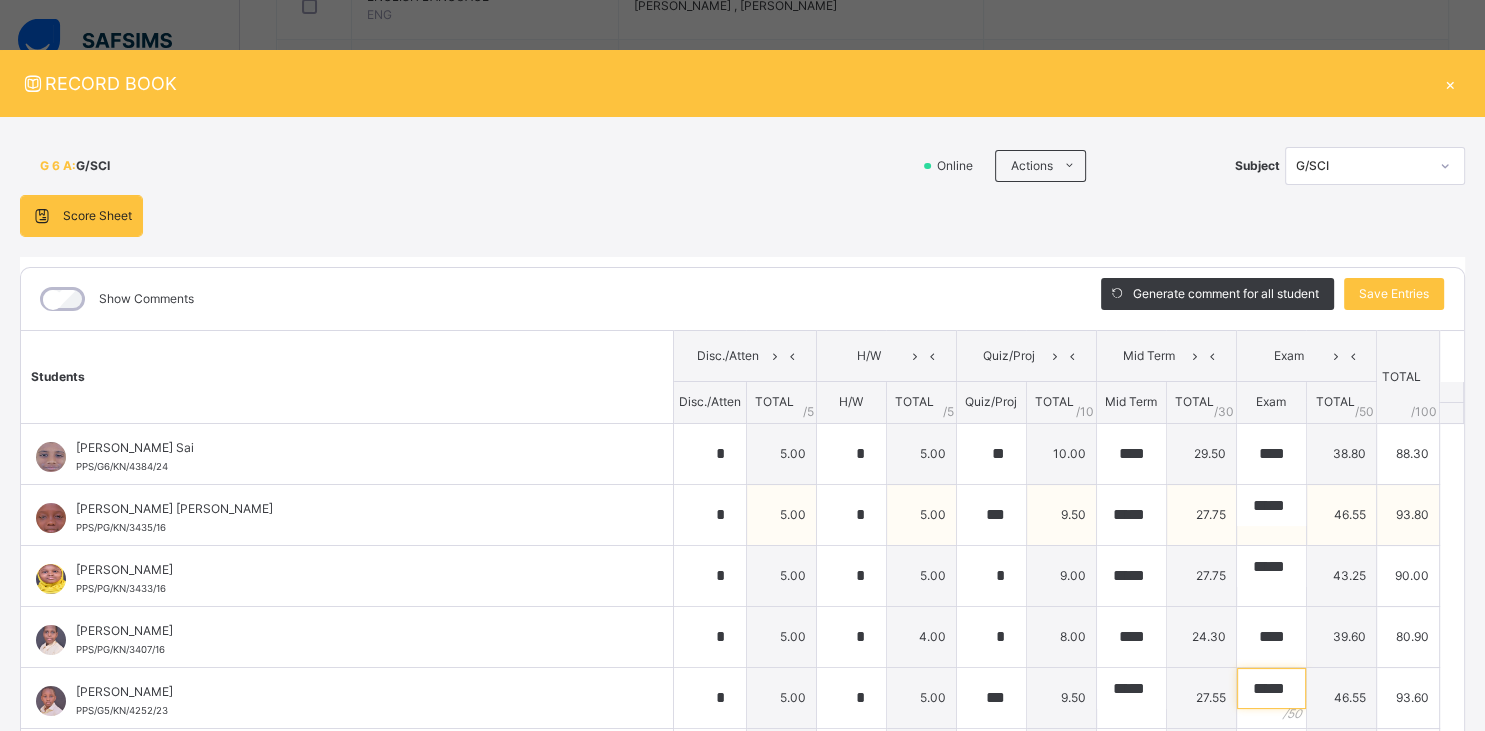 type on "*****" 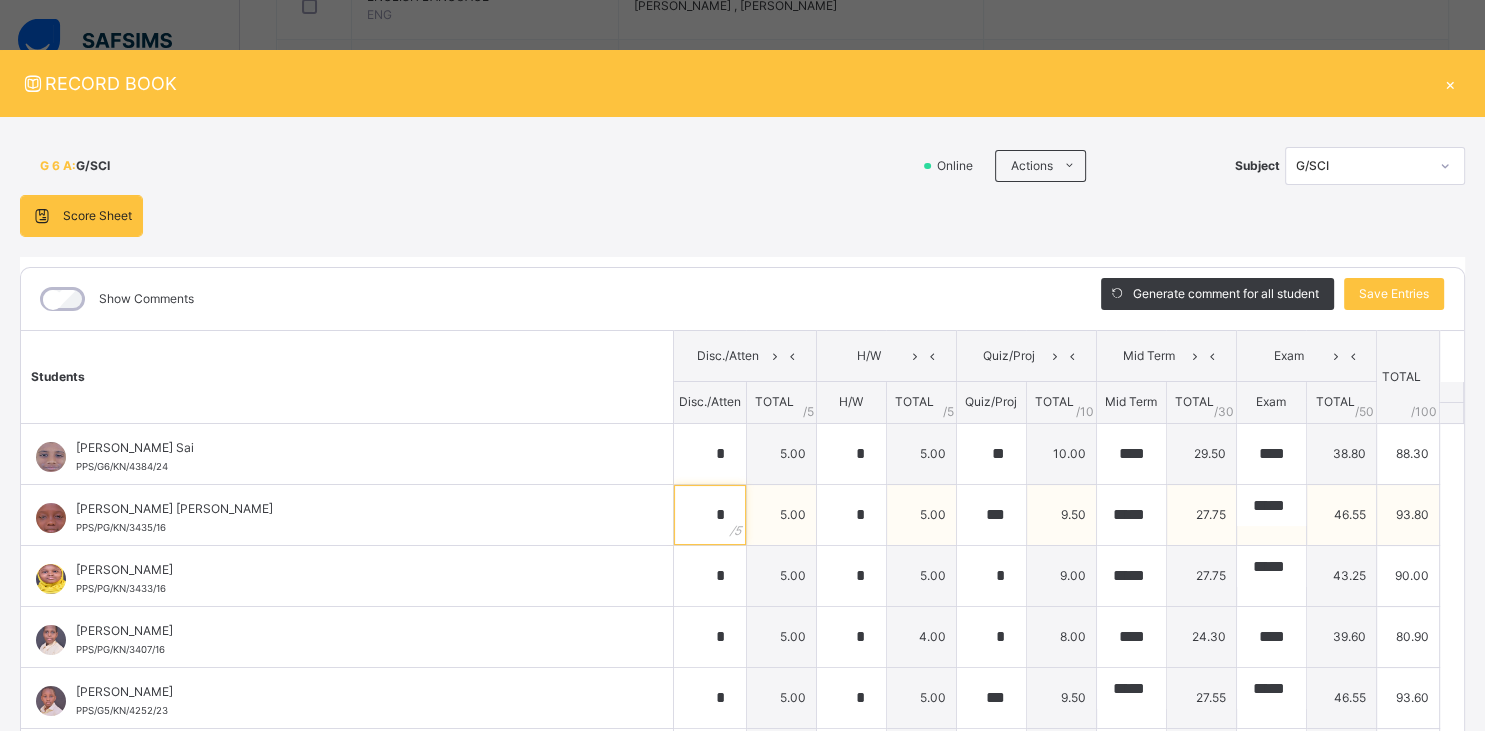 scroll, scrollTop: 0, scrollLeft: 4, axis: horizontal 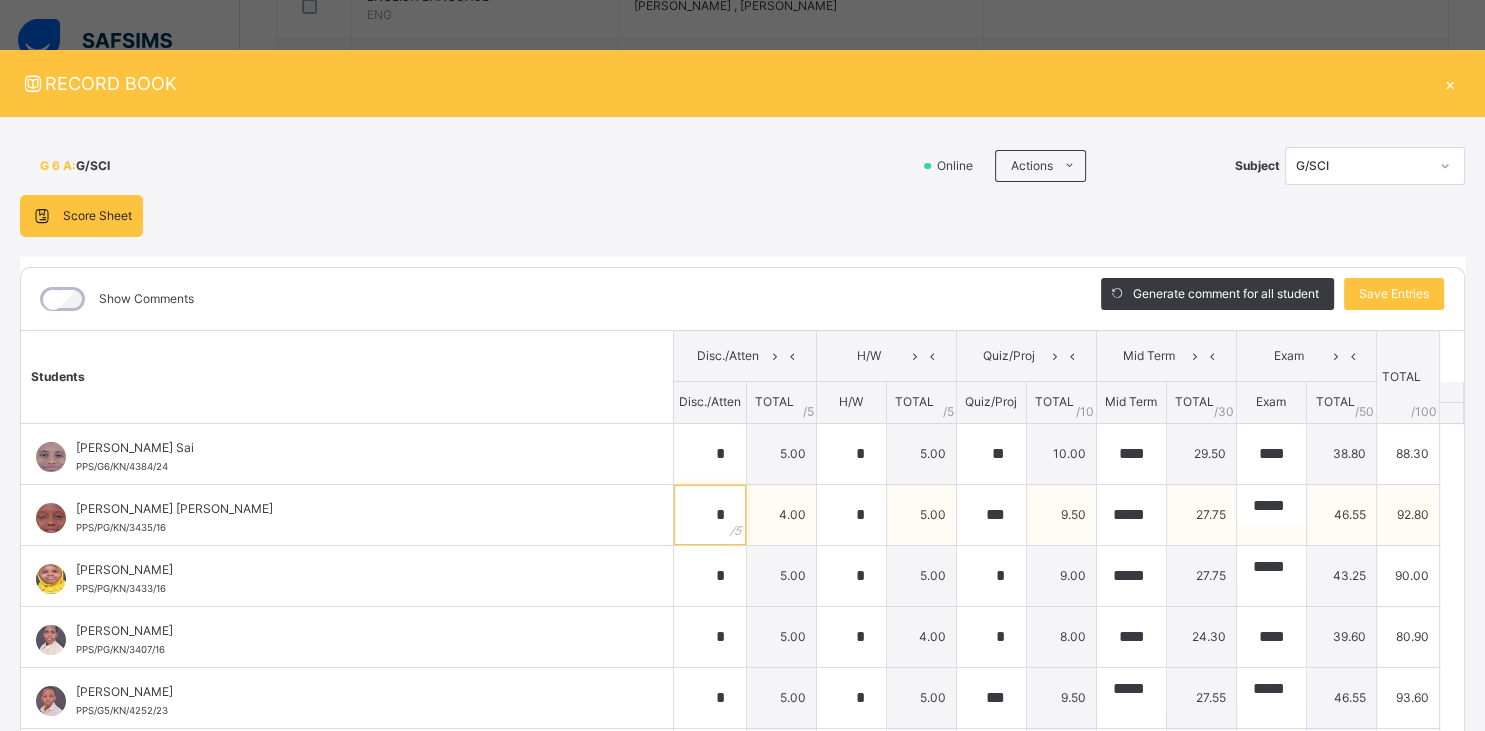 type on "*" 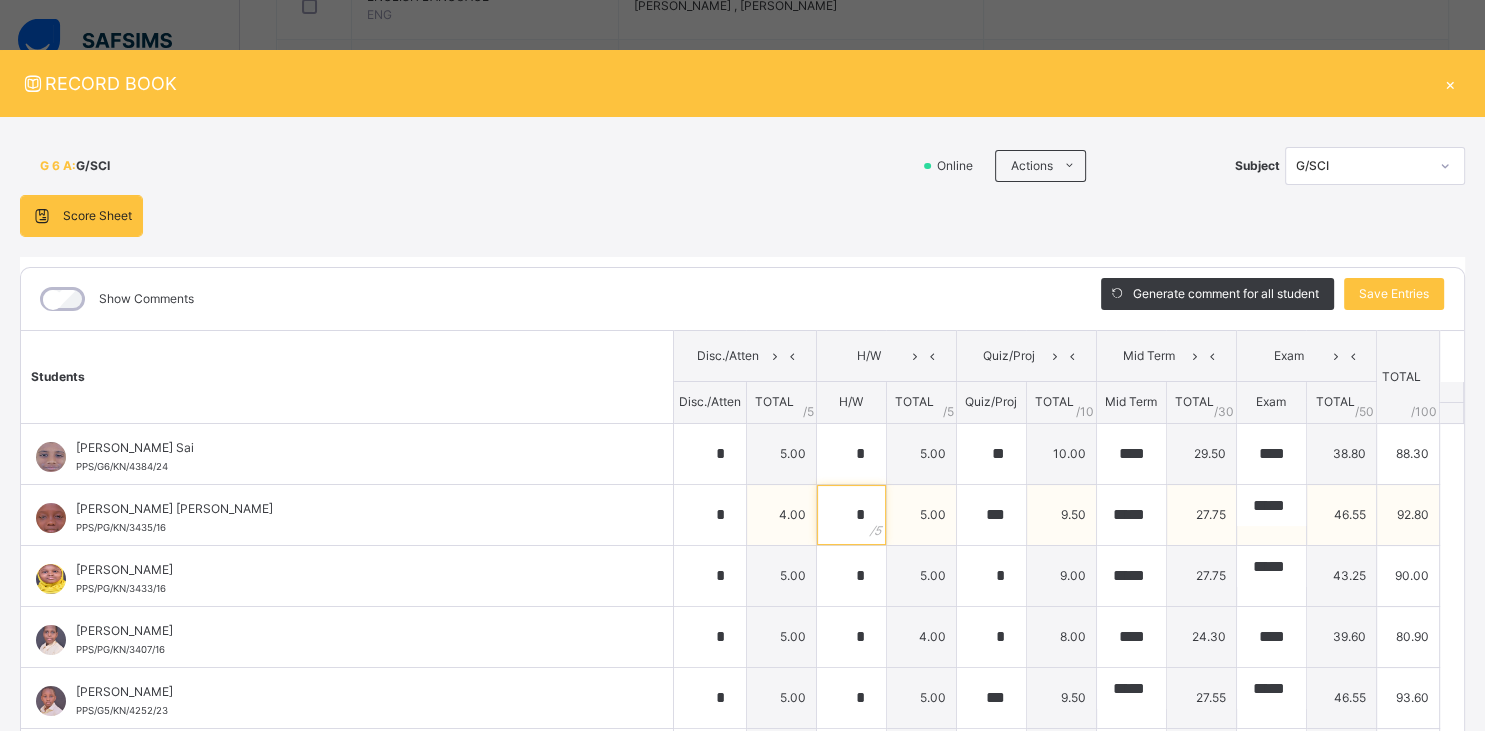 click on "*" at bounding box center [851, 515] 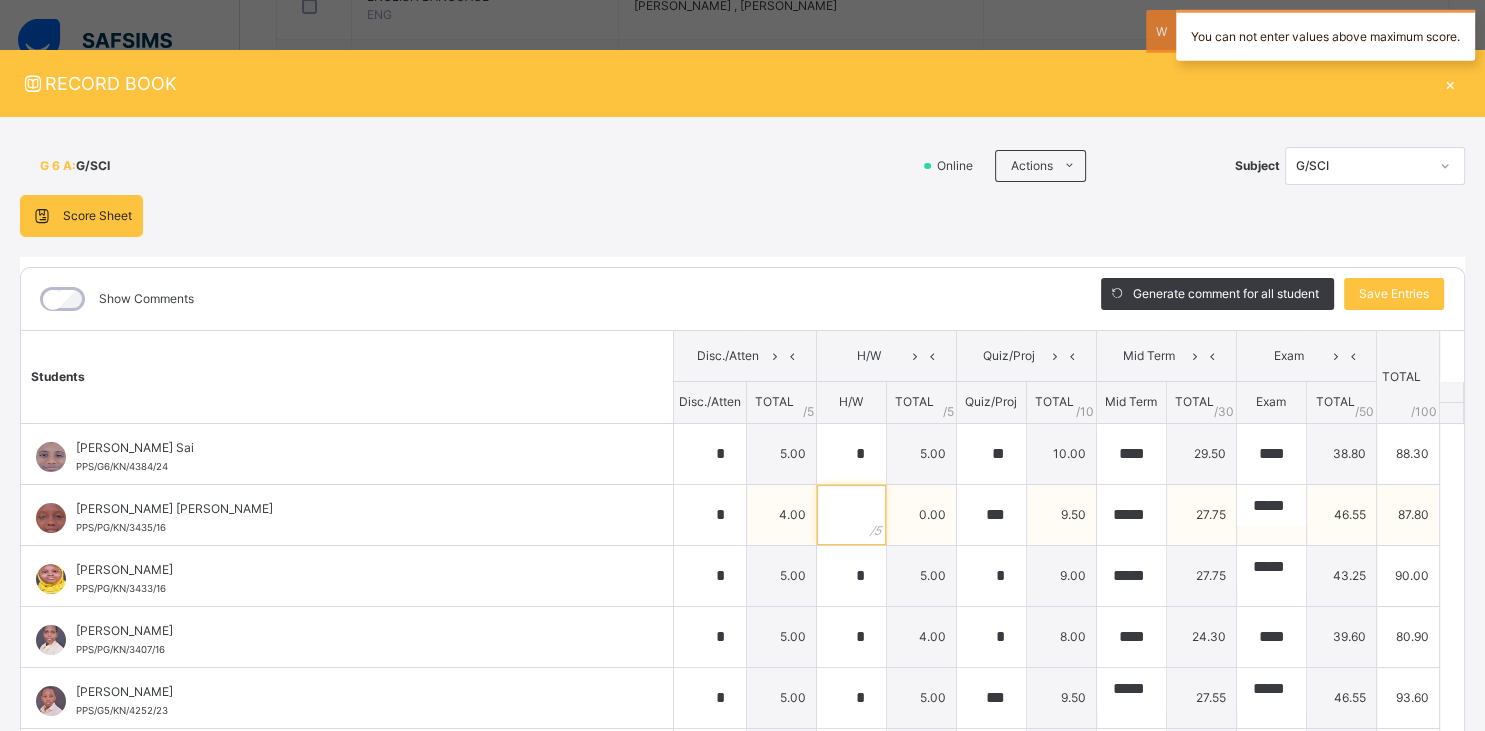 type 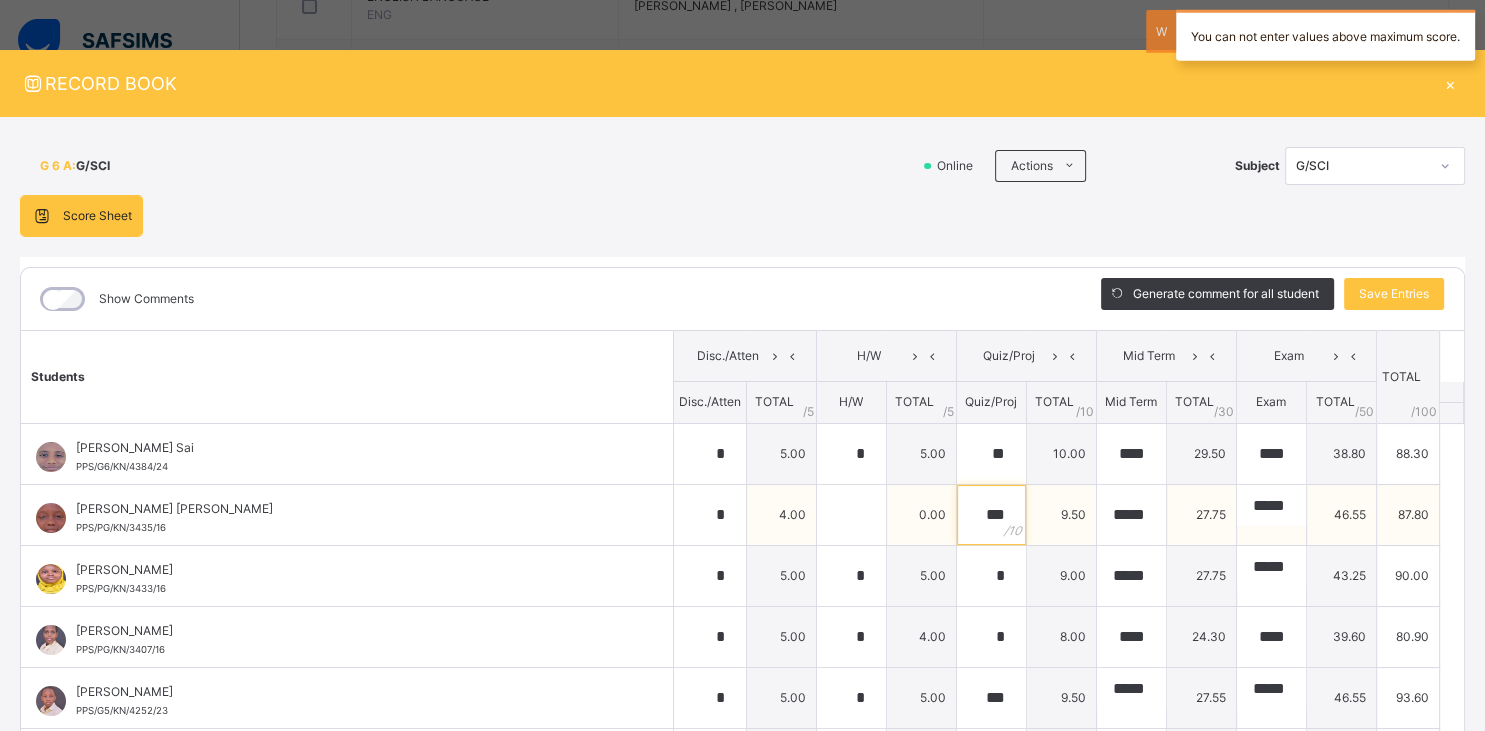 click on "***" at bounding box center [991, 515] 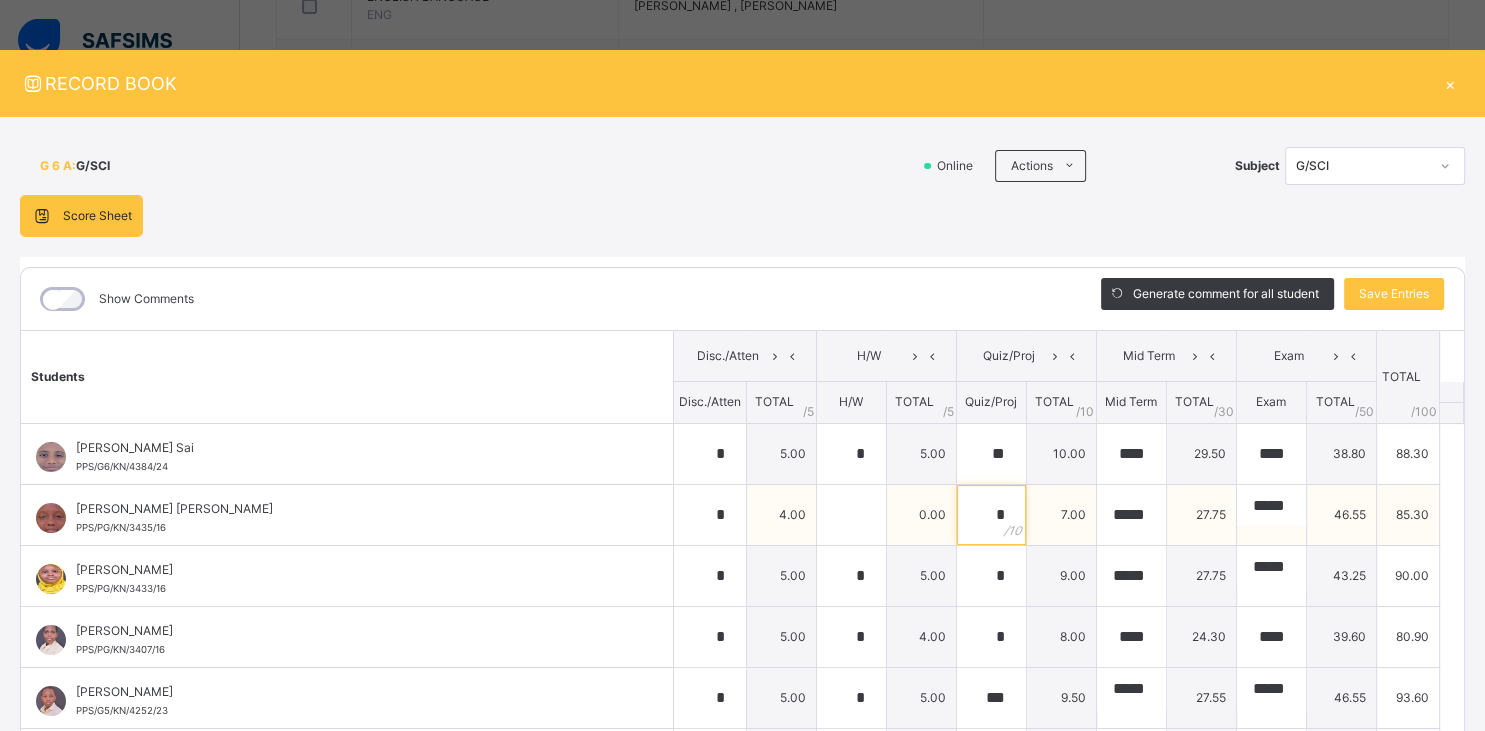 type on "*" 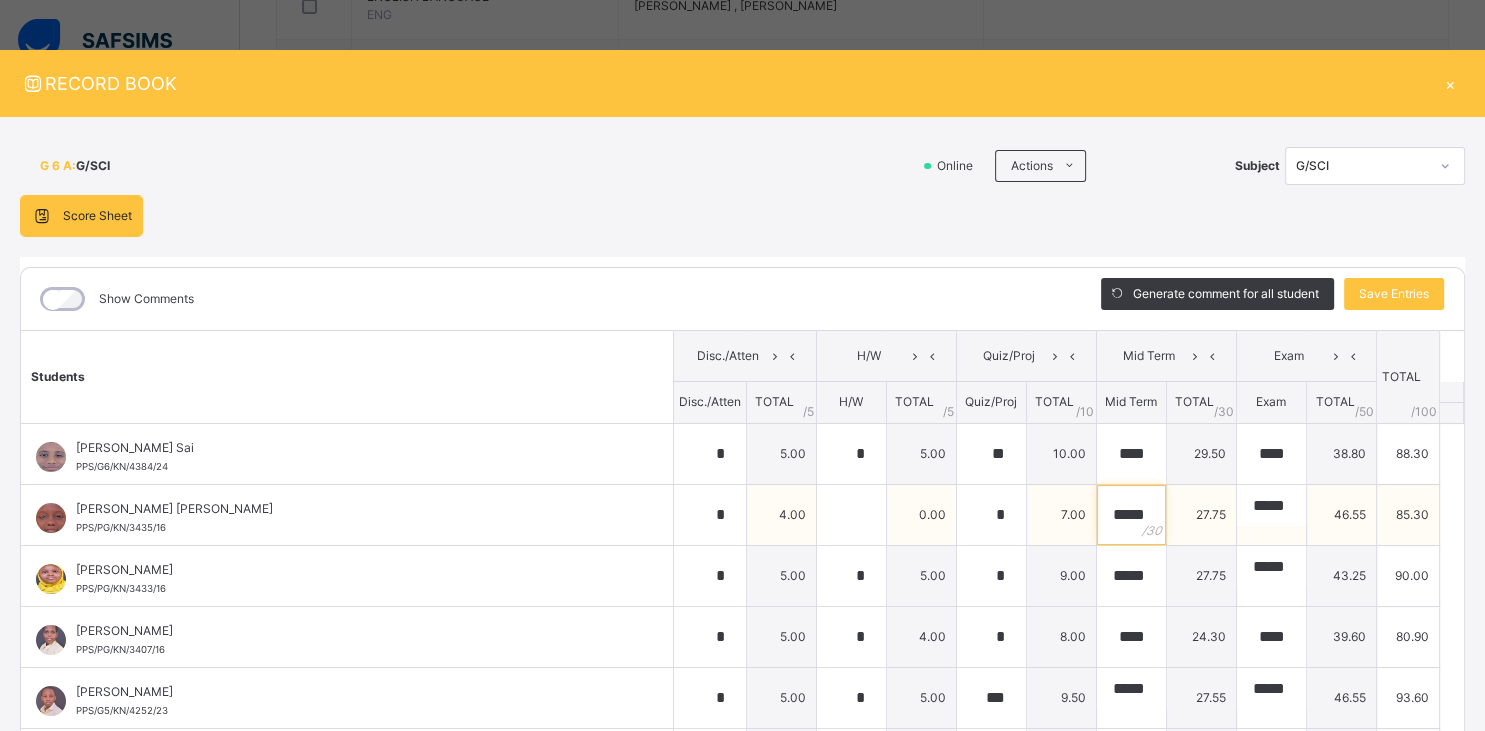 click on "*****" at bounding box center [1131, 515] 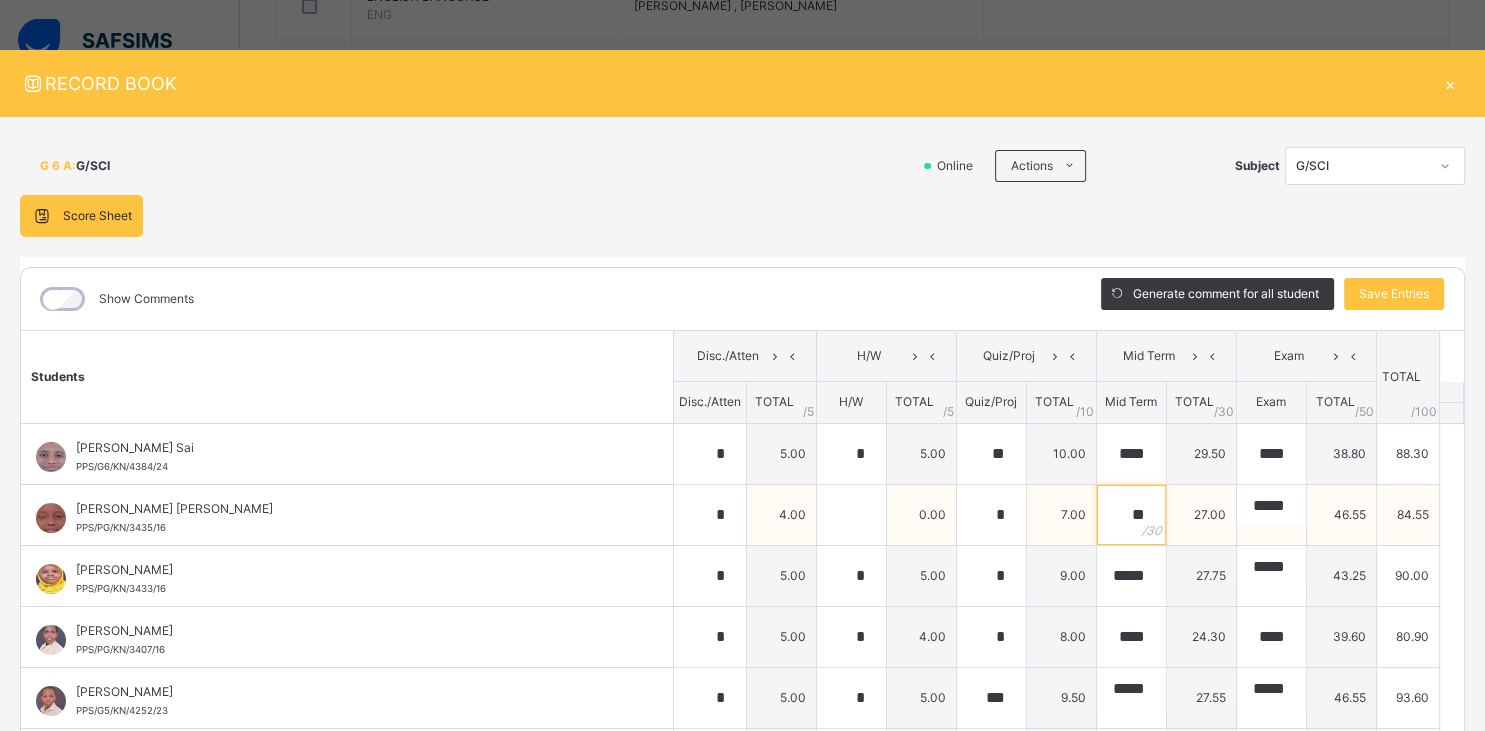 type on "*" 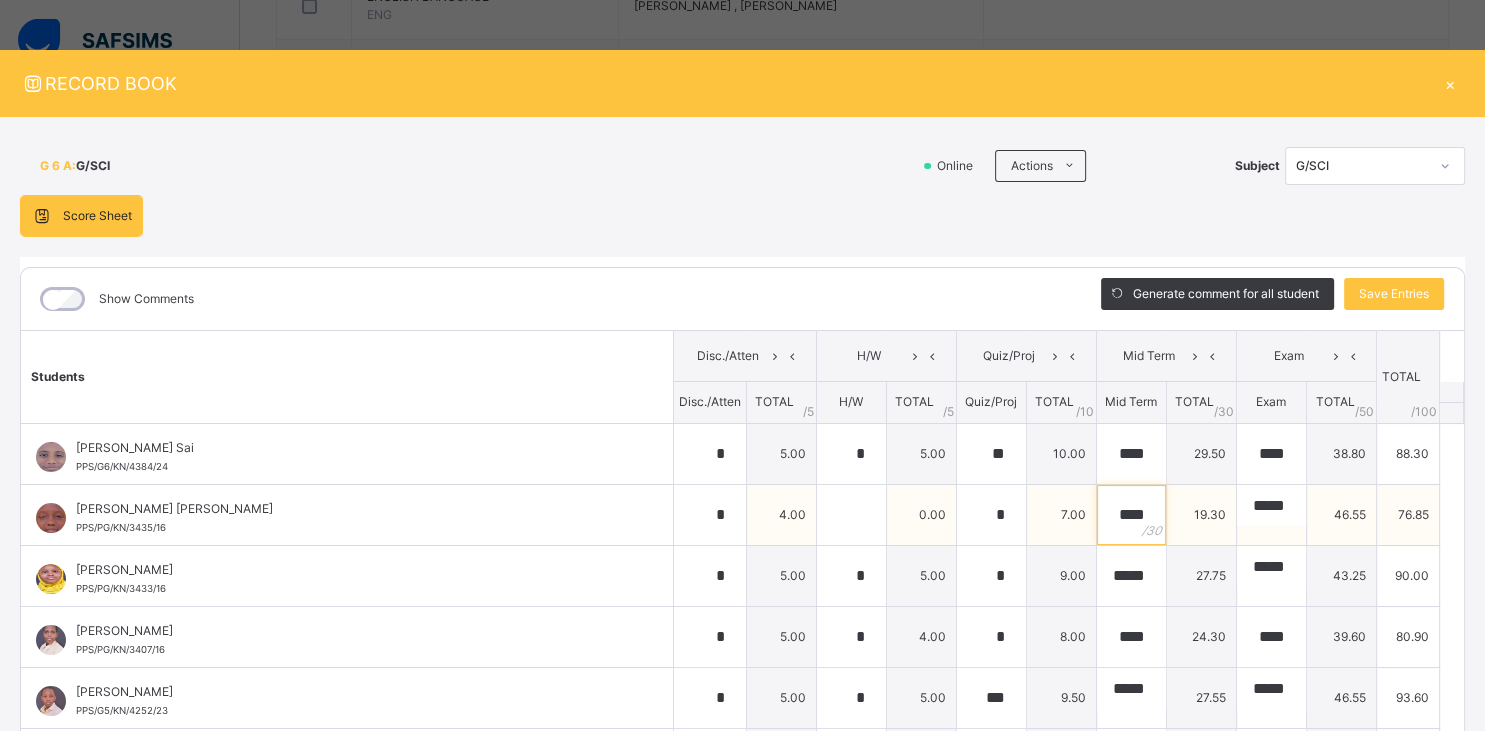 type on "****" 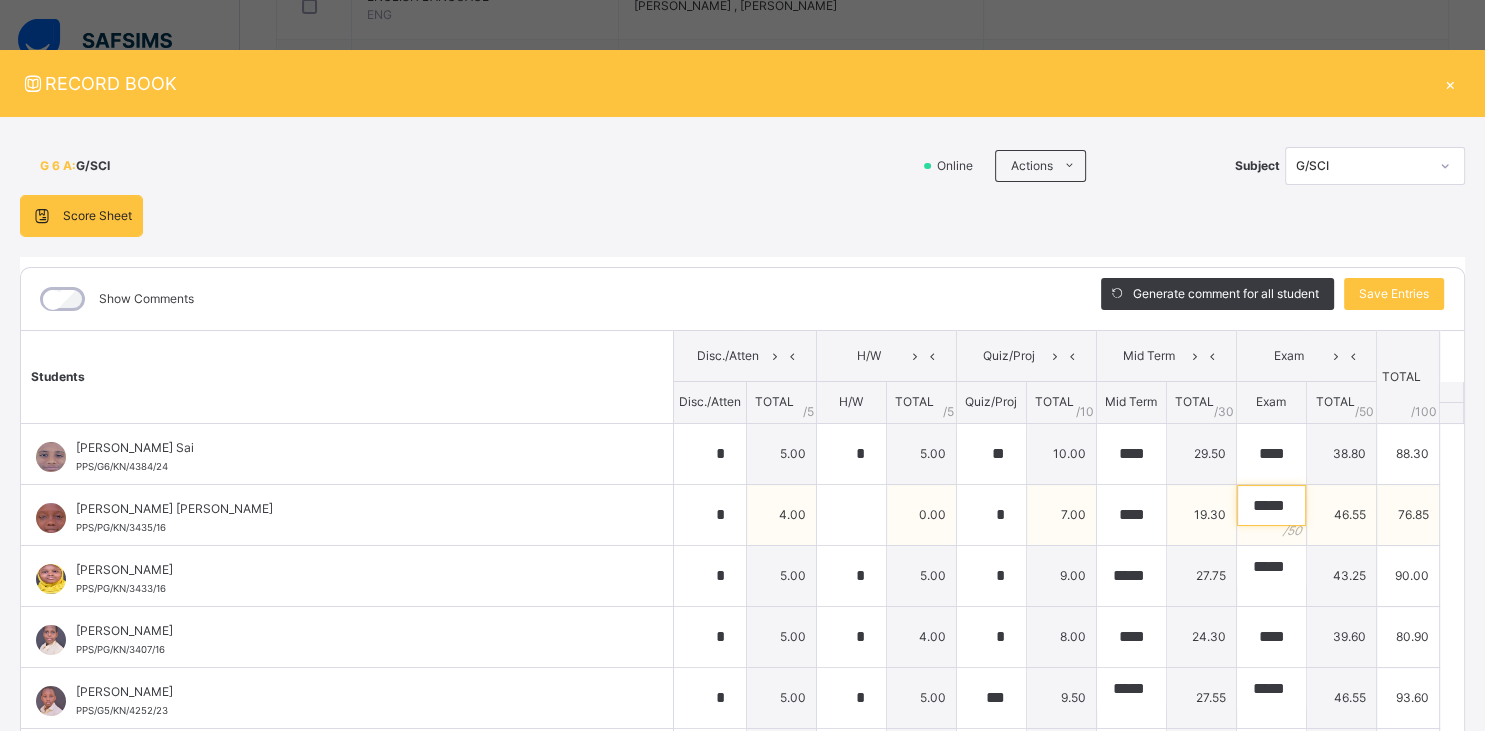 scroll, scrollTop: 0, scrollLeft: 4, axis: horizontal 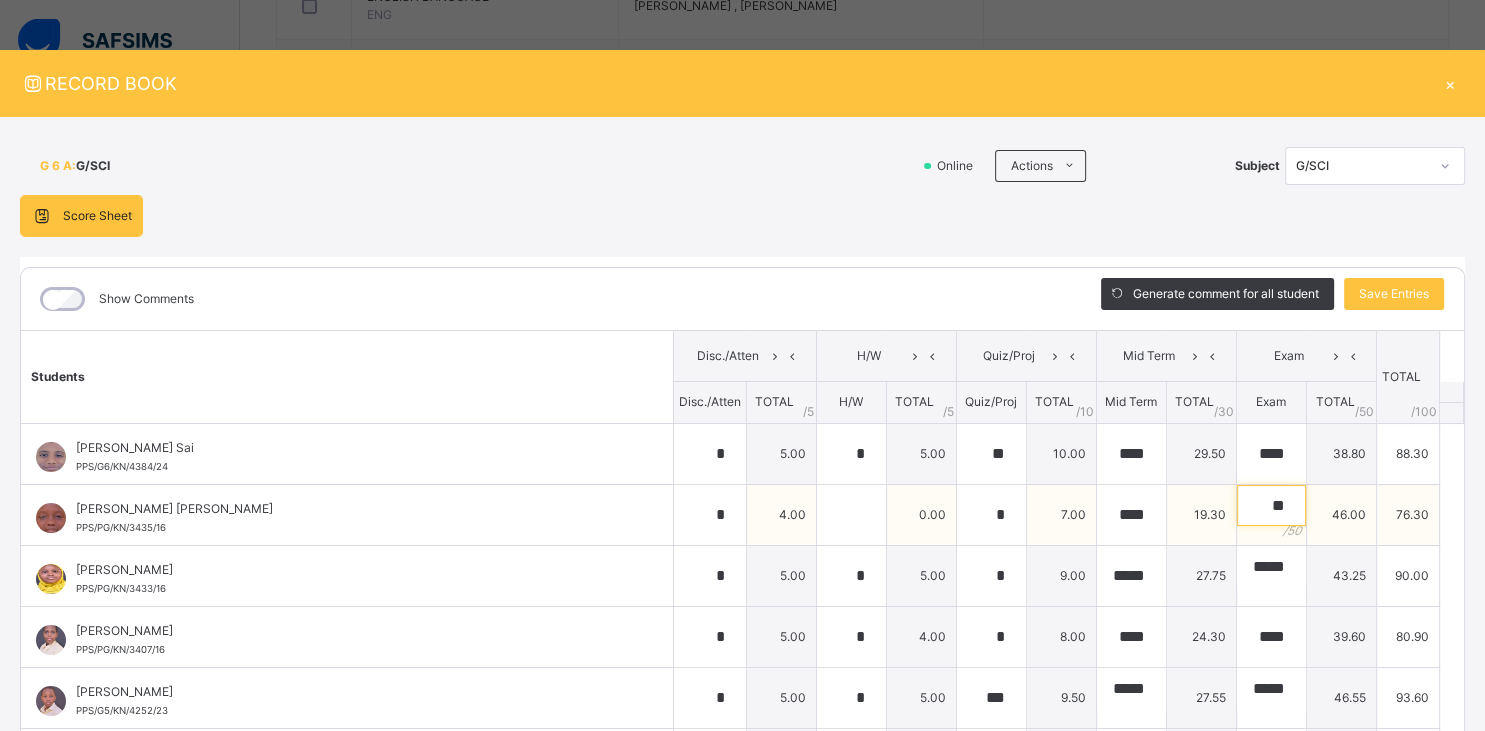type on "*" 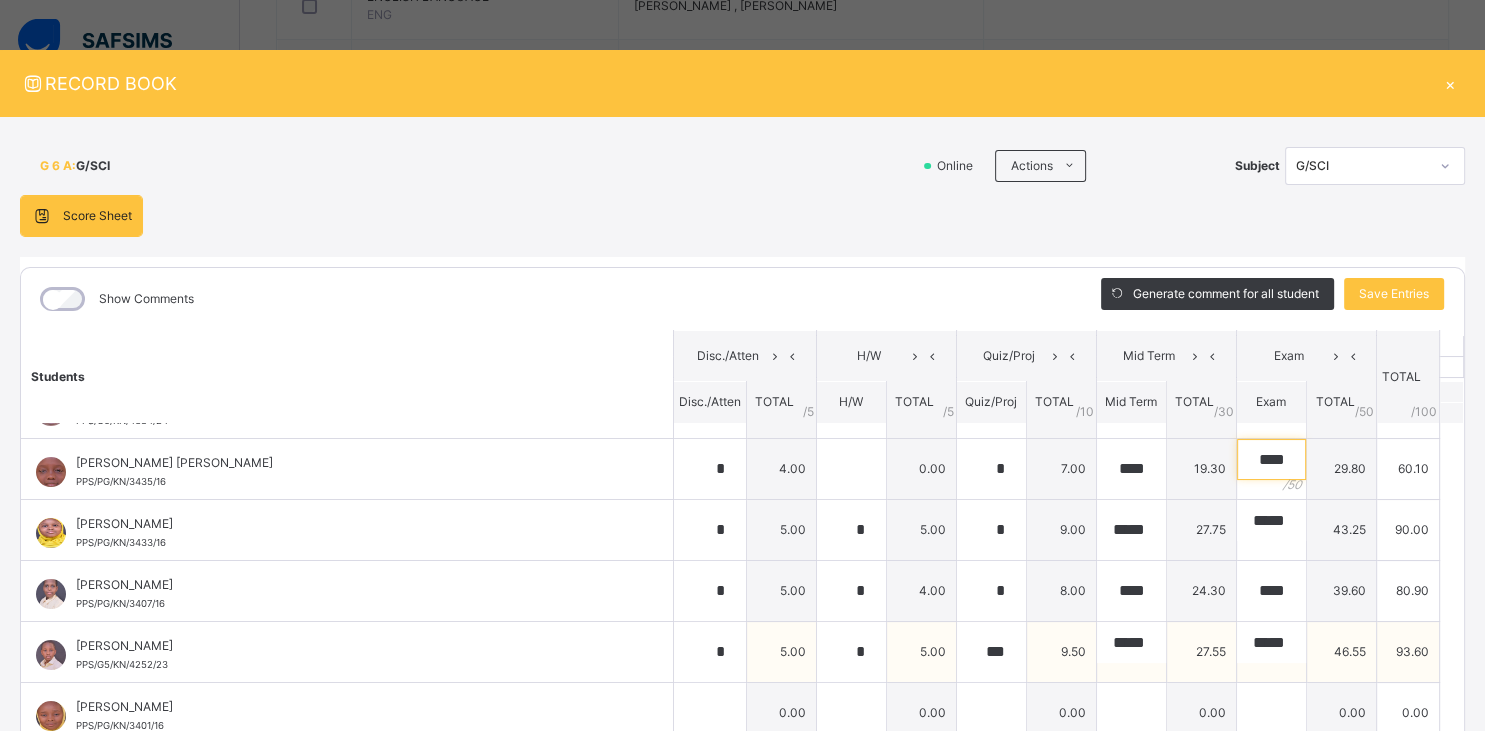 scroll, scrollTop: 114, scrollLeft: 0, axis: vertical 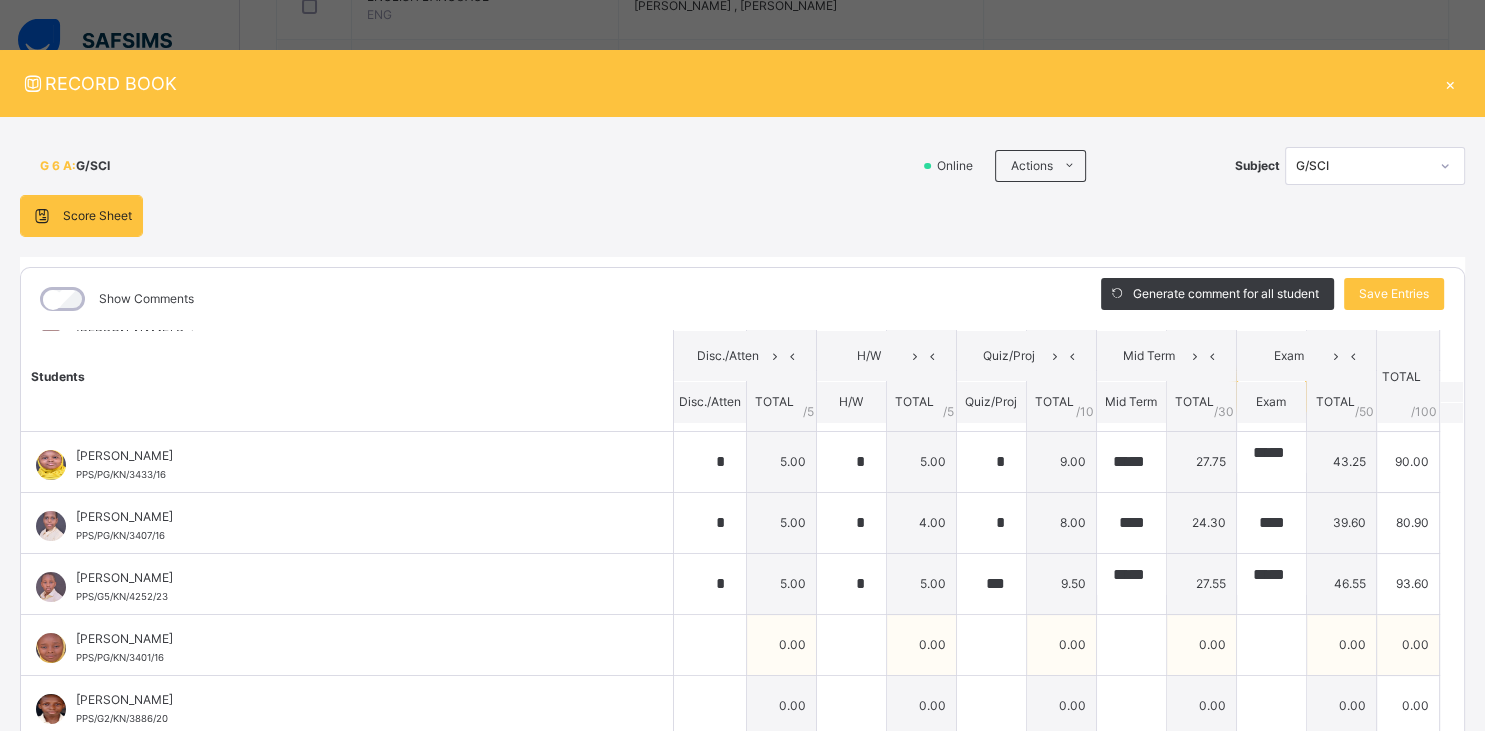 type on "****" 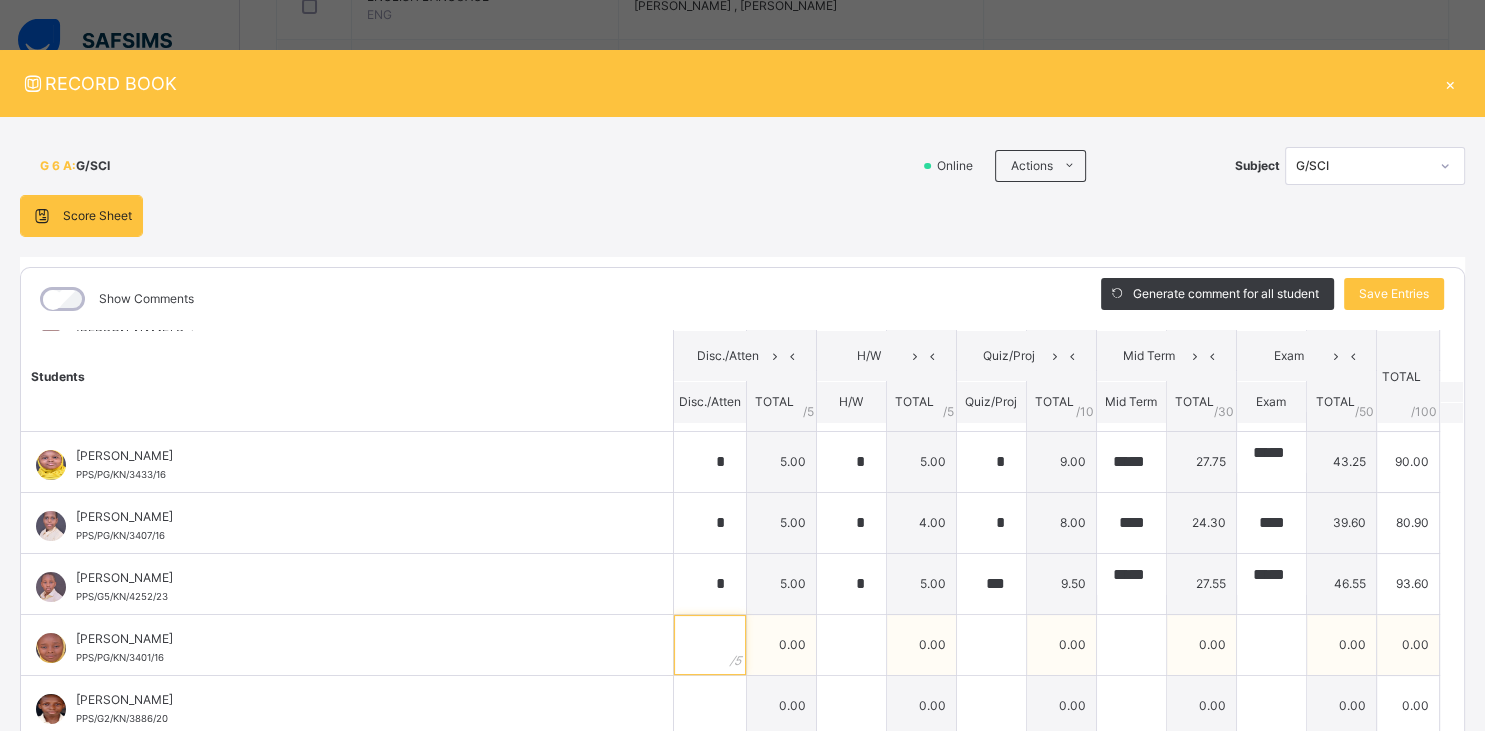 click at bounding box center (710, 645) 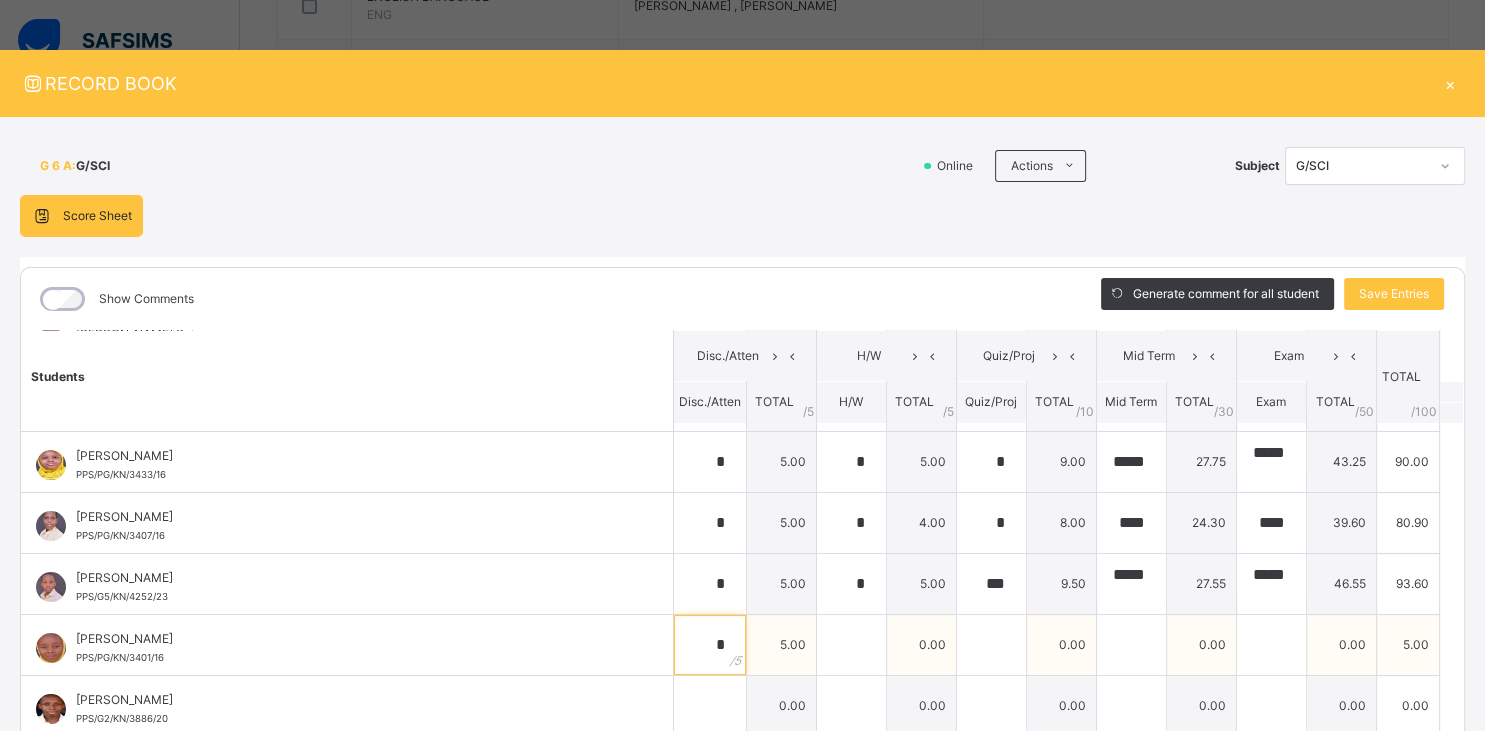 type on "*" 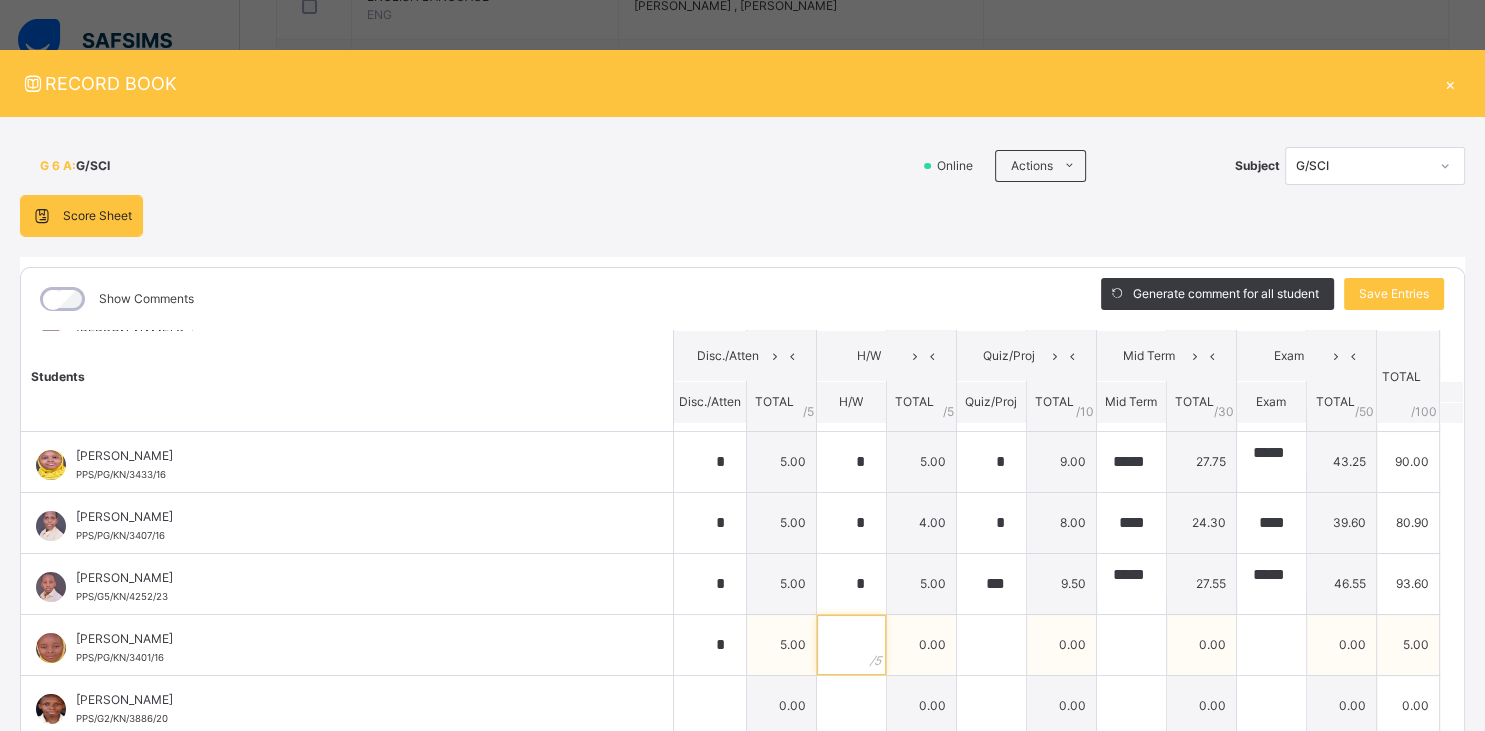 click at bounding box center (851, 645) 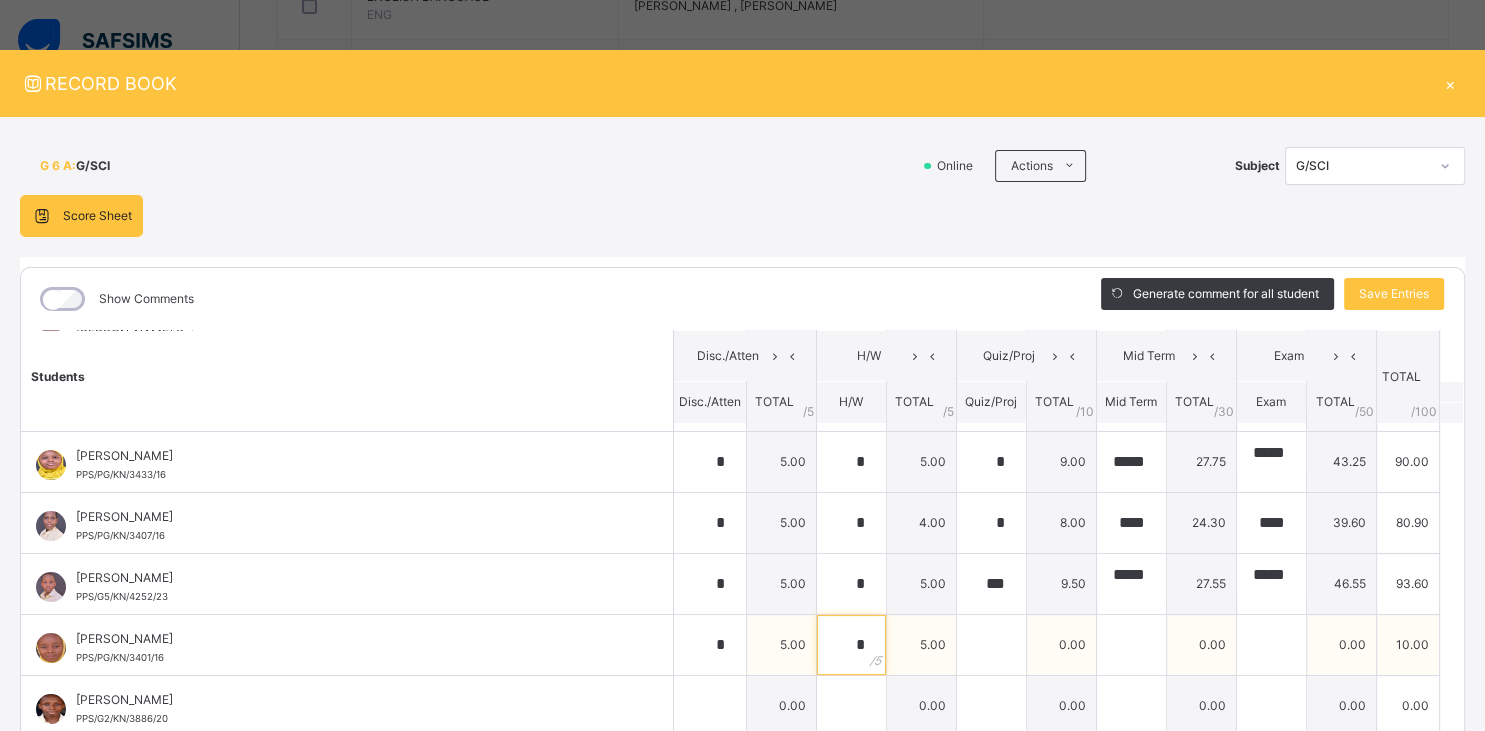 type on "*" 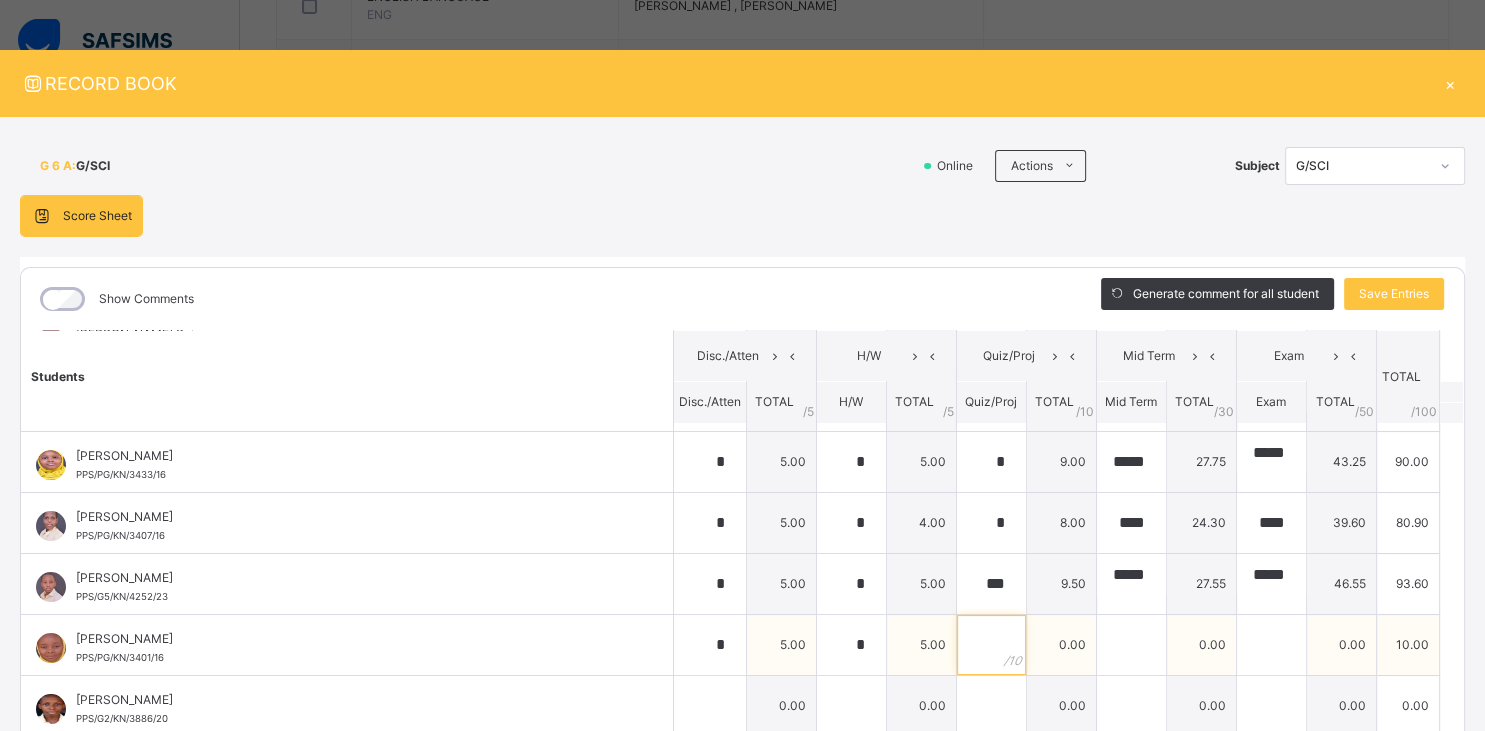 click at bounding box center (991, 645) 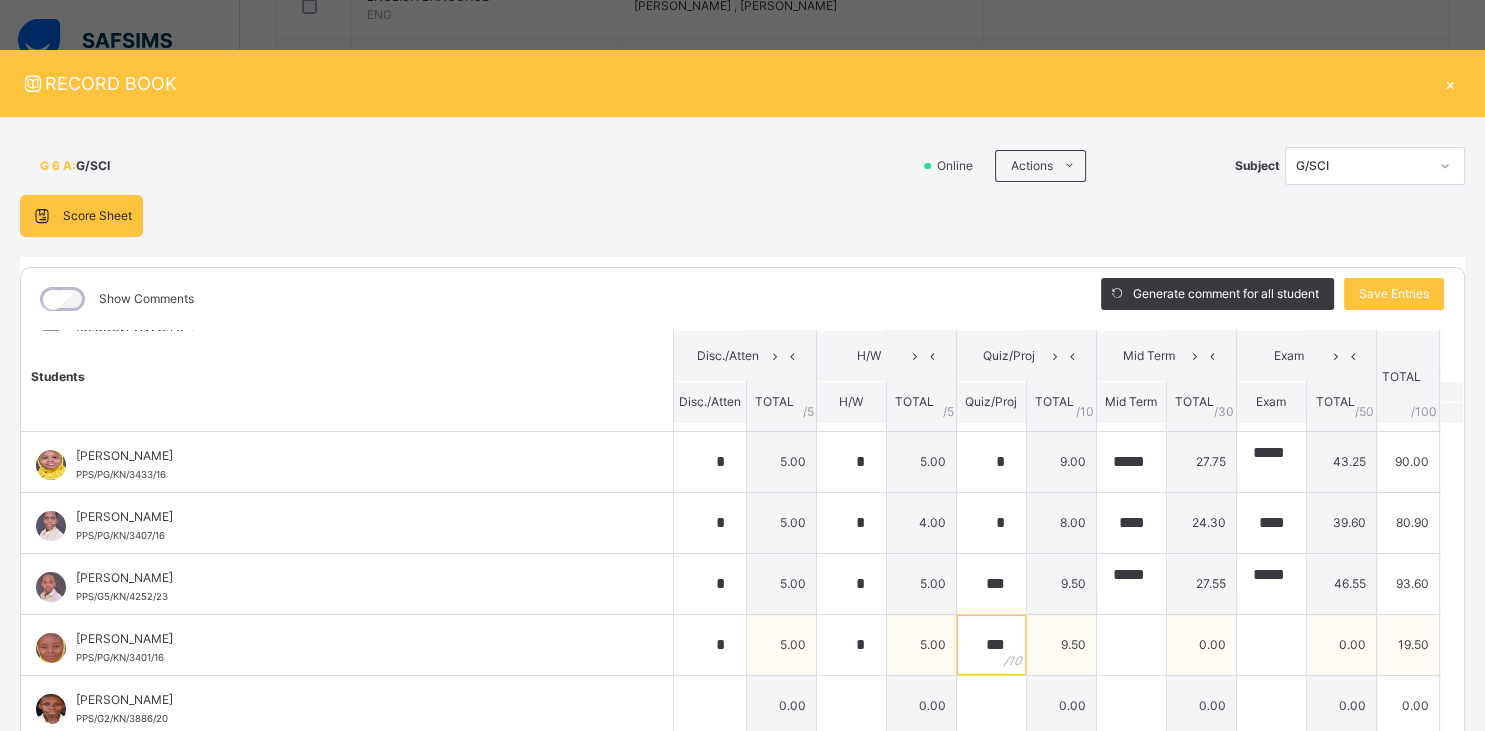 type on "***" 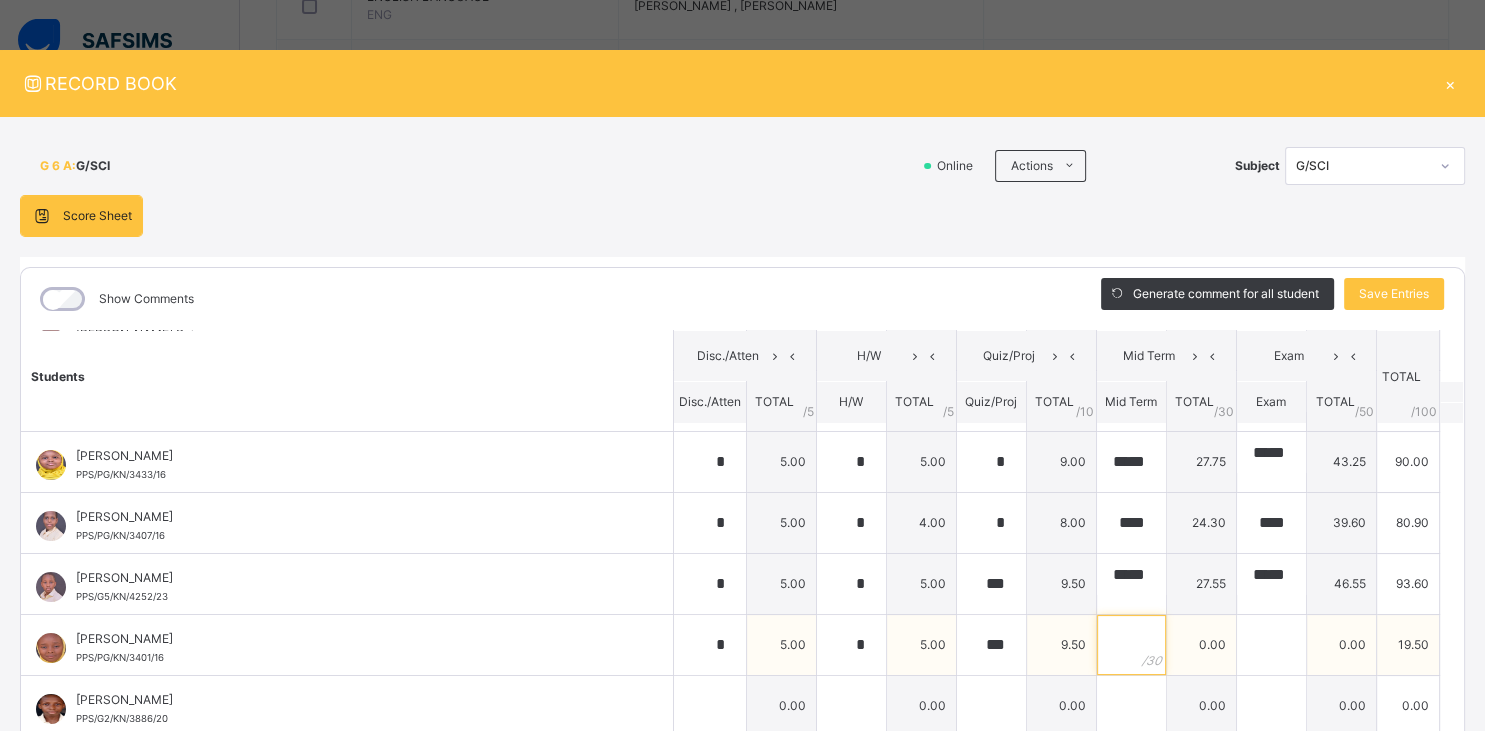 click at bounding box center (1131, 645) 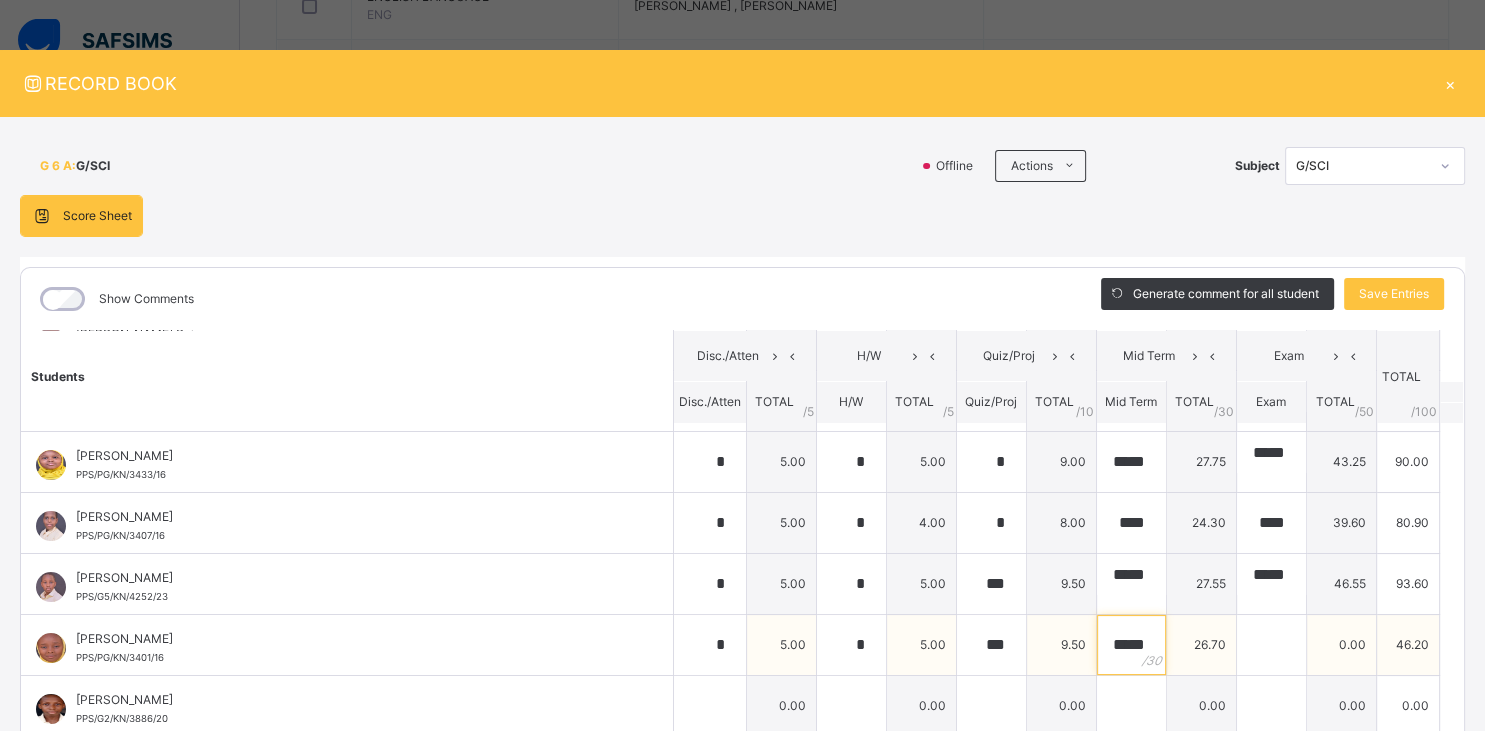 scroll, scrollTop: 0, scrollLeft: 2, axis: horizontal 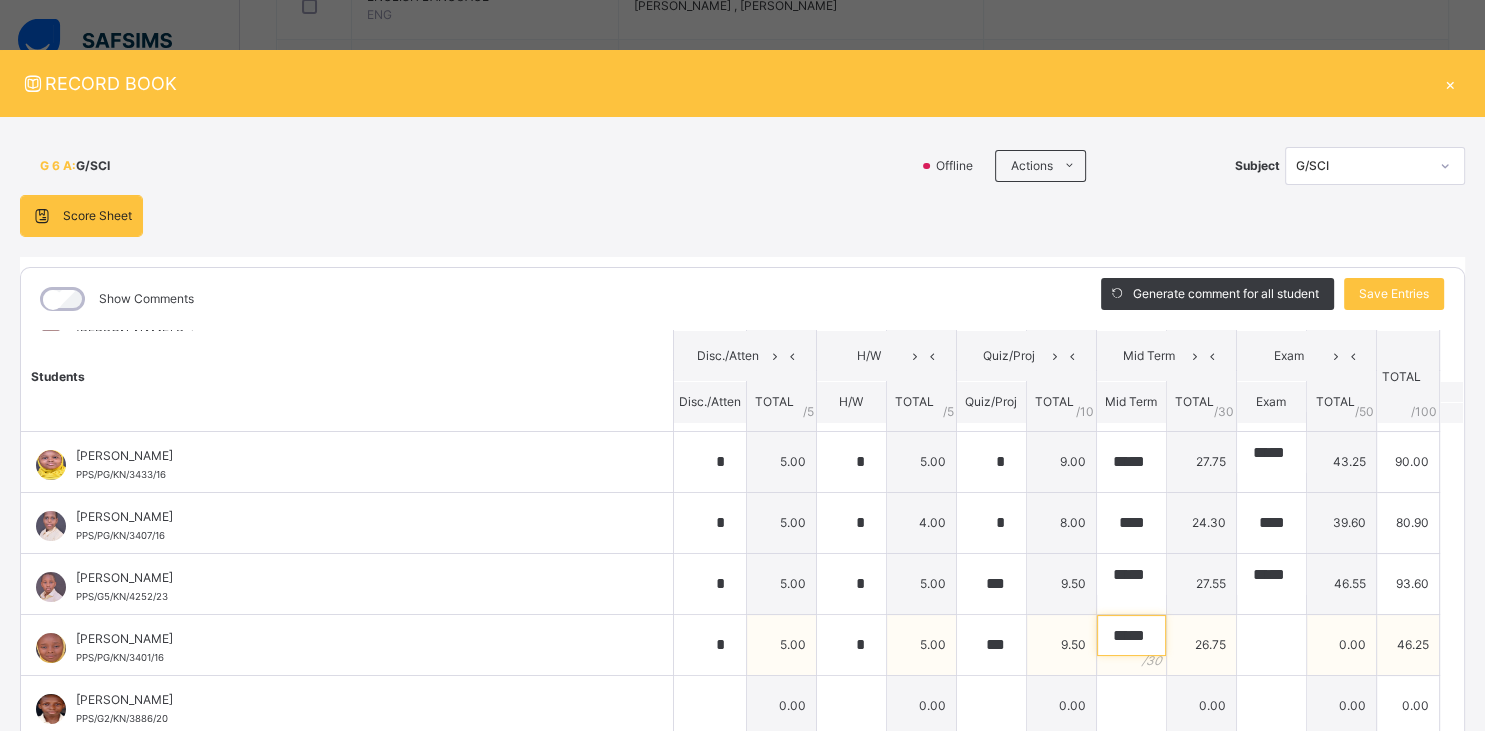 type on "*****" 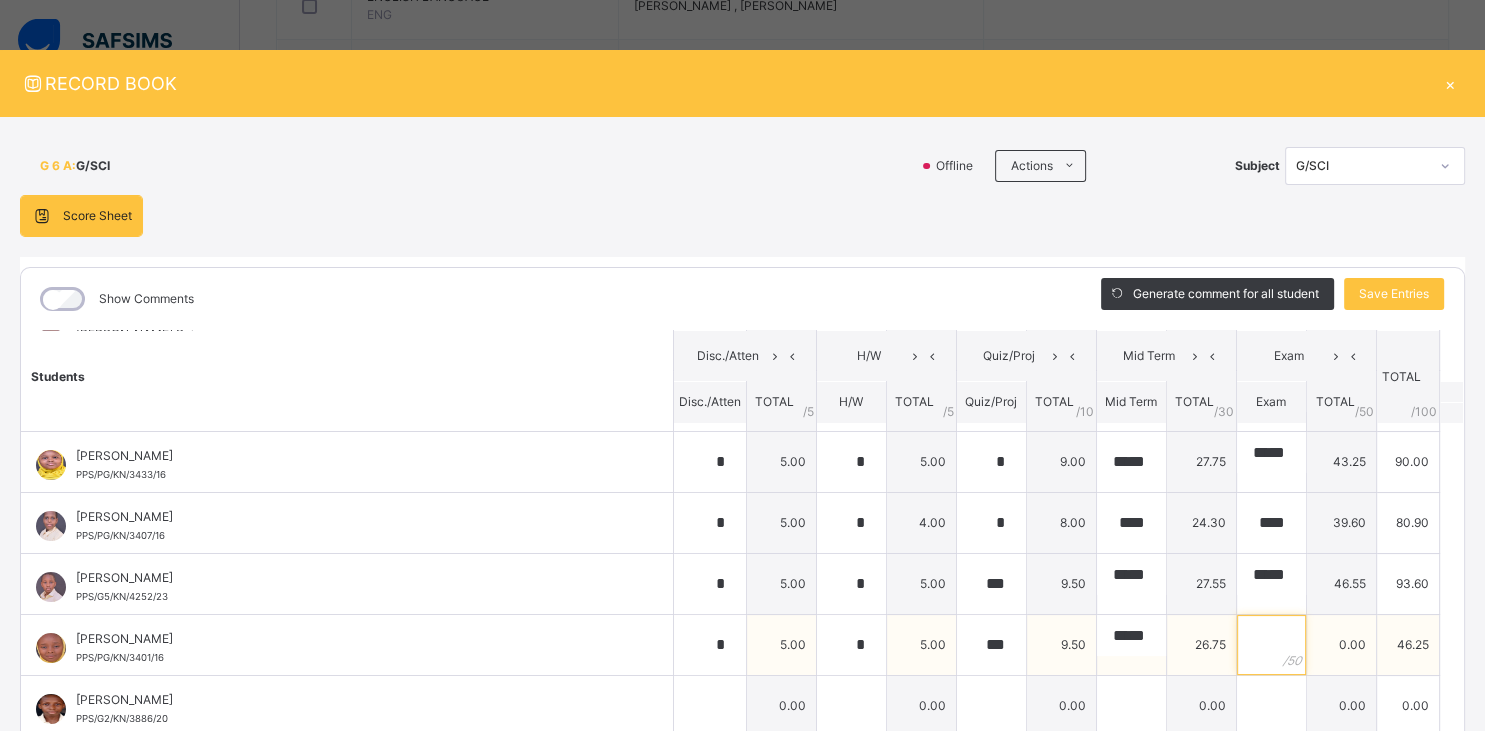 scroll, scrollTop: 0, scrollLeft: 2, axis: horizontal 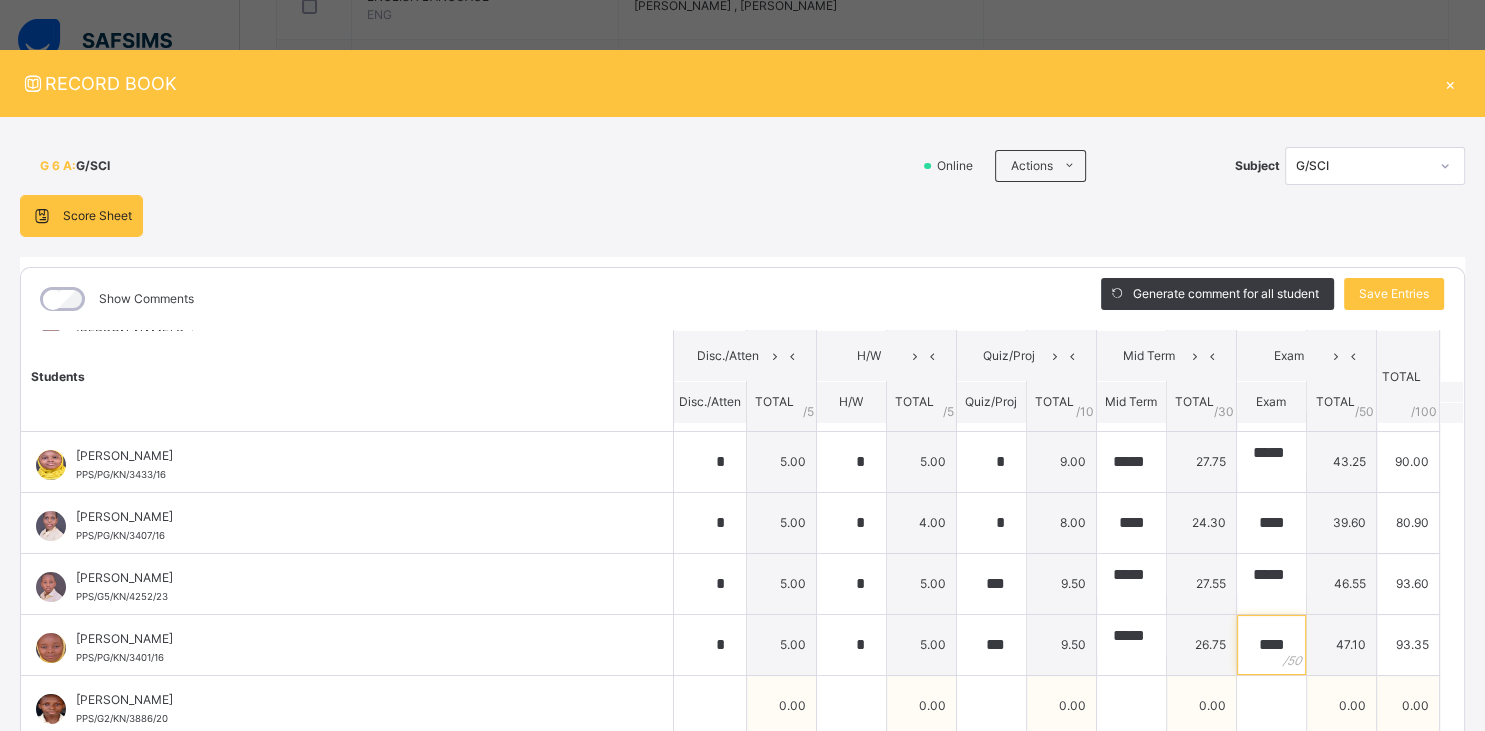 type on "****" 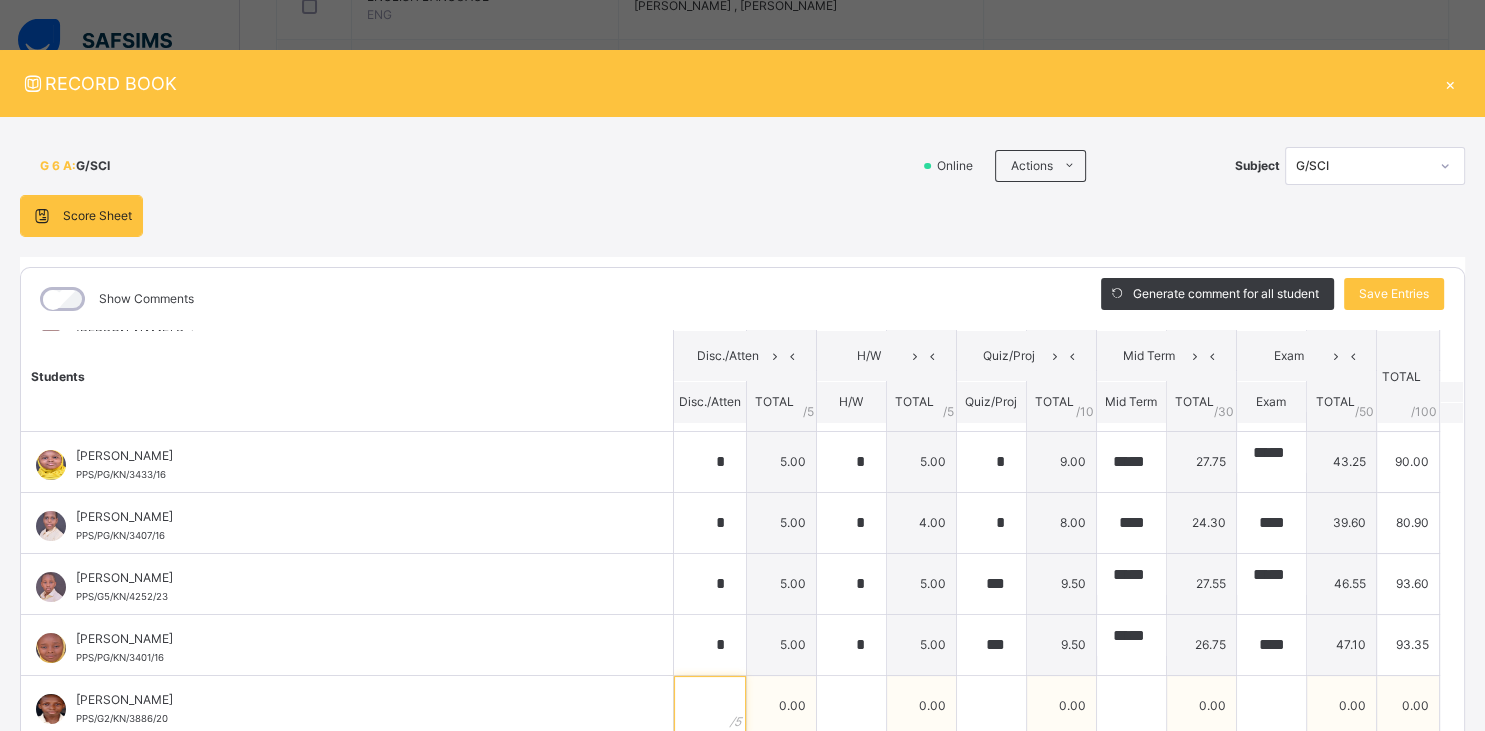 click at bounding box center [710, 706] 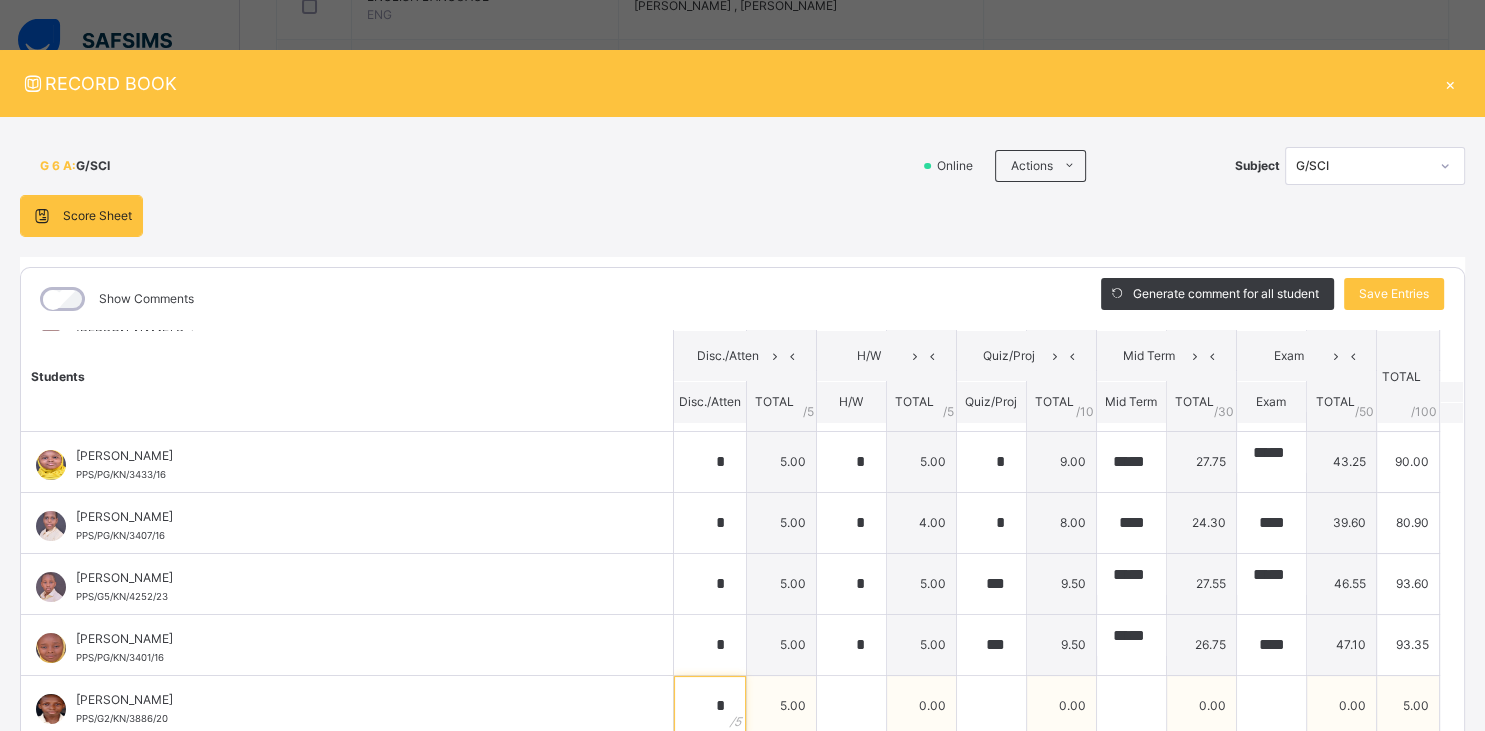 type on "*" 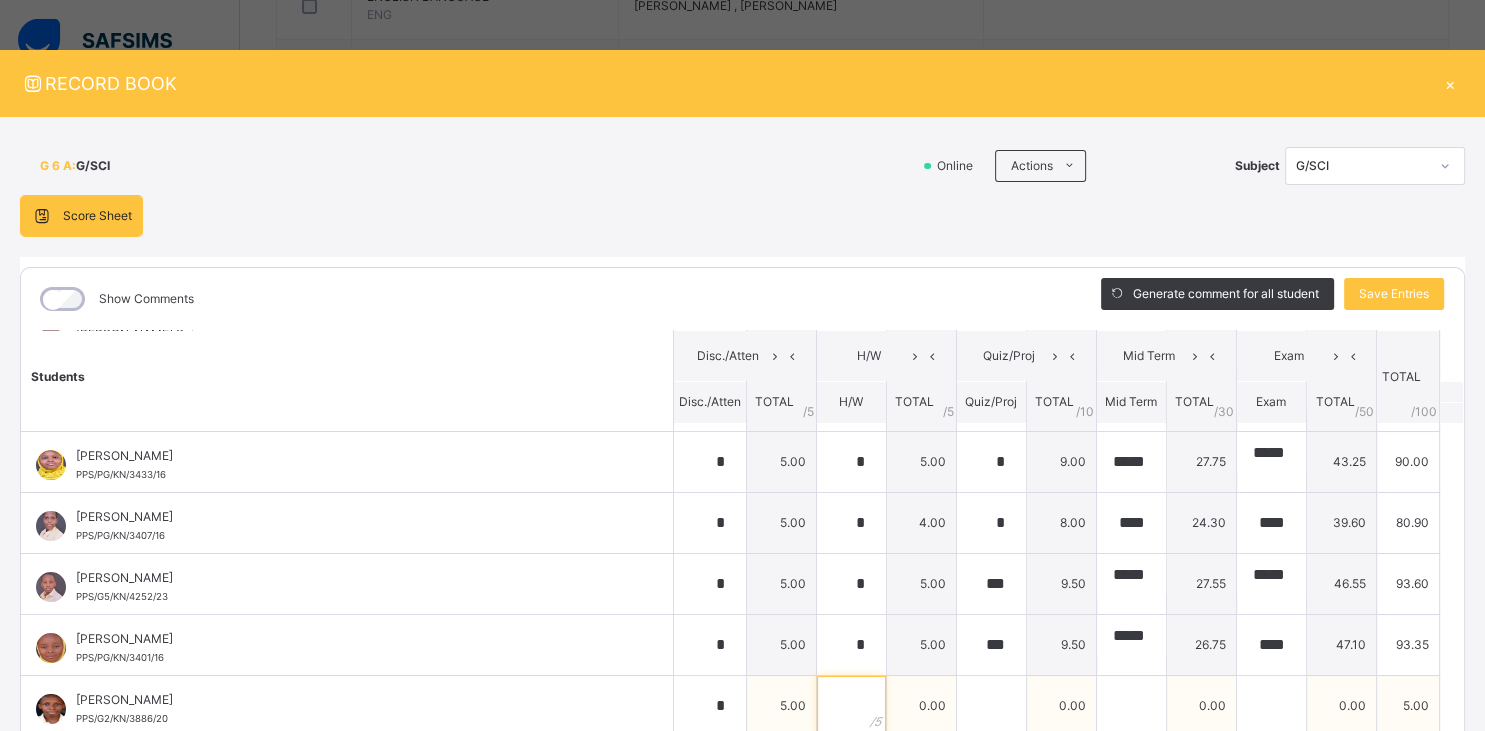 click at bounding box center (851, 706) 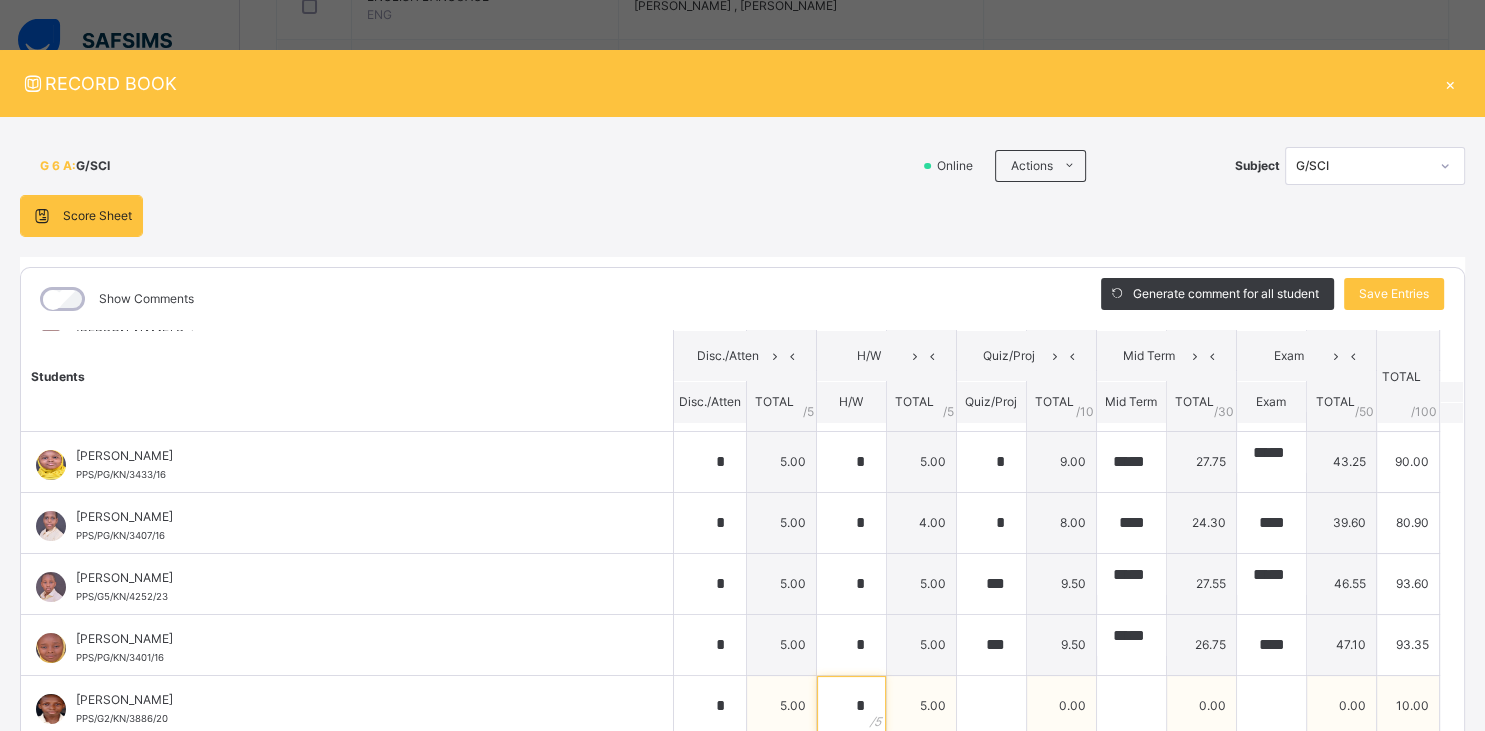 type on "*" 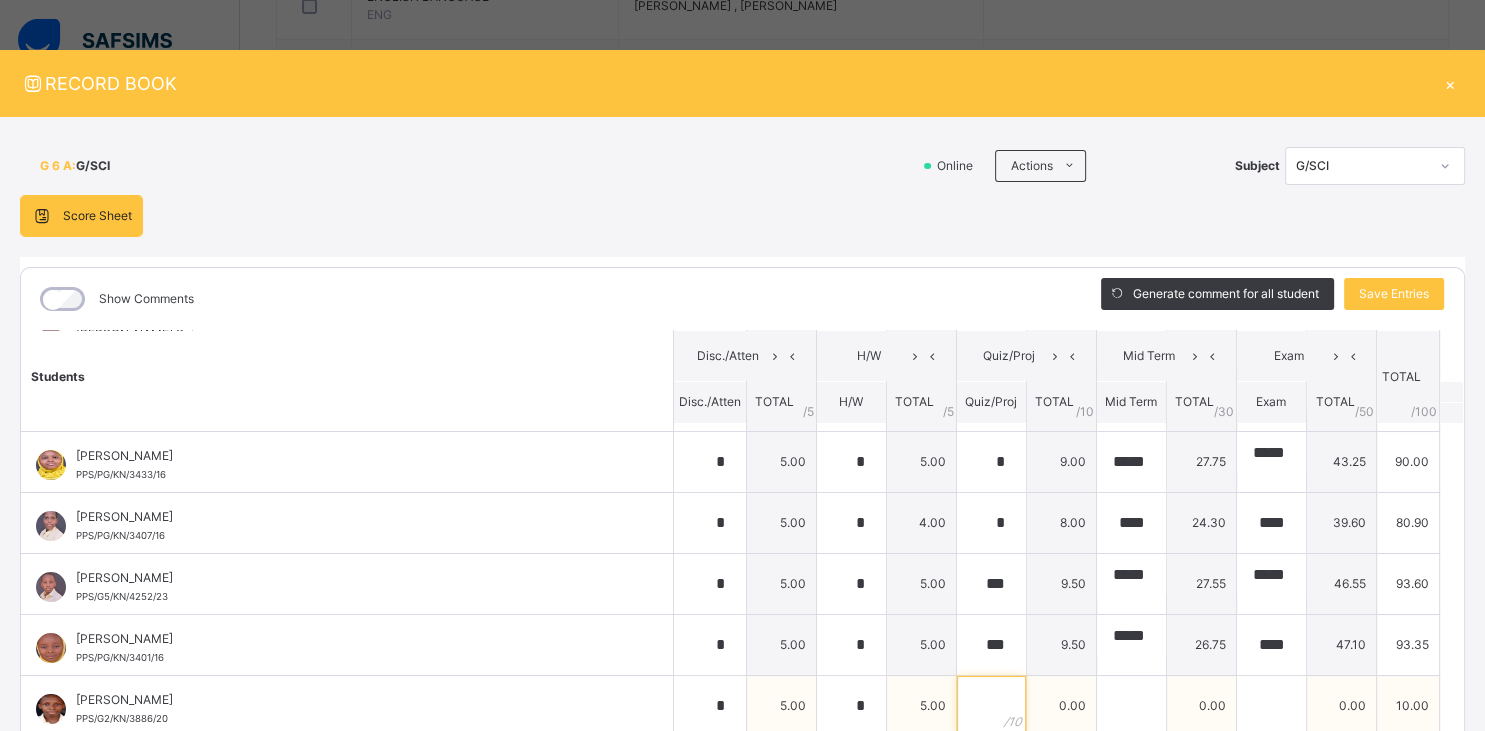click at bounding box center [991, 706] 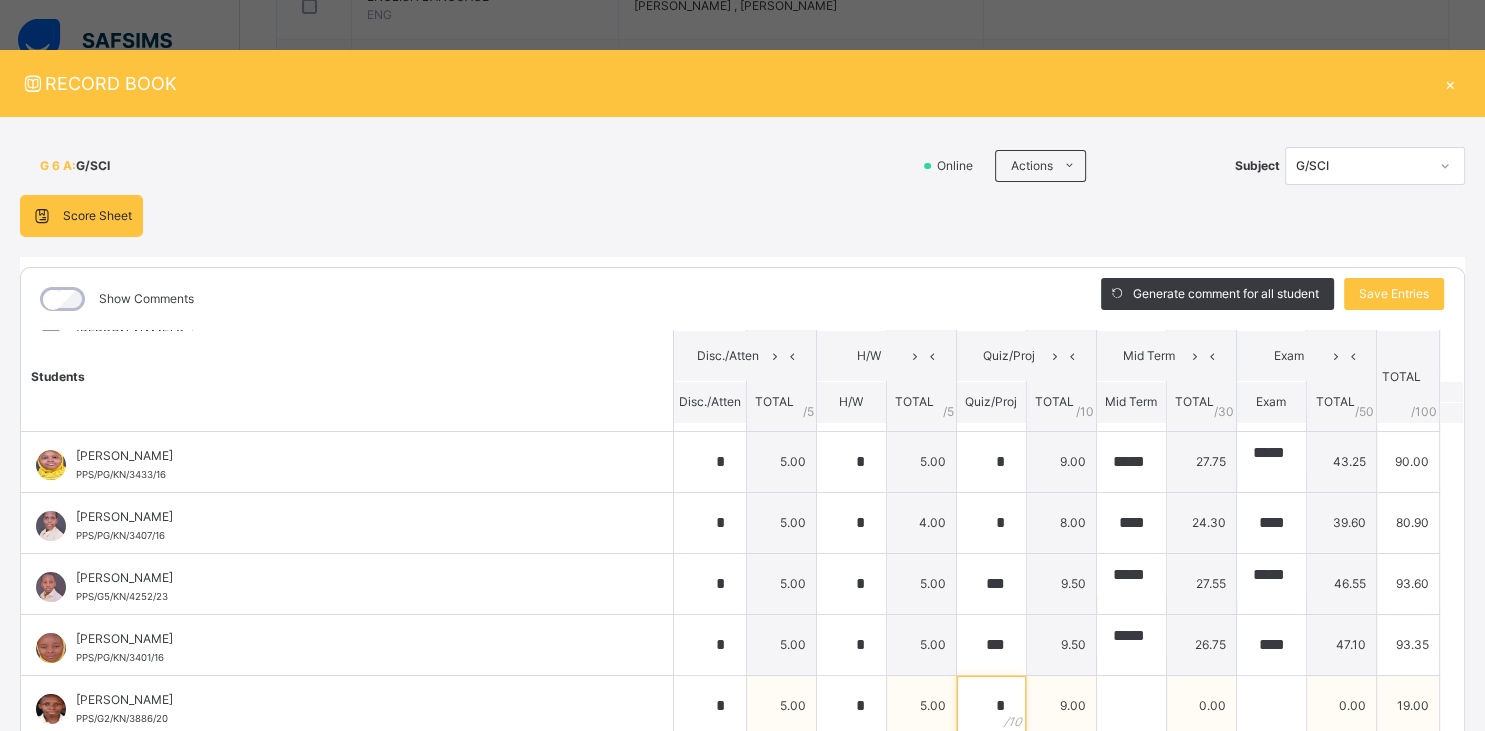 type on "*" 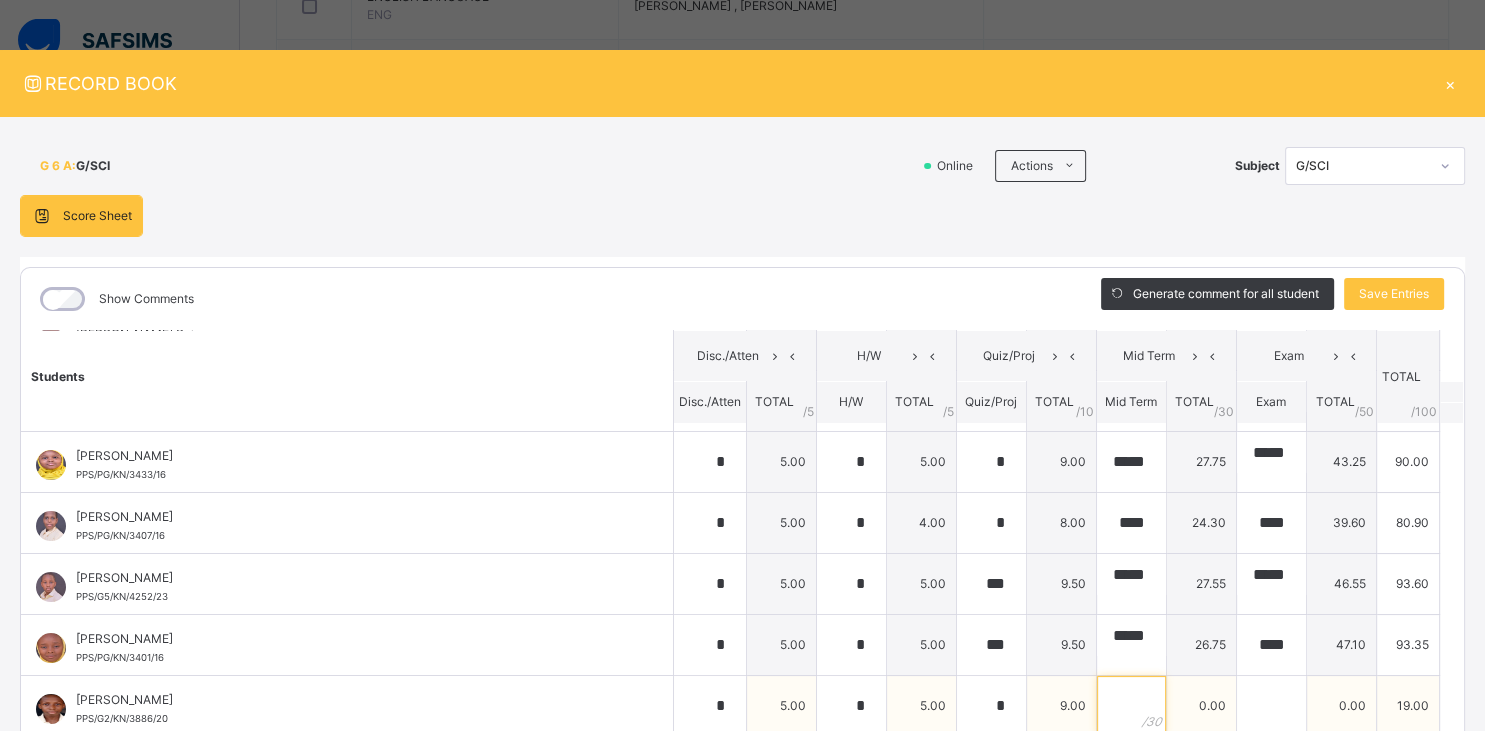 click at bounding box center [1131, 706] 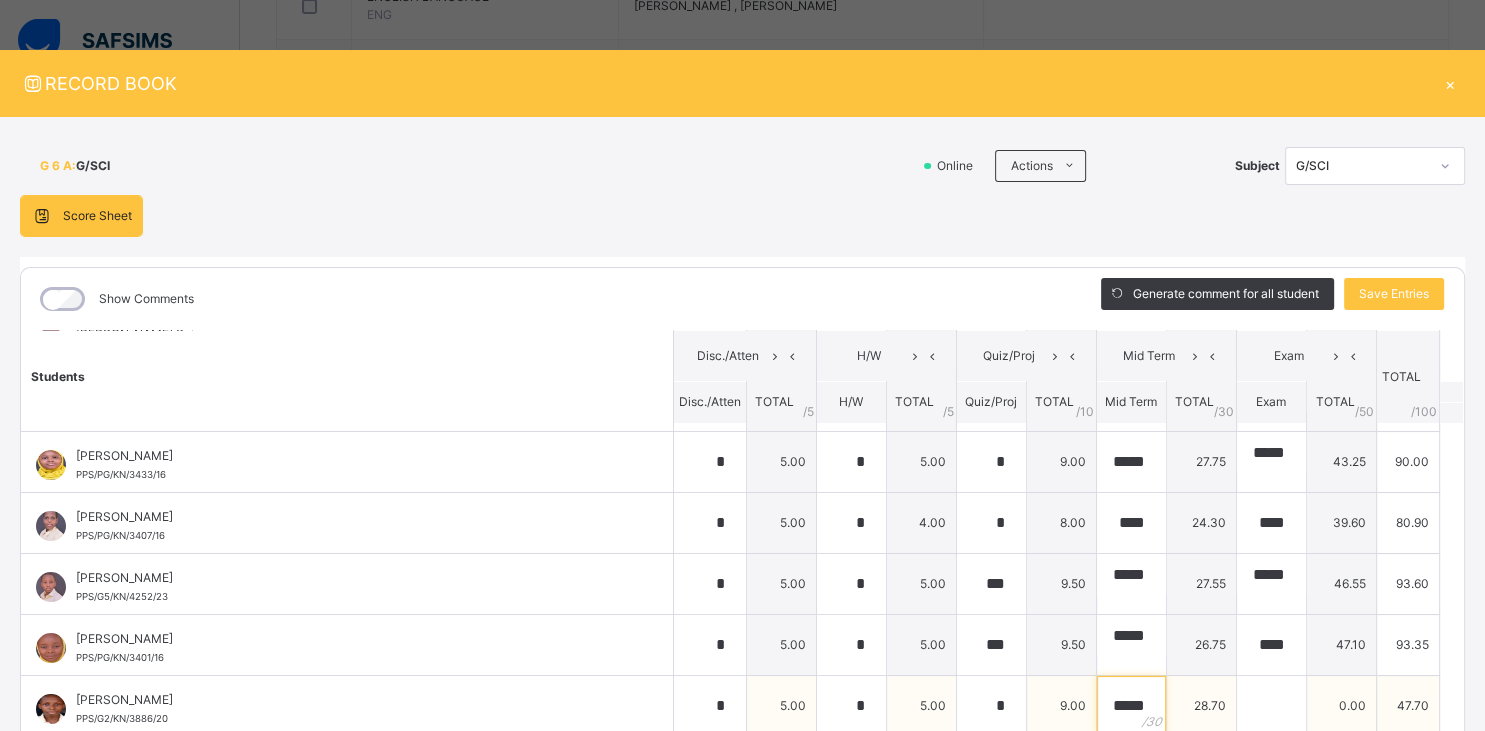 scroll, scrollTop: 0, scrollLeft: 2, axis: horizontal 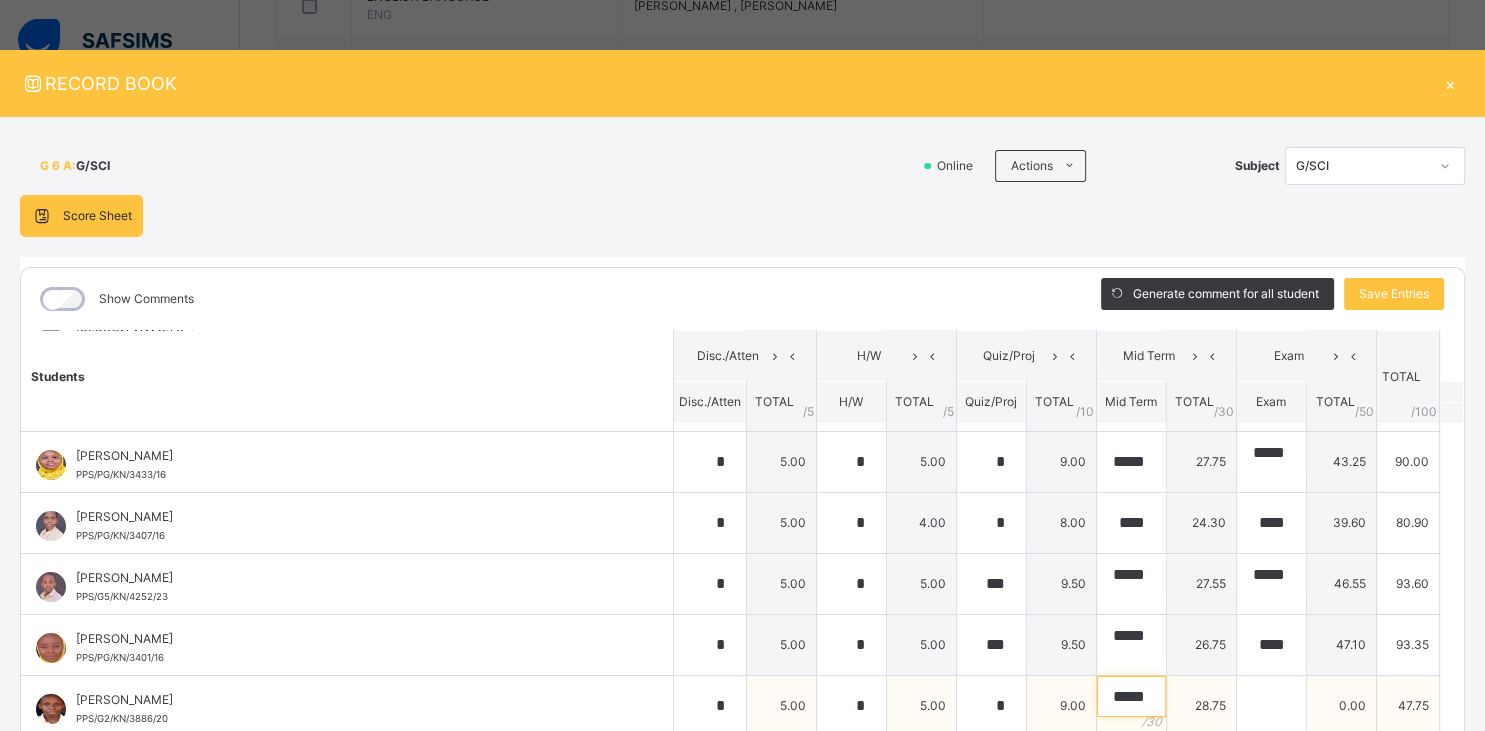 type on "*****" 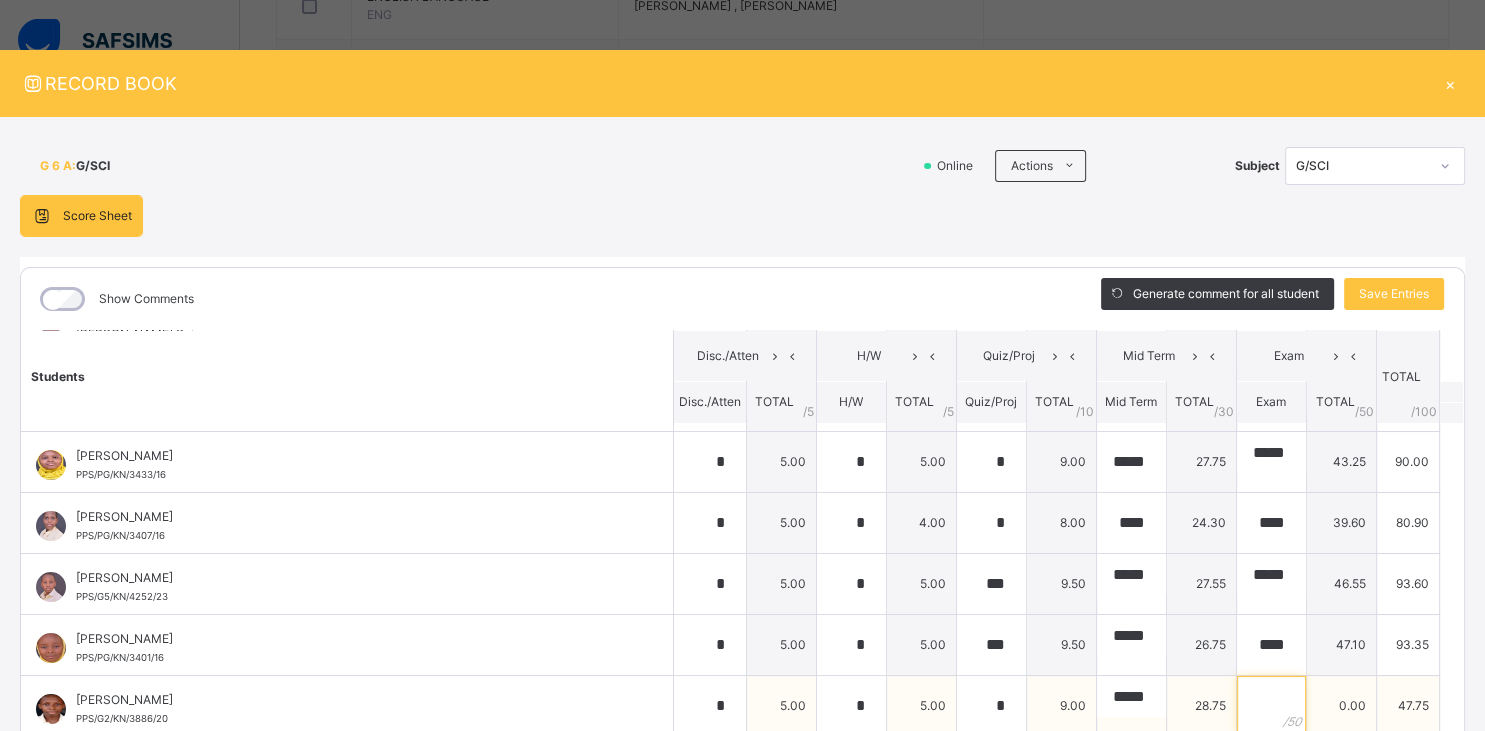 scroll, scrollTop: 0, scrollLeft: 2, axis: horizontal 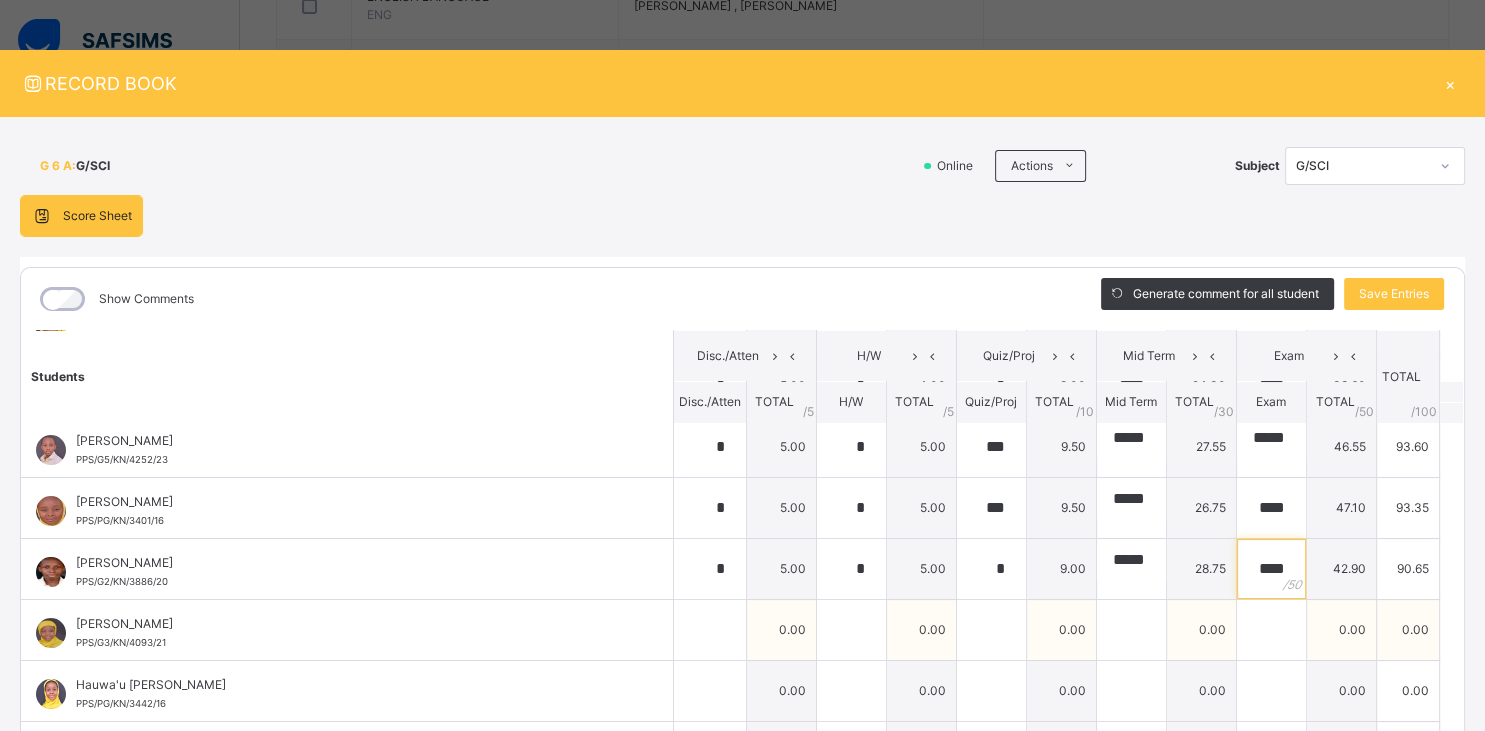 type on "****" 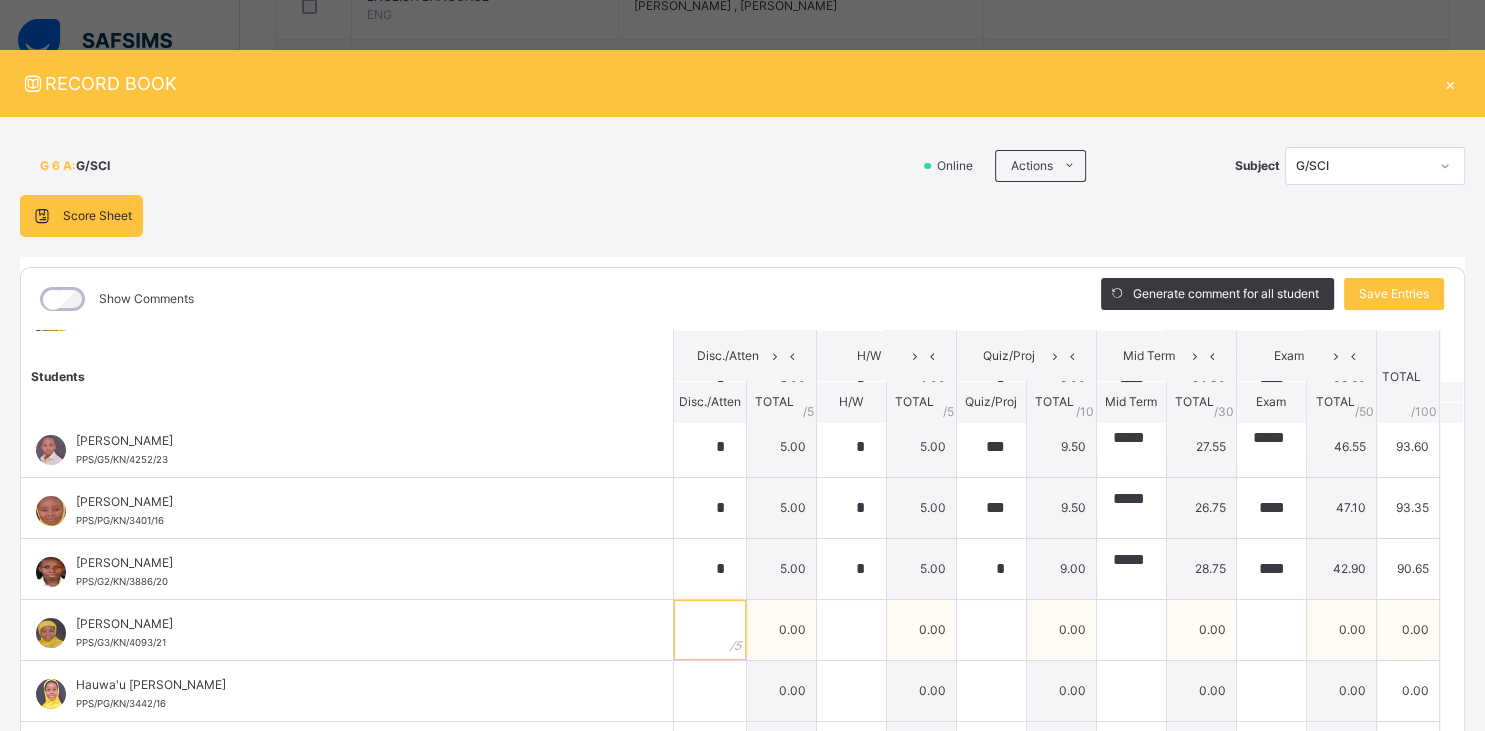 click at bounding box center [710, 630] 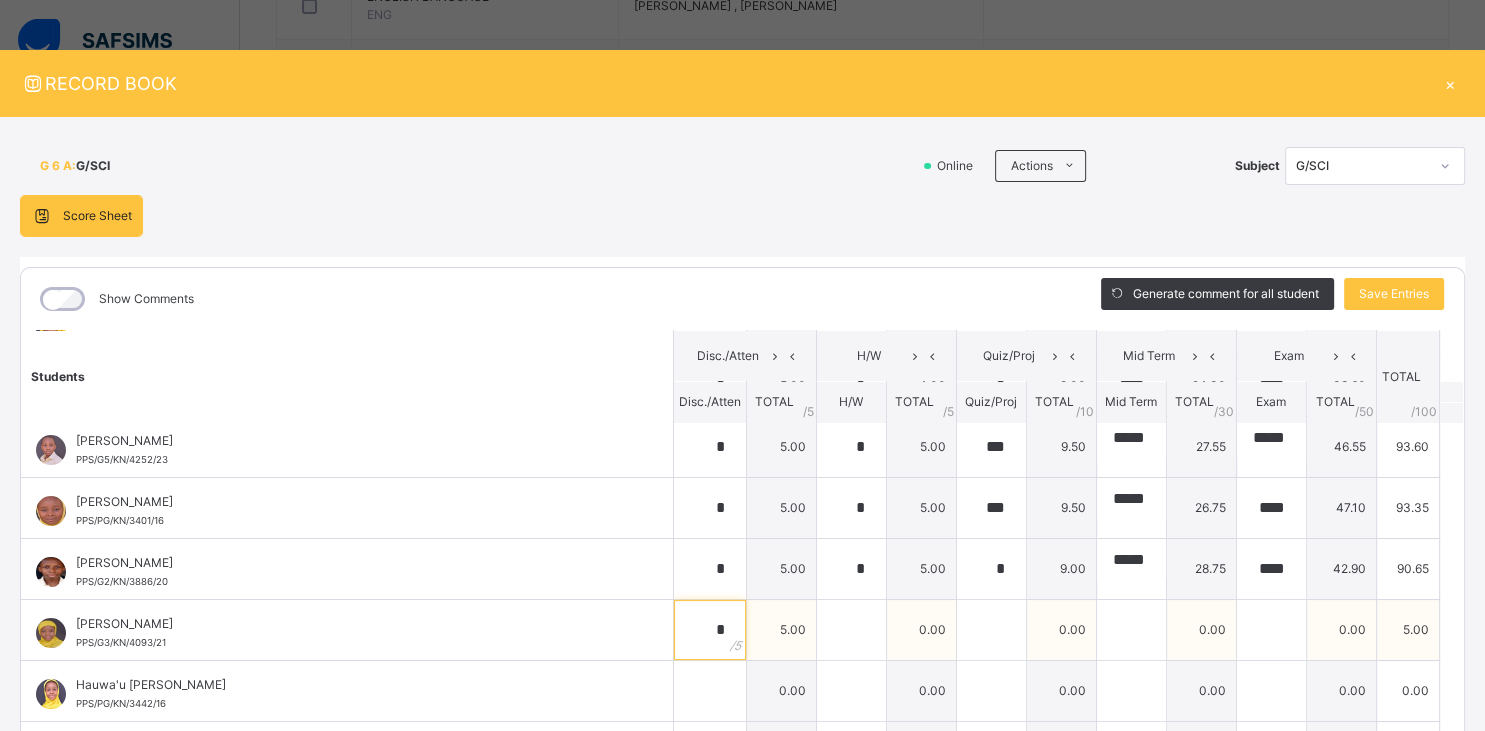 type on "*" 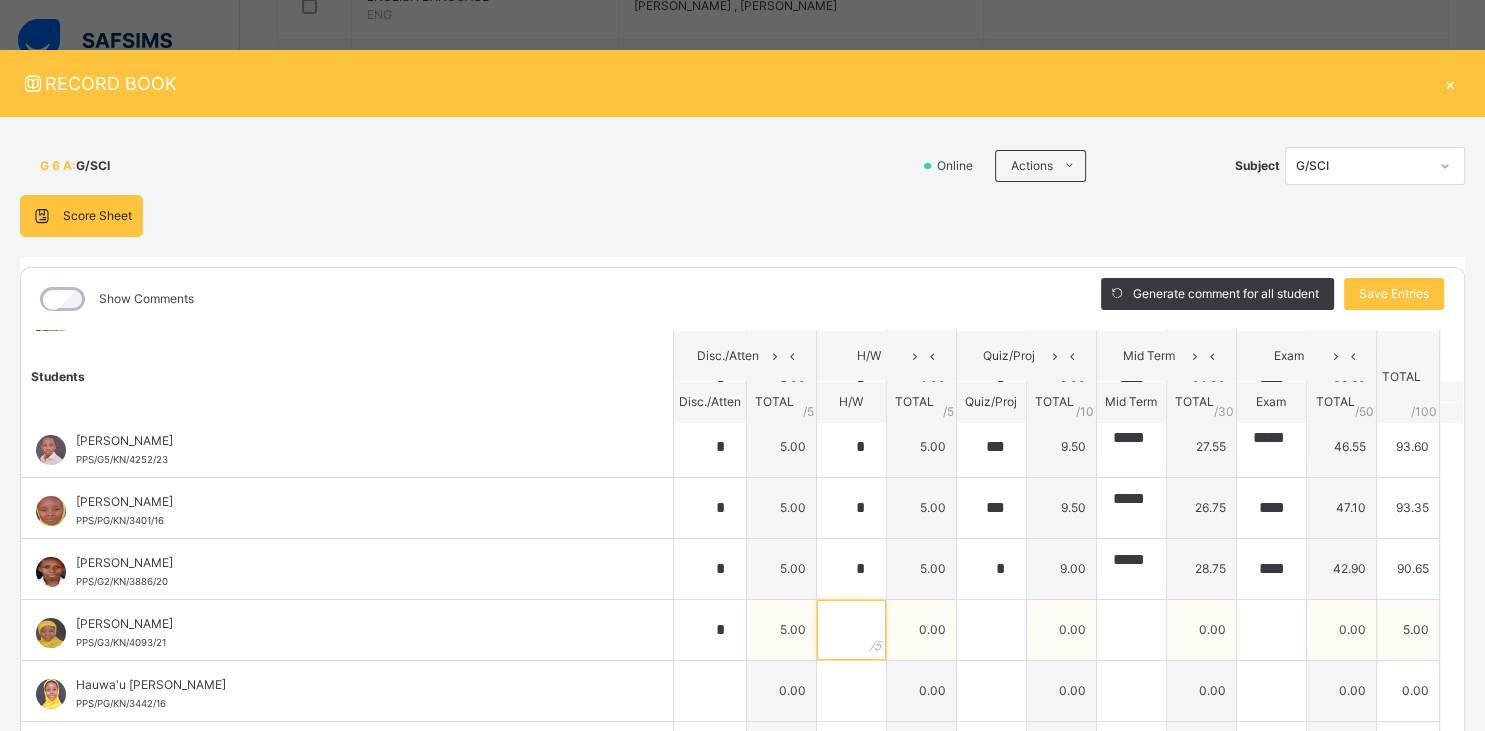 click at bounding box center (851, 630) 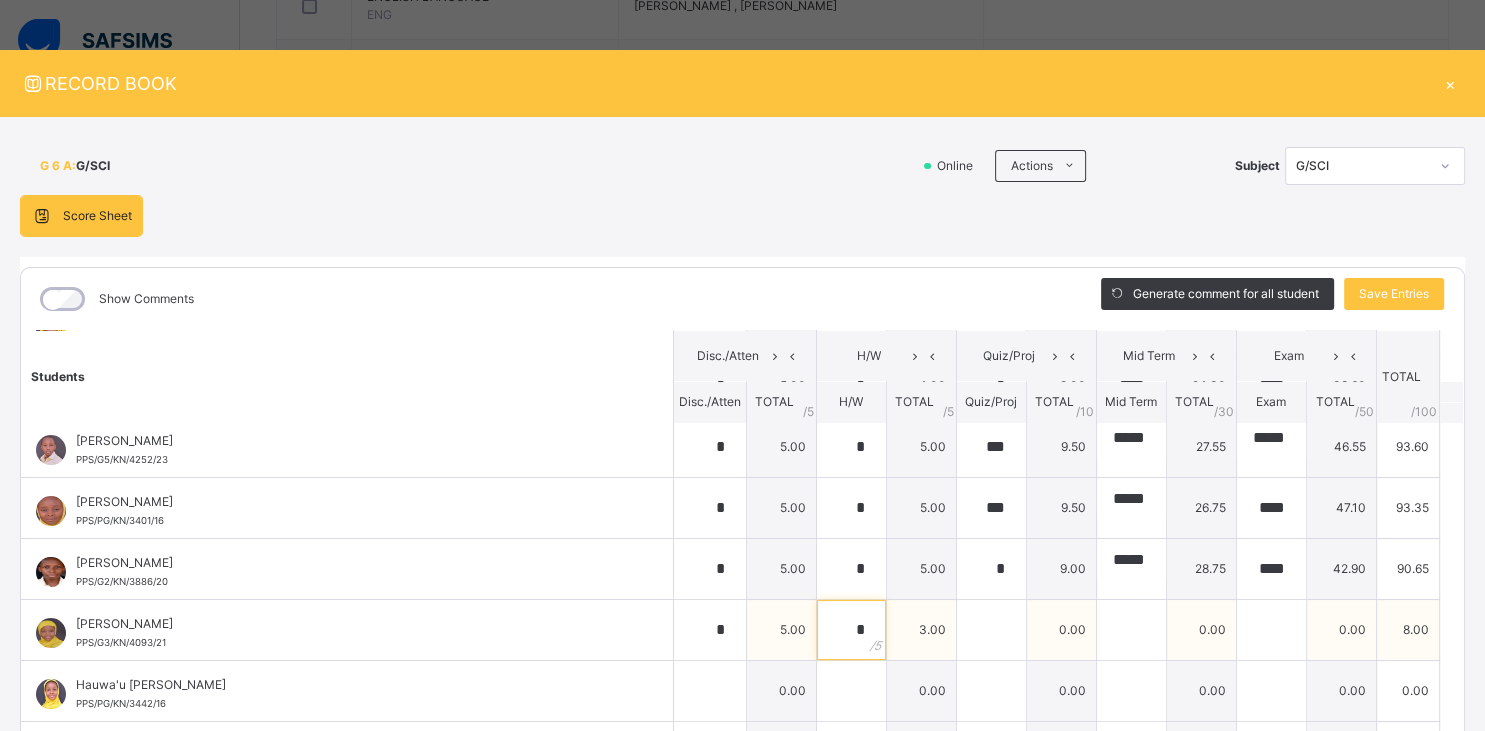 type on "*" 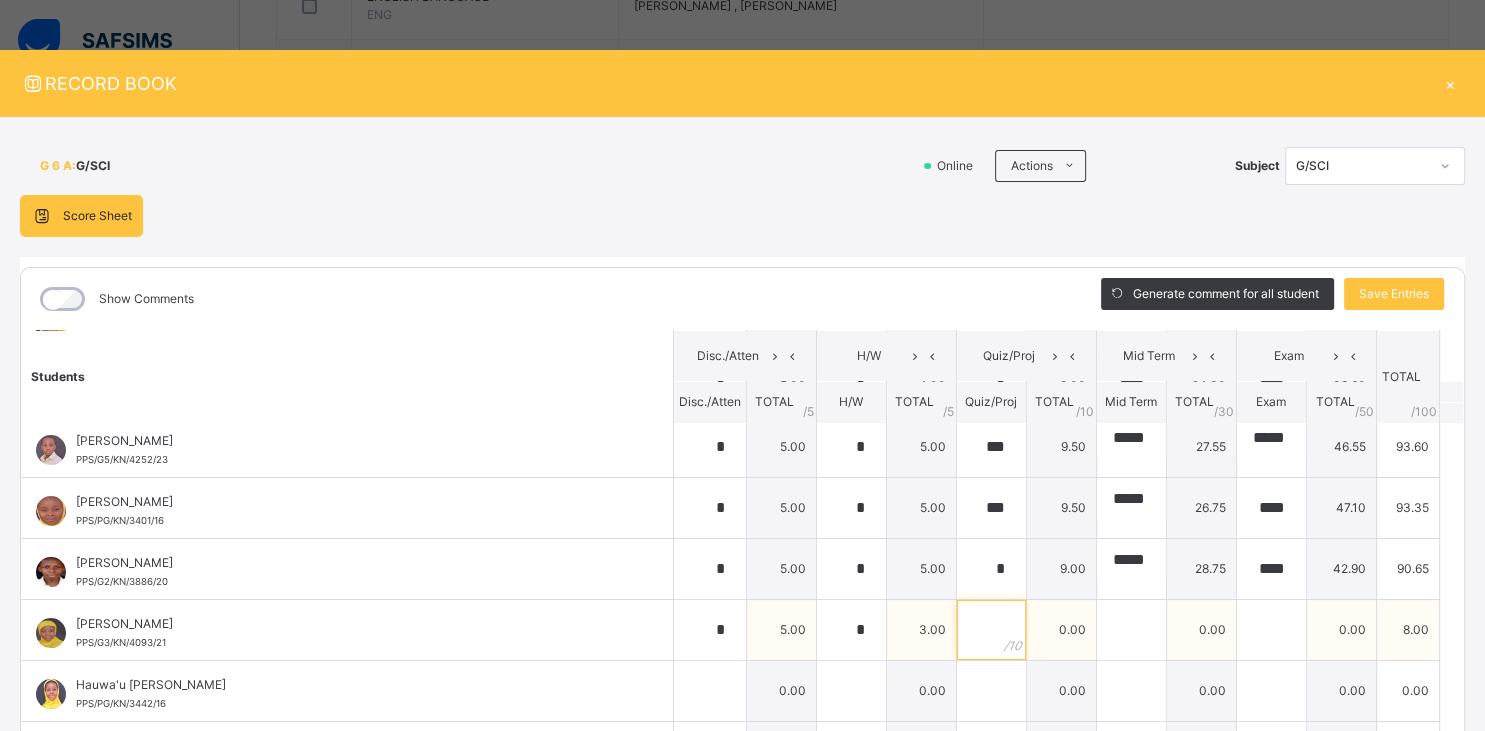 click at bounding box center [991, 630] 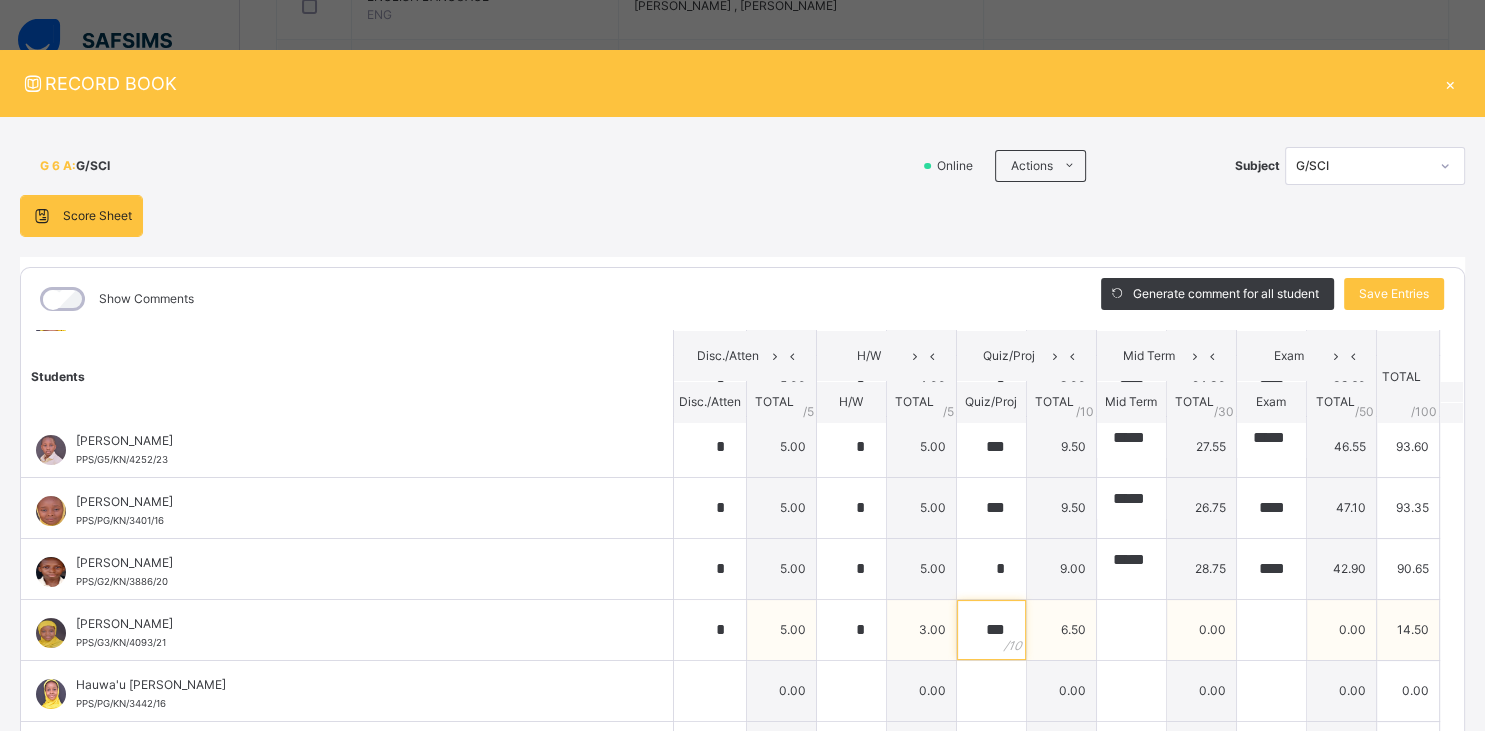 type on "***" 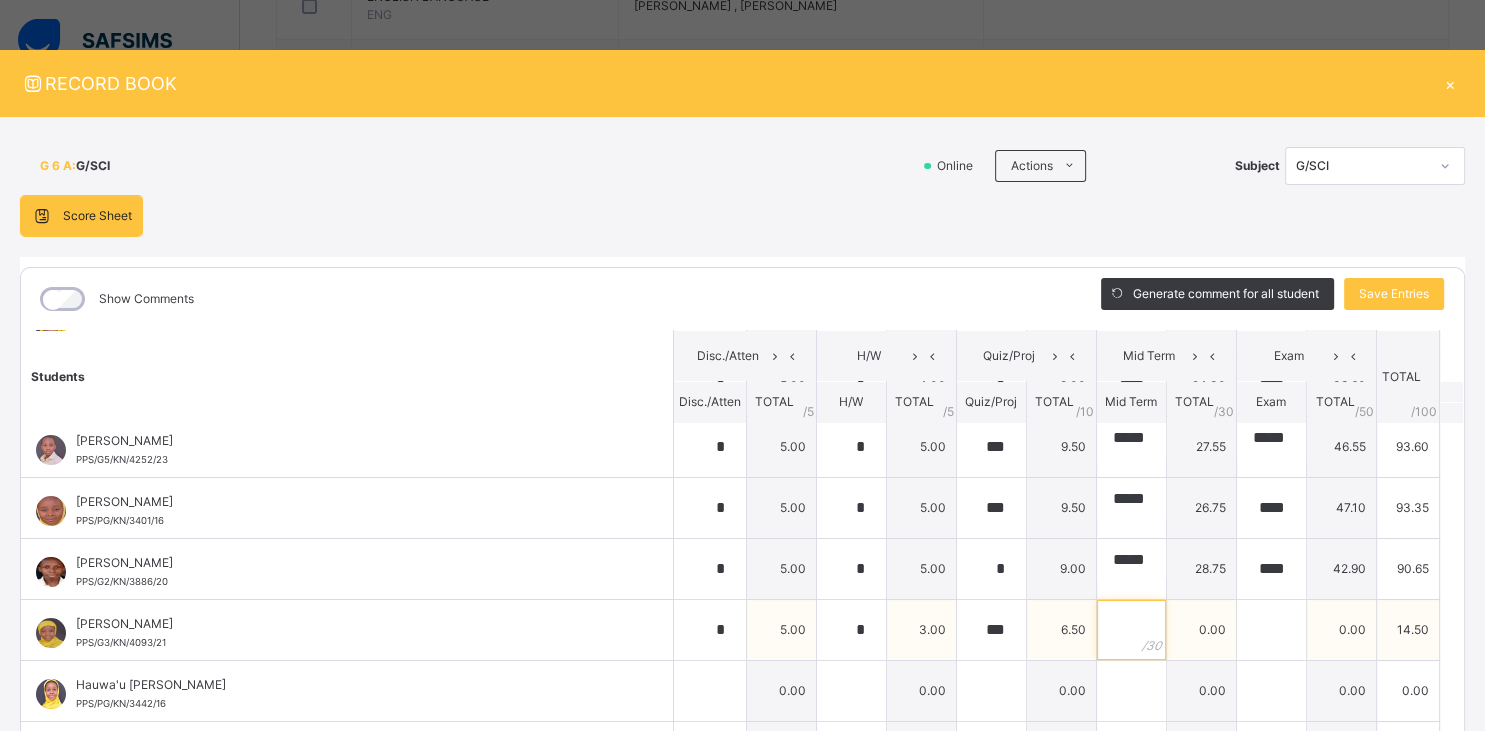 click at bounding box center (1131, 630) 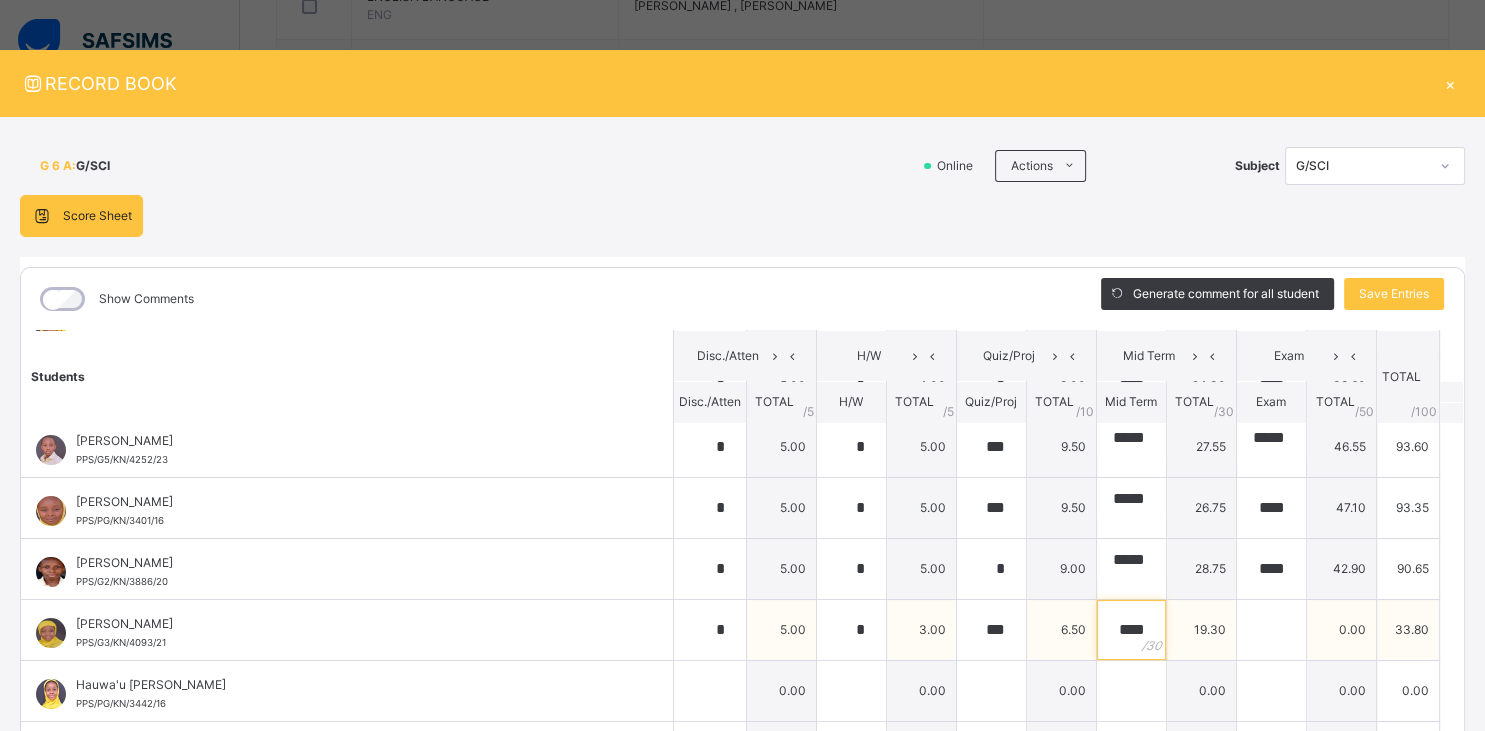 type on "****" 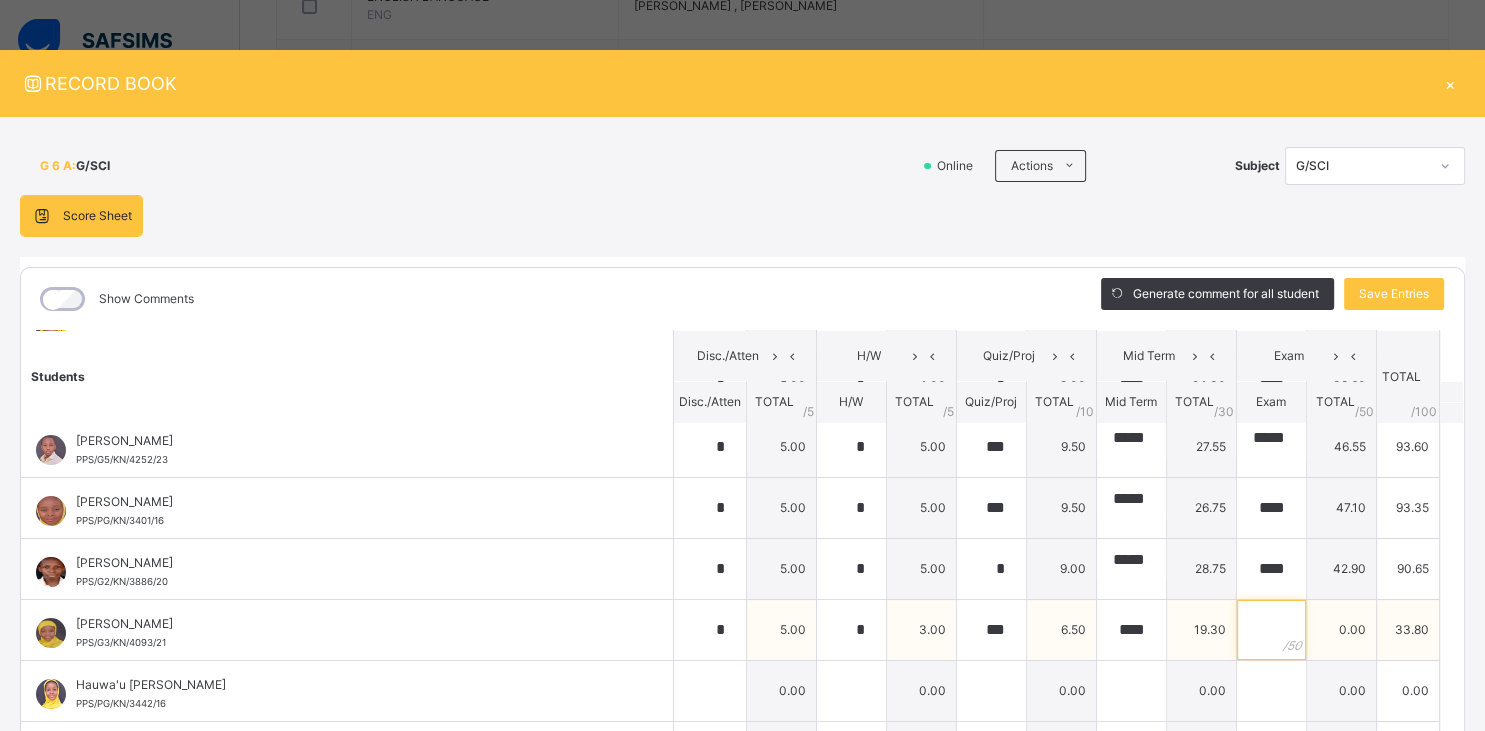 click at bounding box center (1271, 630) 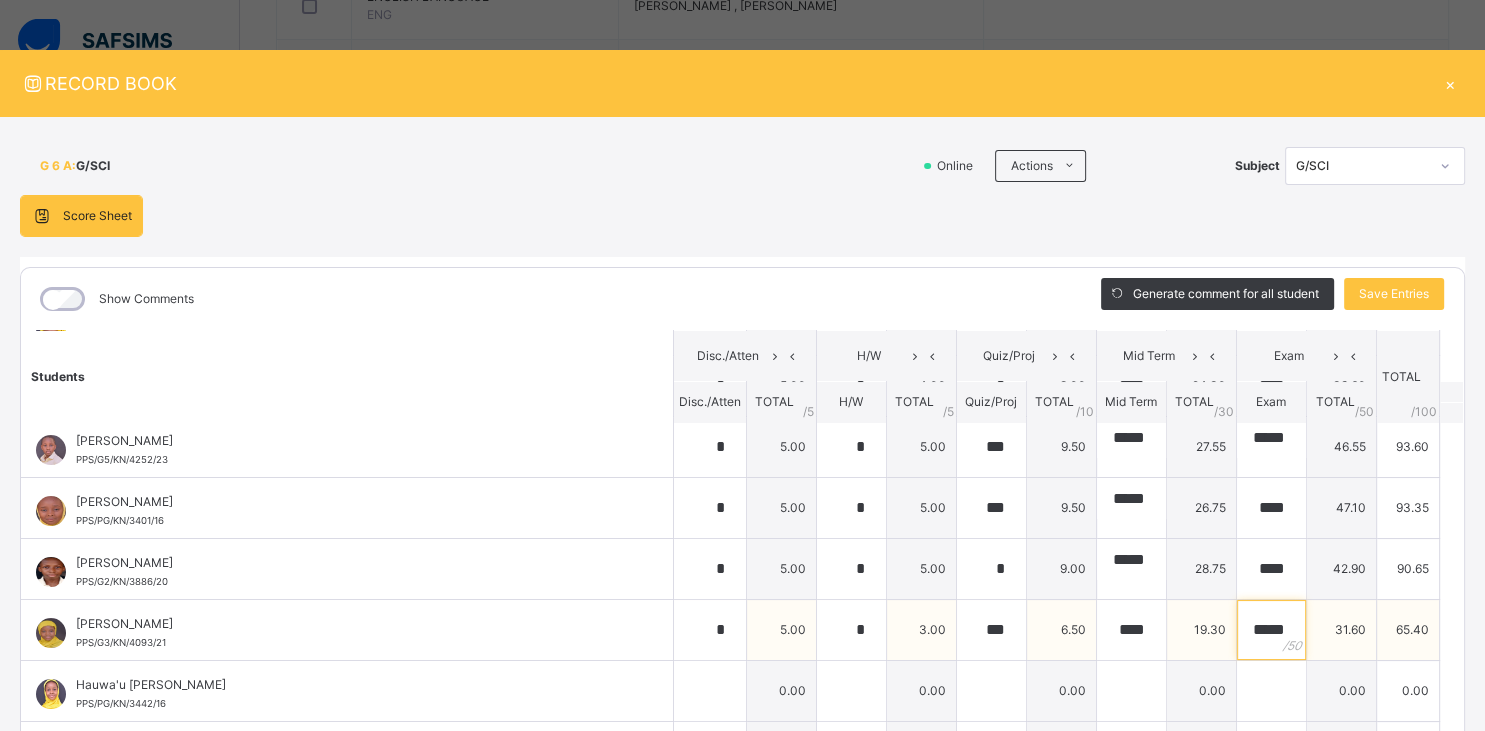 scroll, scrollTop: 0, scrollLeft: 1, axis: horizontal 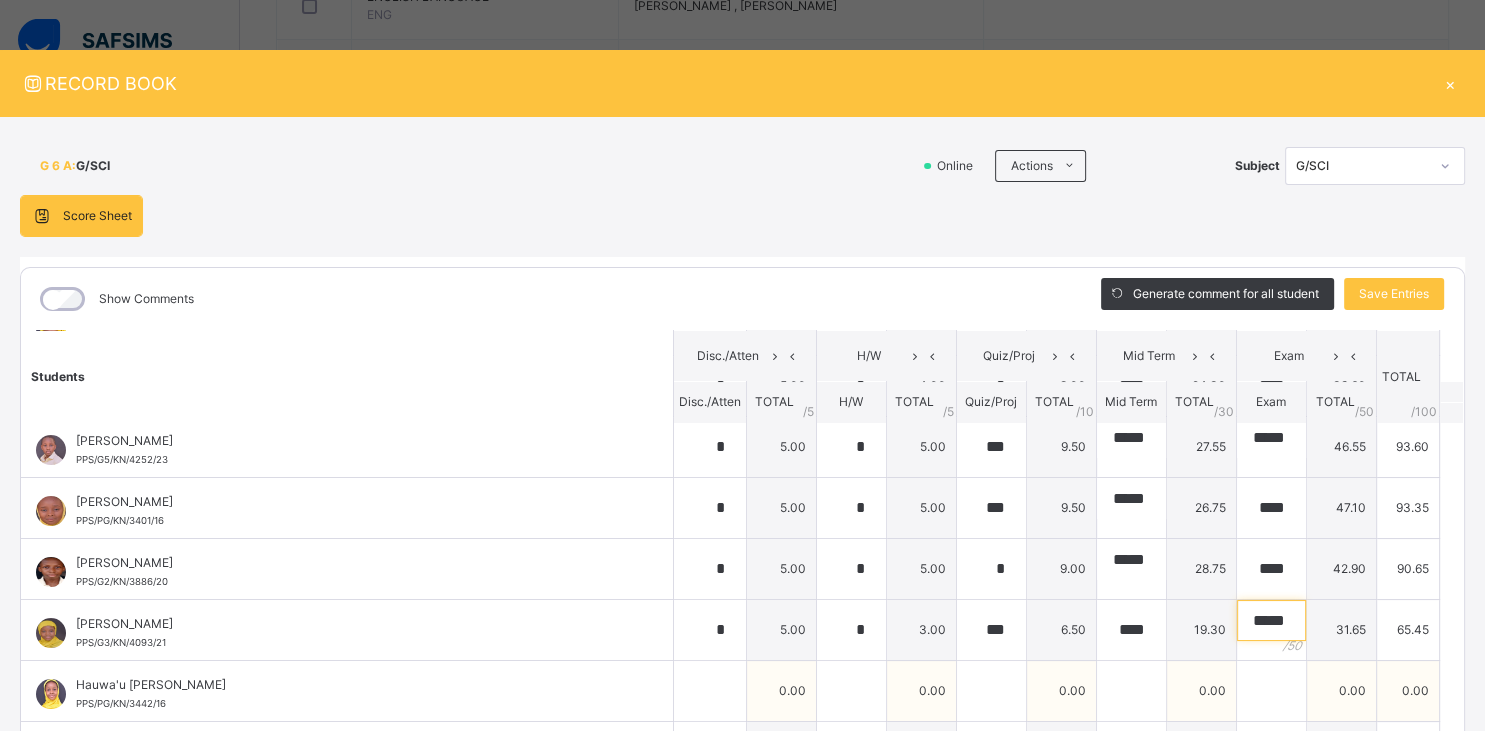 type on "*****" 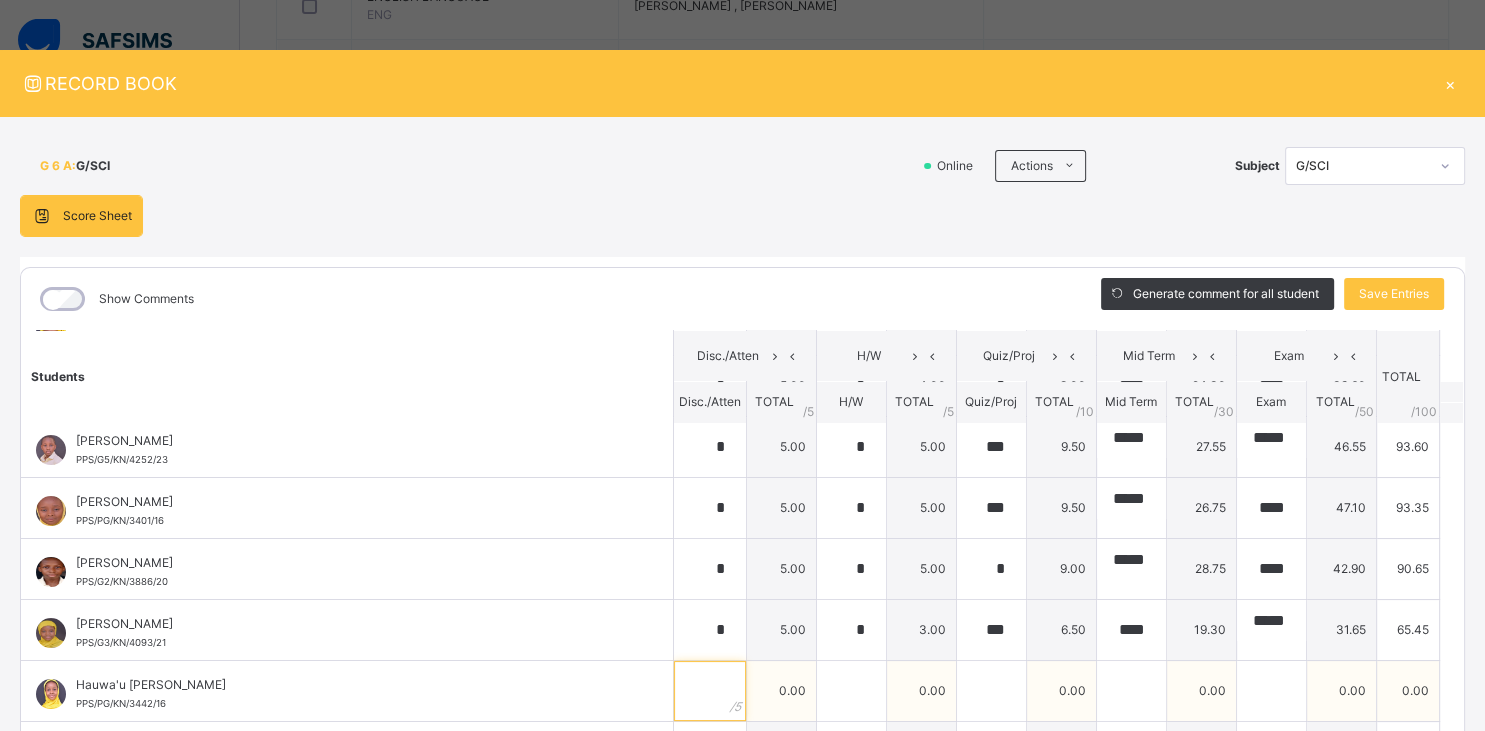 scroll, scrollTop: 0, scrollLeft: 1, axis: horizontal 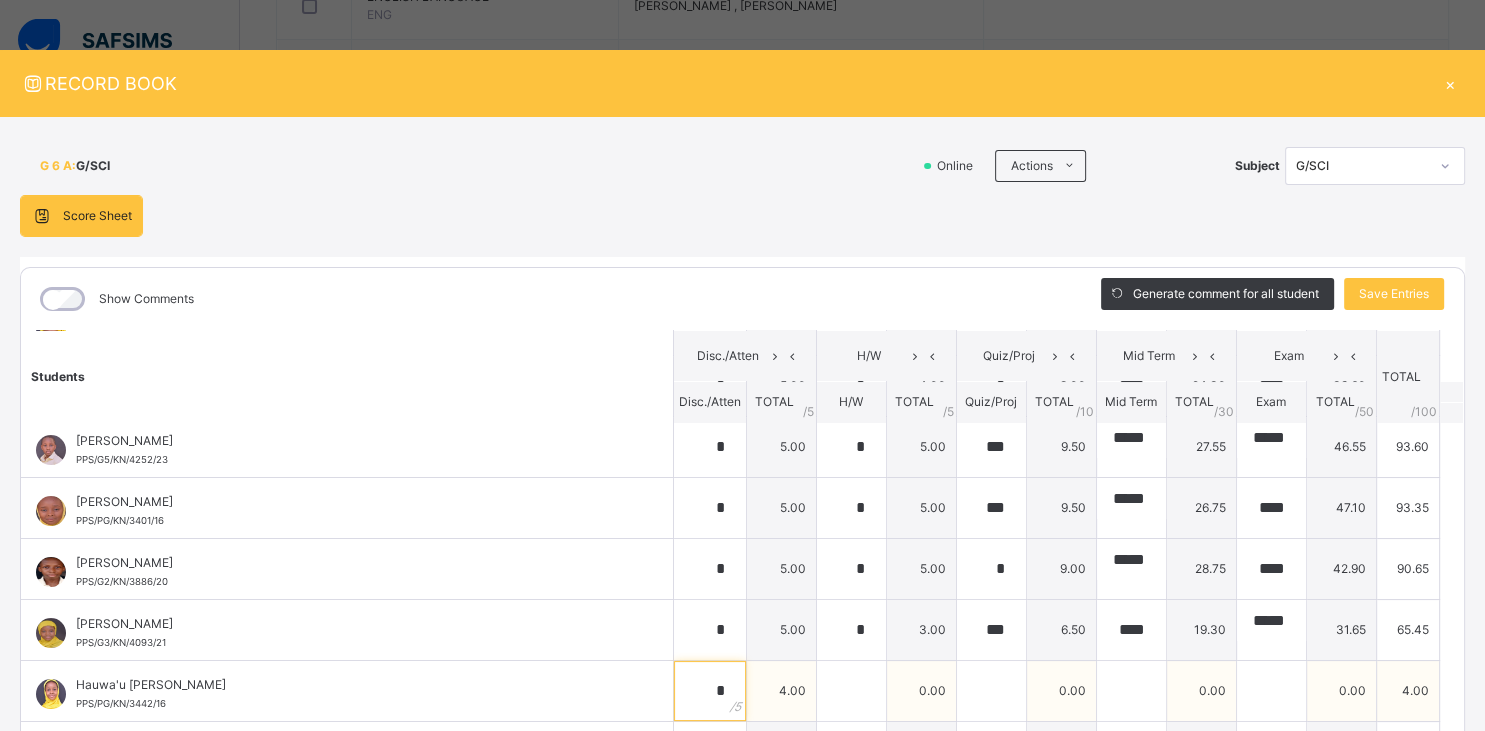 type on "*" 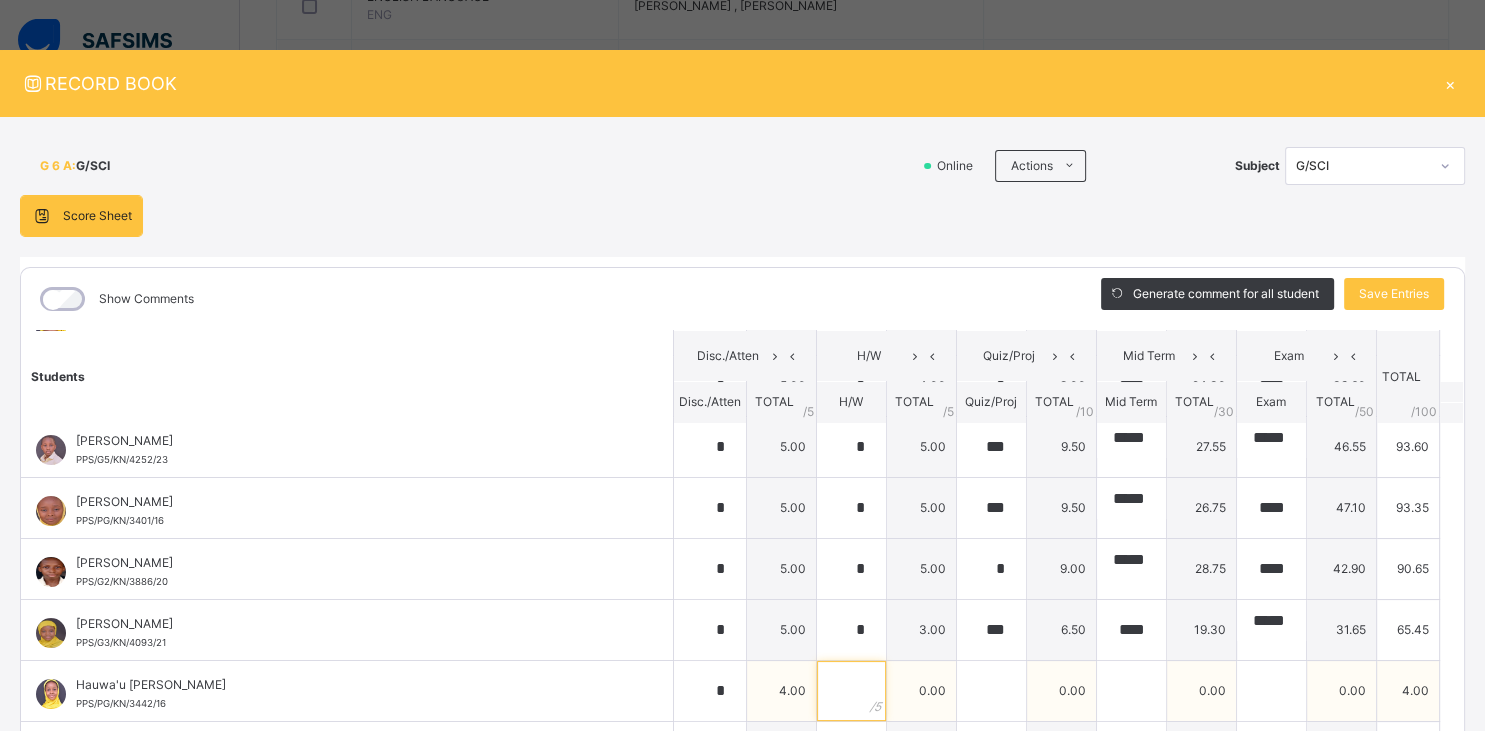 click at bounding box center [851, 691] 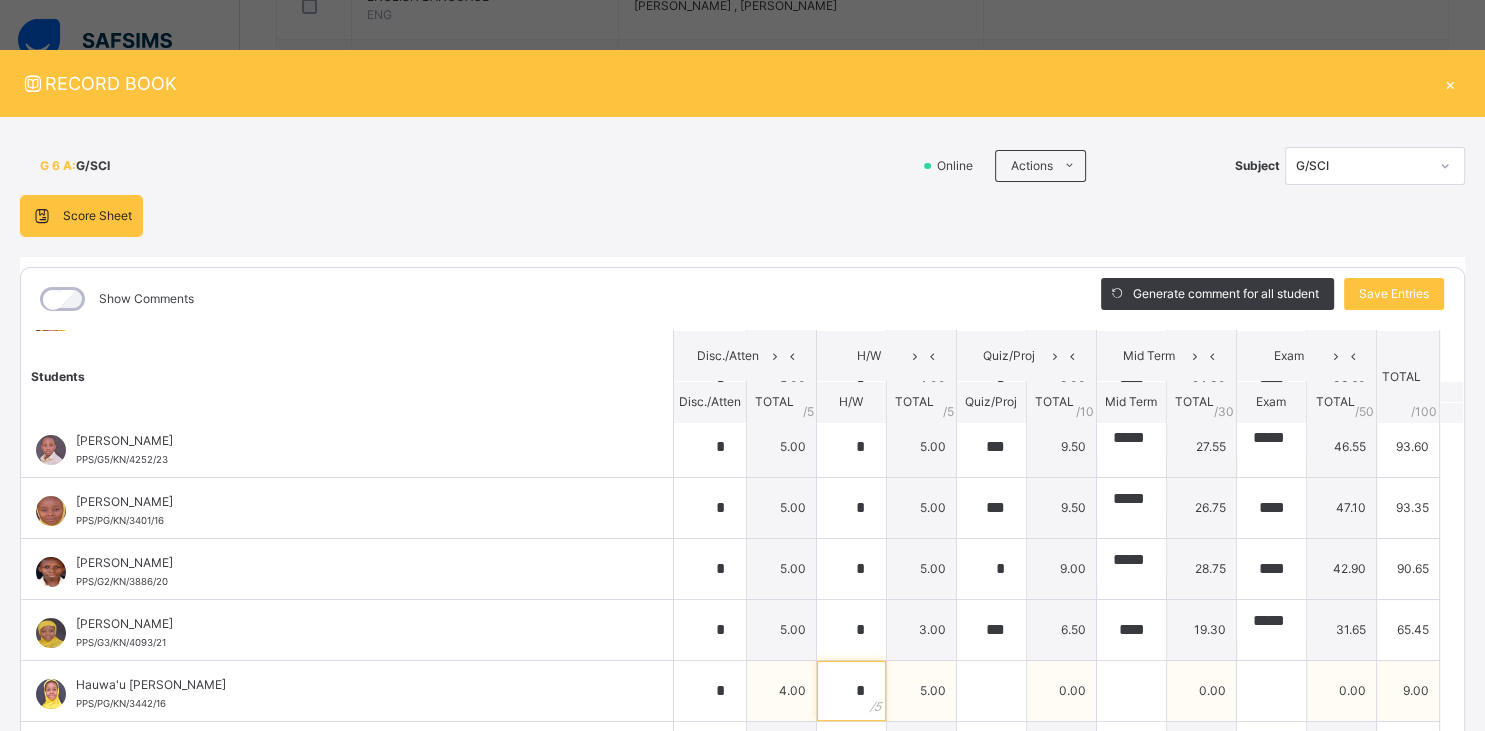 type on "*" 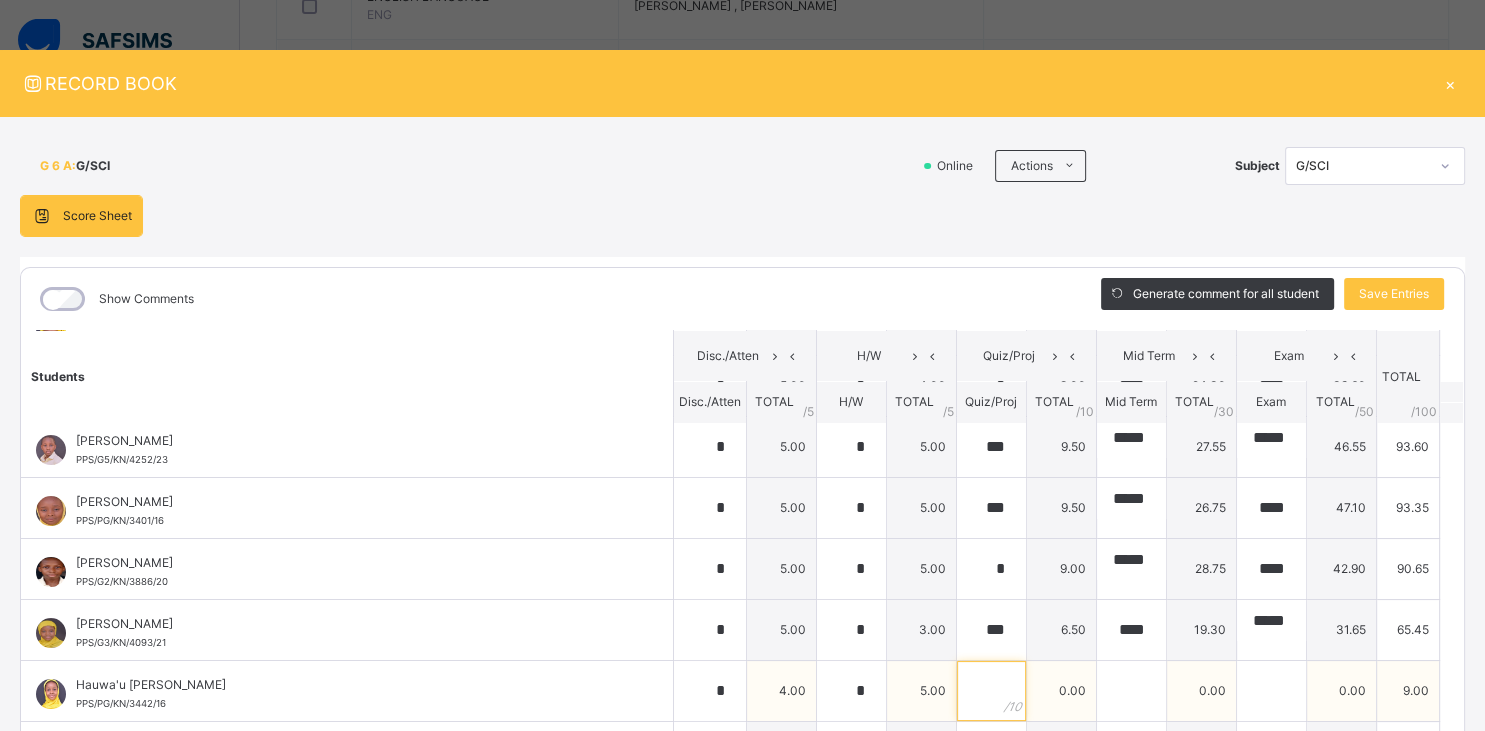 click at bounding box center [991, 691] 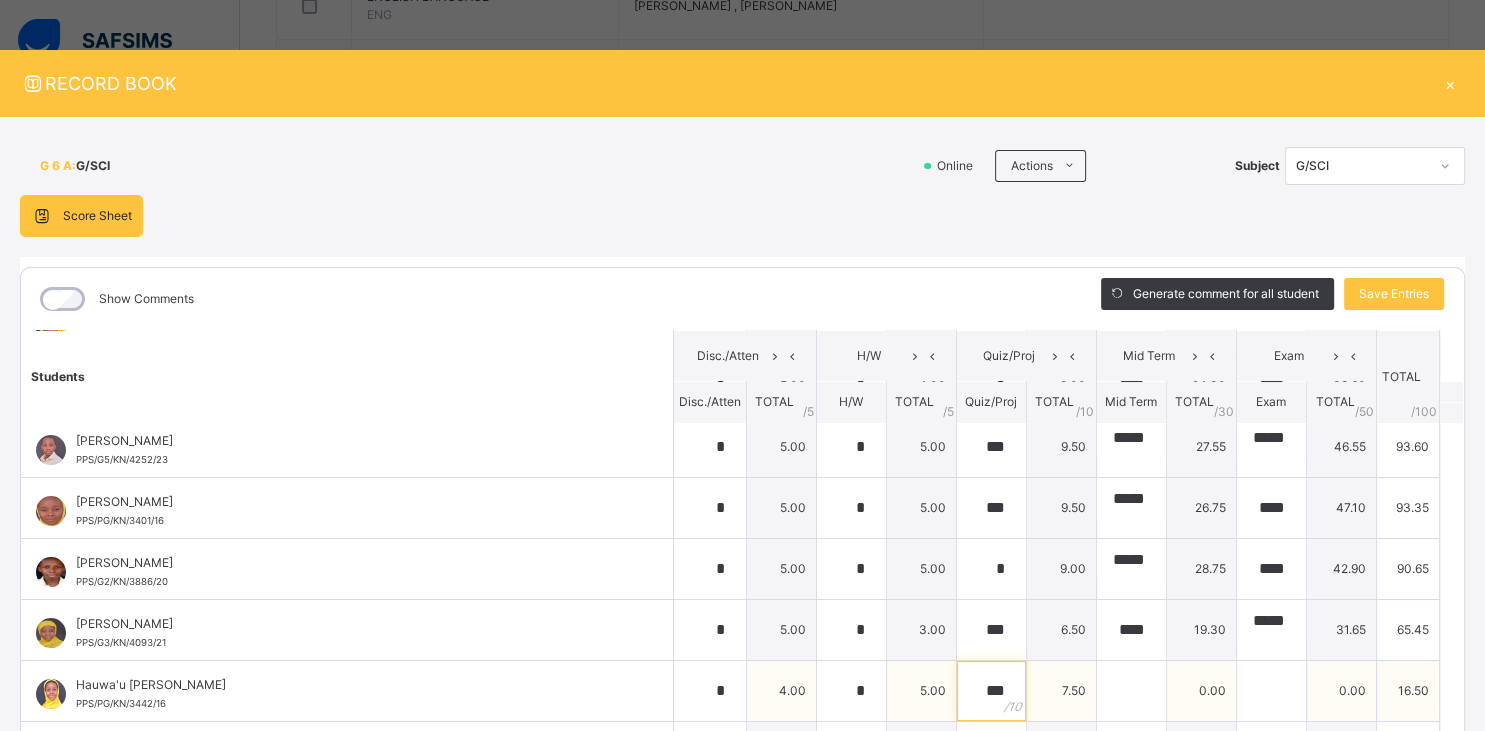 type on "***" 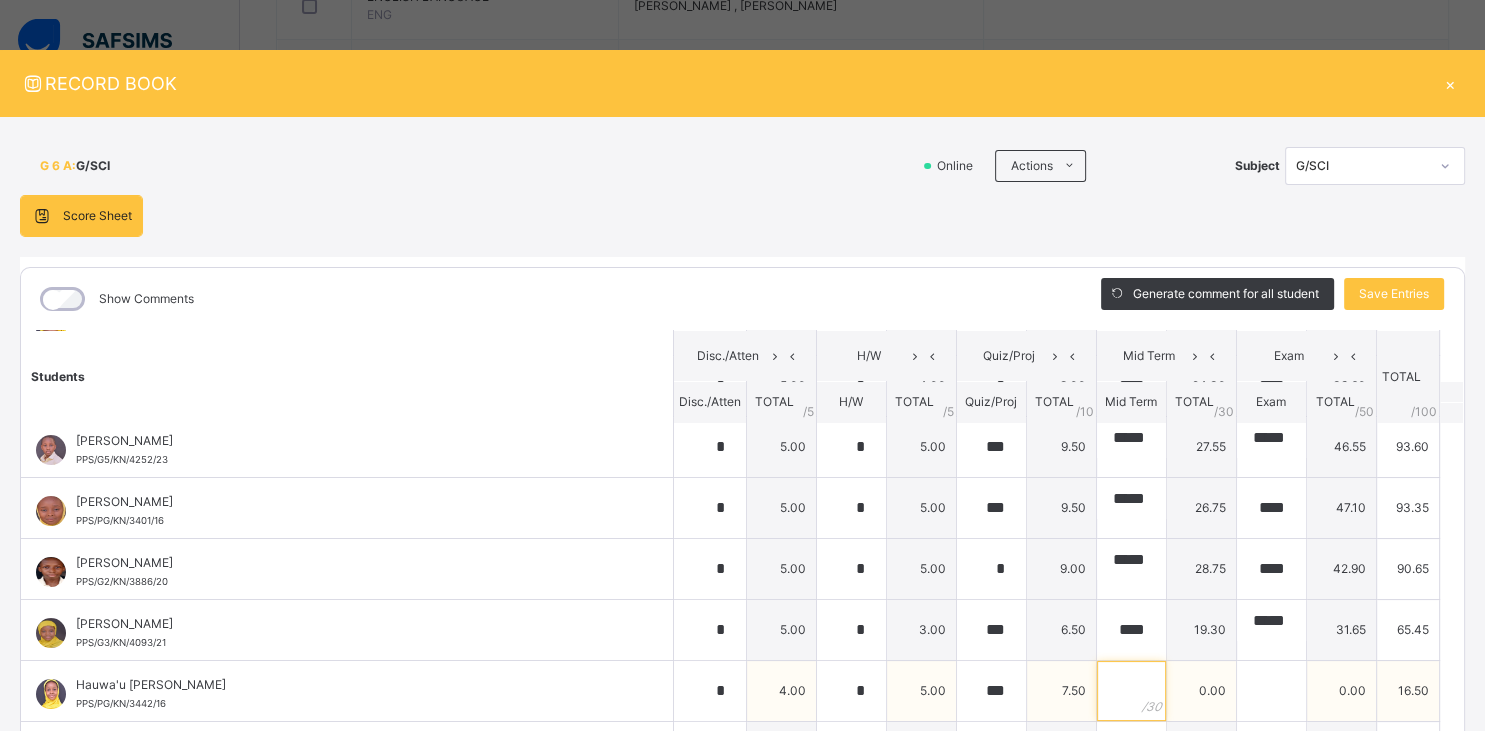 click at bounding box center (1131, 691) 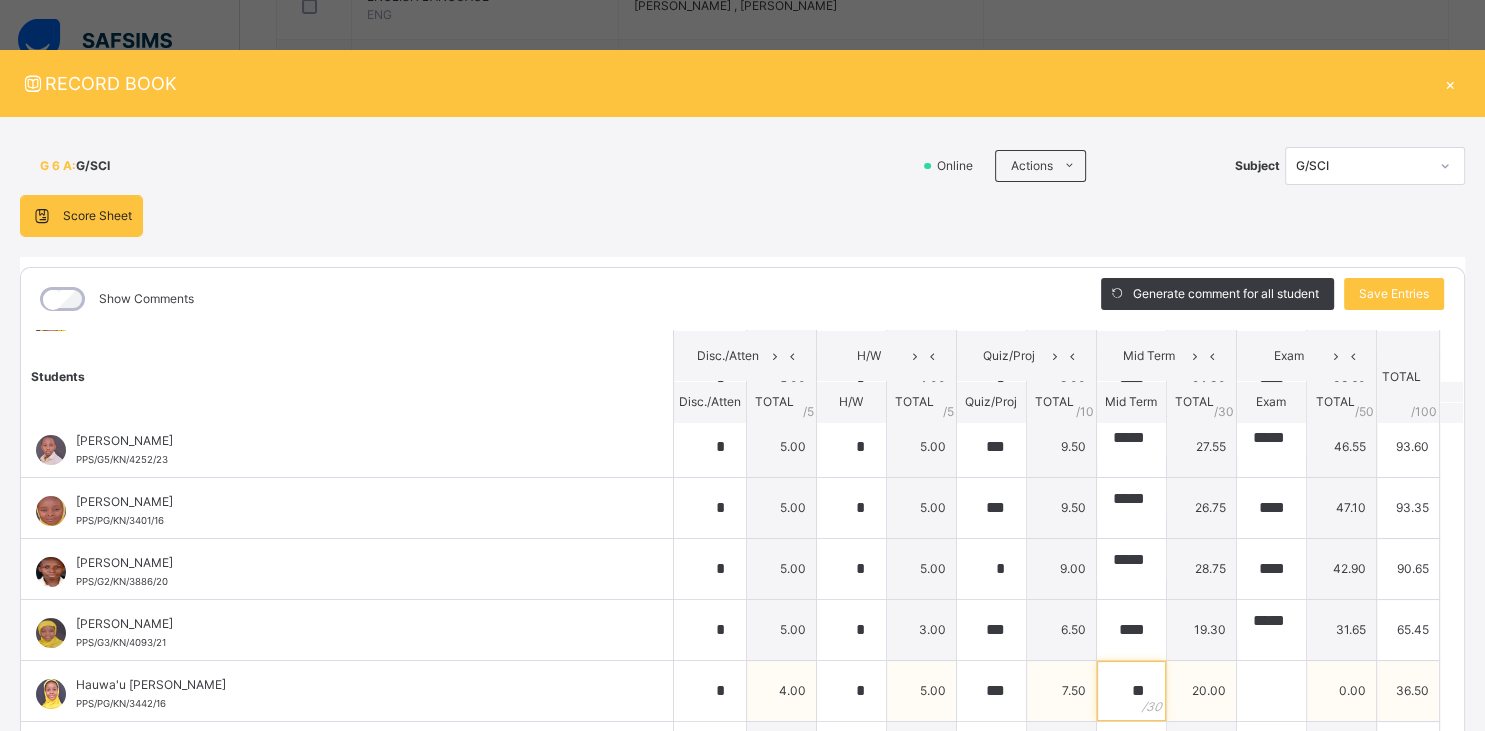 type on "**" 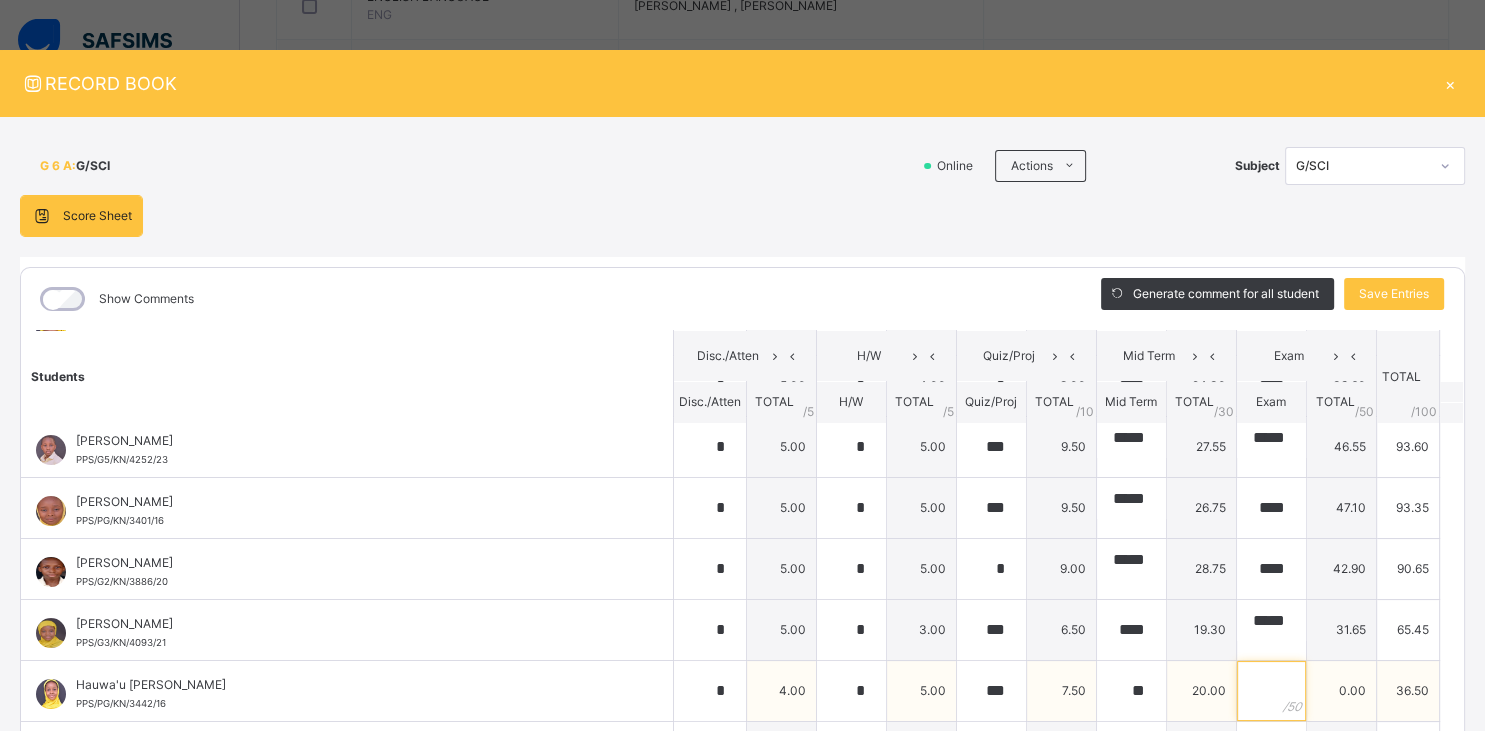 click at bounding box center (1271, 691) 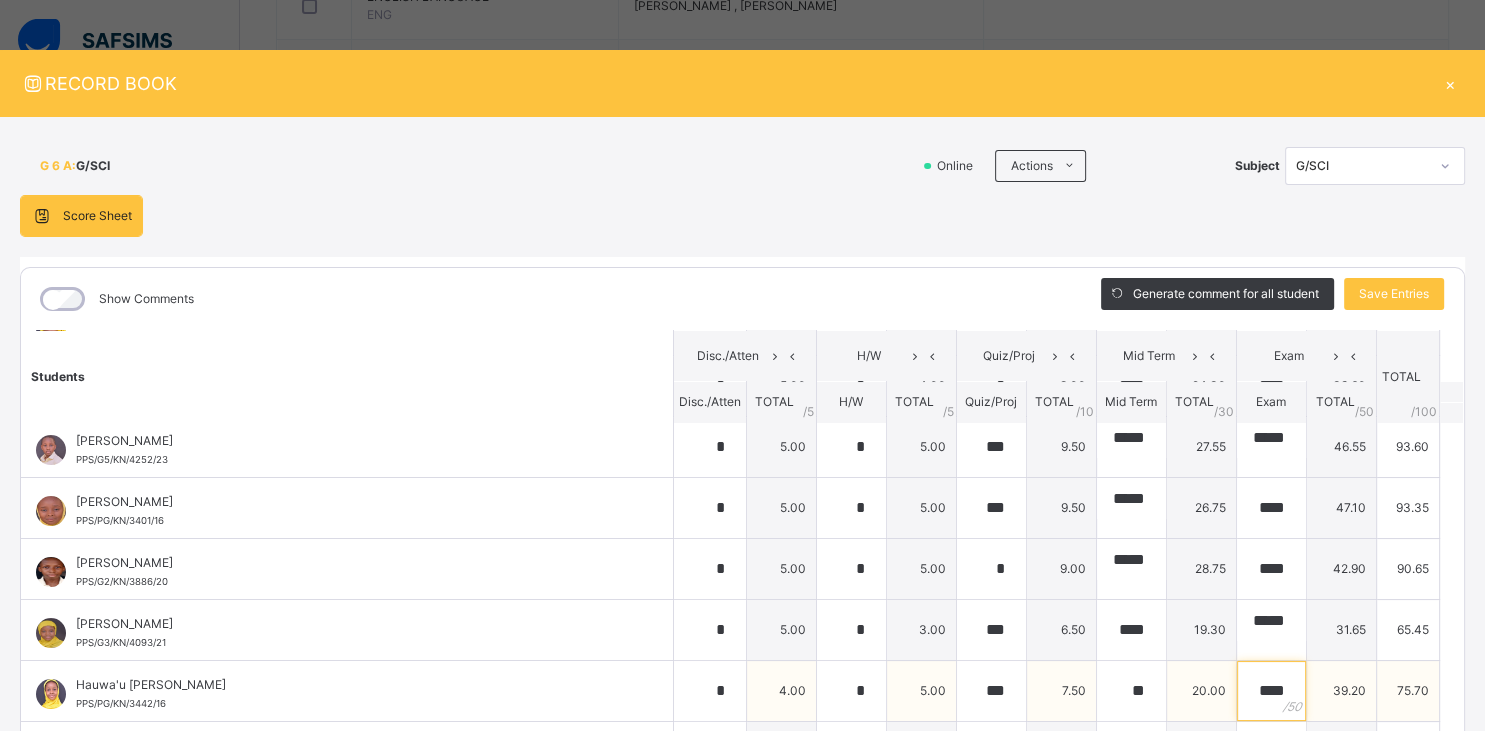 drag, startPoint x: 1263, startPoint y: 667, endPoint x: 1182, endPoint y: 712, distance: 92.660675 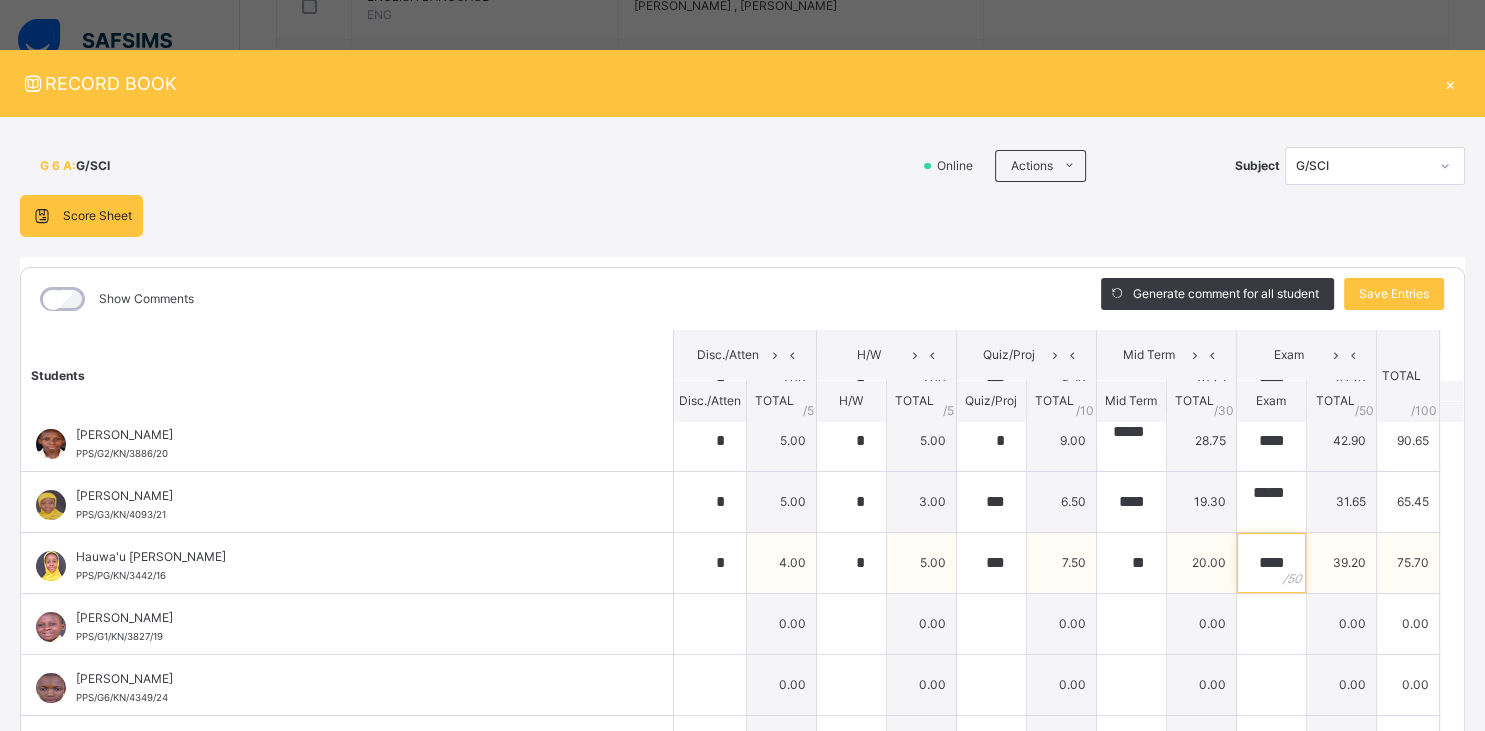 scroll, scrollTop: 409, scrollLeft: 0, axis: vertical 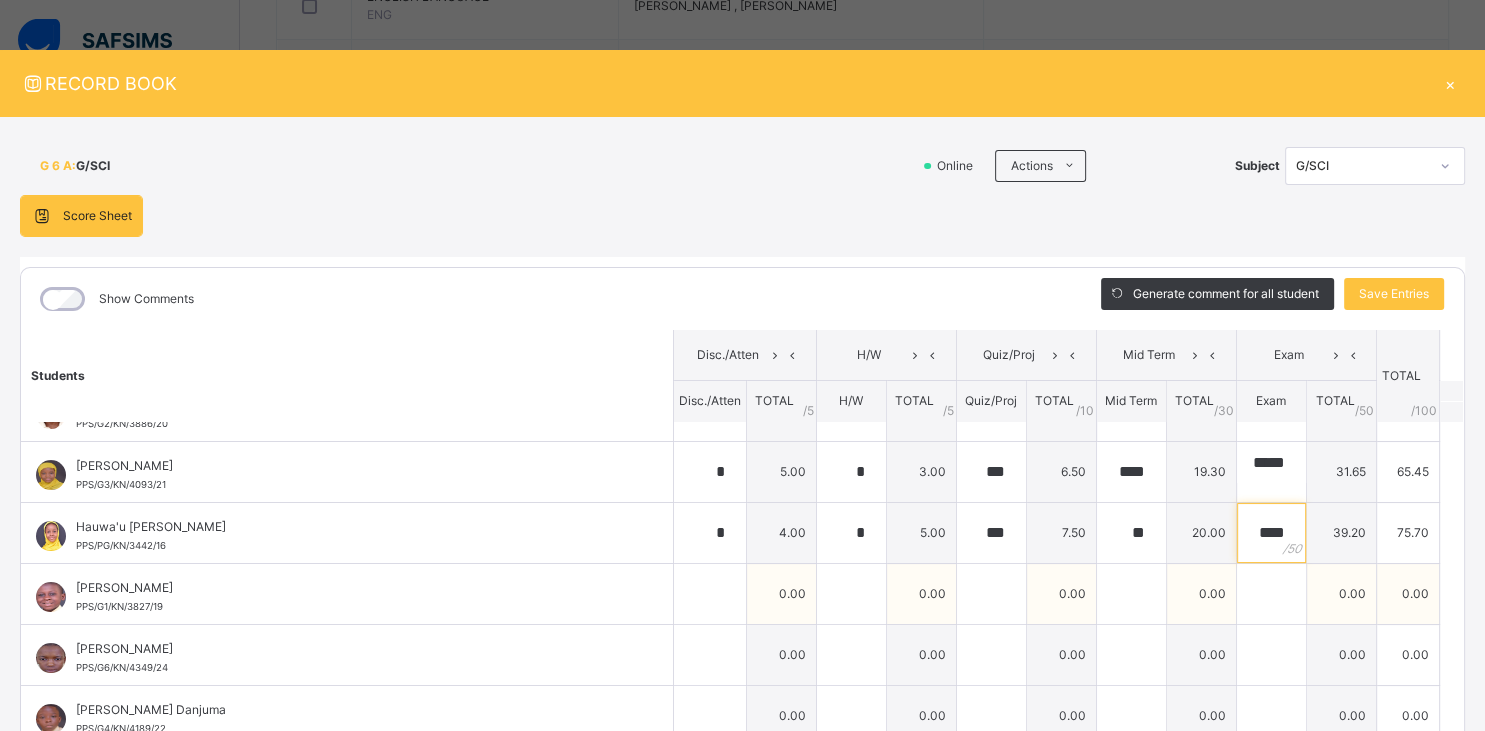 type on "****" 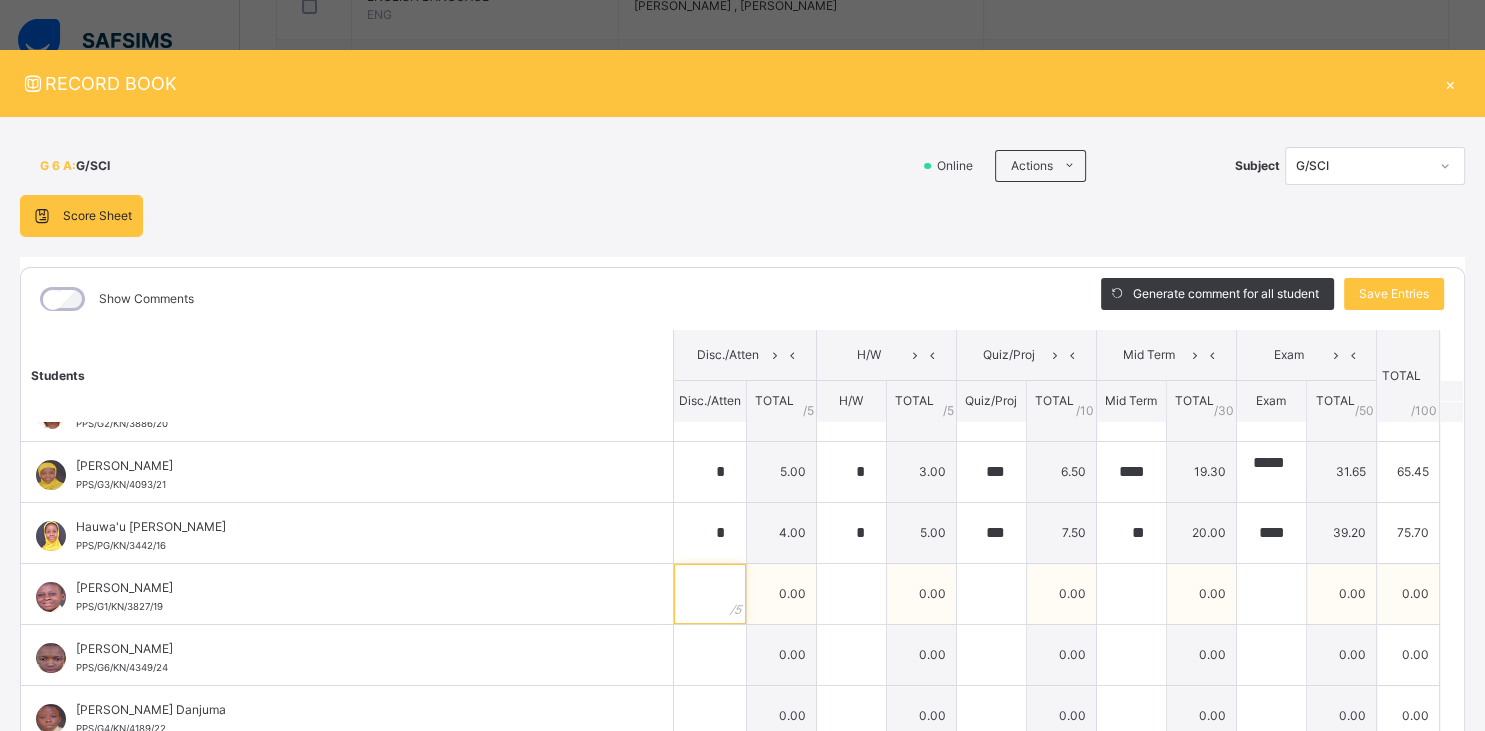 click at bounding box center [710, 594] 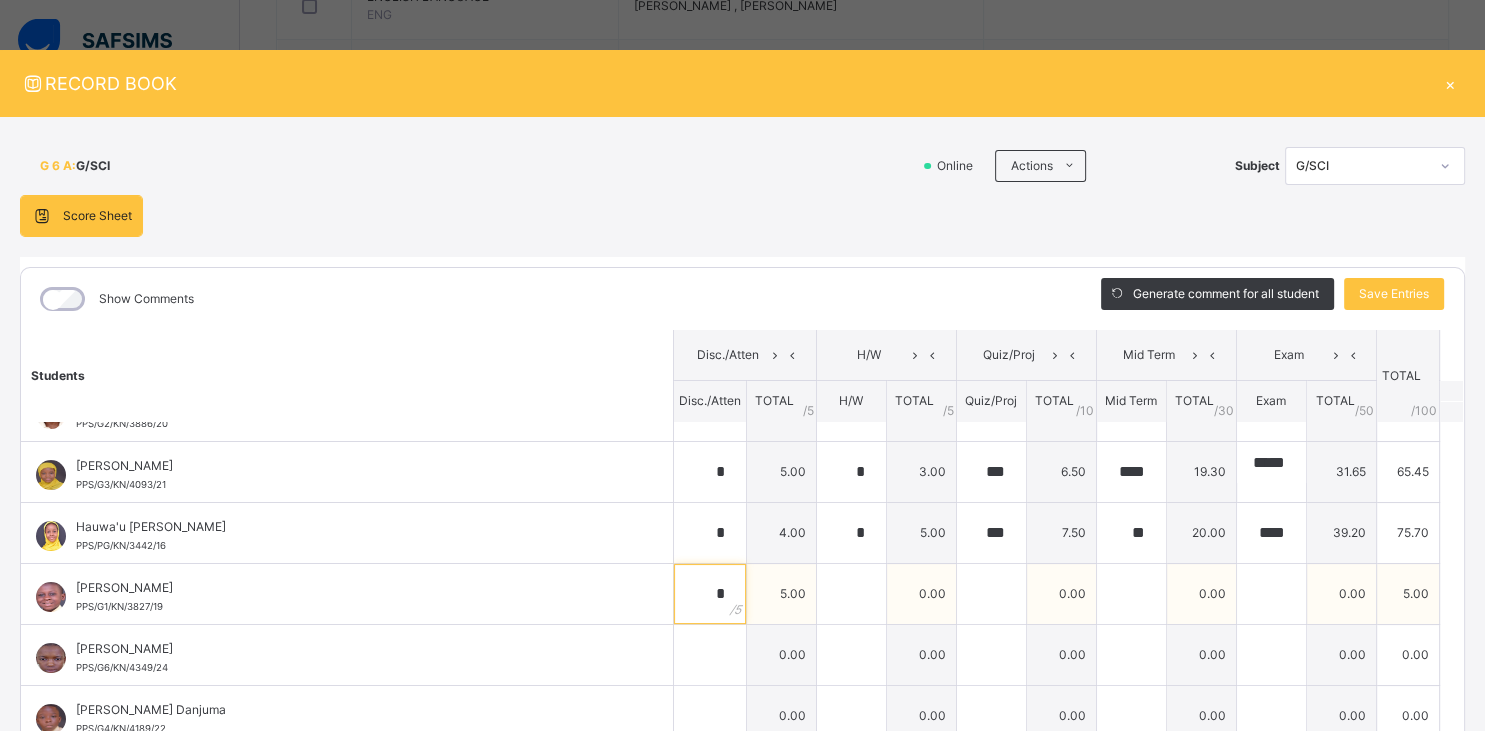 type on "*" 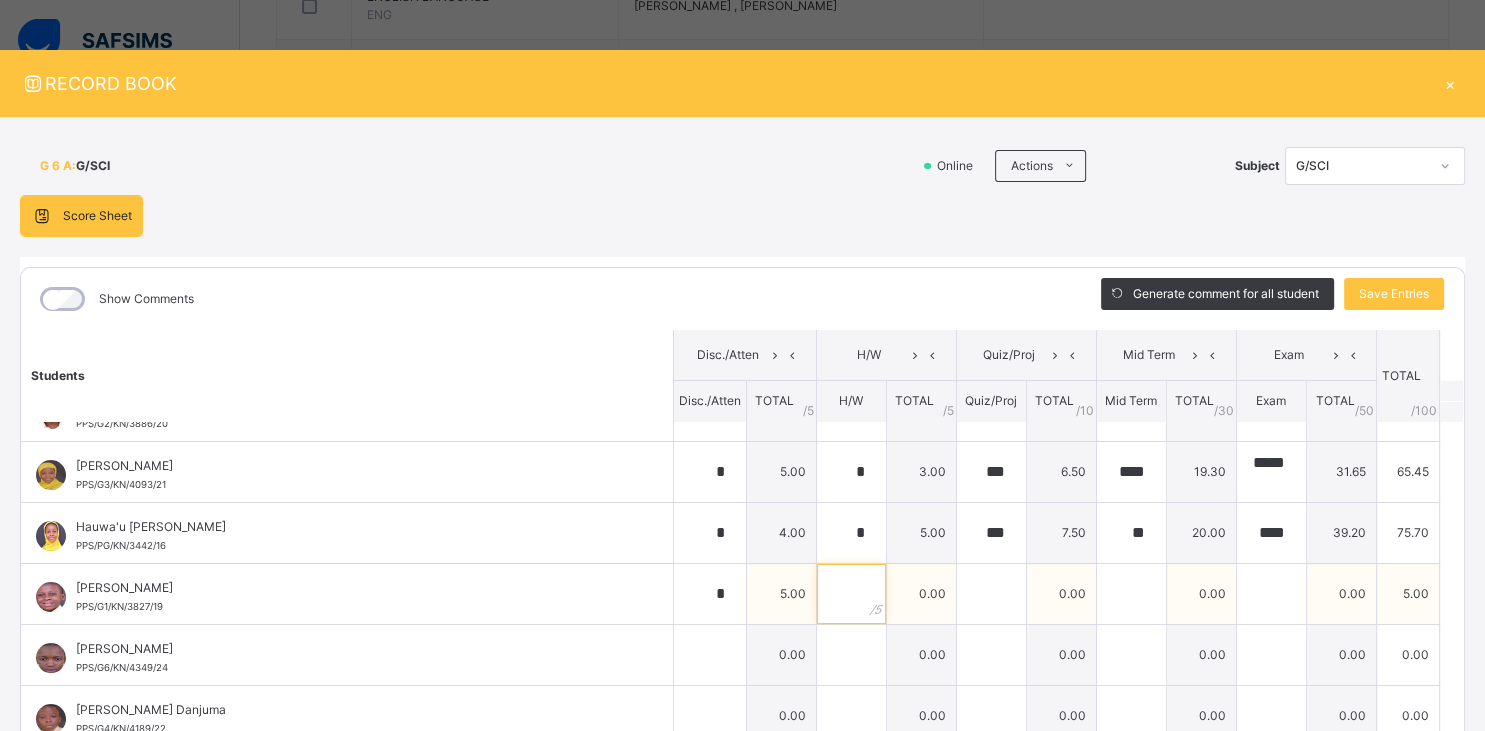 click at bounding box center [851, 594] 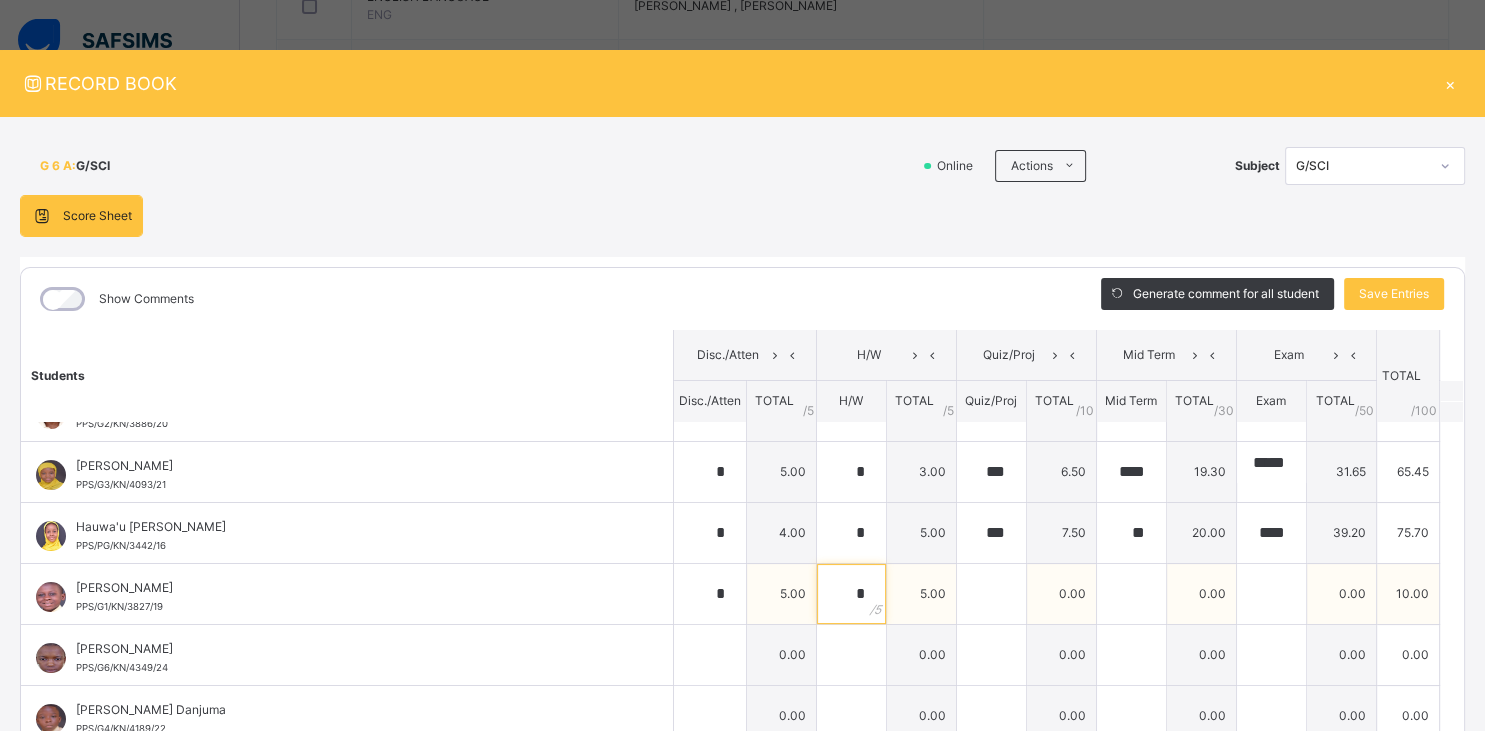 type on "*" 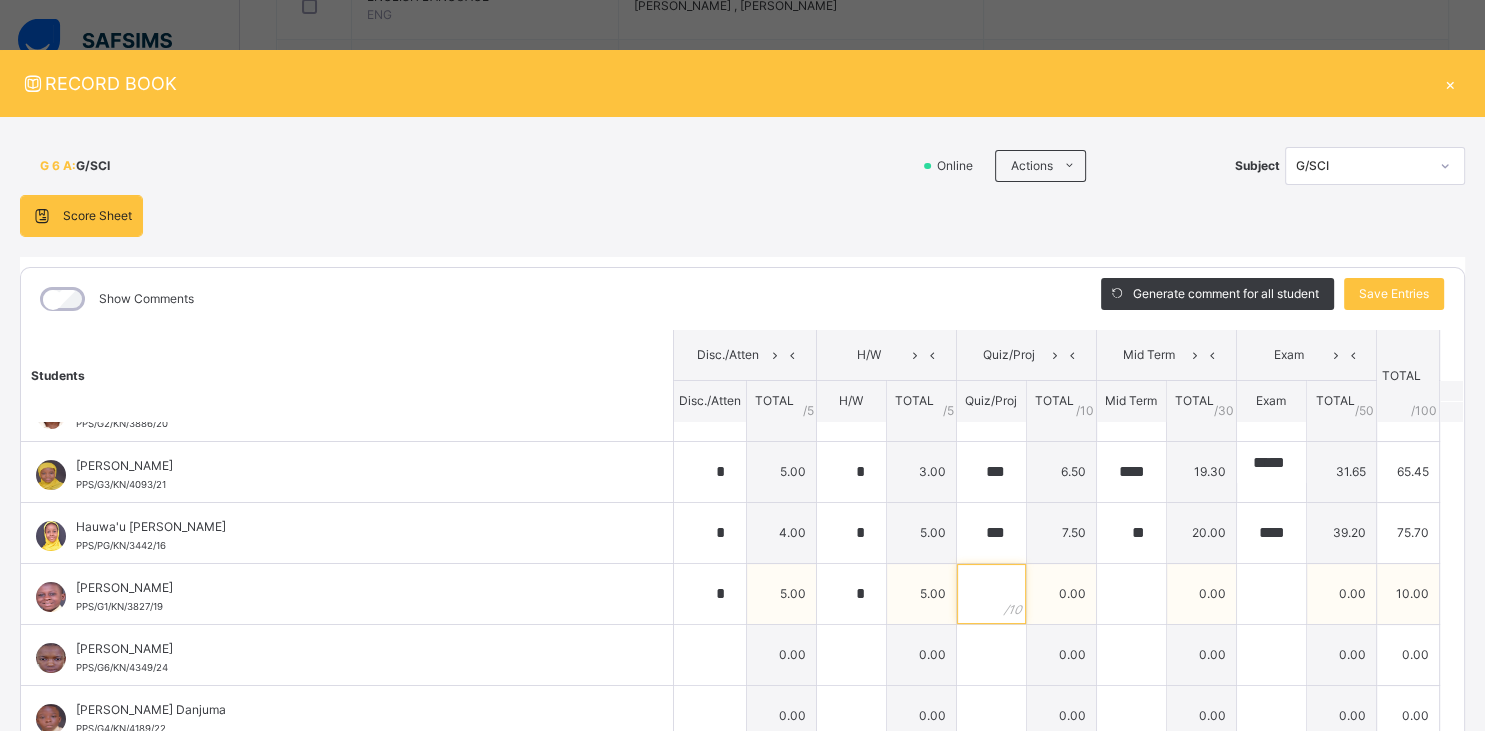 click at bounding box center [991, 594] 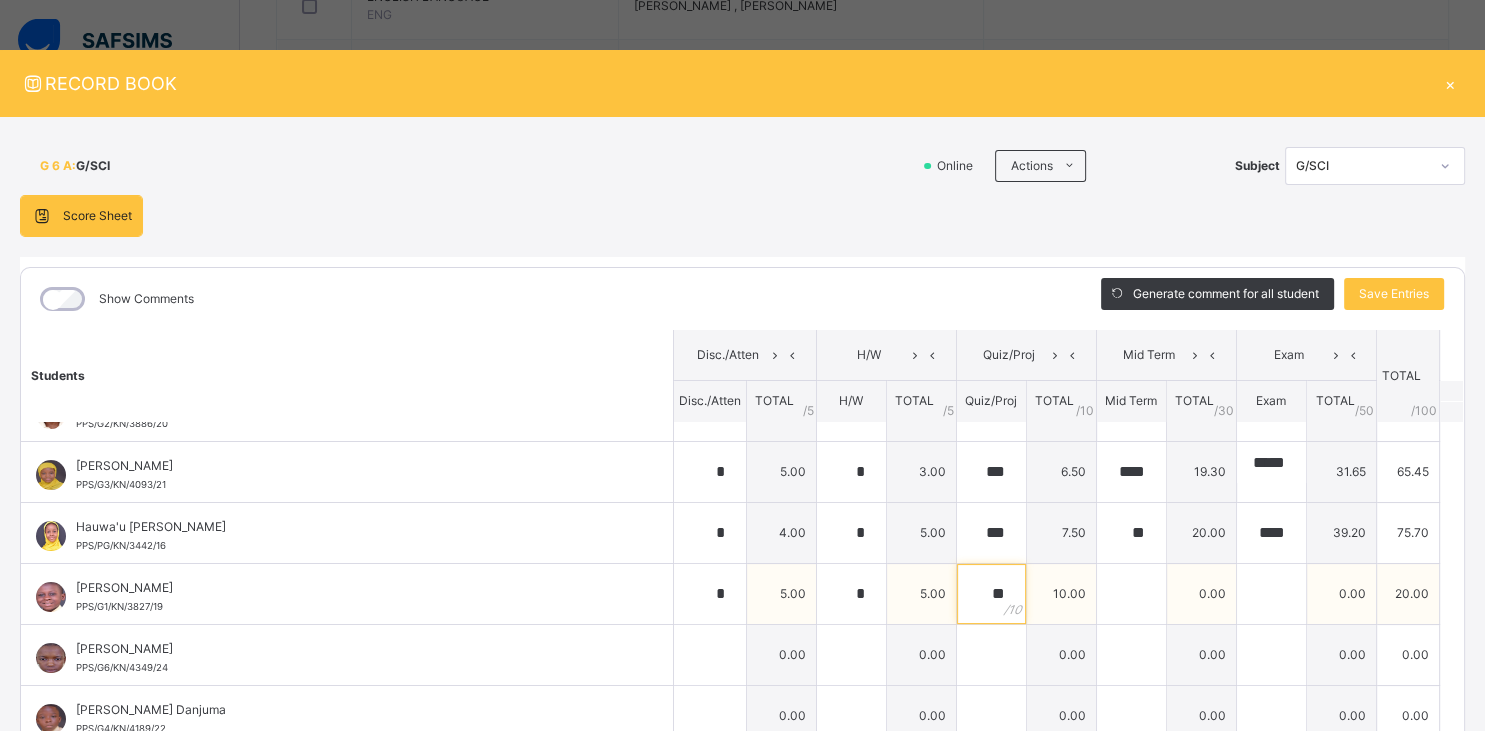type on "**" 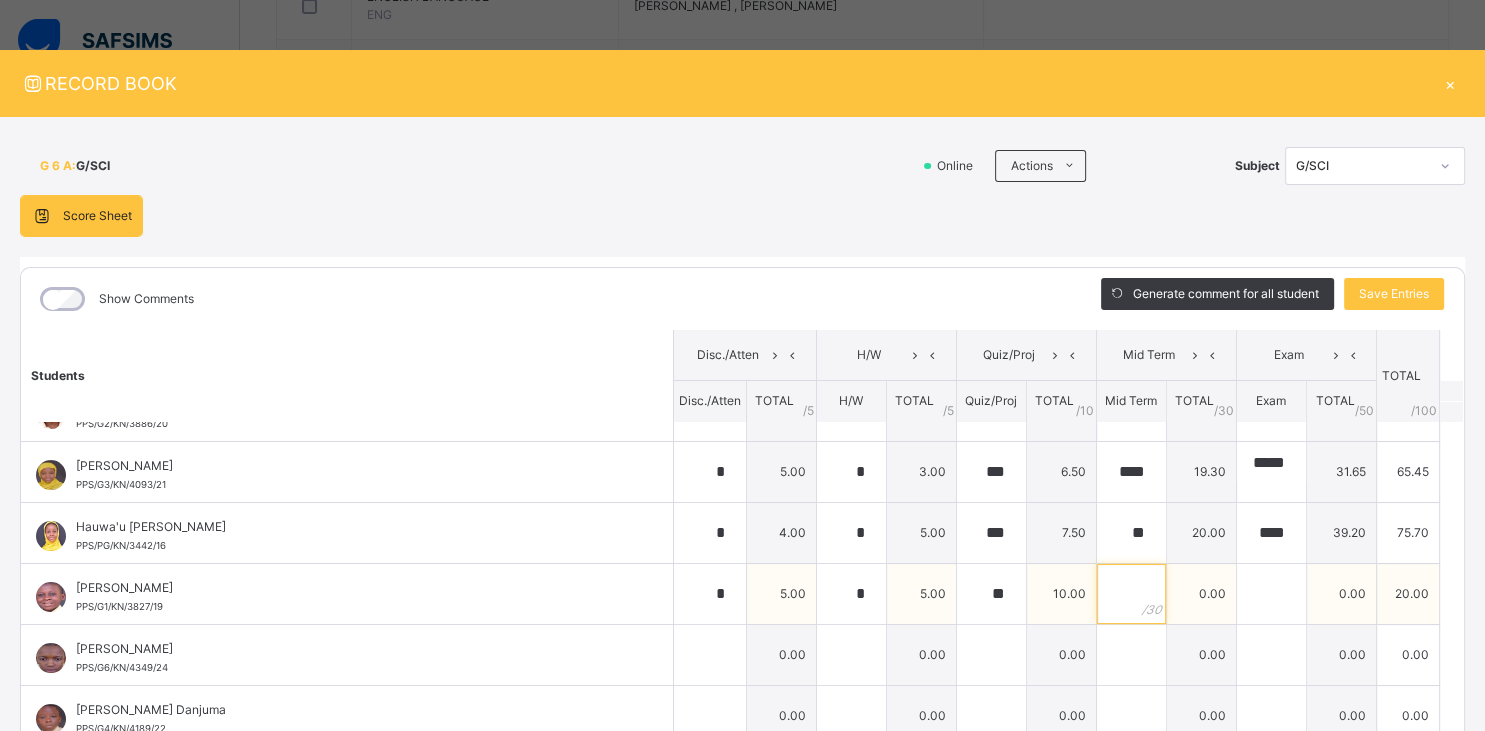 click at bounding box center [1131, 594] 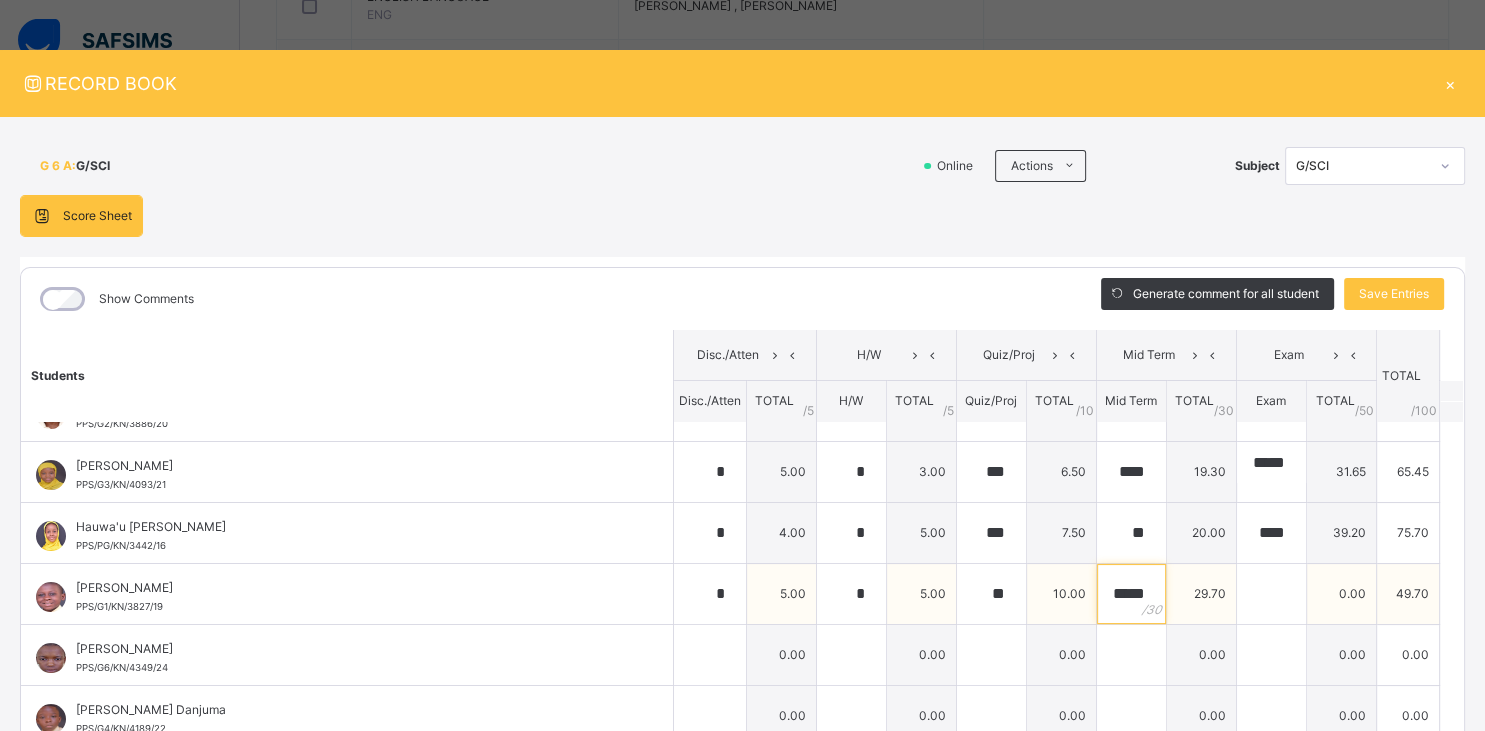 scroll, scrollTop: 0, scrollLeft: 2, axis: horizontal 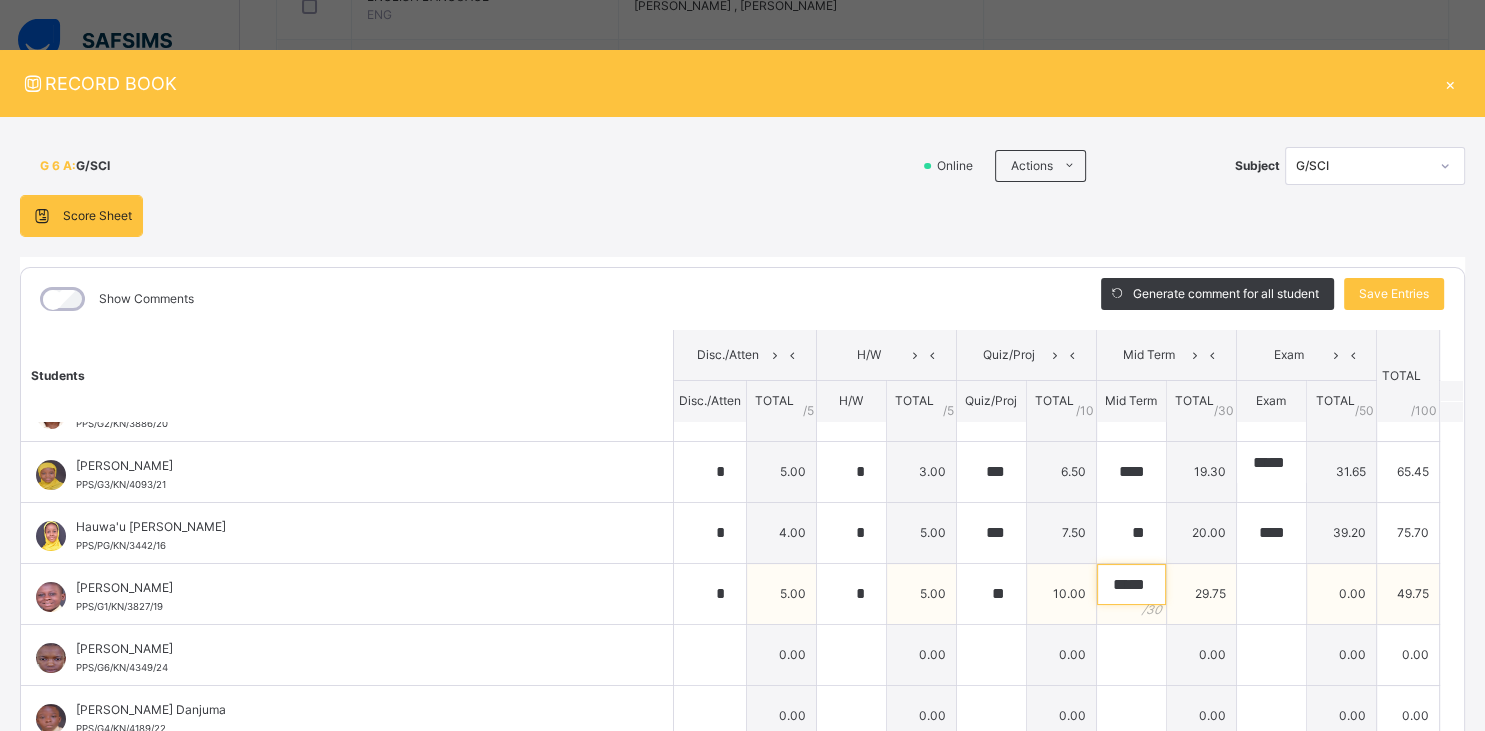 type on "*****" 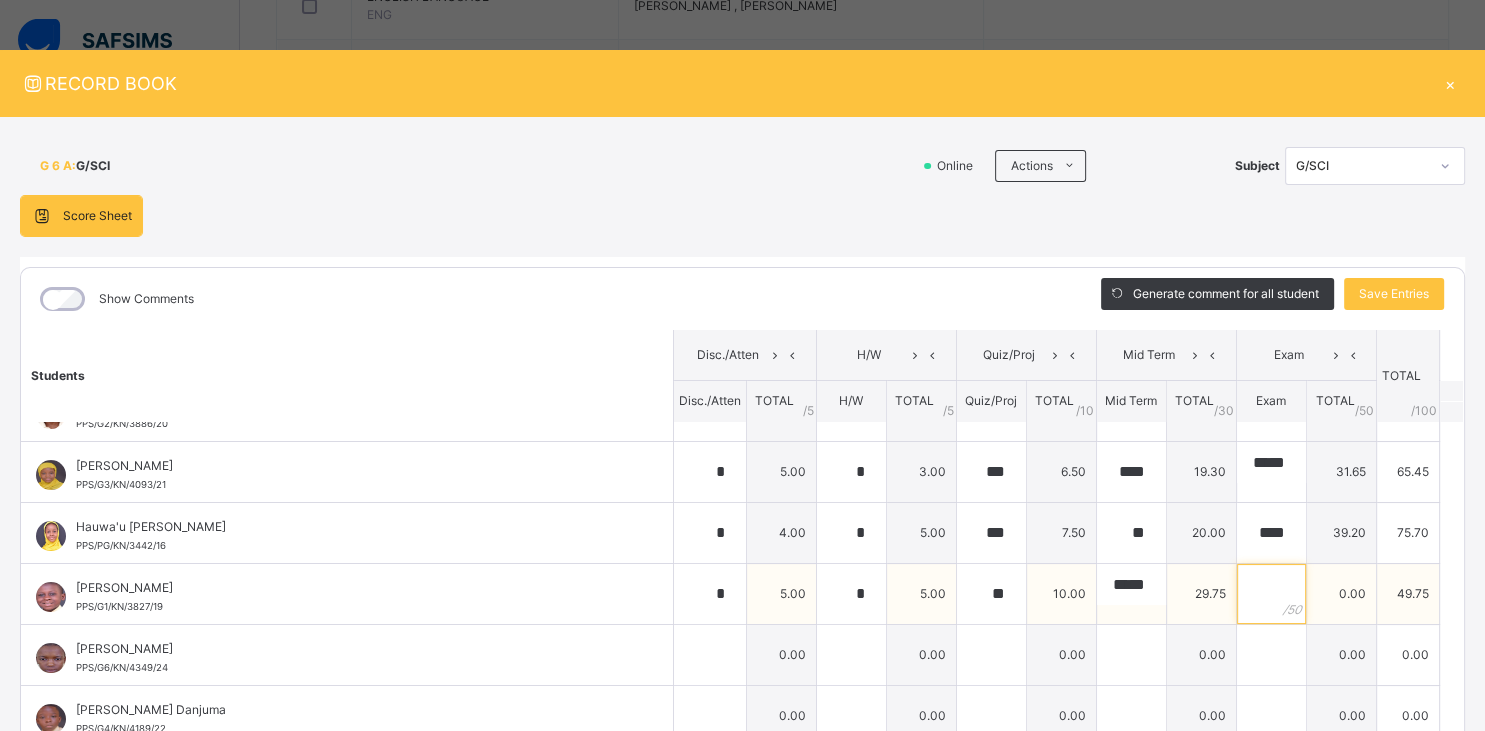 scroll, scrollTop: 0, scrollLeft: 2, axis: horizontal 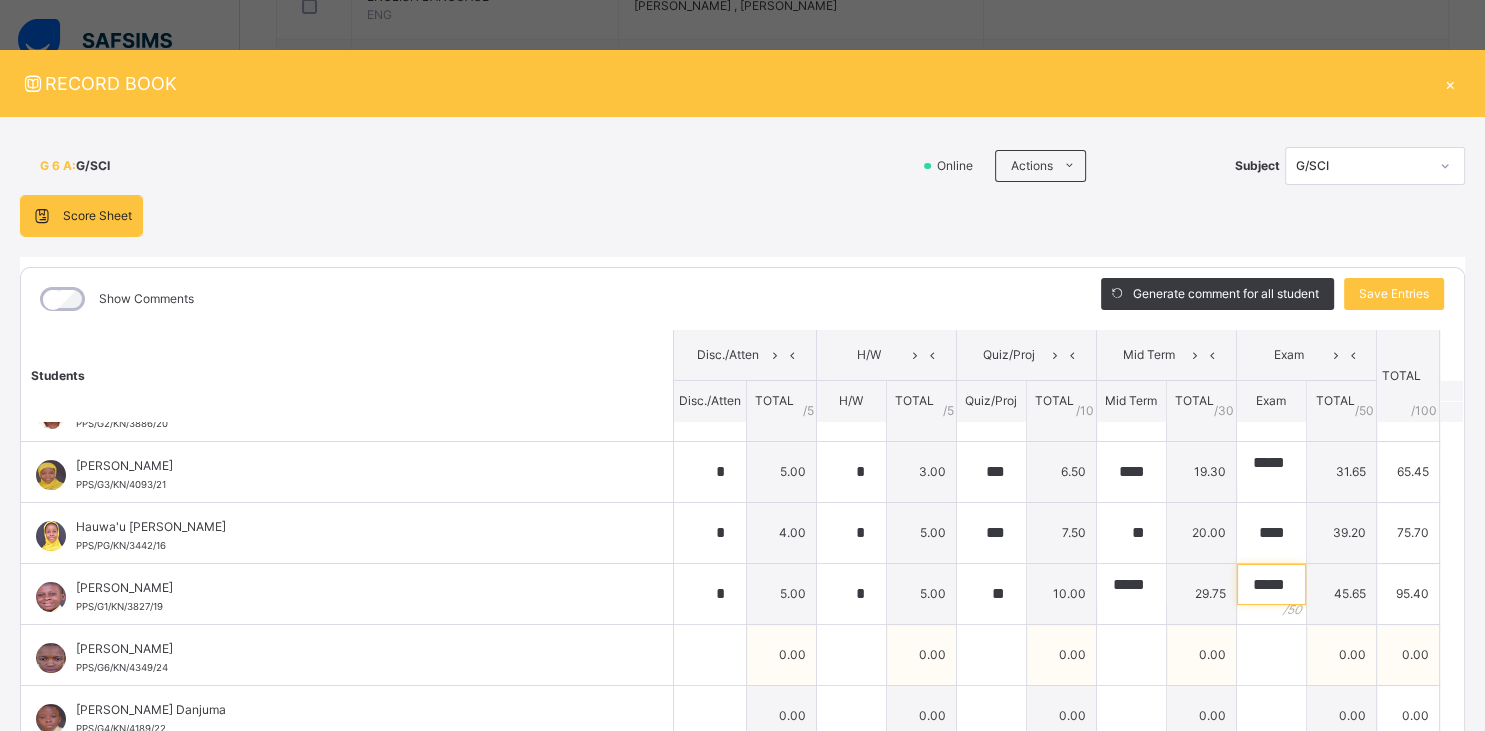 type on "*****" 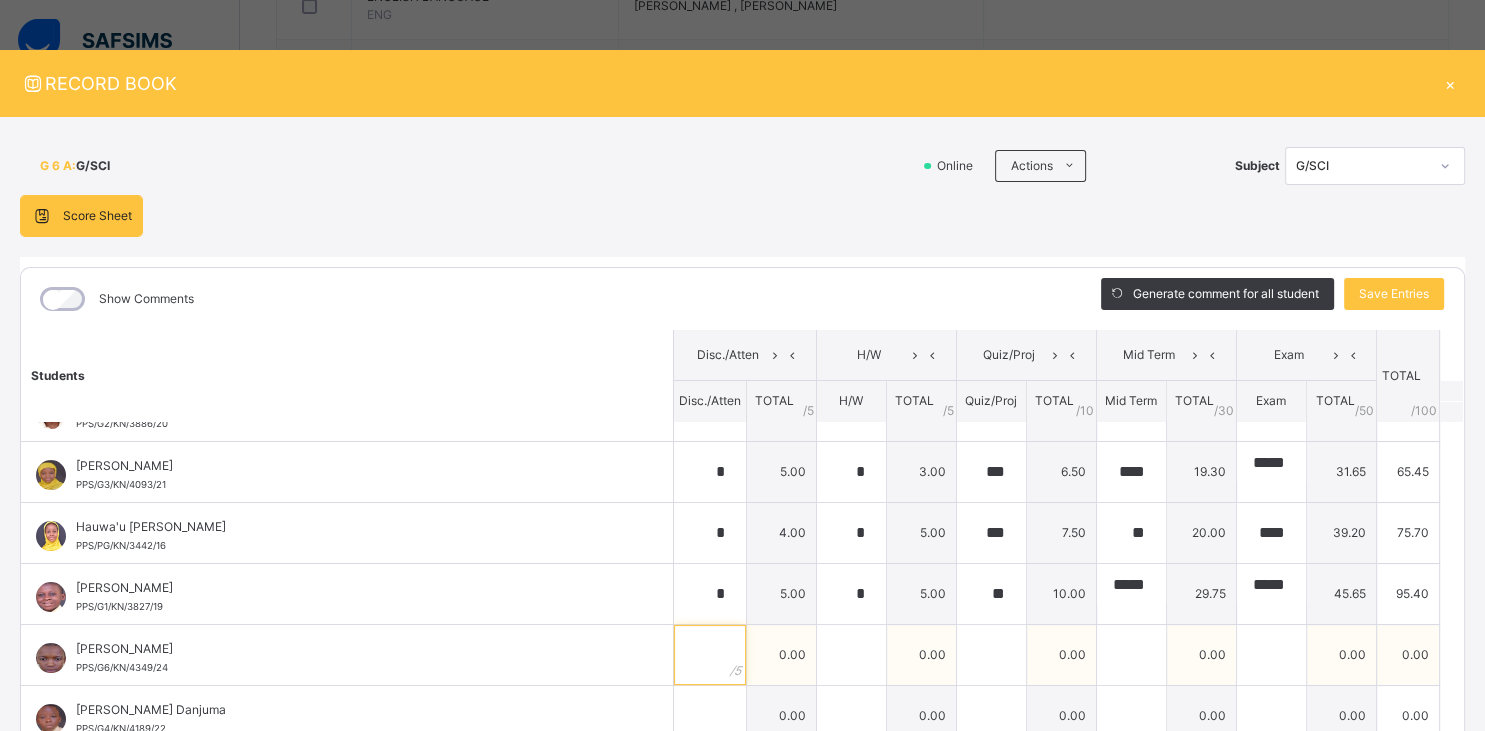 scroll, scrollTop: 0, scrollLeft: 4, axis: horizontal 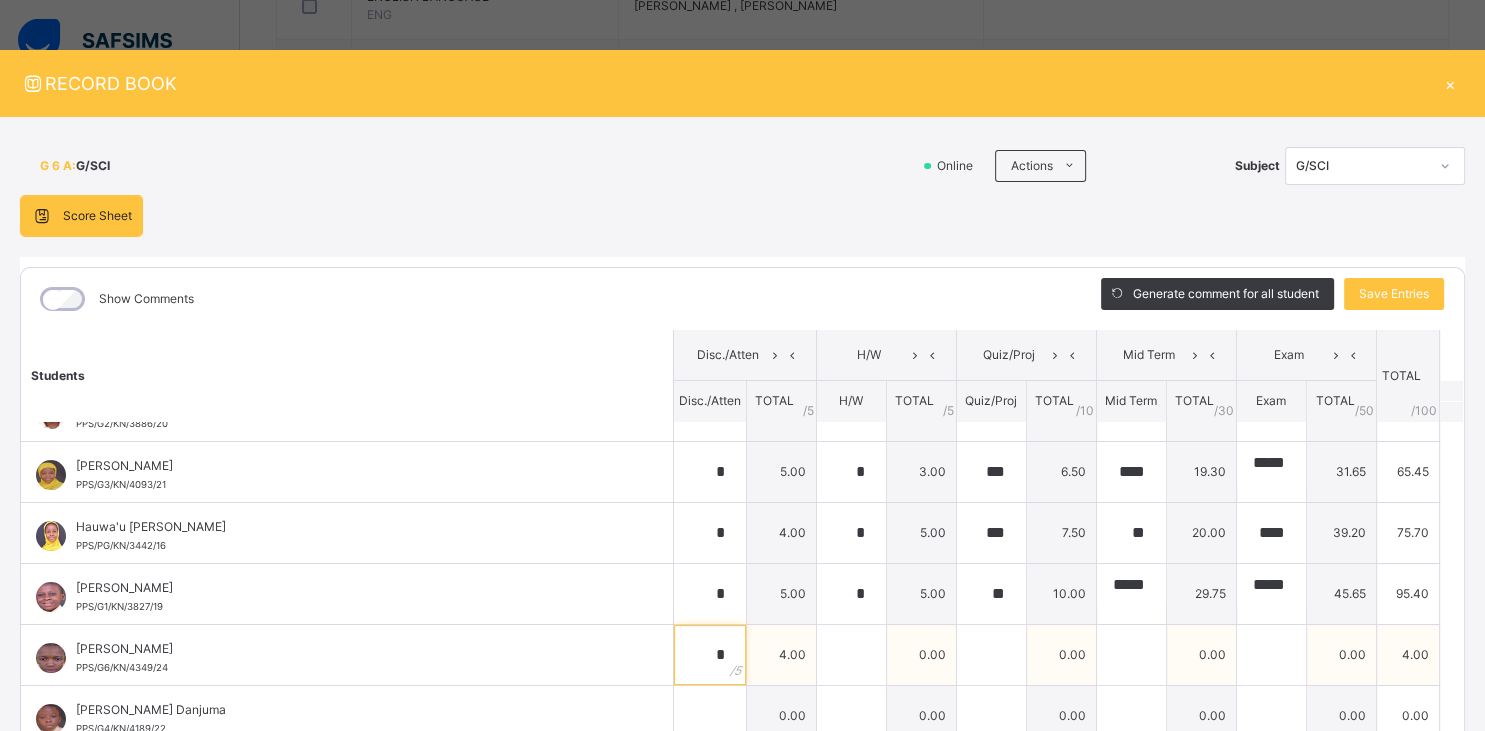 type on "*" 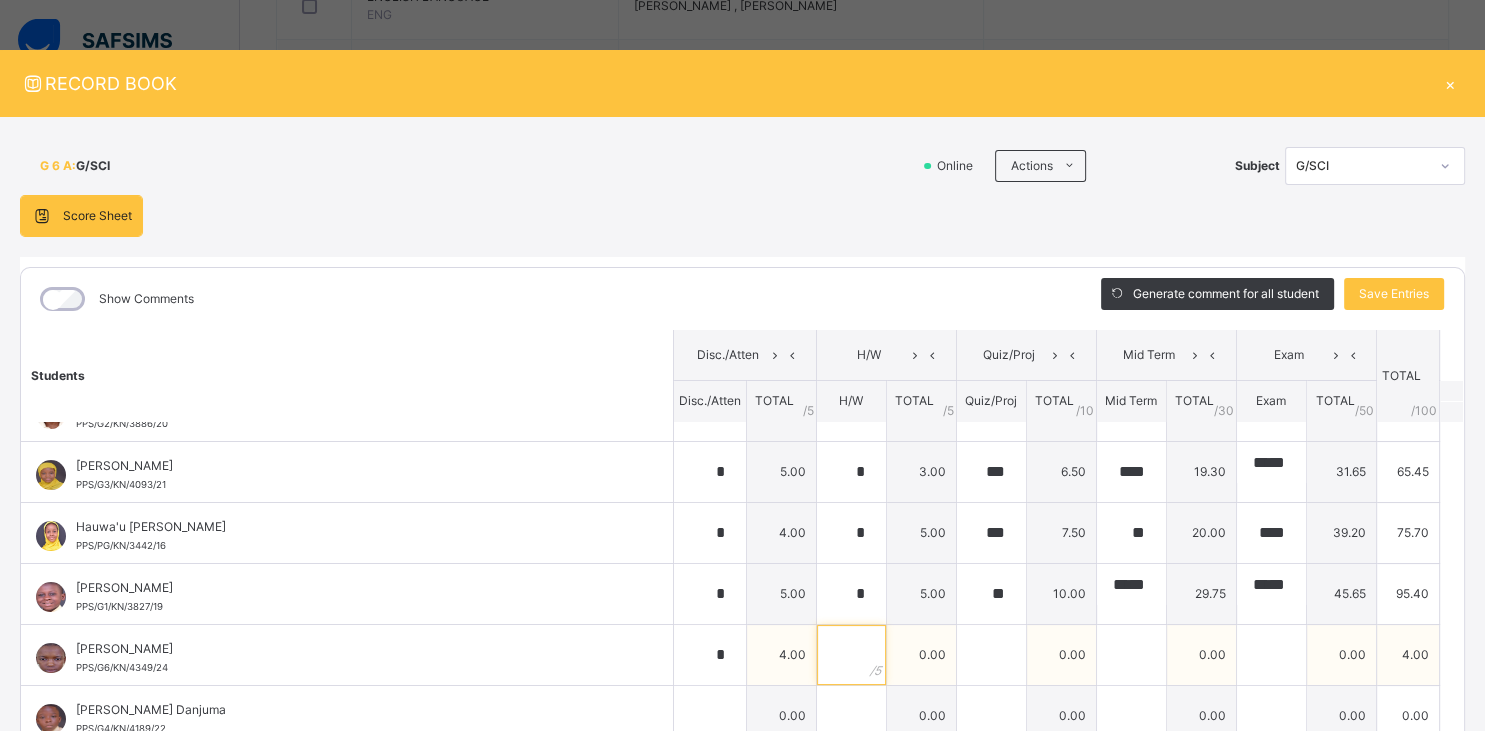 click at bounding box center [851, 655] 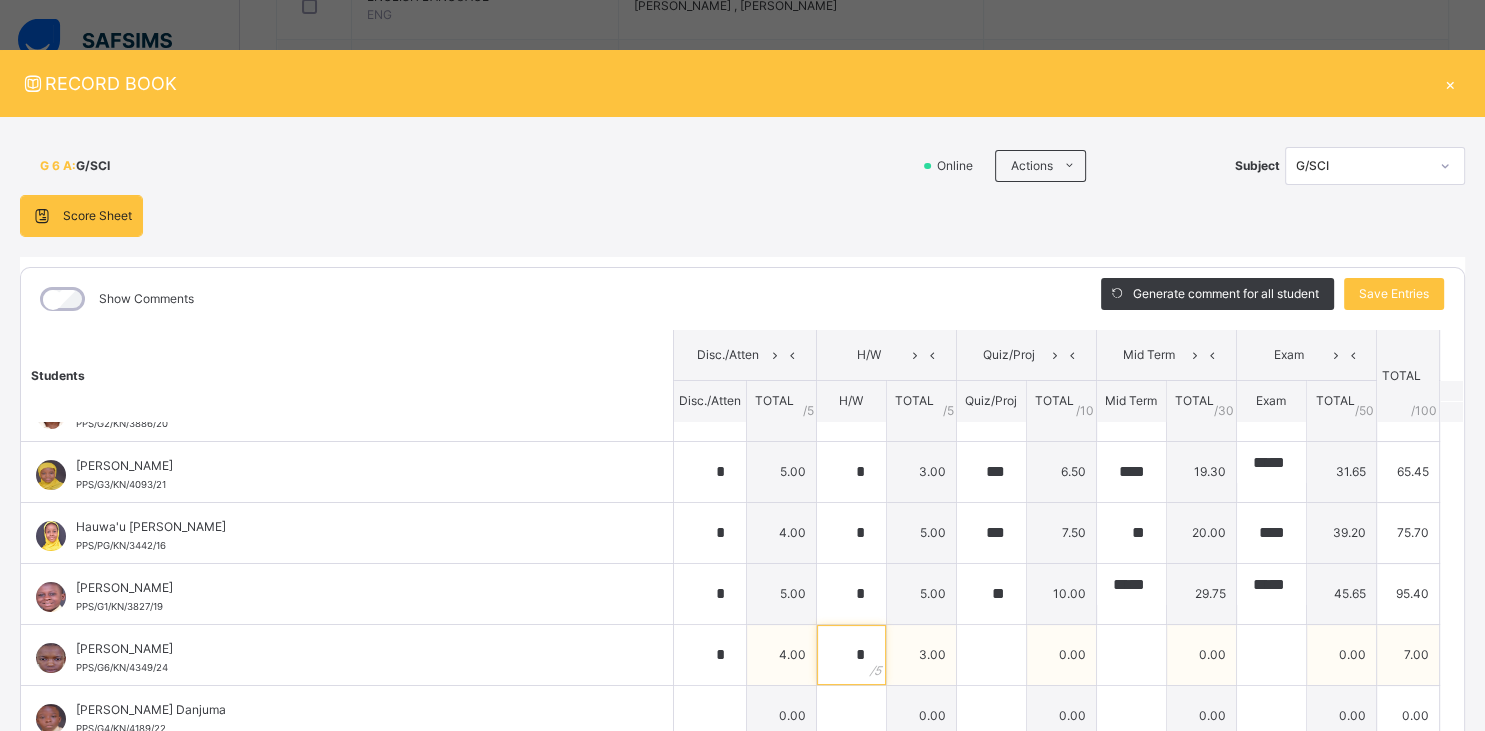 type on "*" 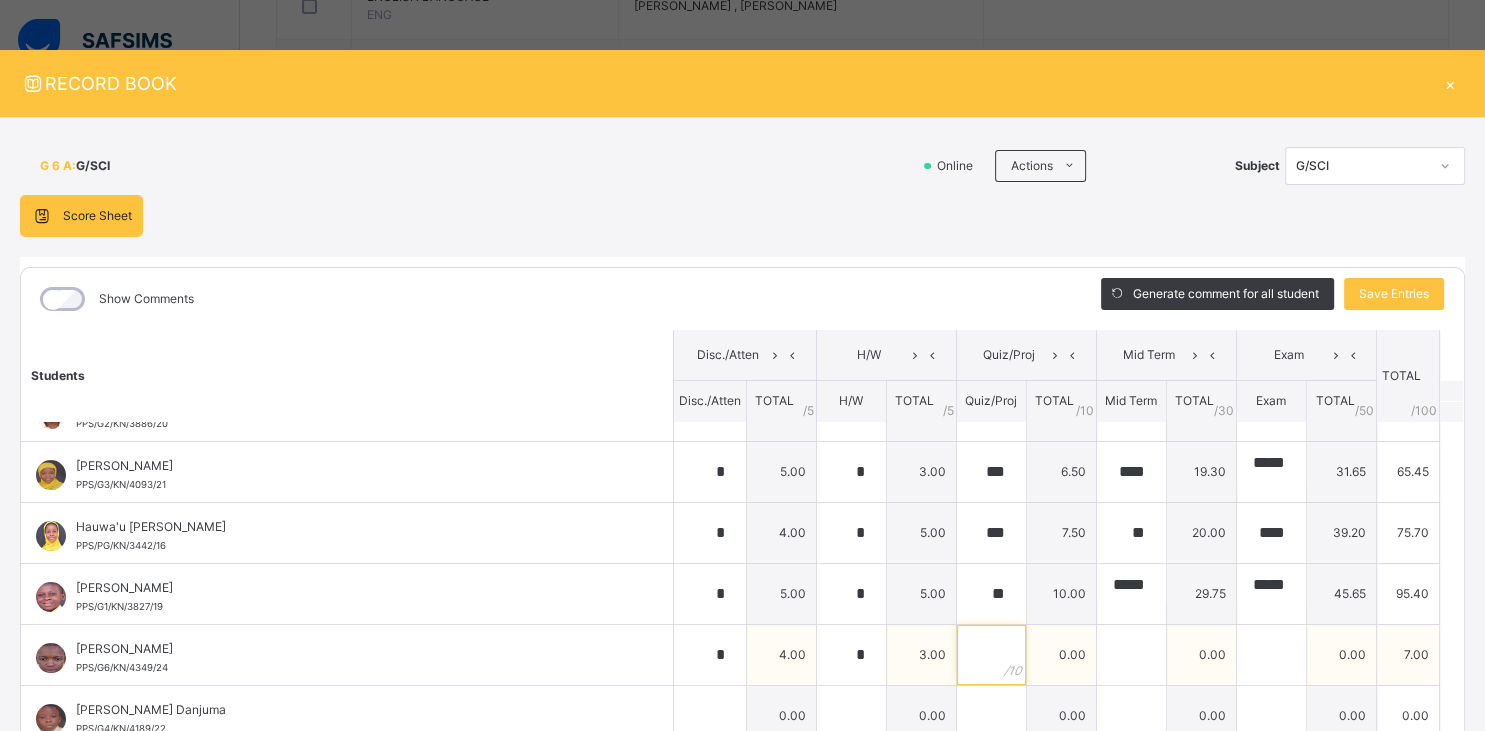 click at bounding box center [991, 655] 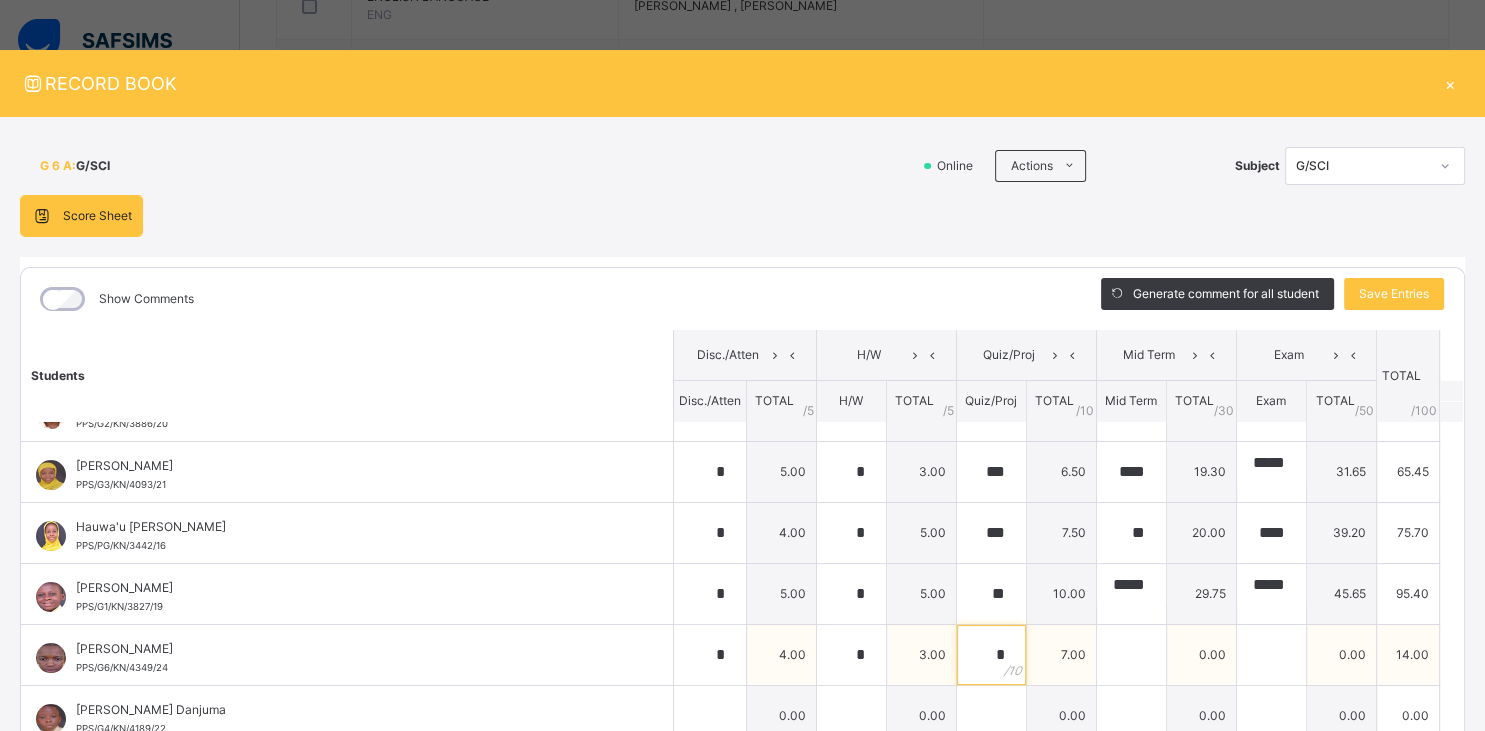 type on "*" 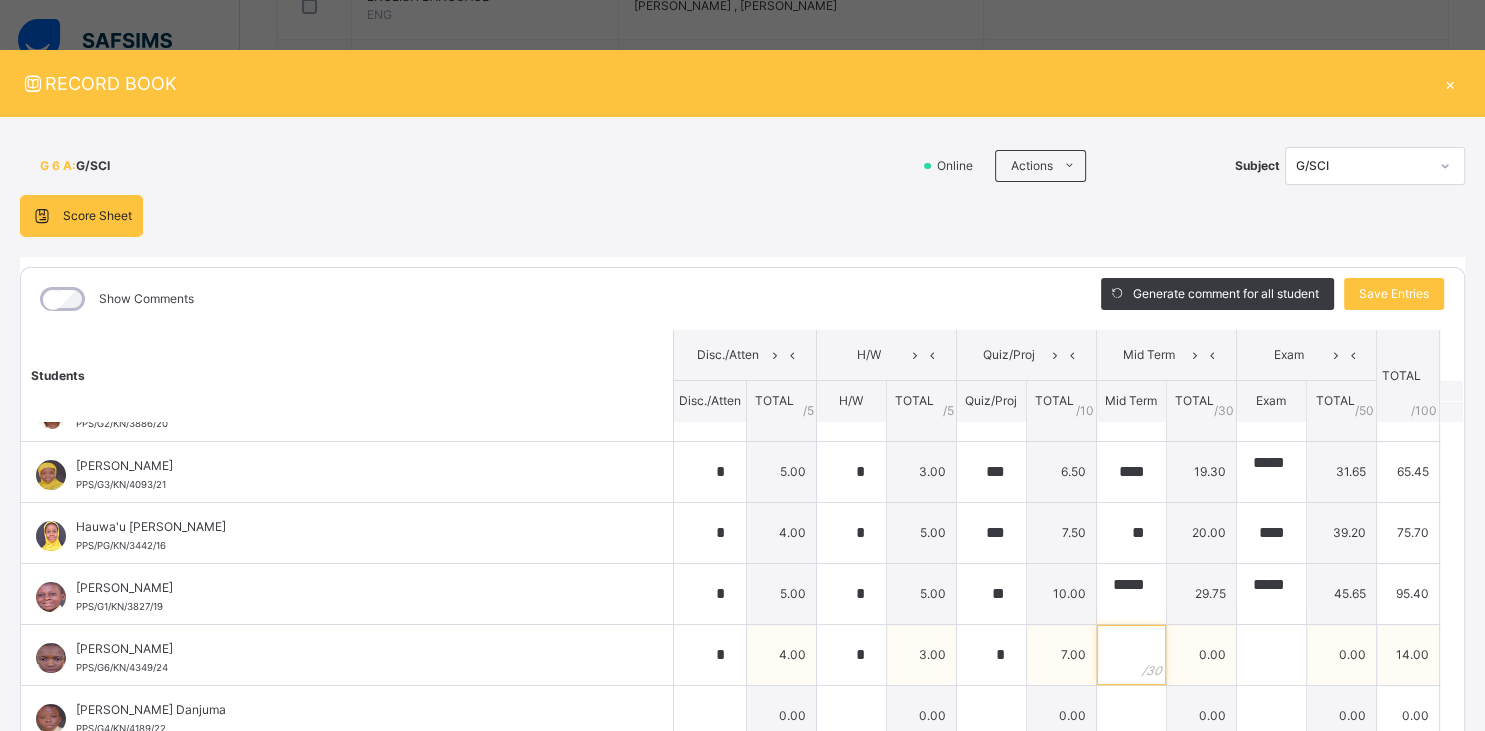 click at bounding box center (1131, 655) 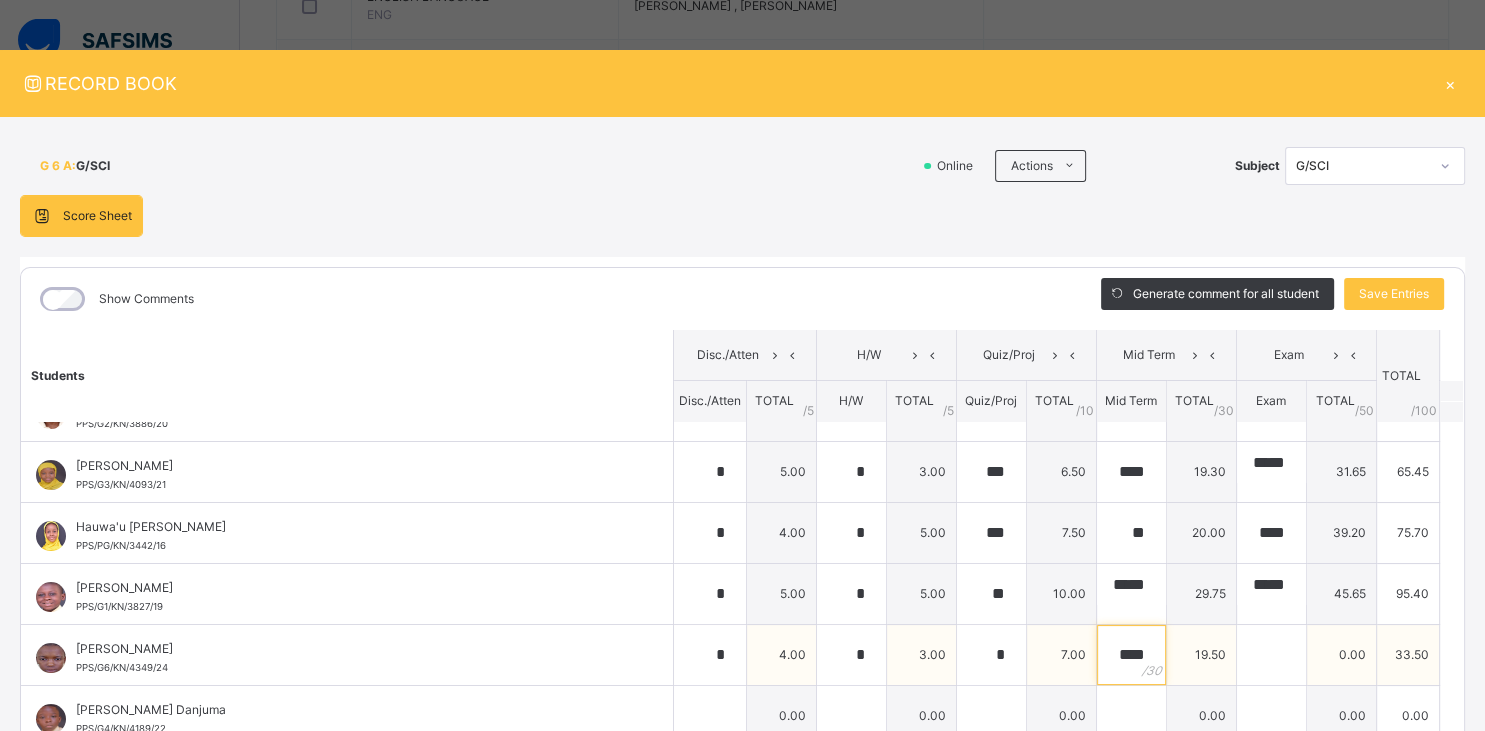 type on "****" 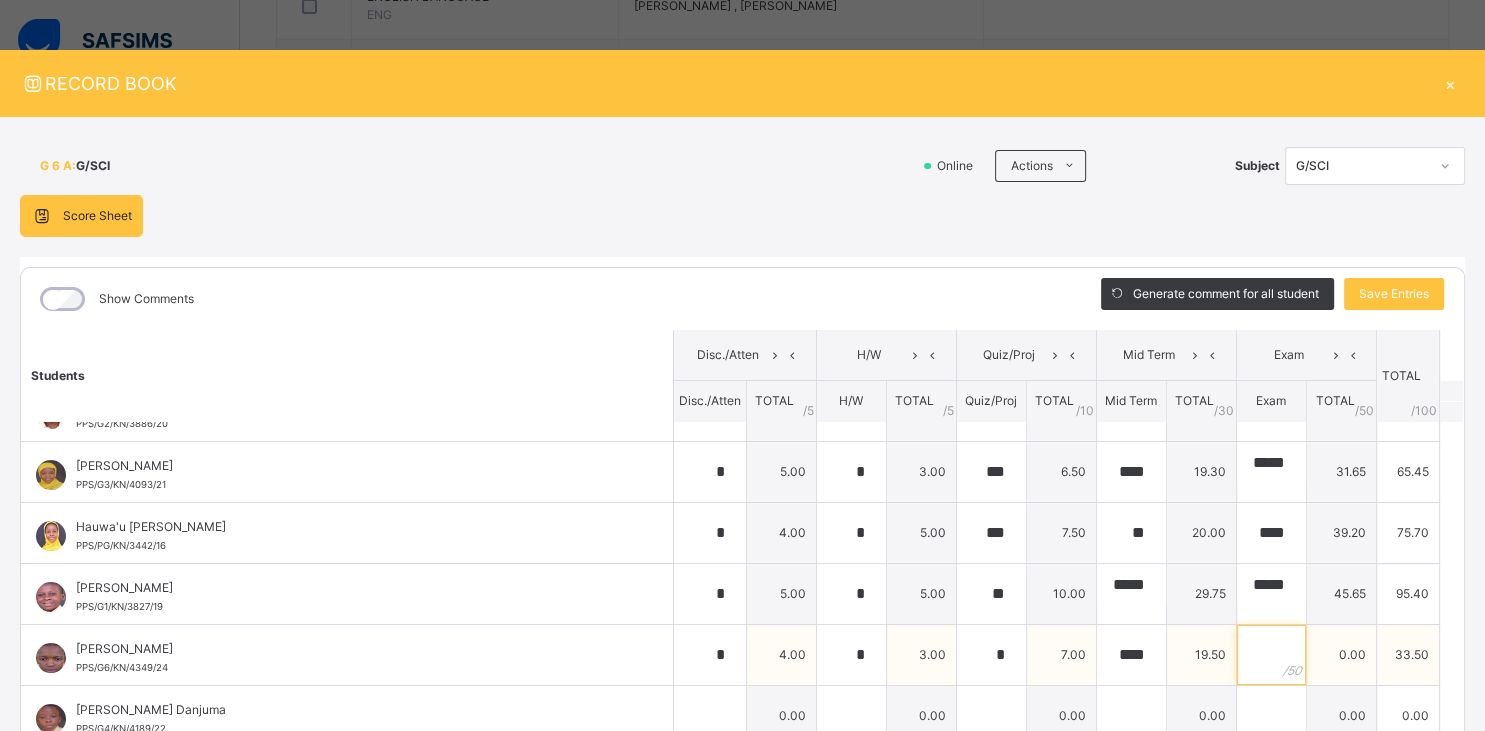 click at bounding box center (1271, 655) 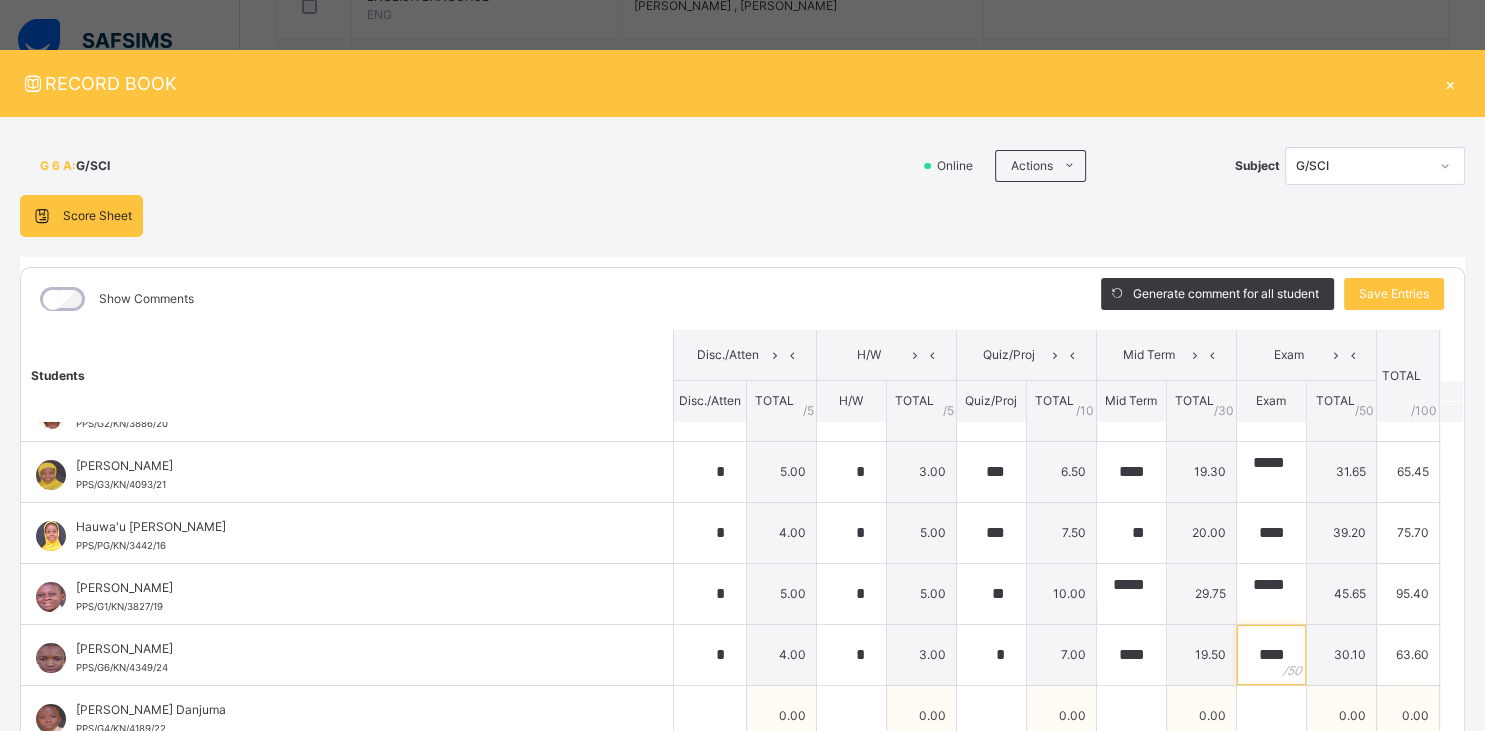 type on "****" 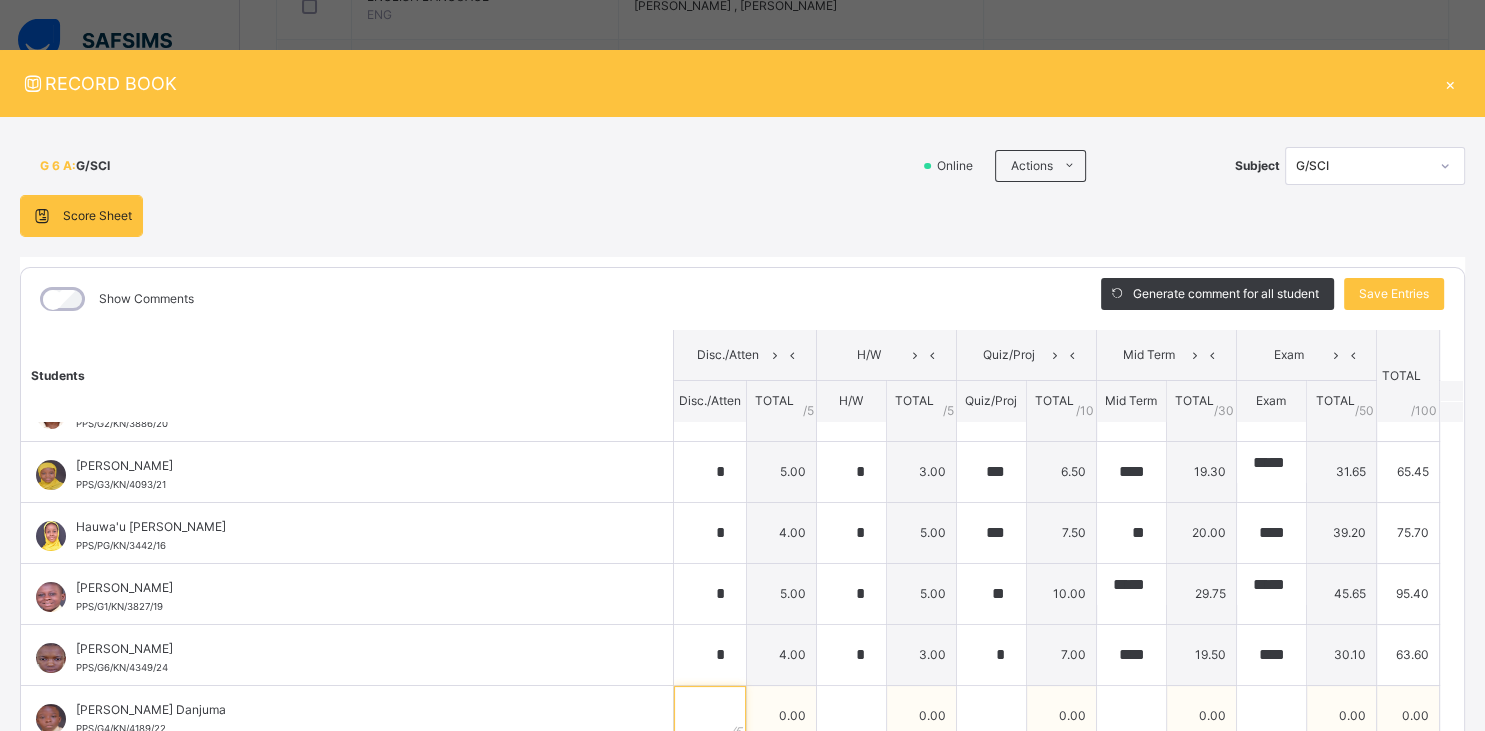 click at bounding box center [710, 716] 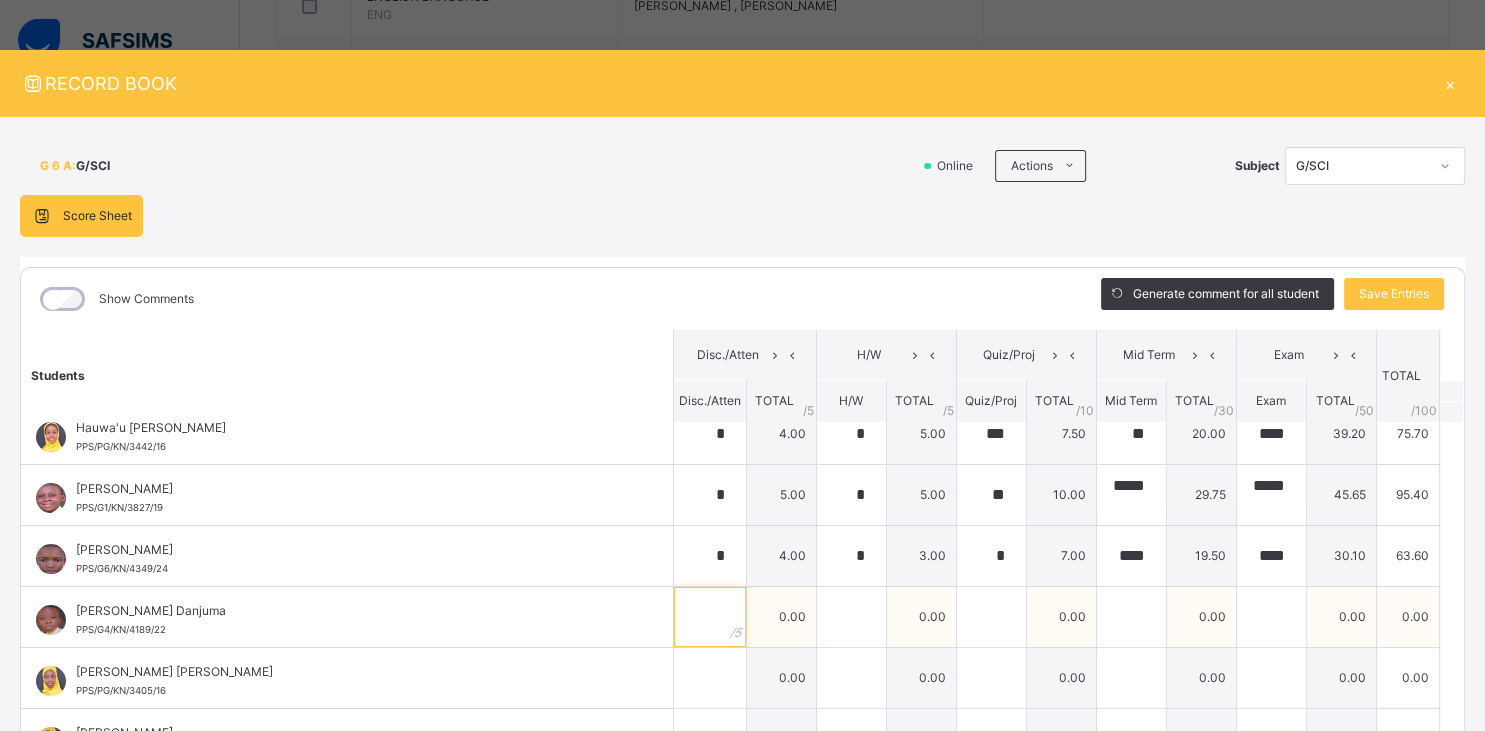scroll, scrollTop: 558, scrollLeft: 0, axis: vertical 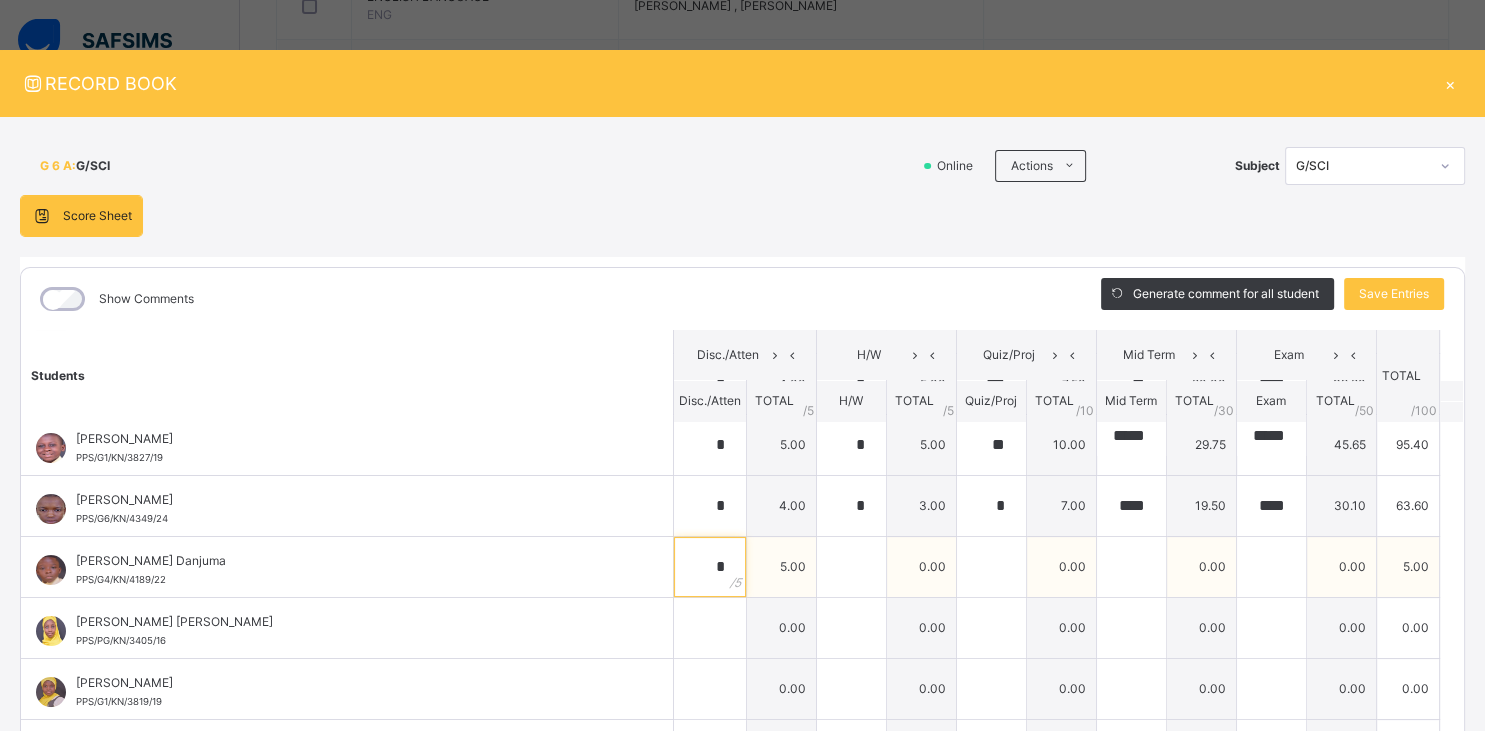 type on "*" 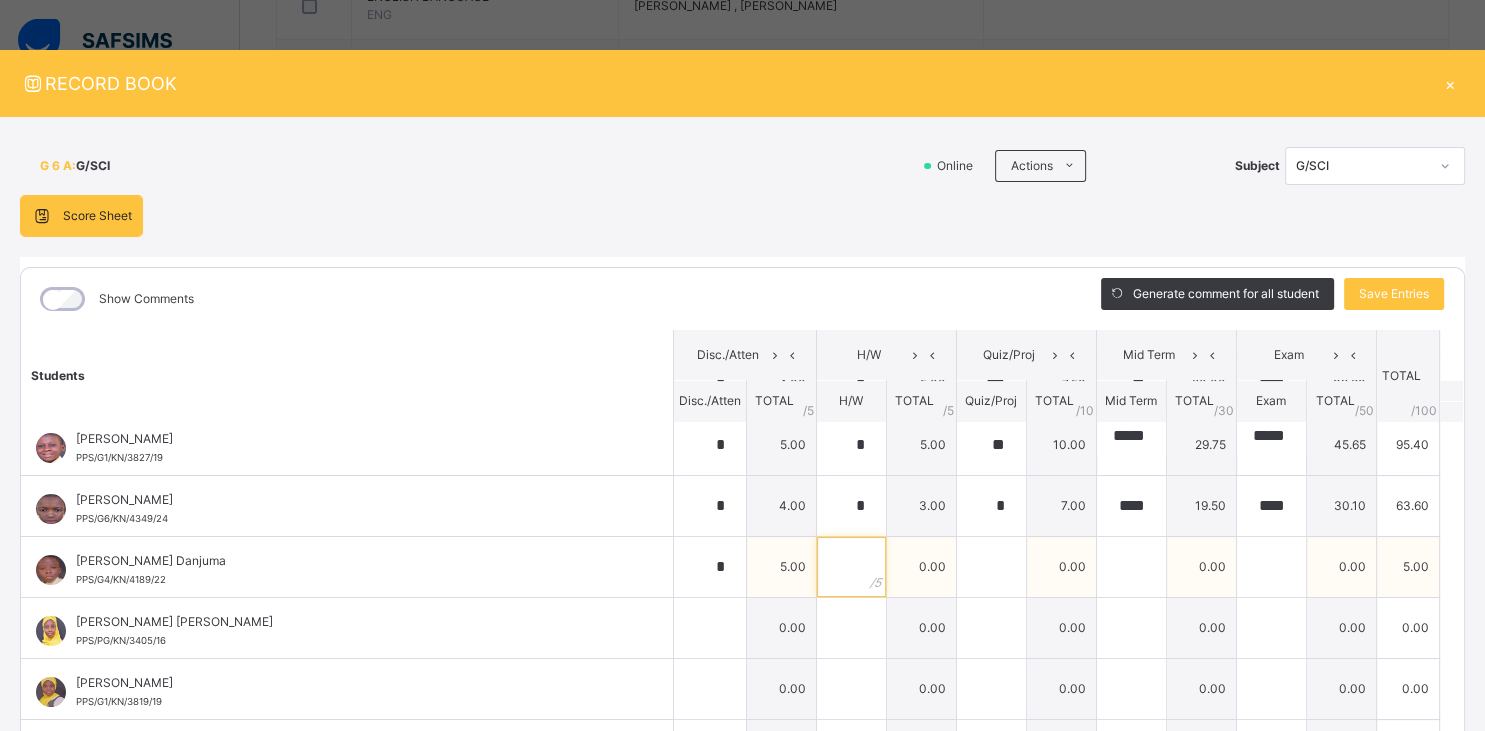 click at bounding box center [851, 567] 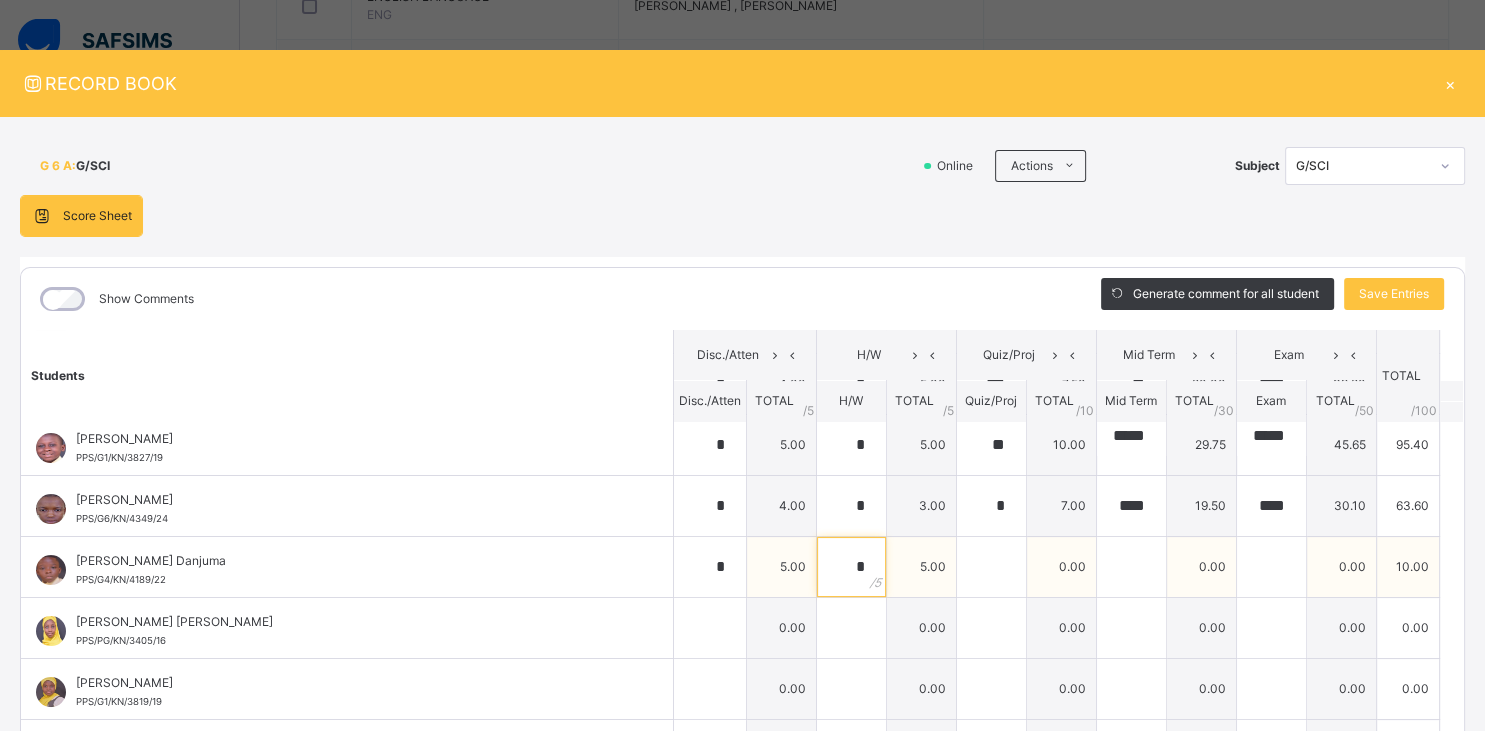 type on "*" 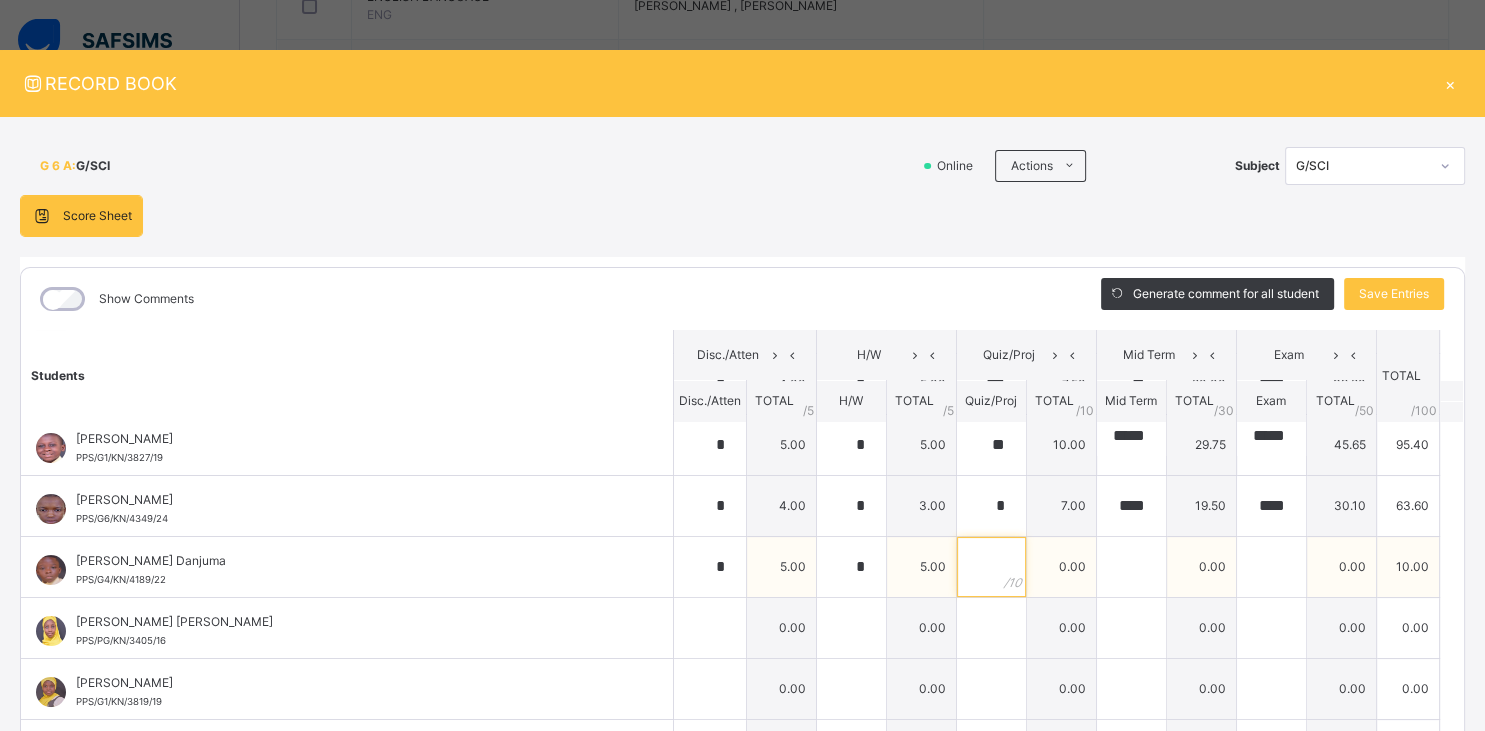 click at bounding box center (991, 567) 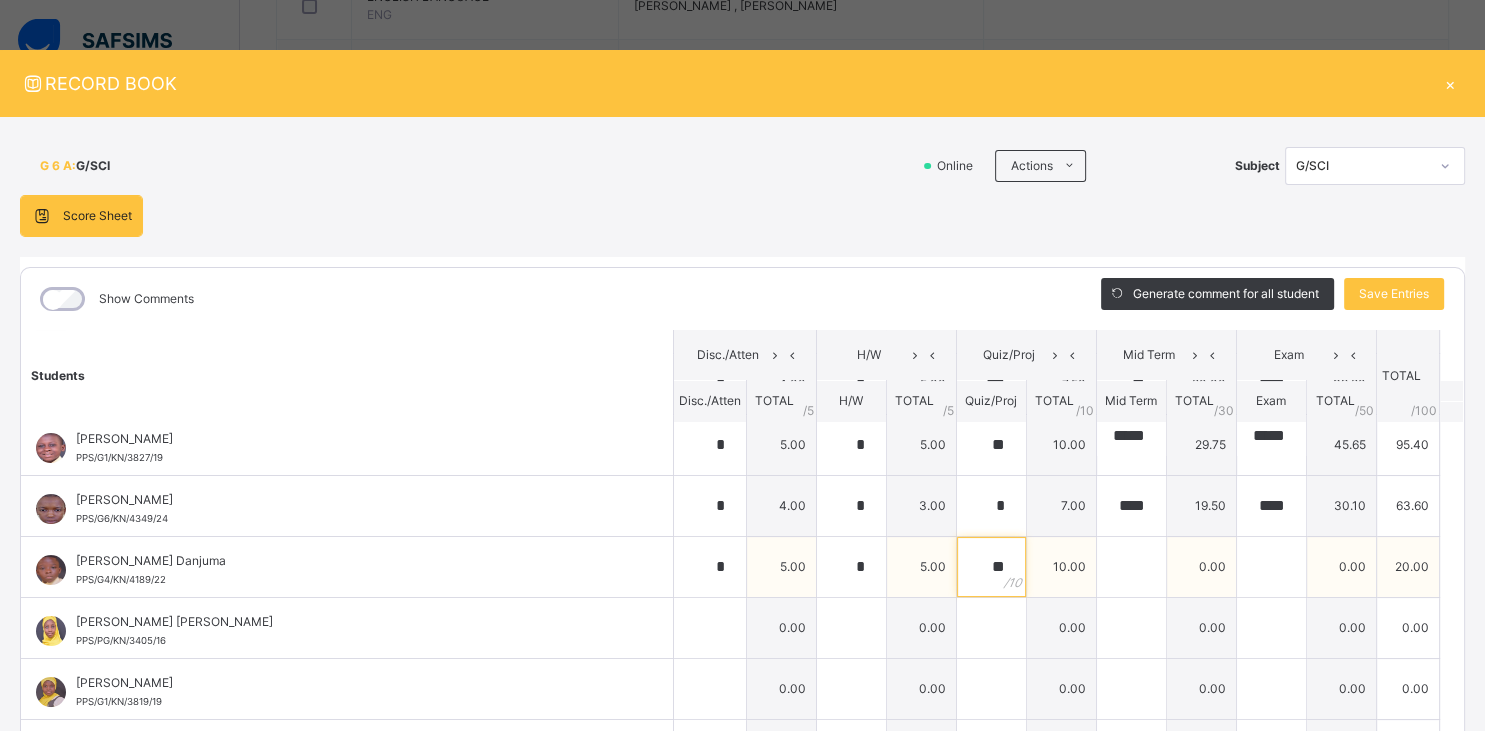 type on "**" 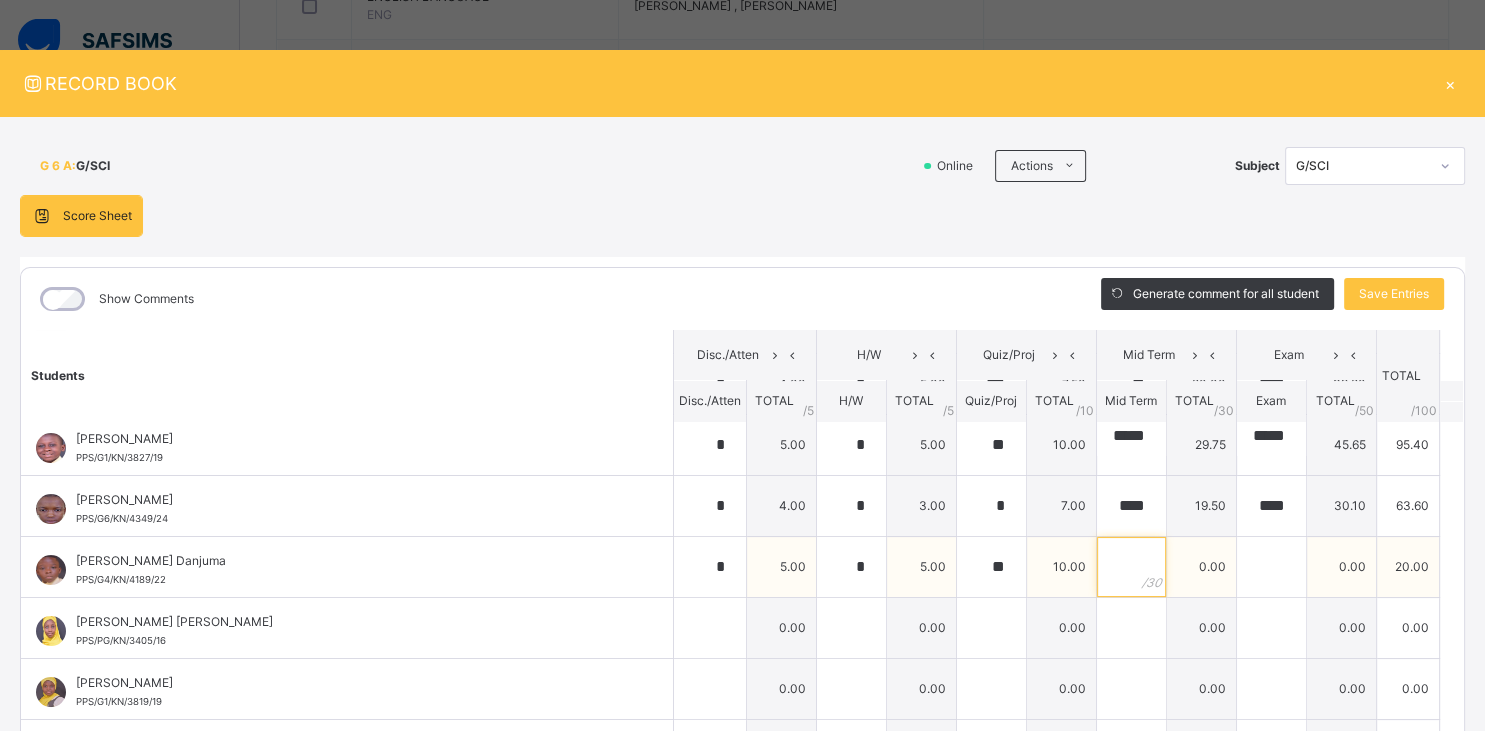 click at bounding box center [1131, 567] 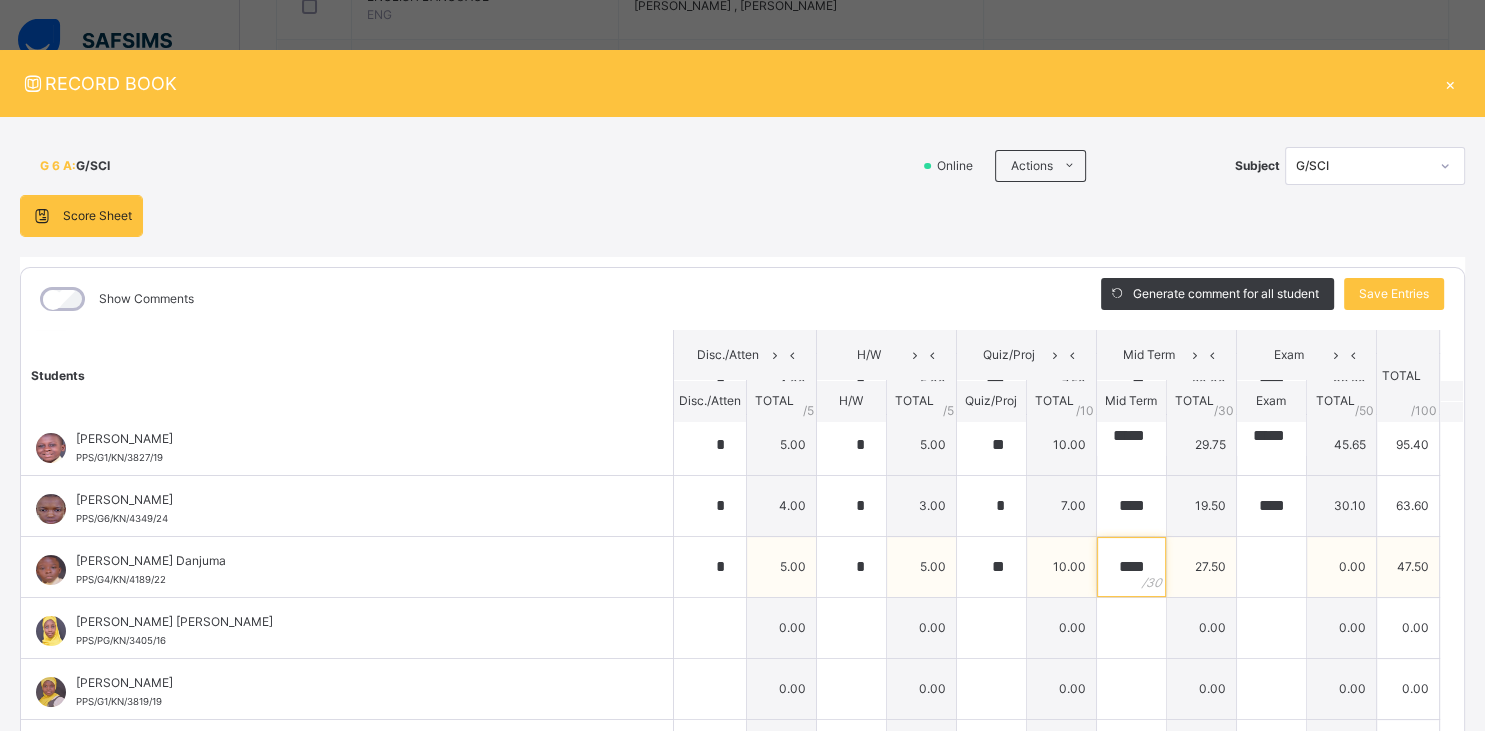 type on "****" 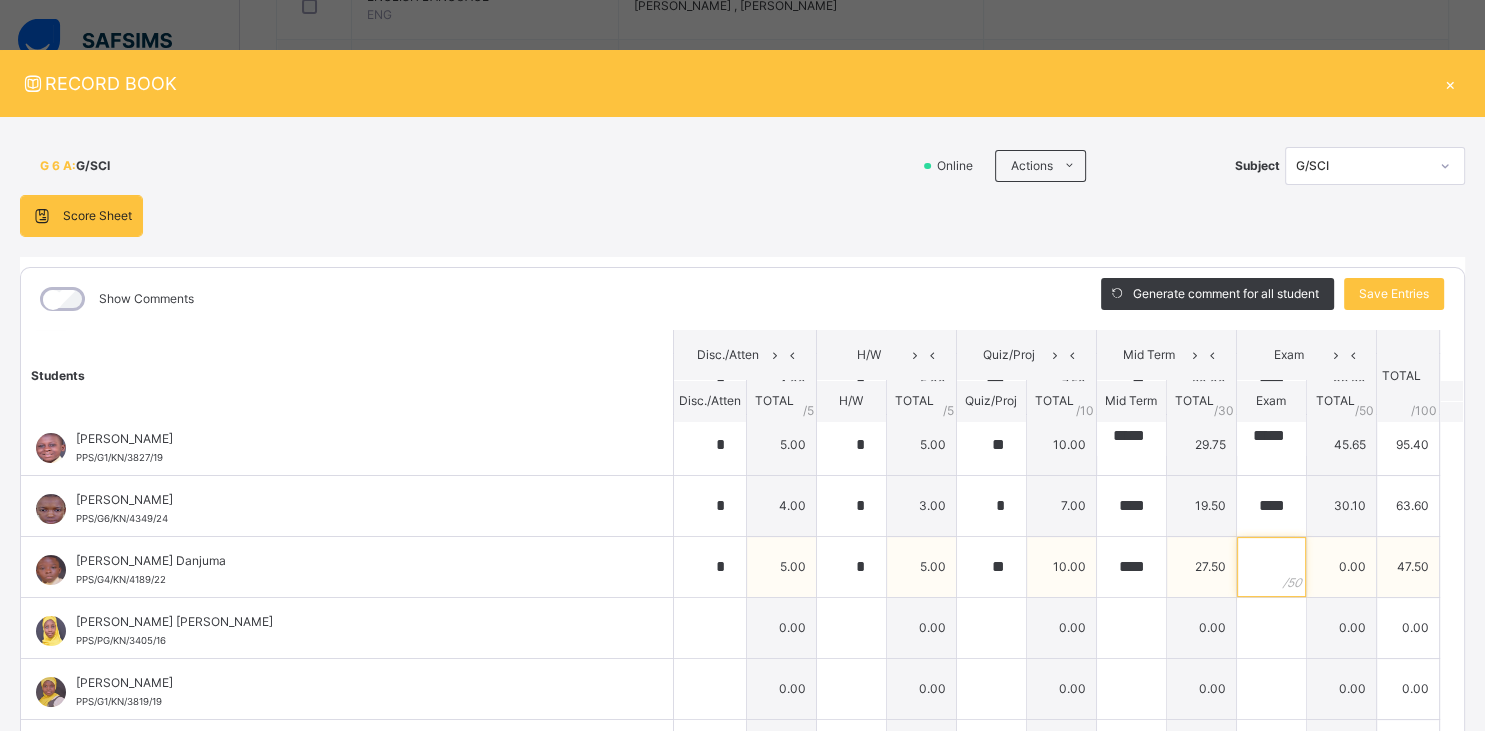 click at bounding box center [1271, 567] 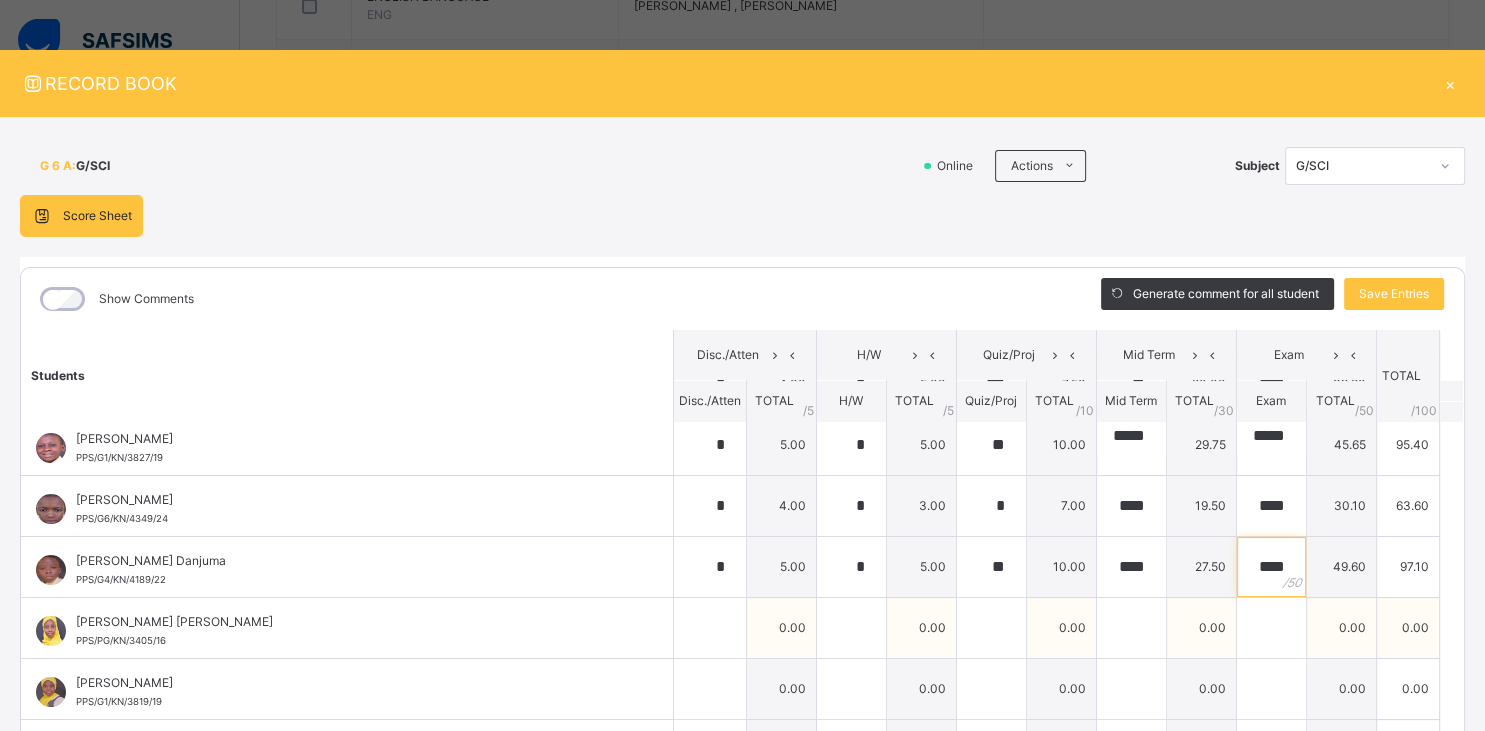 type on "****" 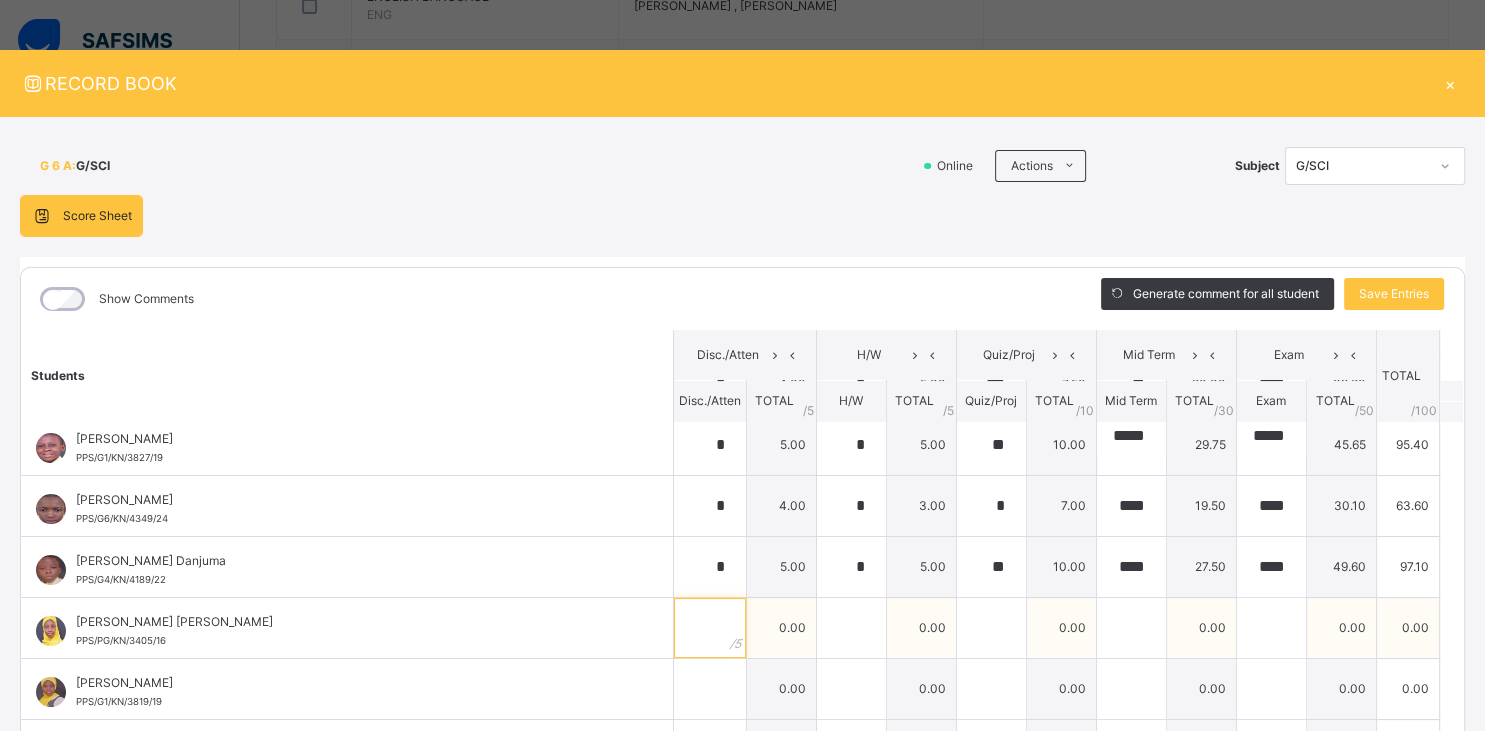 click at bounding box center (710, 628) 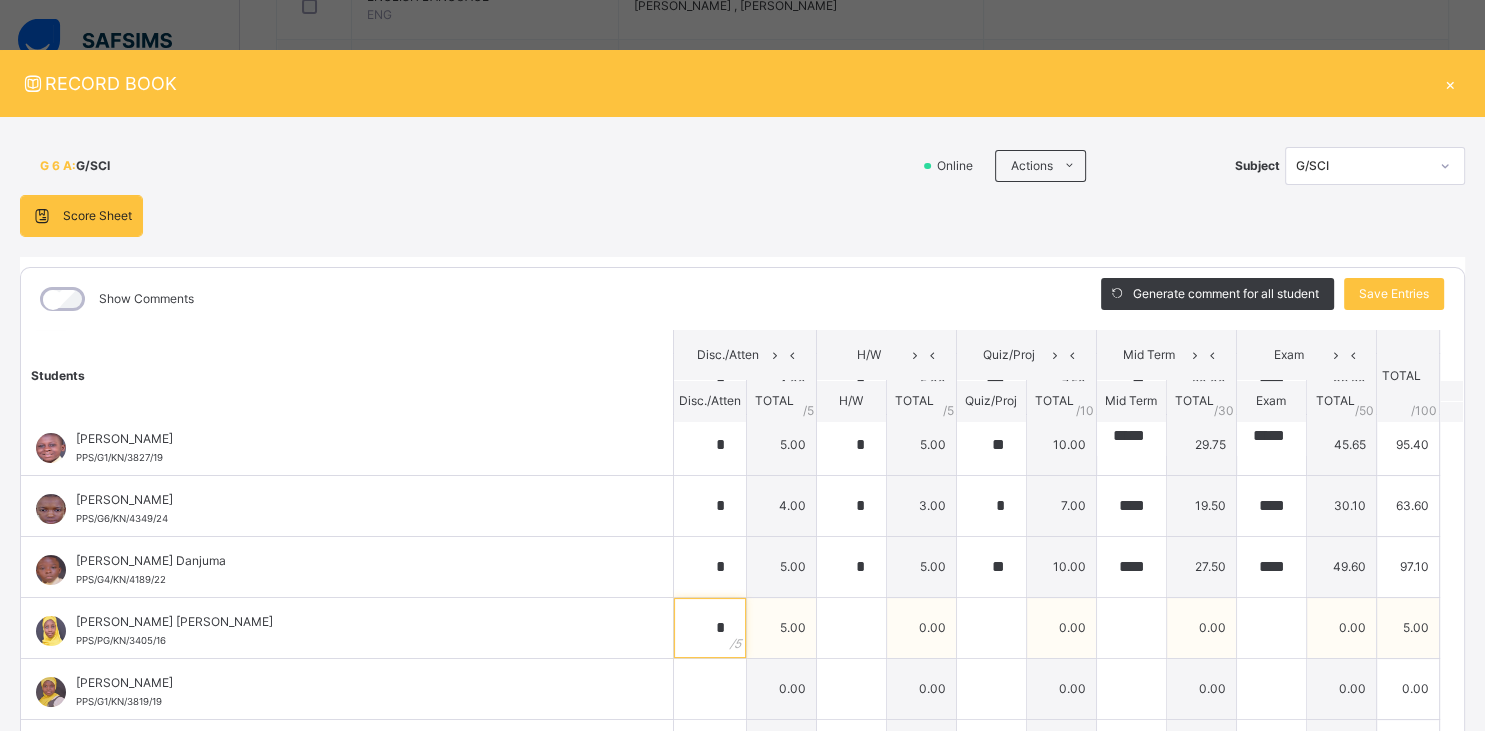 type on "*" 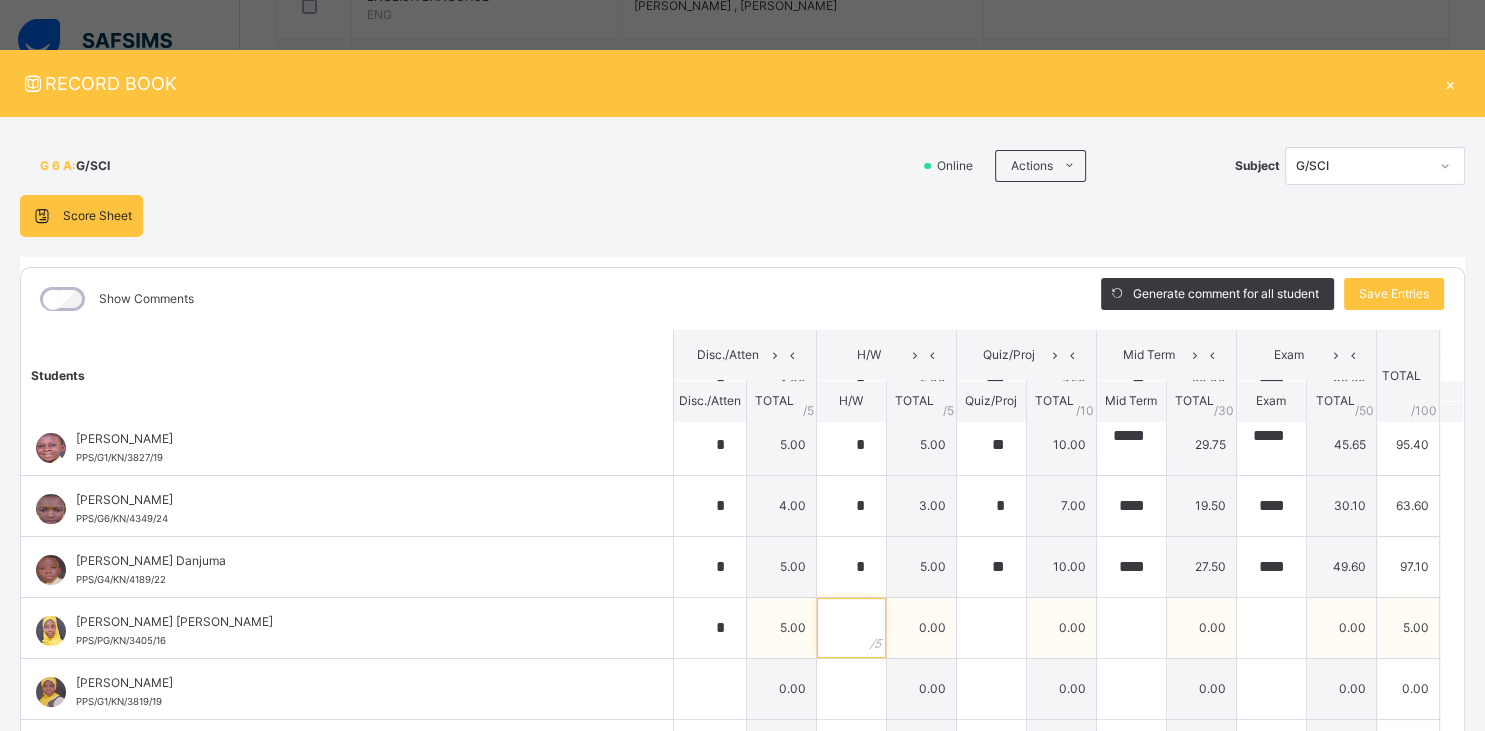 click at bounding box center (851, 628) 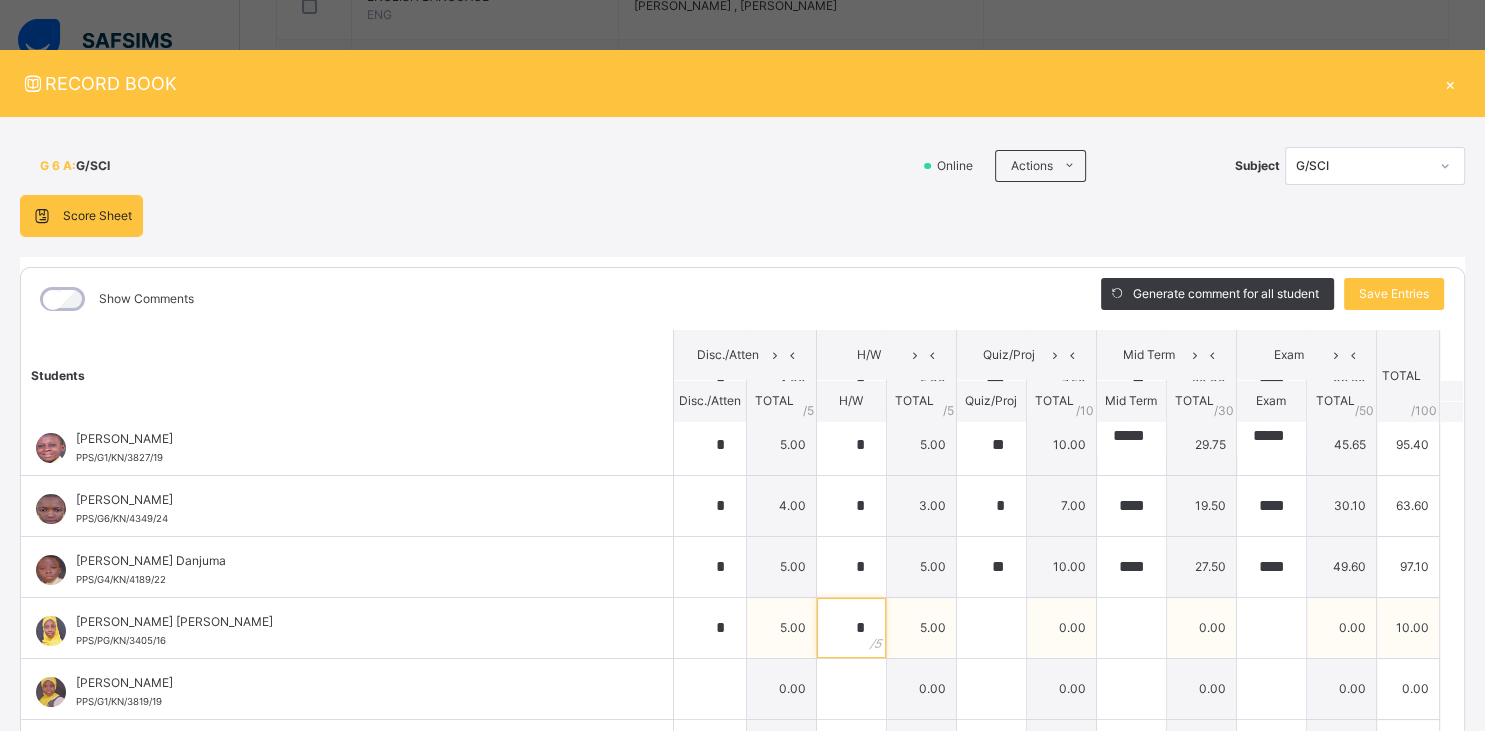 type on "*" 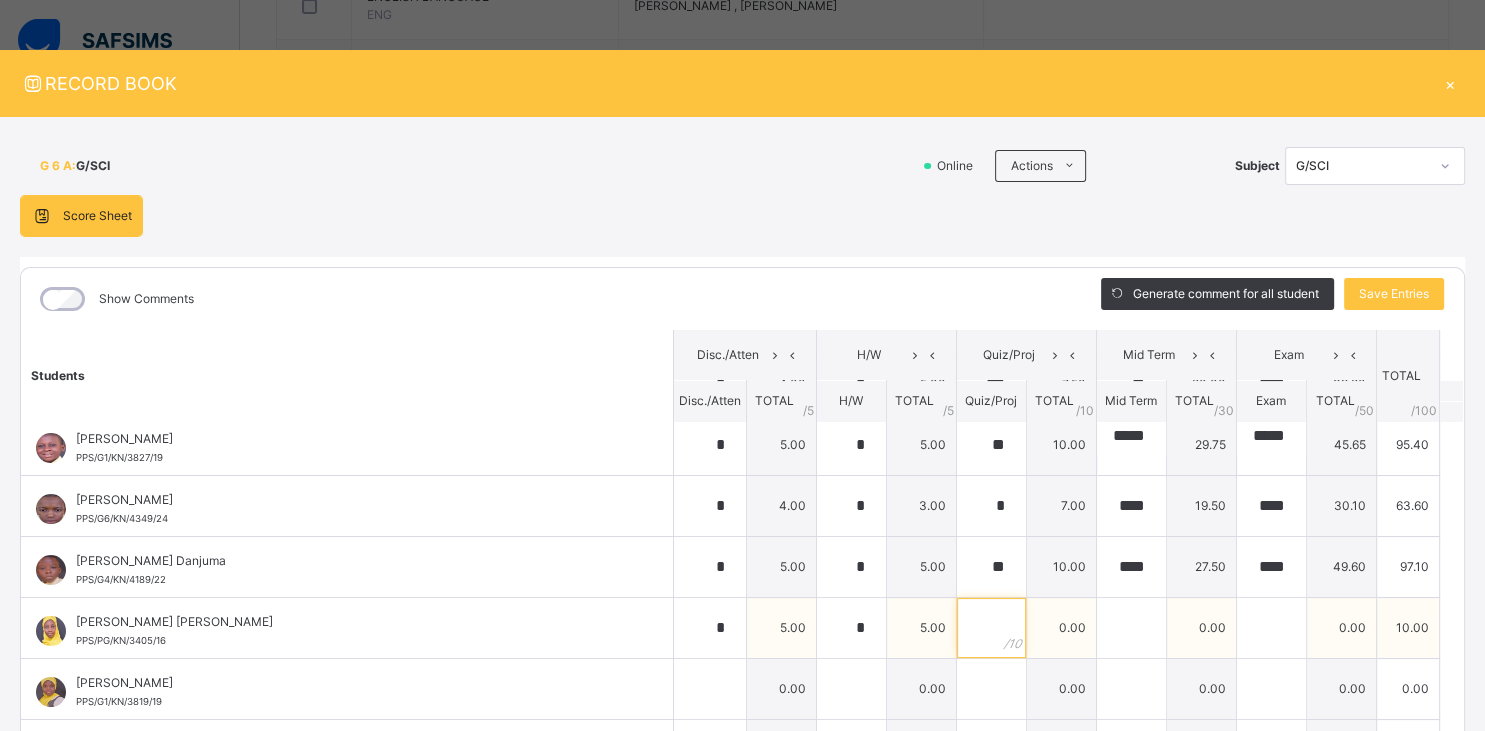 click at bounding box center [991, 628] 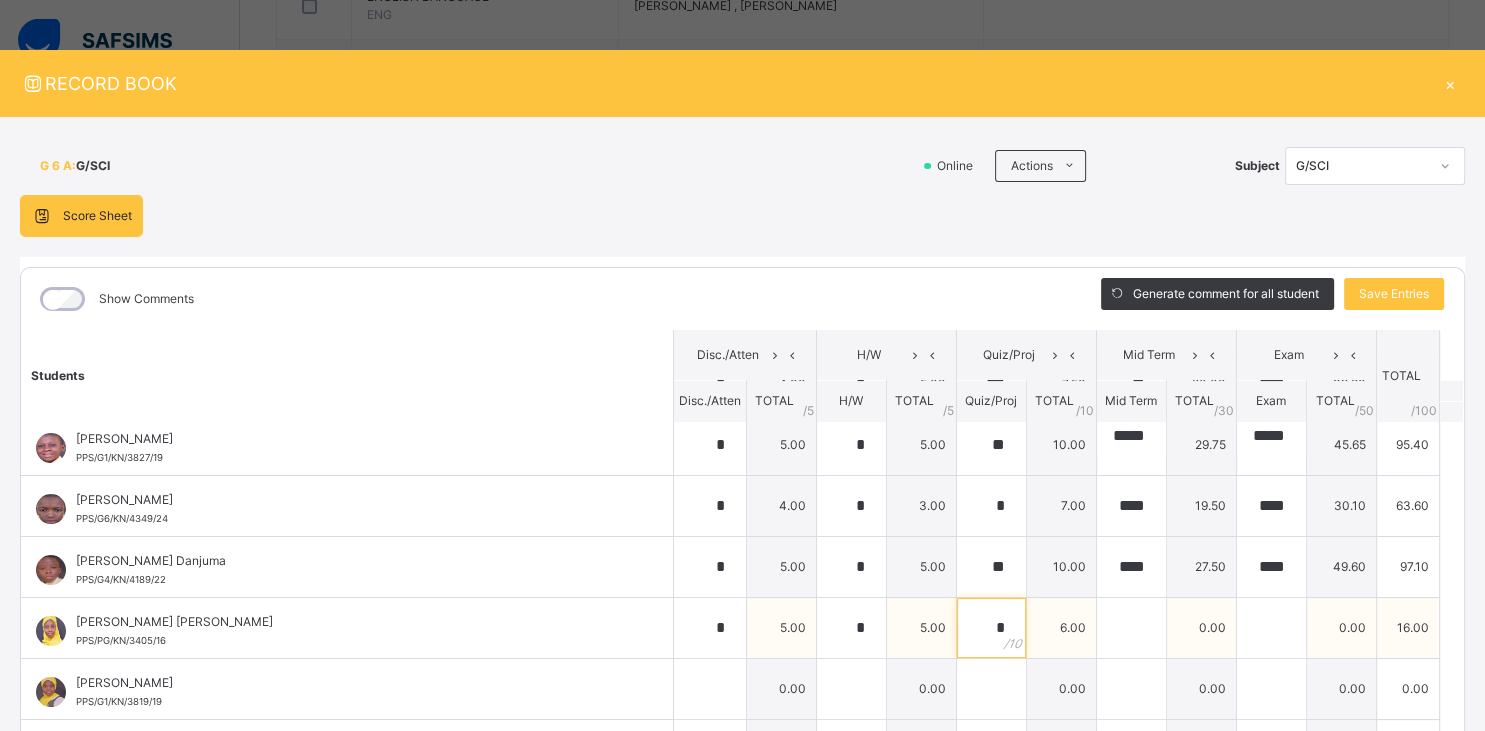 type on "*" 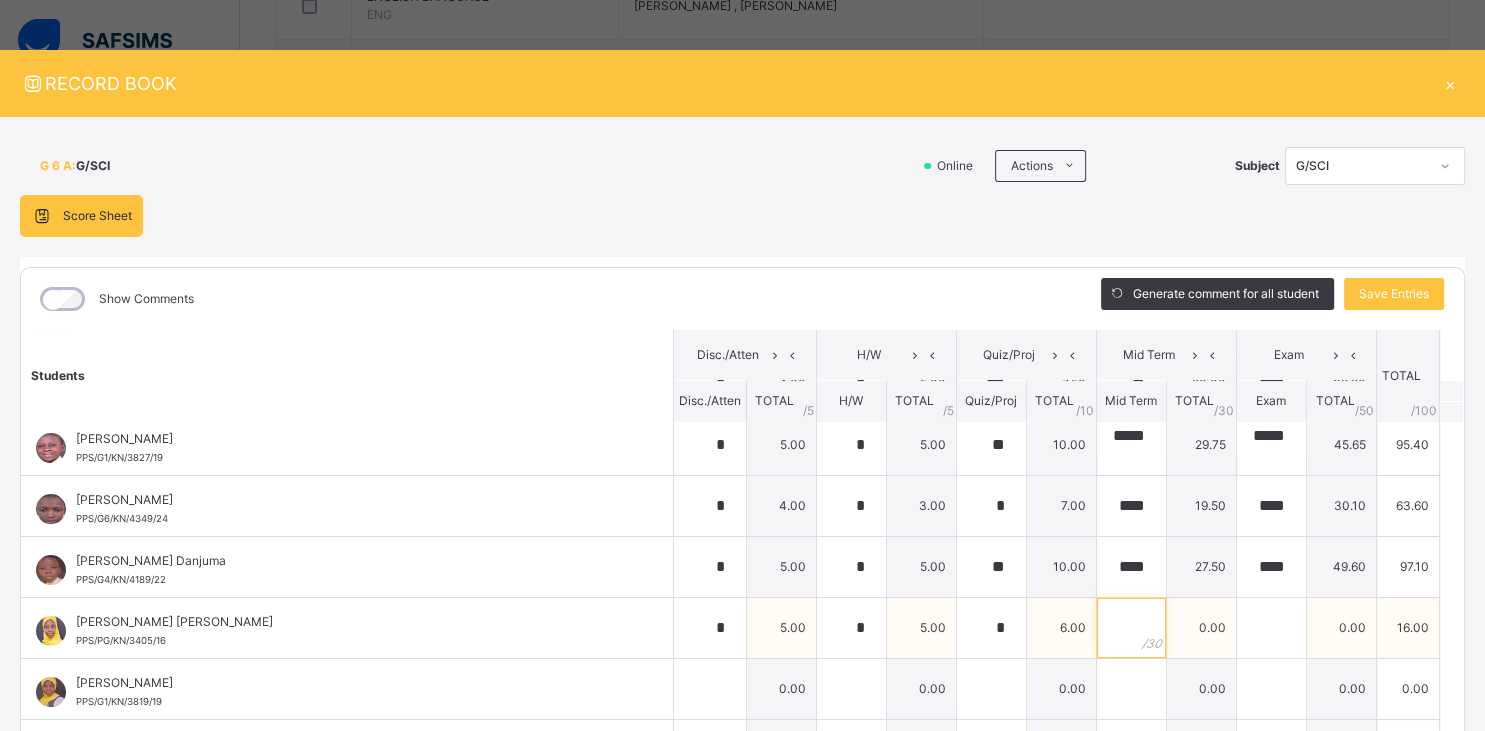 click at bounding box center (1131, 628) 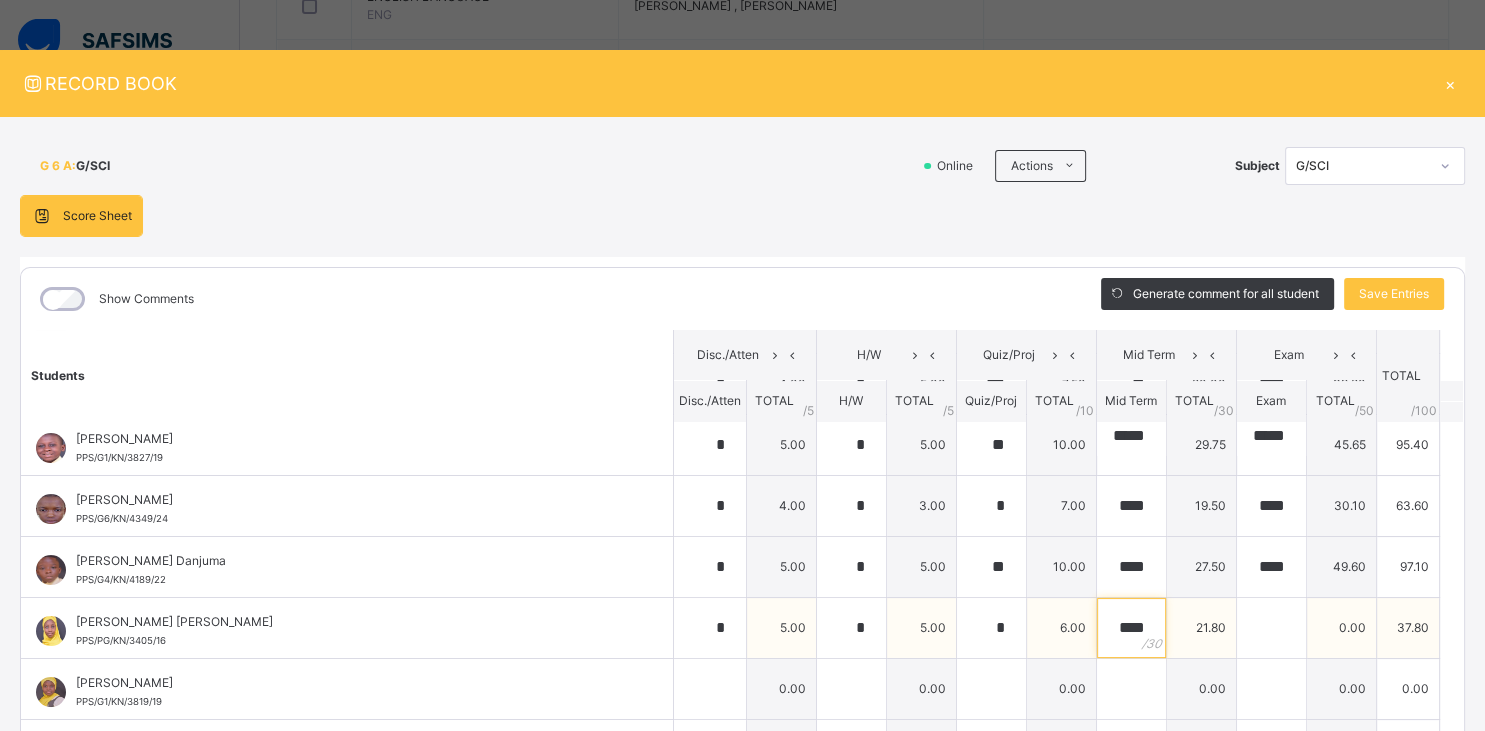 type on "****" 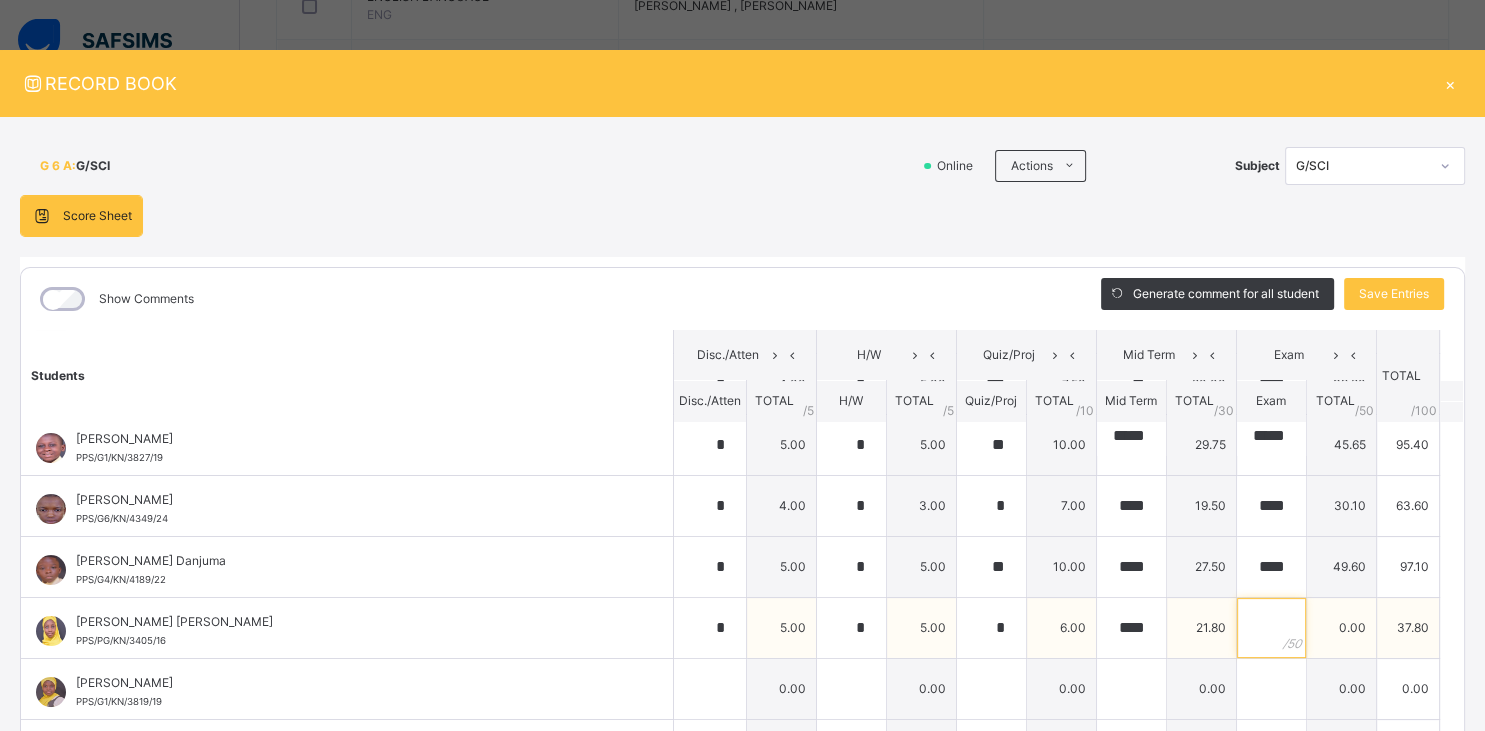click at bounding box center (1271, 628) 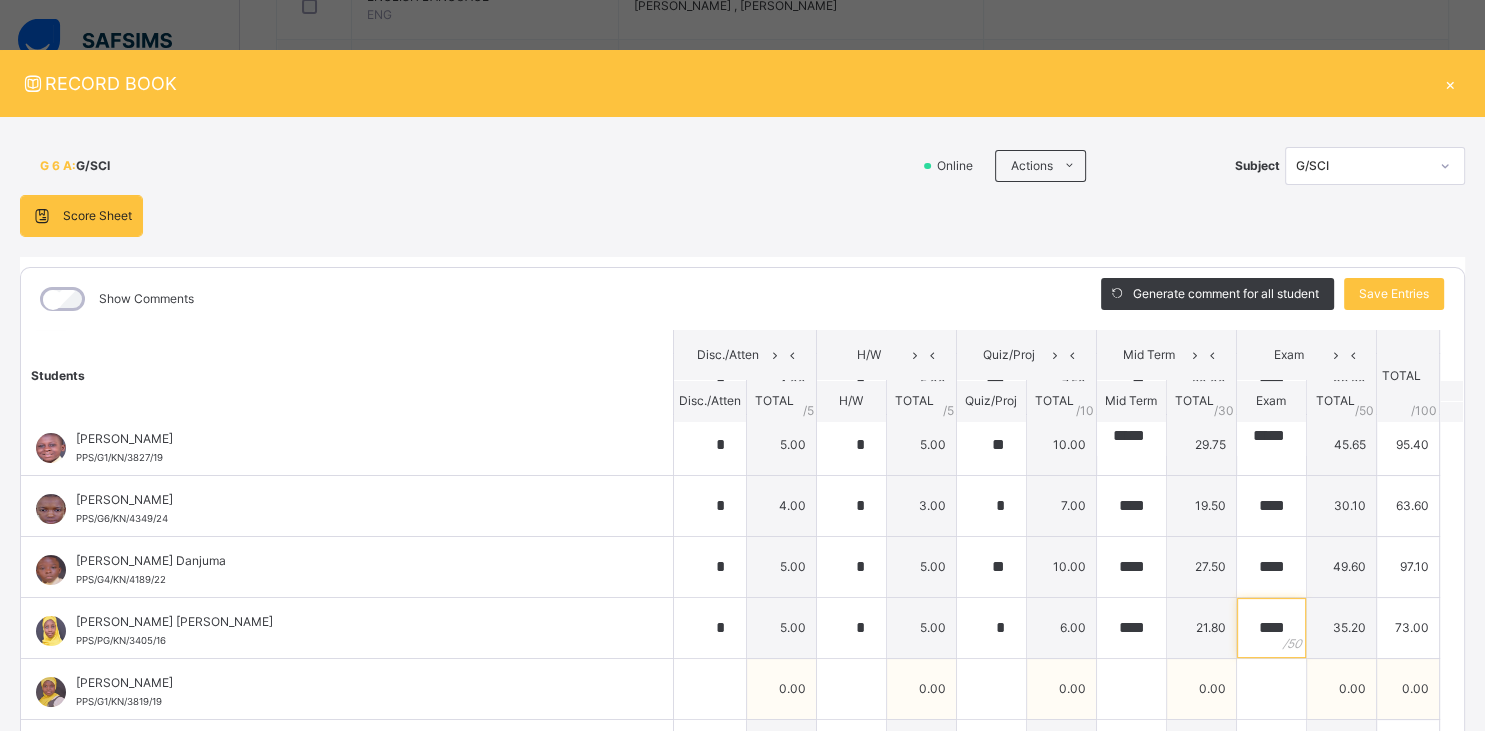 type on "****" 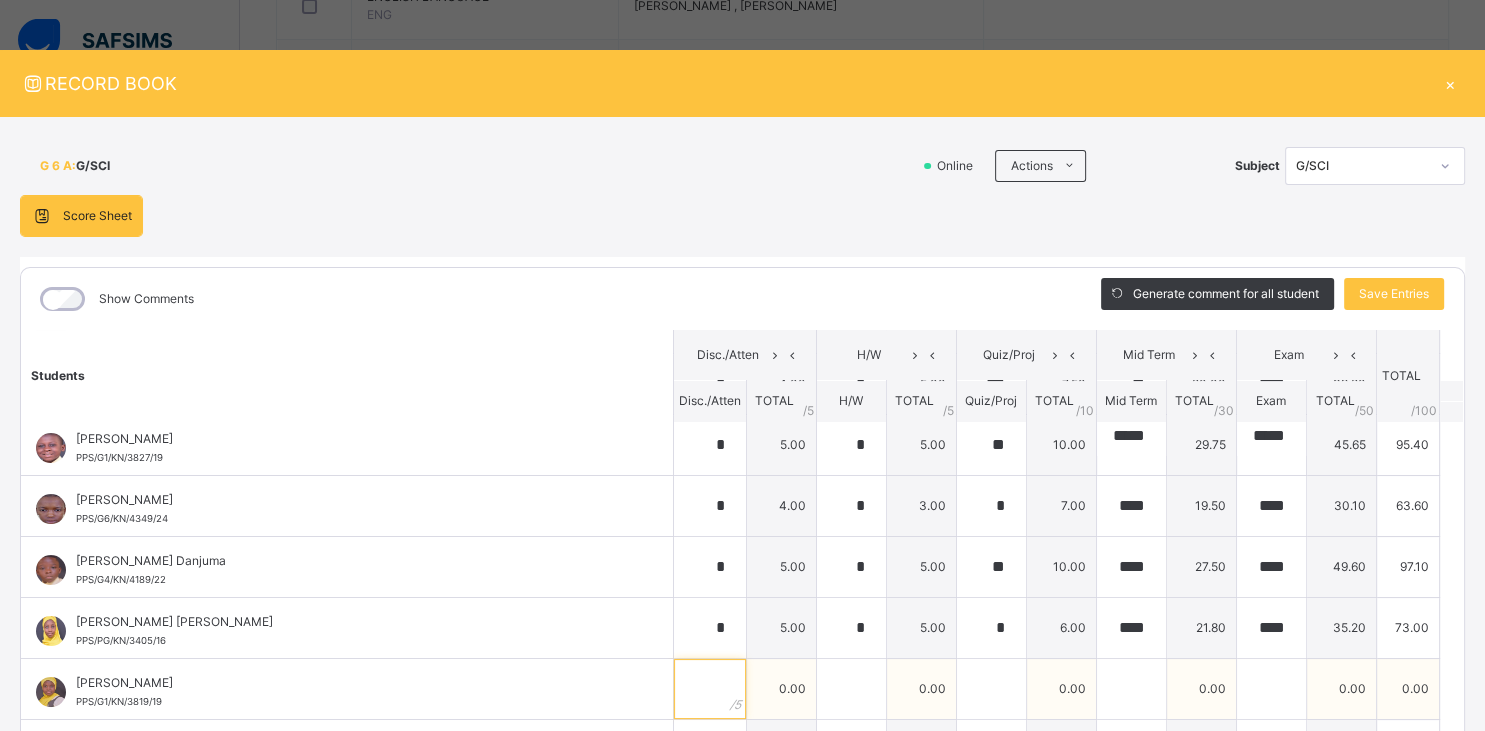 click at bounding box center [710, 689] 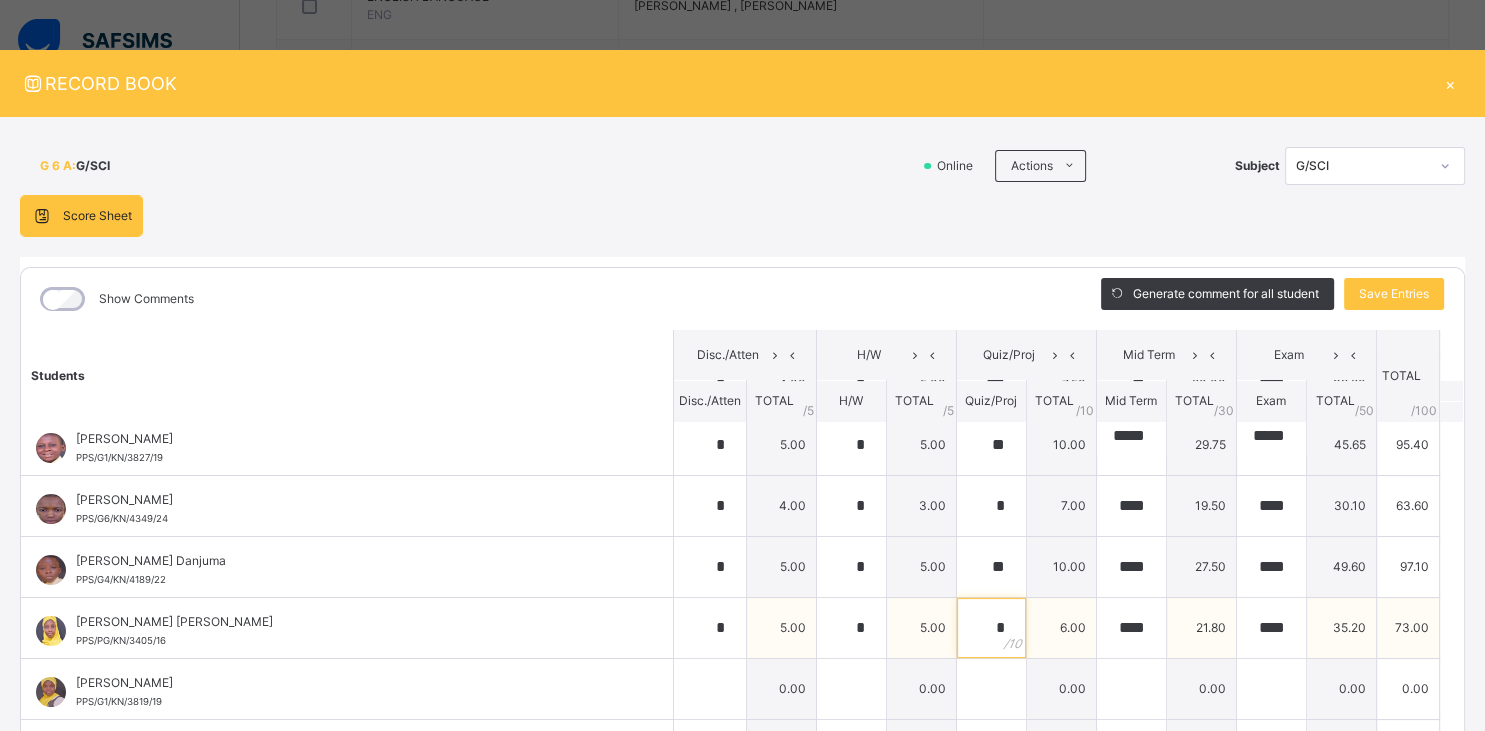 click on "*" at bounding box center (991, 628) 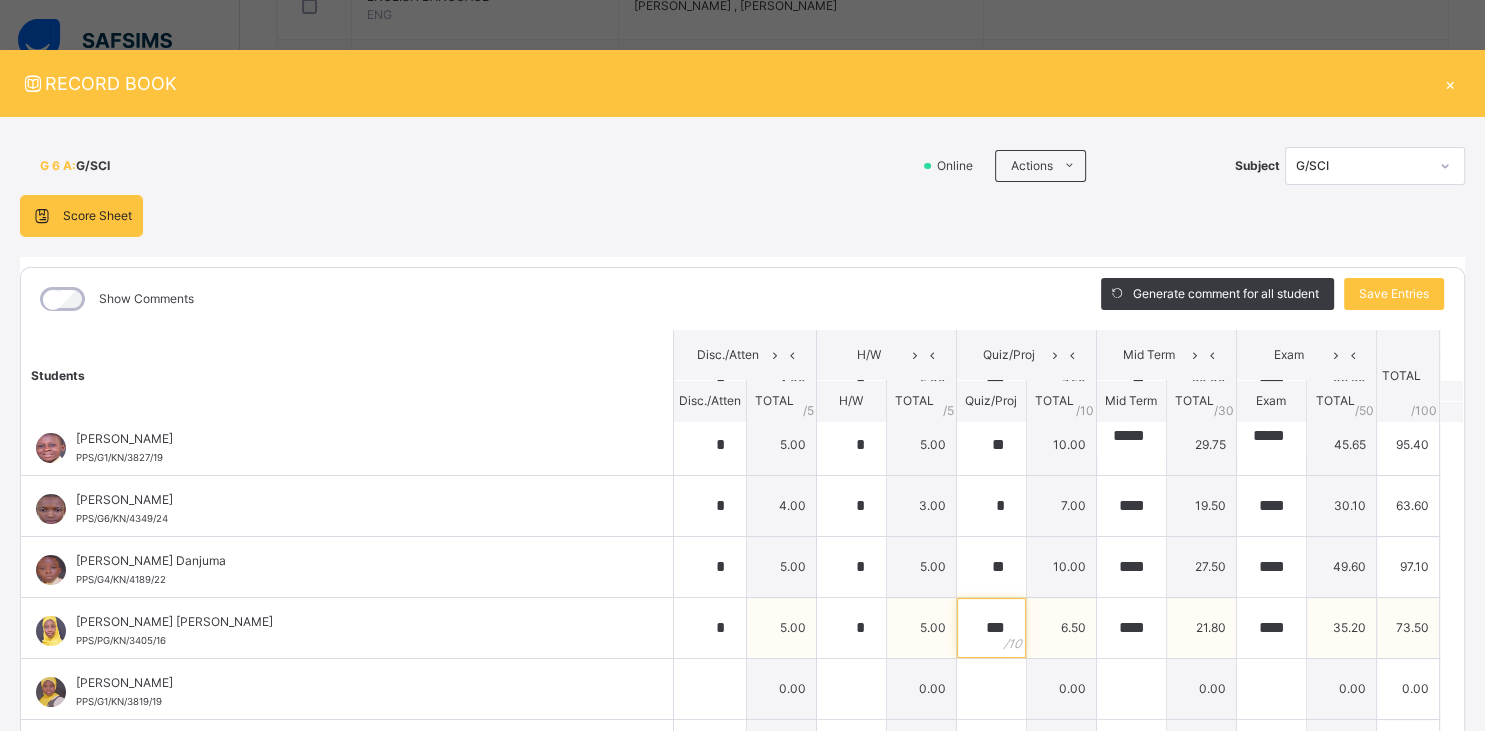 type on "***" 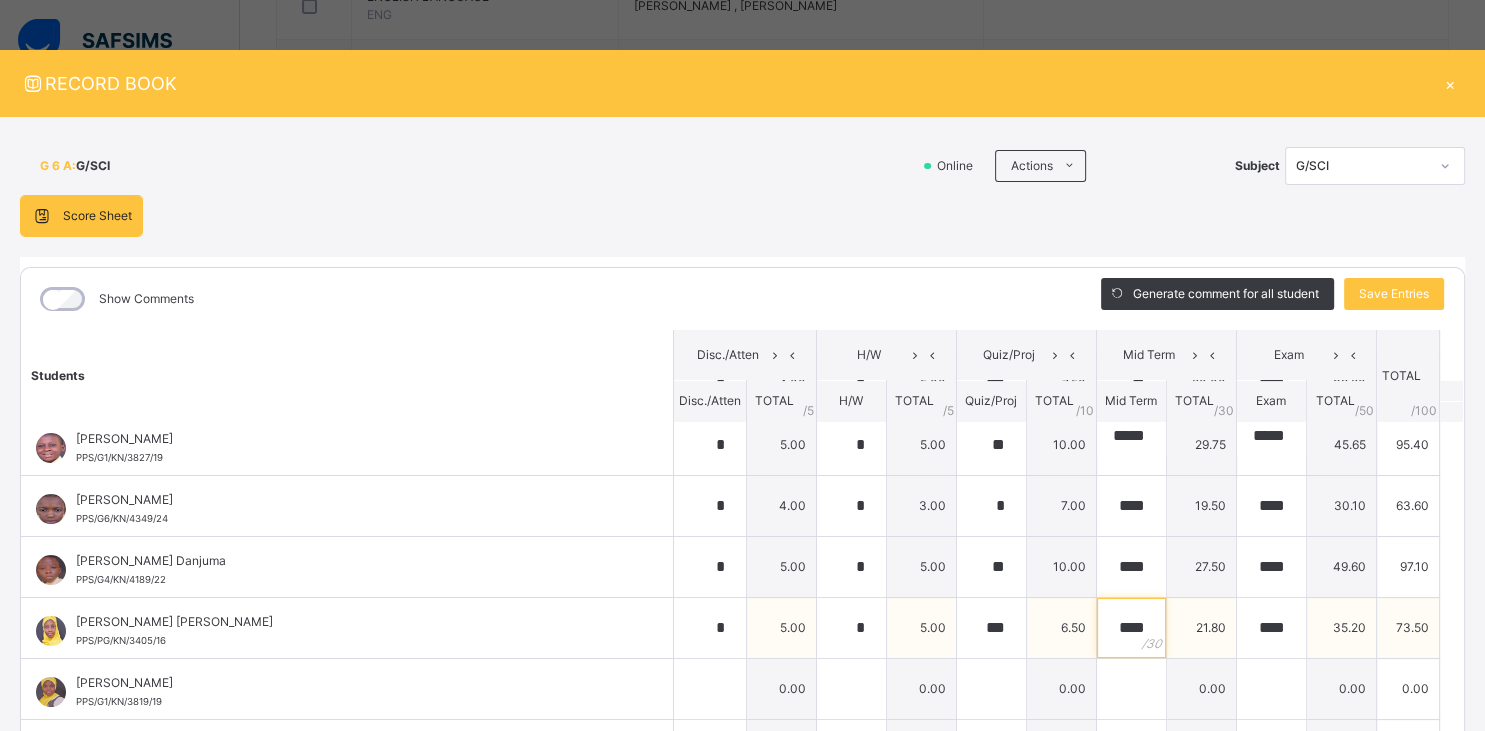 click on "****" at bounding box center (1131, 628) 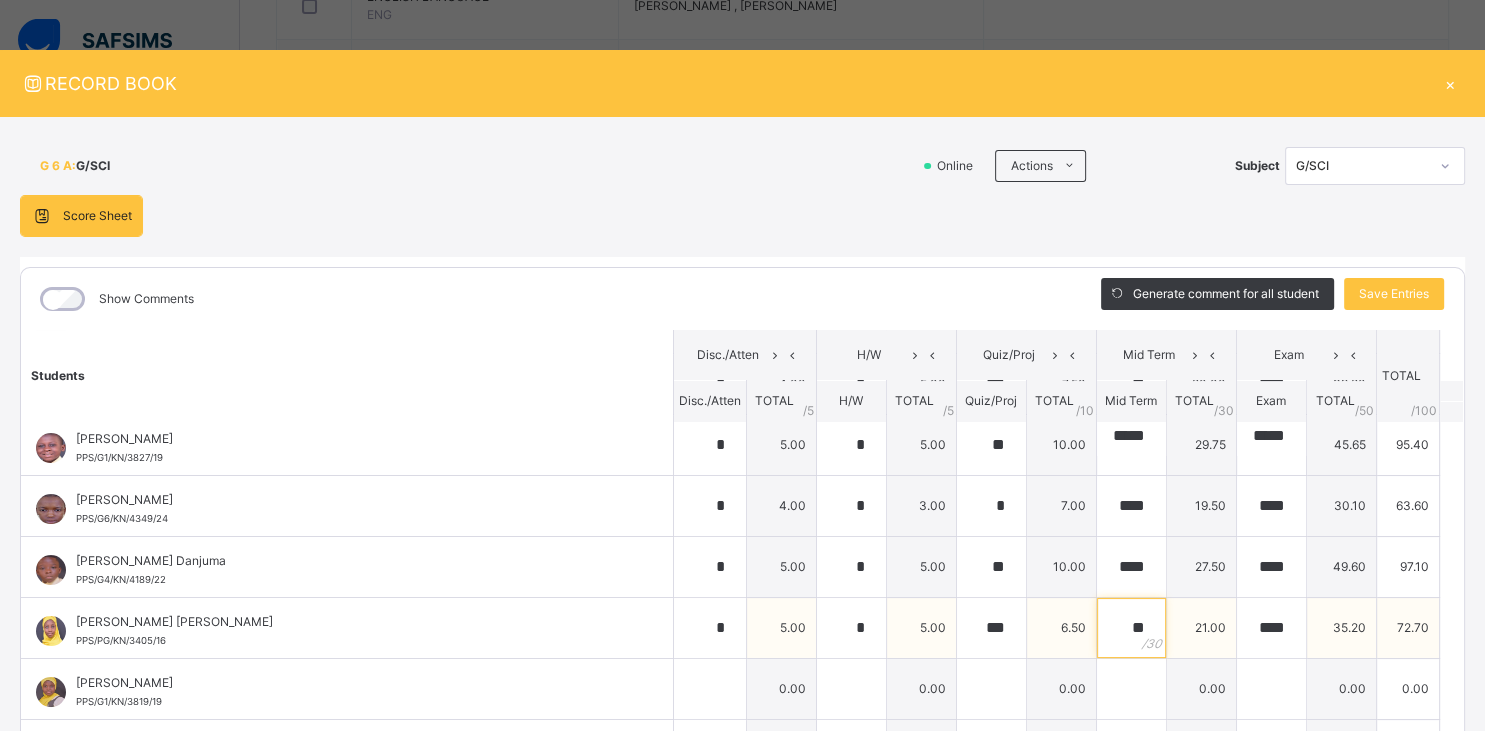 type on "*" 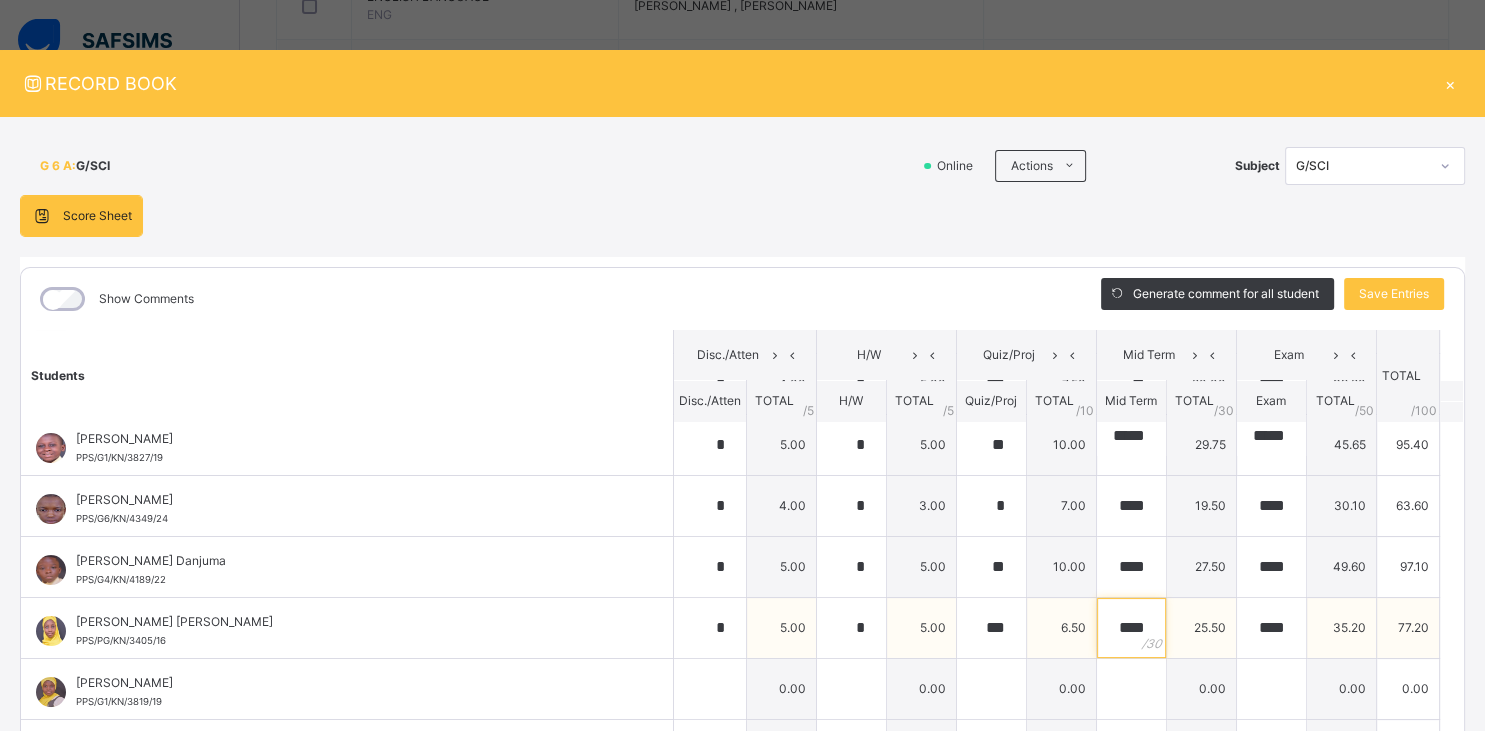 type on "****" 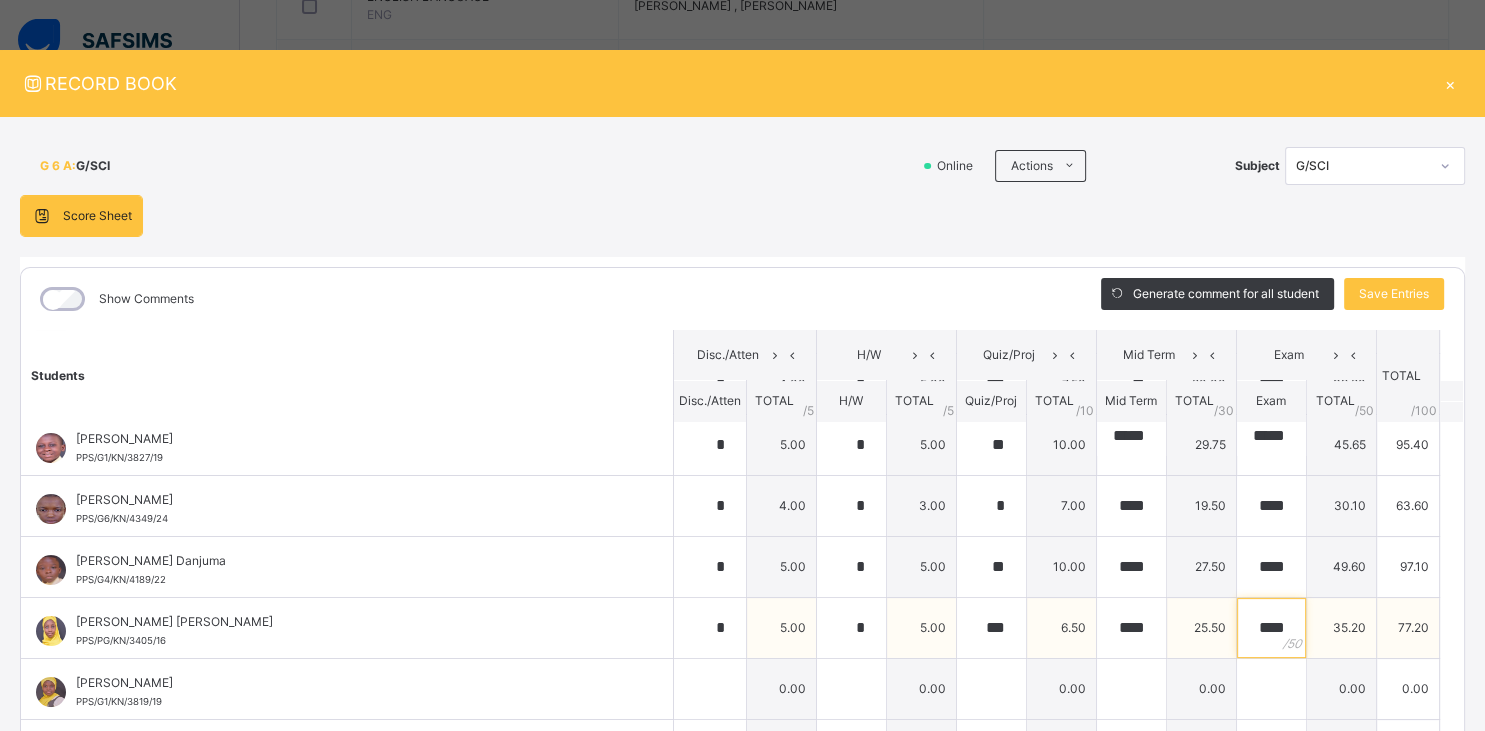 click on "****" at bounding box center [1271, 628] 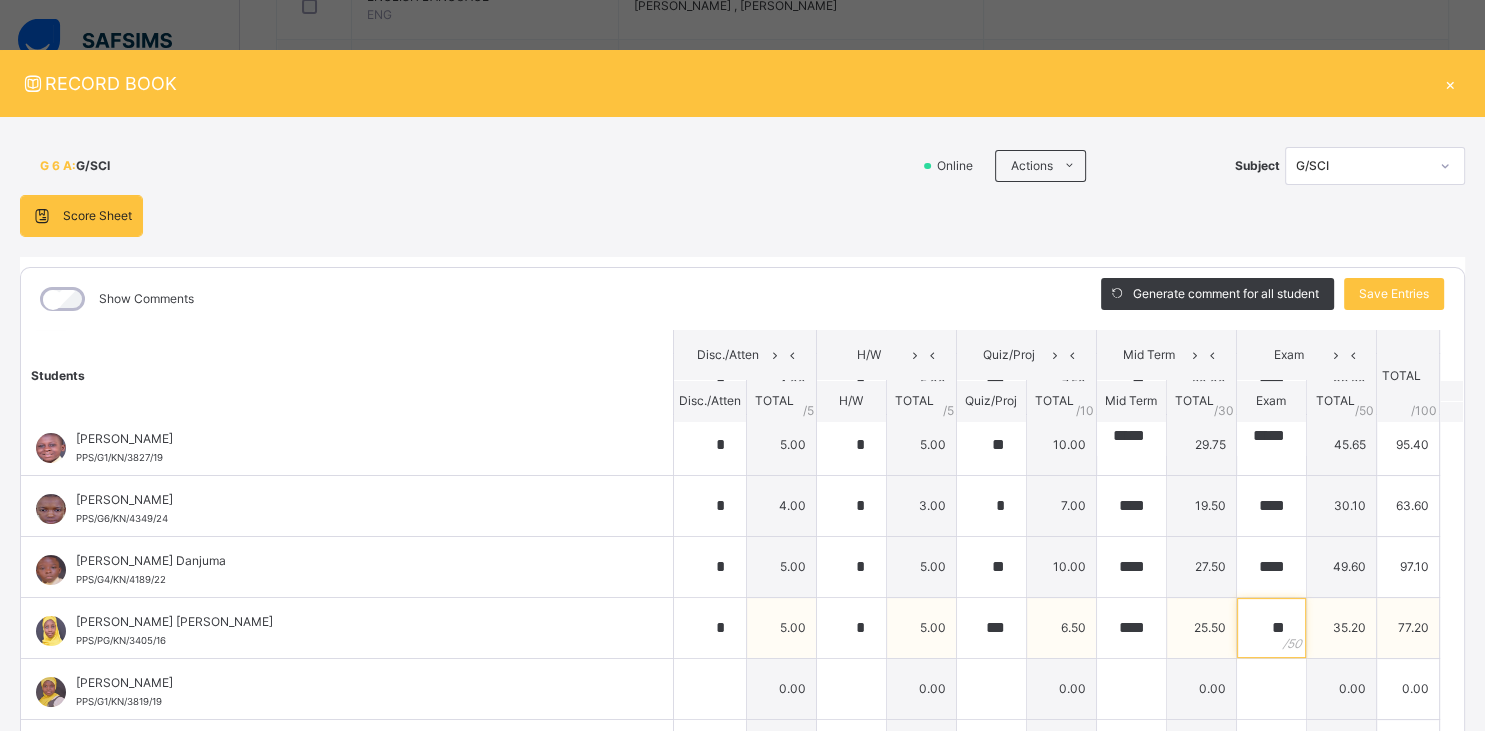 type on "*" 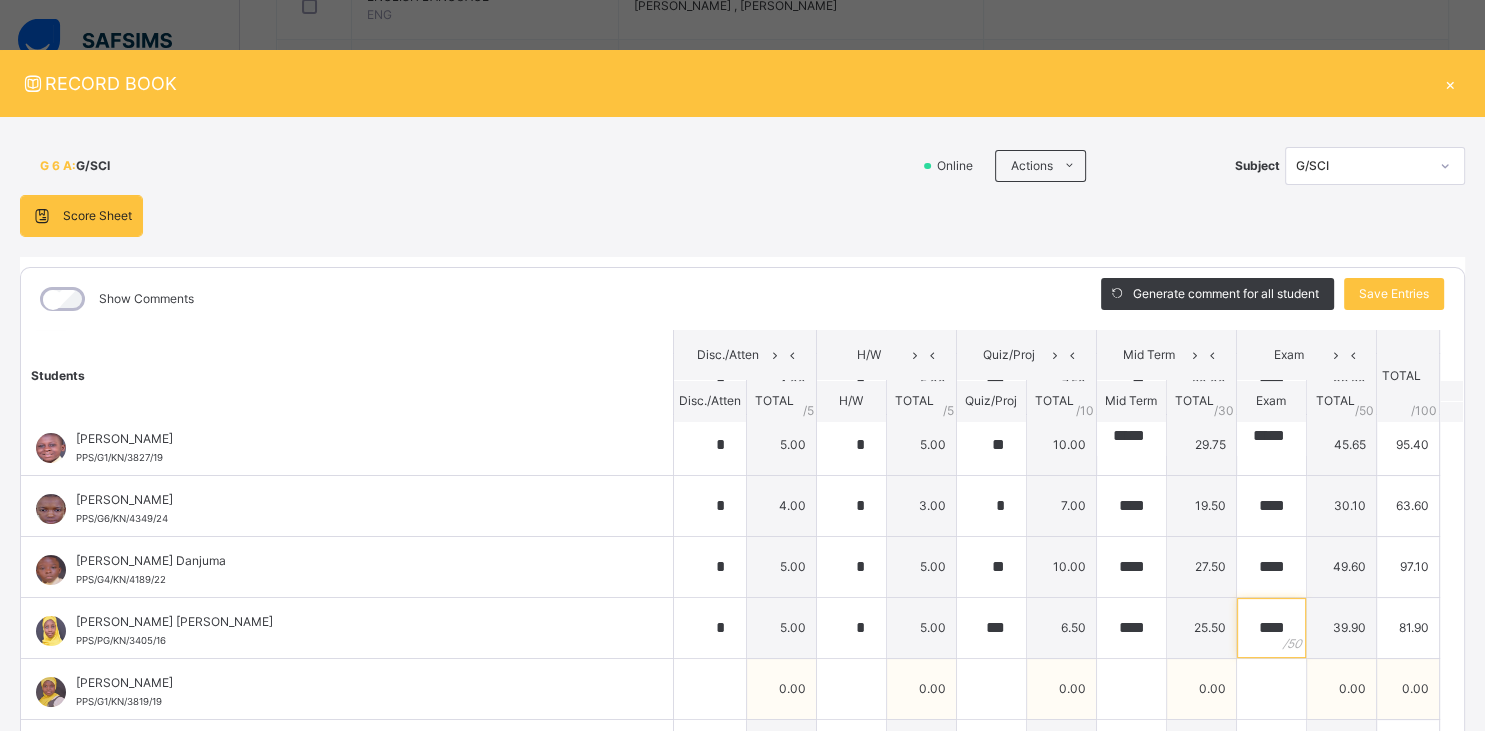 type on "****" 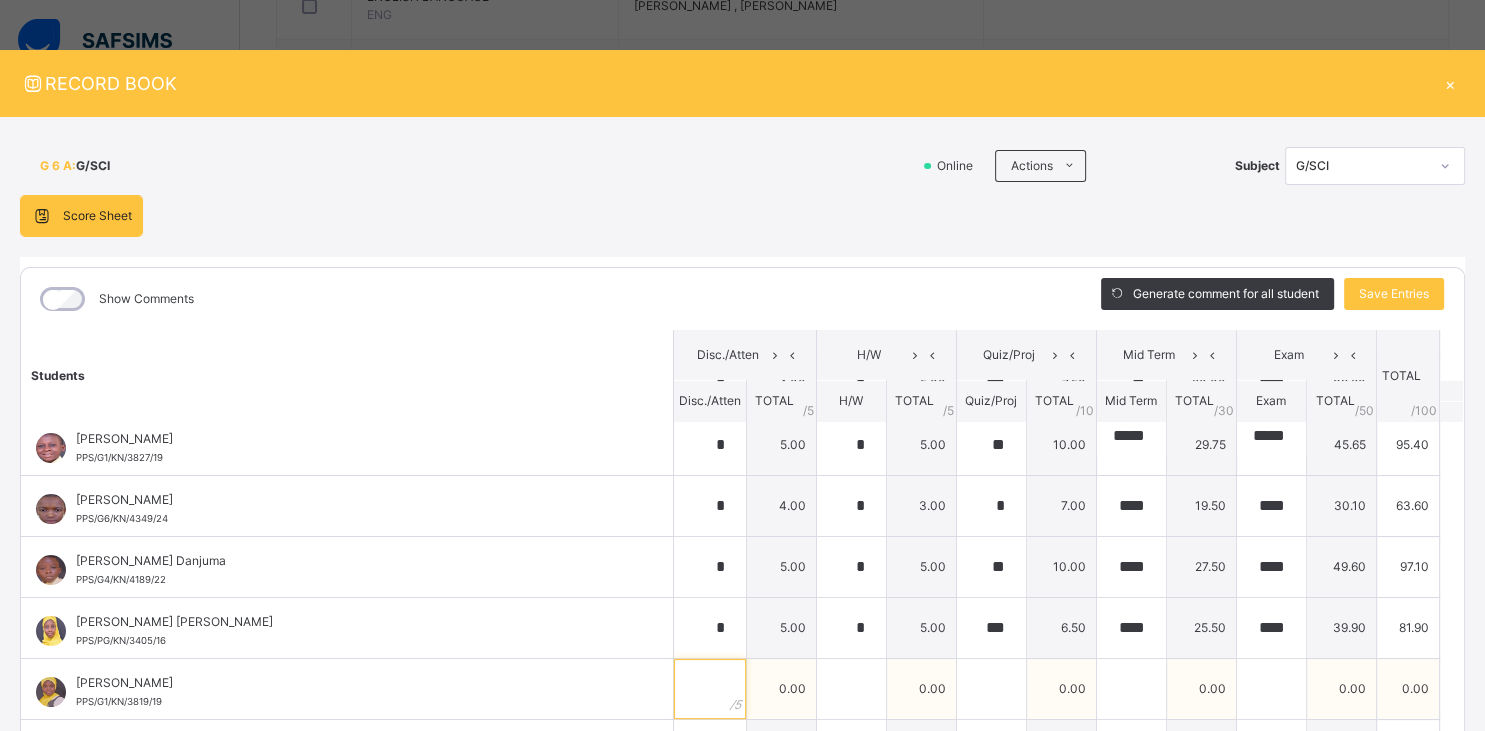 click at bounding box center (710, 689) 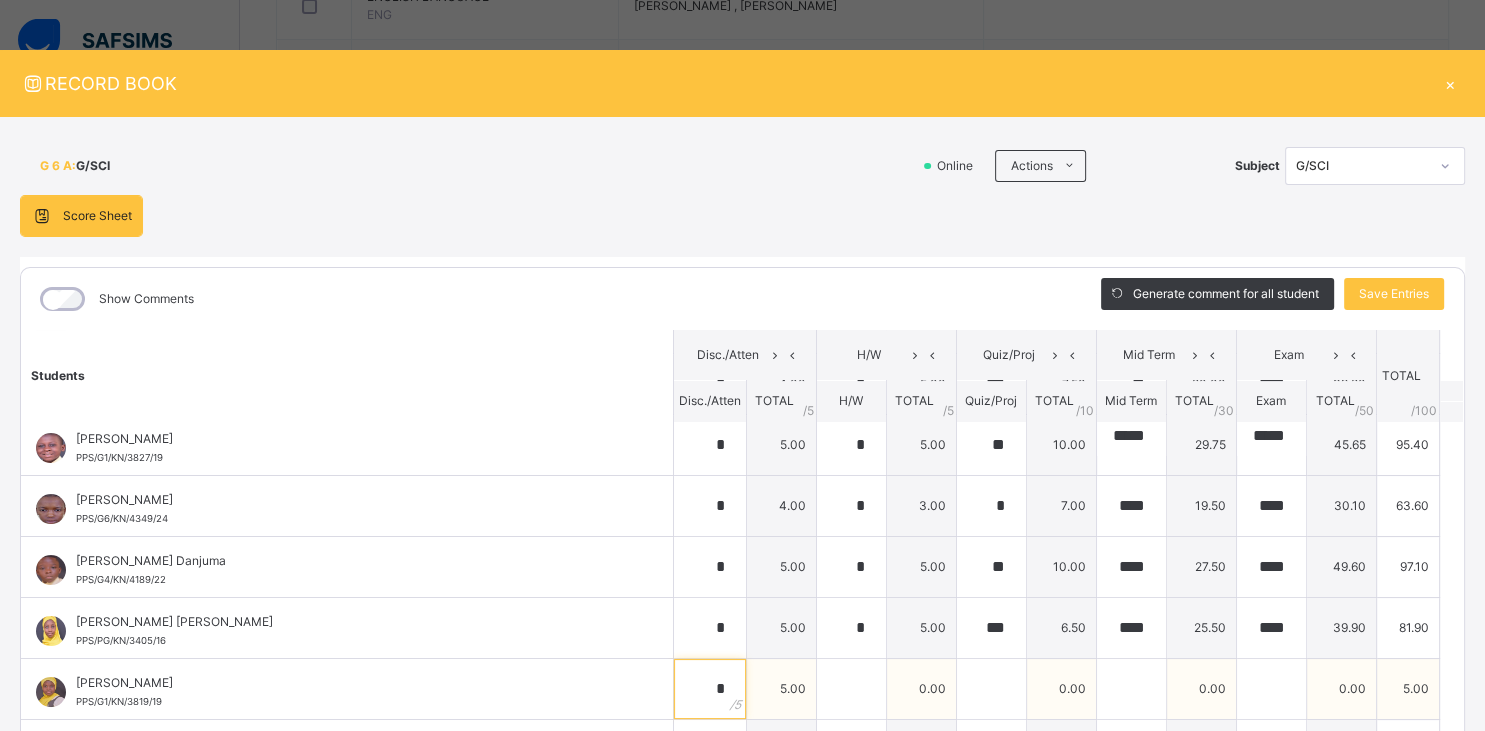 type on "*" 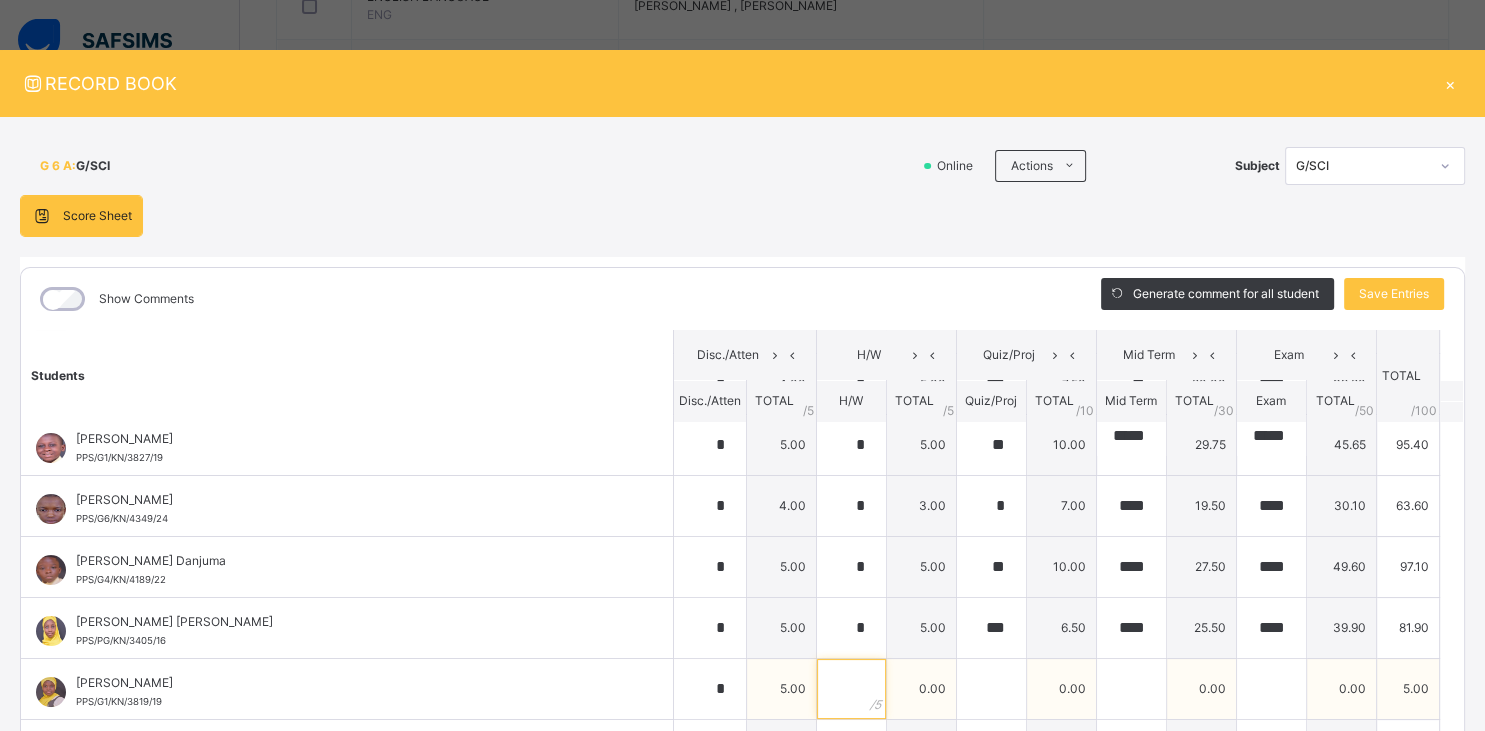 click at bounding box center [851, 689] 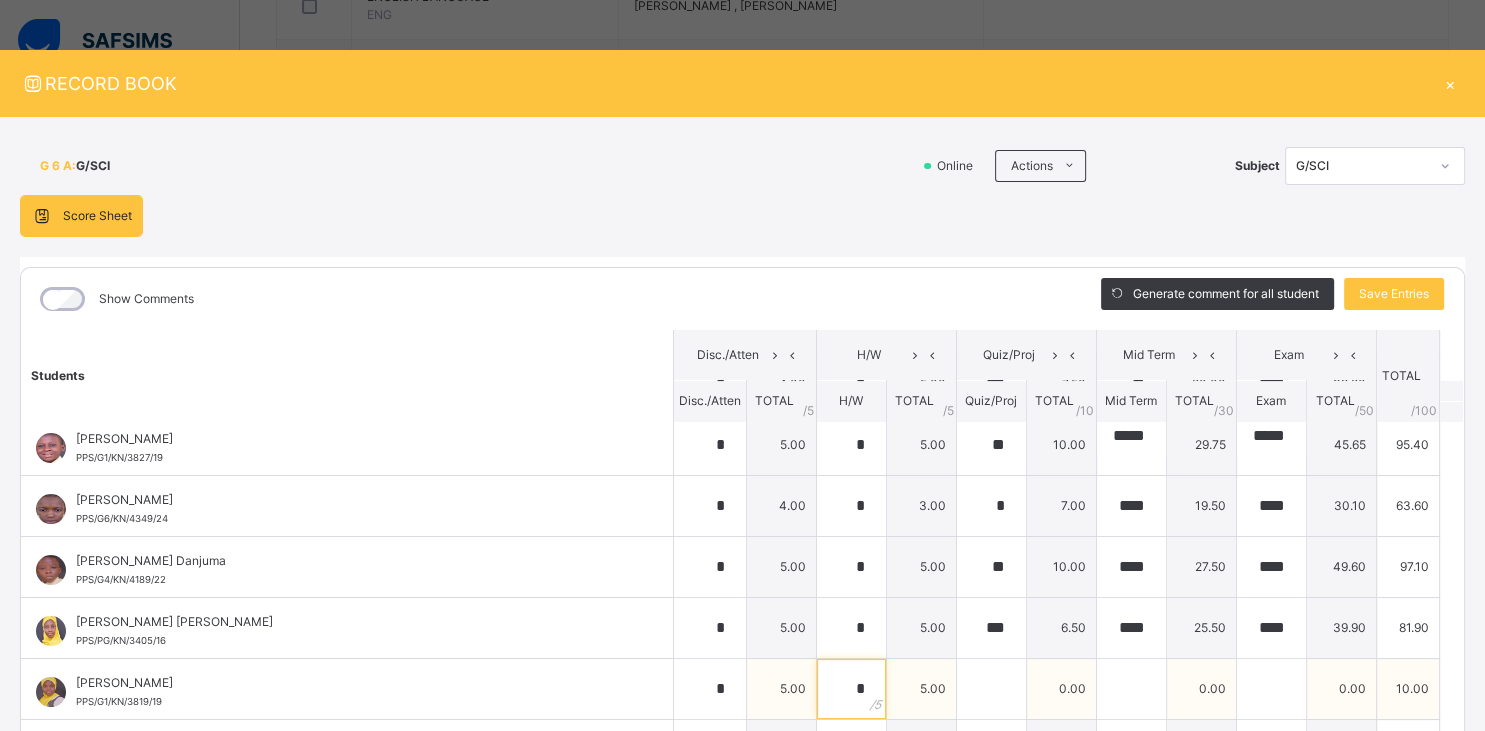 type on "*" 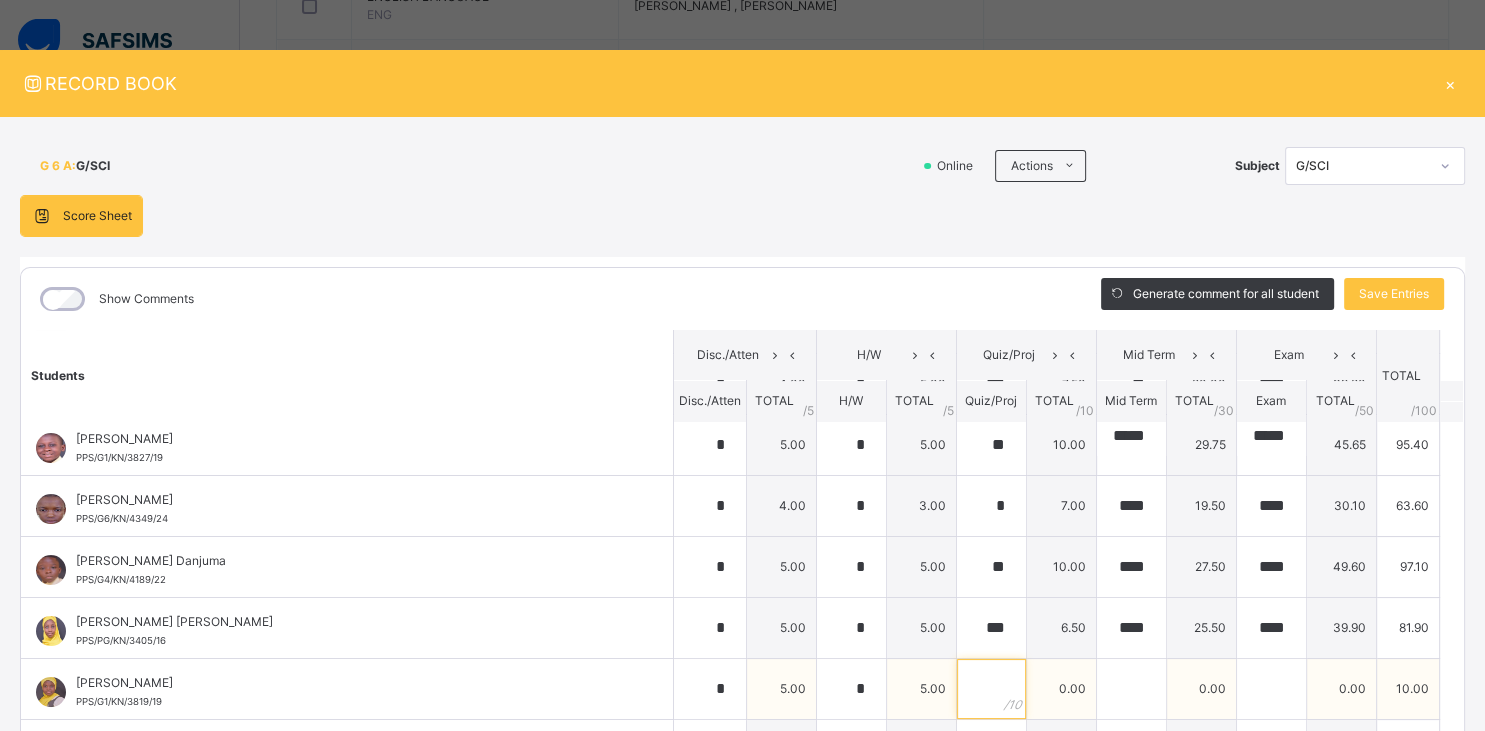 click at bounding box center (991, 689) 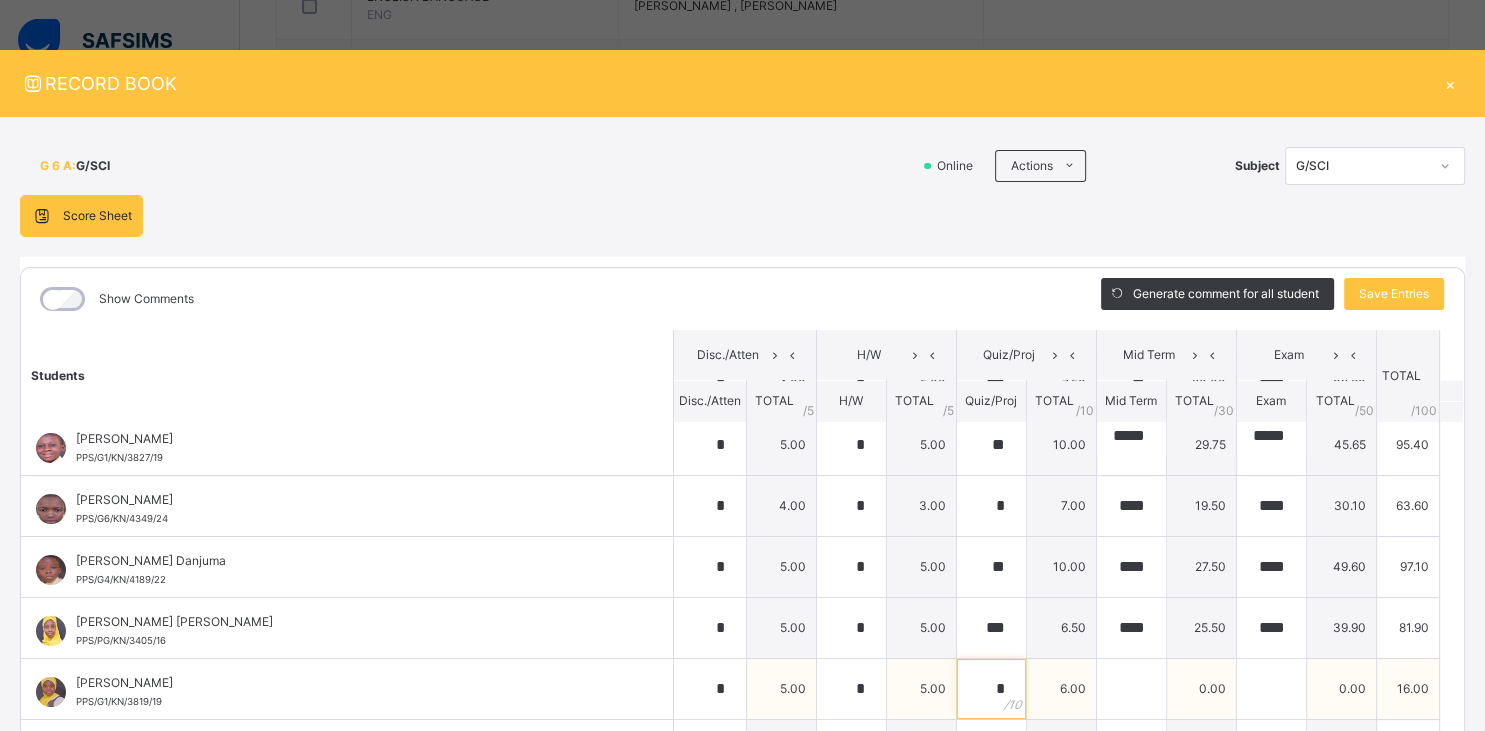 type on "*" 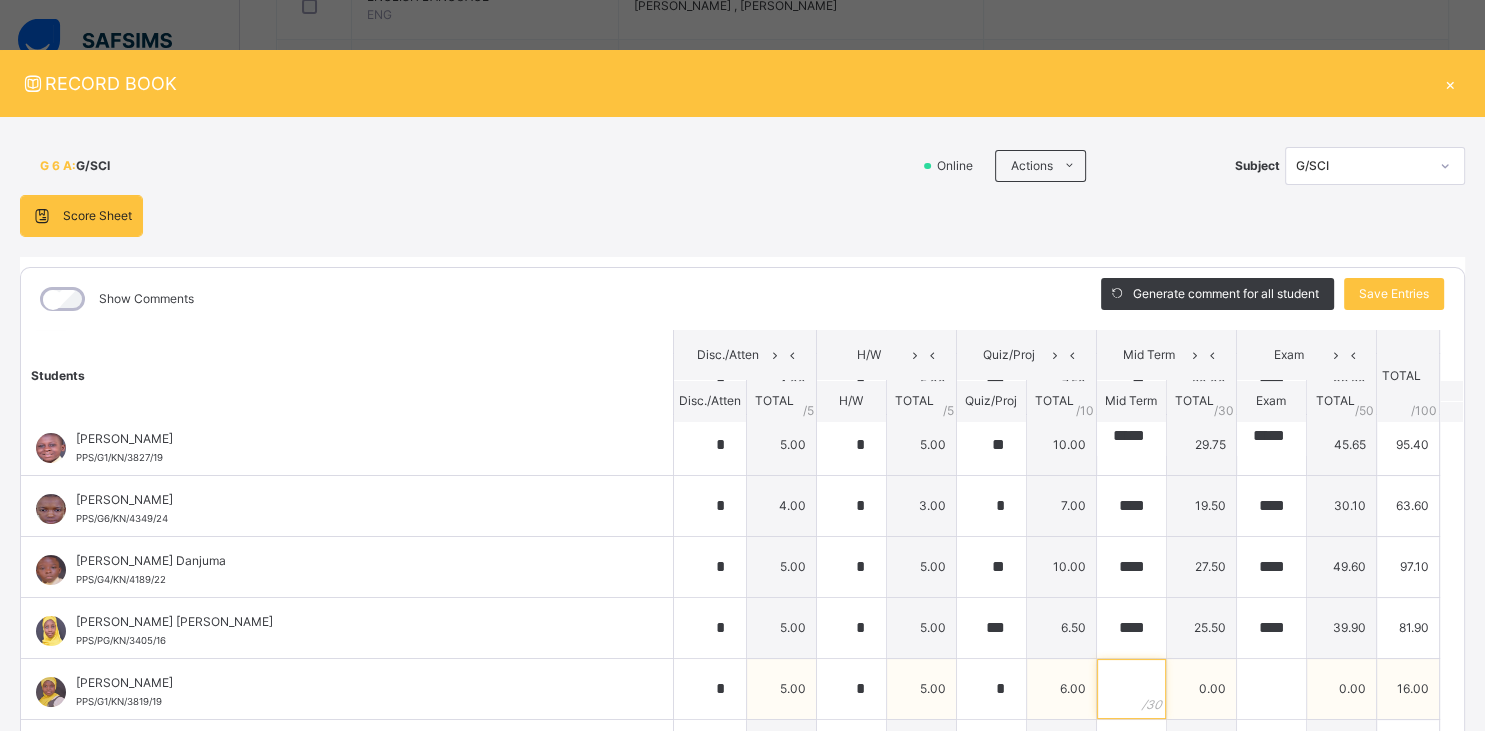 click at bounding box center [1131, 689] 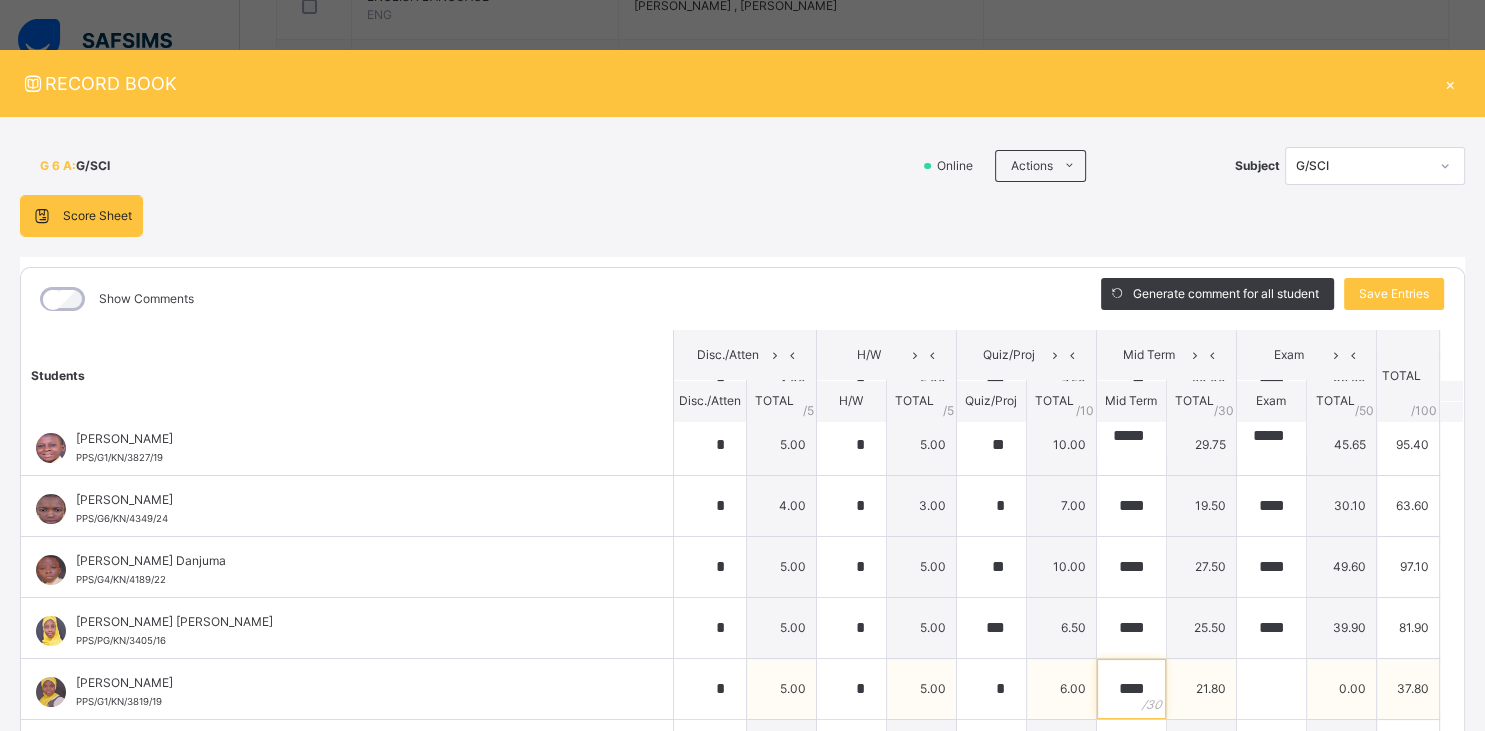 type on "****" 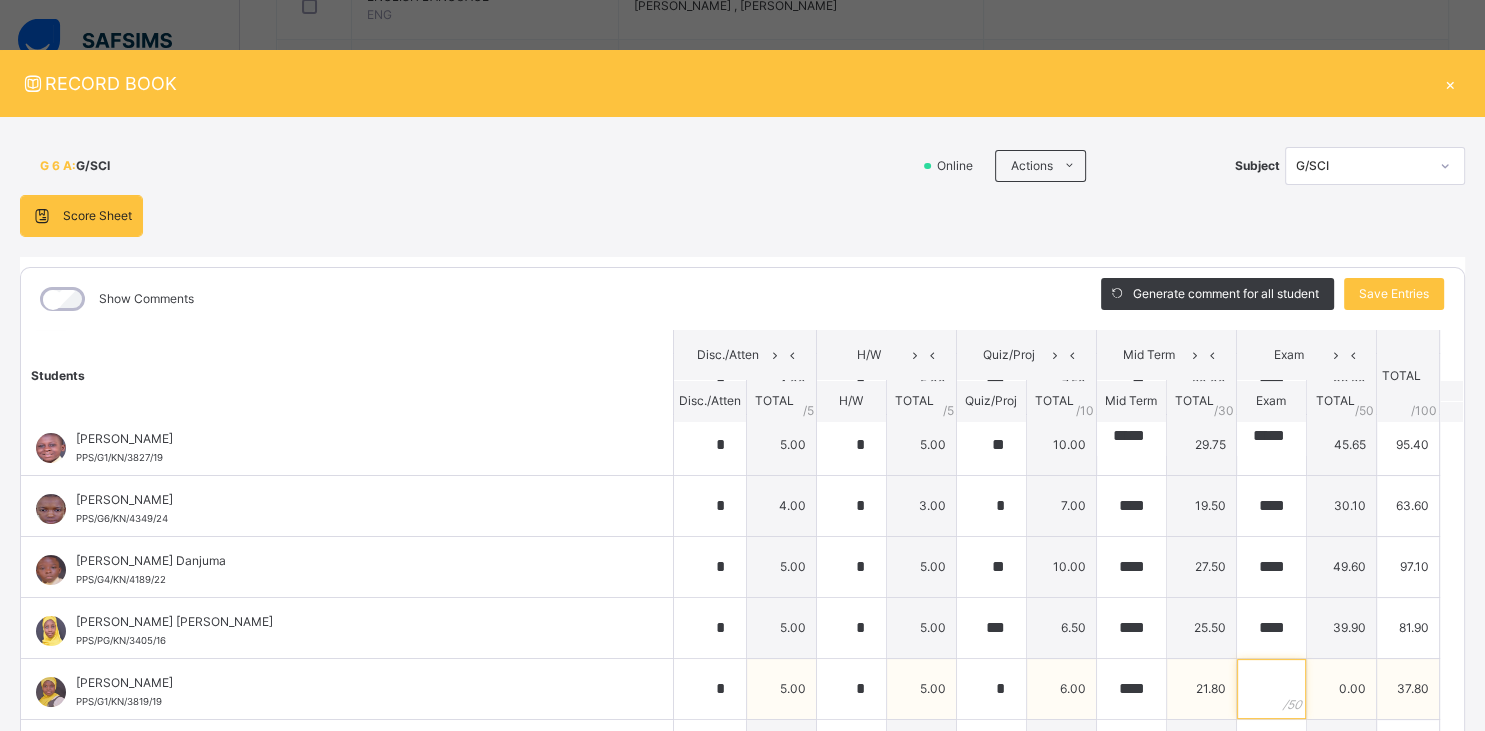 click at bounding box center (1271, 689) 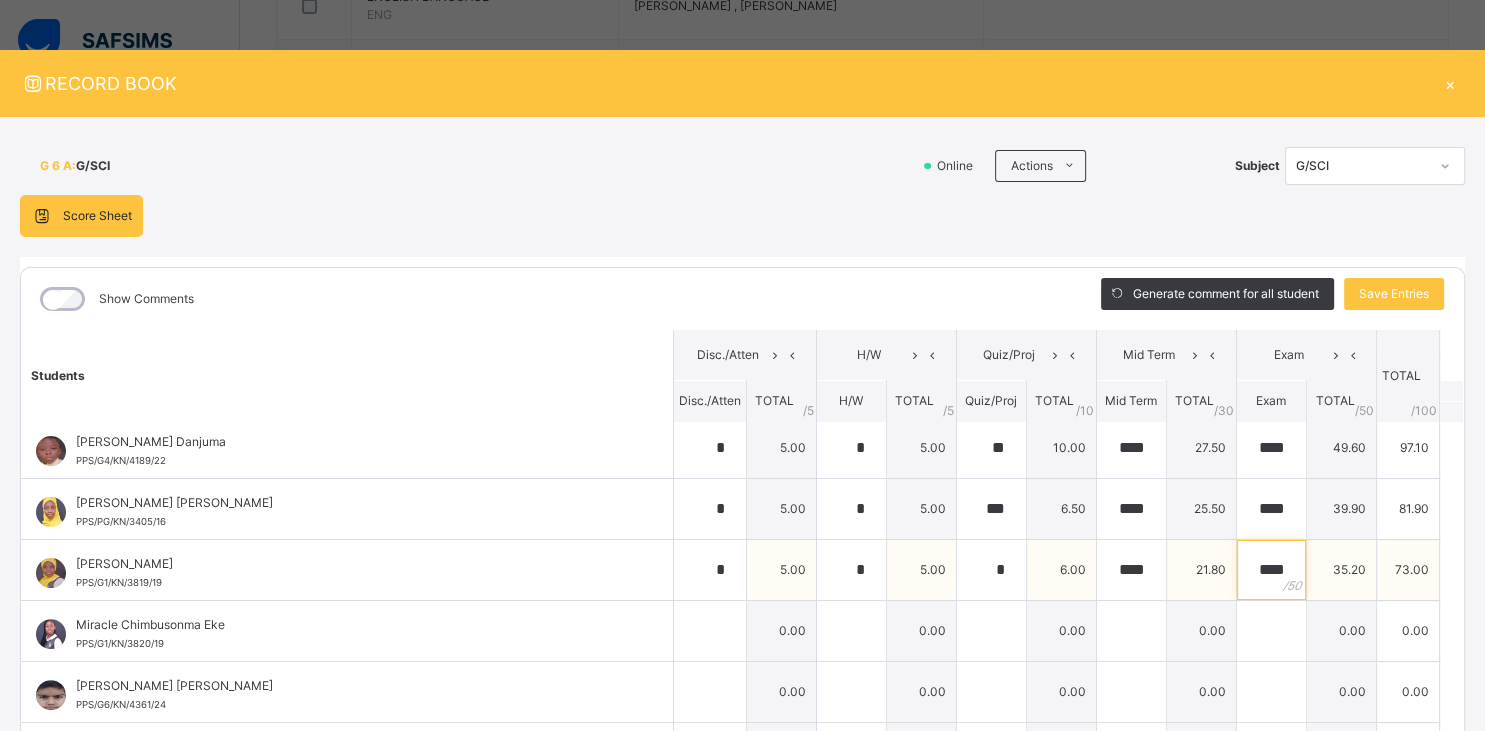 scroll, scrollTop: 714, scrollLeft: 0, axis: vertical 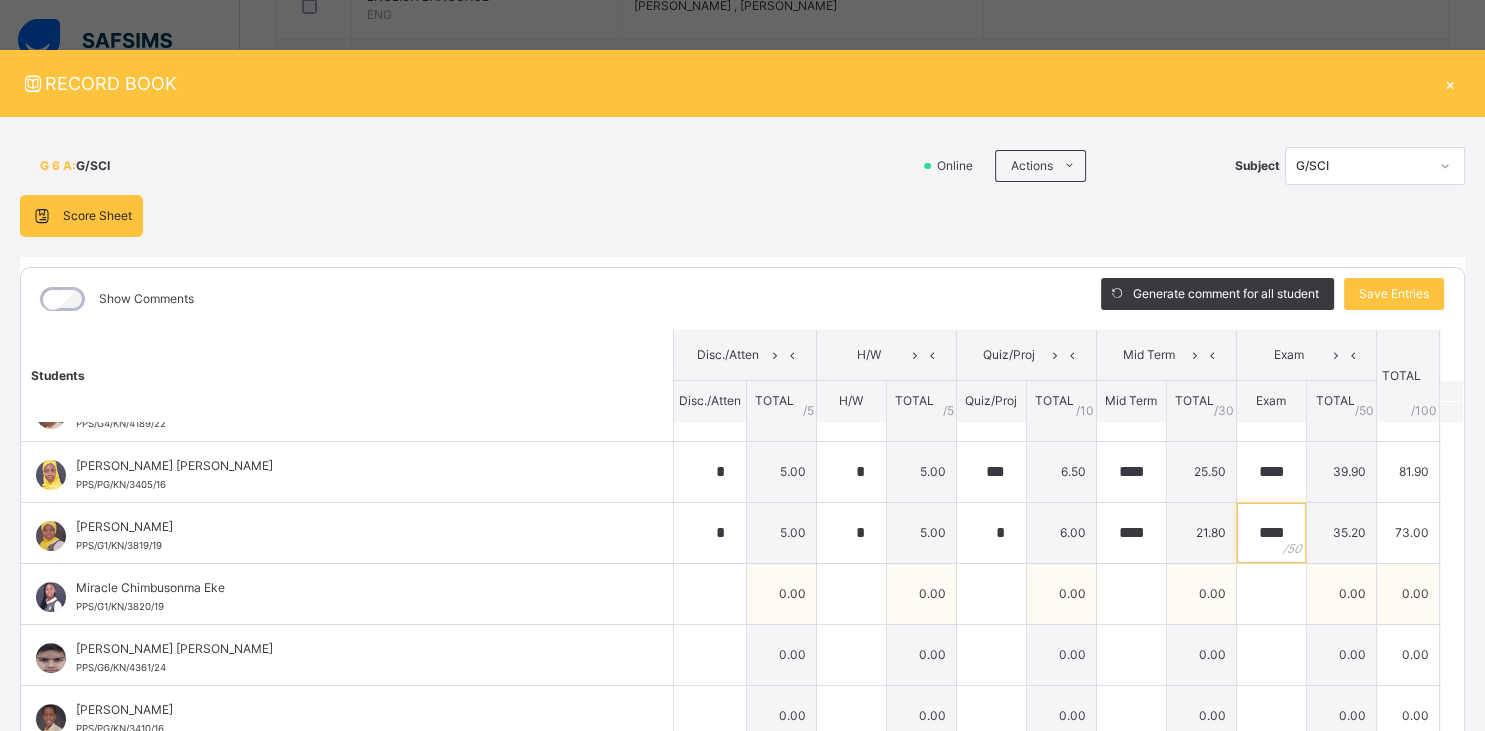 type on "****" 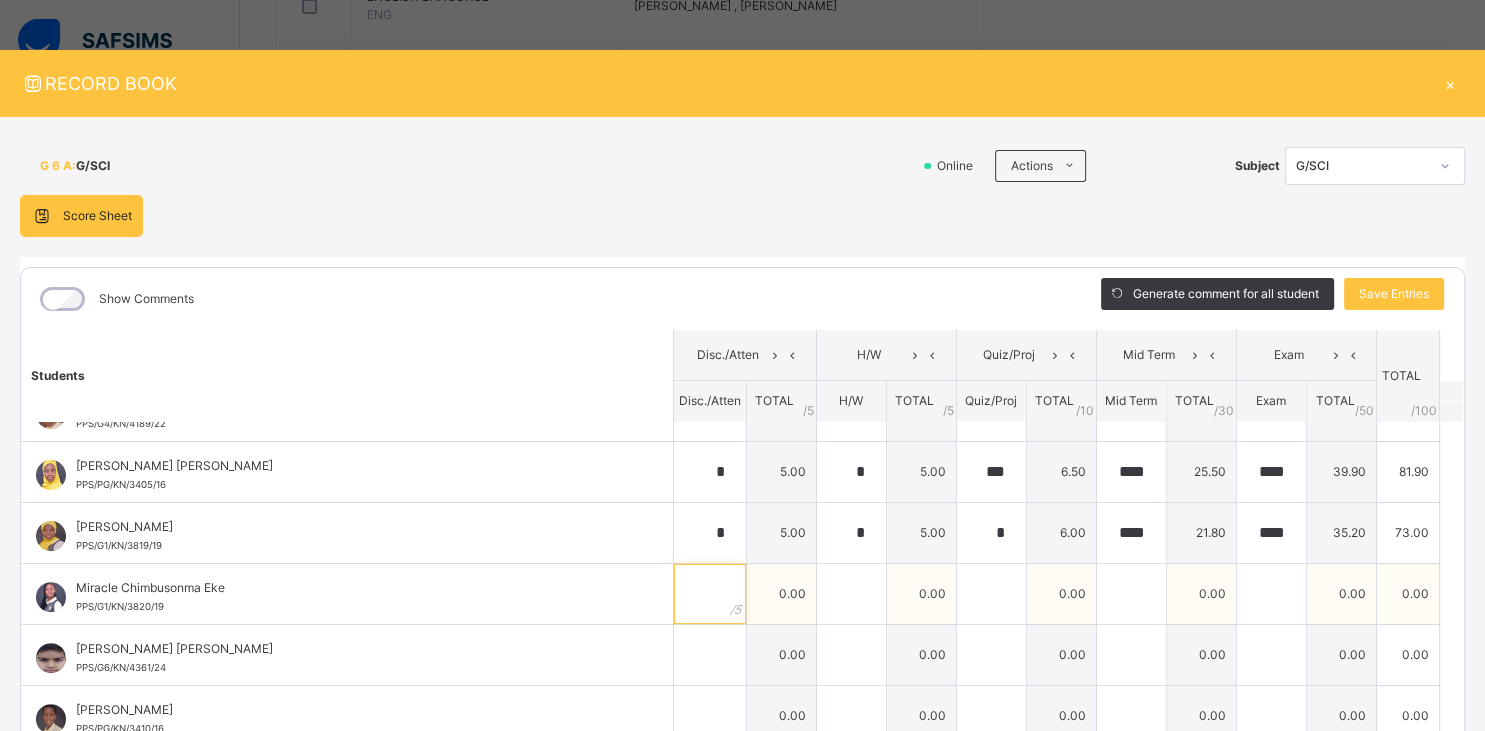 click at bounding box center (710, 594) 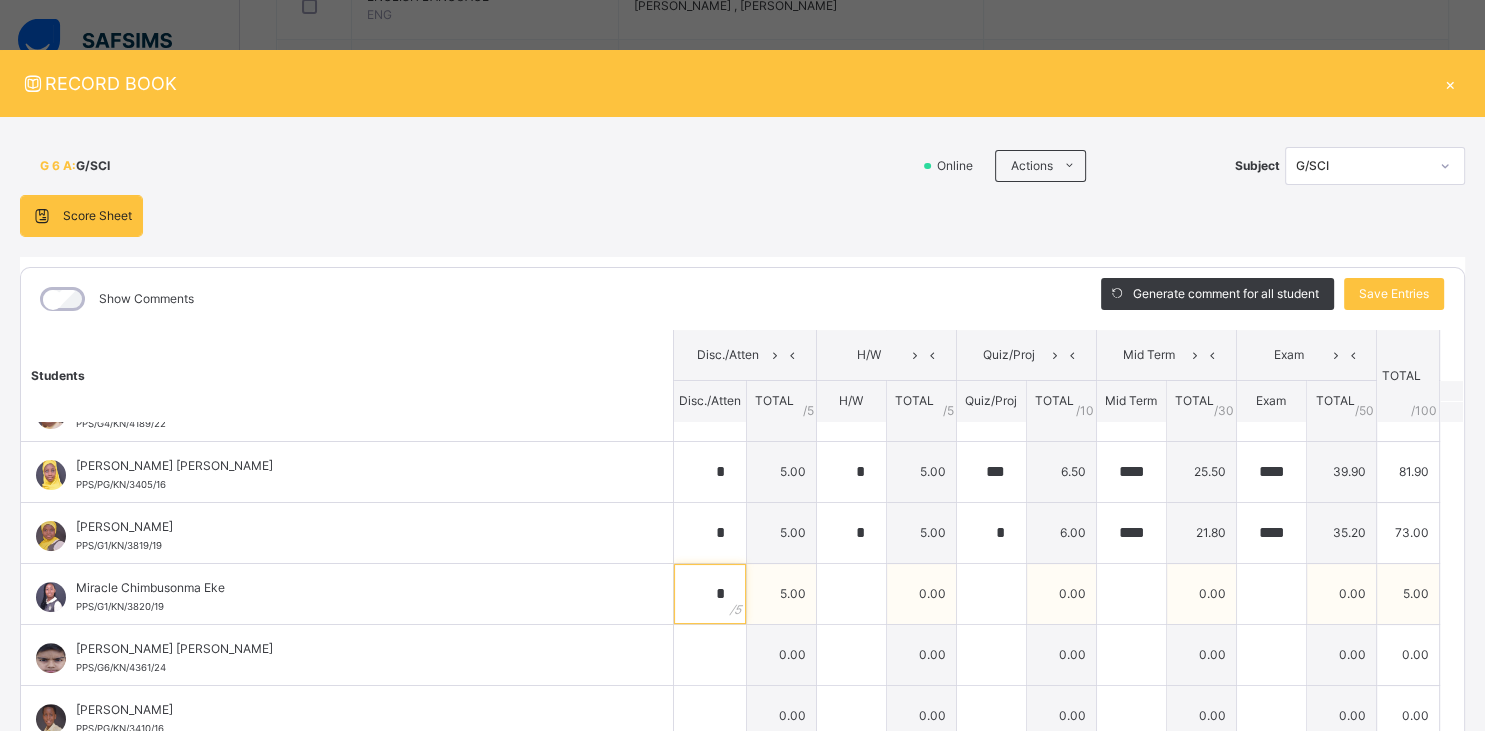 type on "*" 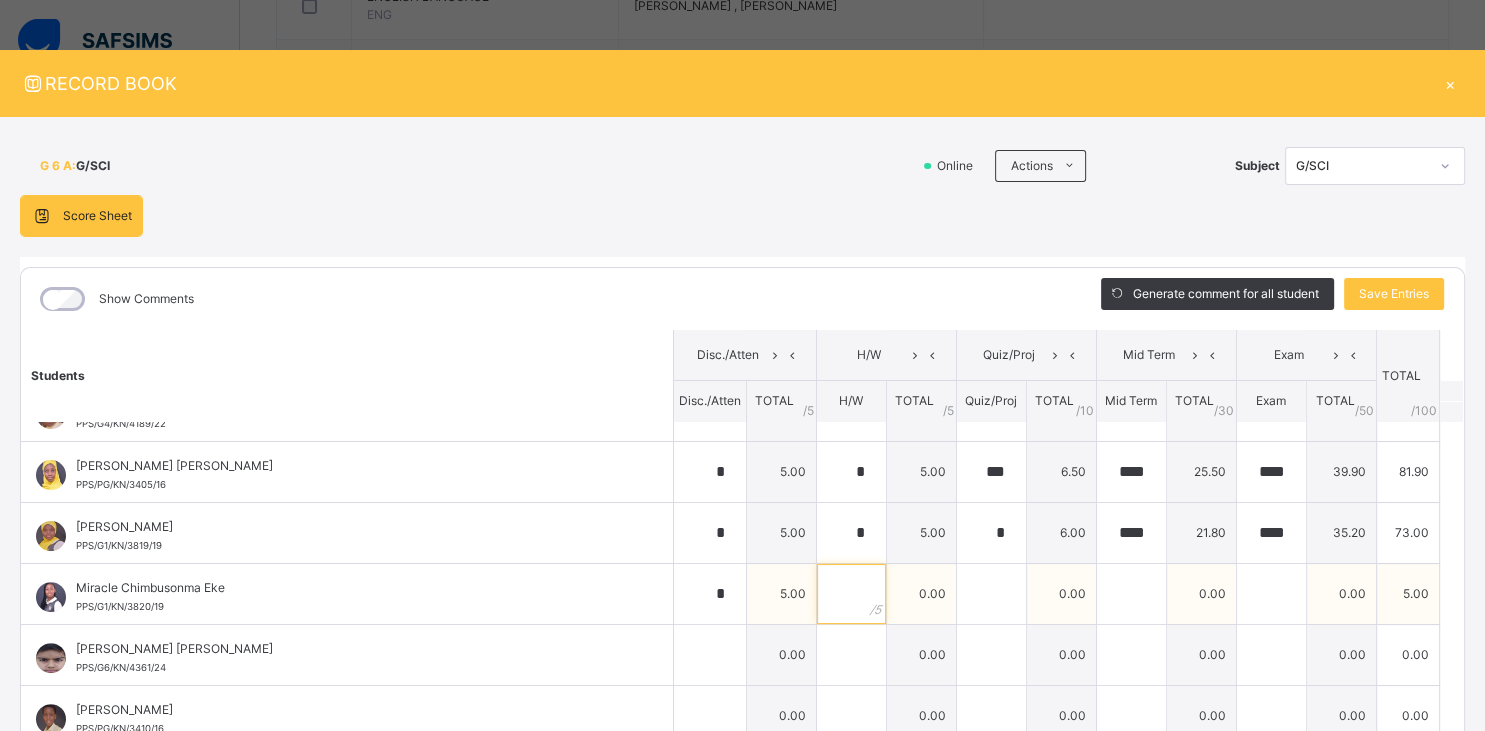 click at bounding box center (851, 594) 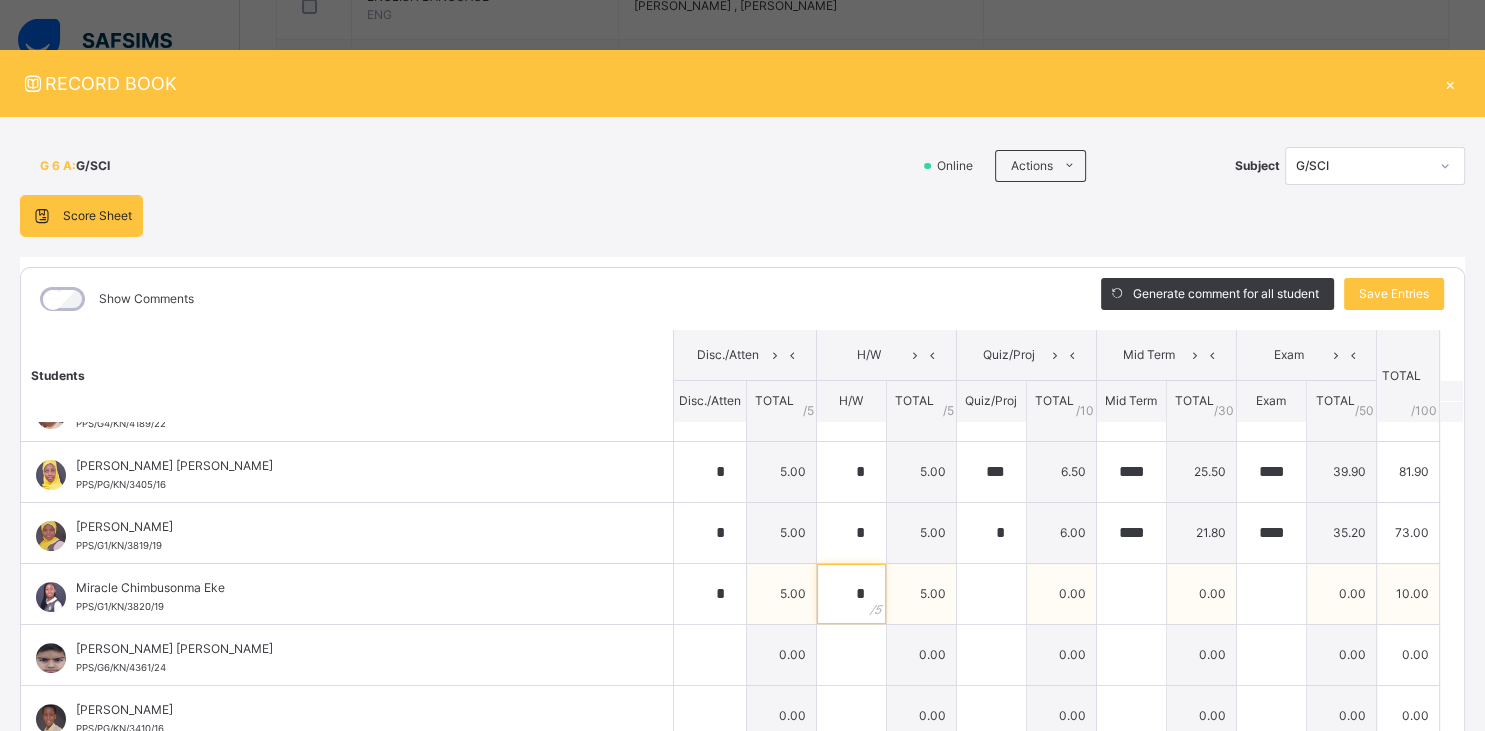 type on "*" 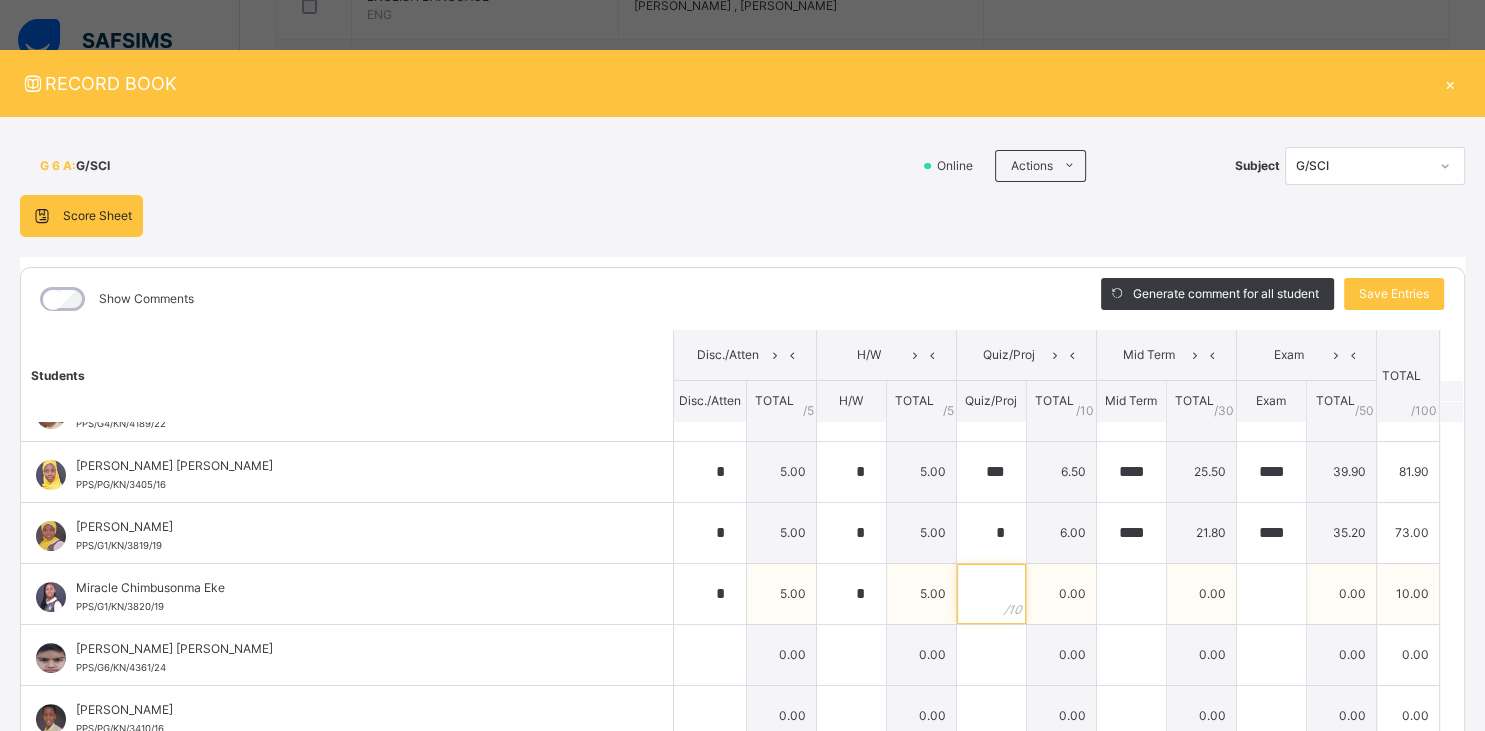 click at bounding box center [991, 594] 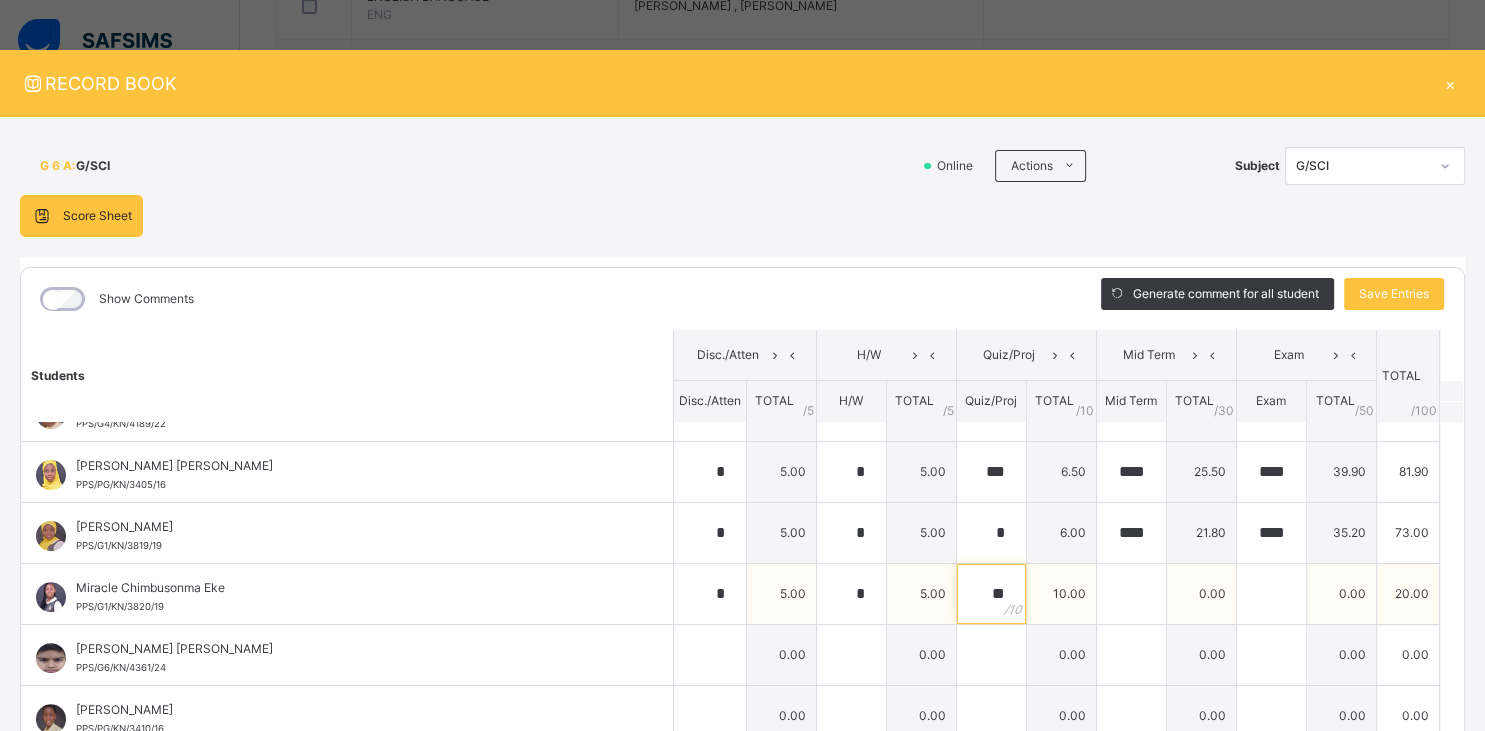 type on "**" 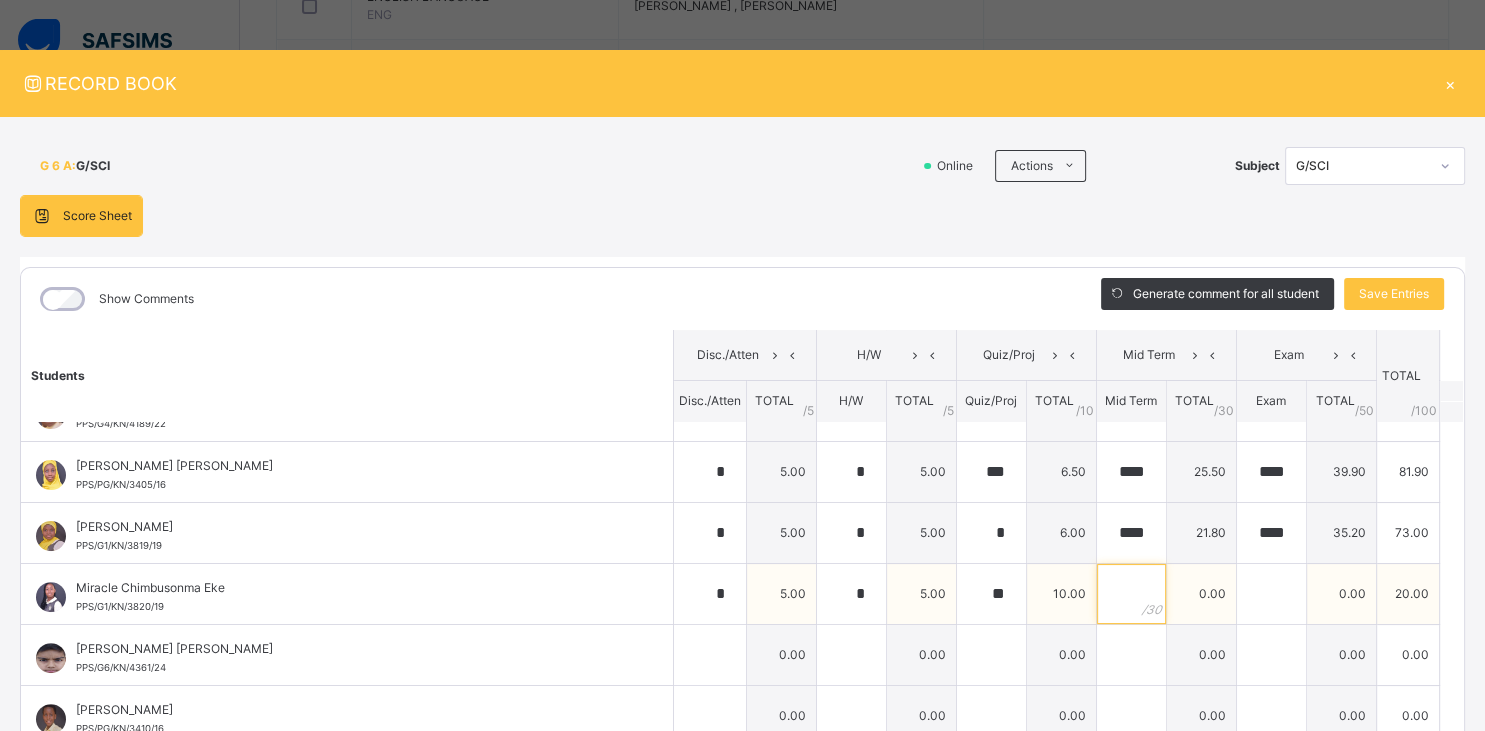 click at bounding box center (1131, 594) 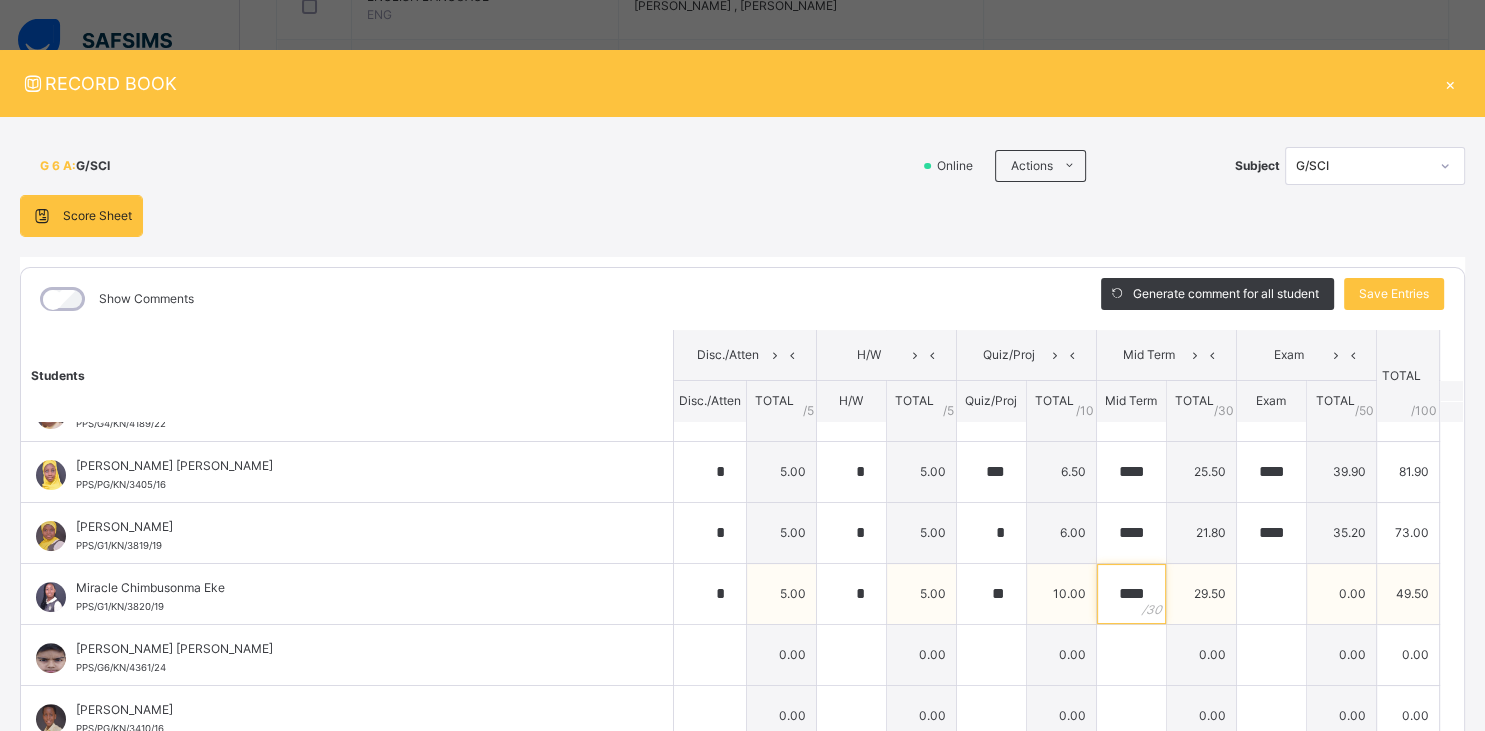 type on "****" 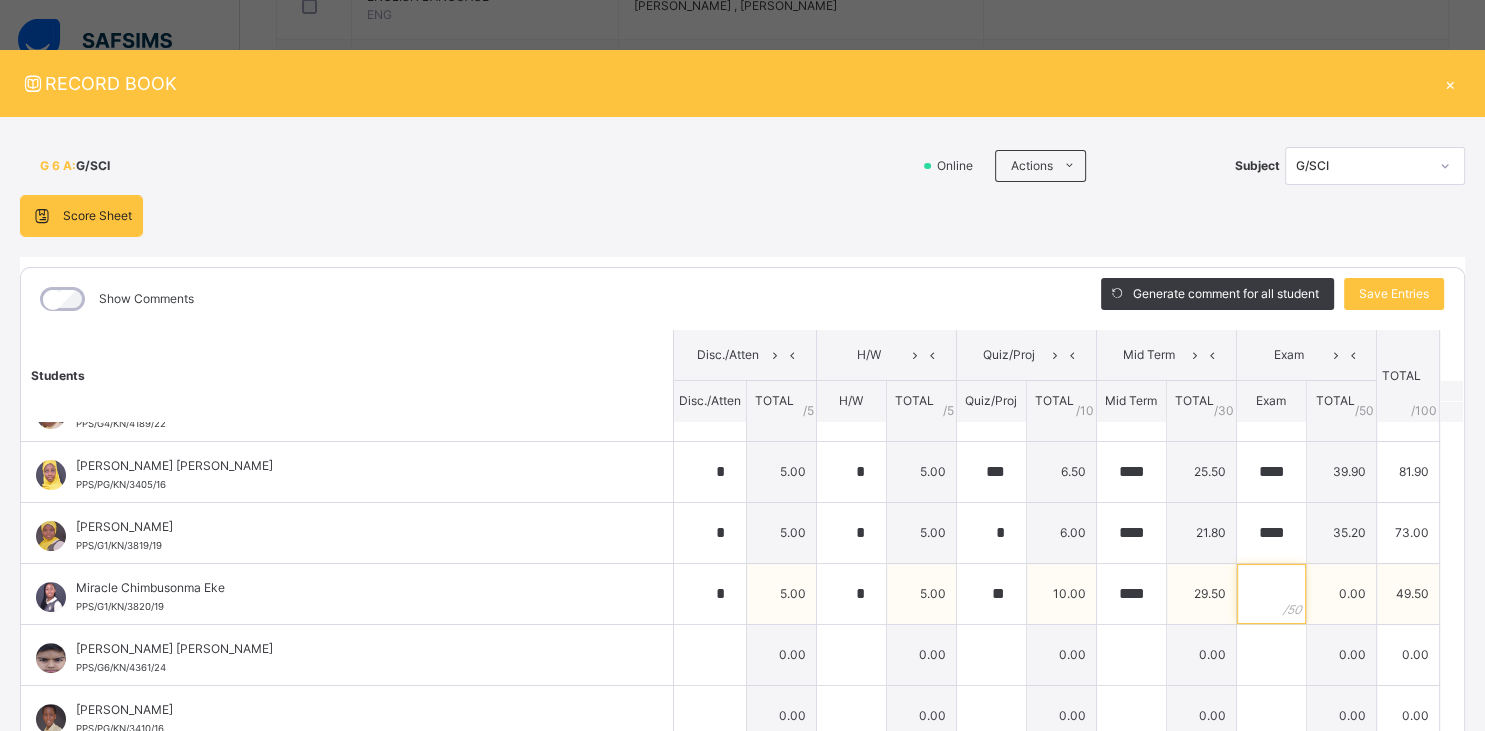 click at bounding box center (1271, 594) 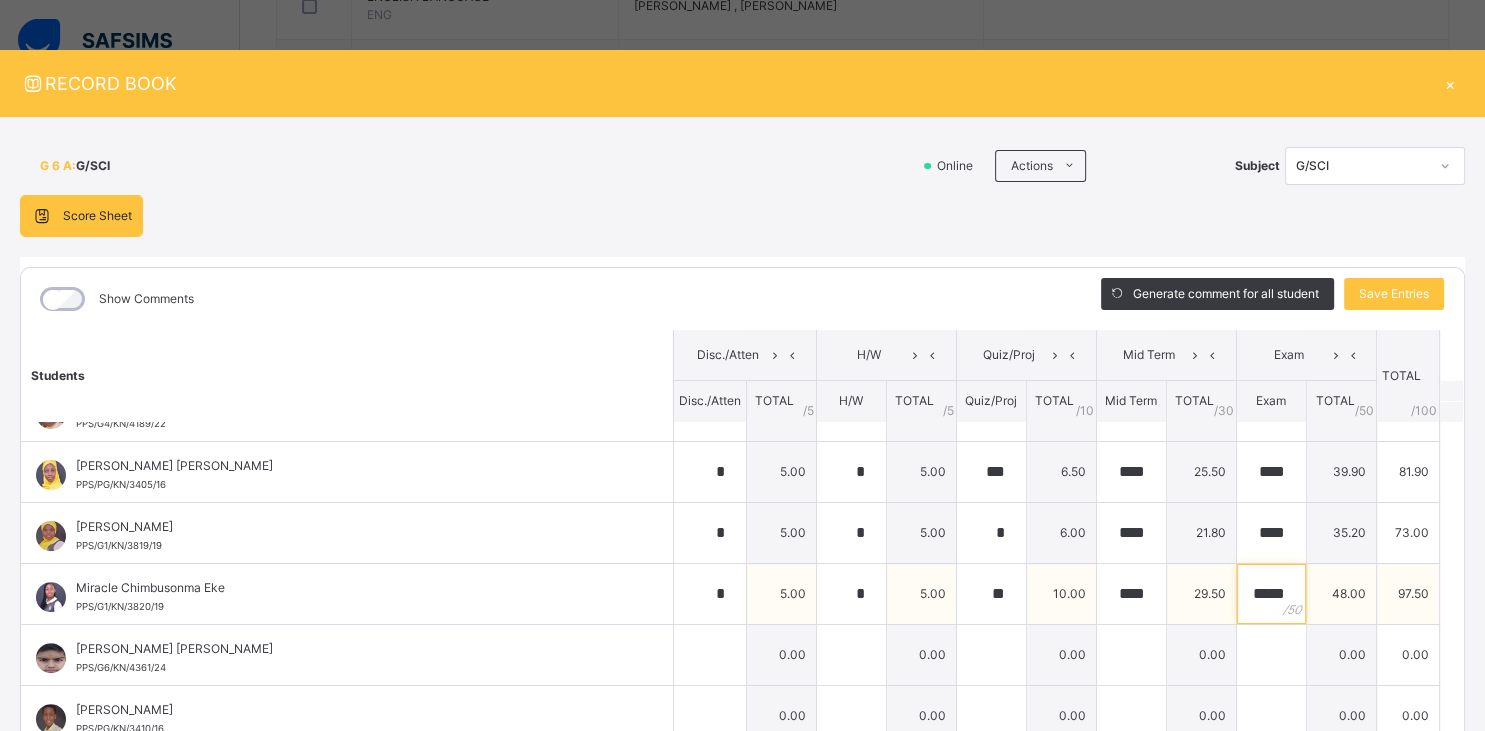 scroll, scrollTop: 0, scrollLeft: 4, axis: horizontal 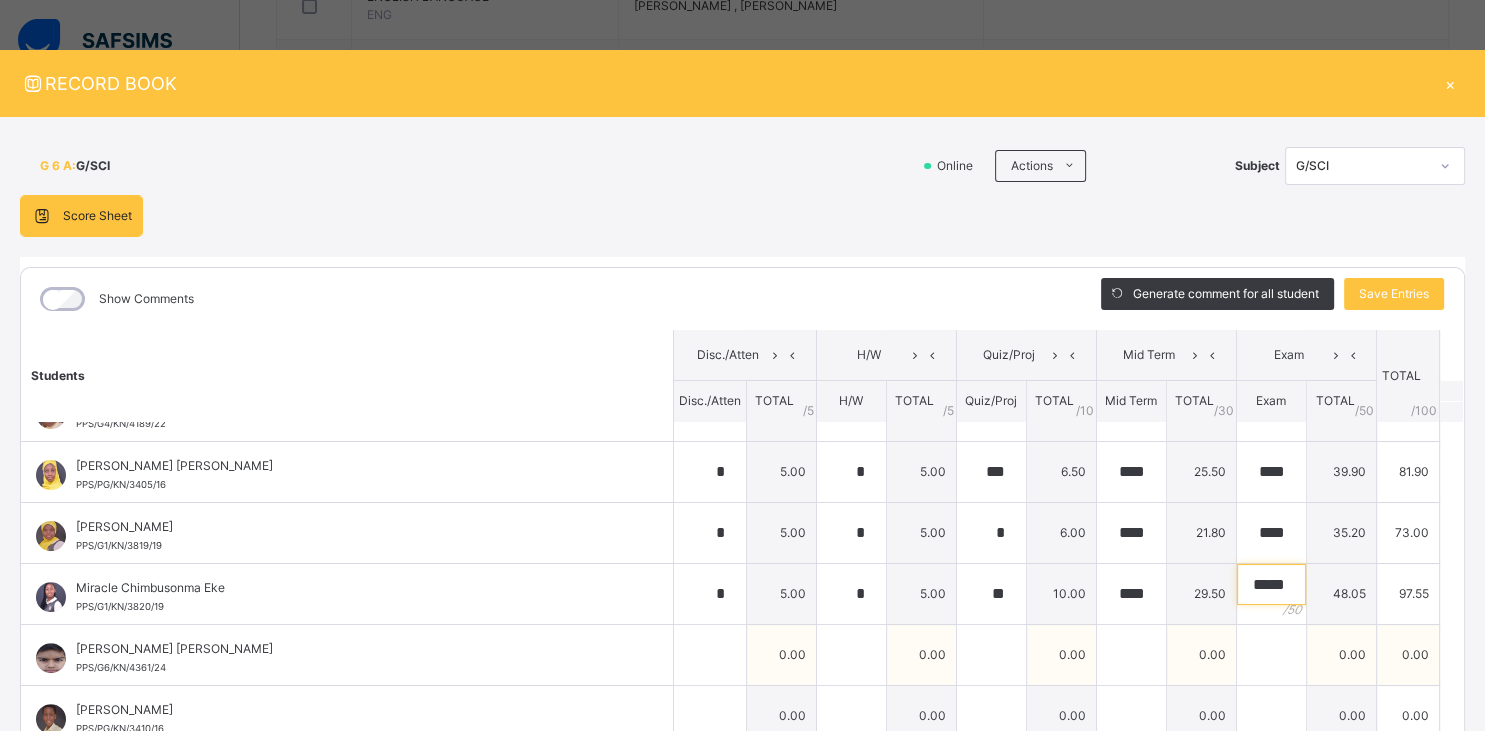 type on "*****" 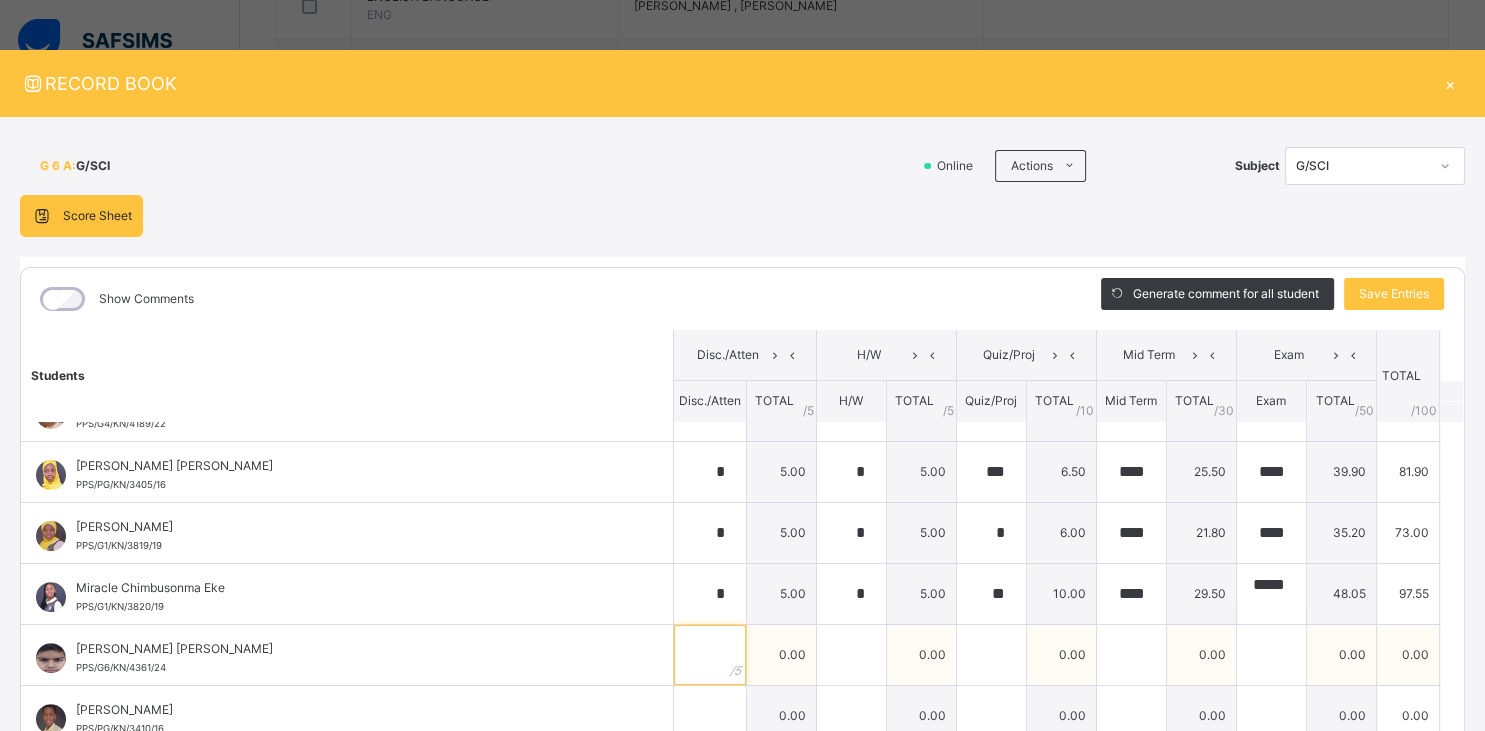 scroll, scrollTop: 0, scrollLeft: 4, axis: horizontal 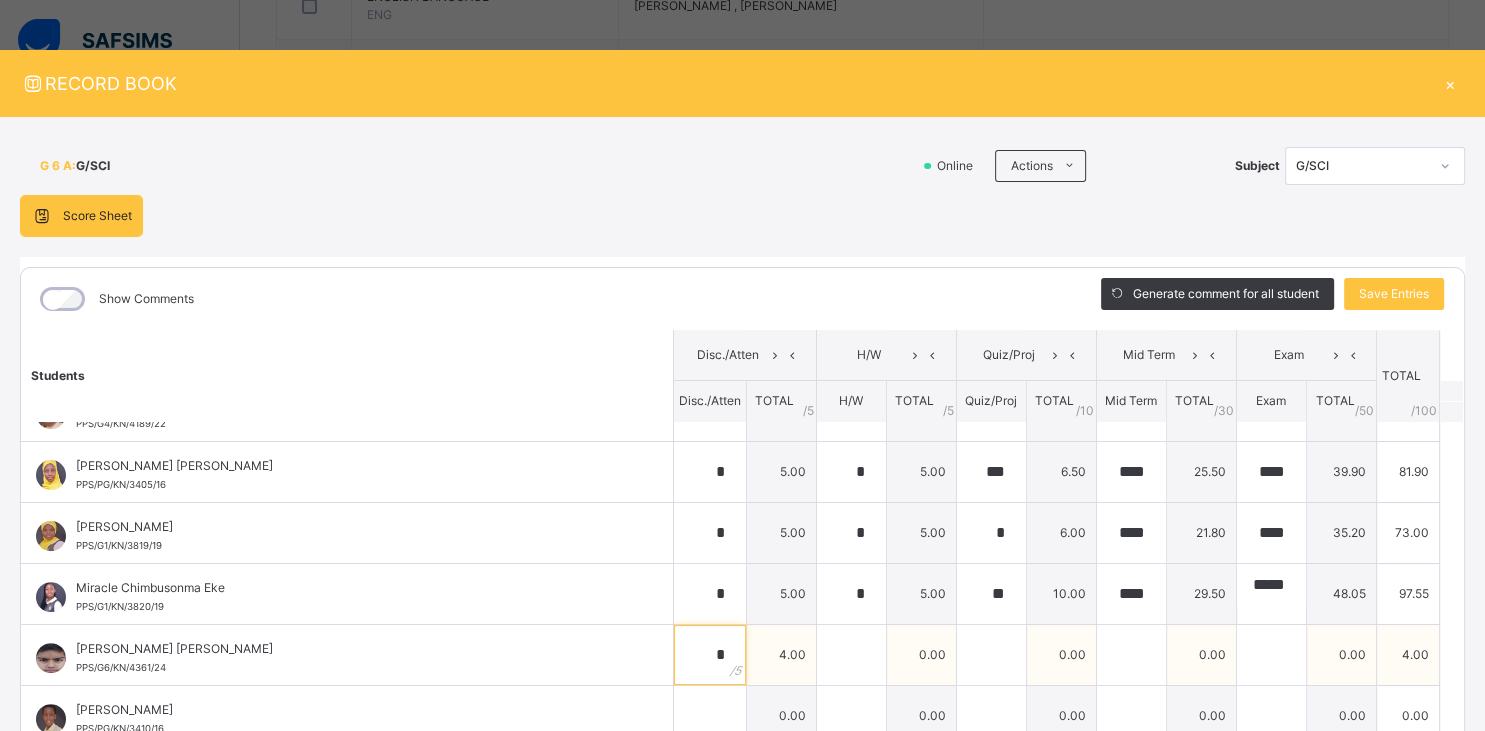 type on "*" 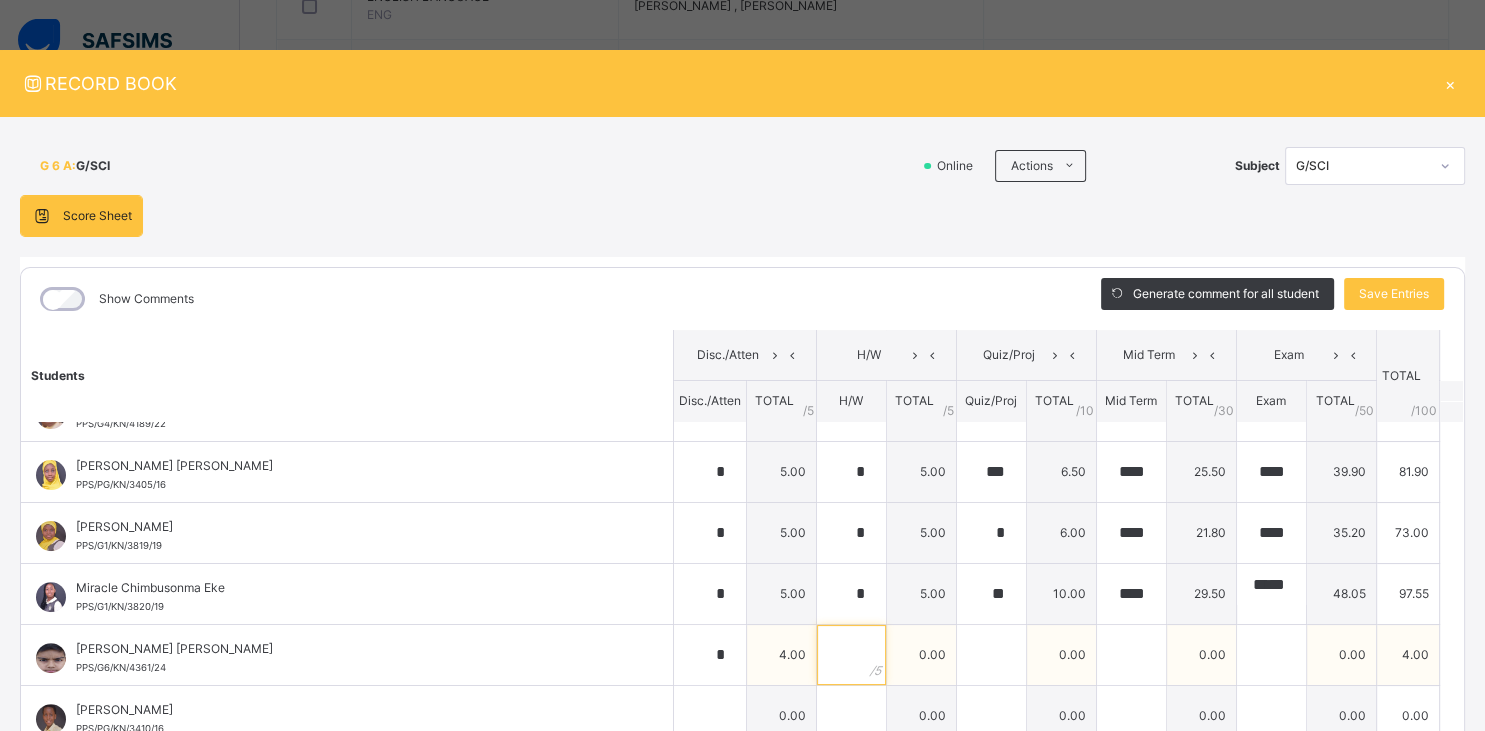 click at bounding box center (851, 655) 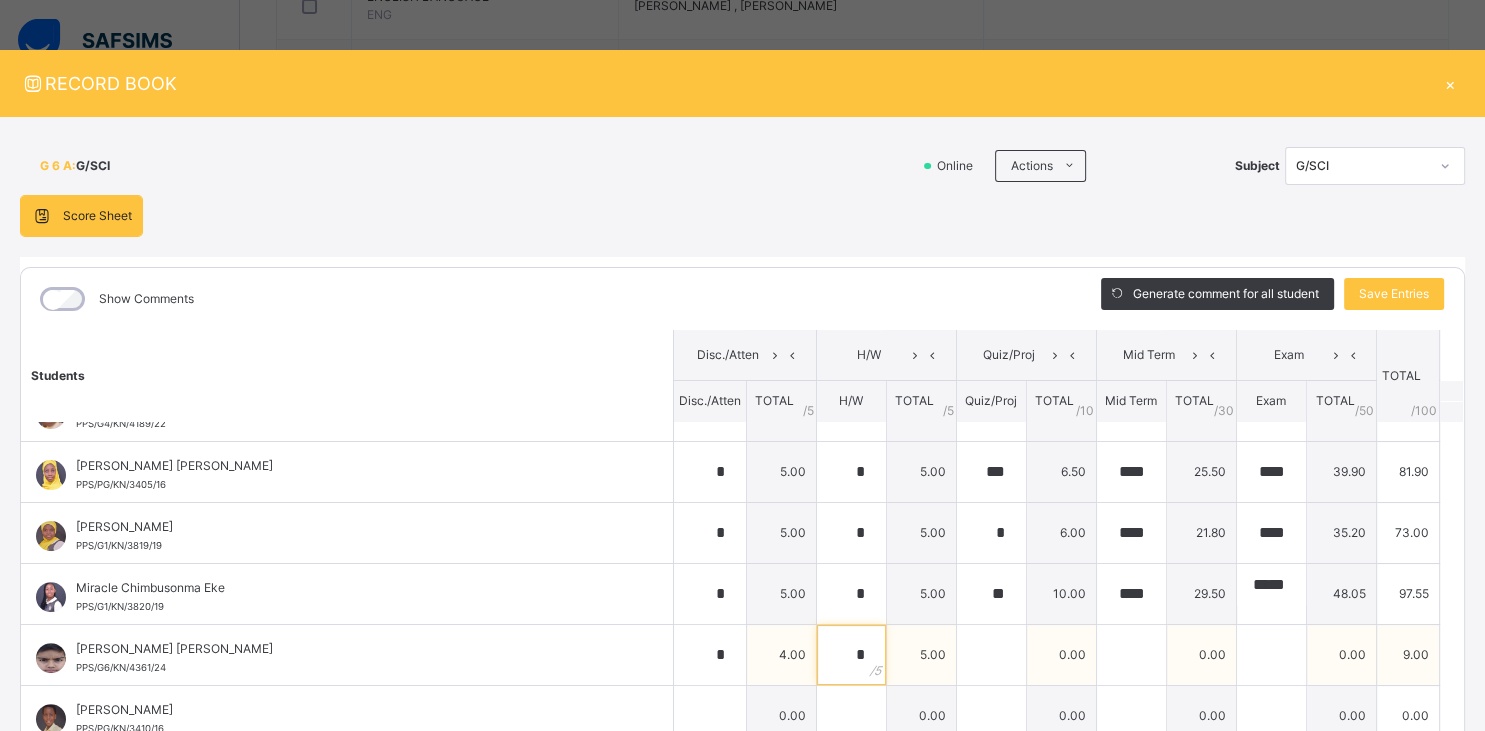 type on "*" 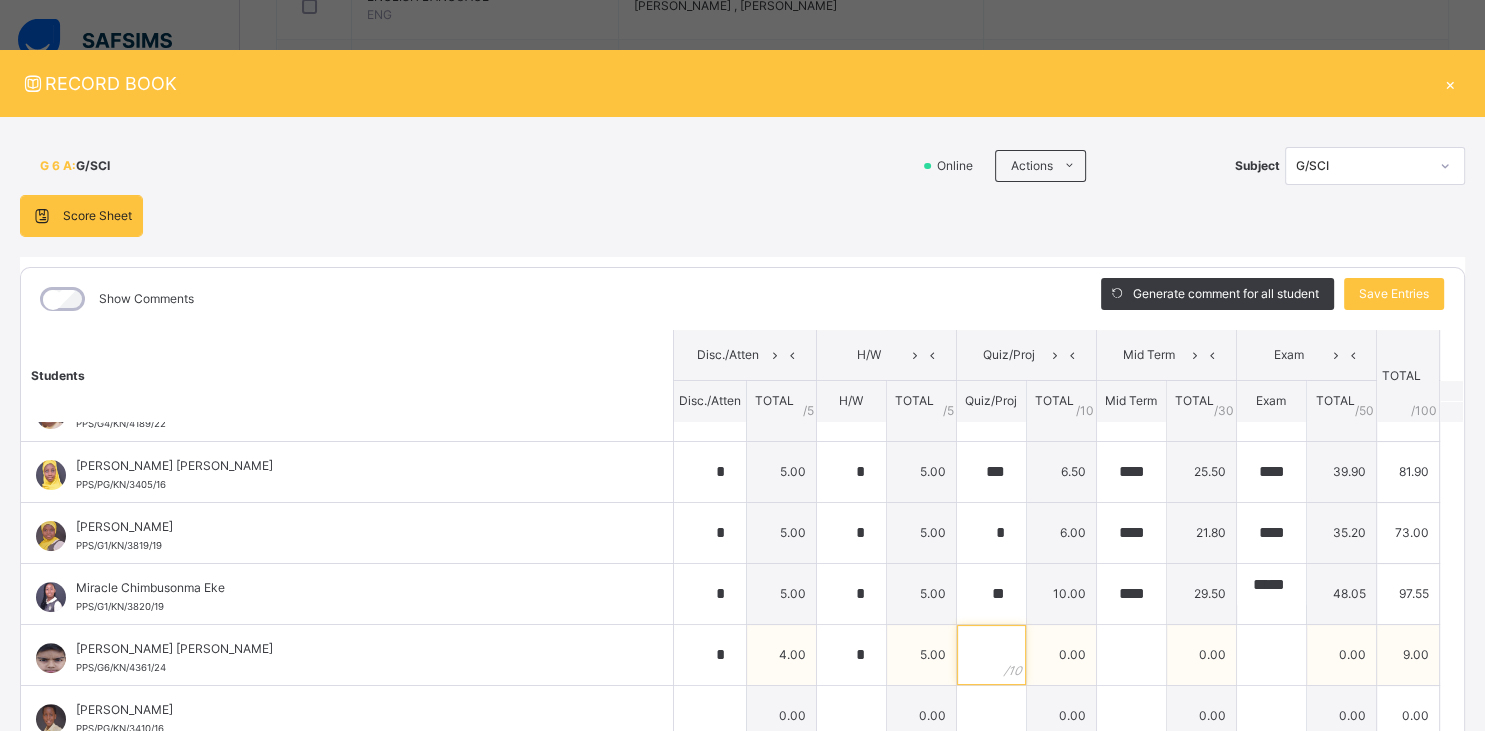 click at bounding box center (991, 655) 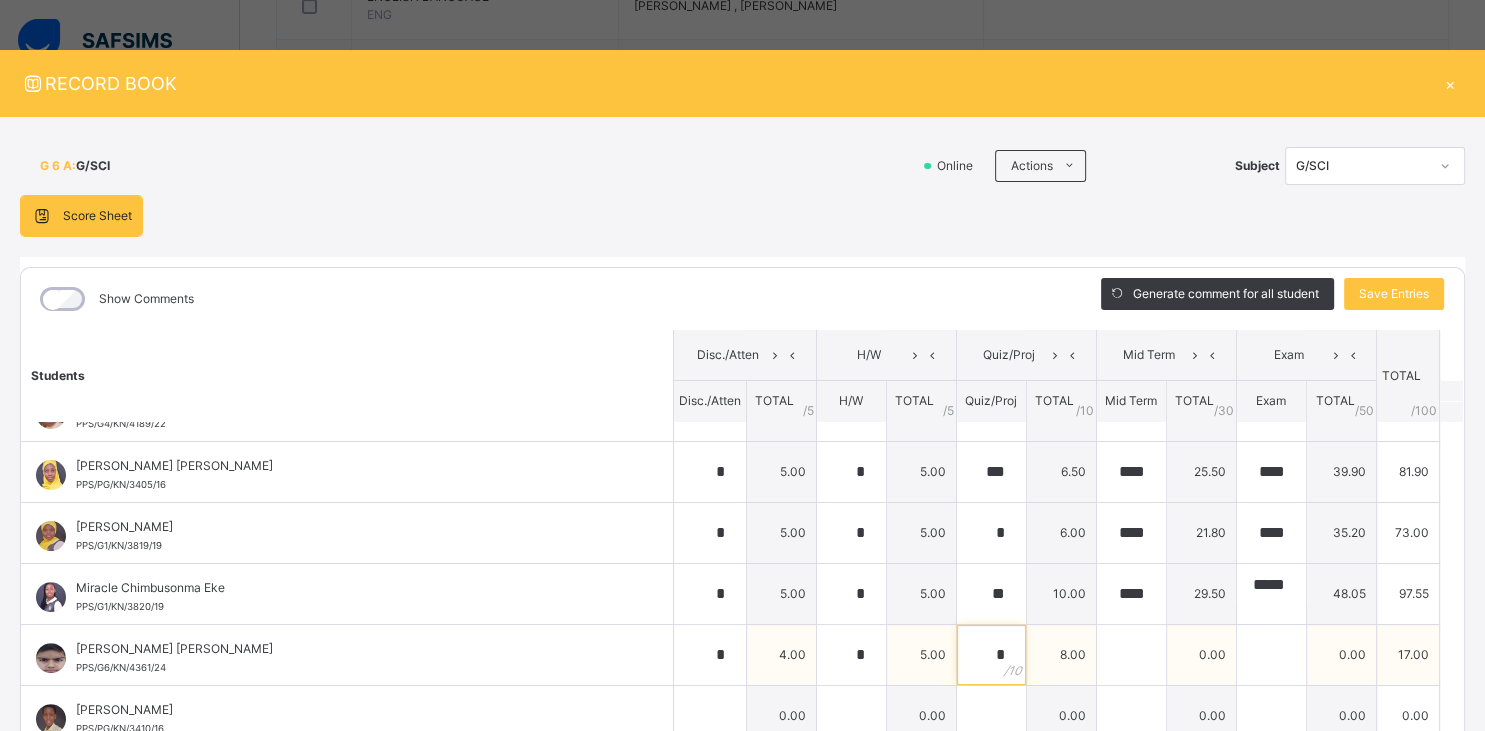 type on "*" 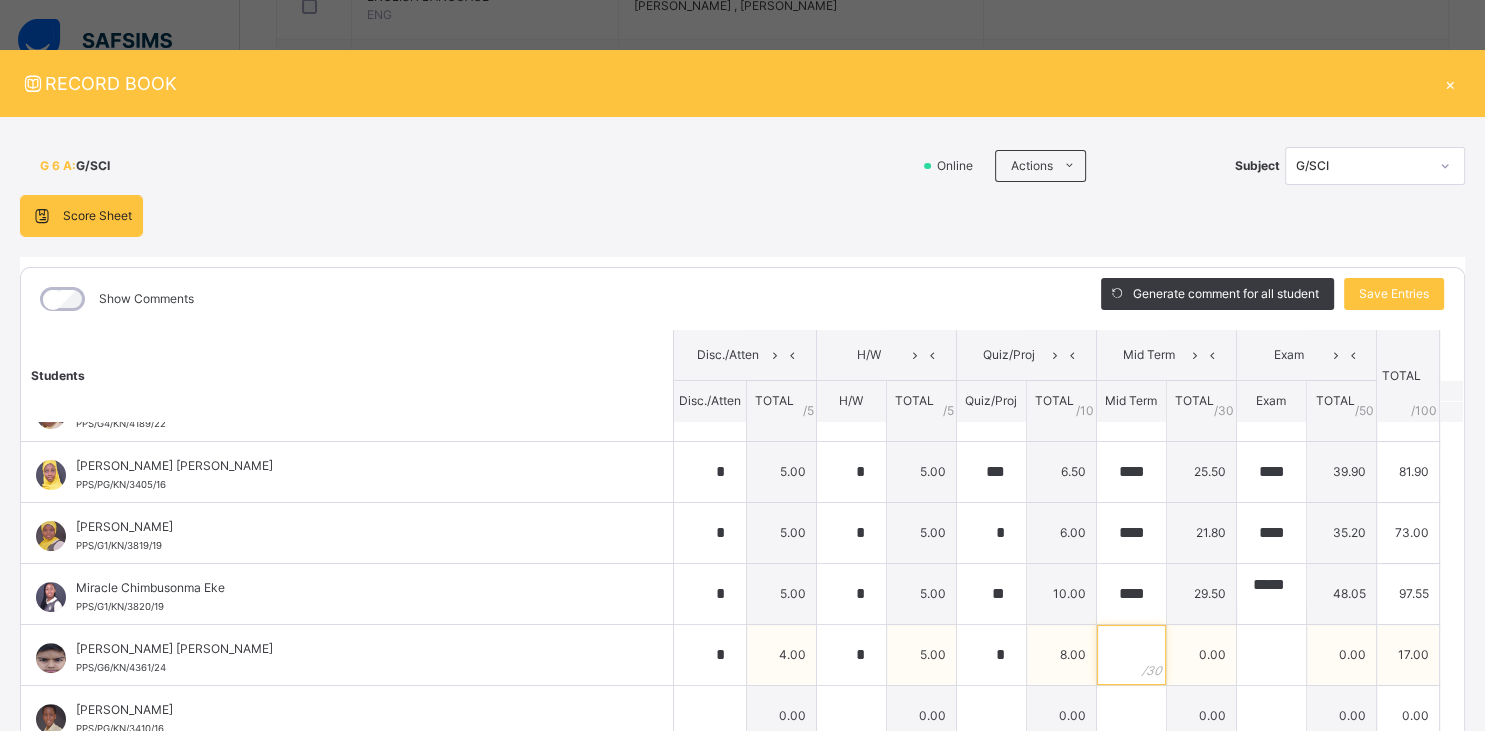 click at bounding box center [1131, 655] 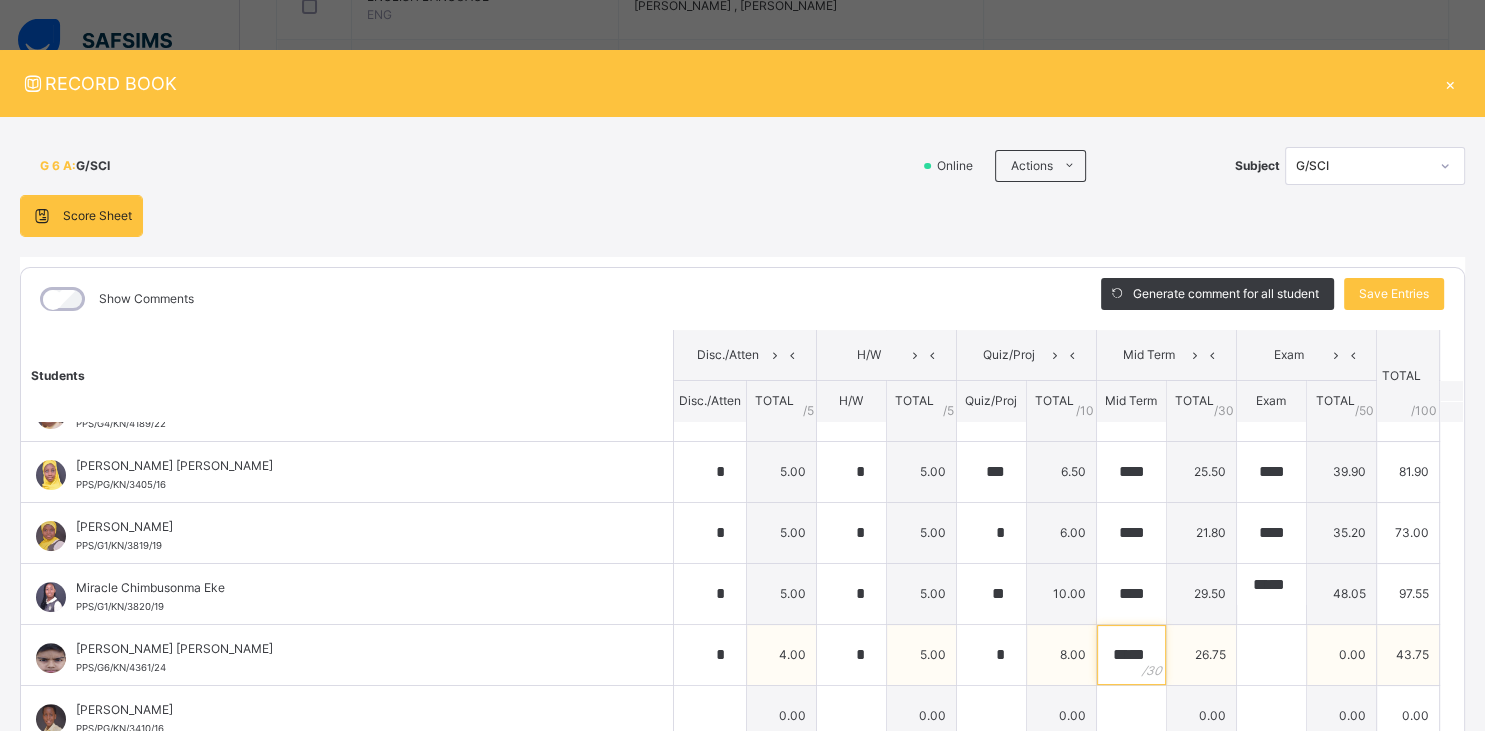 scroll, scrollTop: 0, scrollLeft: 2, axis: horizontal 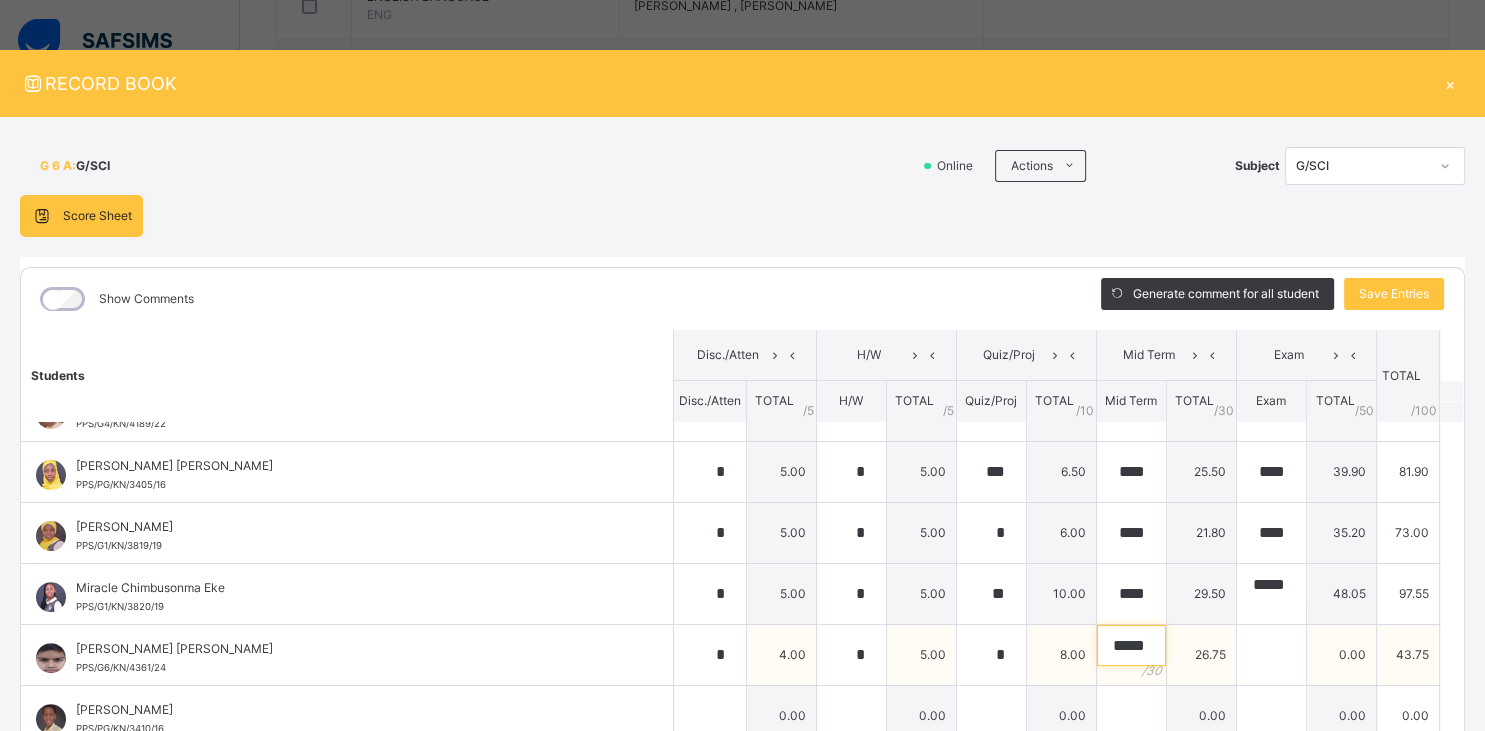 type on "*****" 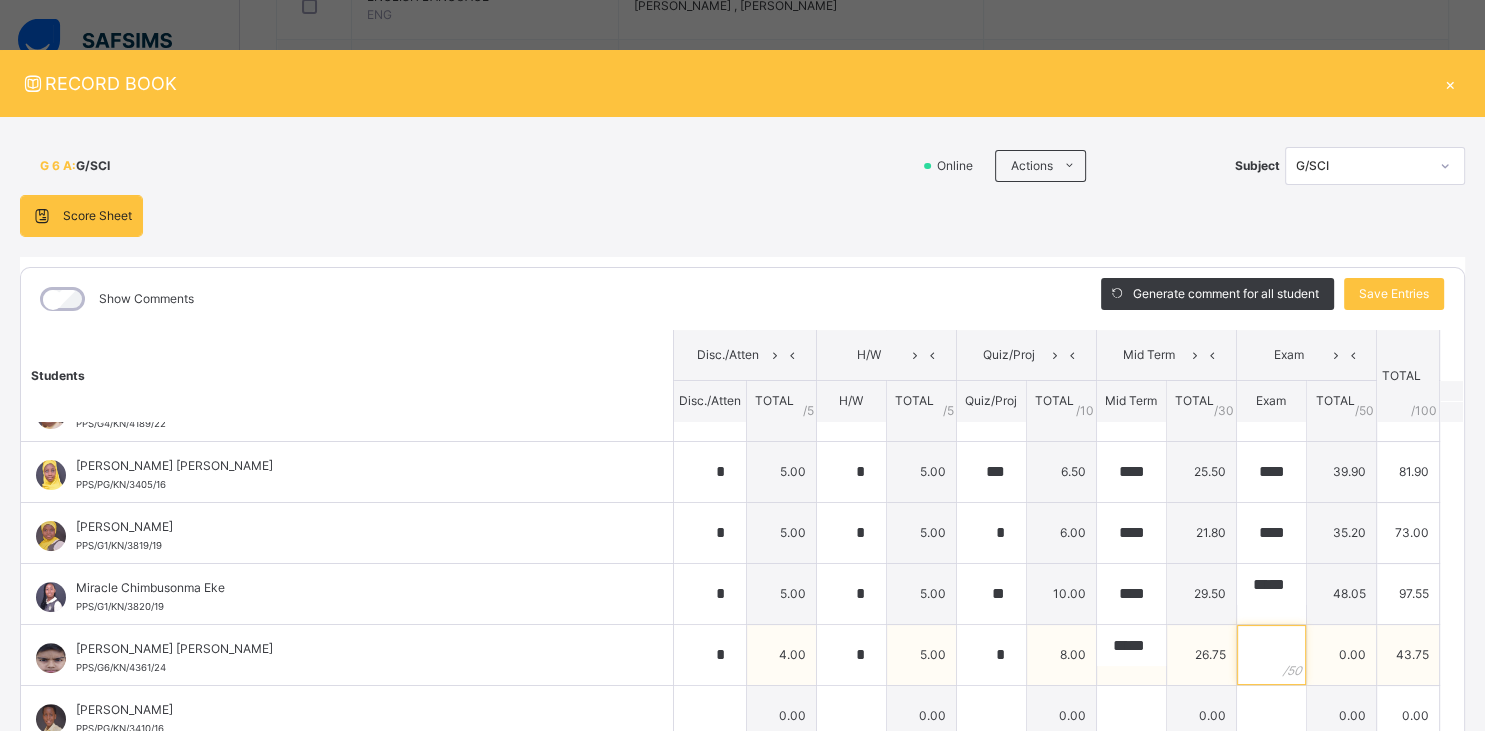 scroll, scrollTop: 0, scrollLeft: 2, axis: horizontal 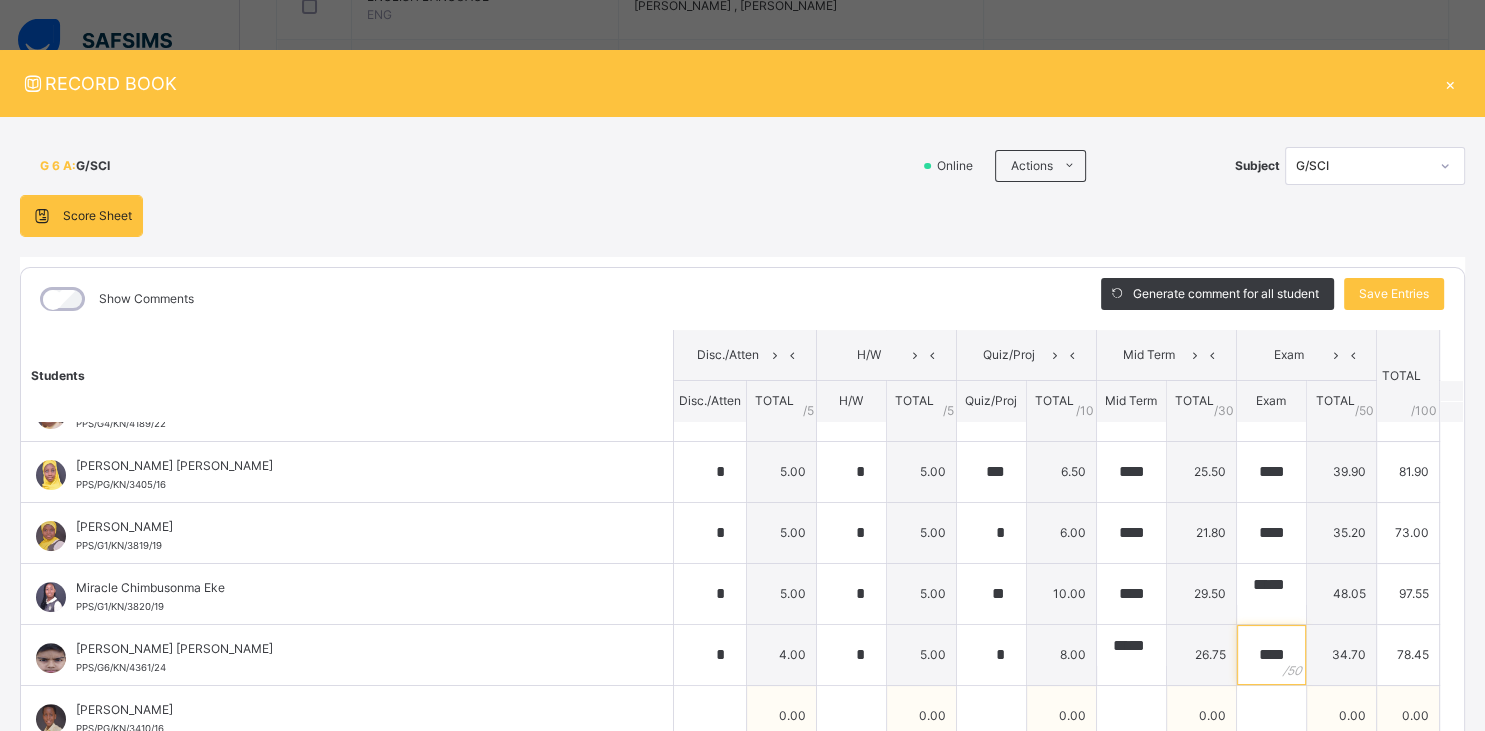 type on "****" 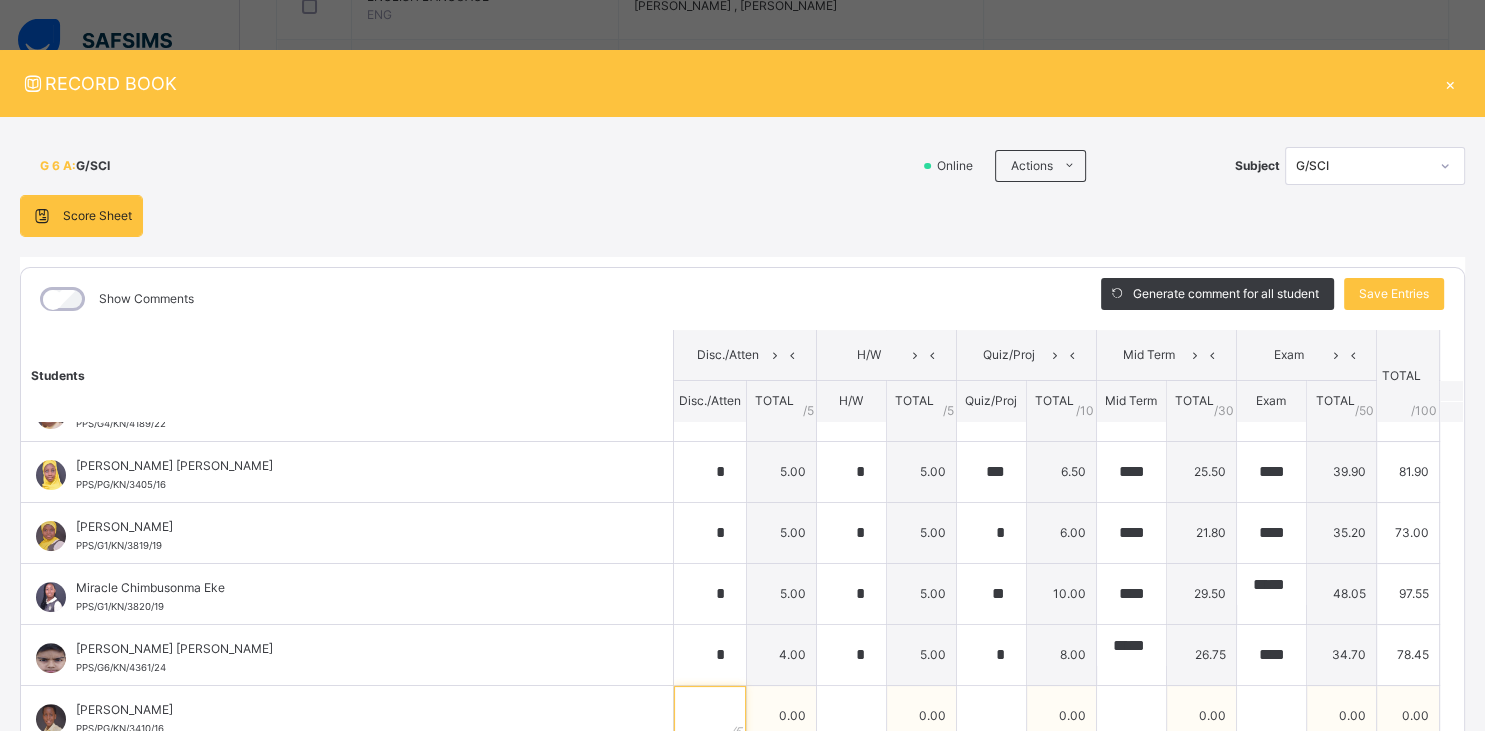 click at bounding box center (710, 716) 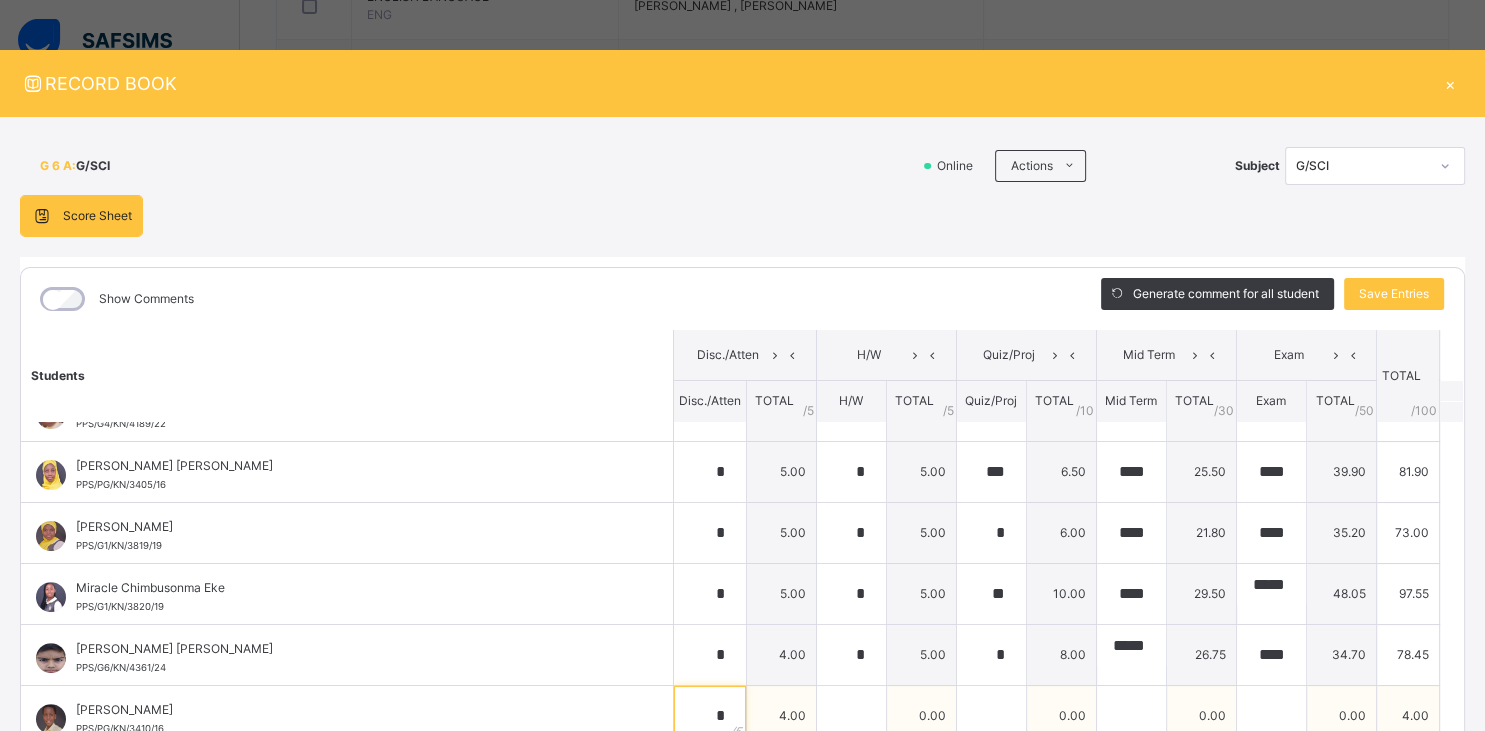 type on "*" 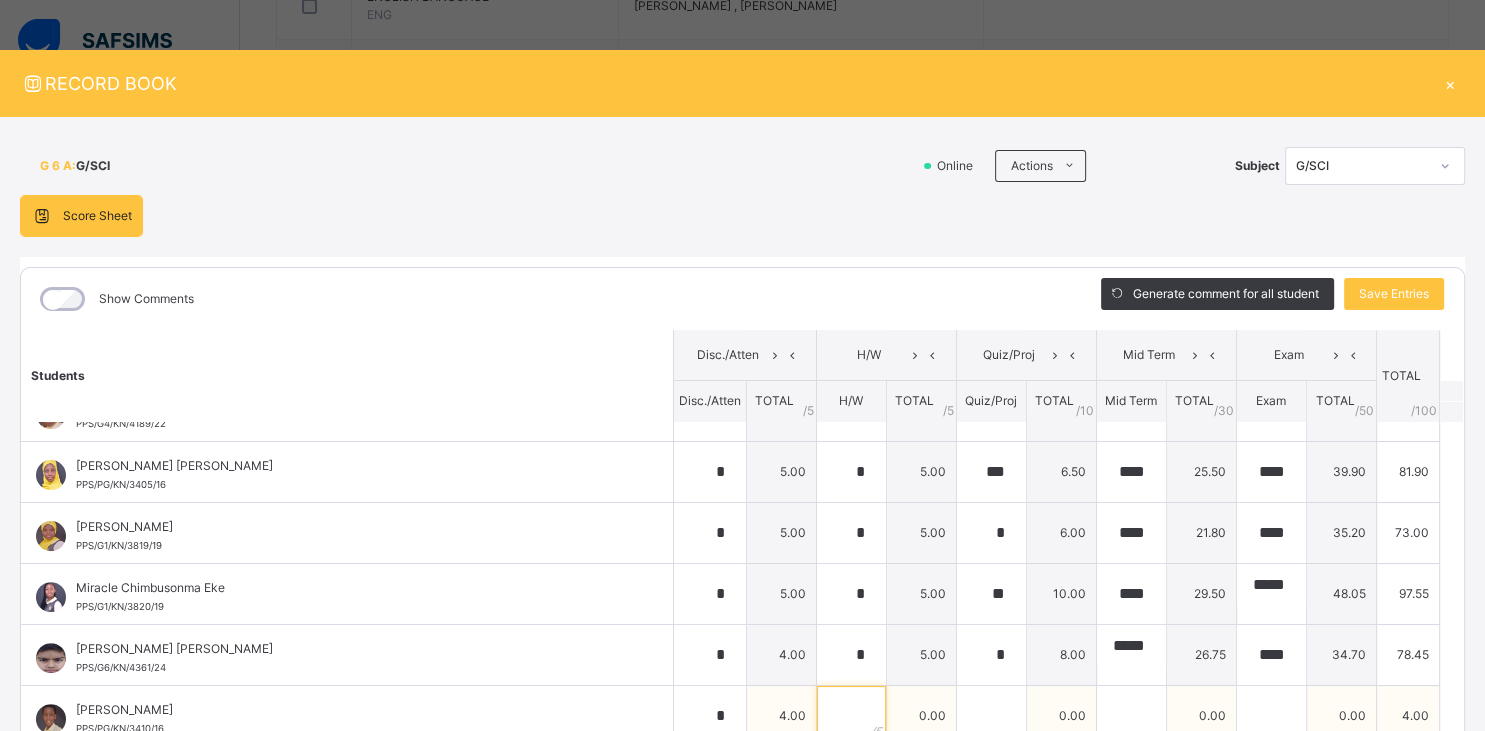 click at bounding box center (851, 716) 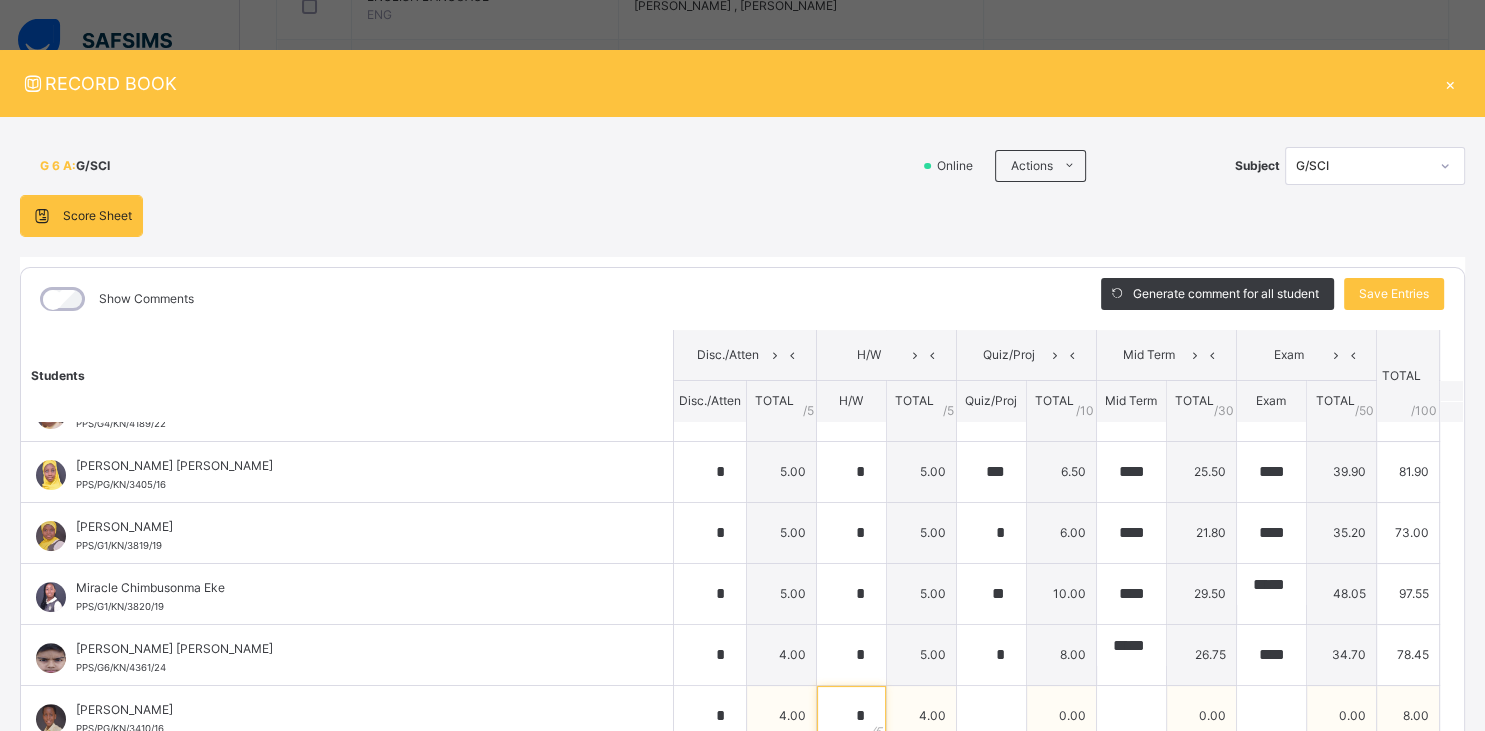 type on "*" 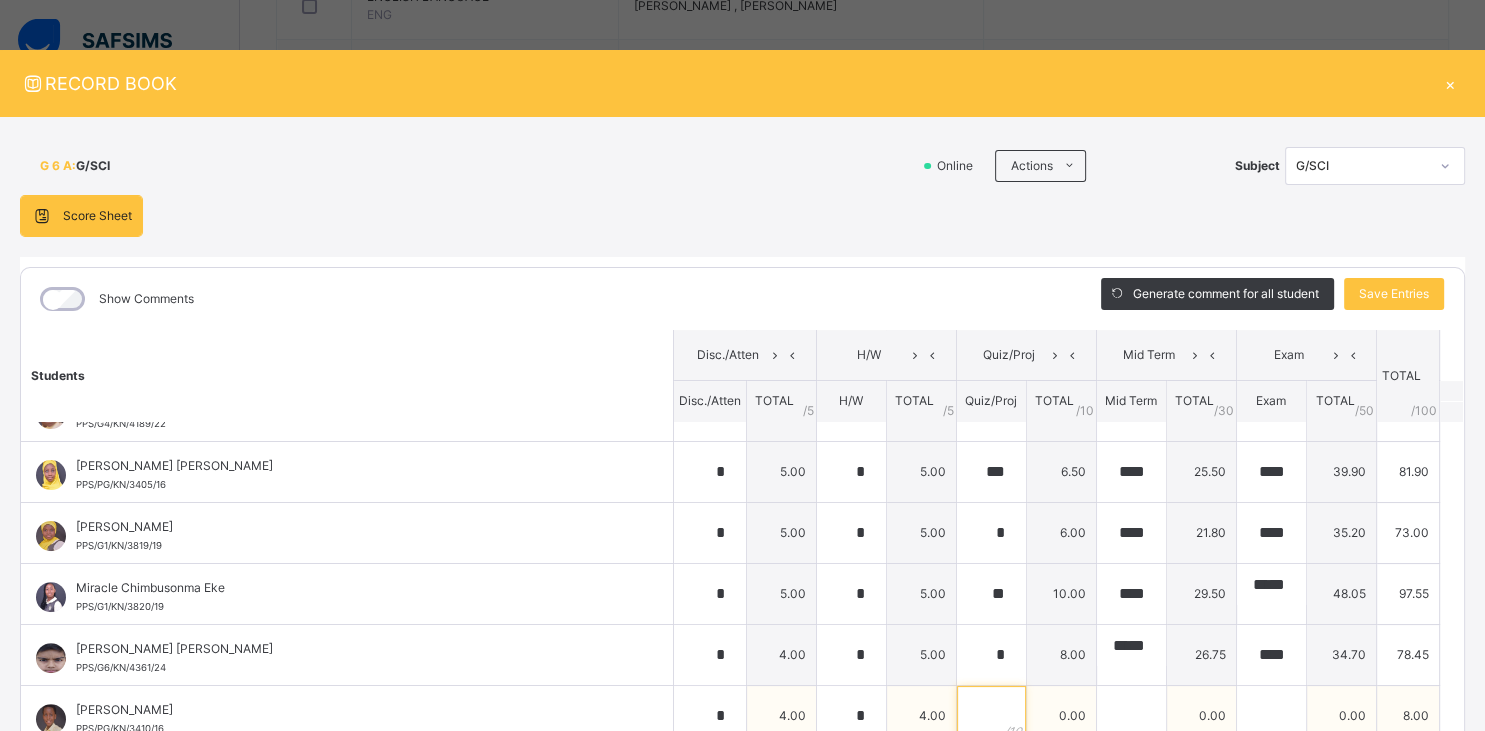 click at bounding box center (991, 716) 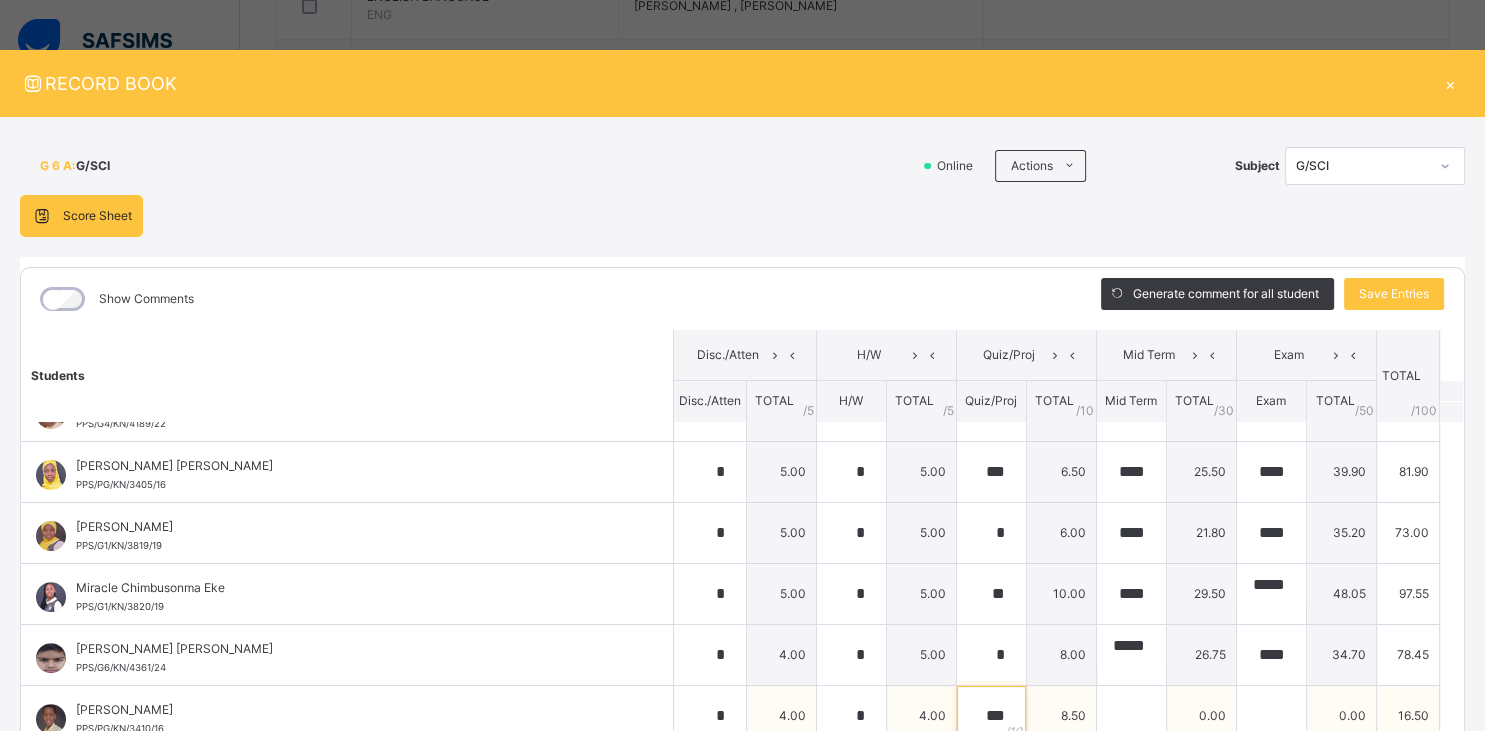 type on "***" 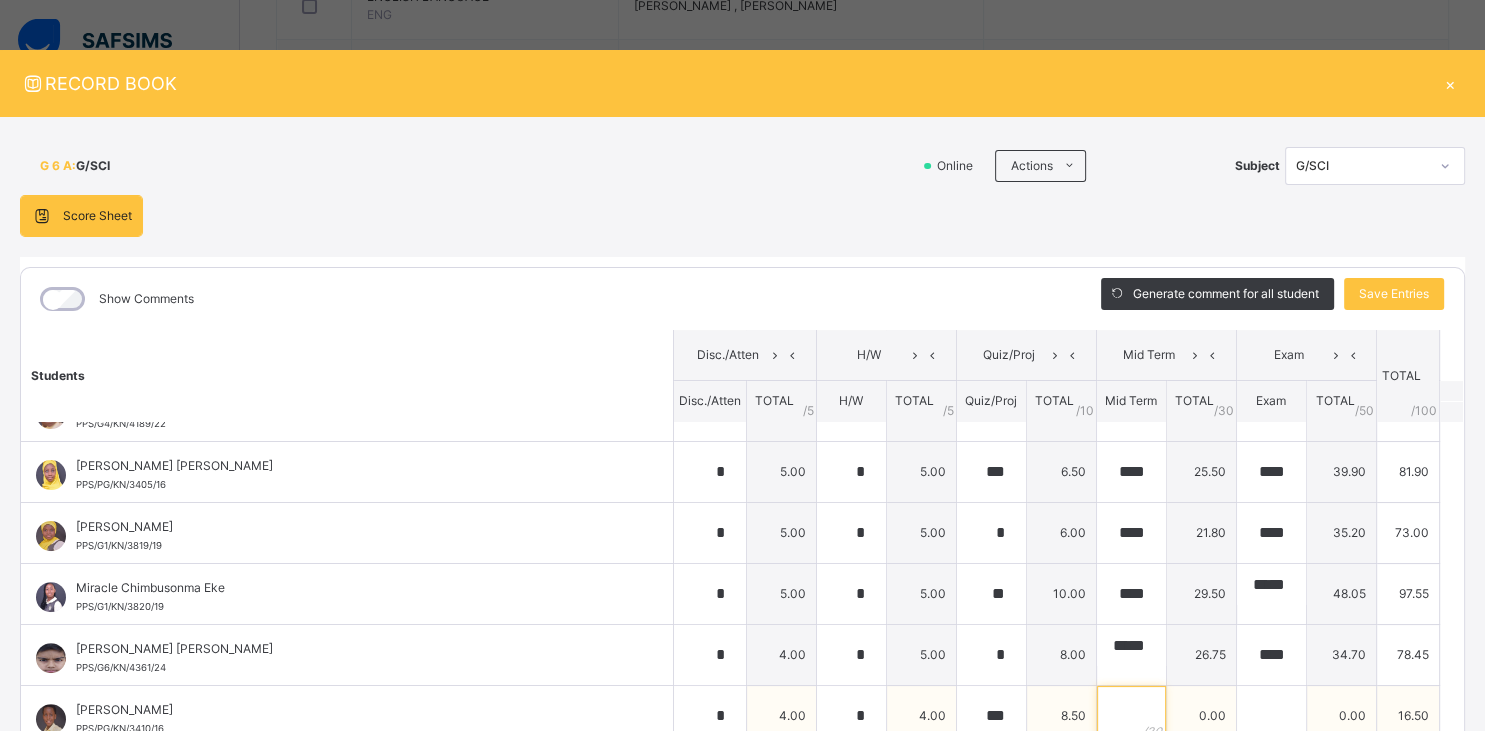 click at bounding box center [1131, 716] 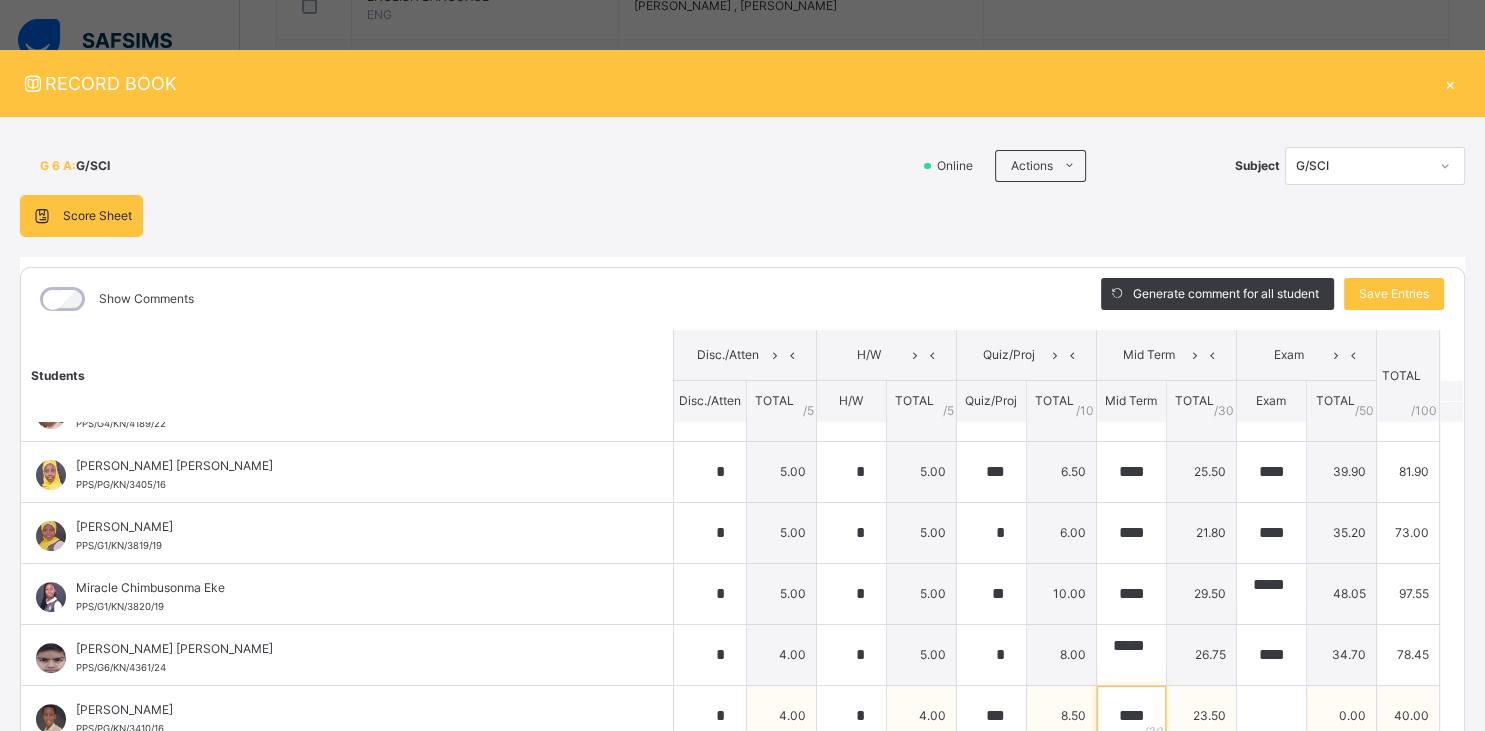 type on "****" 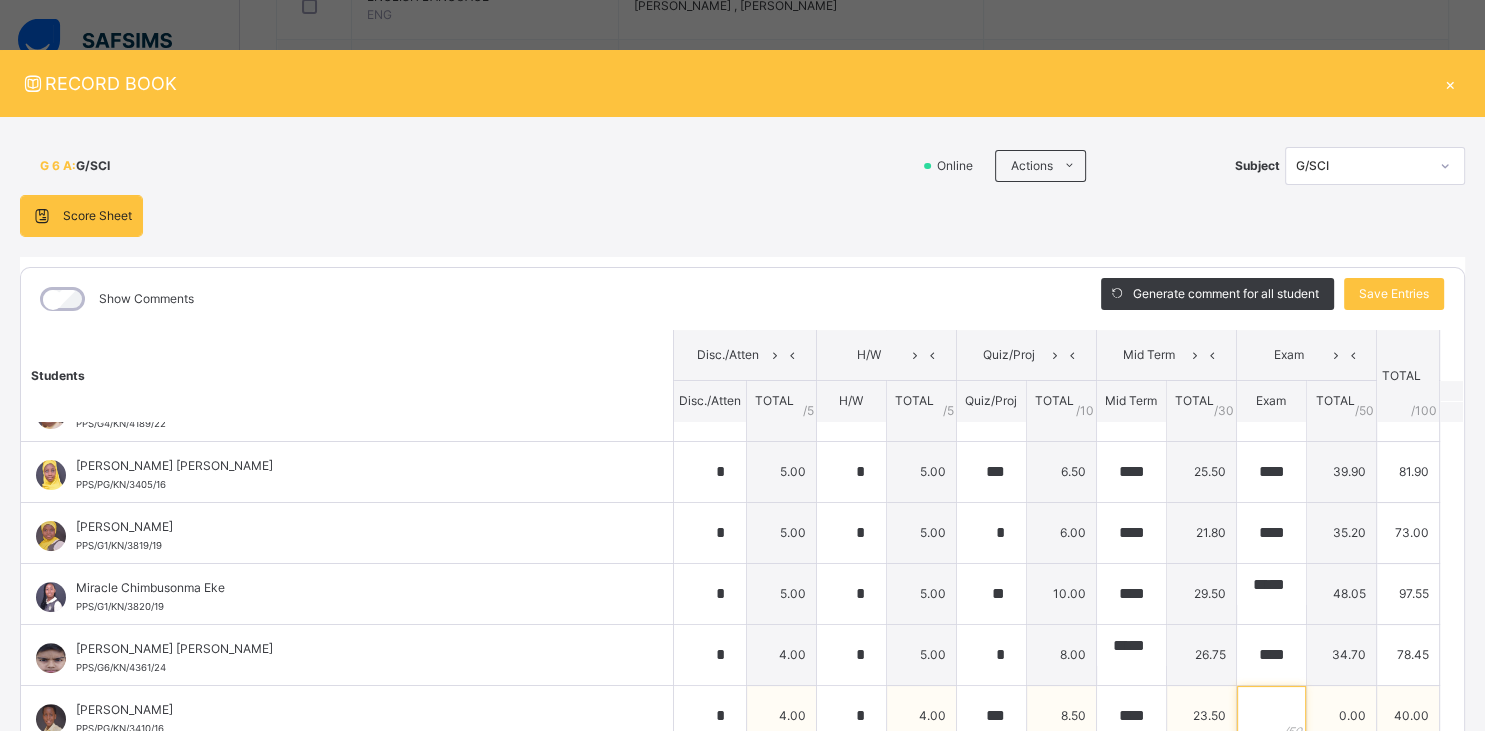 click at bounding box center [1271, 716] 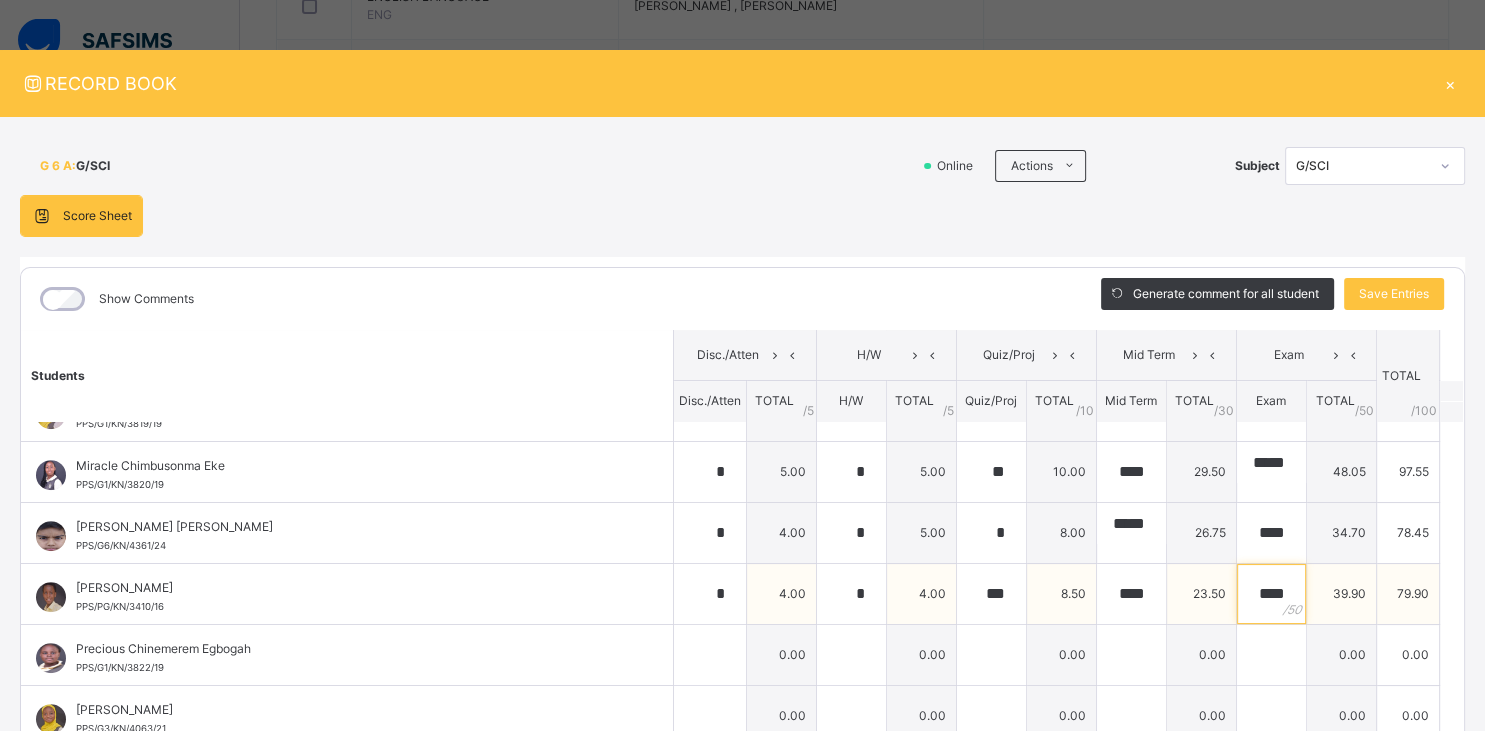 scroll, scrollTop: 847, scrollLeft: 0, axis: vertical 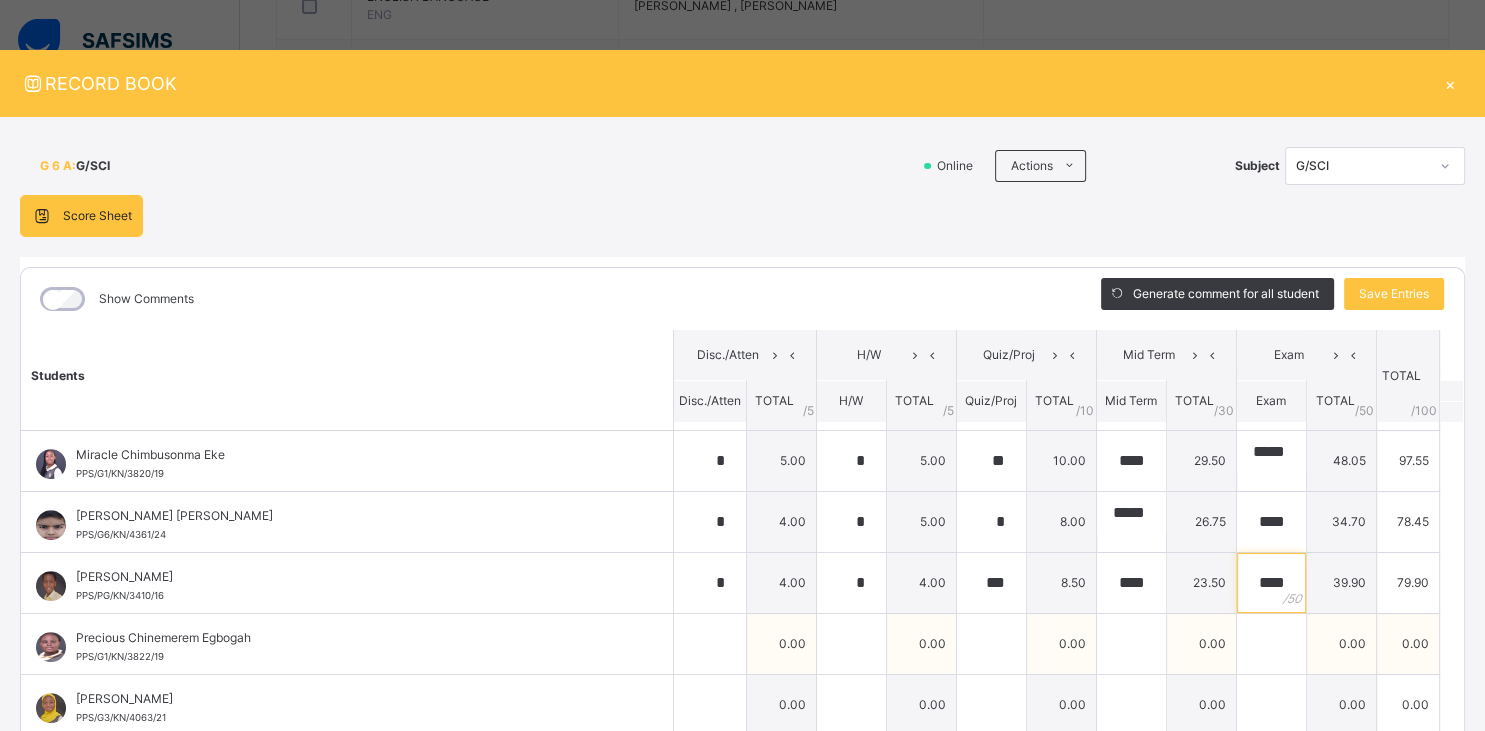 type on "****" 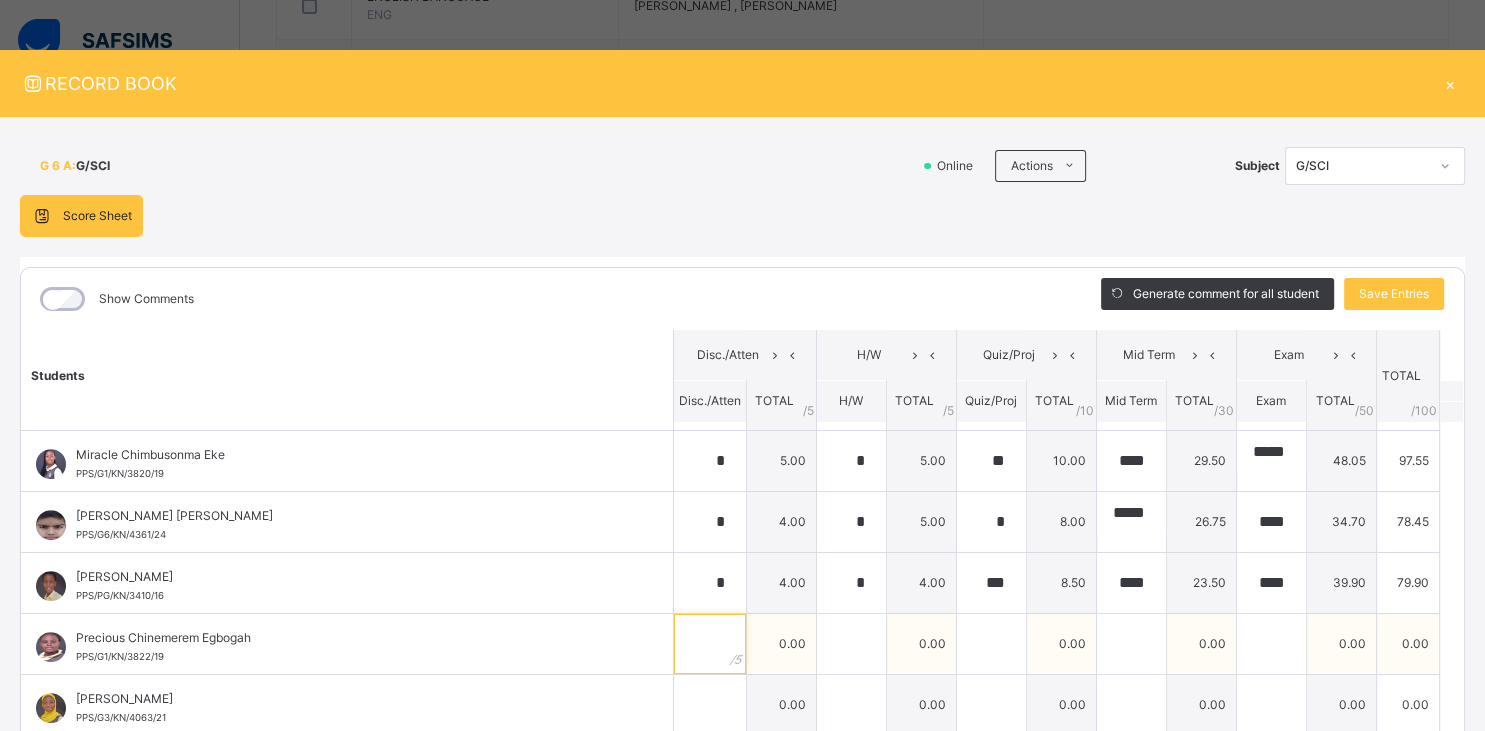 click at bounding box center [710, 644] 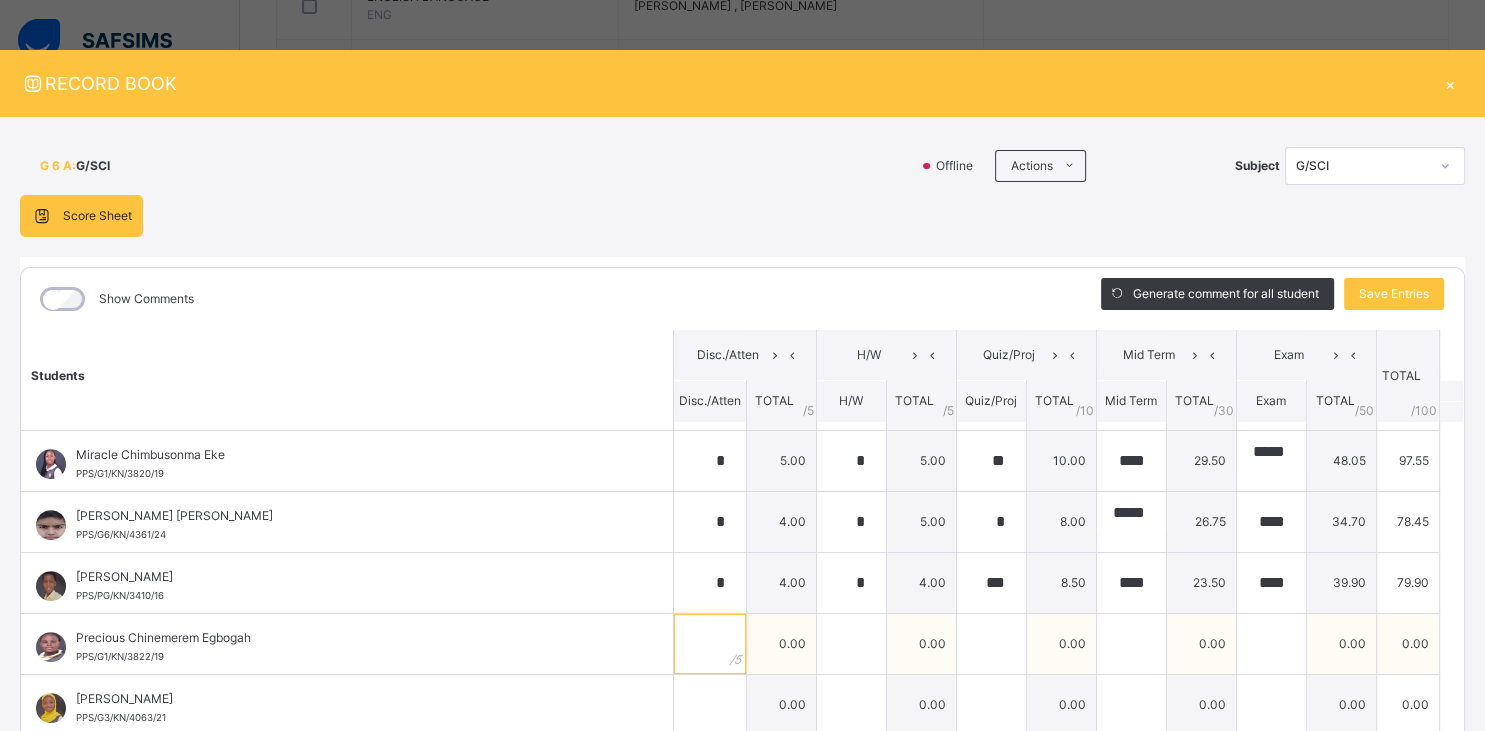 click at bounding box center (710, 644) 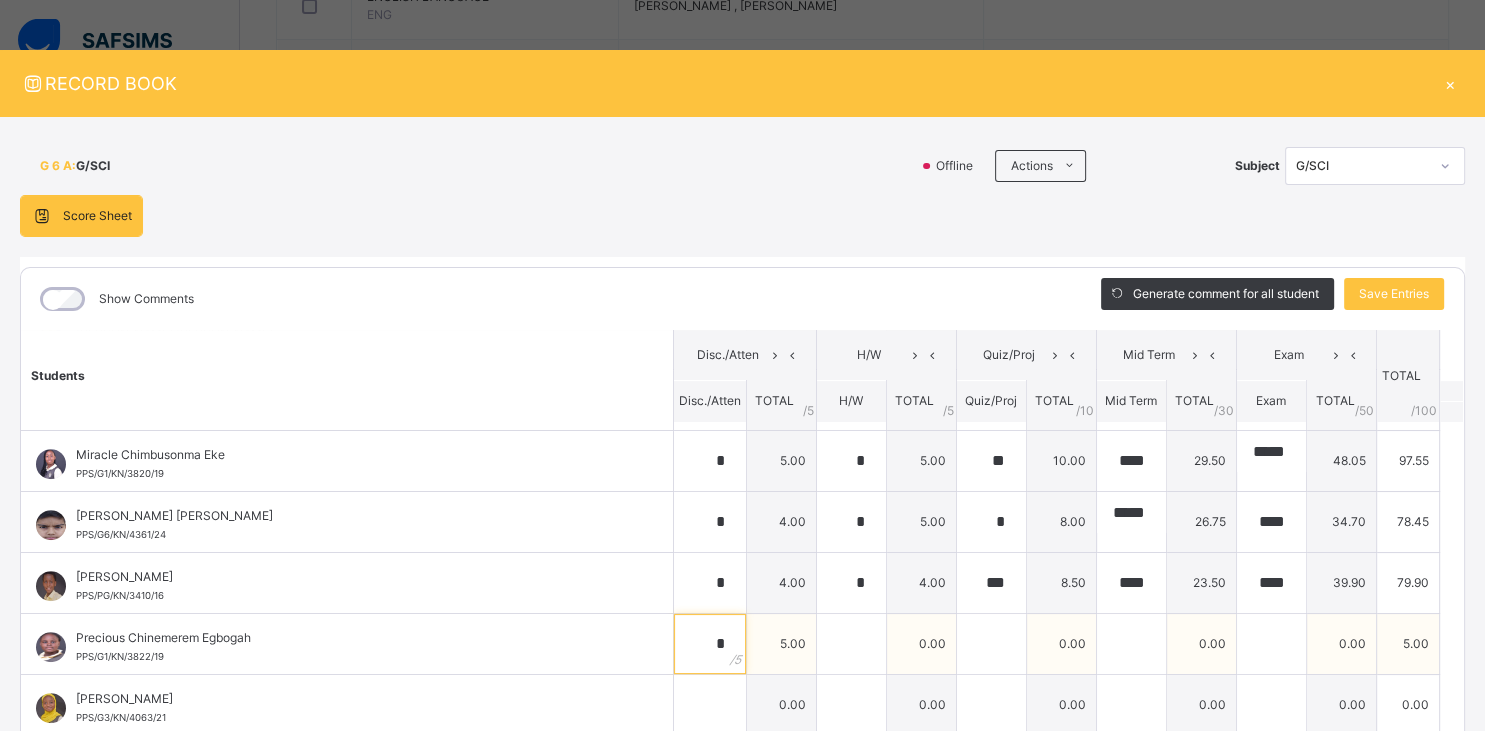 type on "*" 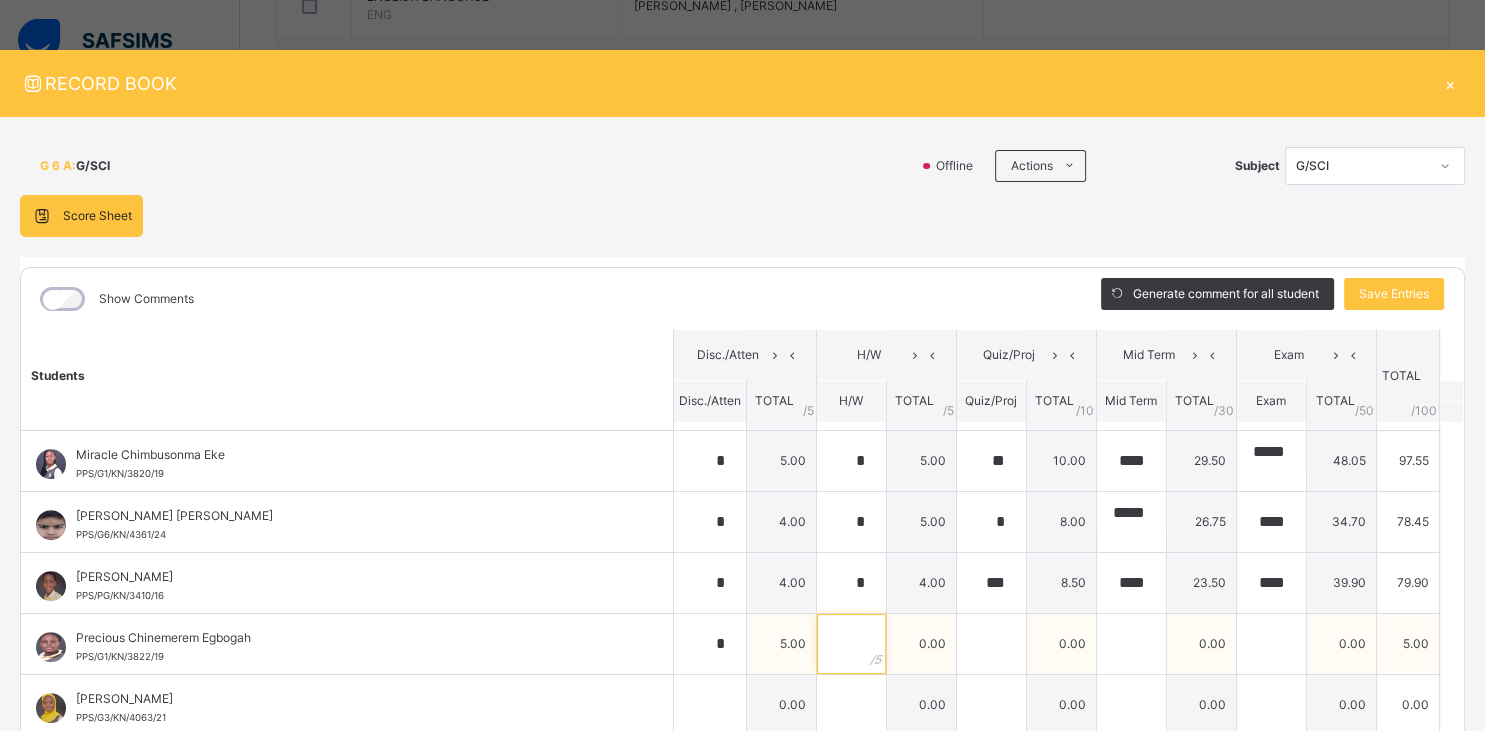 click at bounding box center (851, 644) 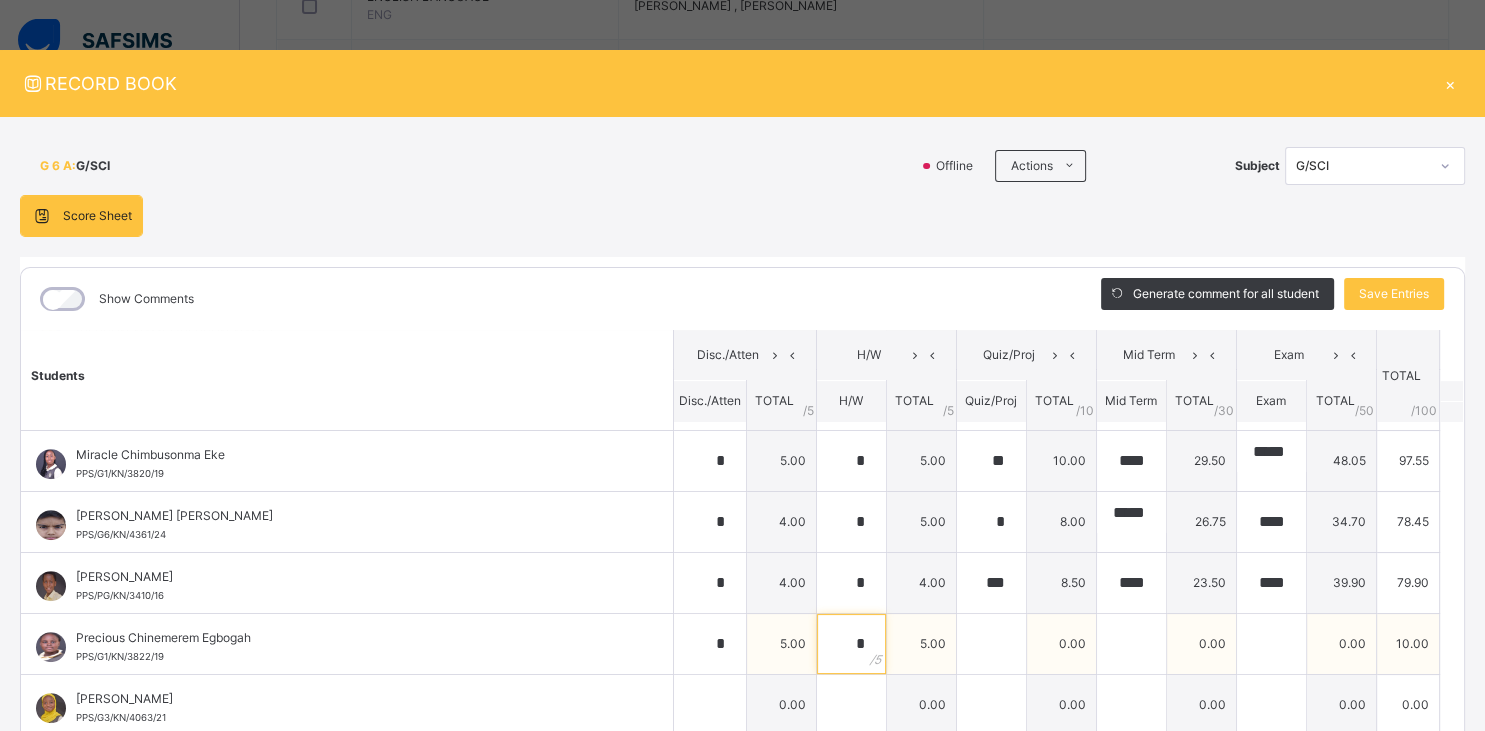 type on "*" 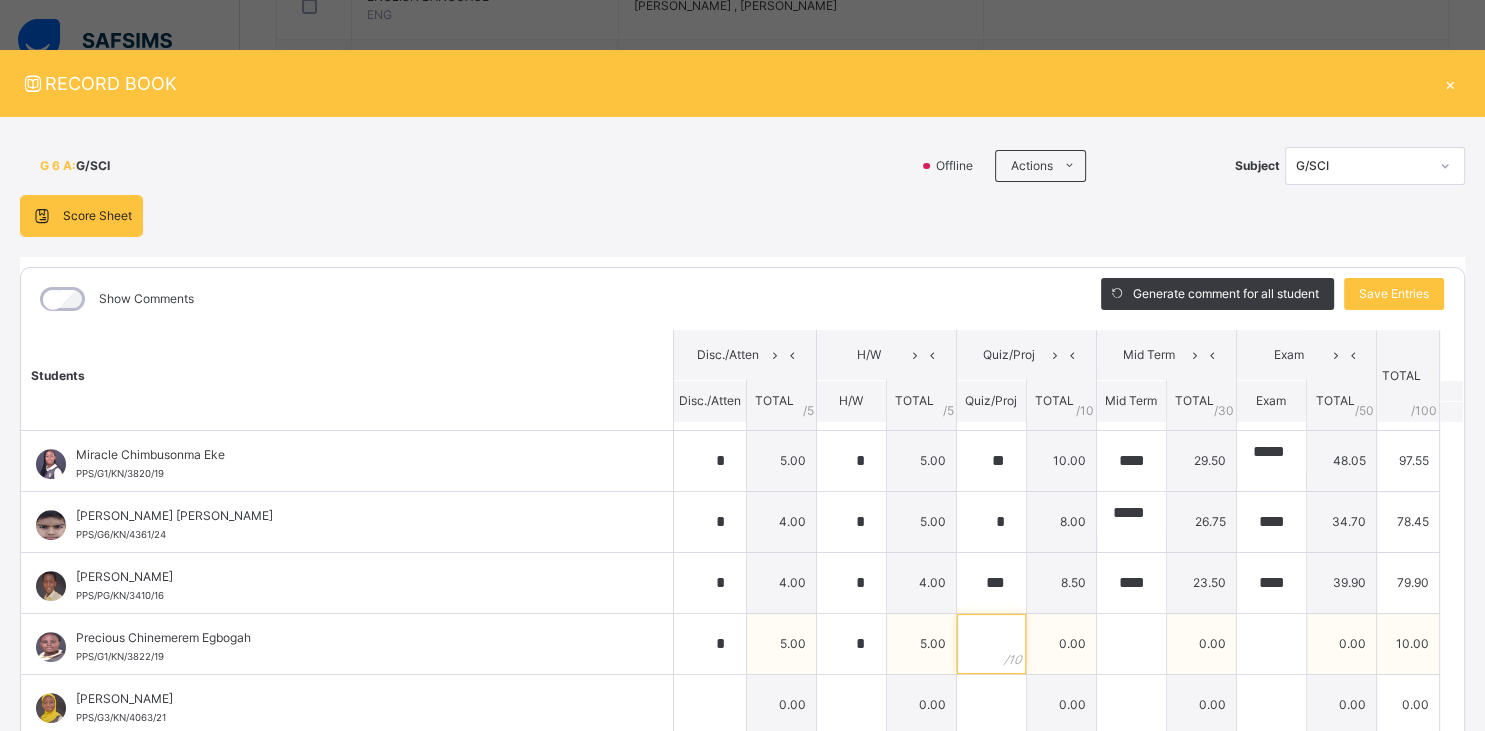 click at bounding box center [991, 644] 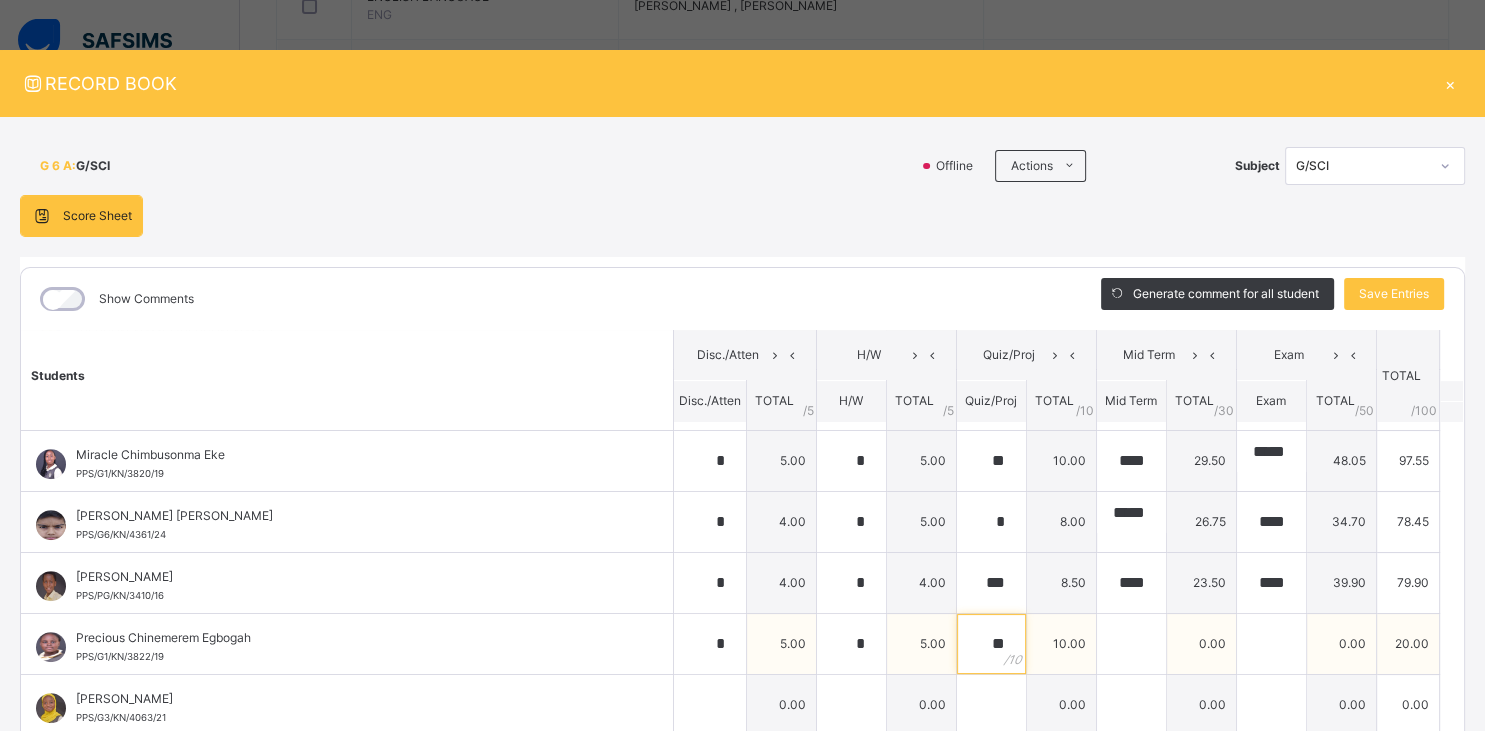 type on "**" 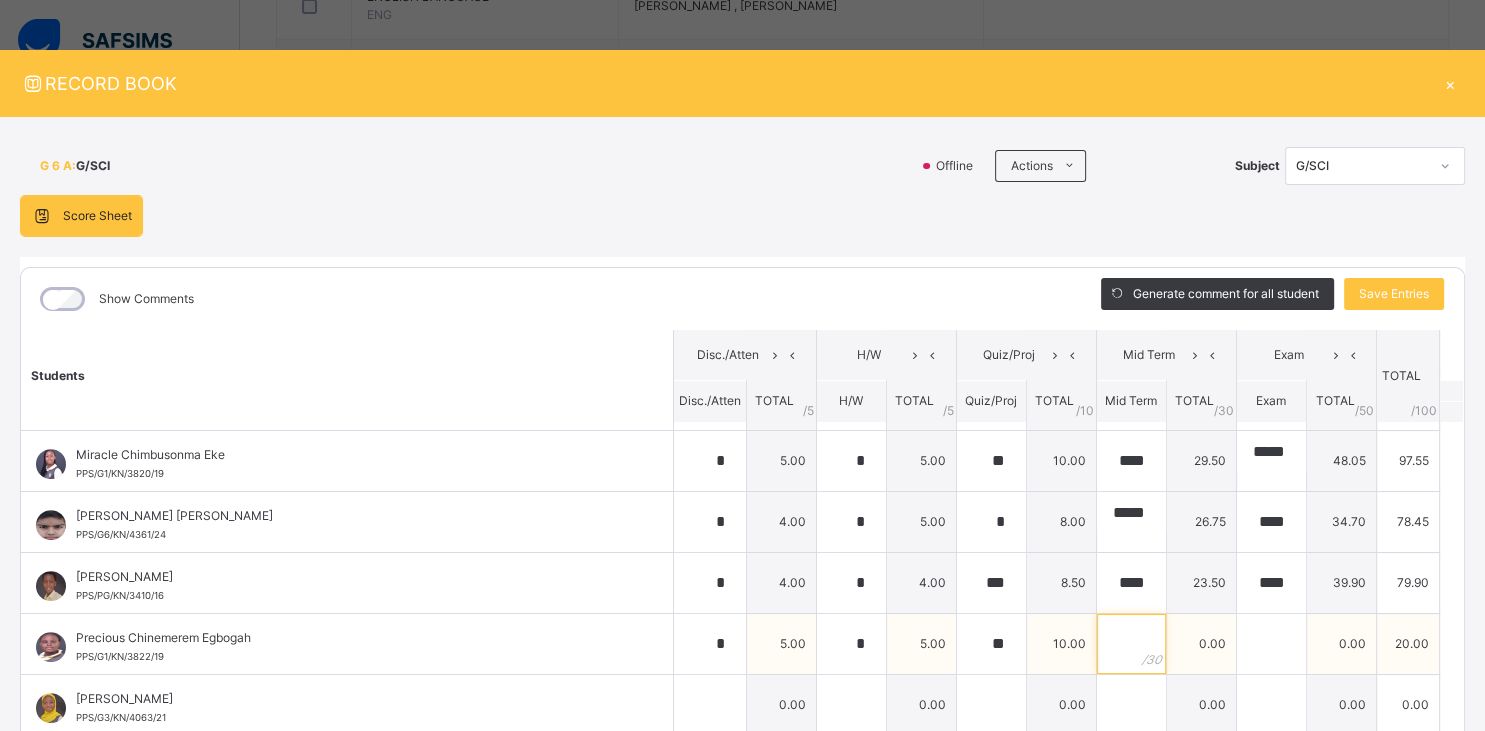 click at bounding box center [1131, 644] 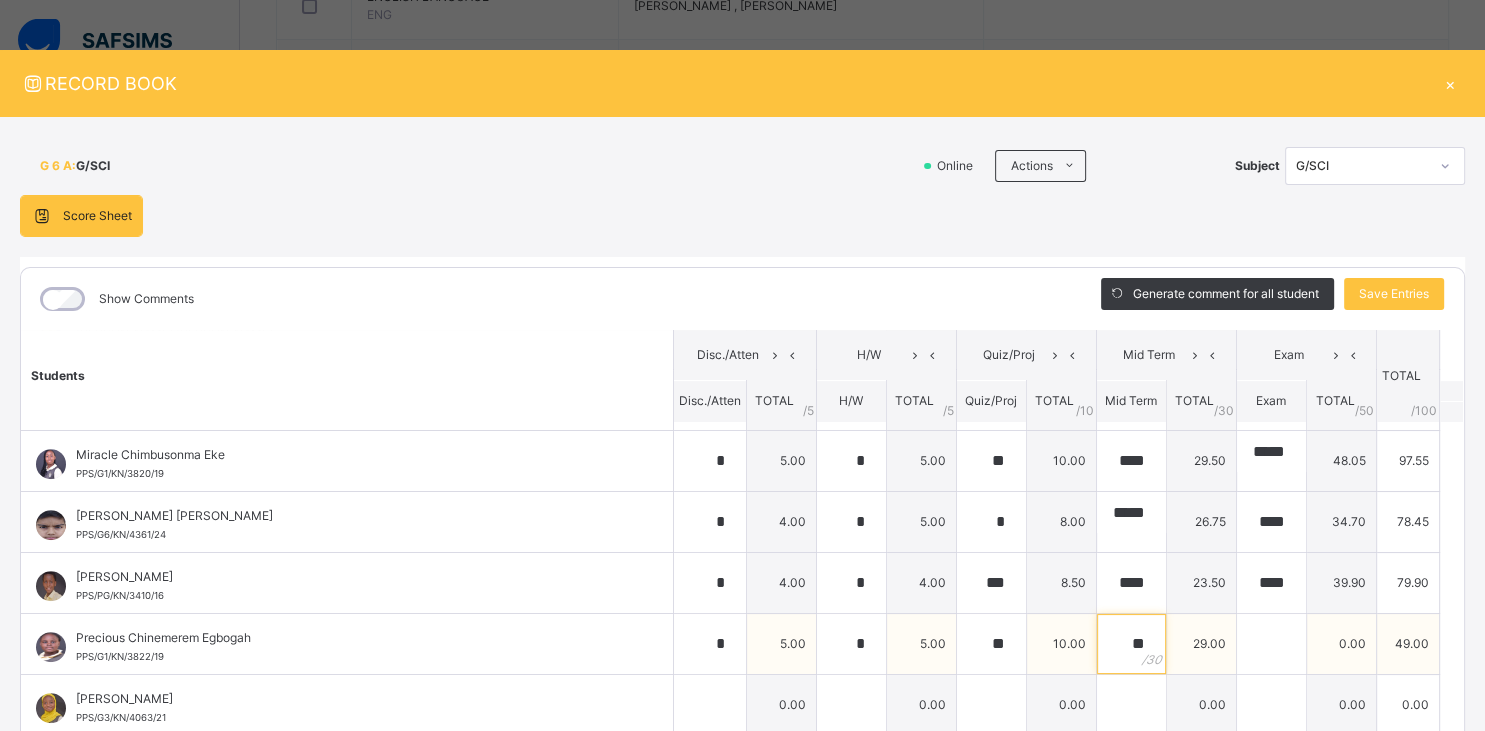 type on "**" 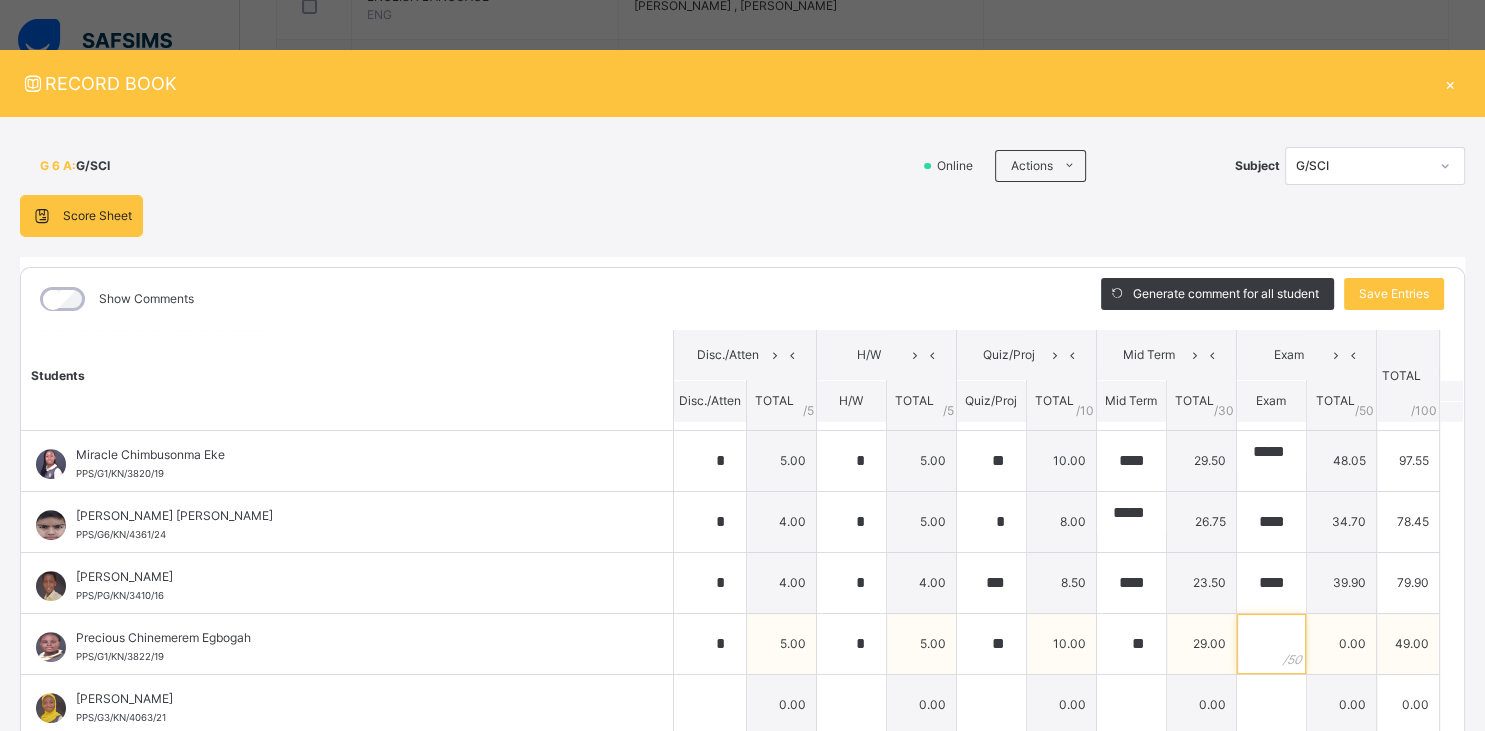 click at bounding box center [1271, 644] 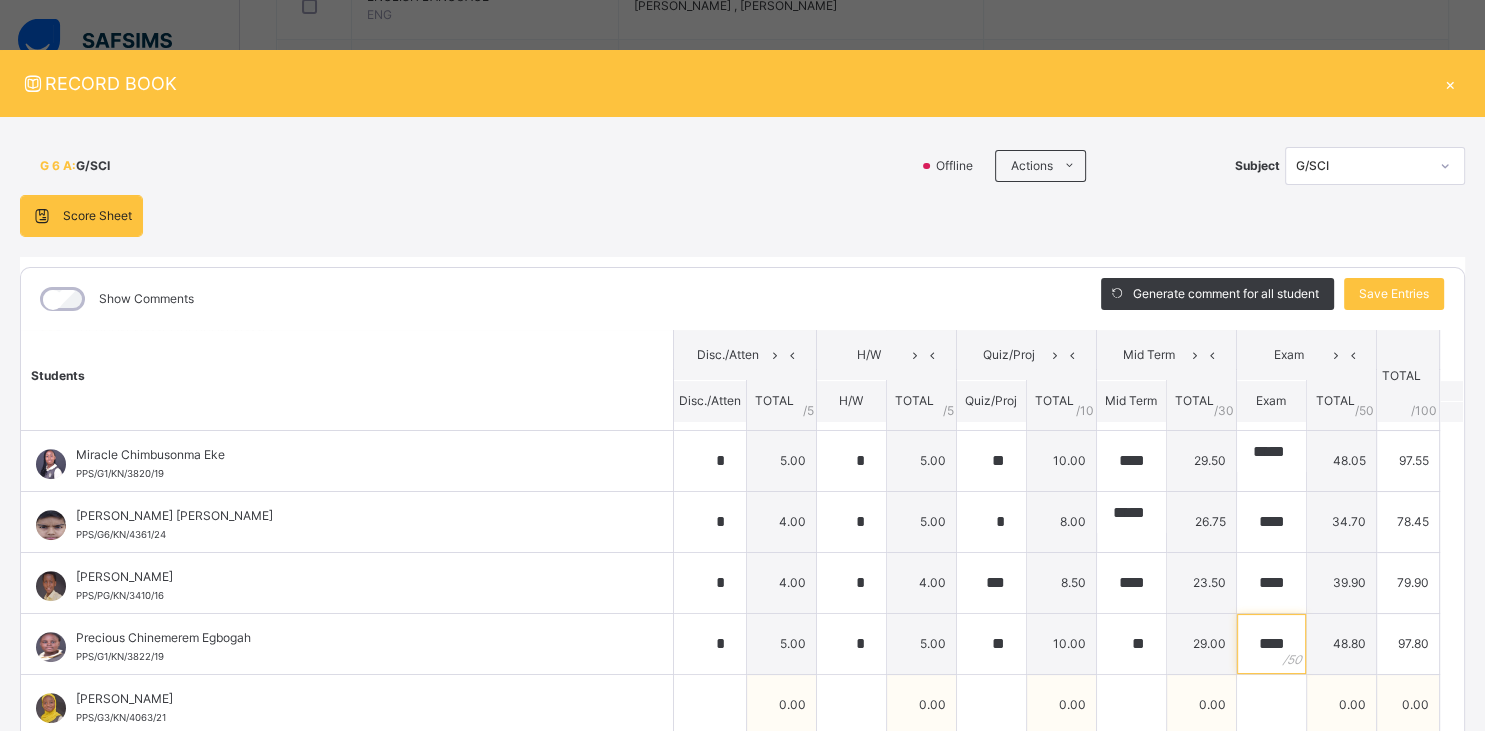 type on "****" 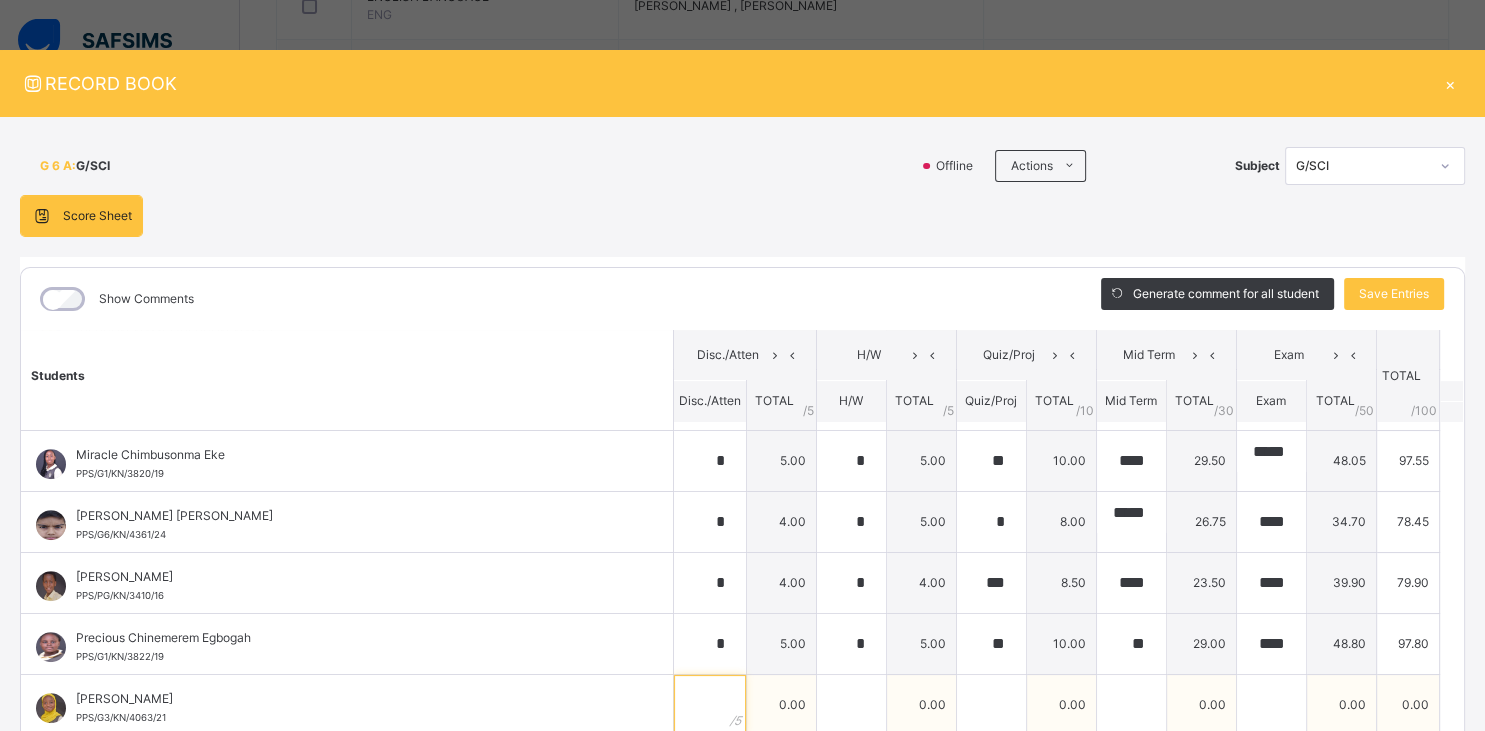 click at bounding box center [710, 705] 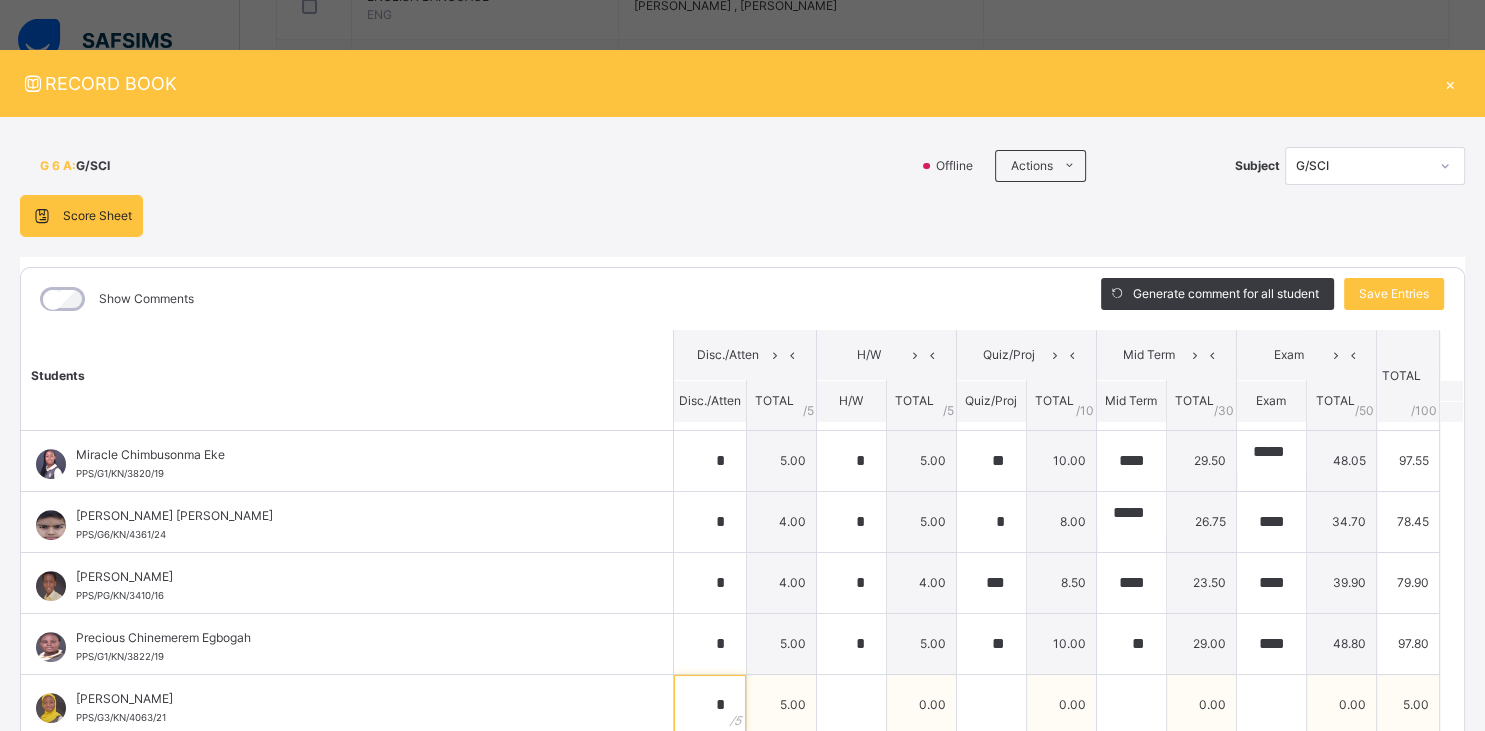 type on "*" 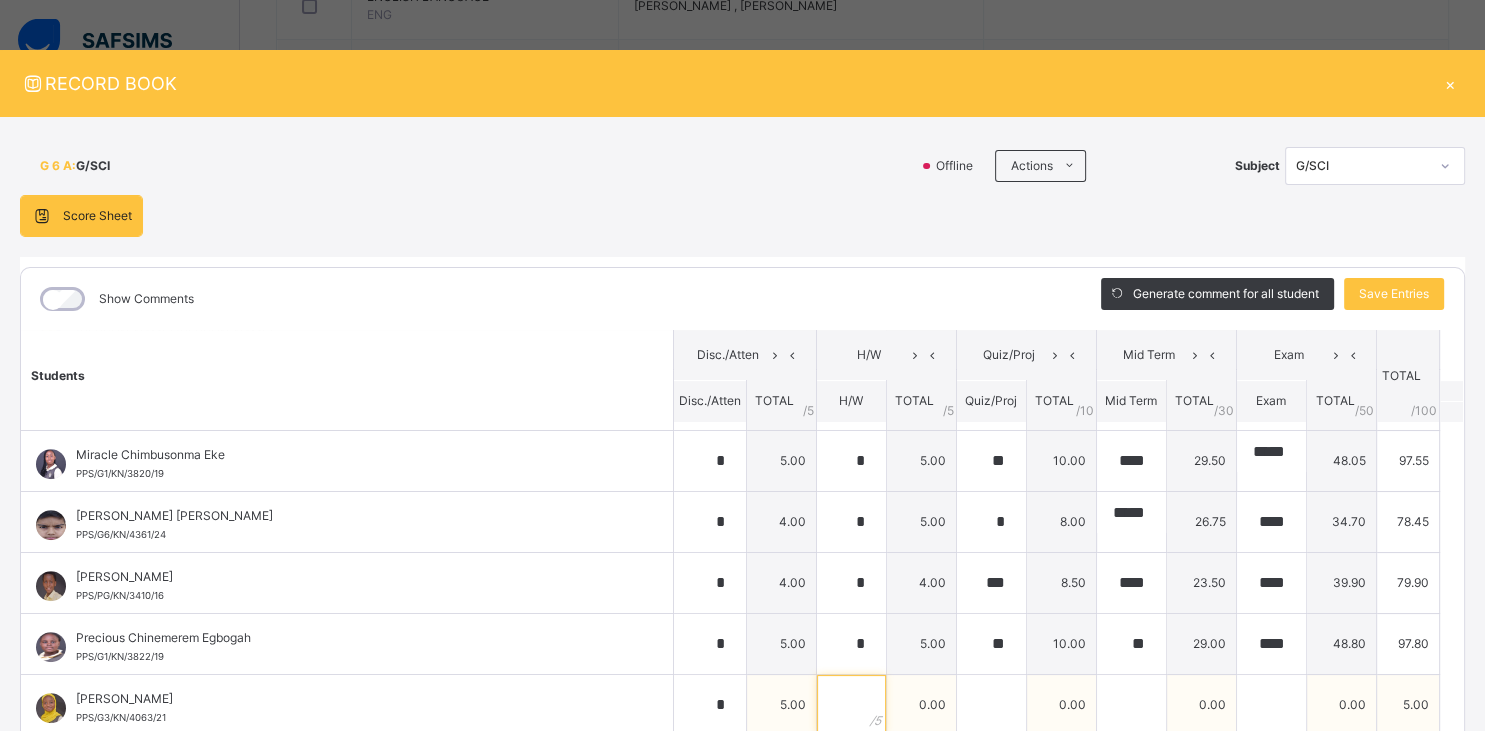 click at bounding box center (851, 705) 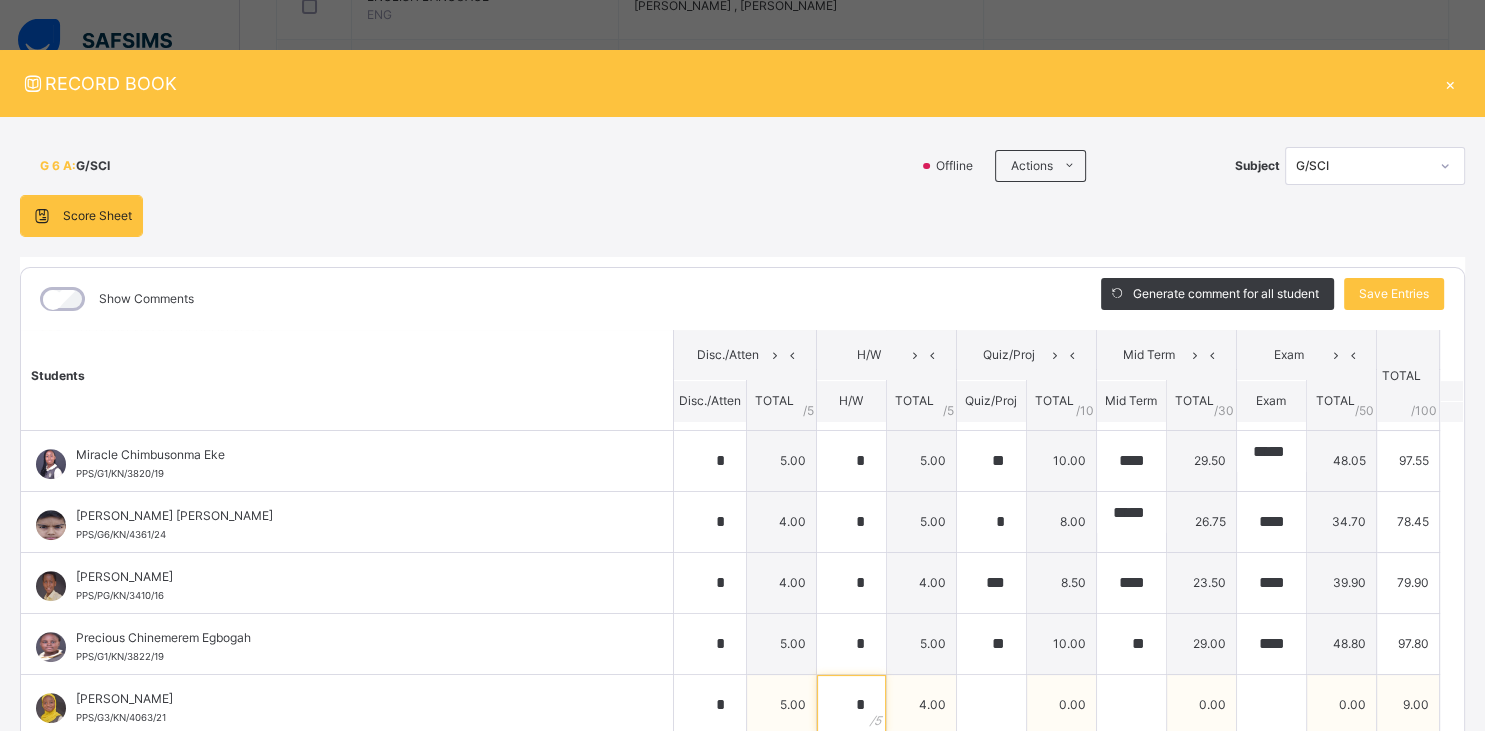 type on "*" 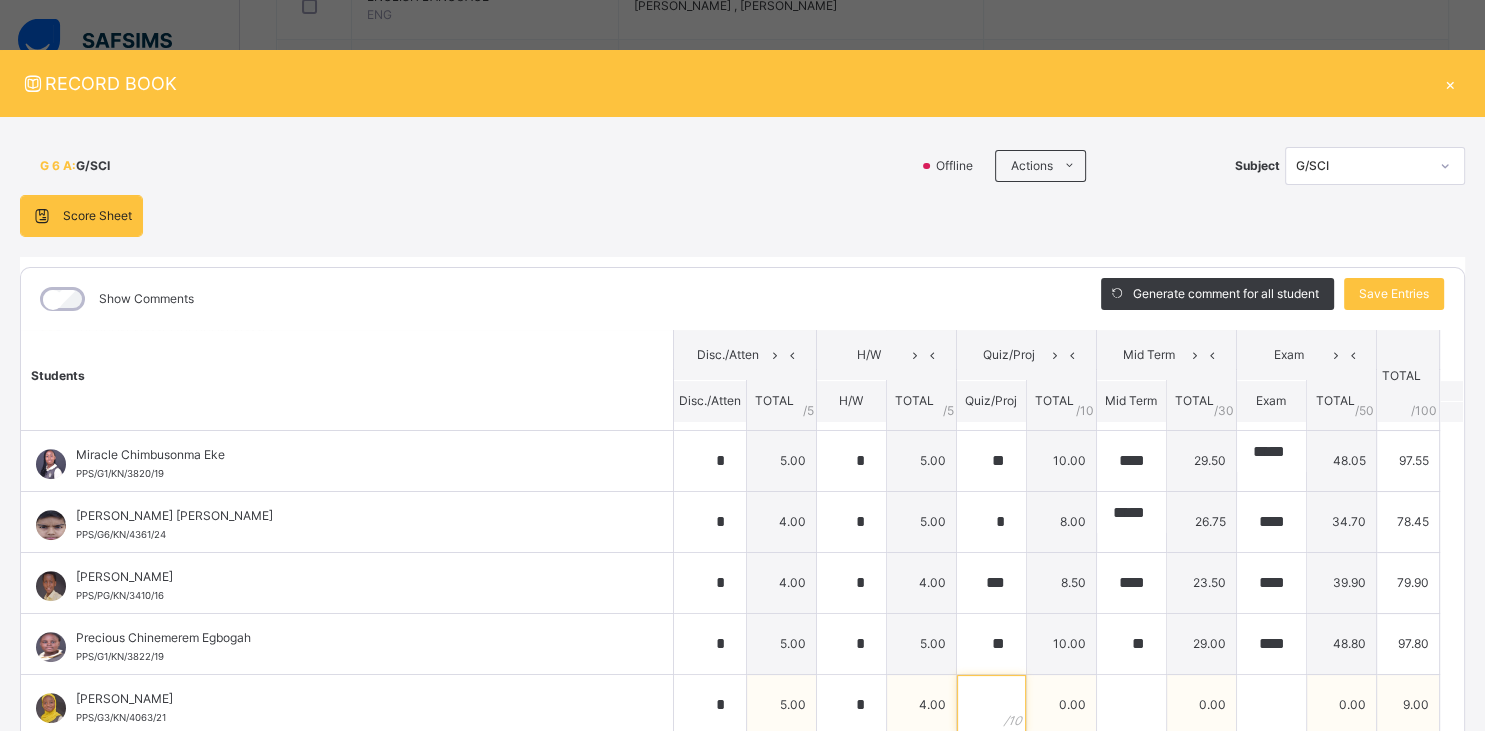 click at bounding box center [991, 705] 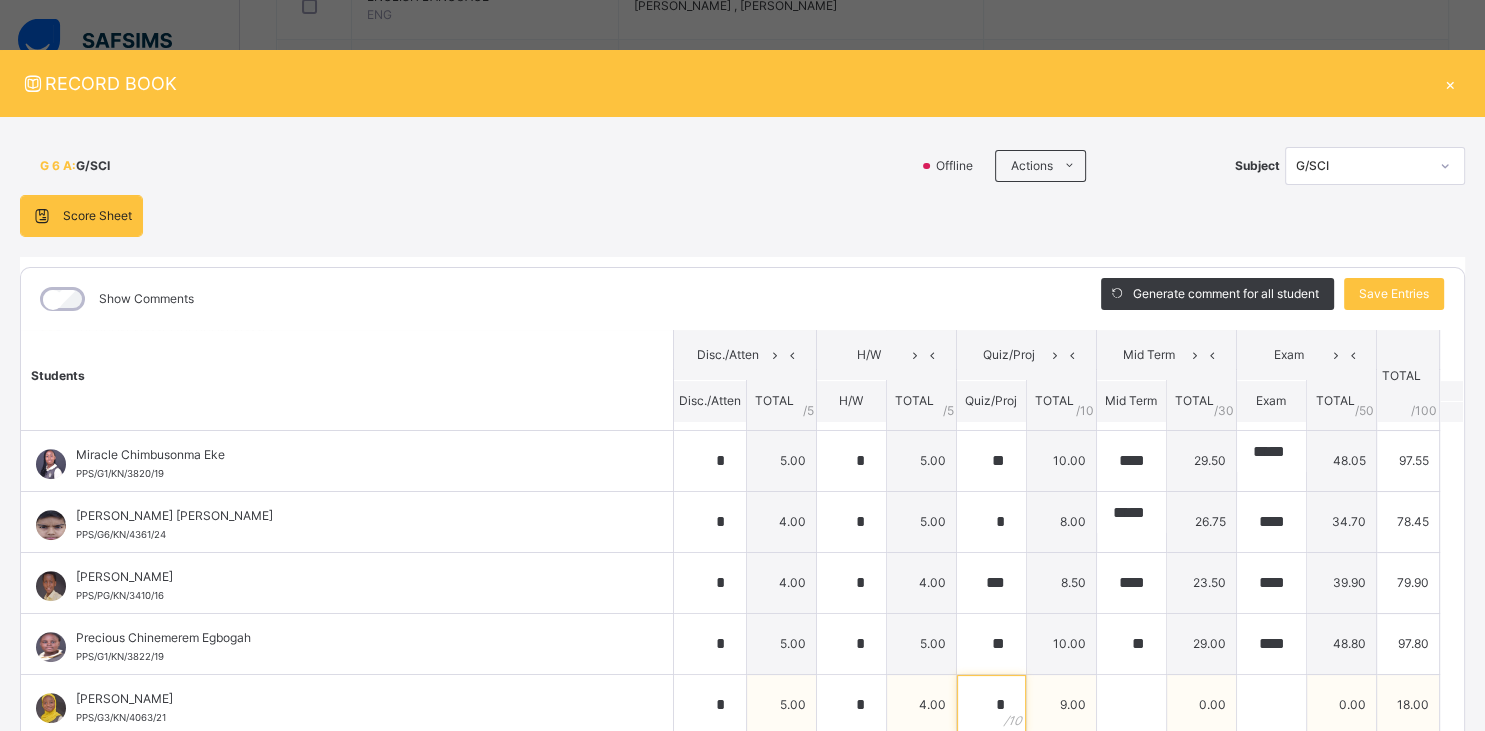 type on "*" 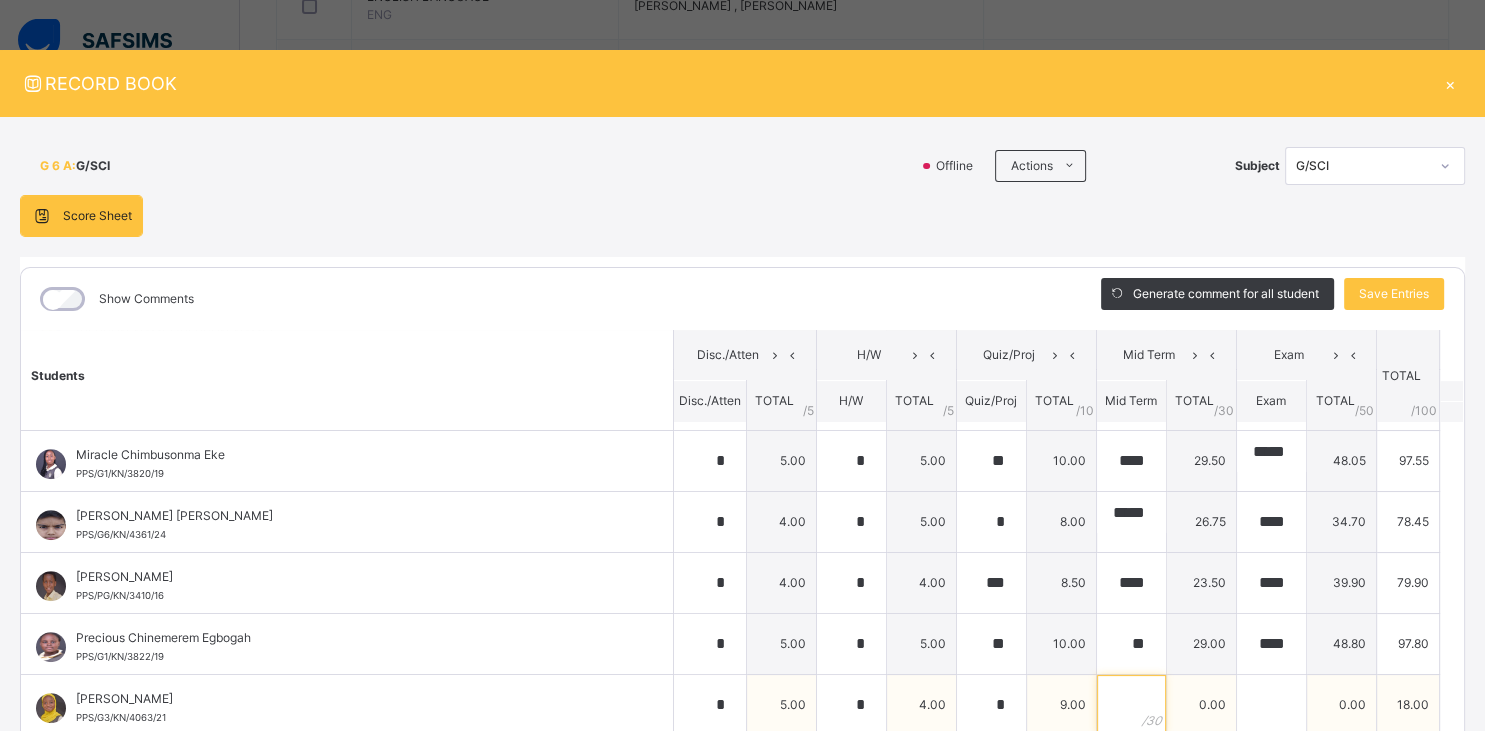 click at bounding box center [1131, 705] 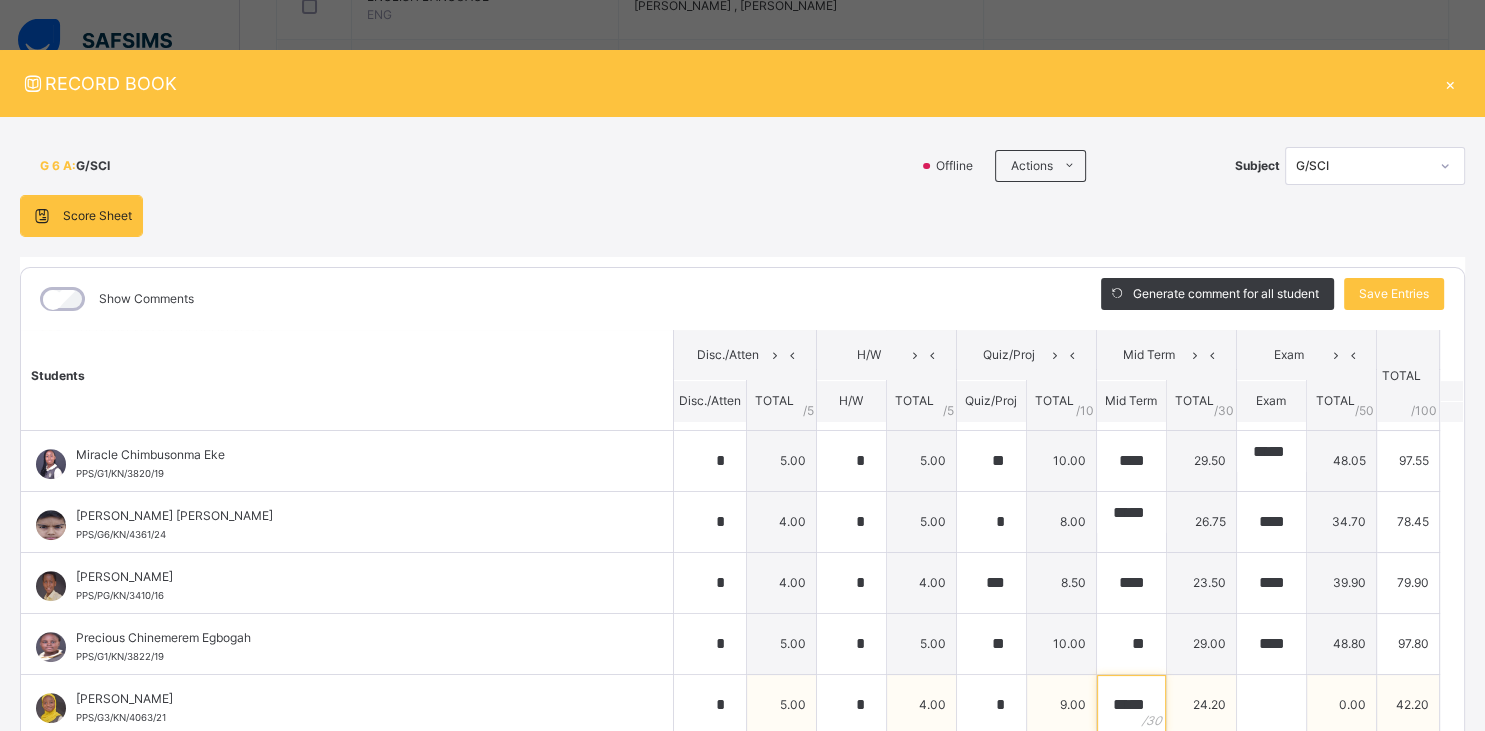 scroll, scrollTop: 0, scrollLeft: 3, axis: horizontal 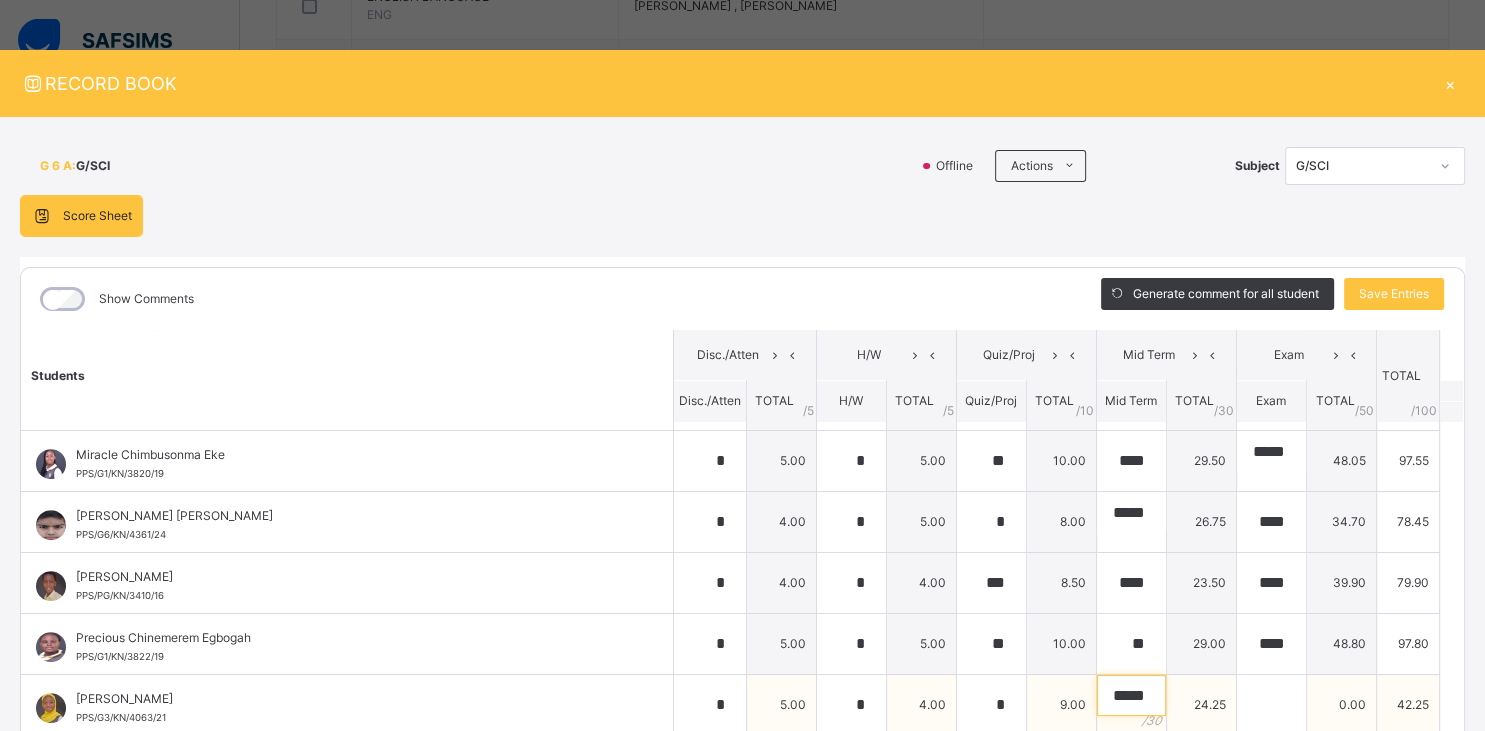 type on "*****" 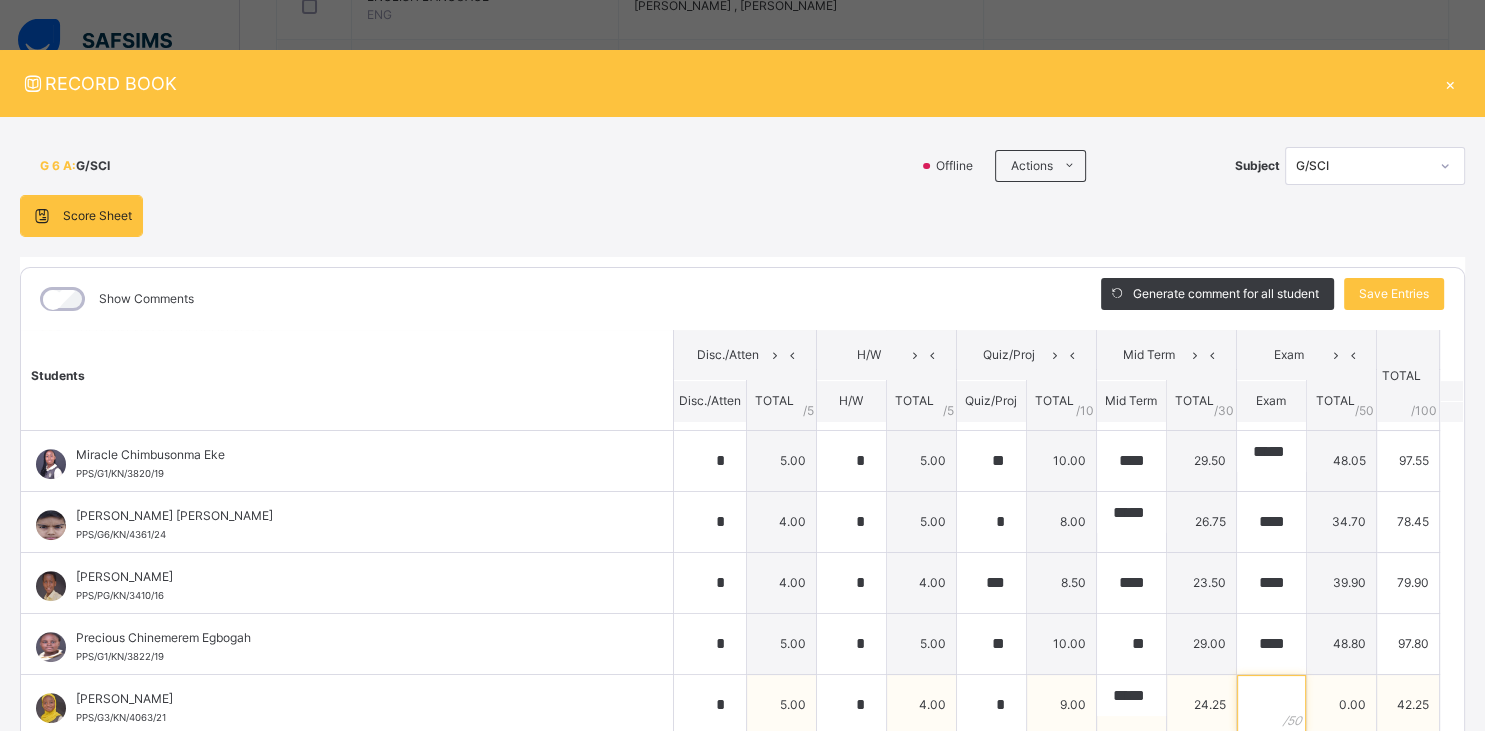 scroll, scrollTop: 0, scrollLeft: 3, axis: horizontal 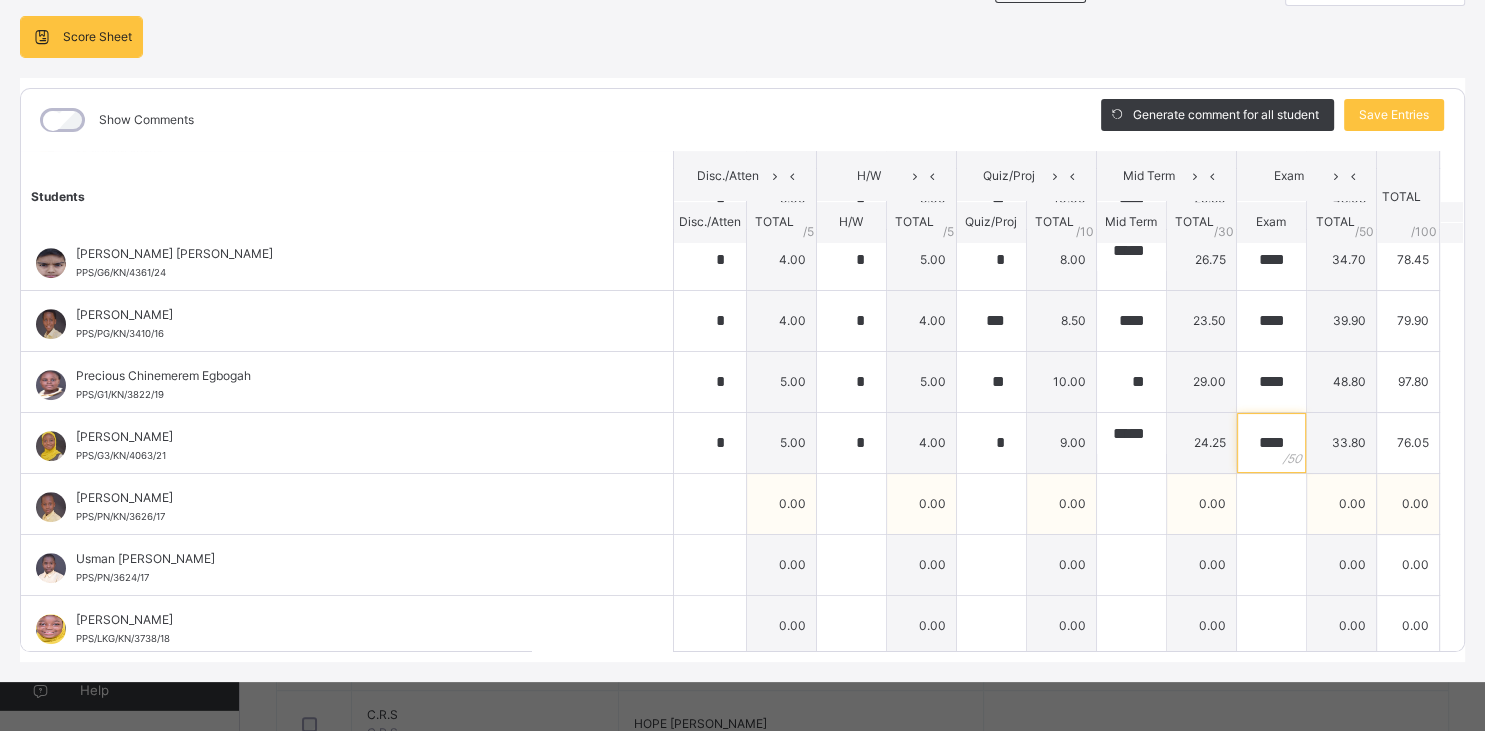 type on "****" 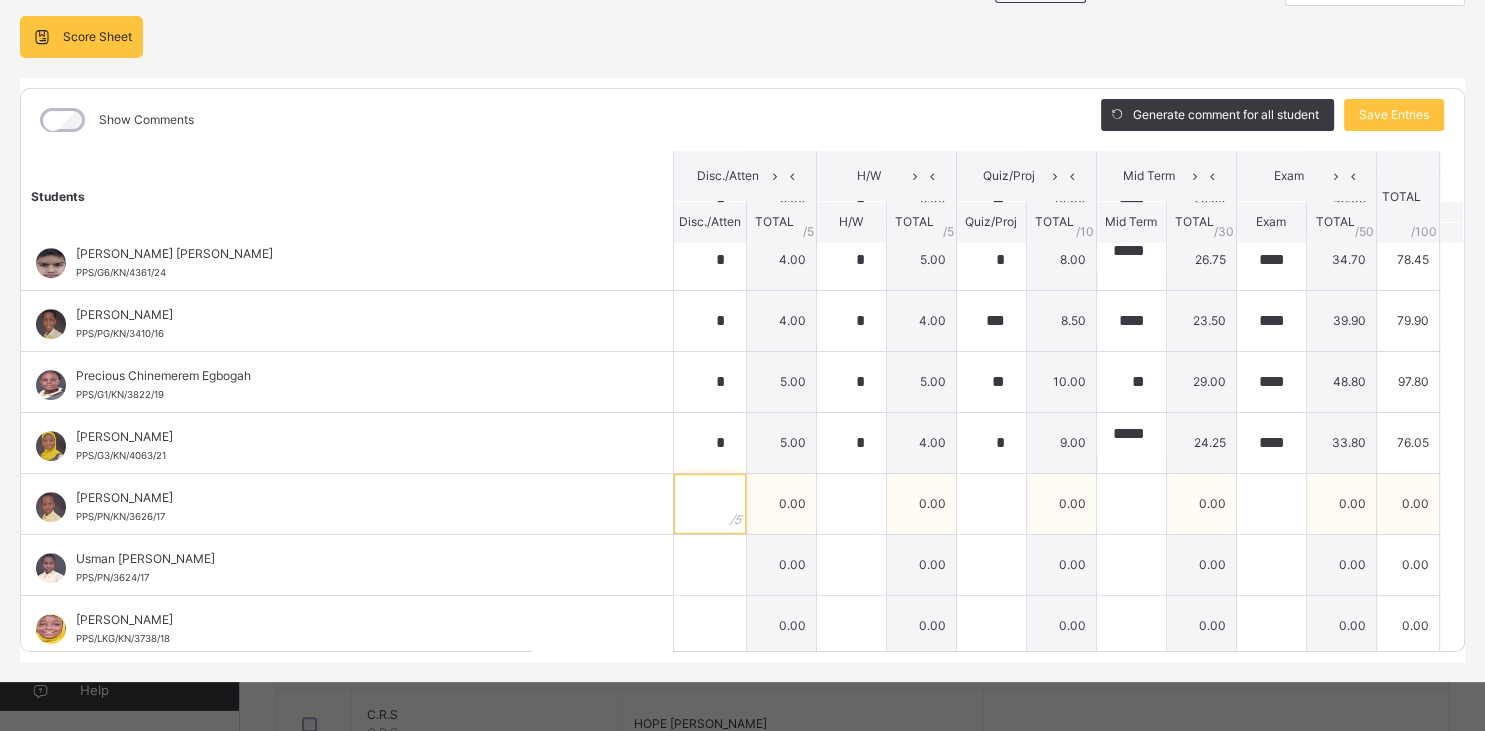 click at bounding box center [710, 504] 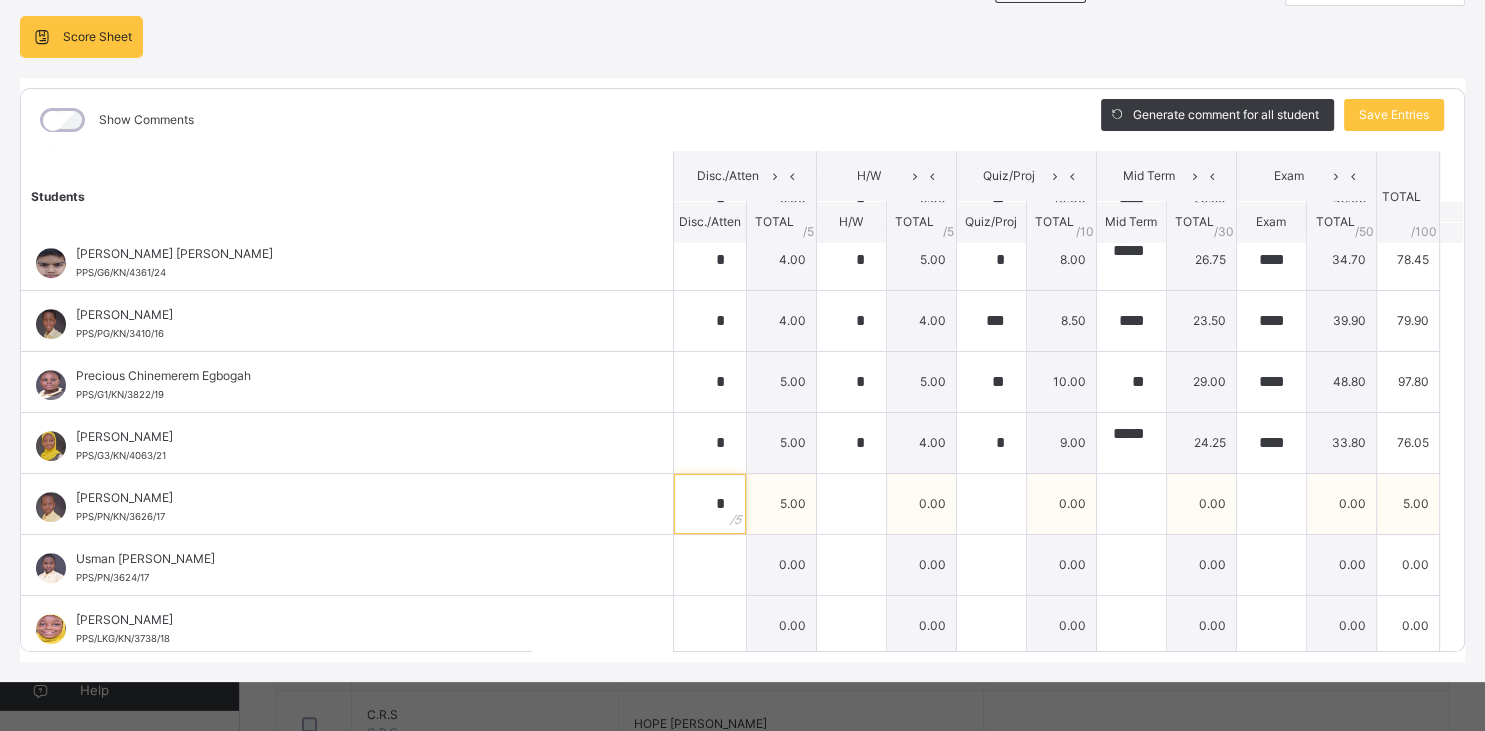 type on "*" 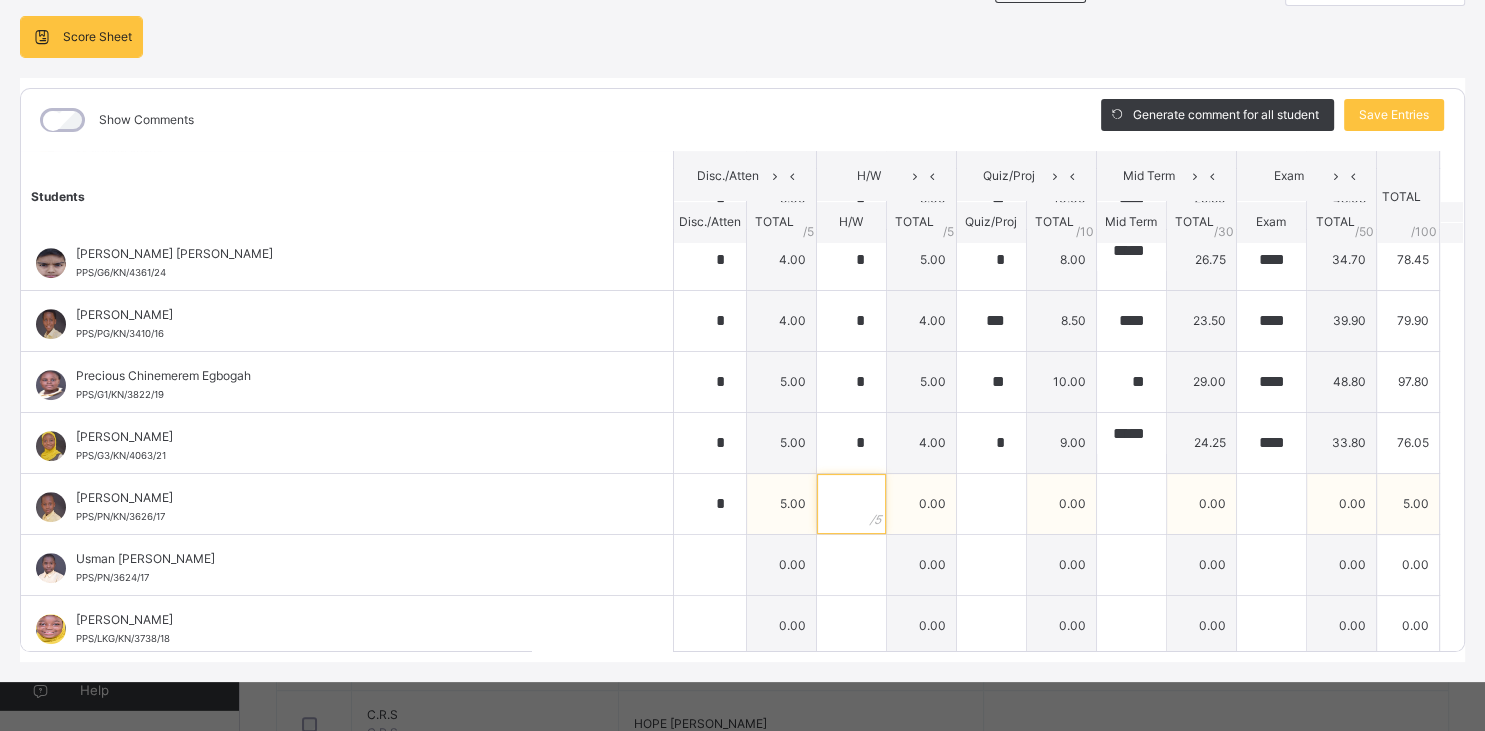 click at bounding box center (851, 504) 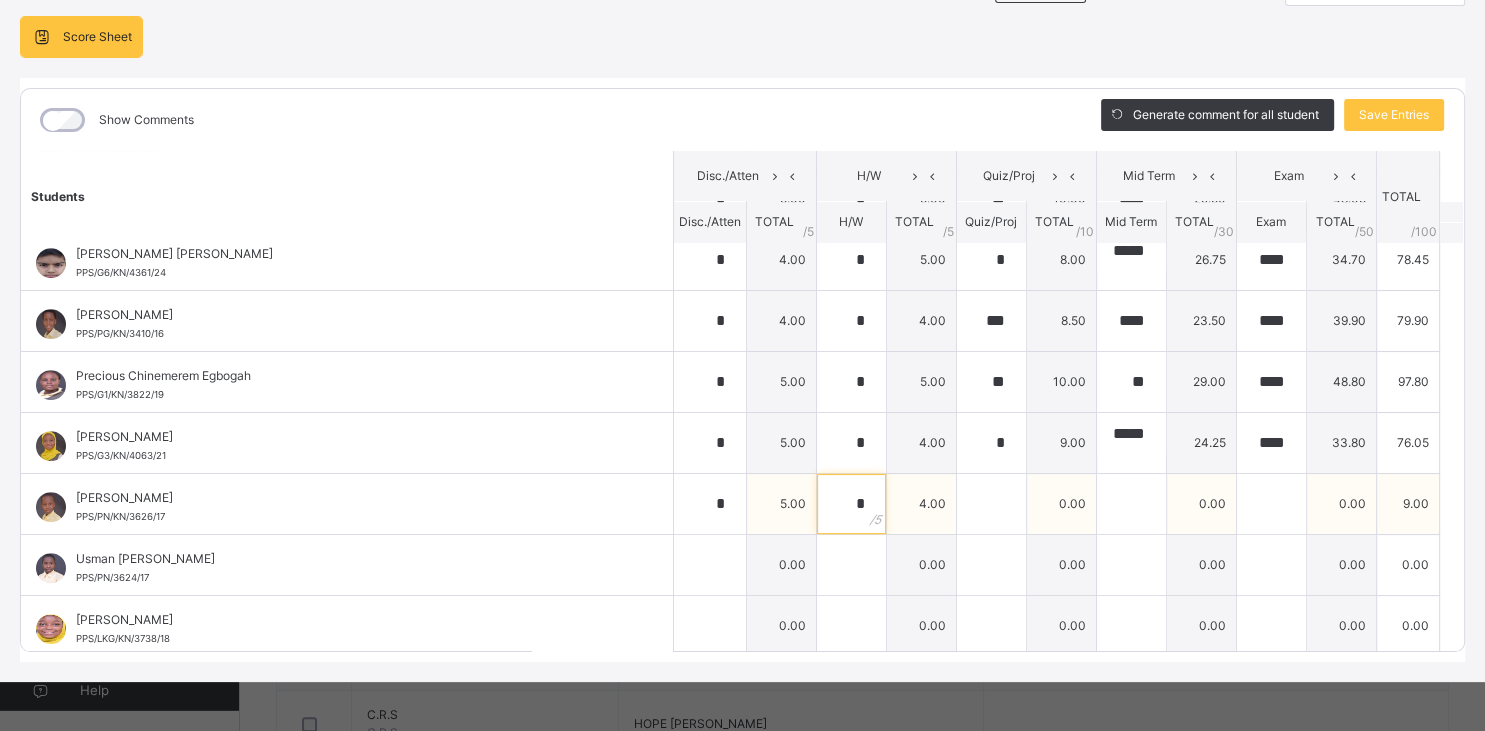 type on "*" 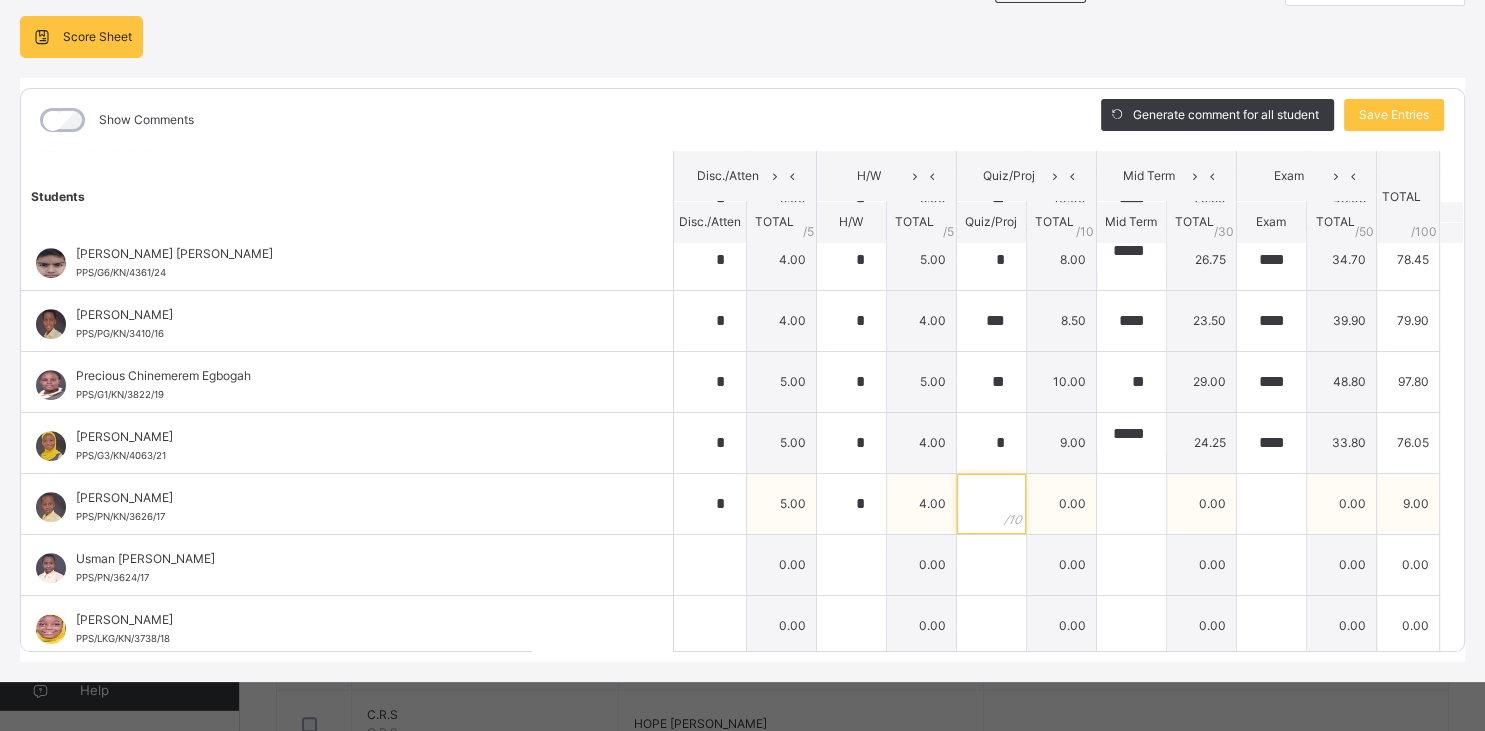 click at bounding box center [991, 504] 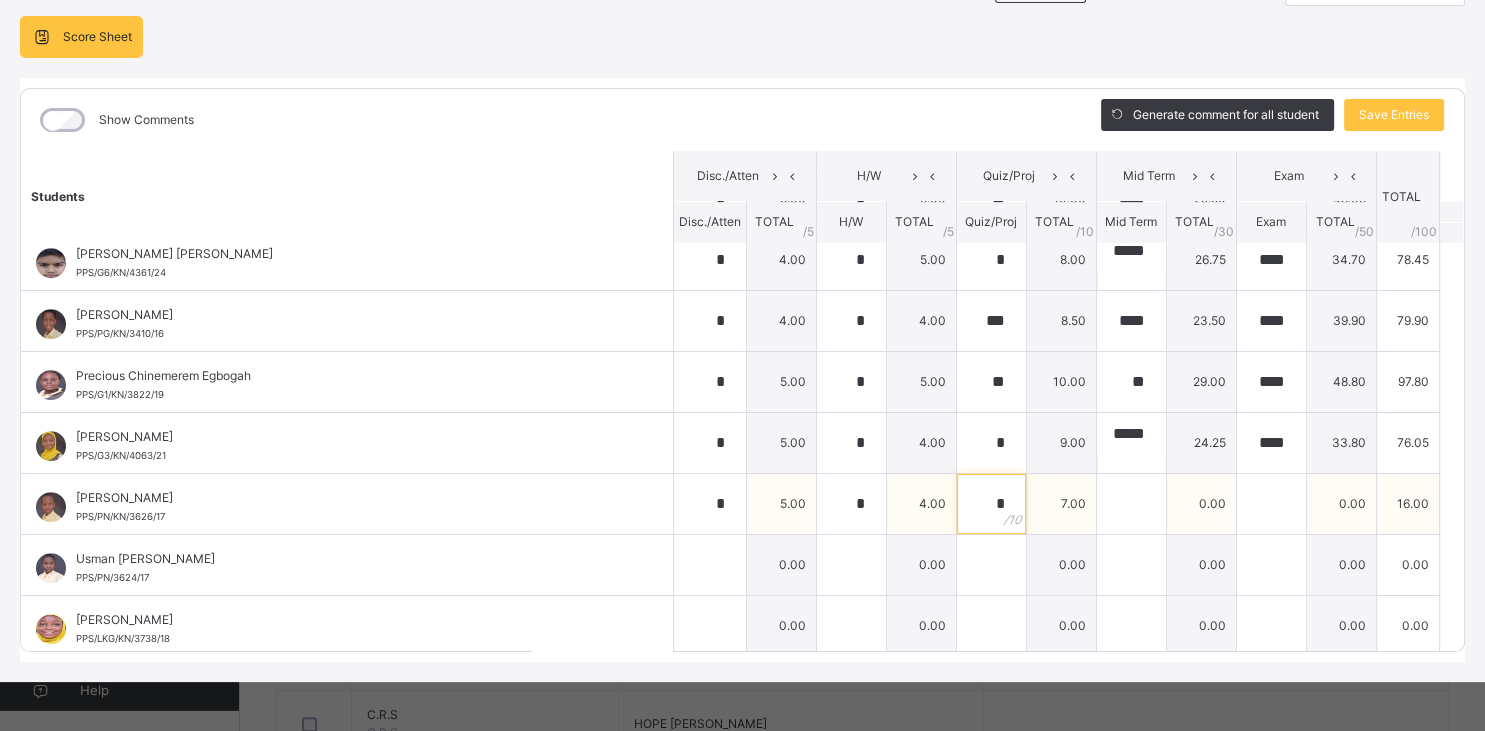 type on "*" 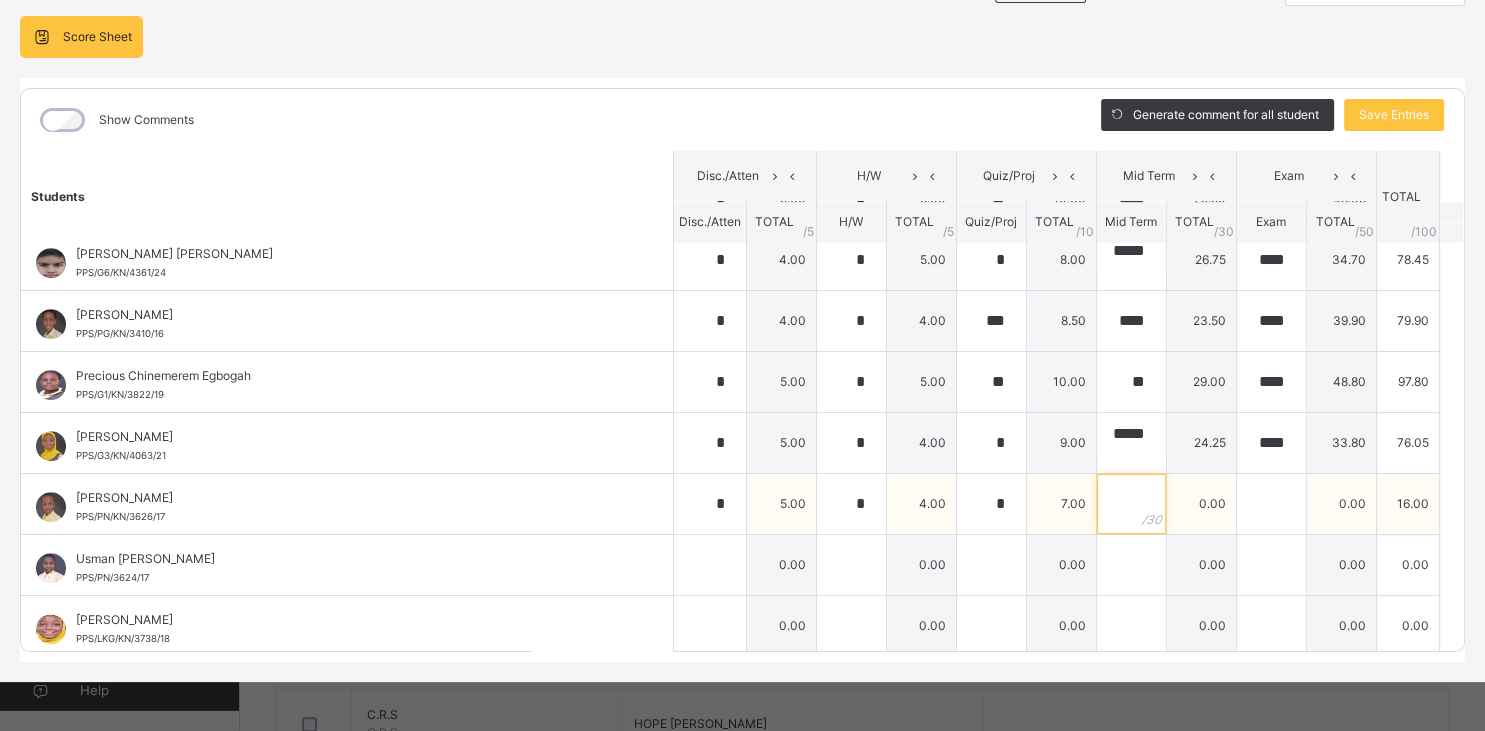 click at bounding box center (1131, 504) 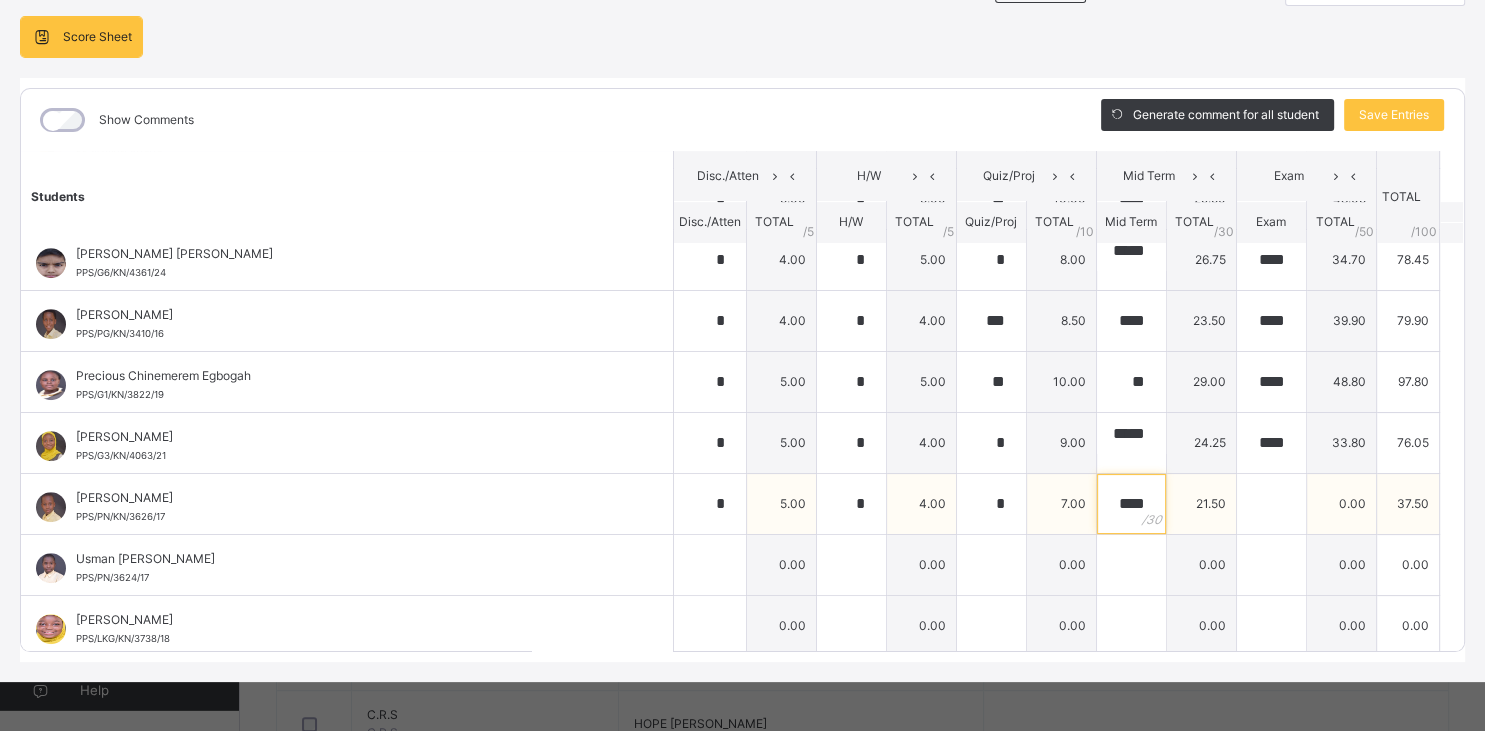 type on "****" 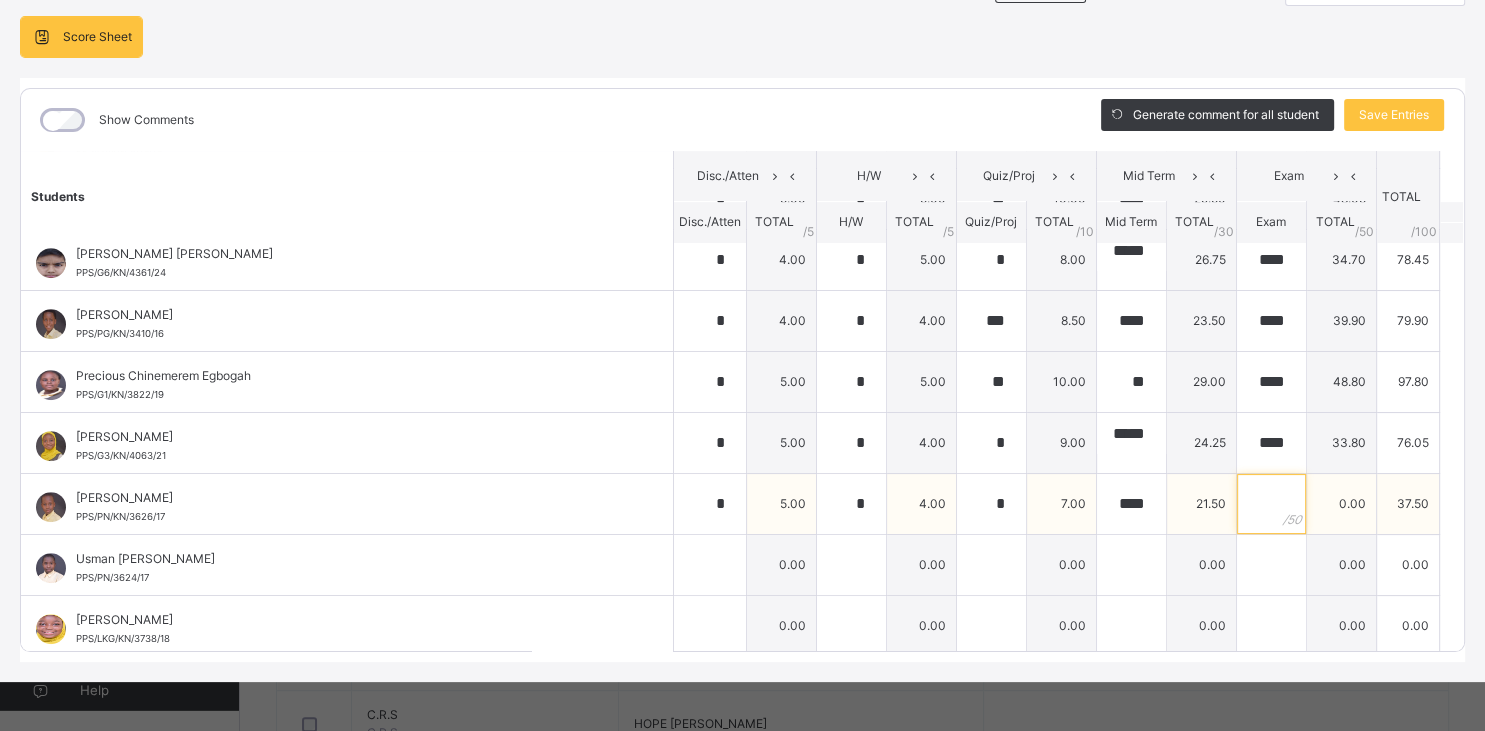 click at bounding box center [1271, 504] 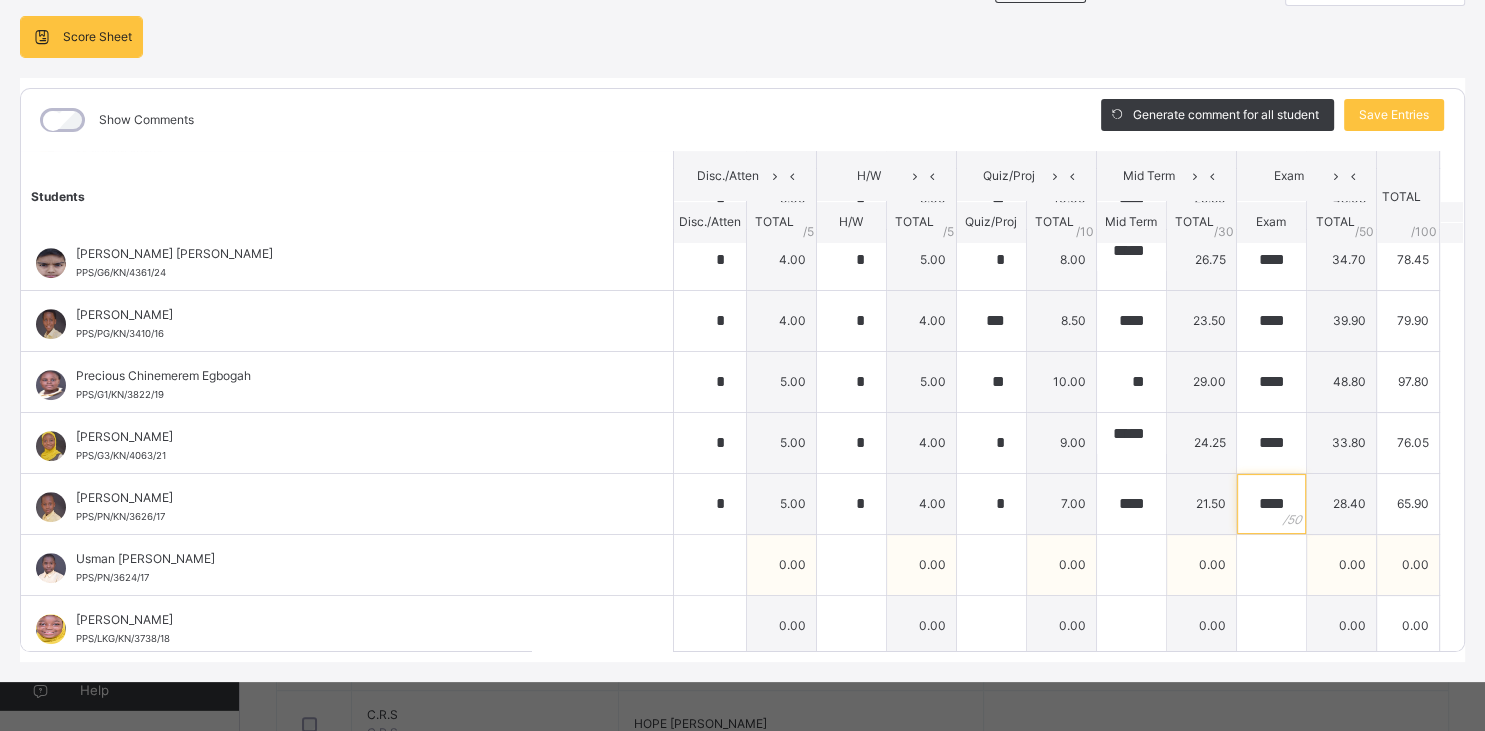 type on "****" 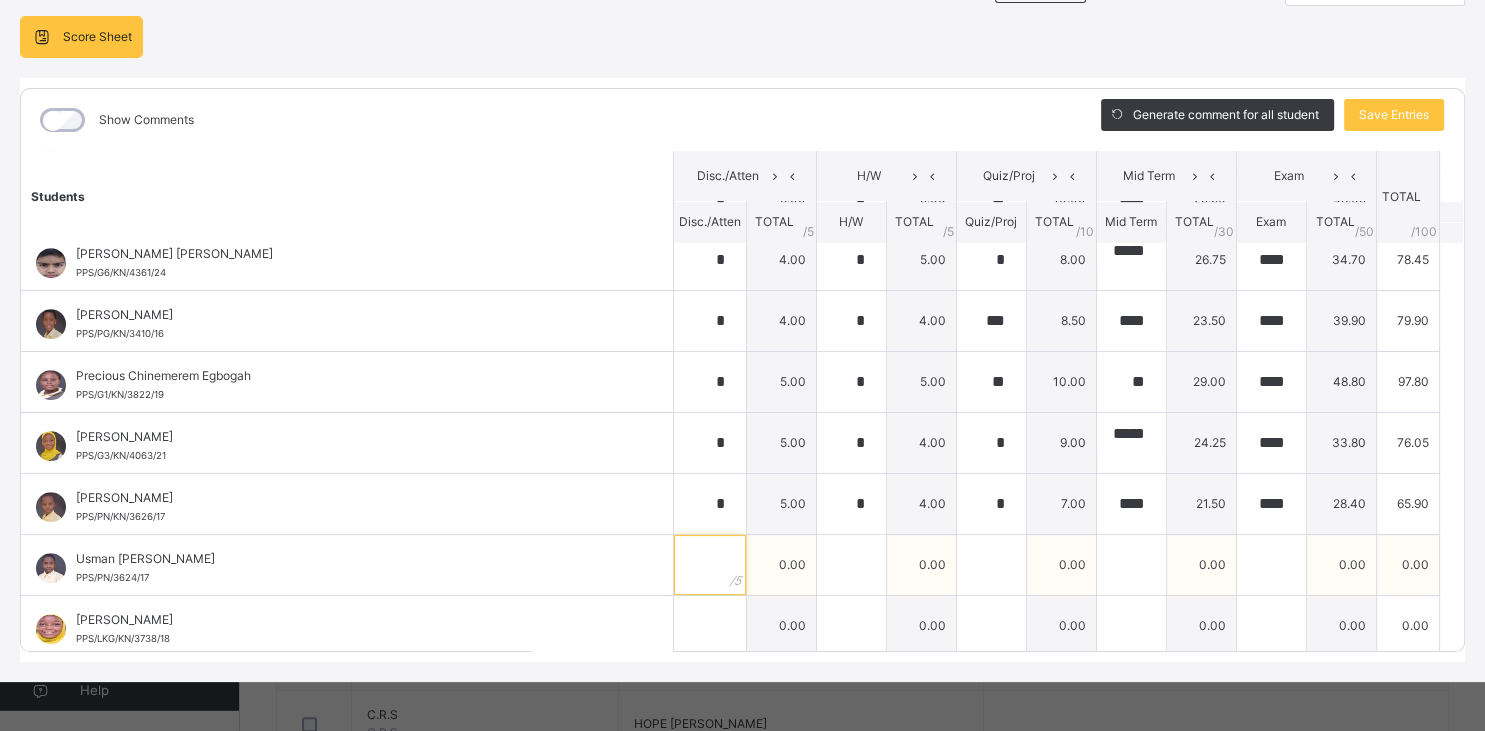 click at bounding box center (710, 565) 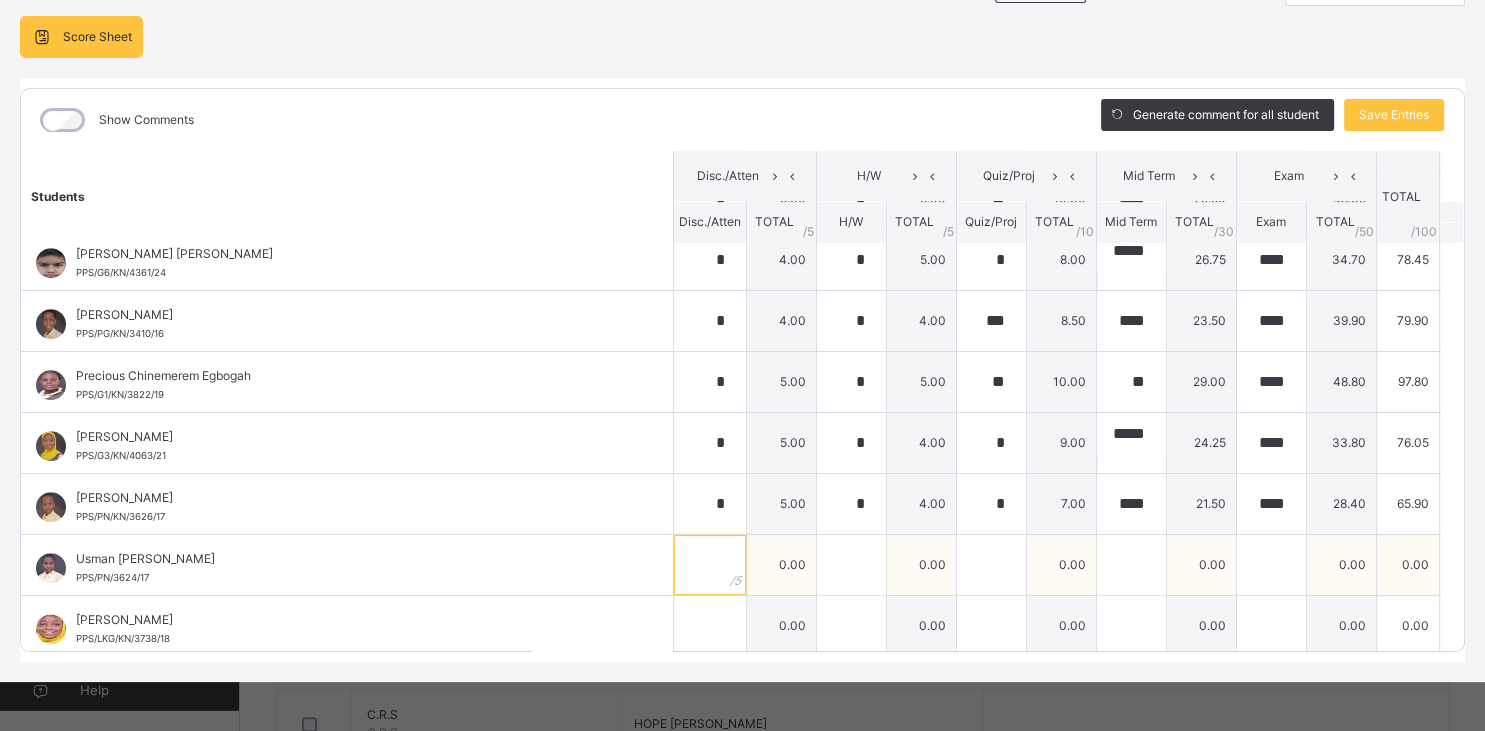 type on "*" 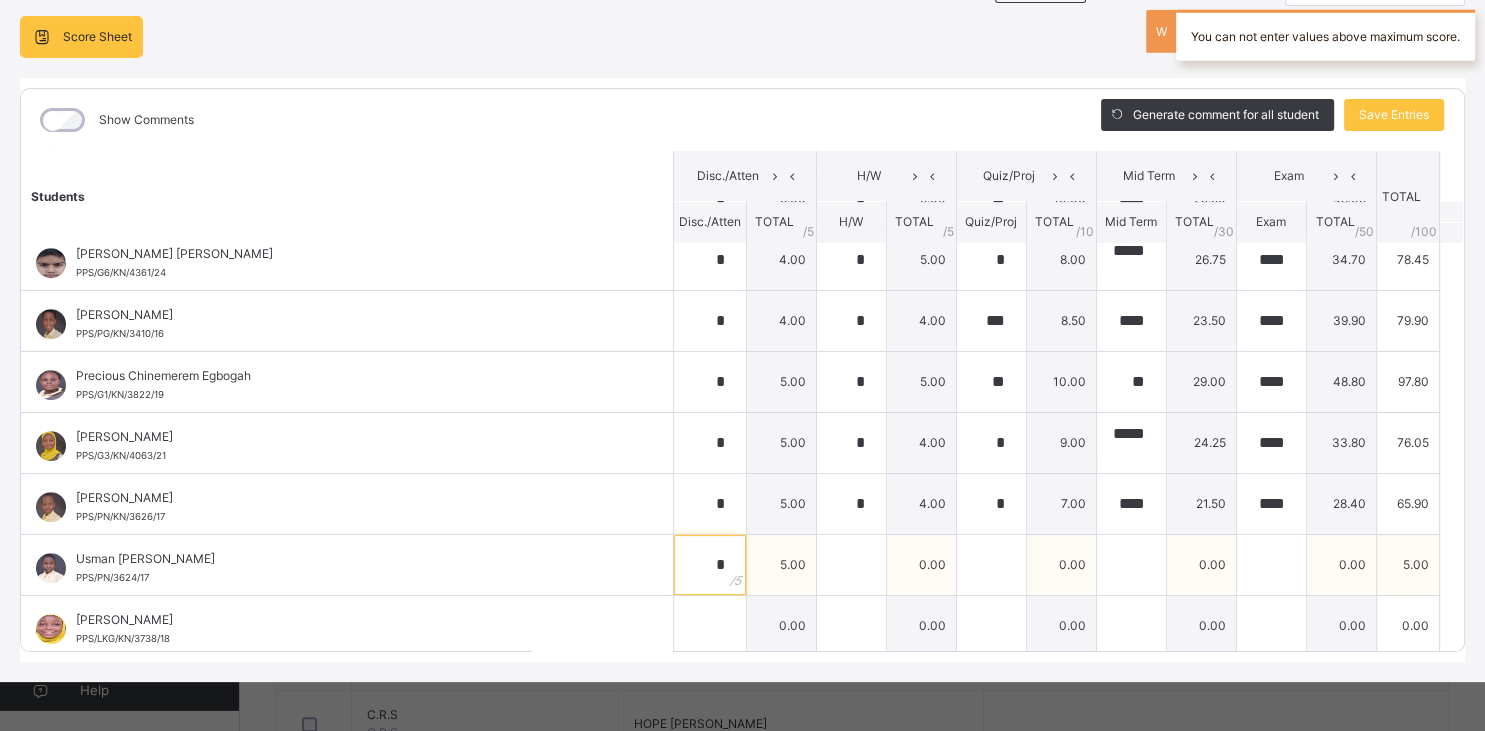 type on "*" 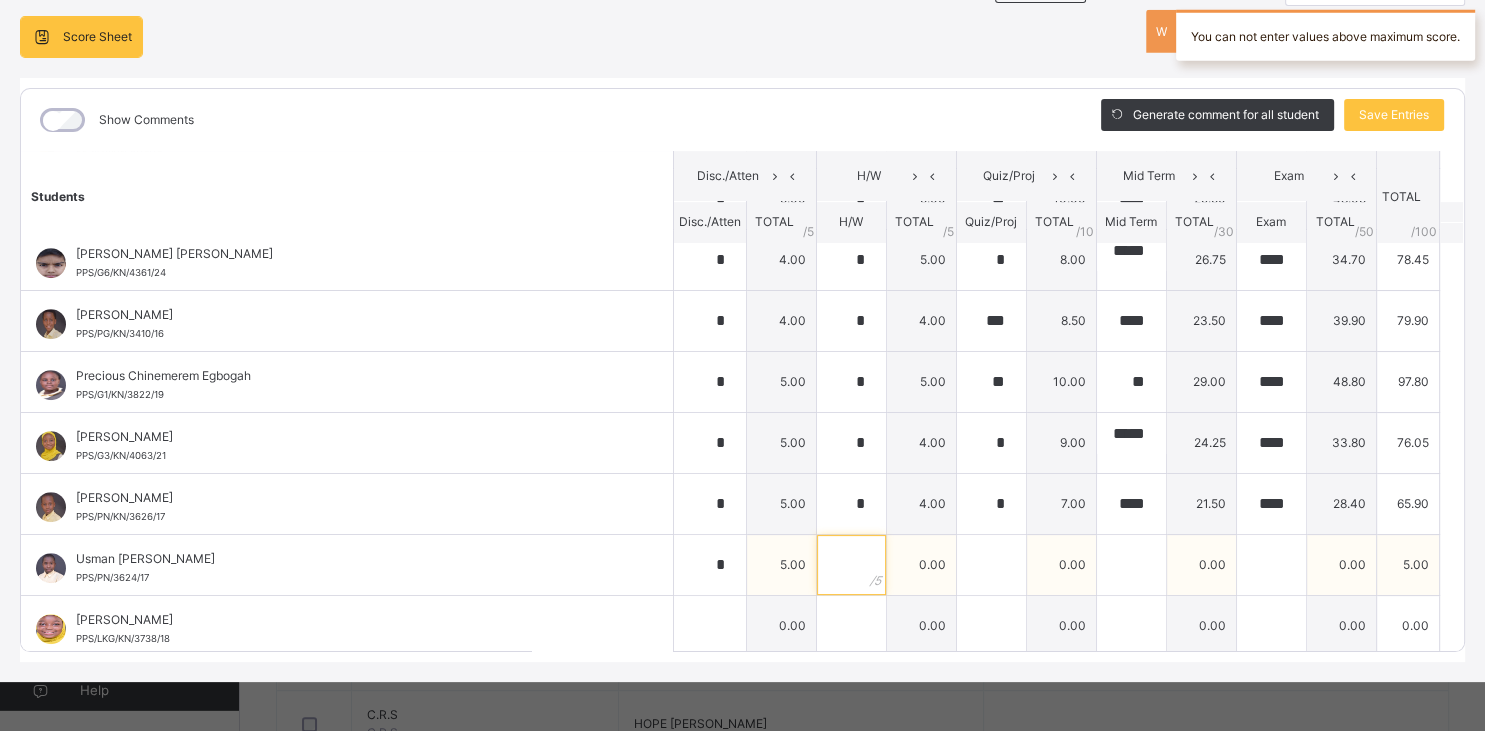 click at bounding box center (851, 565) 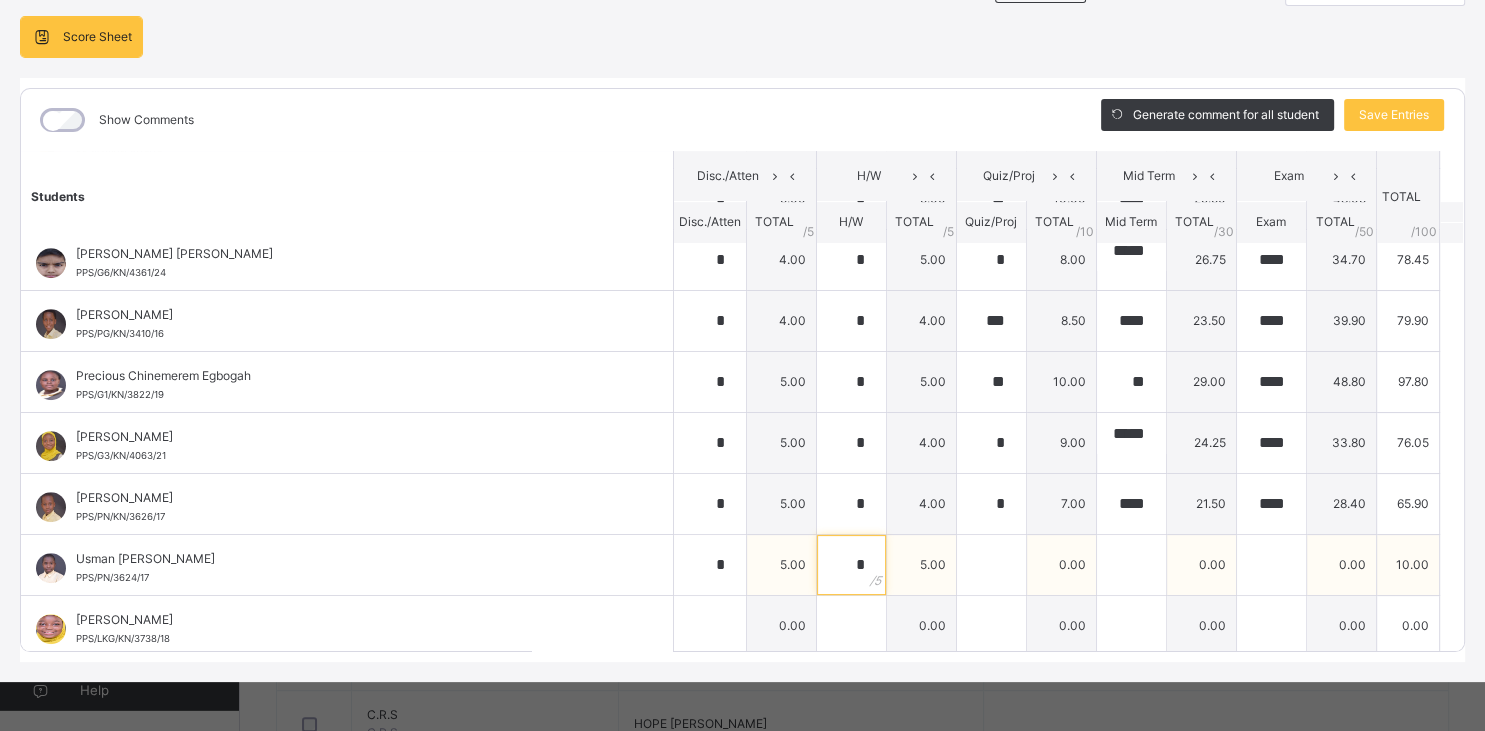 type on "*" 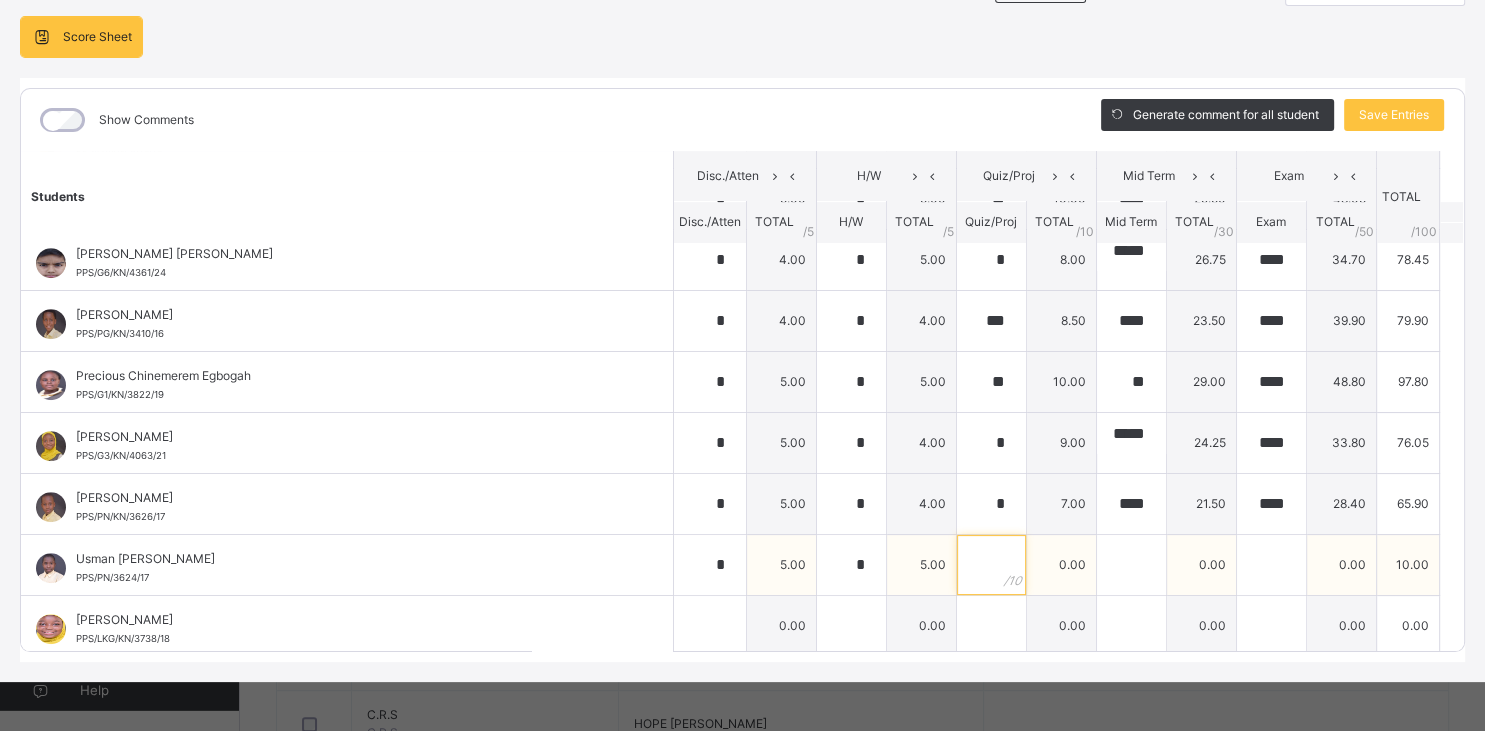 click at bounding box center [991, 565] 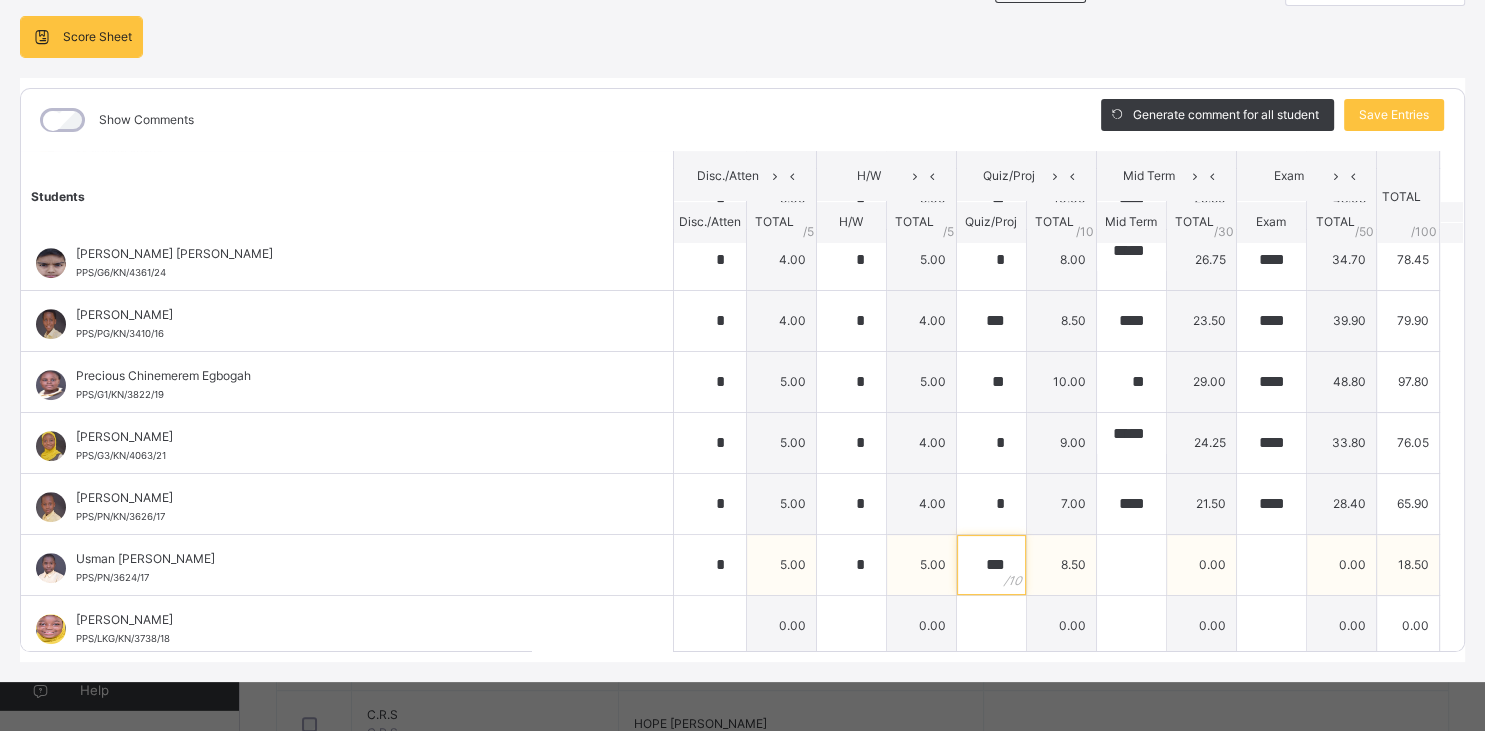 type on "***" 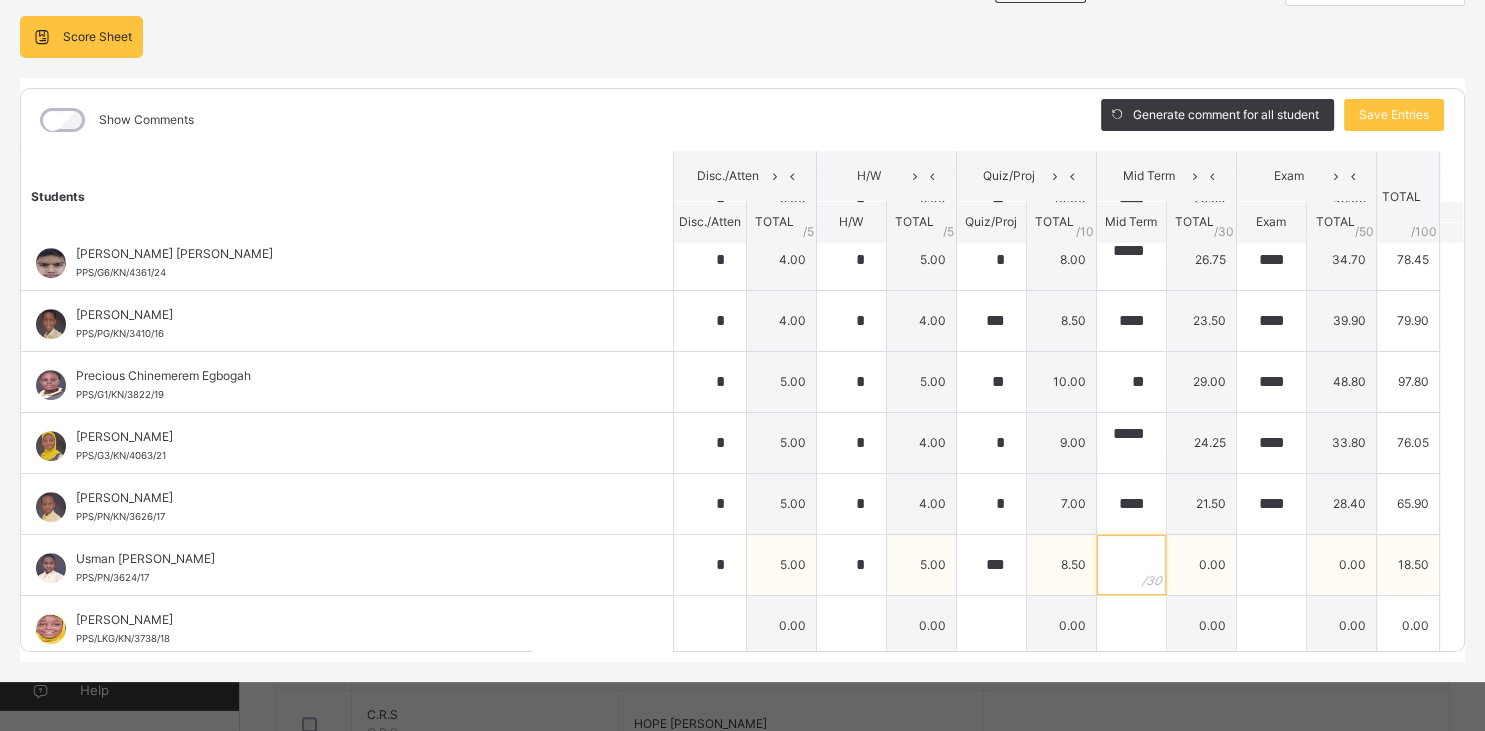 click at bounding box center (1131, 565) 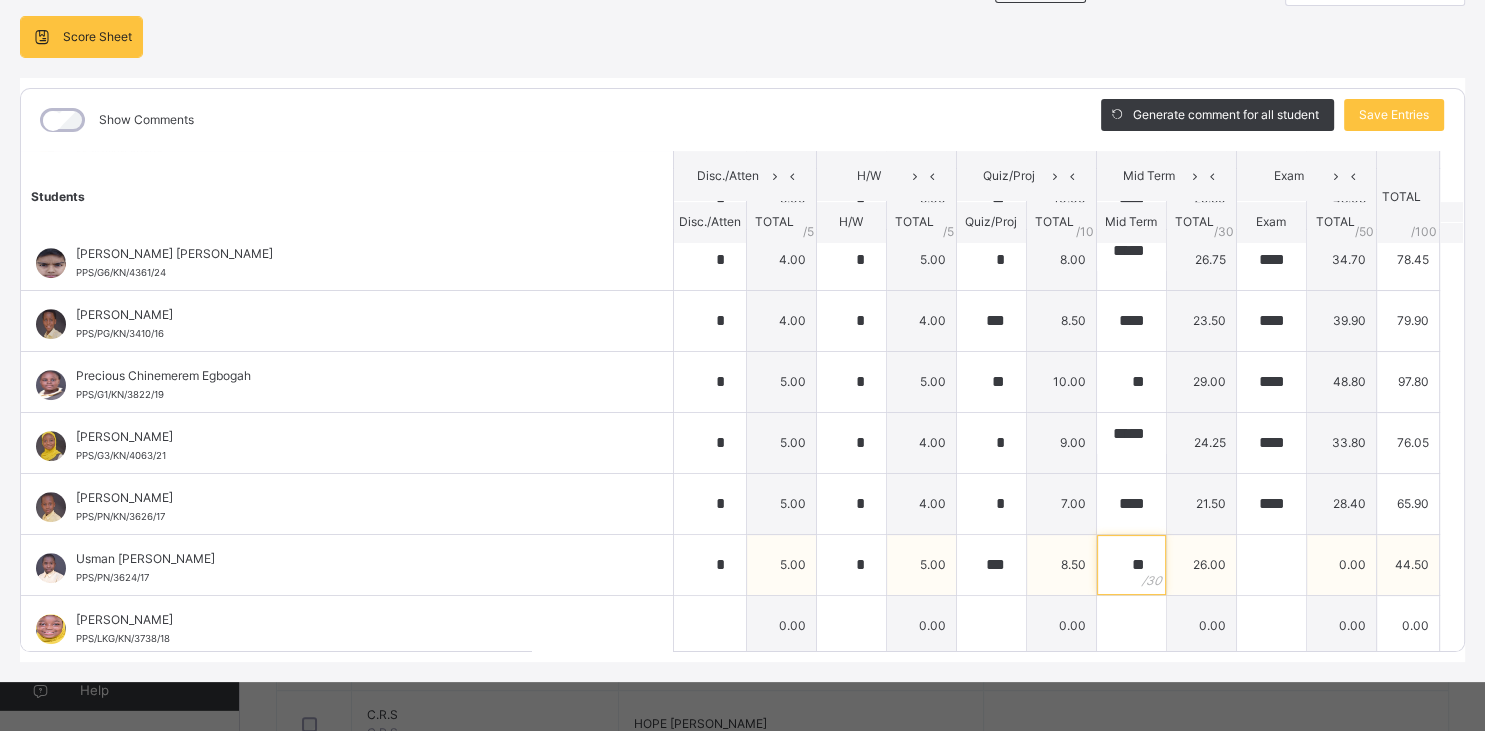 type on "**" 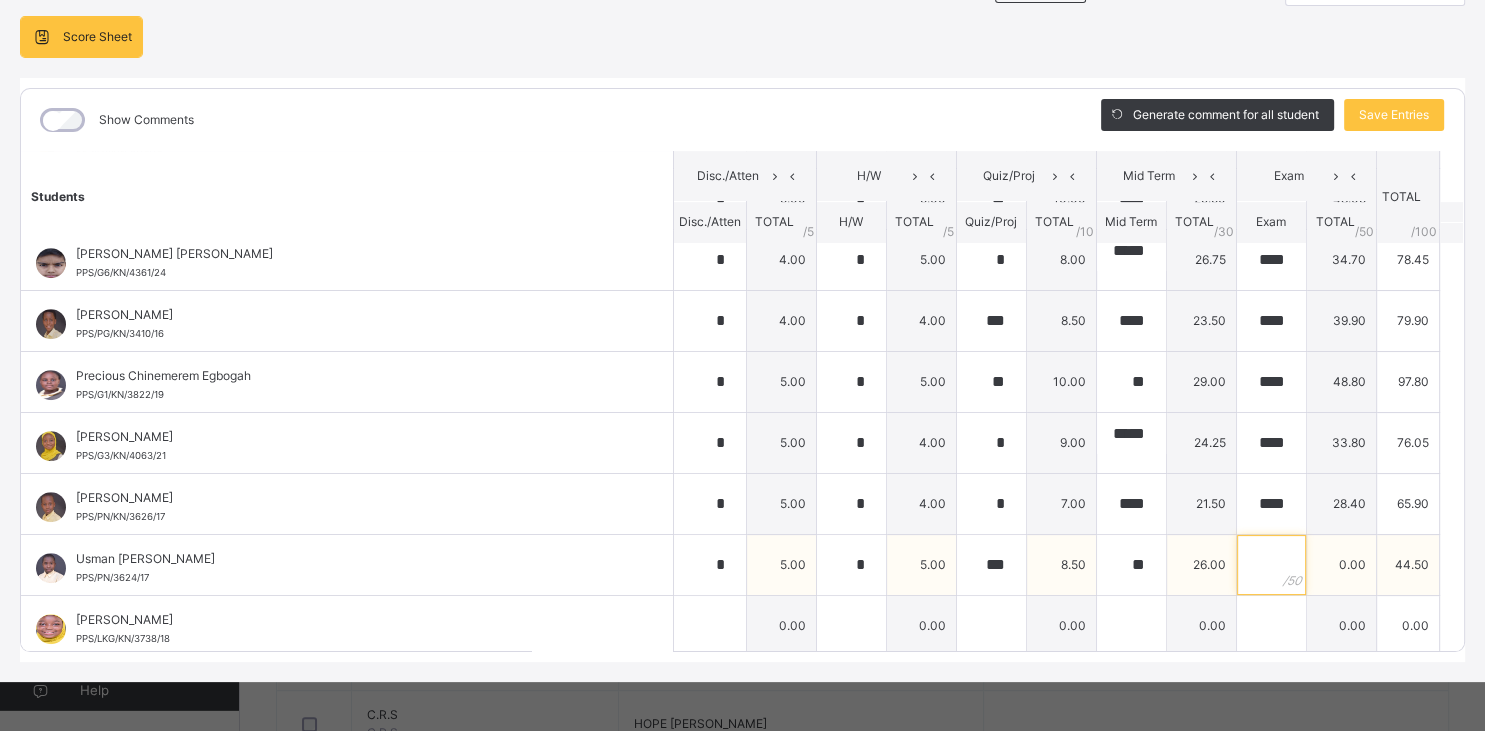 click at bounding box center (1271, 565) 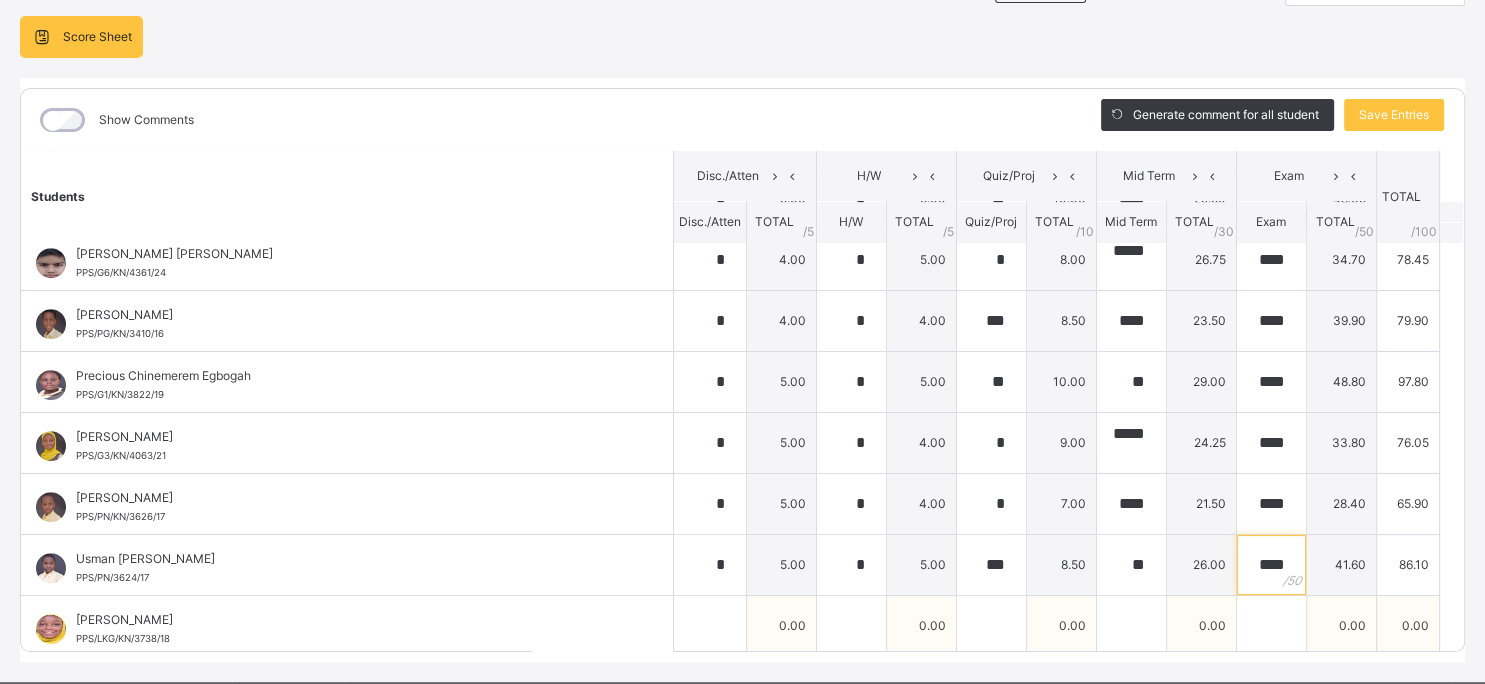 type on "****" 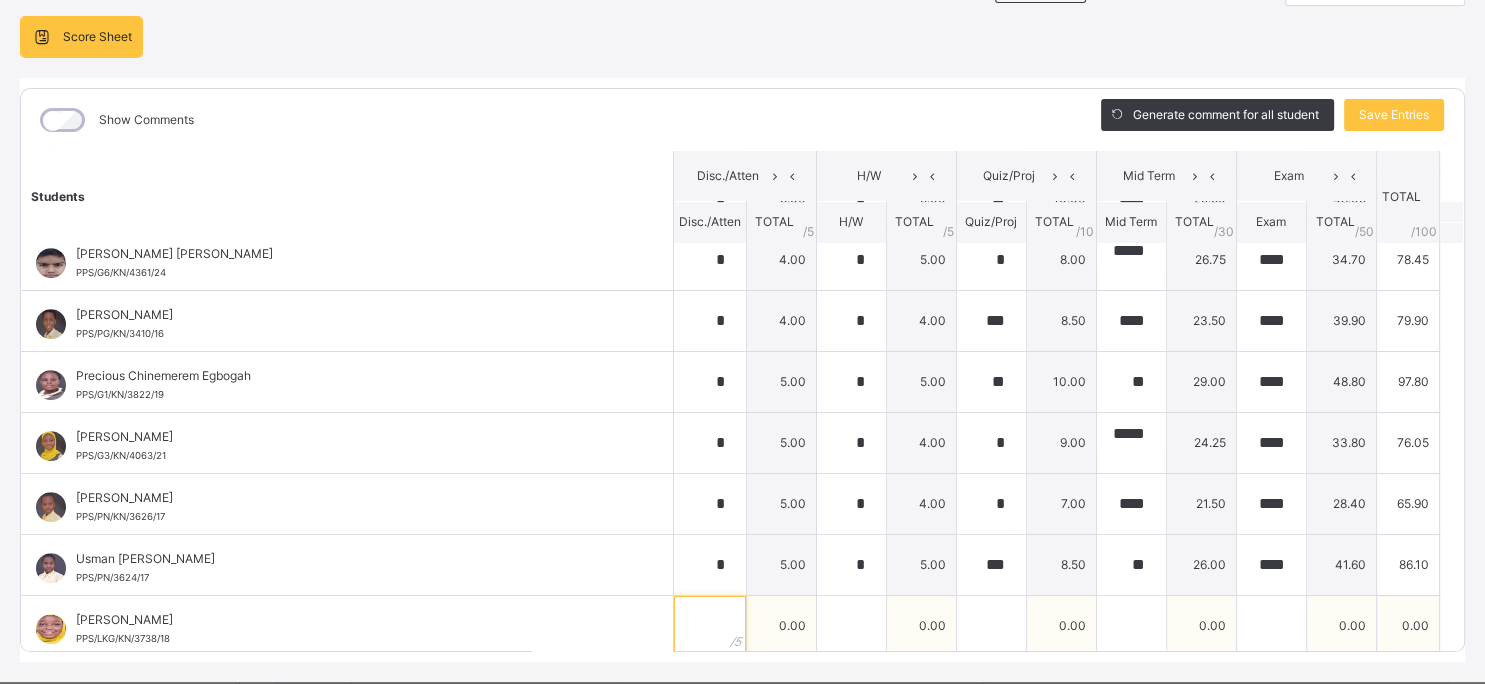click at bounding box center (710, 626) 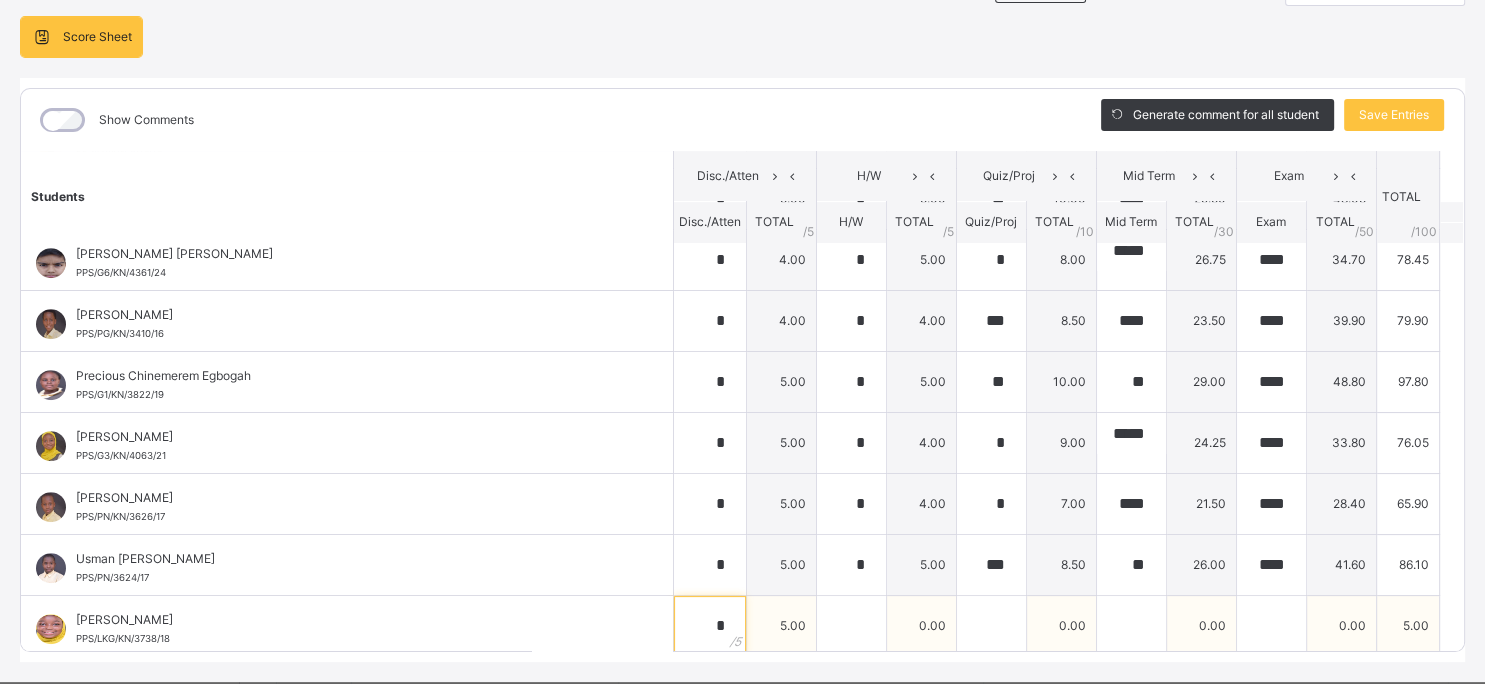 type on "*" 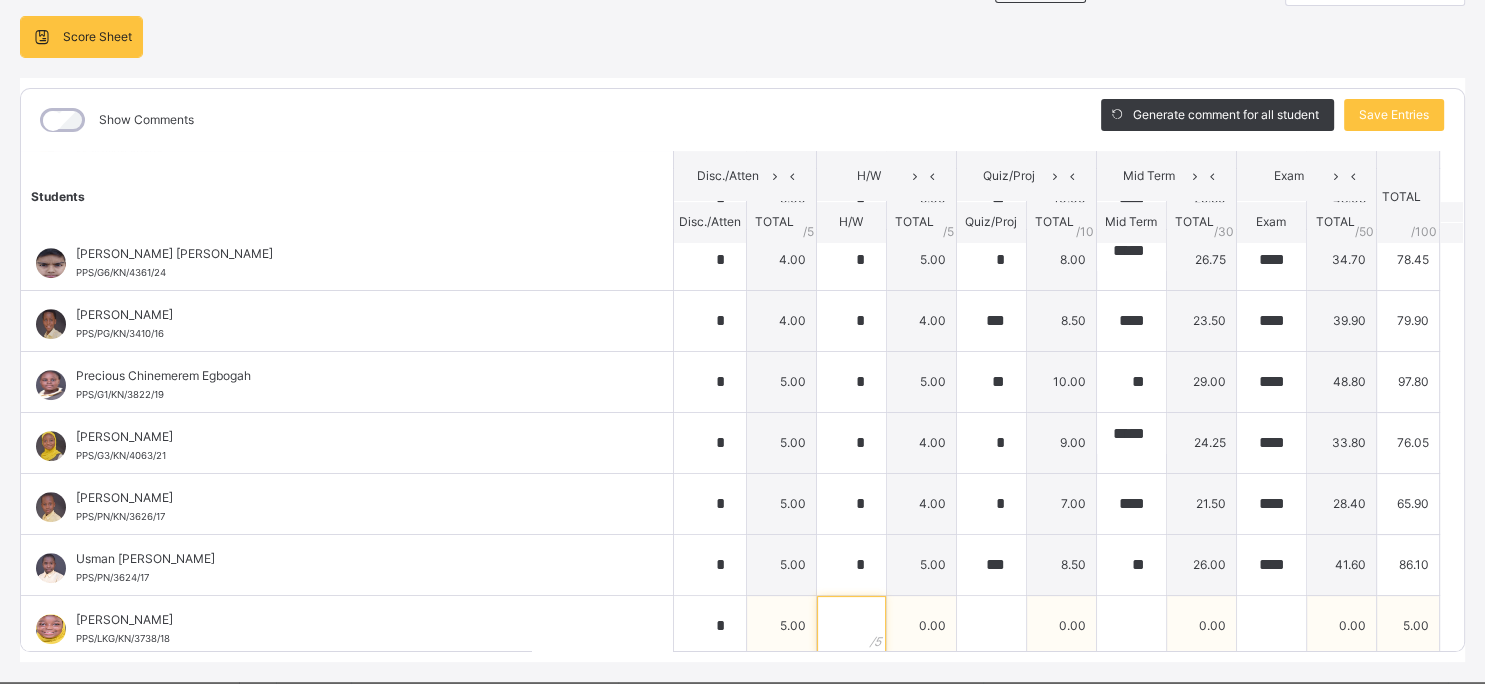 click at bounding box center [851, 626] 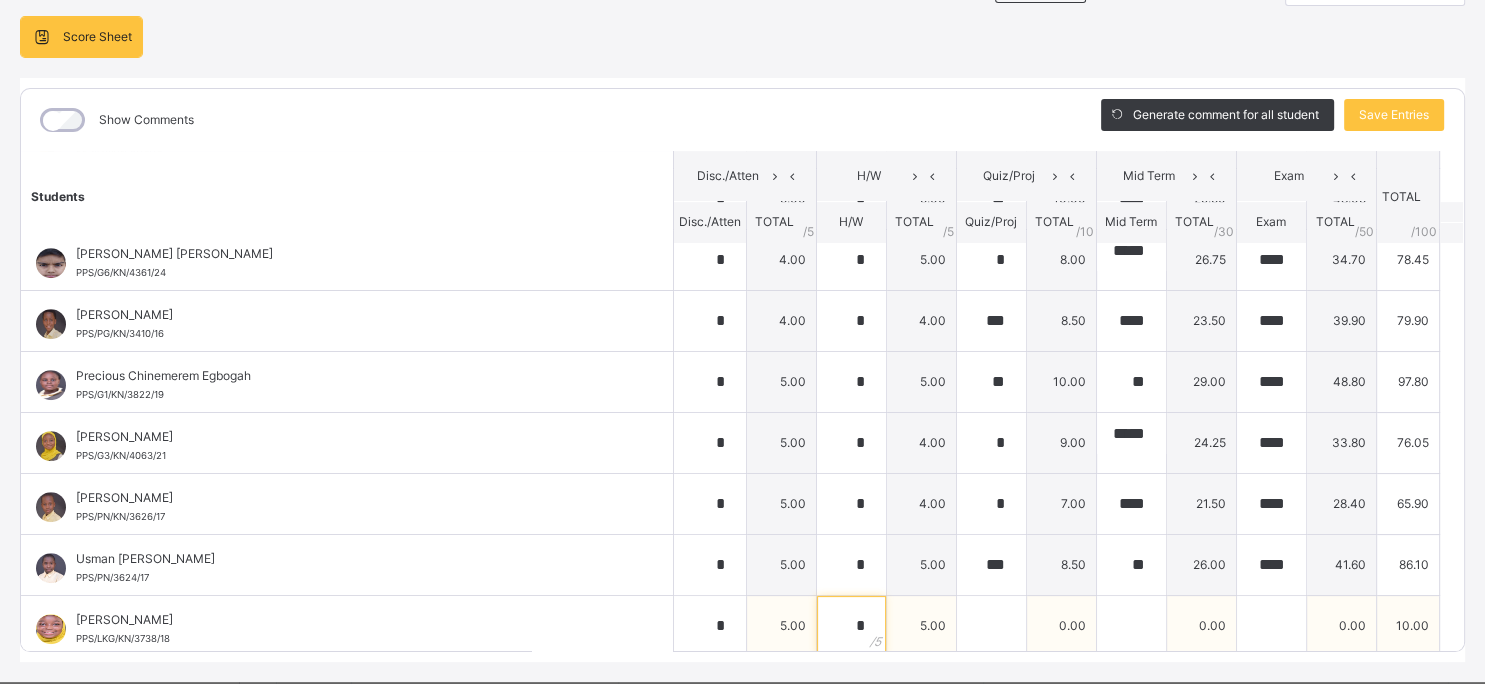 type on "*" 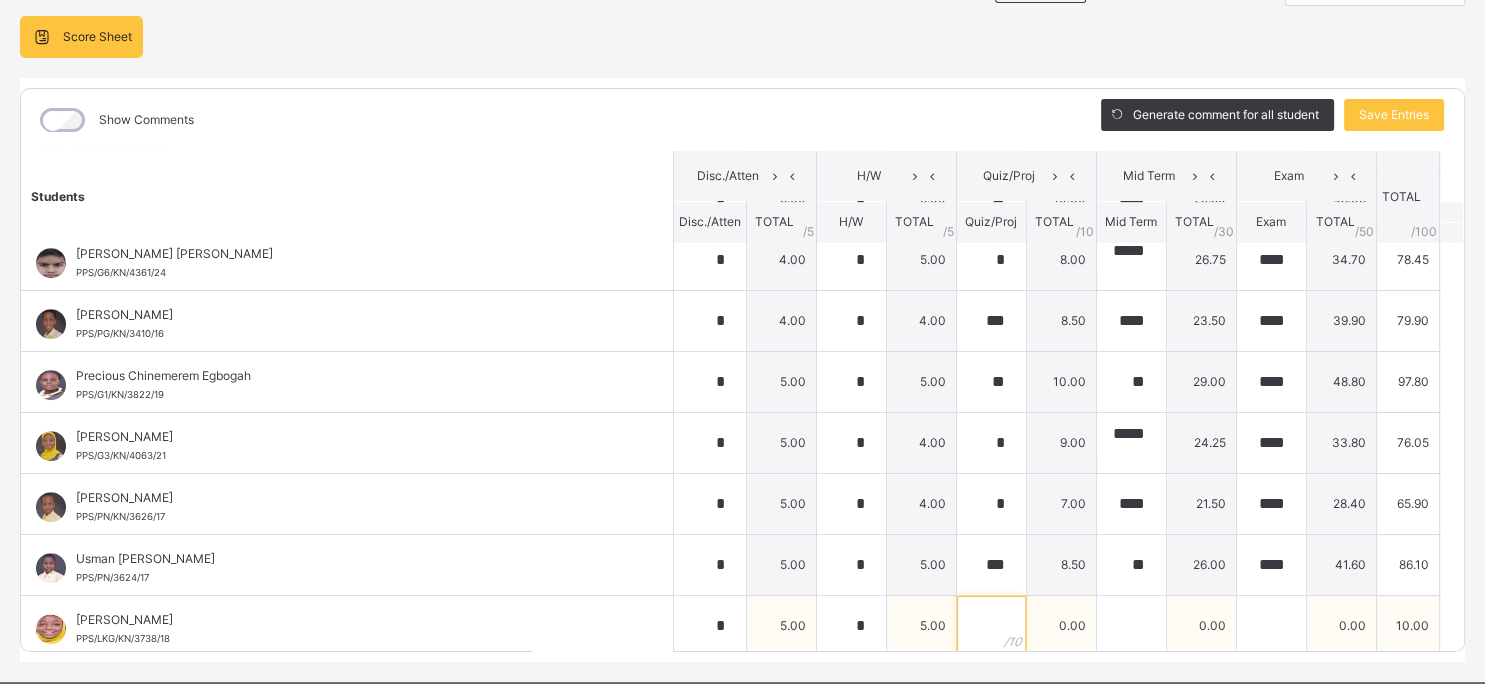 click at bounding box center [991, 626] 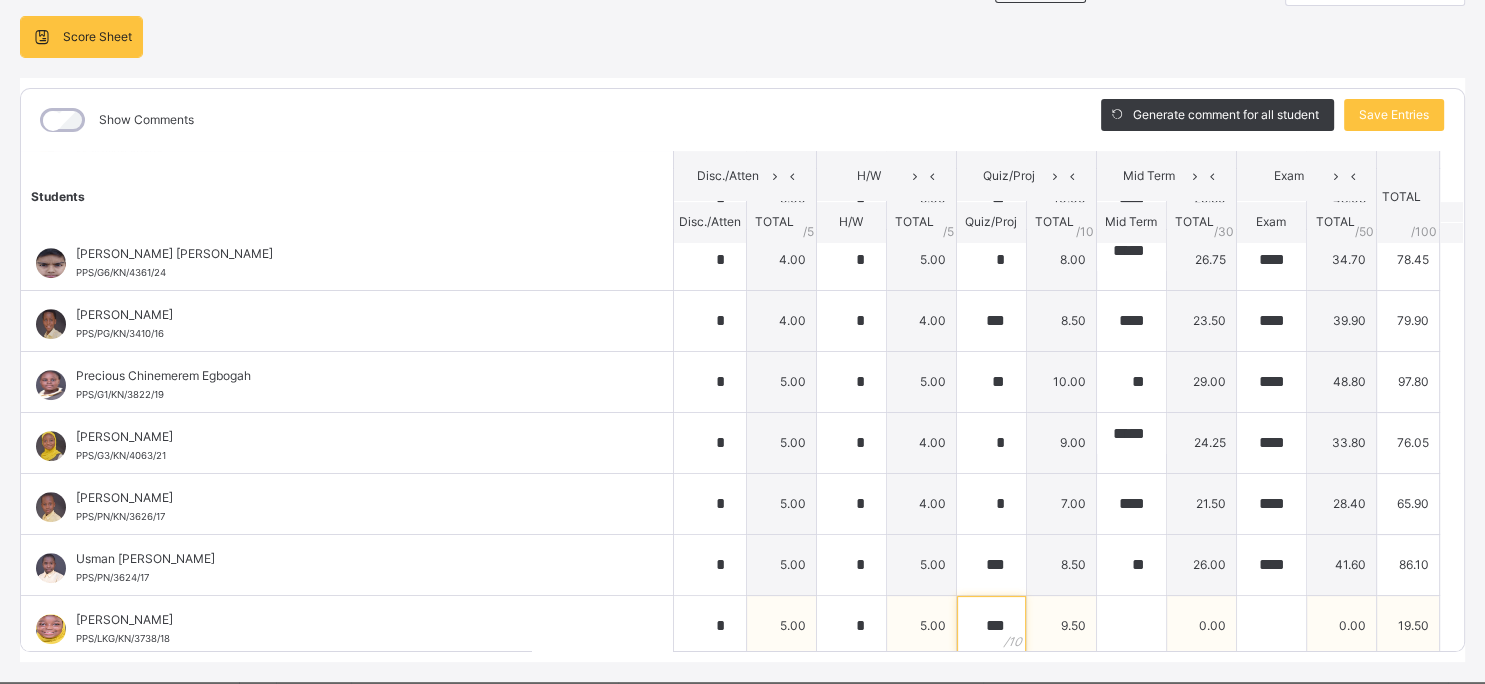 type on "***" 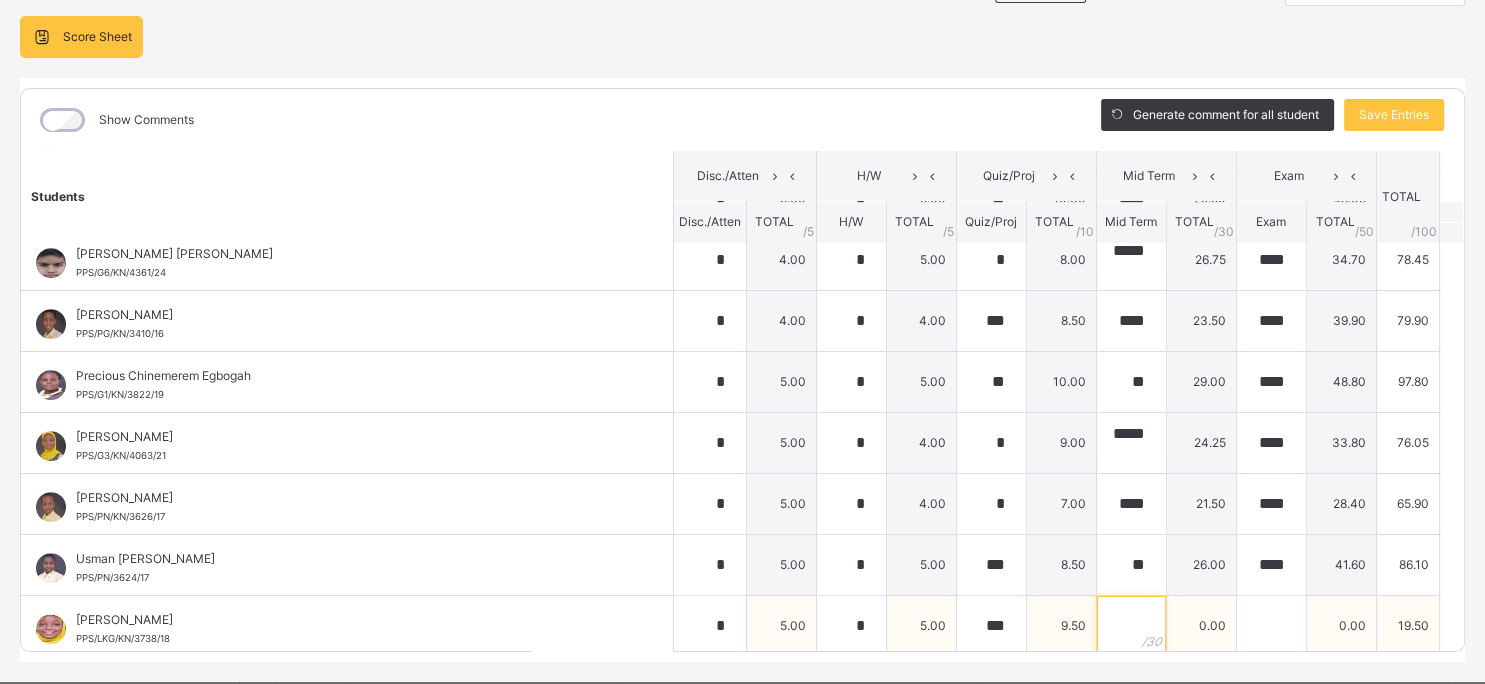 click at bounding box center [1131, 626] 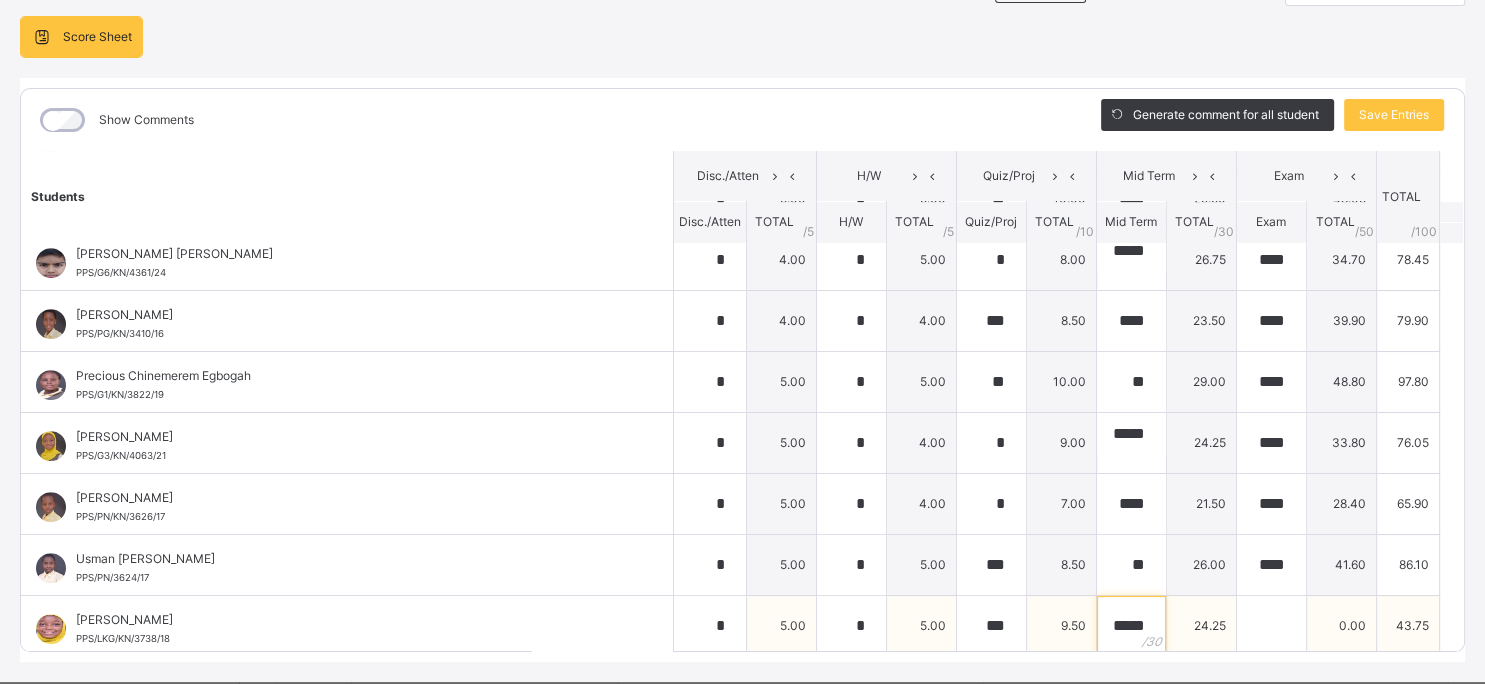 scroll, scrollTop: 0, scrollLeft: 3, axis: horizontal 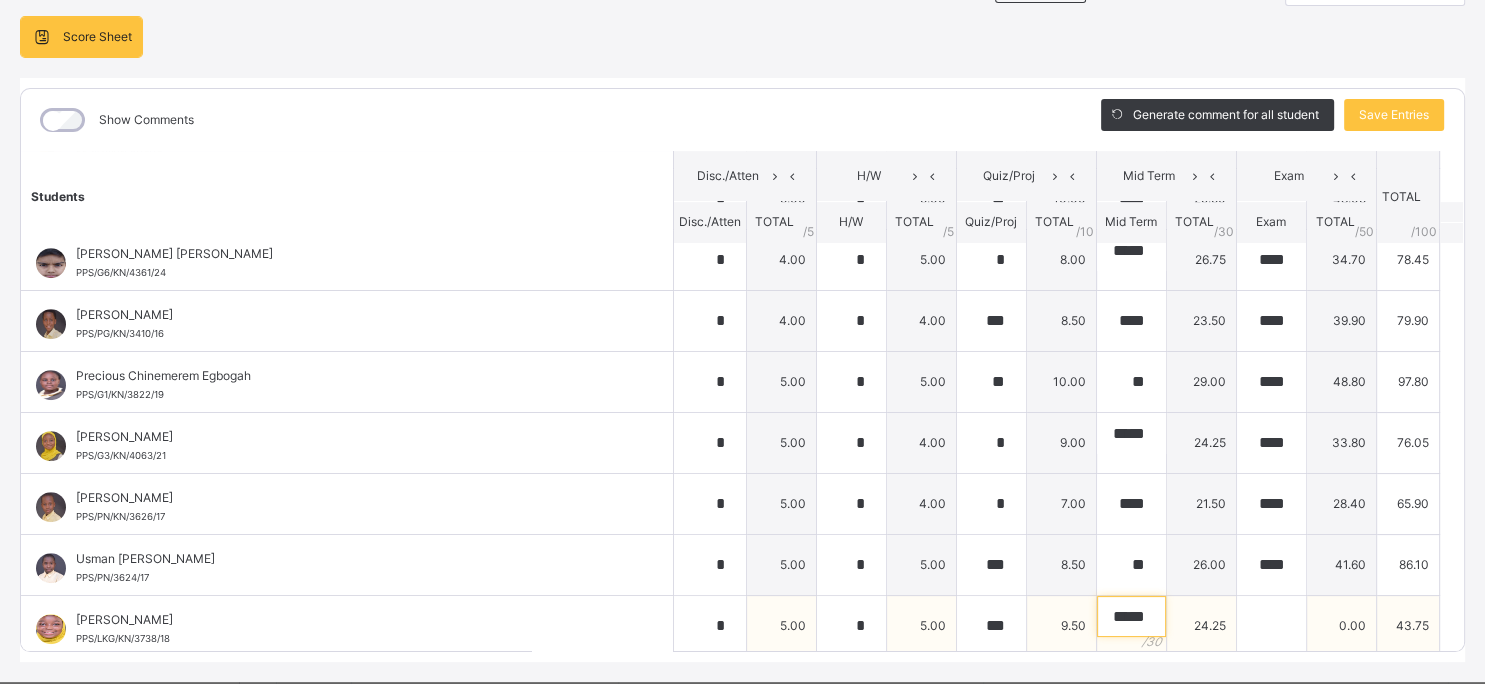 type on "*****" 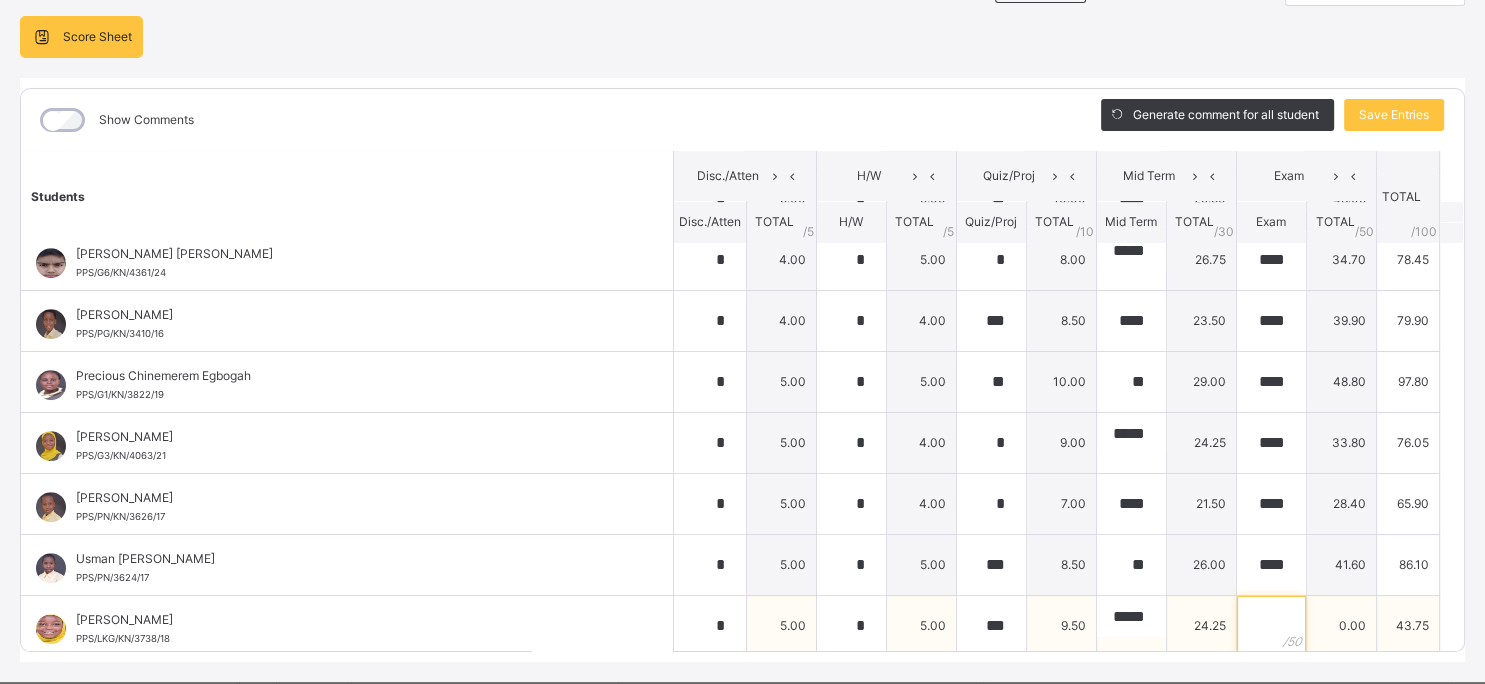 scroll, scrollTop: 0, scrollLeft: 3, axis: horizontal 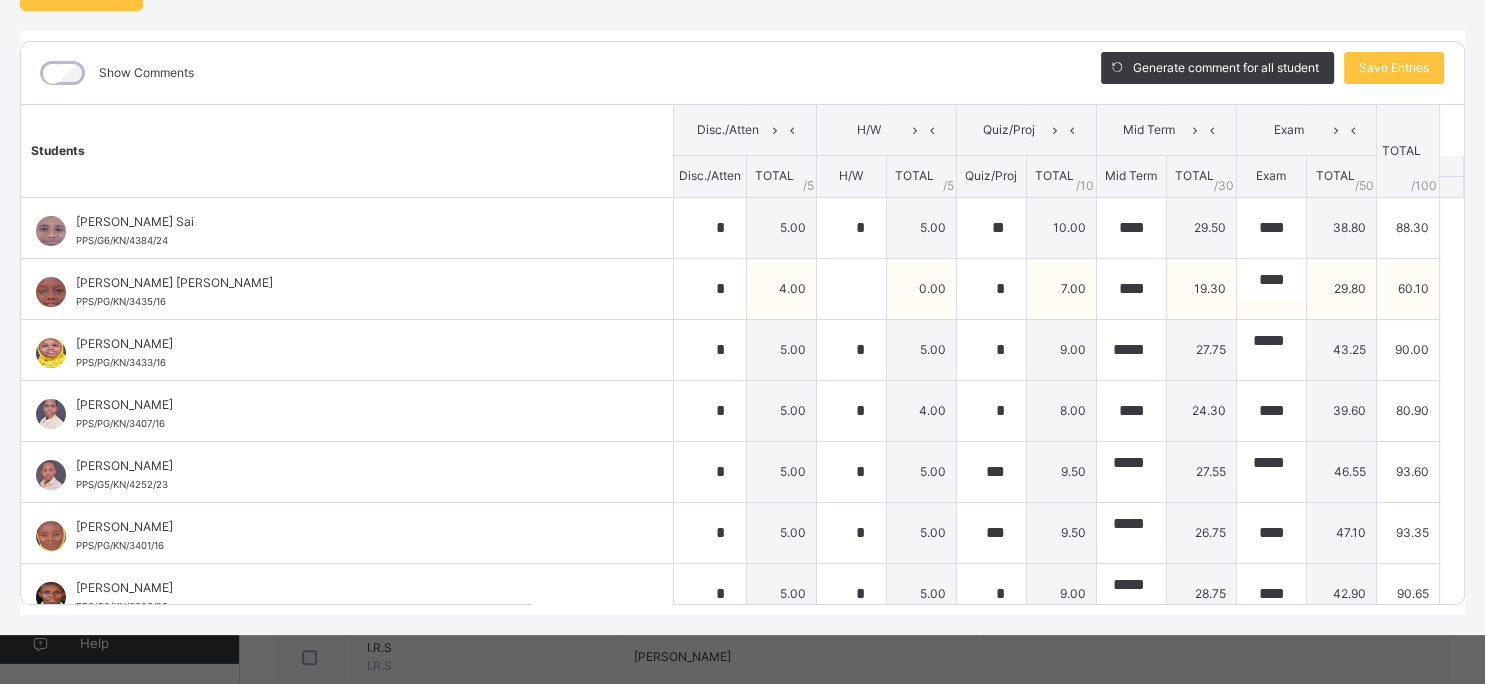 type on "****" 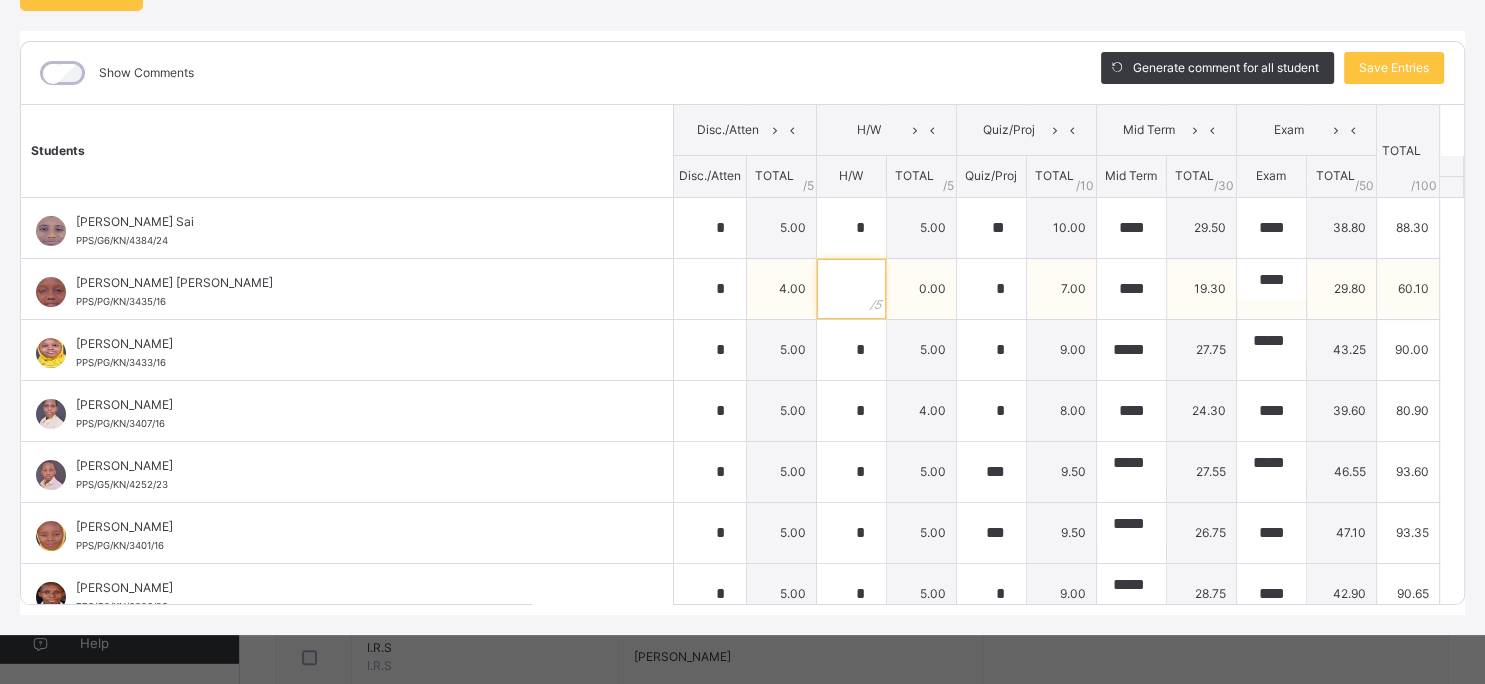 click at bounding box center (851, 289) 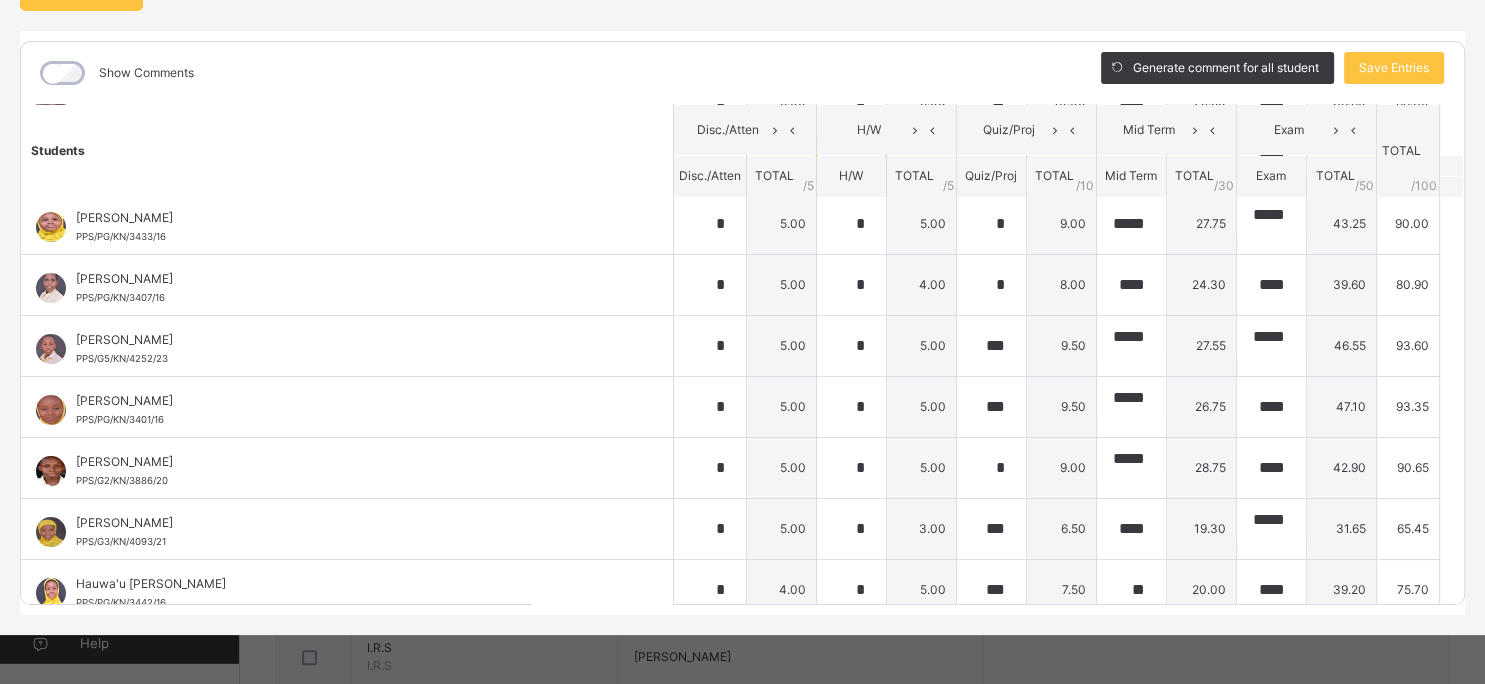 scroll, scrollTop: 0, scrollLeft: 0, axis: both 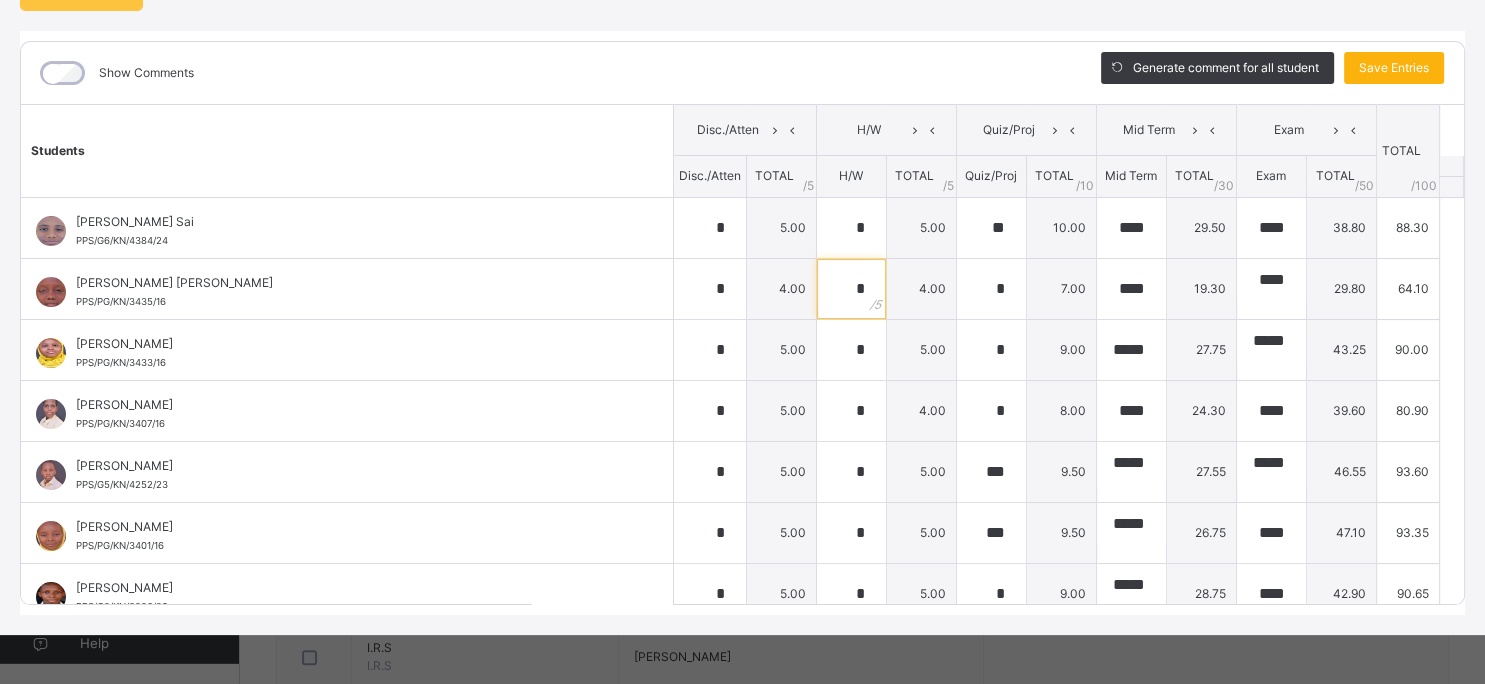 type on "*" 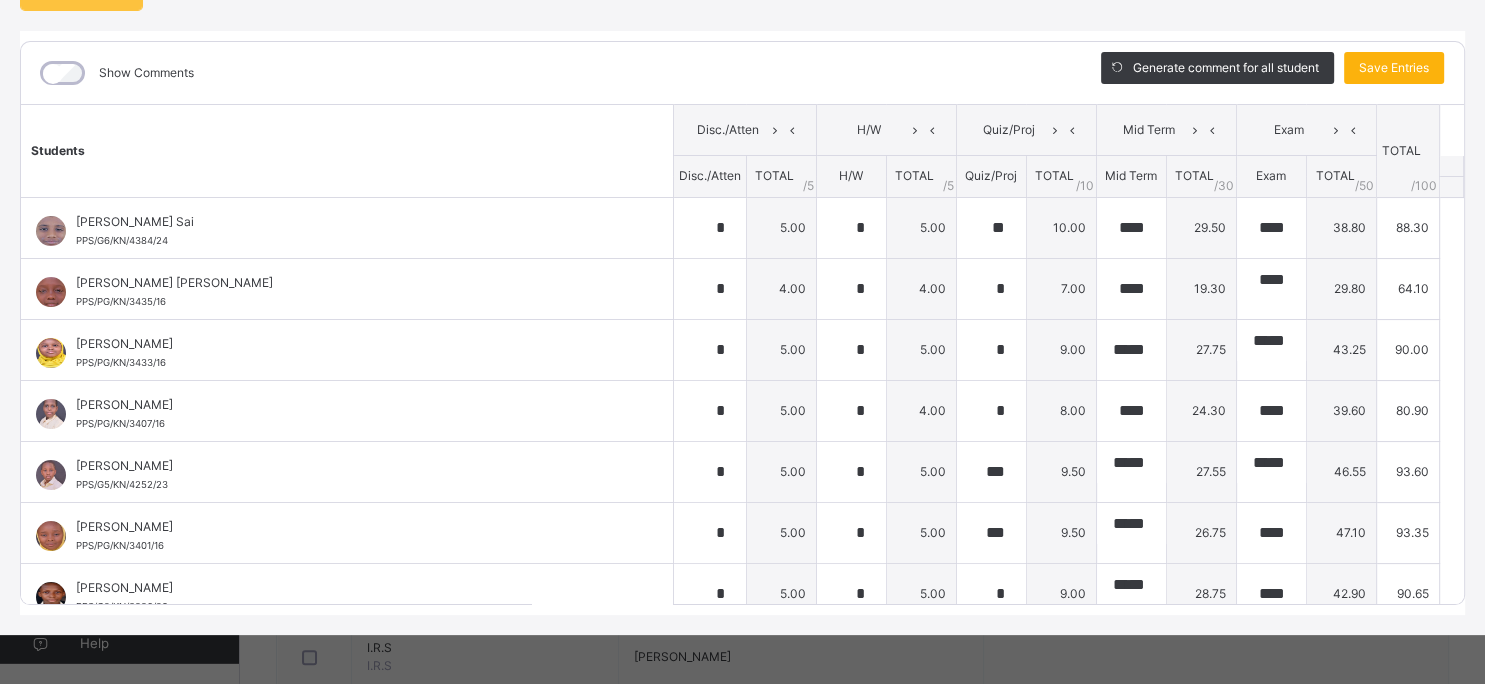 click on "Save Entries" at bounding box center [1394, 68] 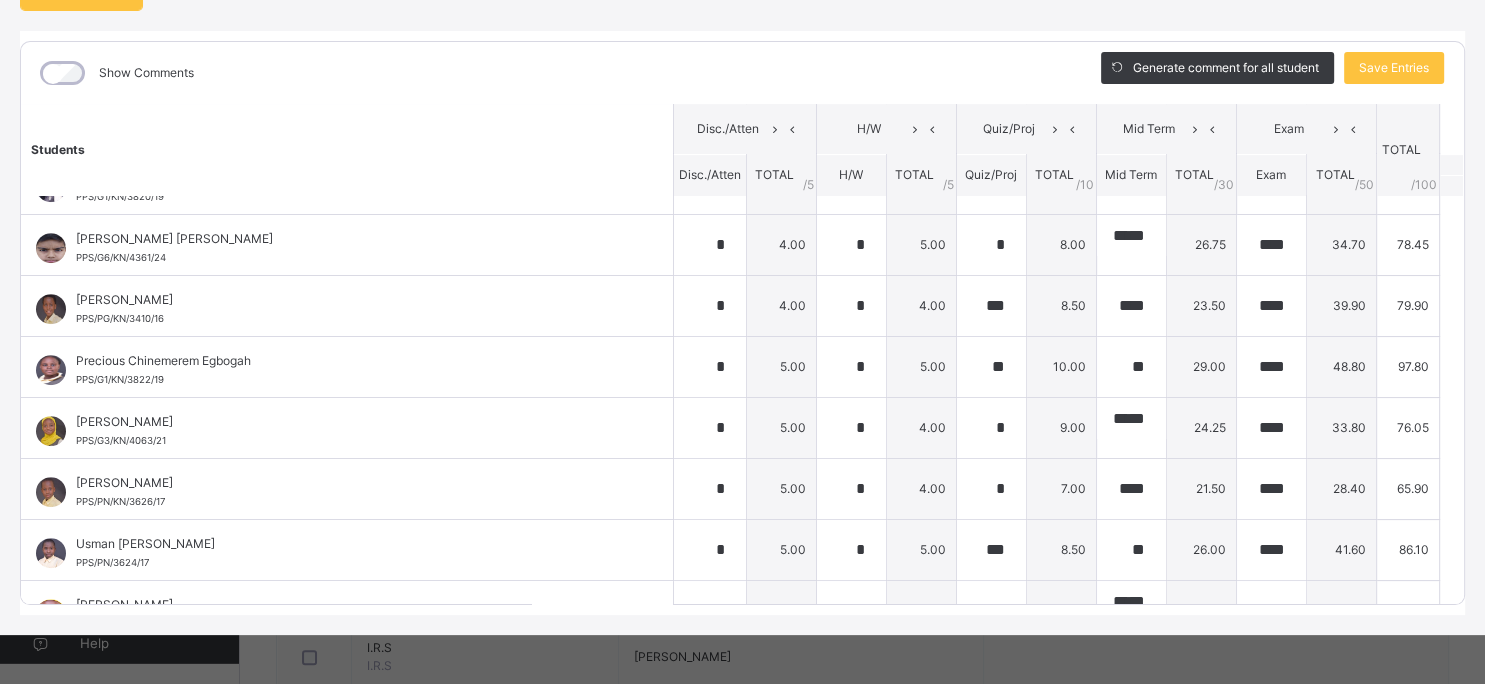scroll, scrollTop: 930, scrollLeft: 0, axis: vertical 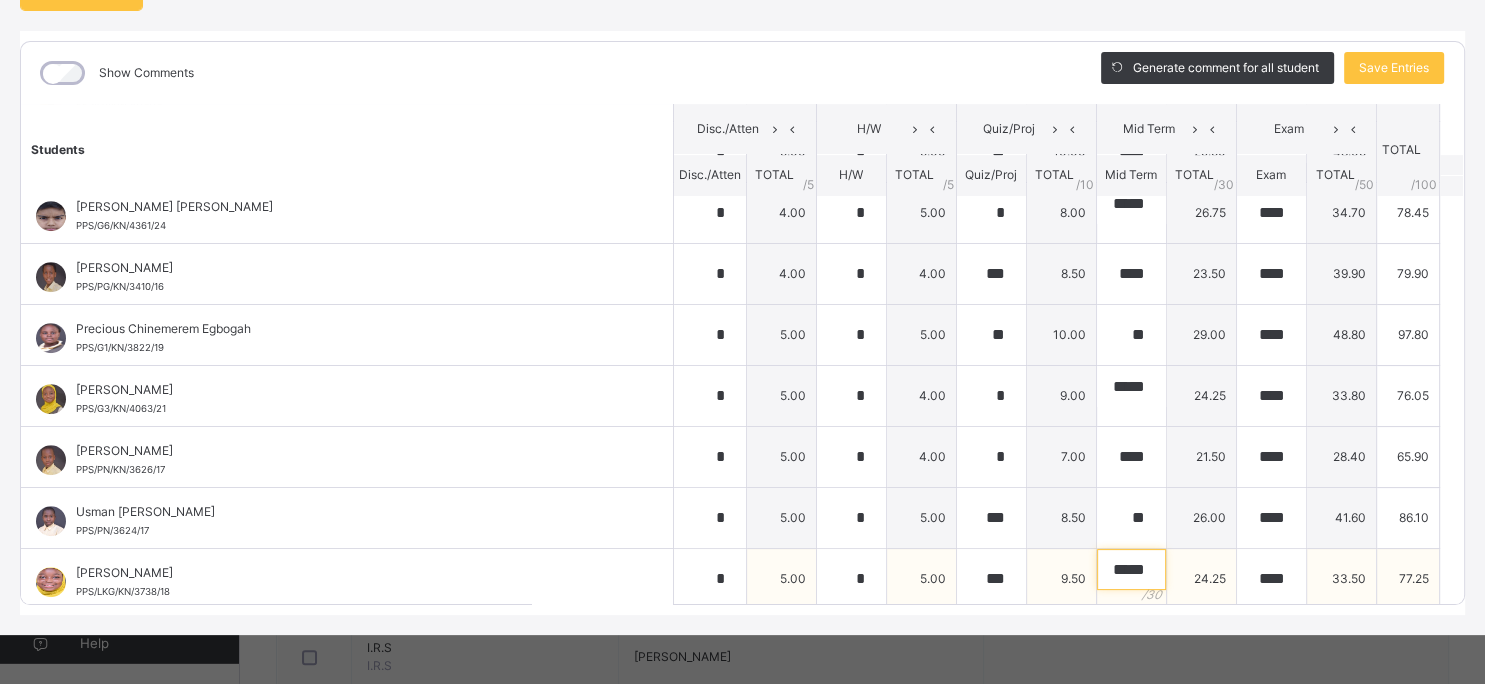 click on "*****" at bounding box center [1131, 570] 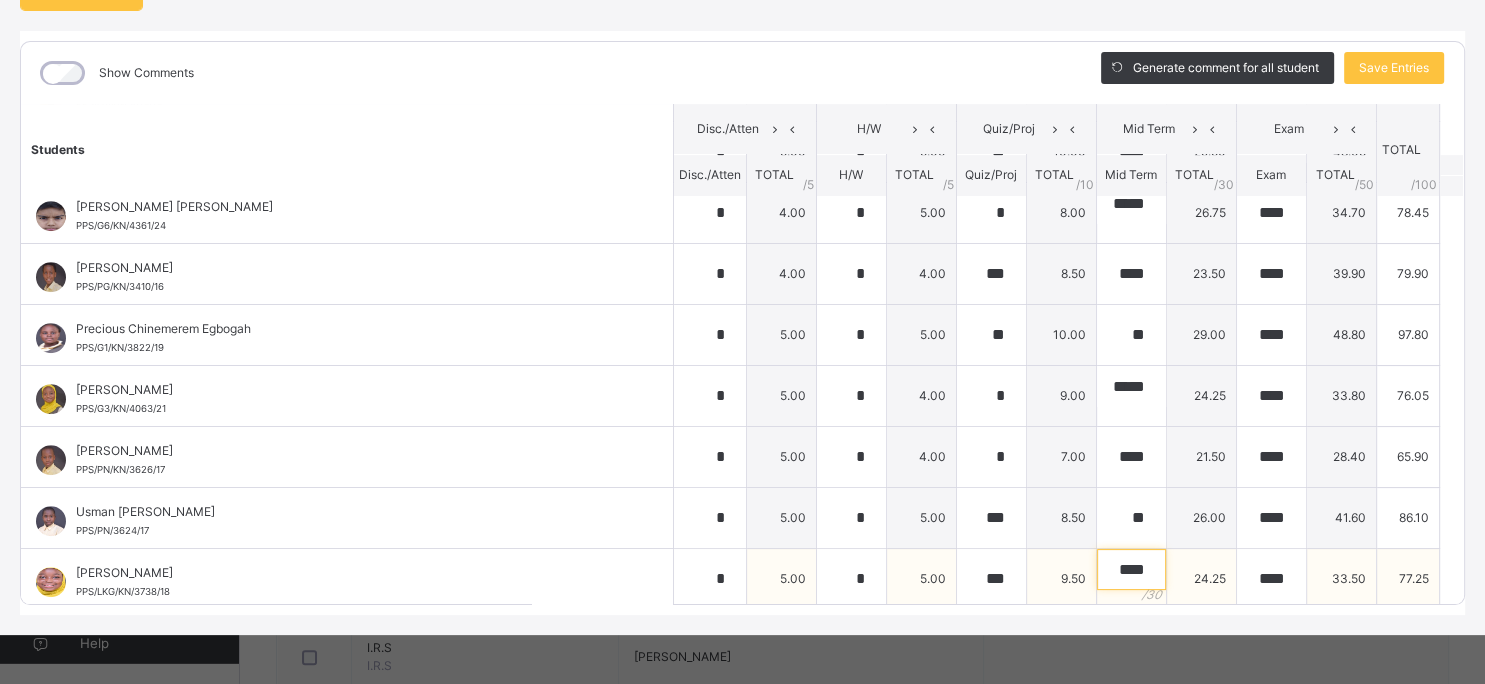 scroll, scrollTop: 0, scrollLeft: 0, axis: both 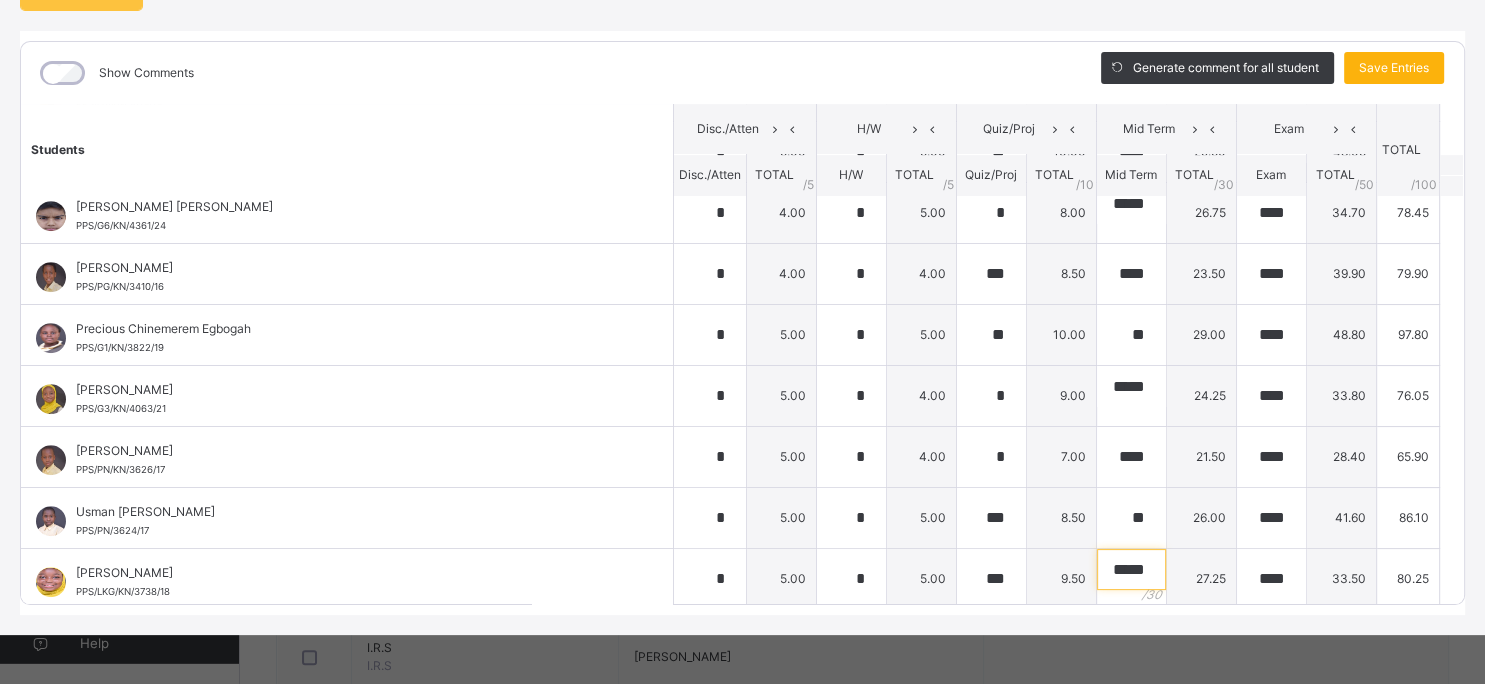 type on "*****" 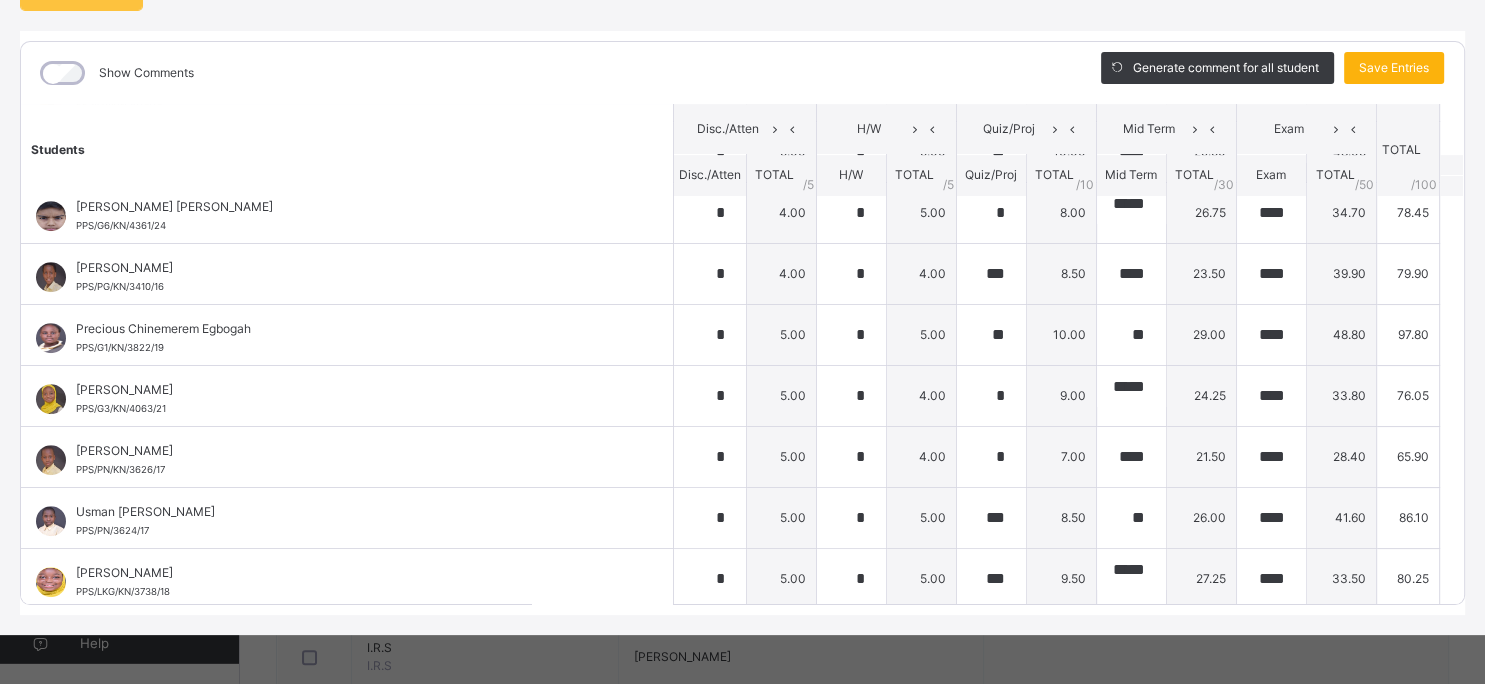 click on "Save Entries" at bounding box center [1394, 68] 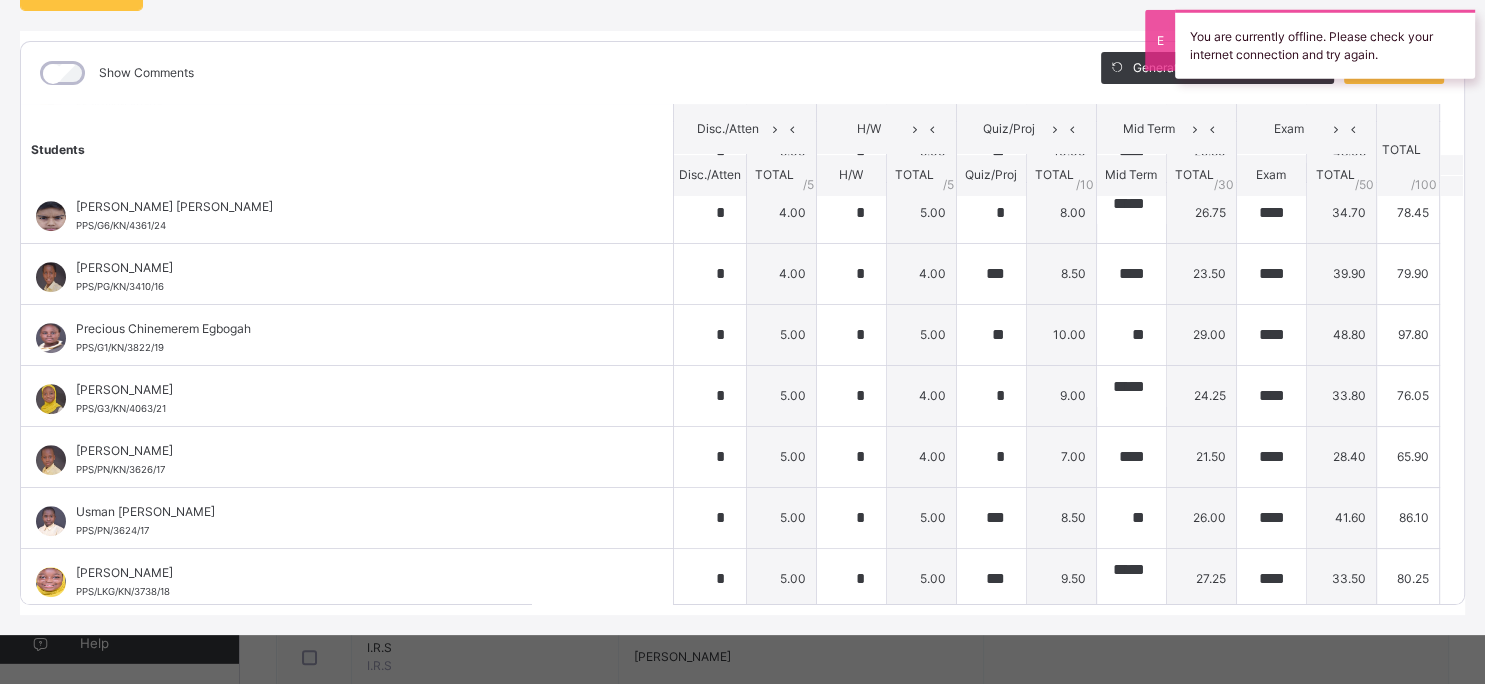 click on "Show Comments" at bounding box center (546, 73) 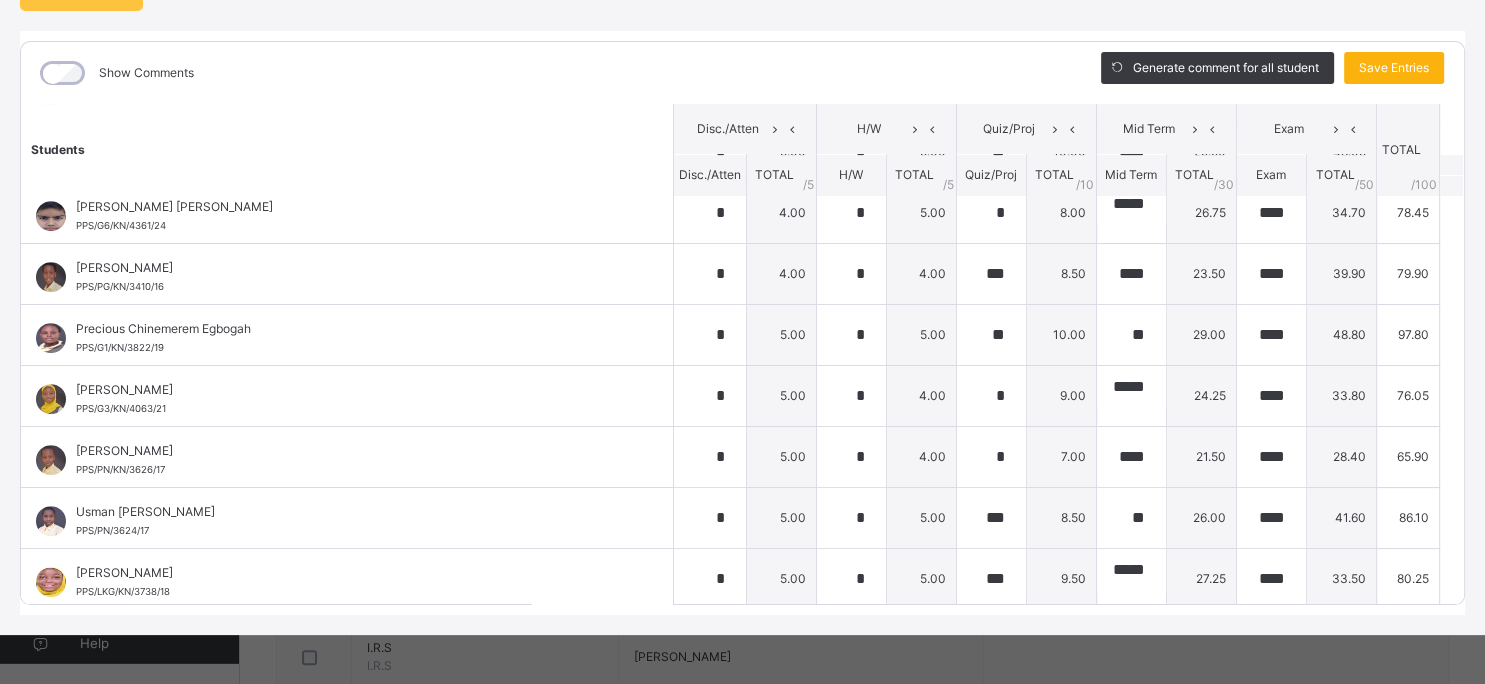 click on "Save Entries" at bounding box center [1394, 68] 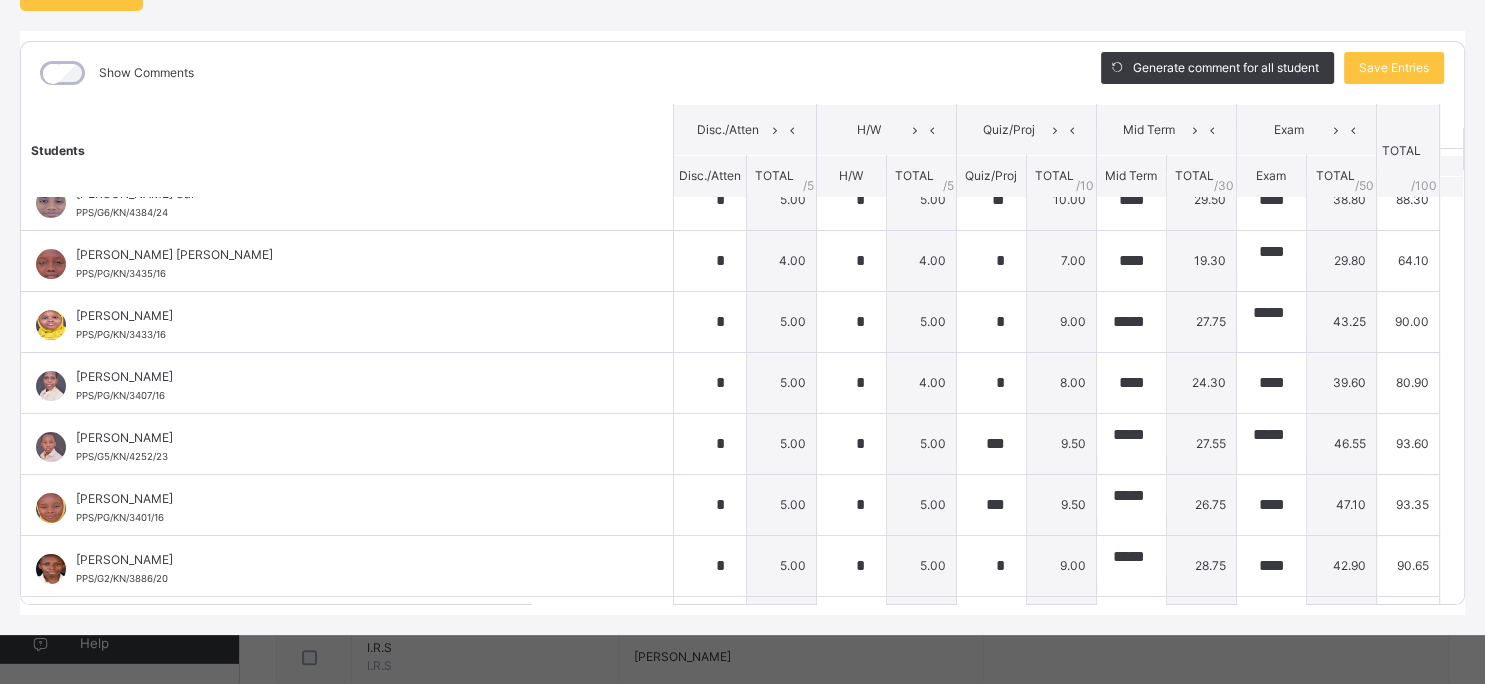 scroll, scrollTop: 0, scrollLeft: 0, axis: both 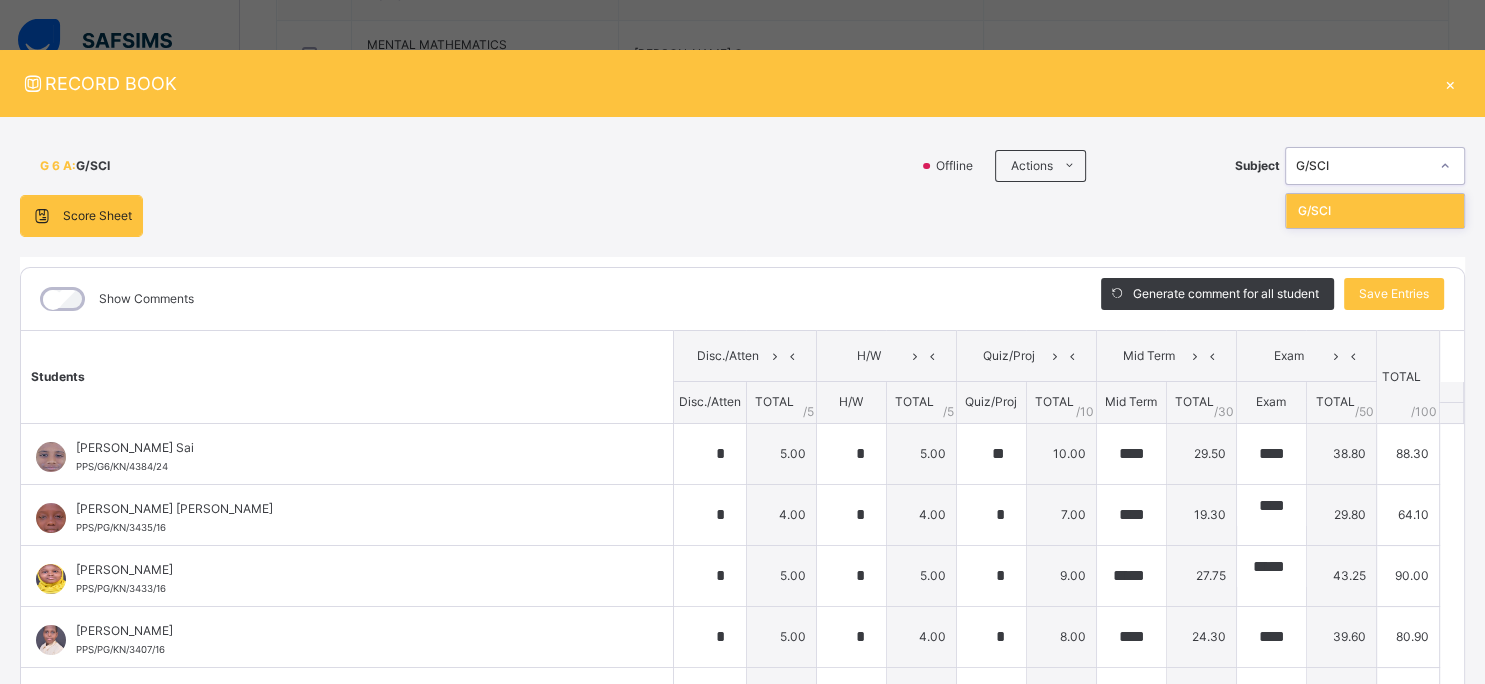 click 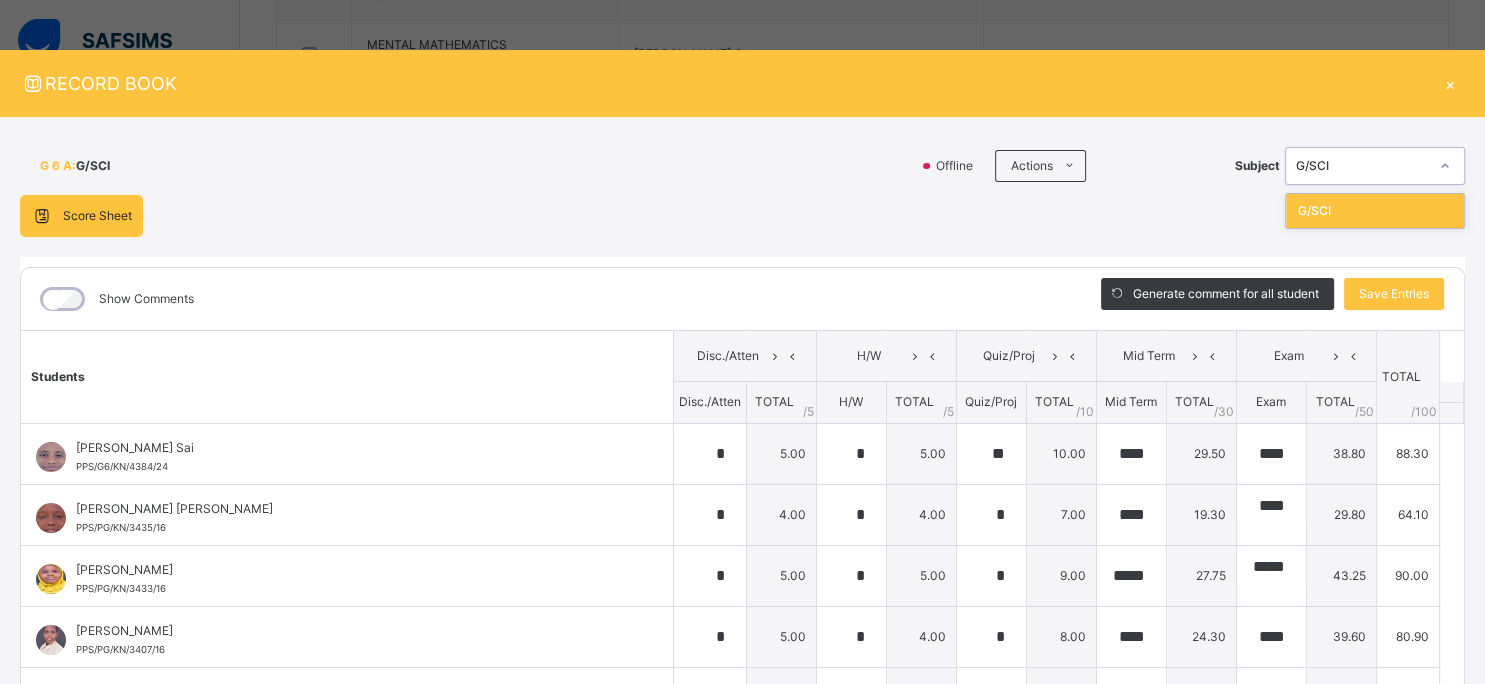 click on "Score Sheet Score Sheet Show Comments   Generate comment for all student   Save Entries Class Level:  G 6   A Subject:  G/SCI Session:  2024/2025 Session Session:  Third Term Students Disc./Atten H/W Quiz/Proj Mid Term  Exam TOTAL /100 Comment Disc./Atten TOTAL / 5 H/W TOTAL / 5 Quiz/Proj TOTAL / 10 Mid Term  TOTAL / 30 Exam TOTAL / 50  [PERSON_NAME] Sai PPS/G6/KN/4384/24  [PERSON_NAME] Sai PPS/G6/KN/4384/24 * 5.00 * 5.00 ** 10.00 **** 29.50 **** 38.80 88.30 Generate comment 0 / 250   ×   Subject Teacher’s Comment Generate and see in full the comment developed by the AI with an option to regenerate the comment JS  [PERSON_NAME] Sai   PPS/G6/KN/4384/24   Total 88.30  / 100.00 [PERSON_NAME] Bot   Regenerate     Use this comment   [PERSON_NAME] [PERSON_NAME] PPS/PG/KN/3435/16 [PERSON_NAME] [PERSON_NAME] PPS/PG/KN/3435/16 * 4.00 * 4.00 * 7.00 **** 19.30 **** 29.80 64.10 Generate comment 0 / 250   ×   Subject Teacher’s Comment Generate and see in full the comment developed by the AI with an option to regenerate the comment [PERSON_NAME] [PERSON_NAME]     Total  /" at bounding box center [742, 518] 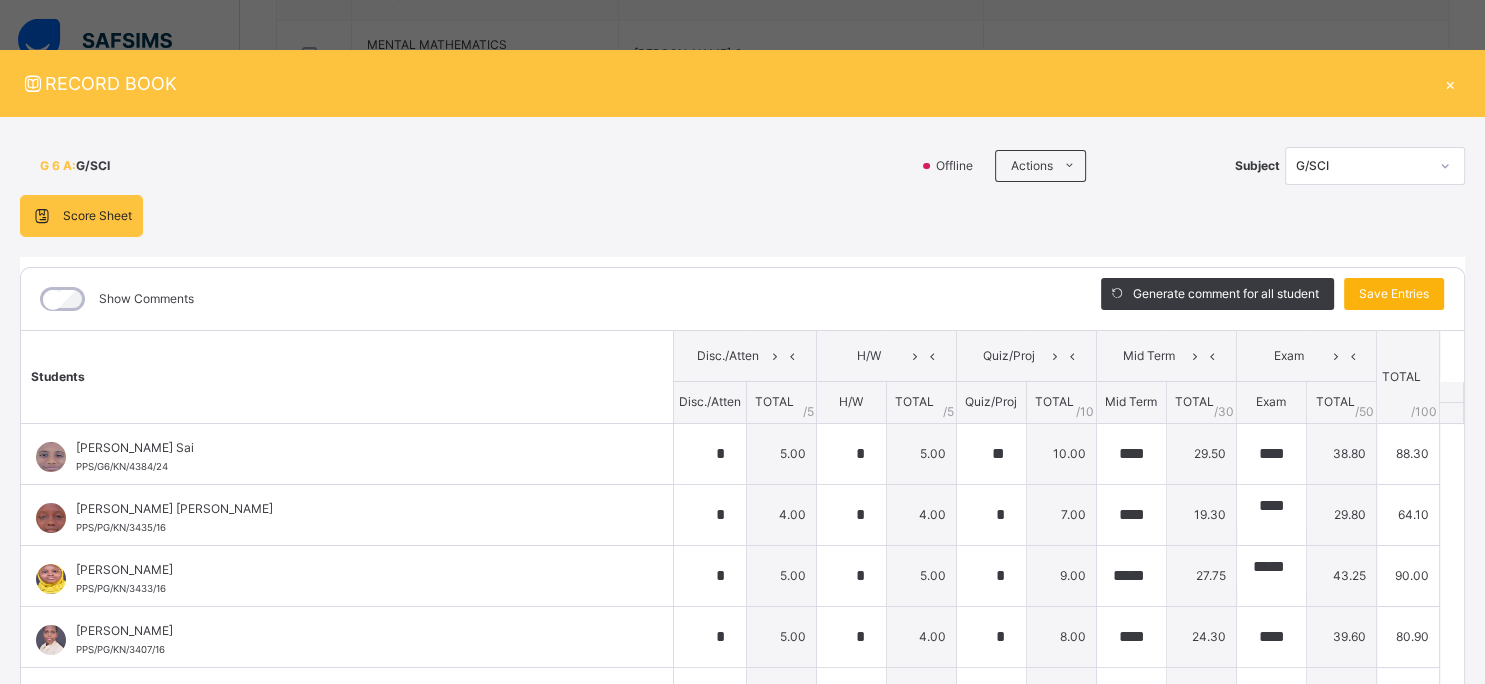 click on "Save Entries" at bounding box center [1394, 294] 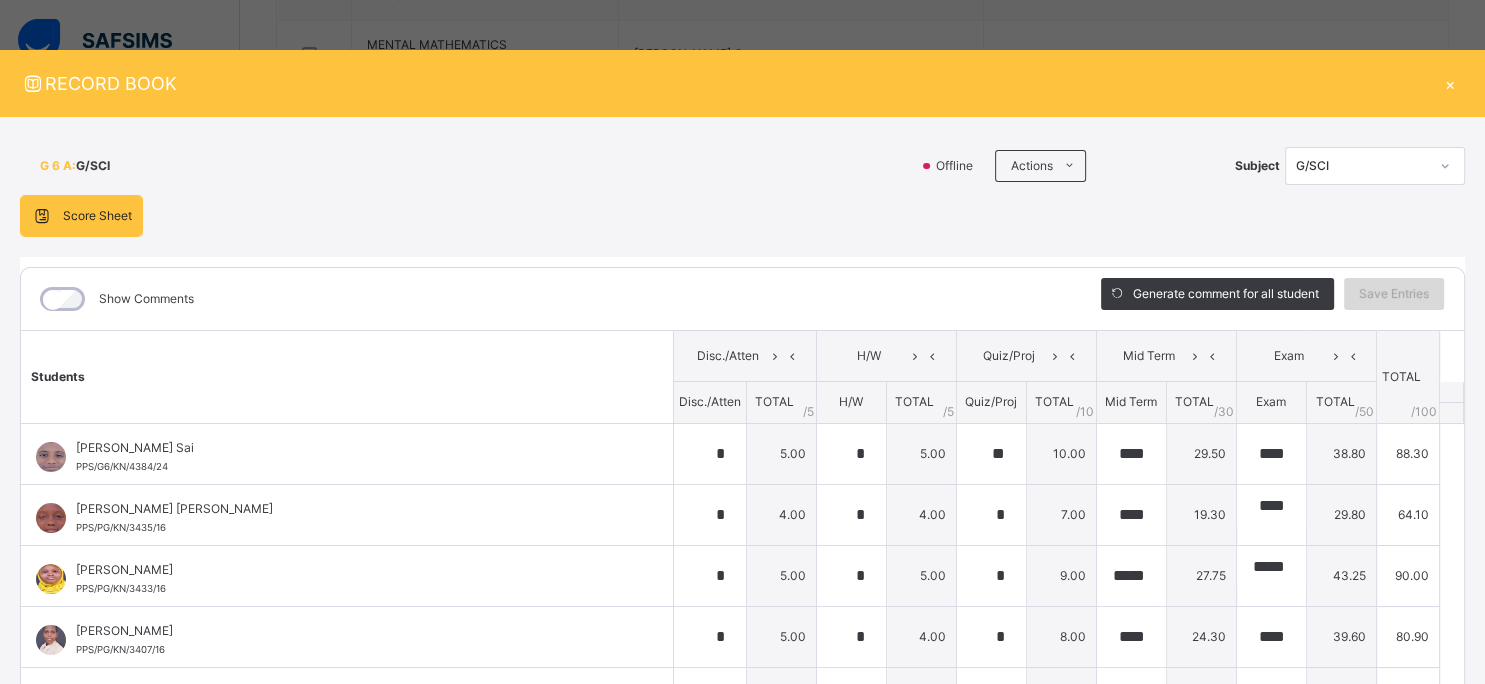 click on "Save Entries" at bounding box center (1394, 294) 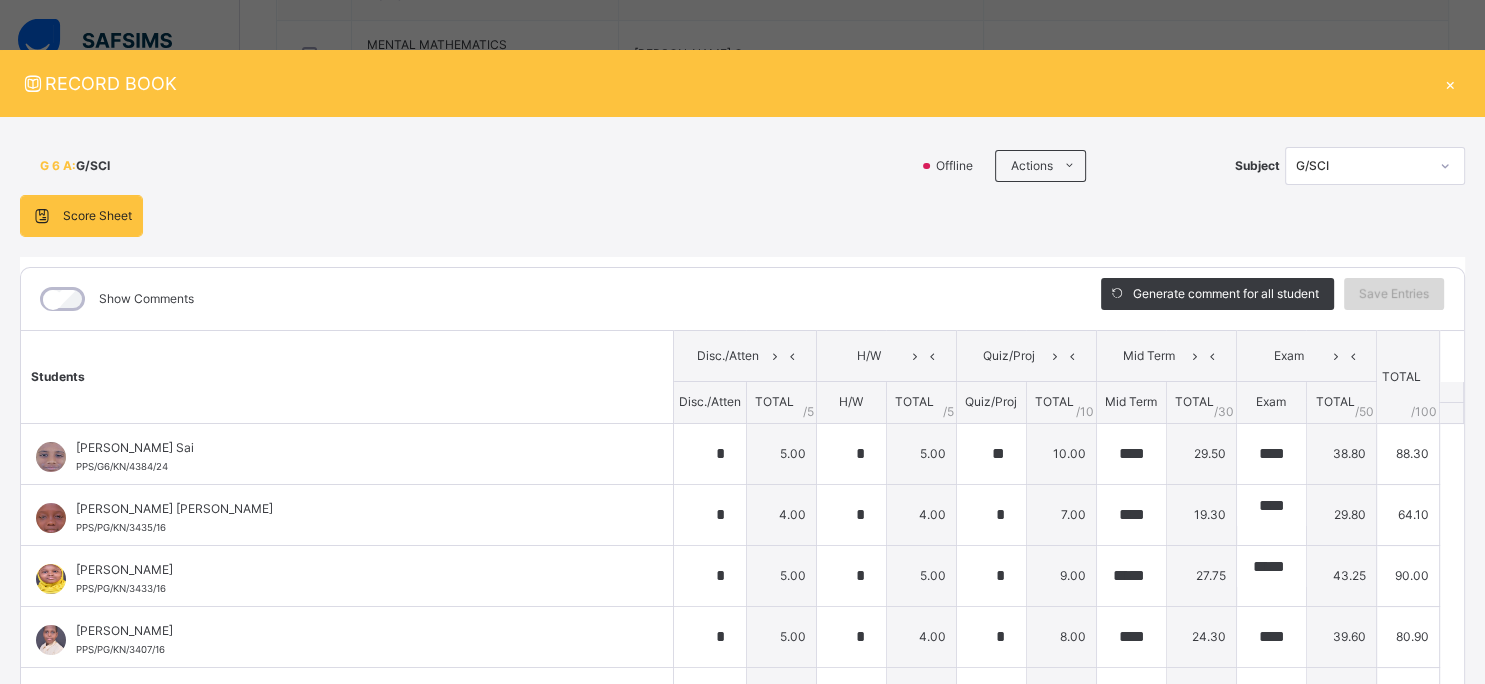 click on "Save Entries" at bounding box center [1394, 294] 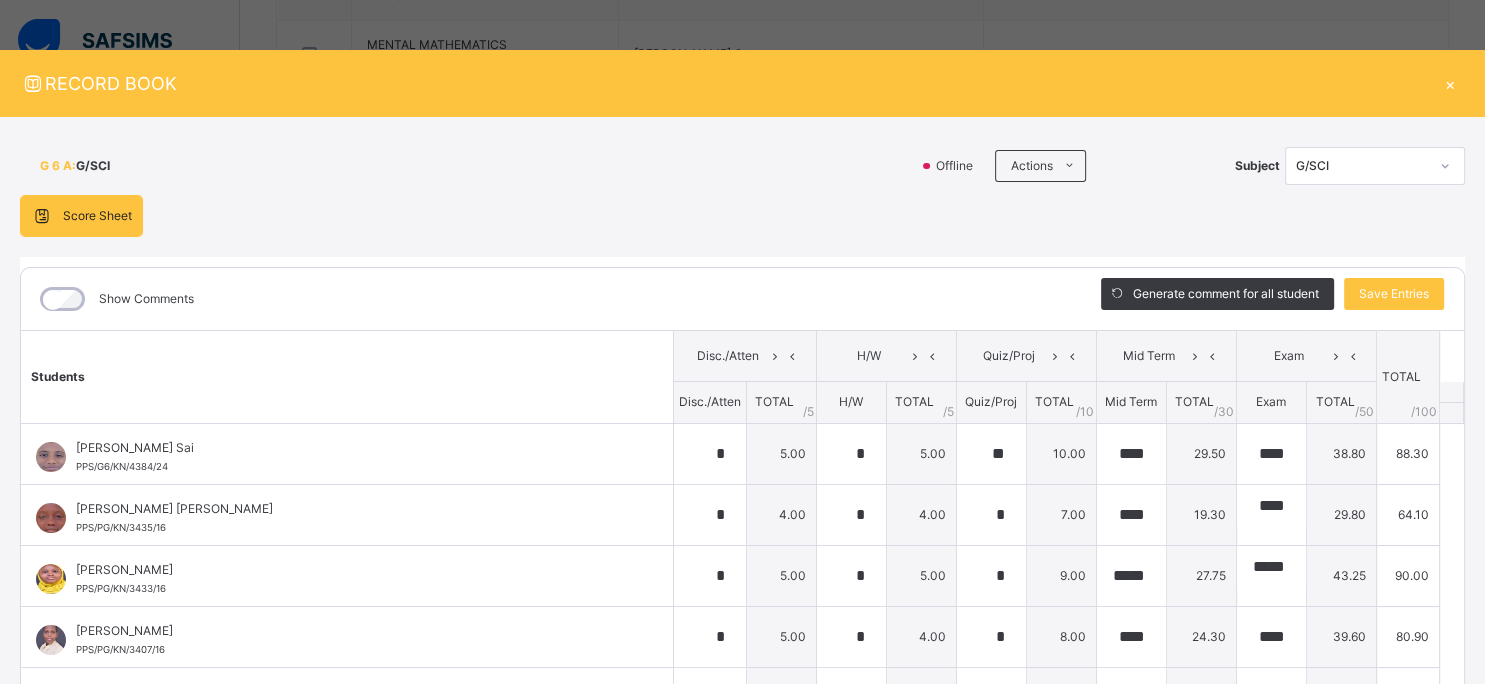 click on "RECORD BOOK" at bounding box center [727, 83] 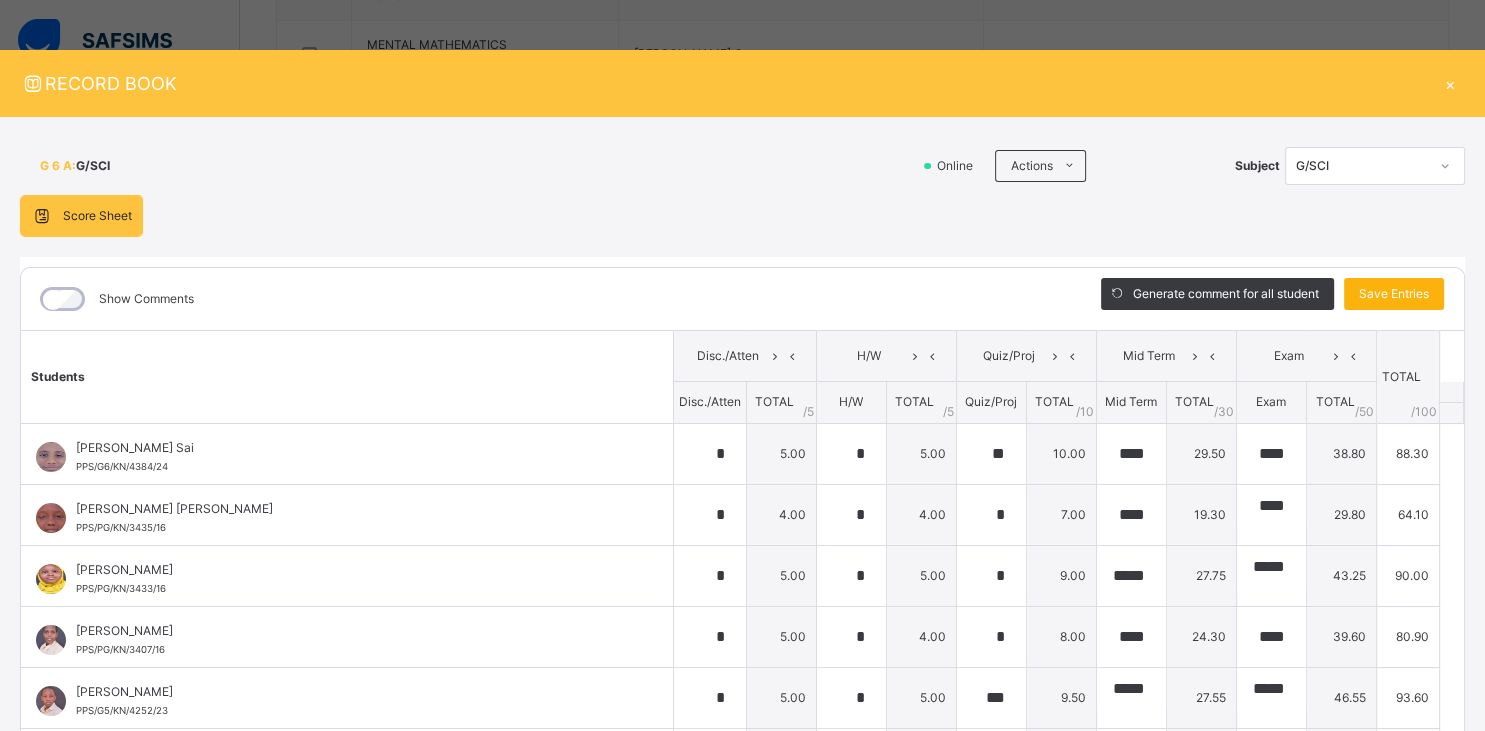 click on "Save Entries" at bounding box center (1394, 294) 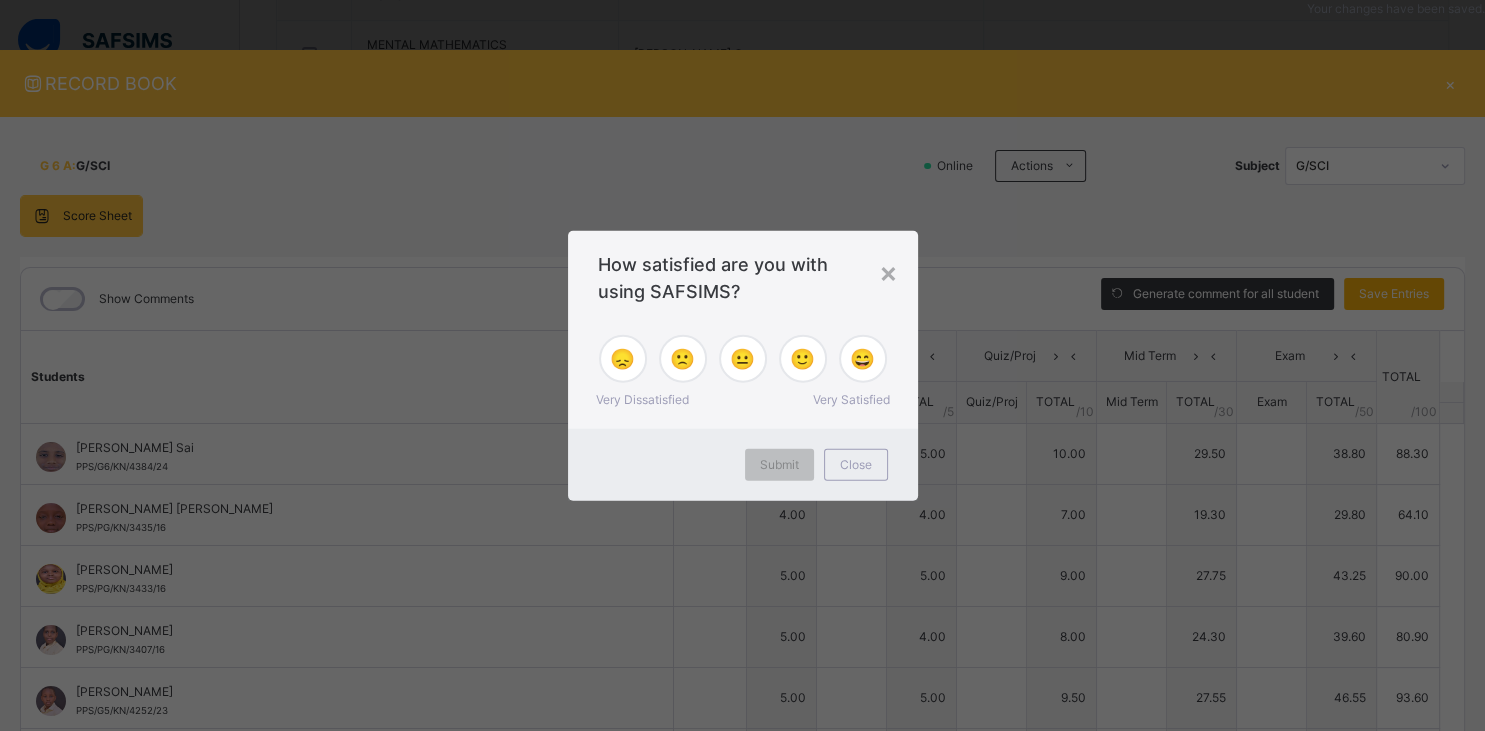 type on "*" 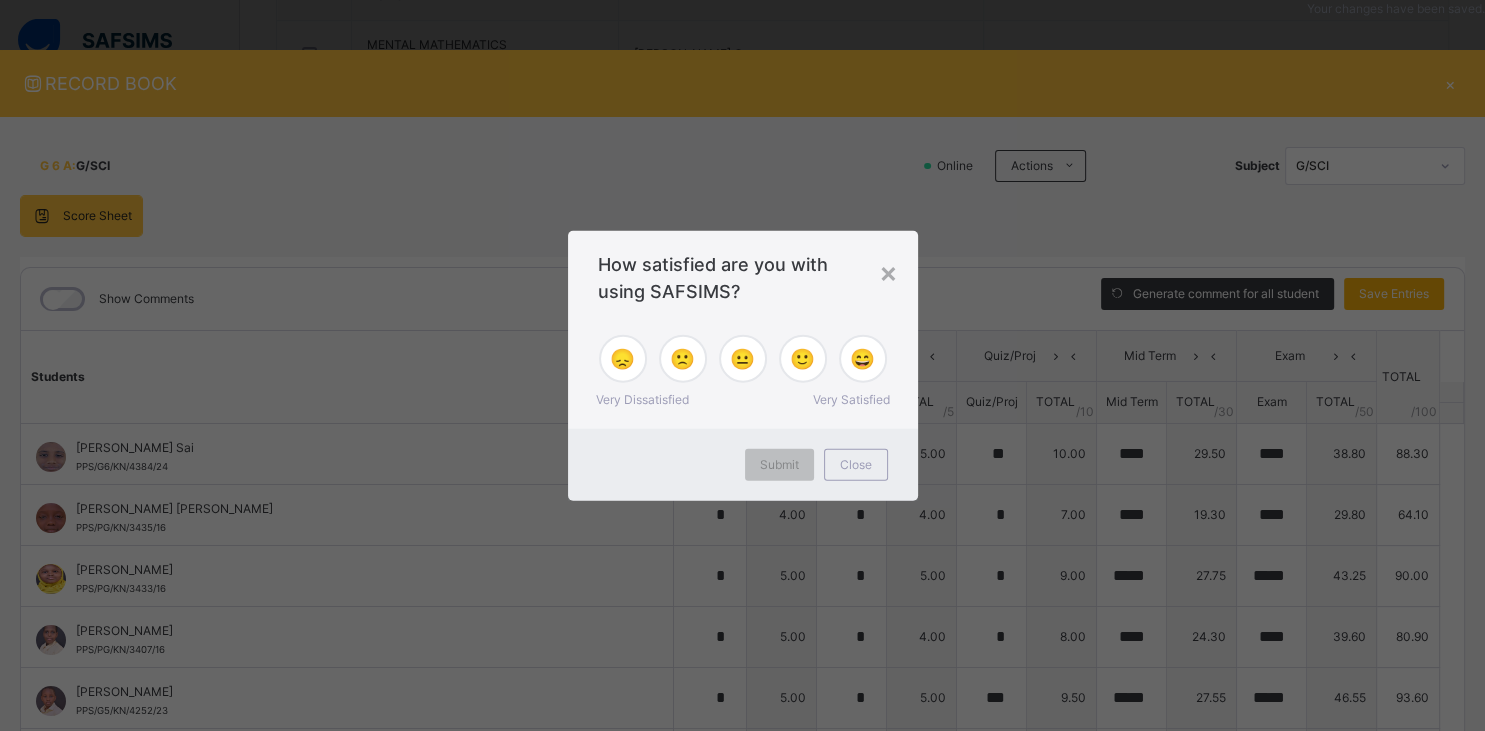 type on "*" 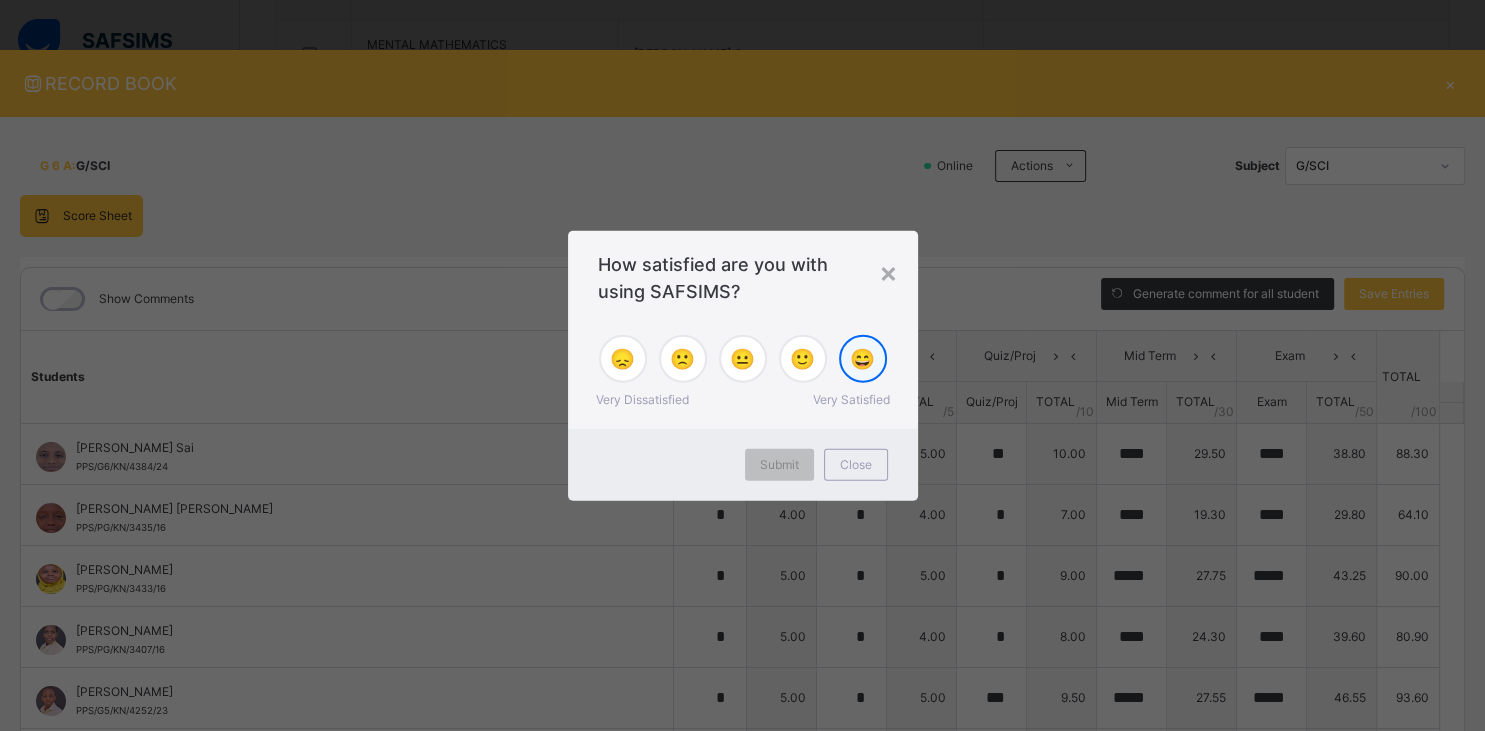 click on "😄" at bounding box center [862, 359] 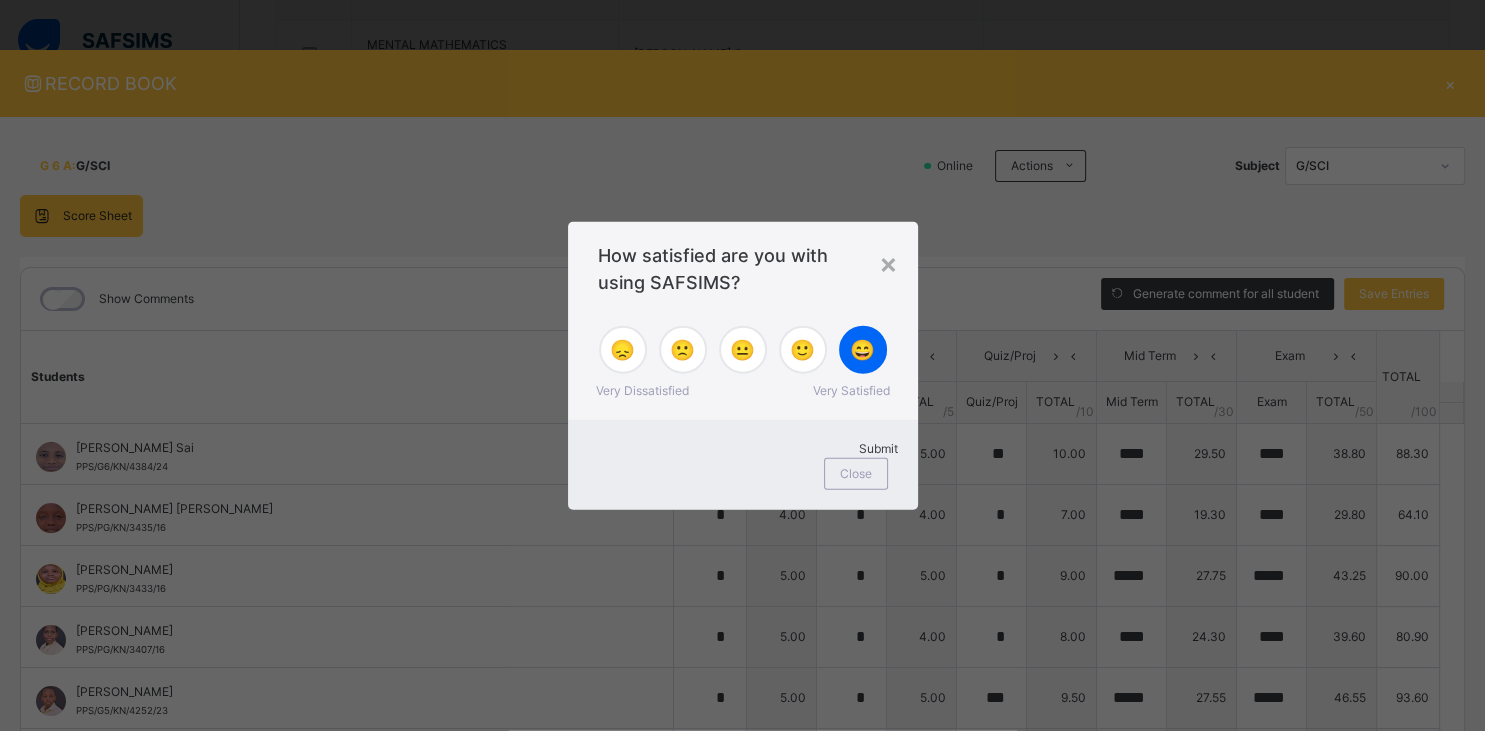 click on "Submit" at bounding box center [878, 448] 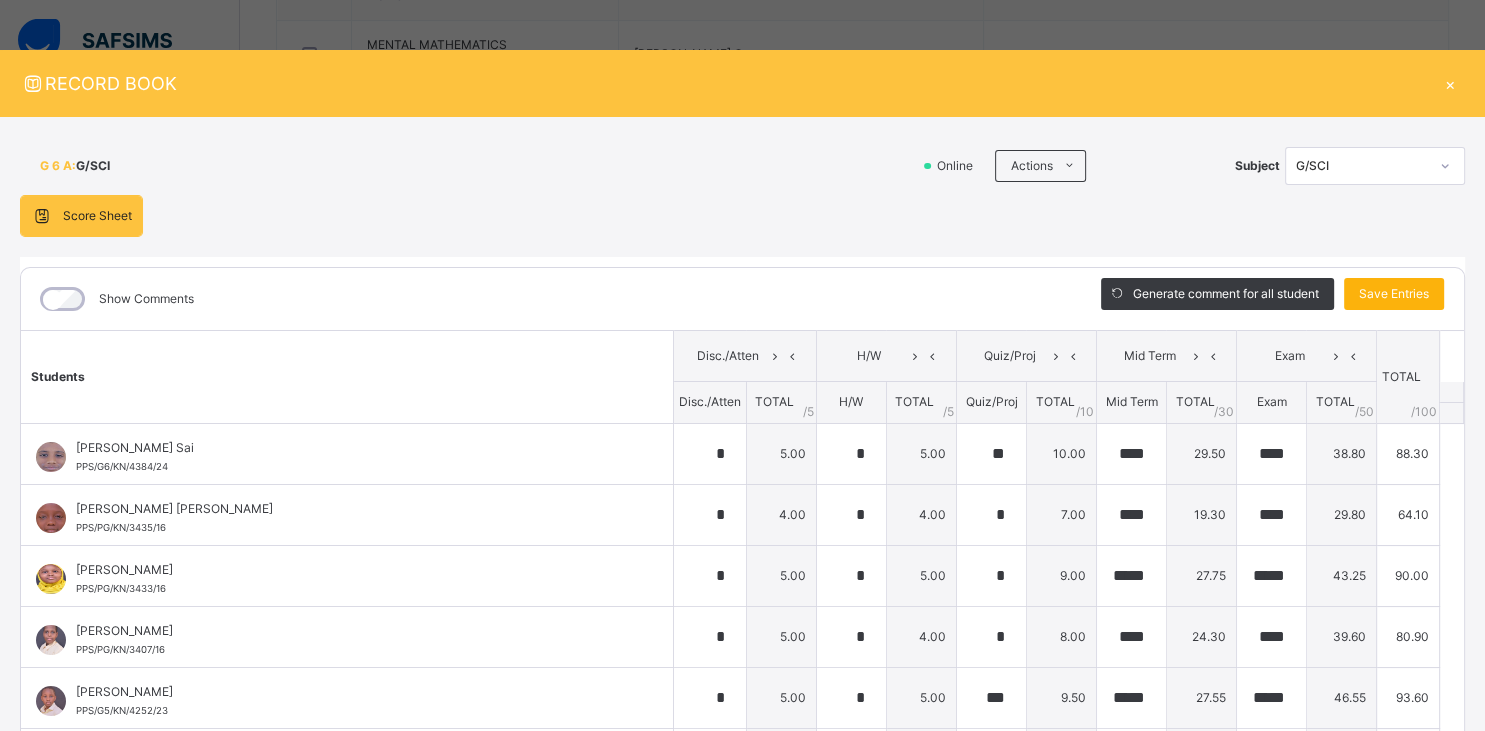 click on "Save Entries" at bounding box center (1394, 294) 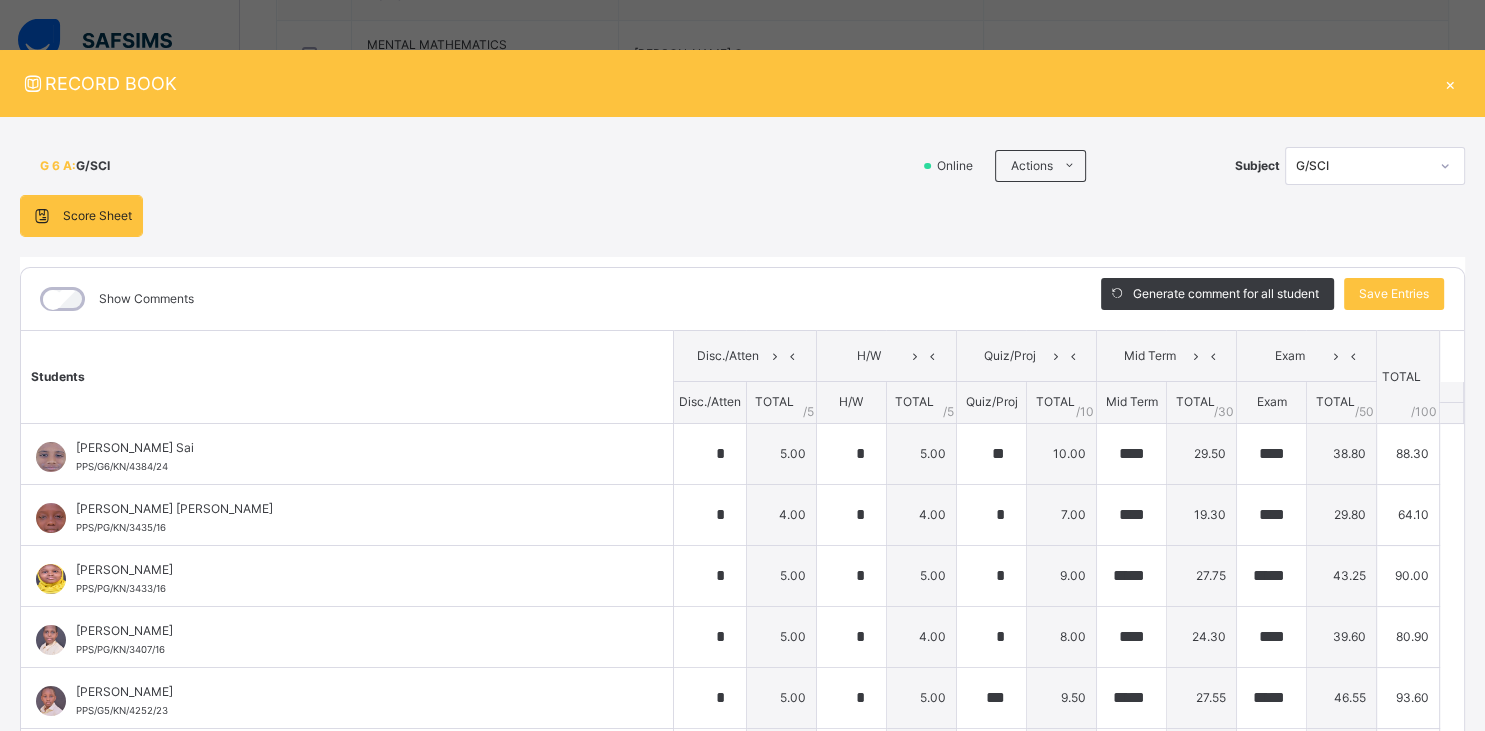 scroll, scrollTop: 0, scrollLeft: 0, axis: both 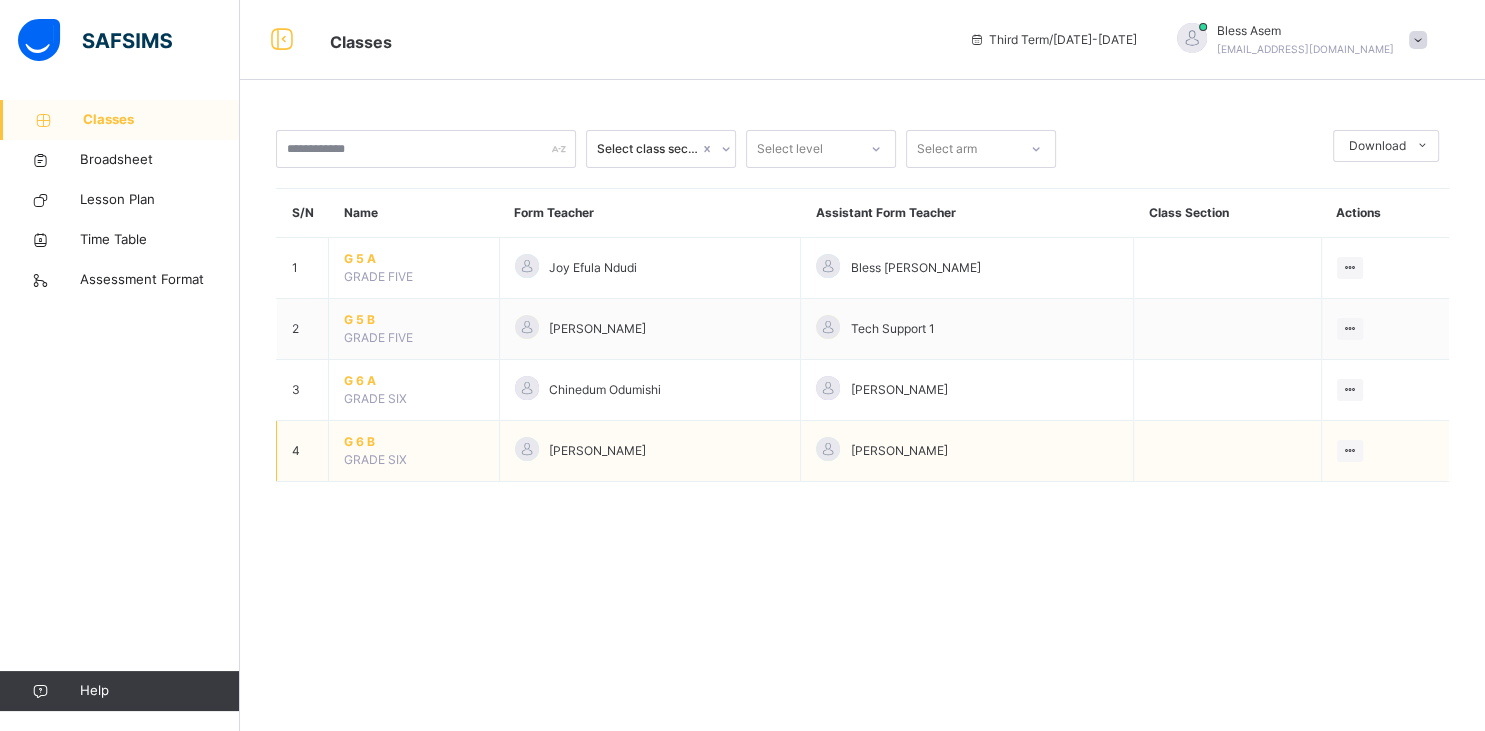 click on "G 6   B" at bounding box center [414, 442] 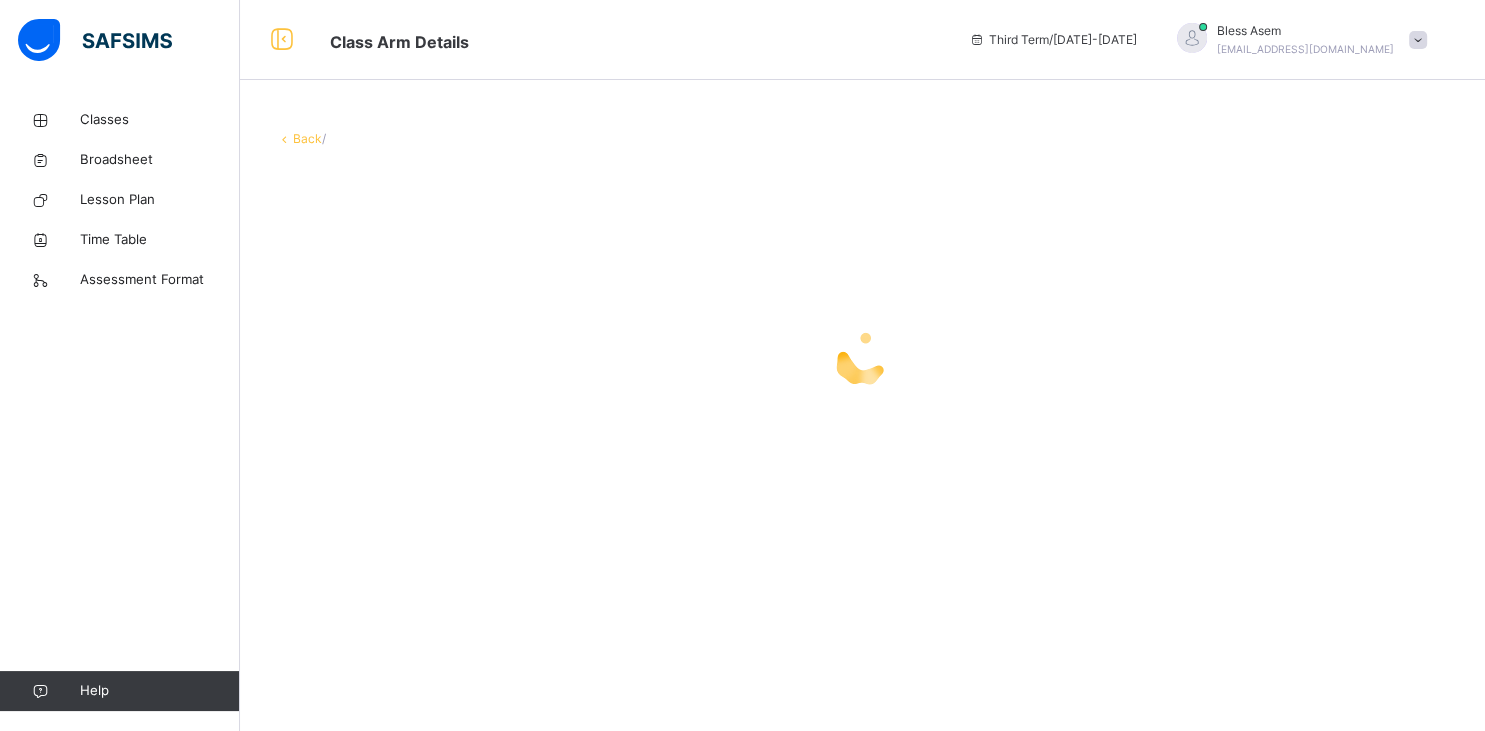 click at bounding box center (862, 358) 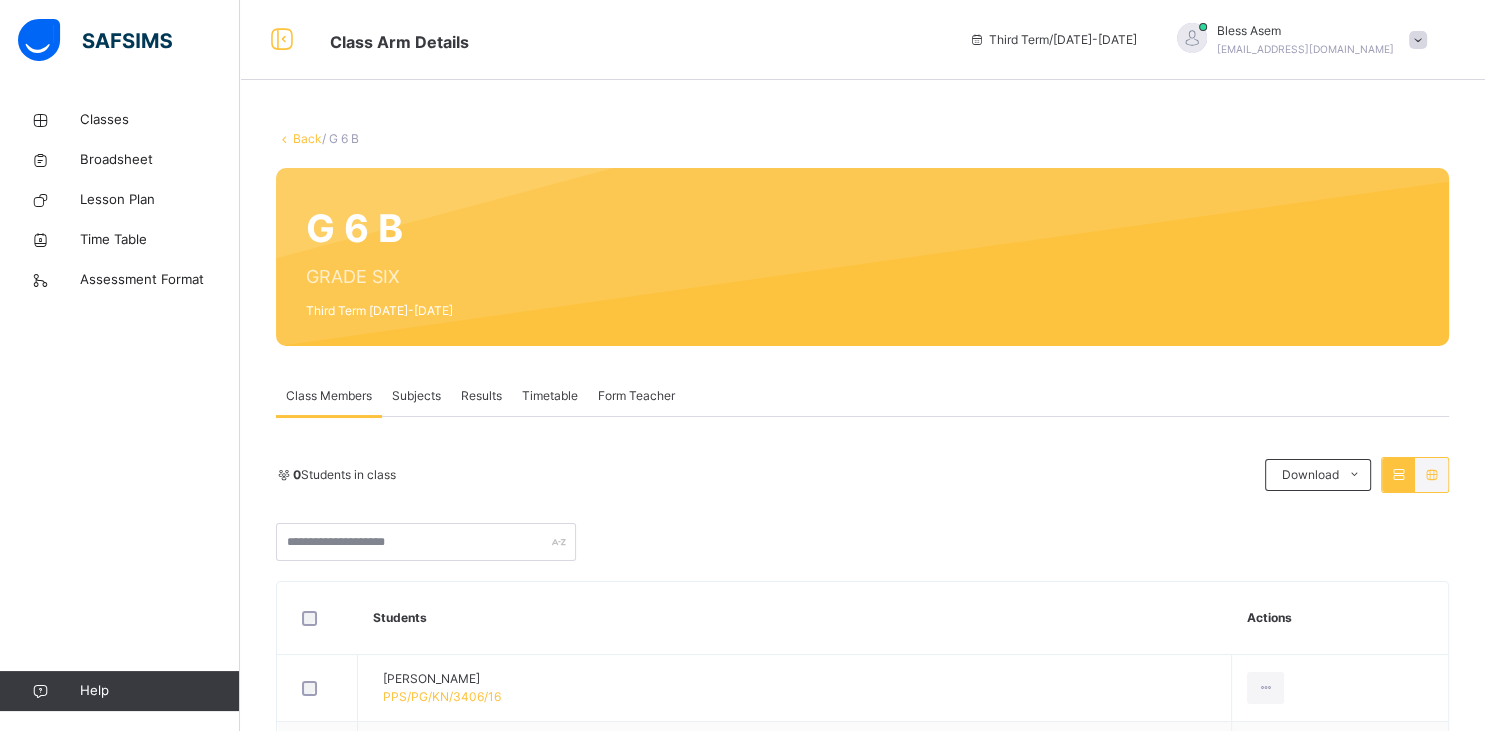 click on "Subjects" at bounding box center [416, 396] 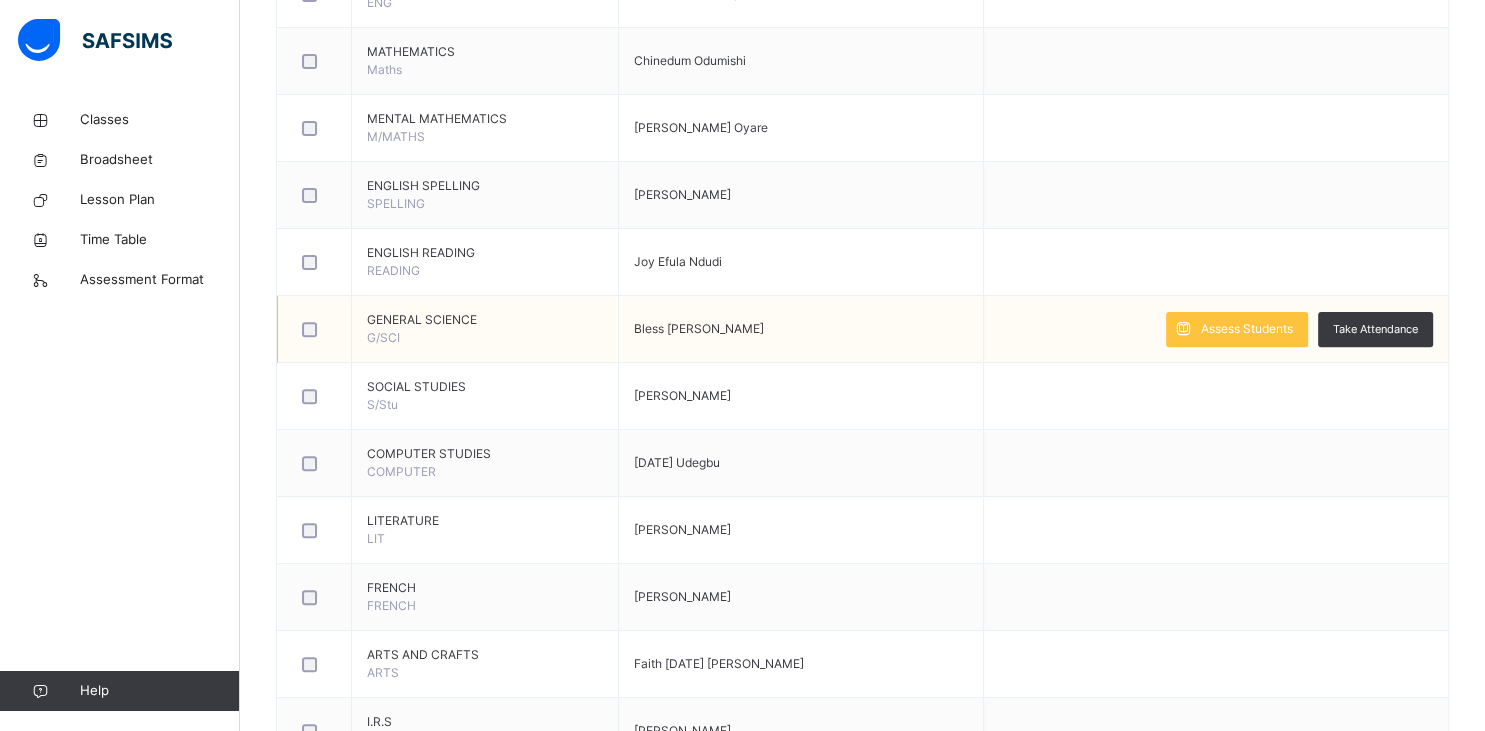 scroll, scrollTop: 612, scrollLeft: 0, axis: vertical 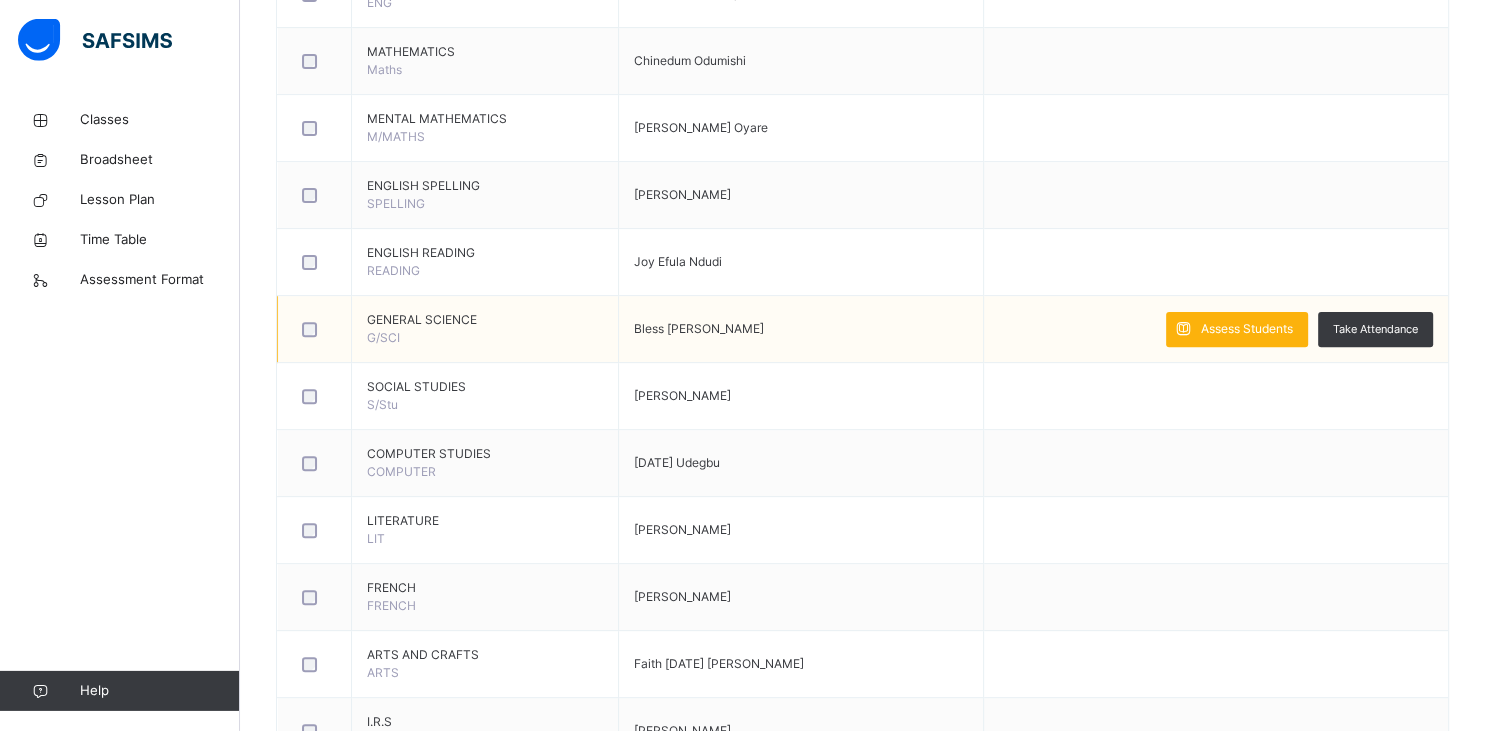 click on "Assess Students" at bounding box center (1247, 329) 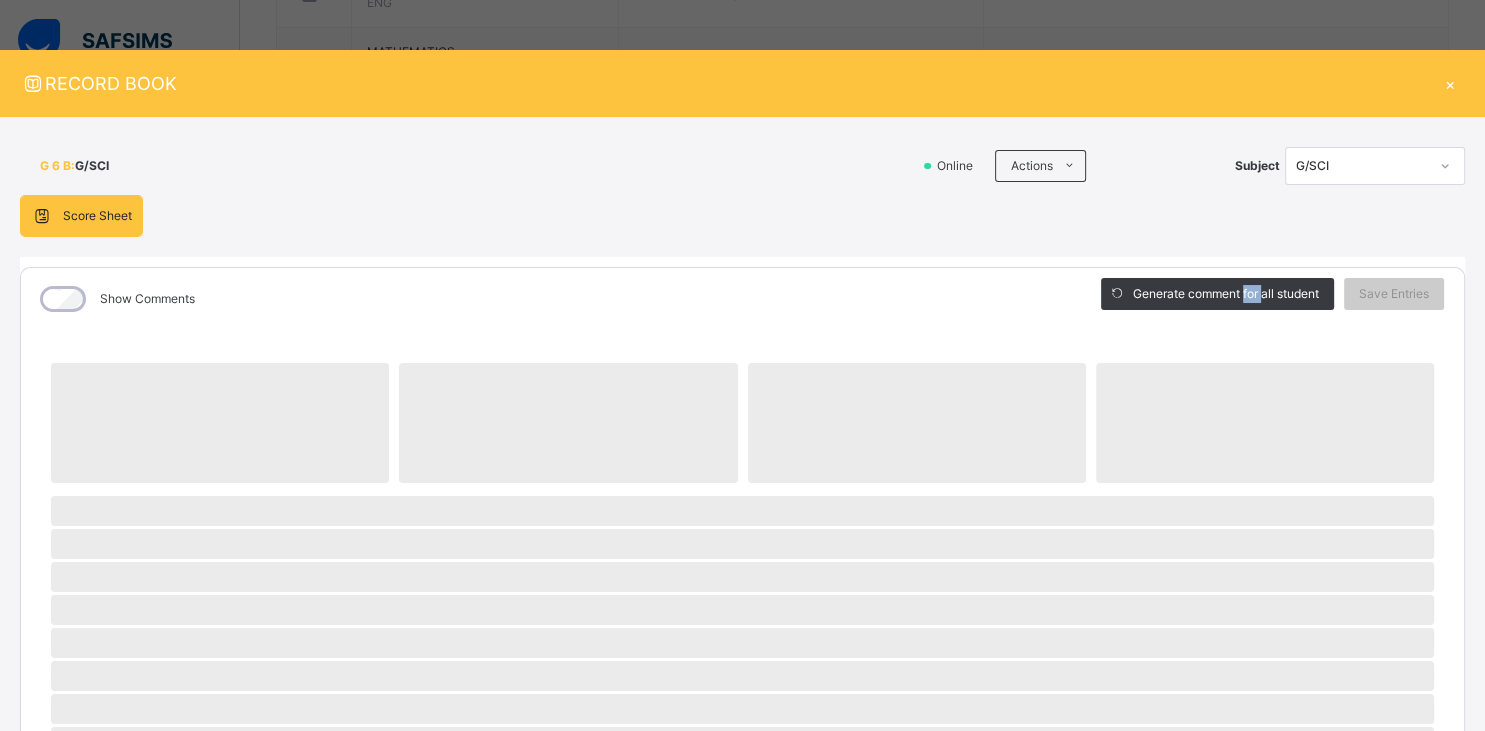 click on "Generate comment for all student   Save Entries" at bounding box center [1272, 299] 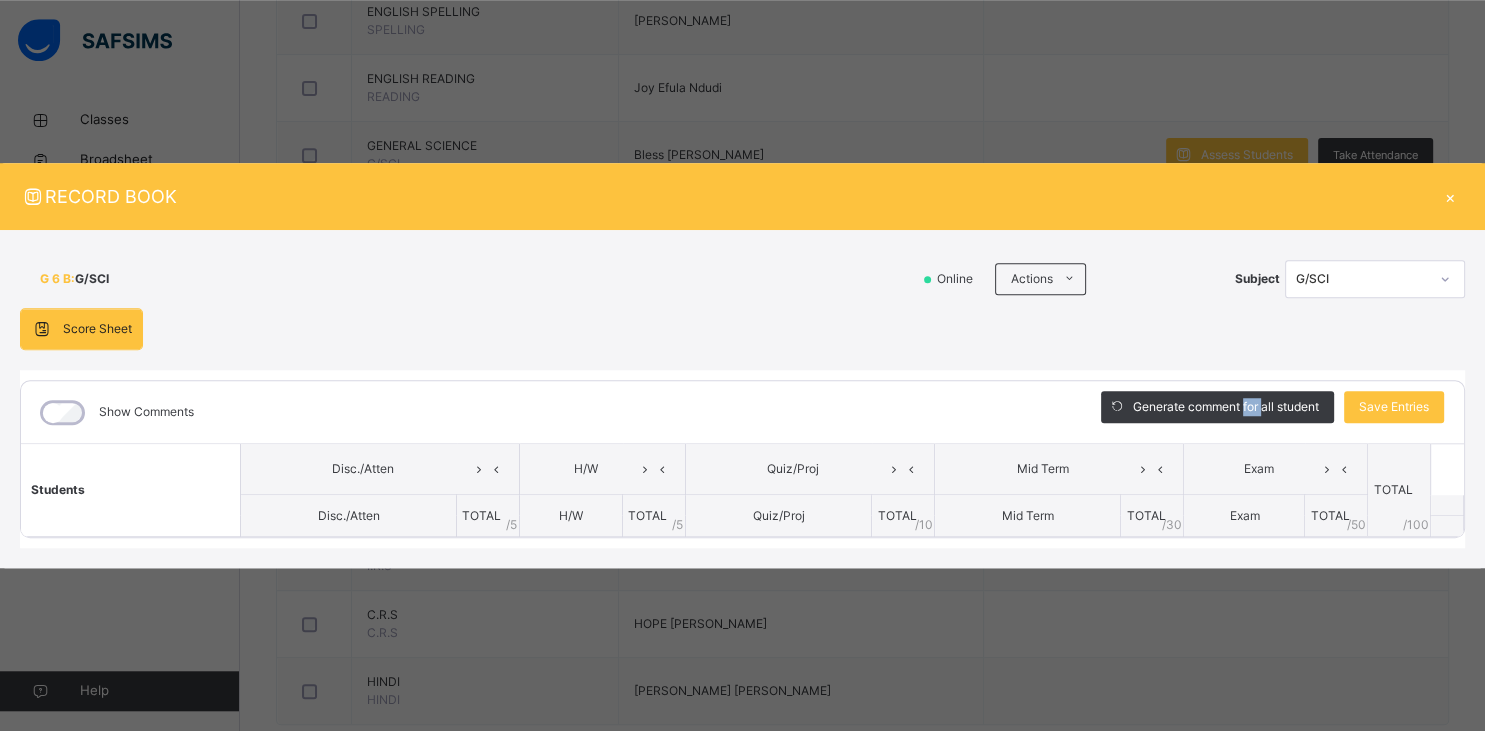 scroll, scrollTop: 826, scrollLeft: 0, axis: vertical 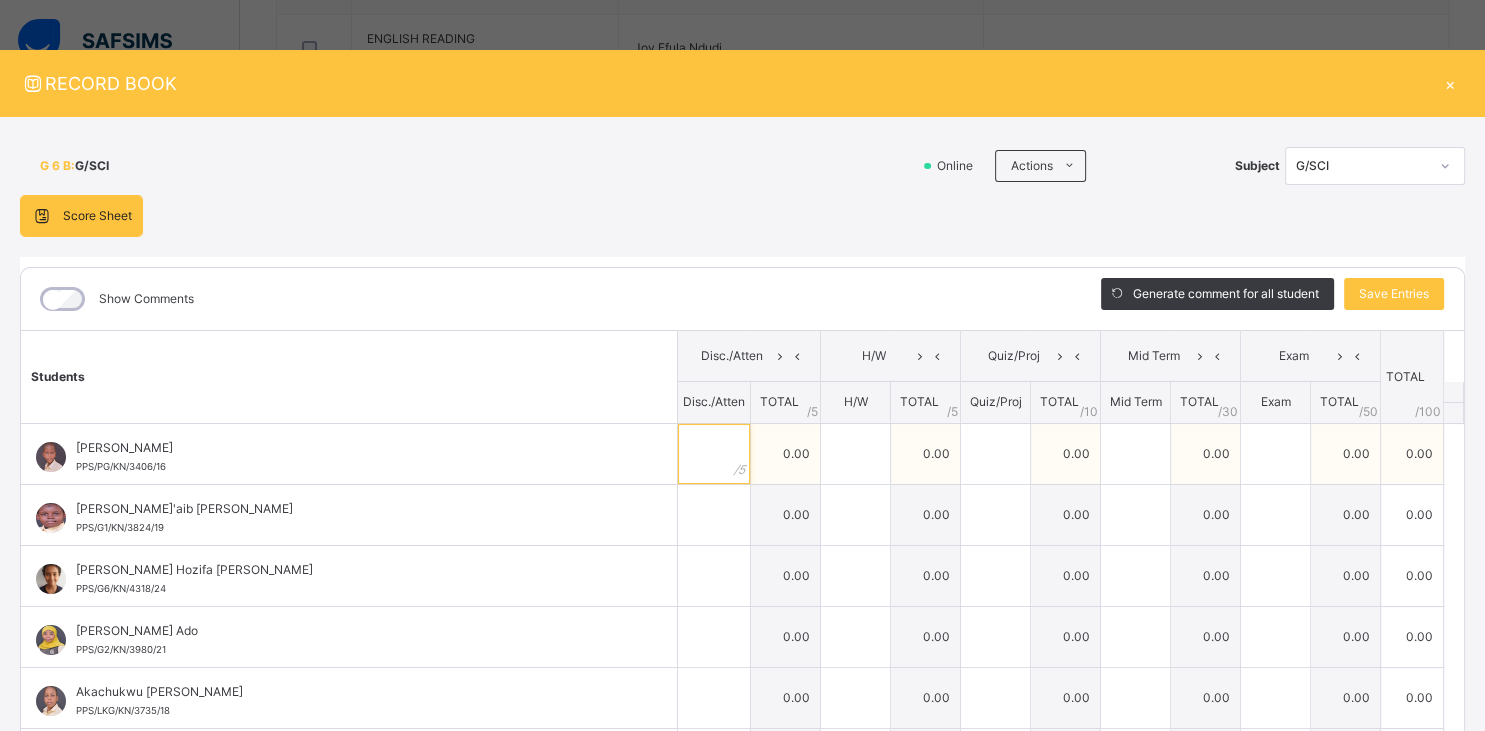 click at bounding box center (714, 454) 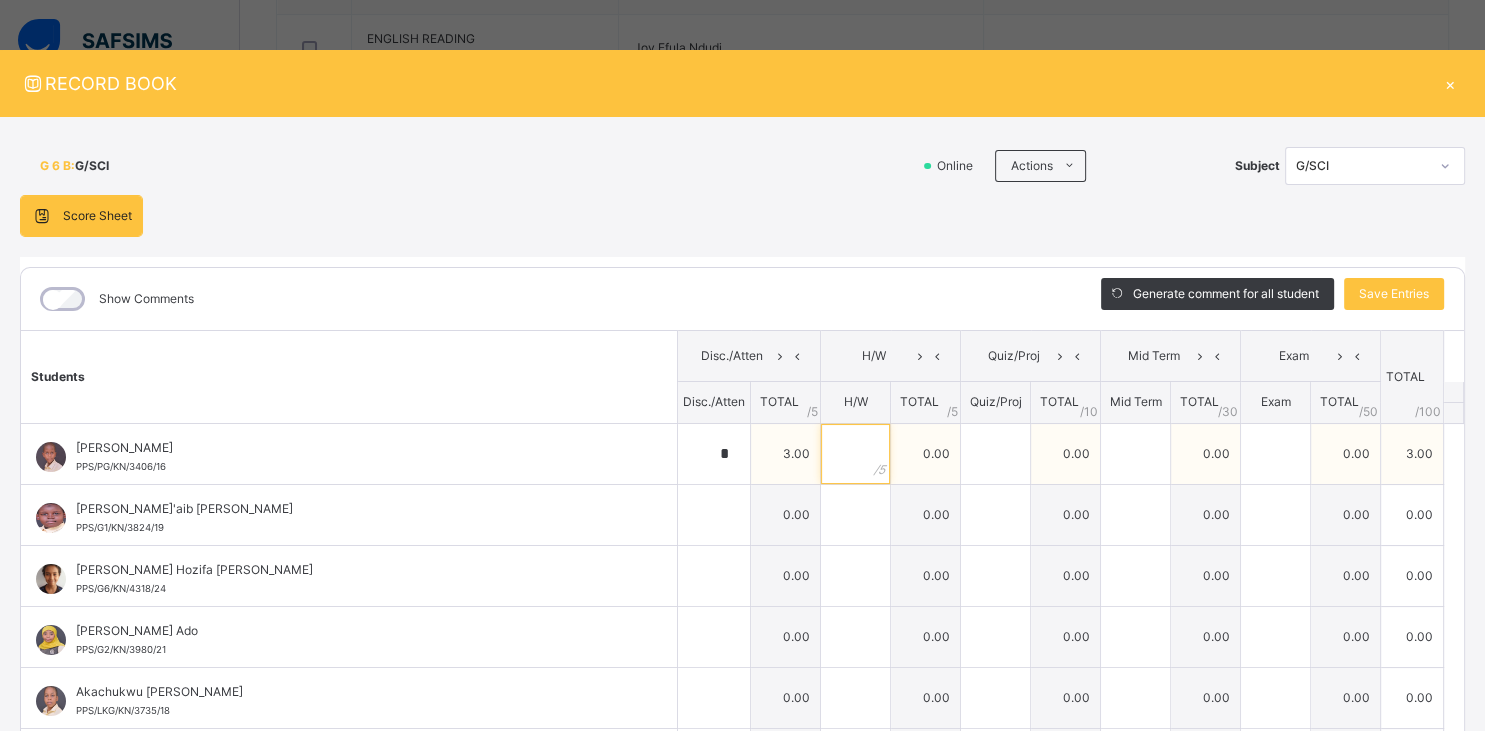 click at bounding box center [855, 454] 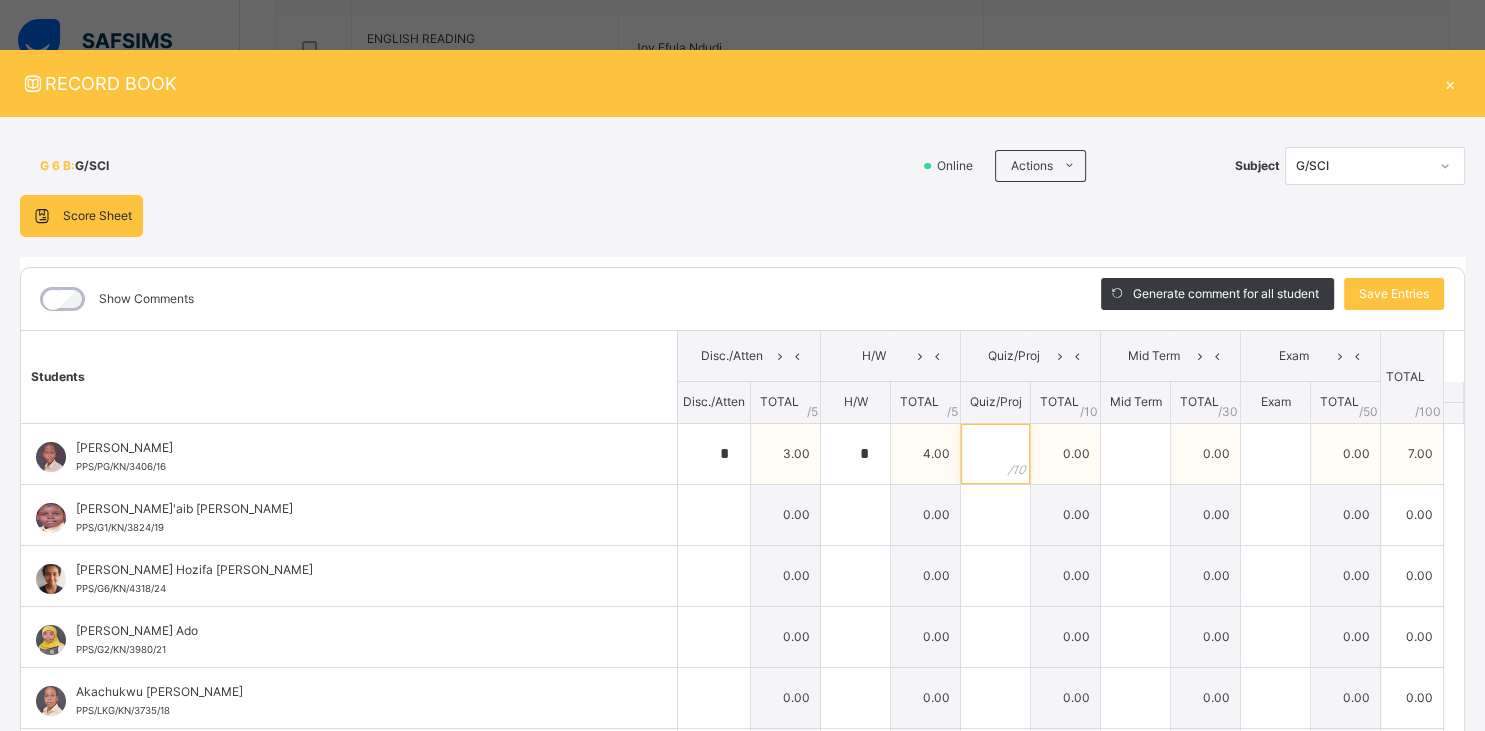 click at bounding box center (995, 454) 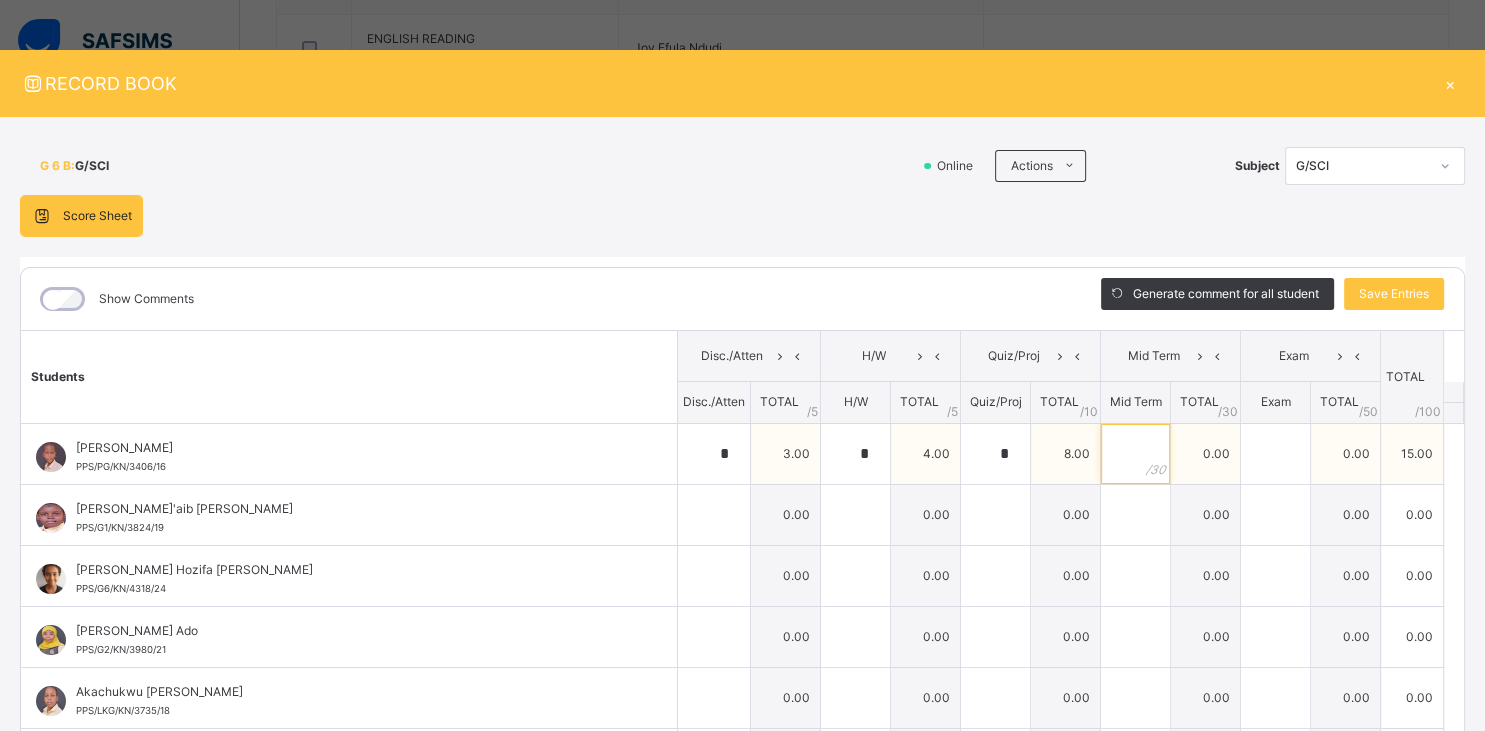 click at bounding box center [1135, 454] 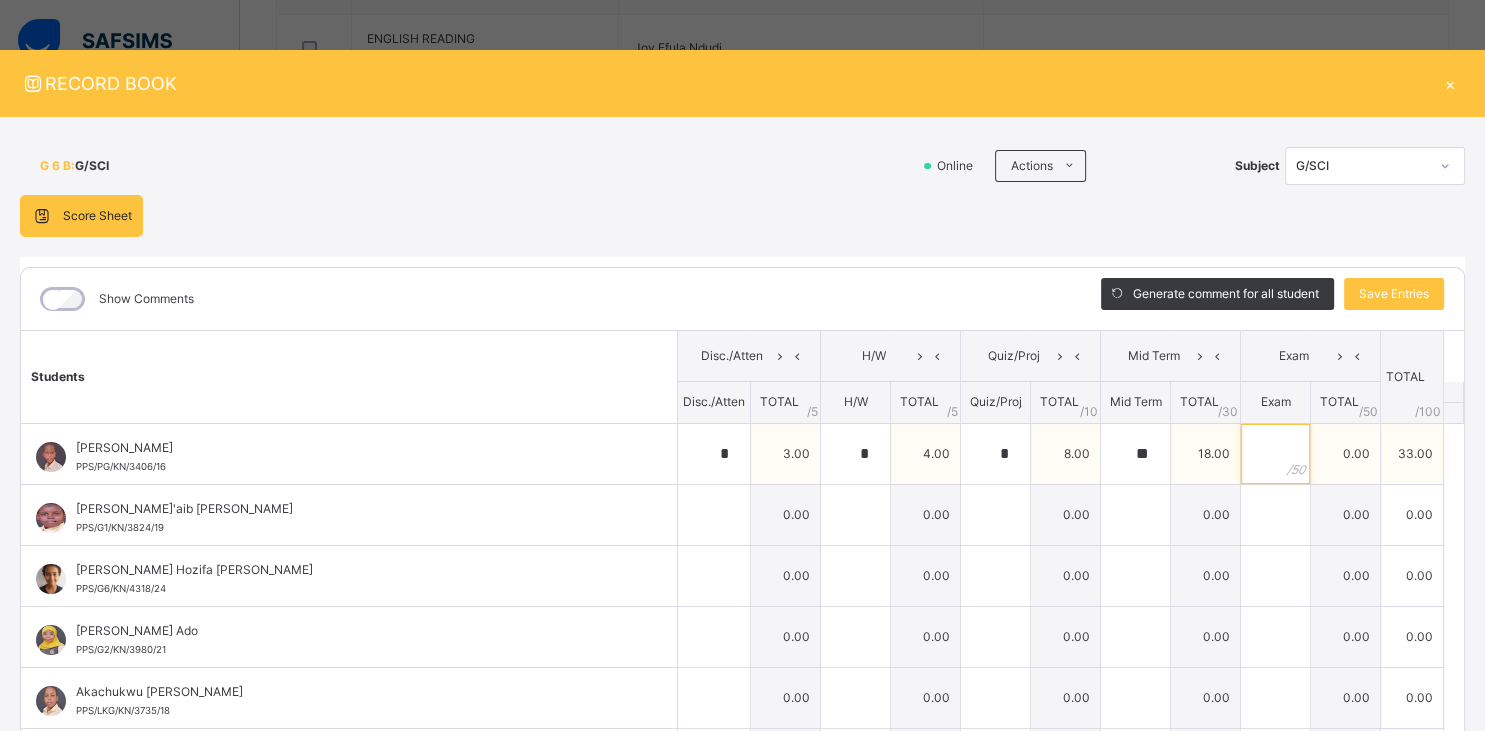 click at bounding box center (1275, 454) 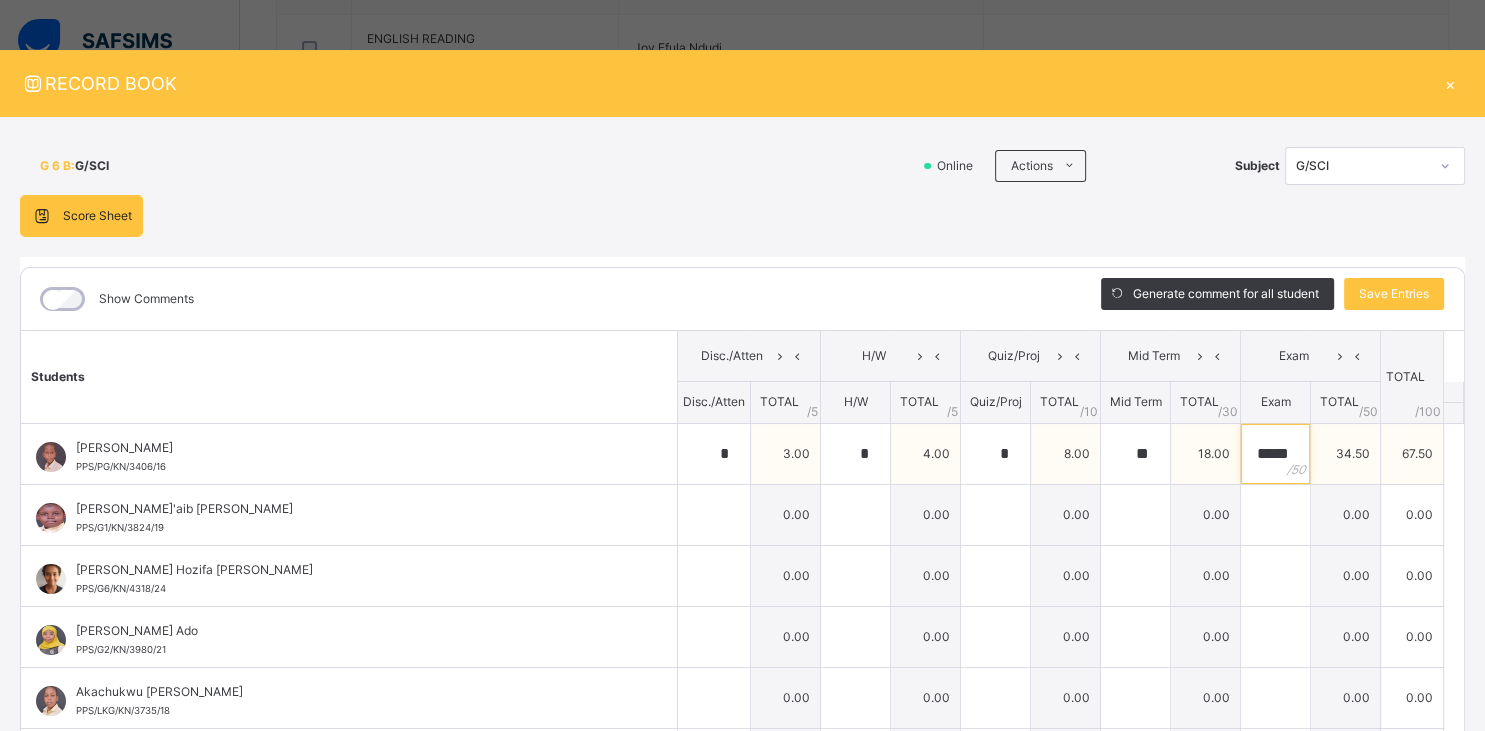 scroll, scrollTop: 0, scrollLeft: 4, axis: horizontal 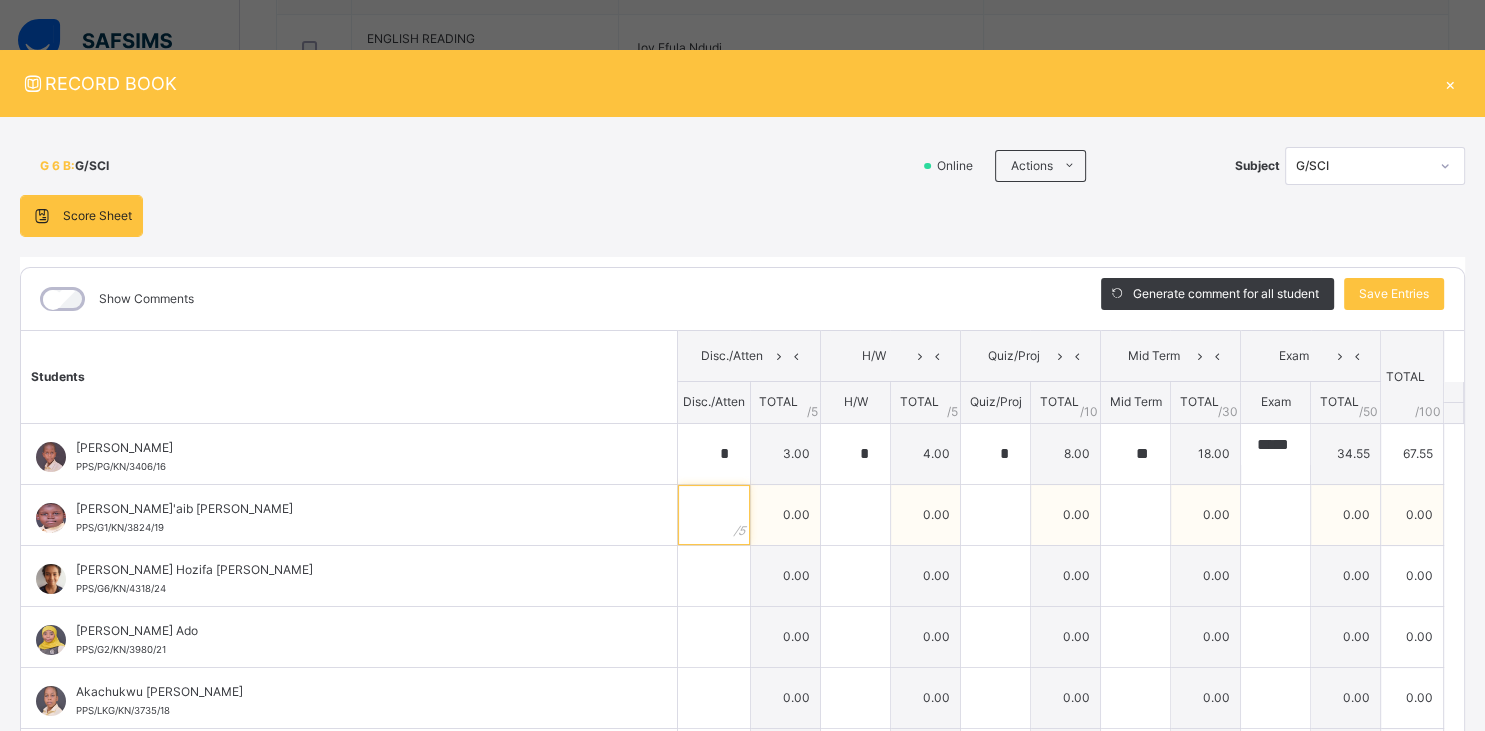 click at bounding box center (714, 515) 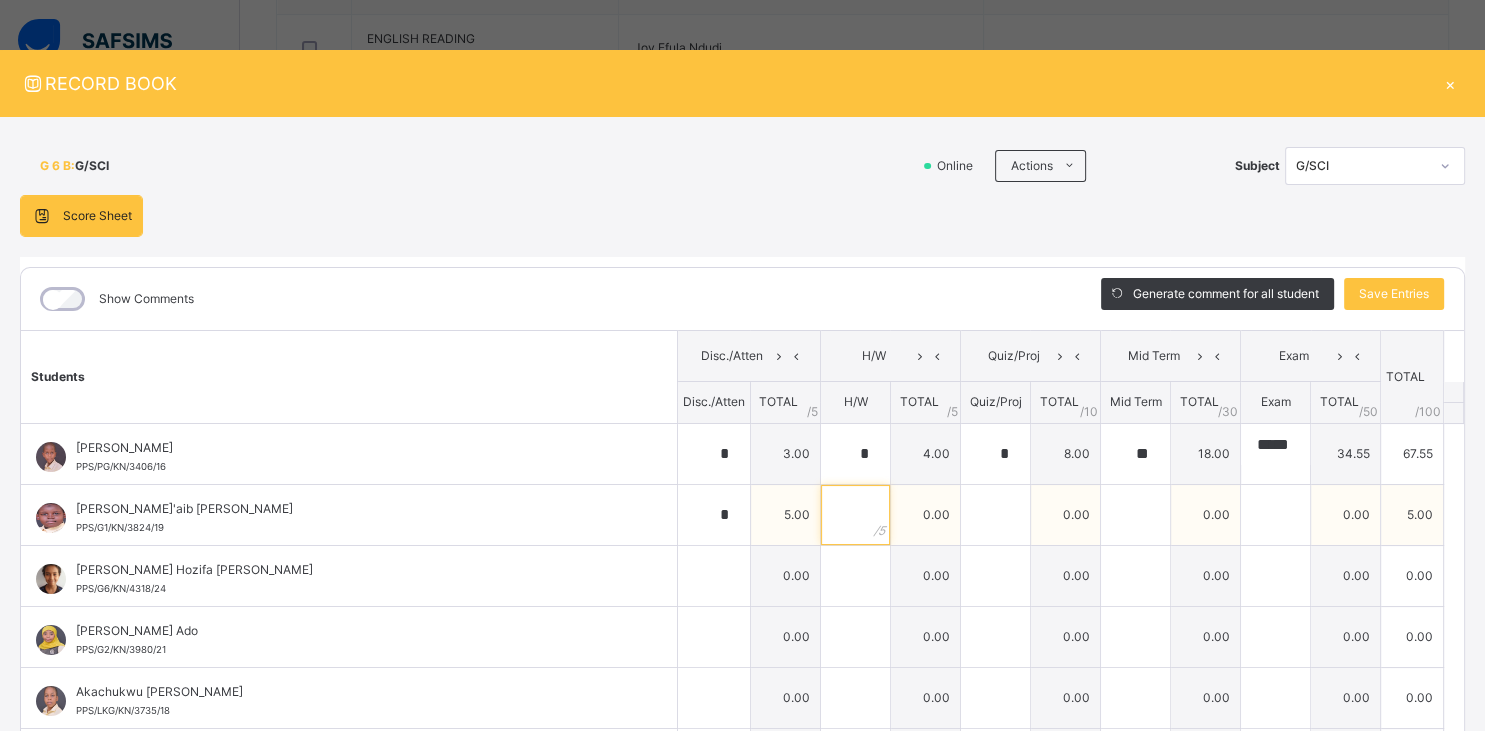 click at bounding box center [855, 515] 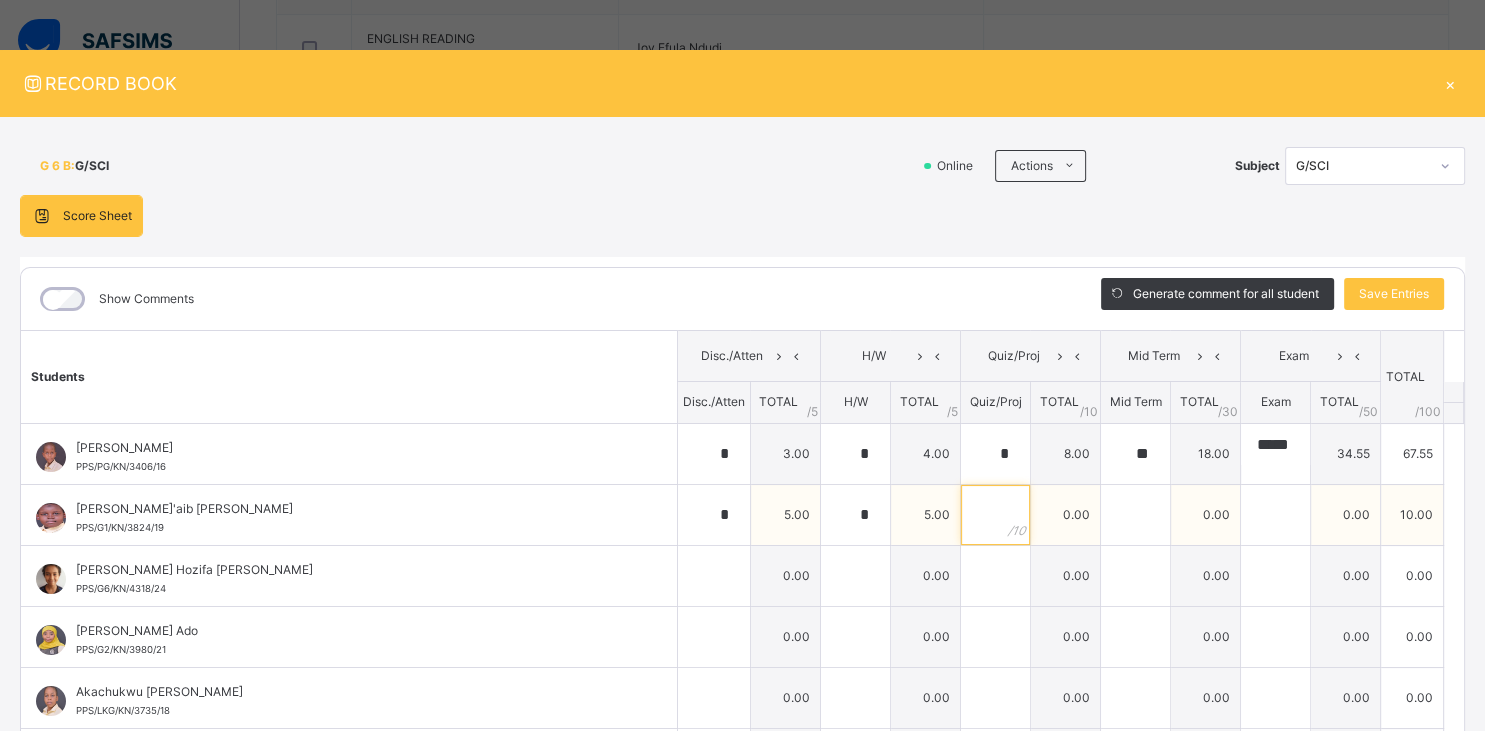 click at bounding box center (995, 515) 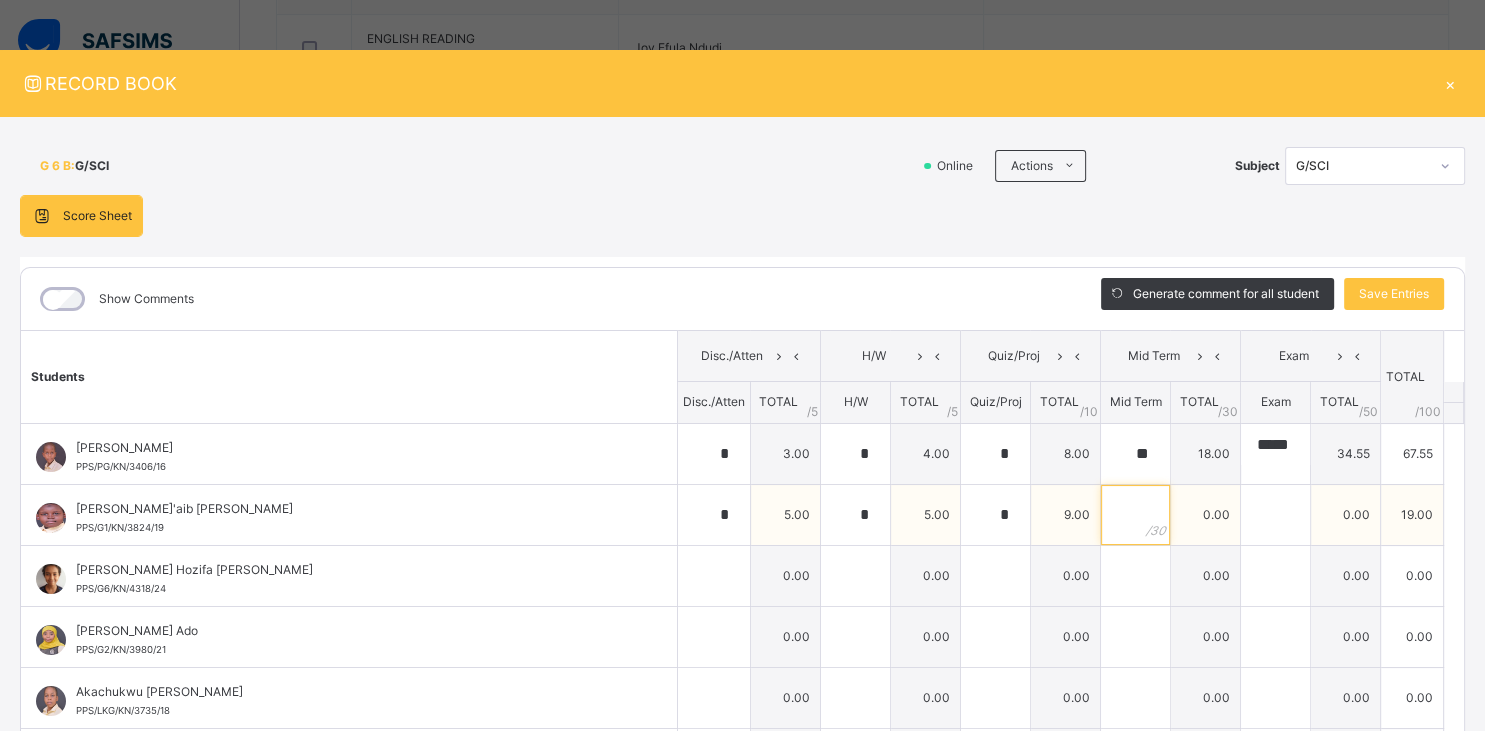 click at bounding box center (1135, 515) 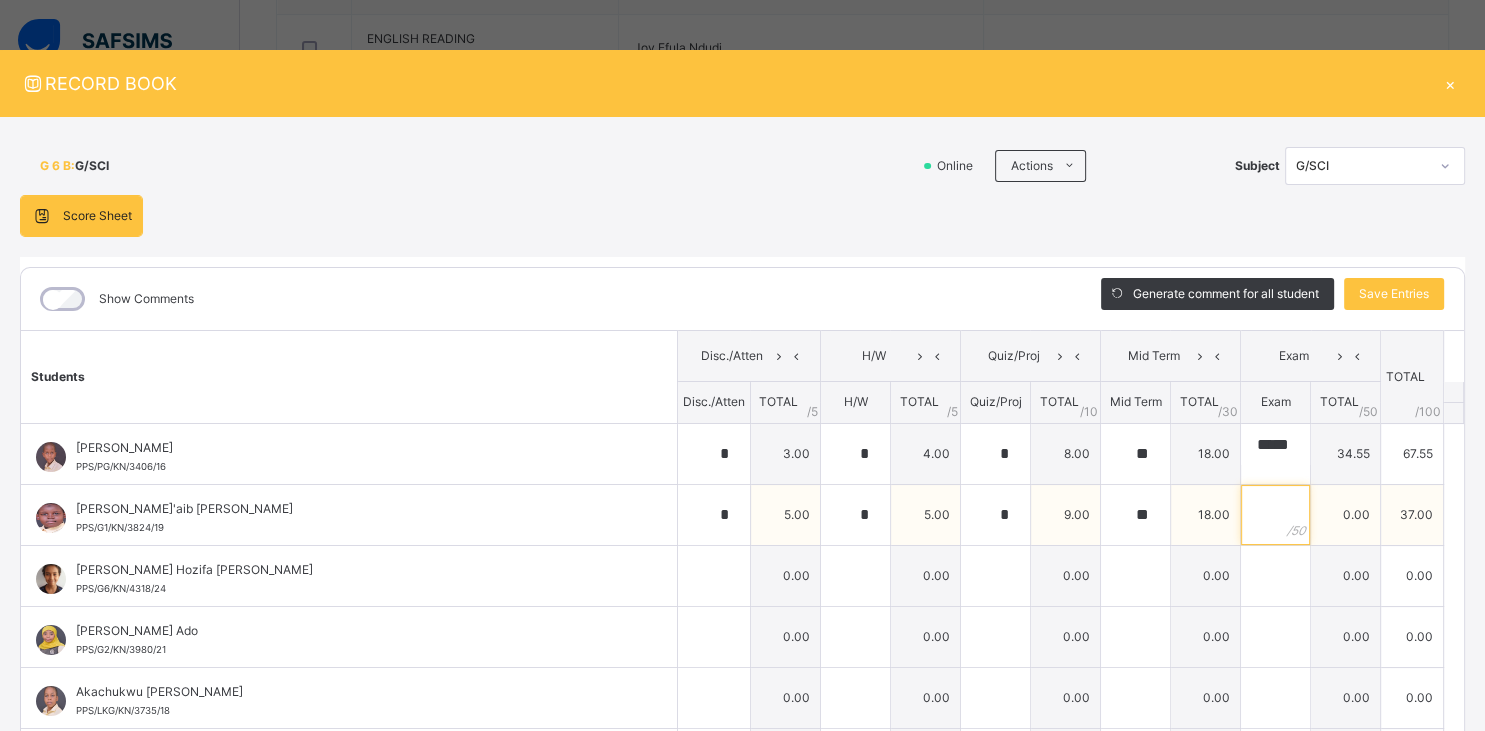 click at bounding box center (1275, 515) 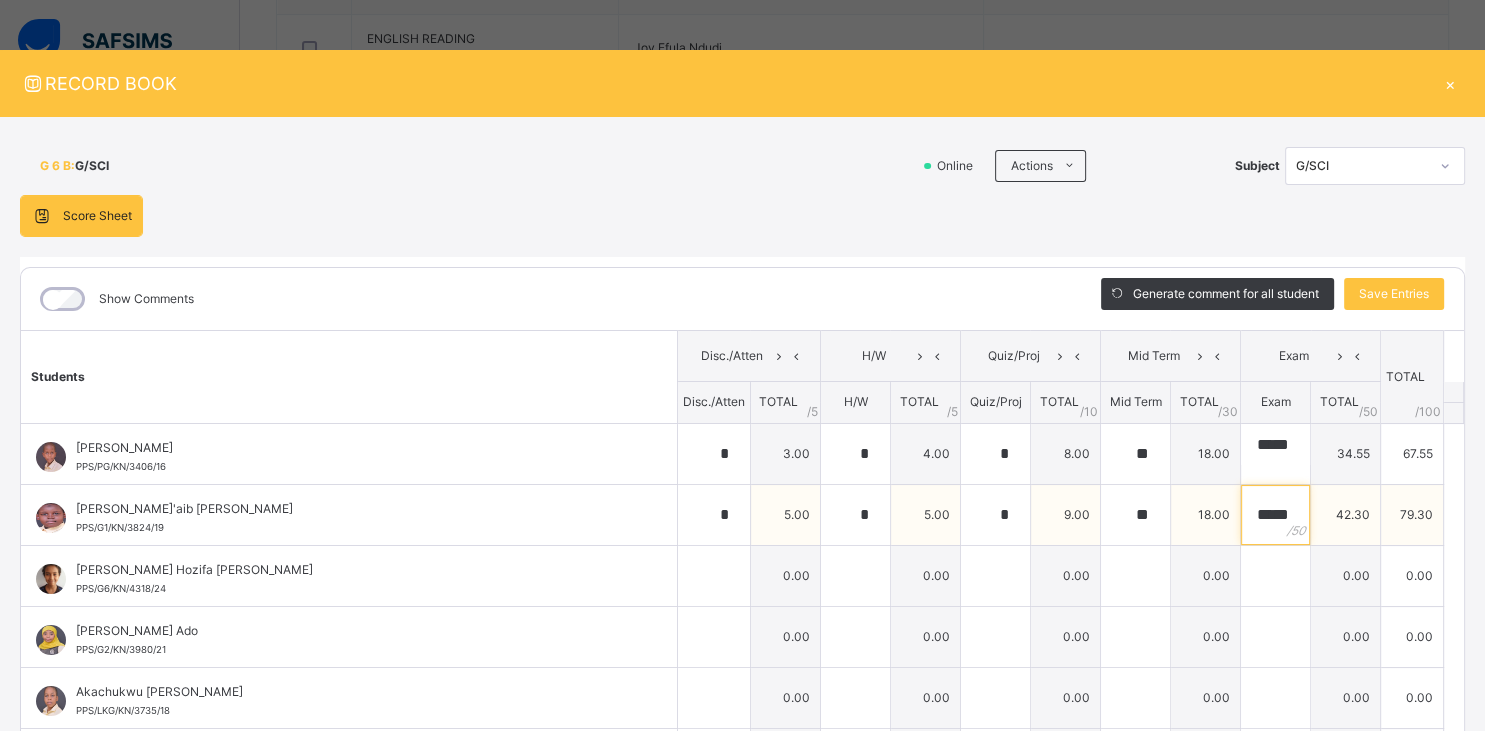 scroll, scrollTop: 0, scrollLeft: 4, axis: horizontal 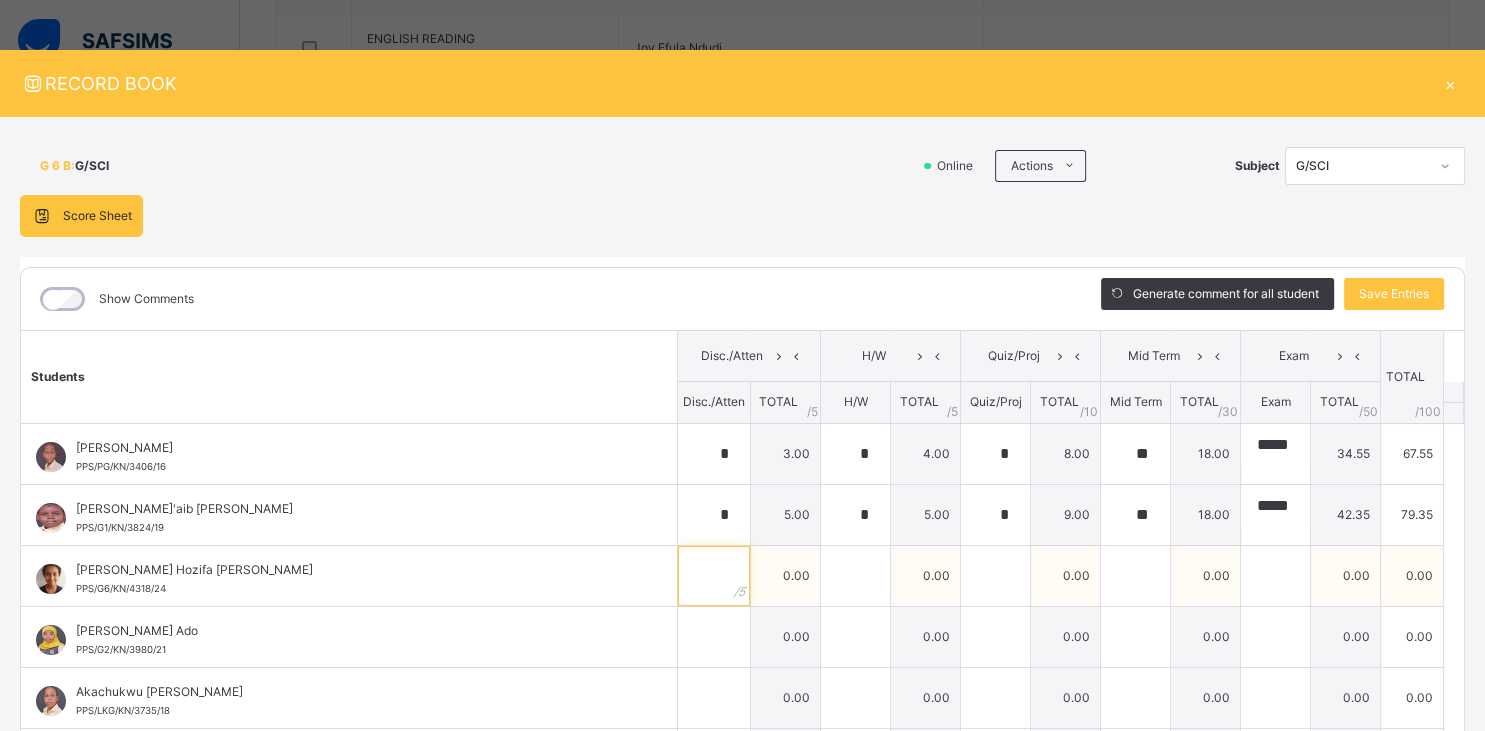 click at bounding box center (714, 576) 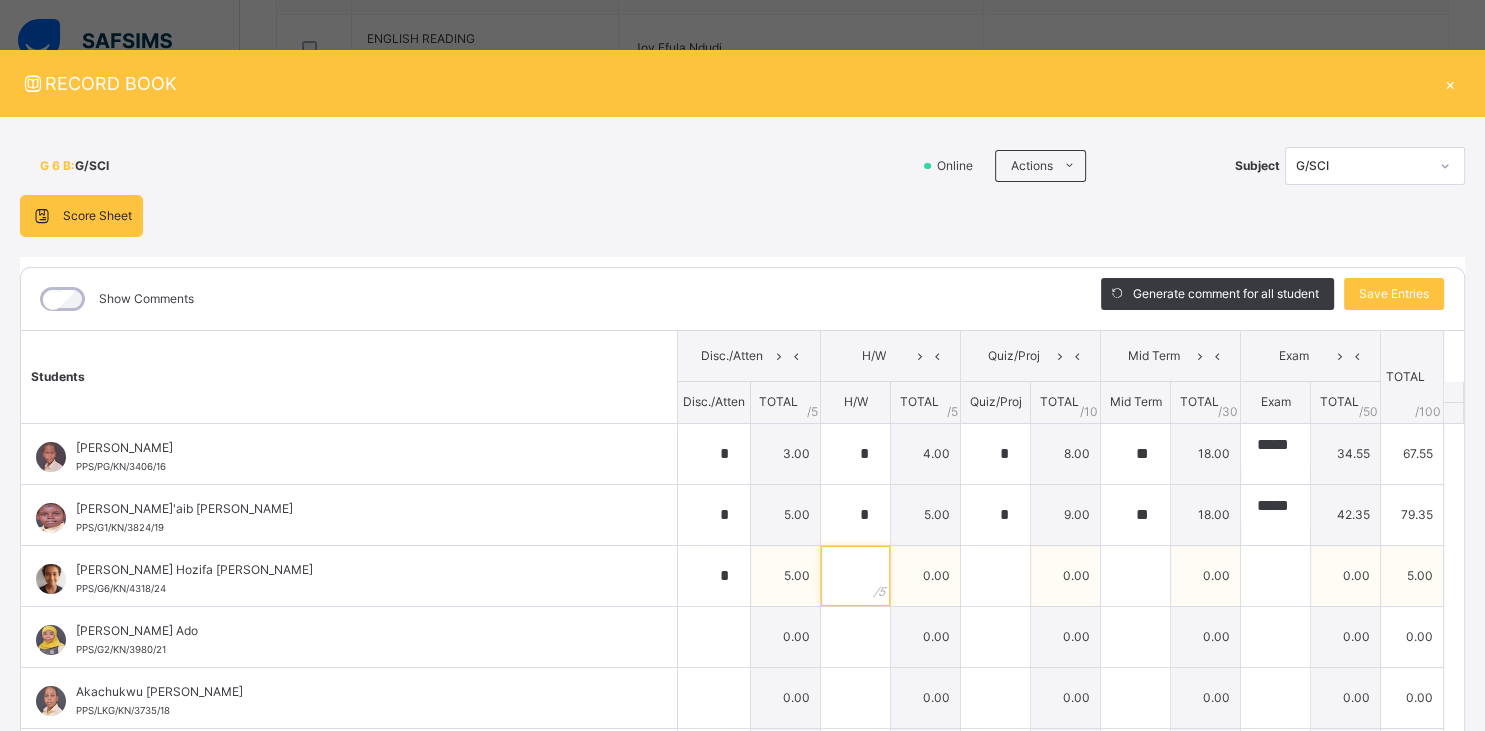 click at bounding box center (855, 576) 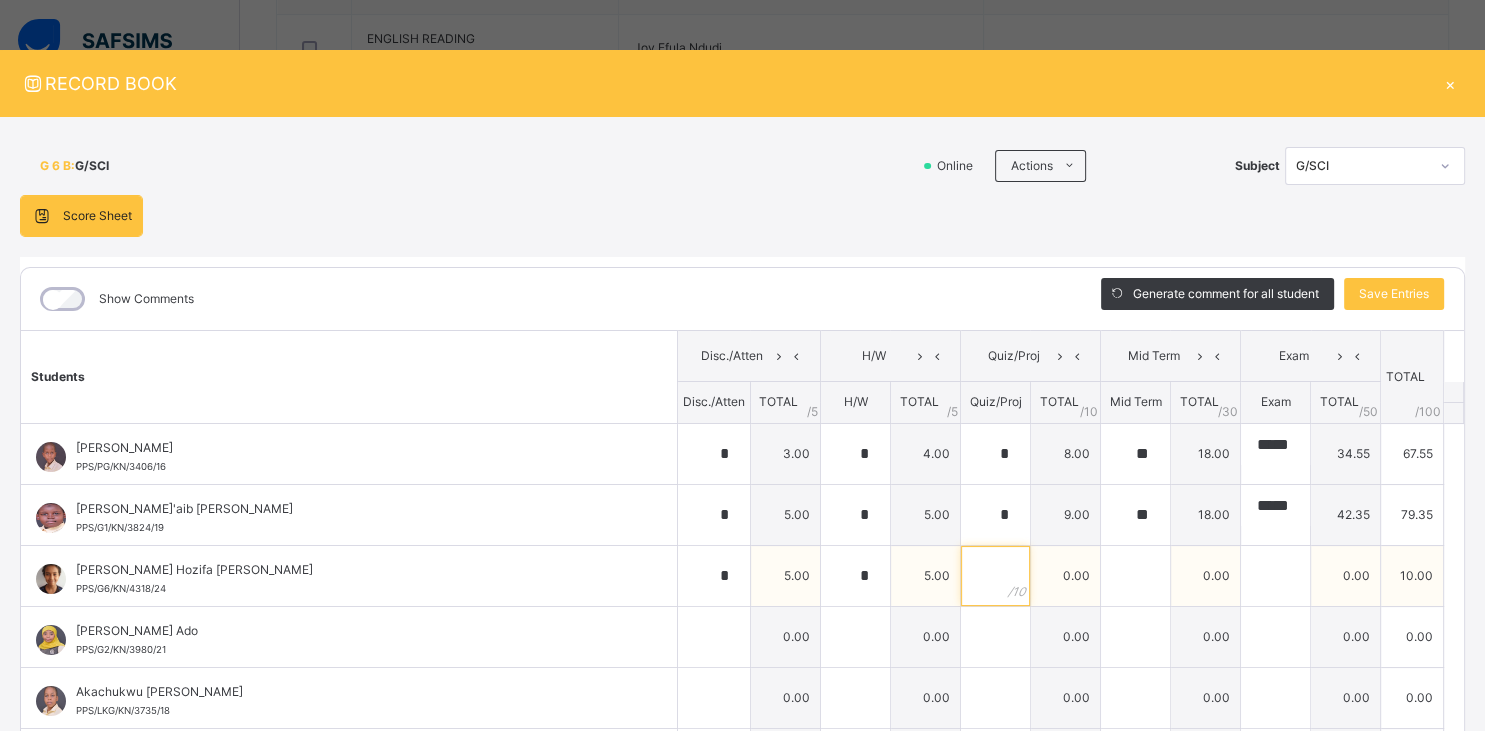 click at bounding box center [995, 576] 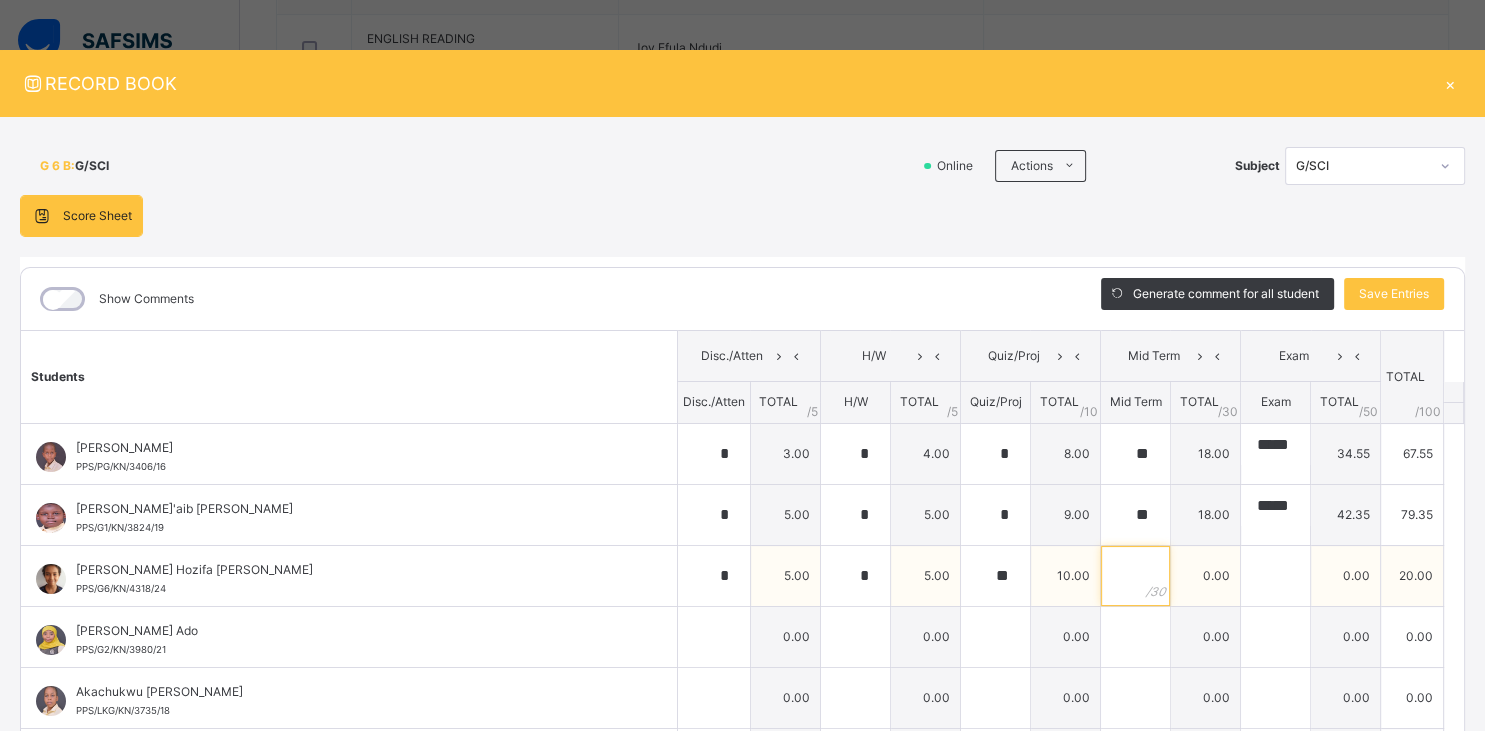 click at bounding box center [1135, 576] 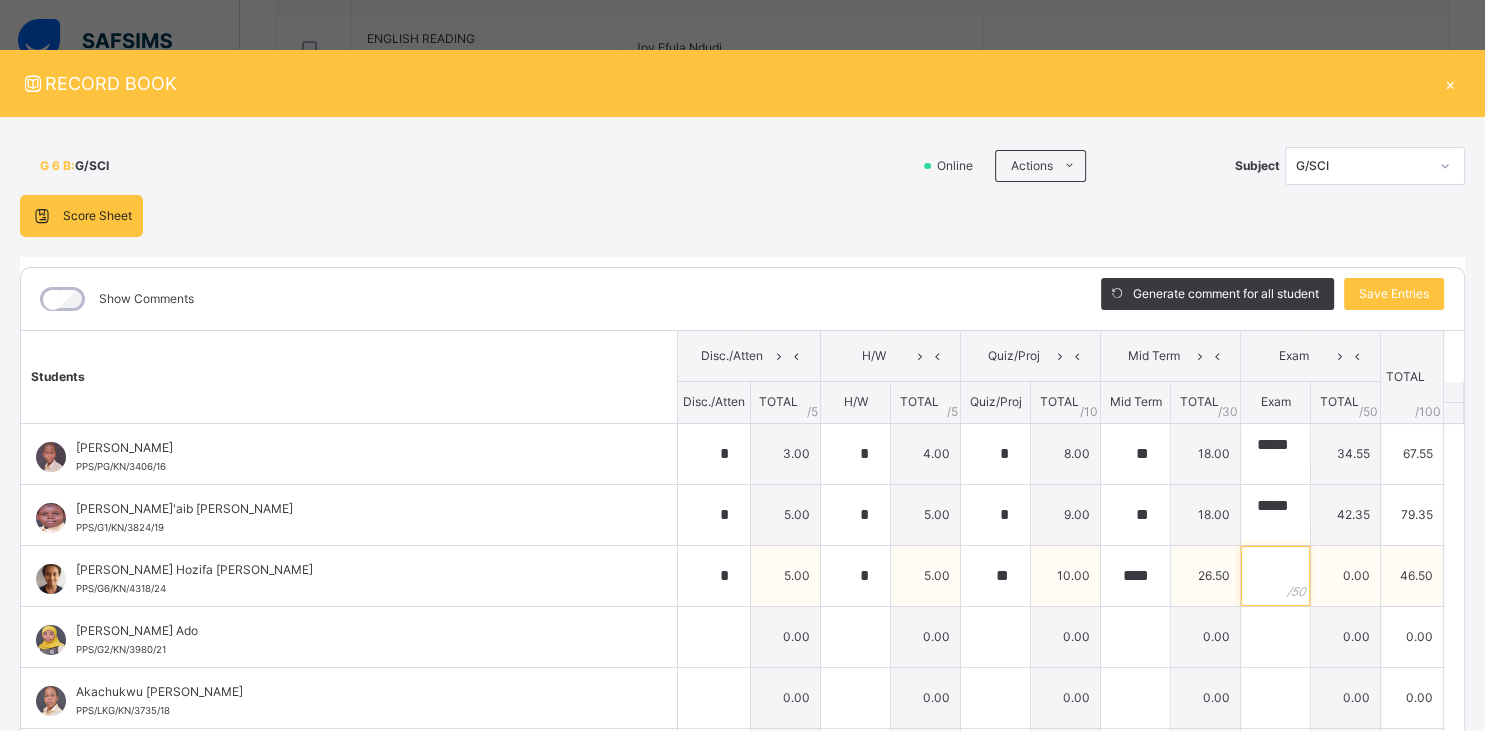 click at bounding box center [1275, 576] 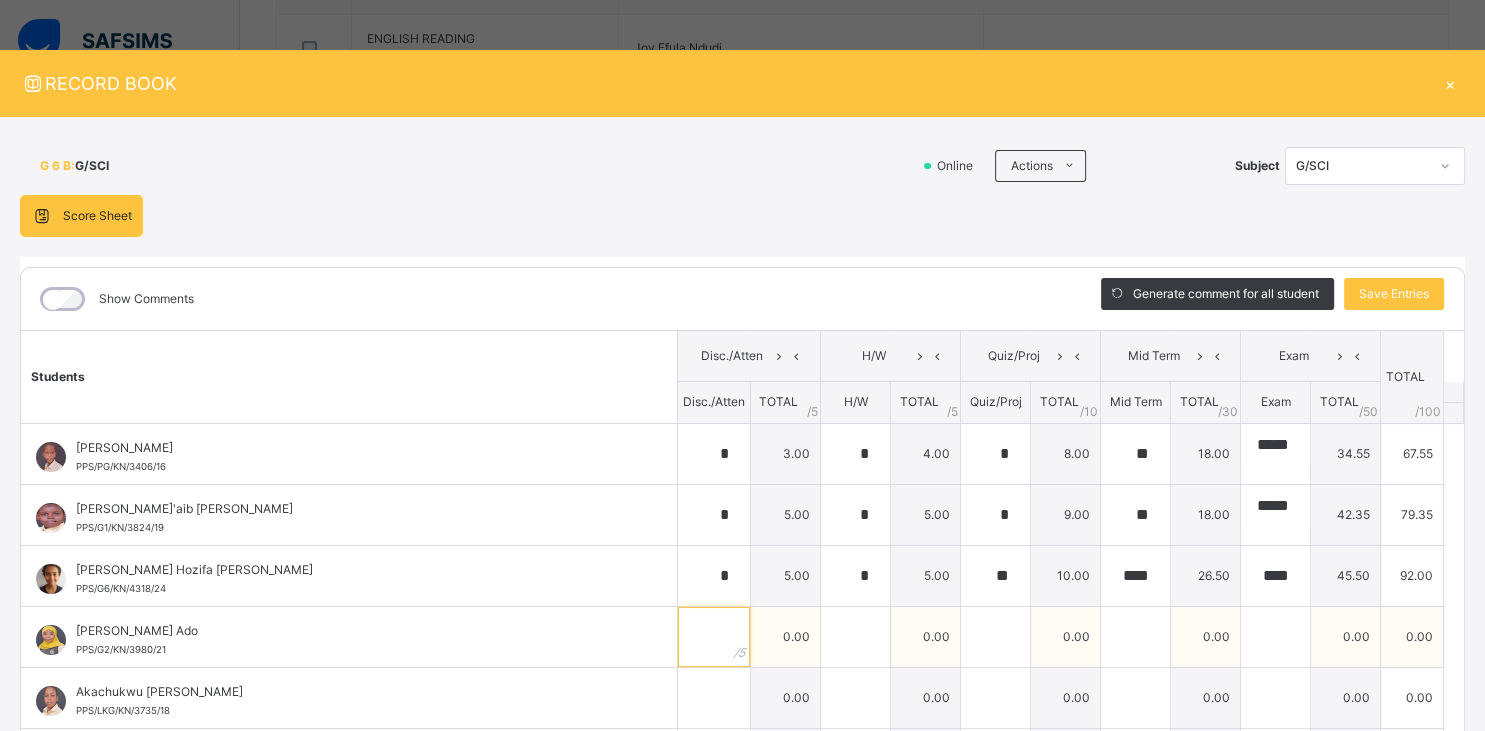 click at bounding box center (714, 637) 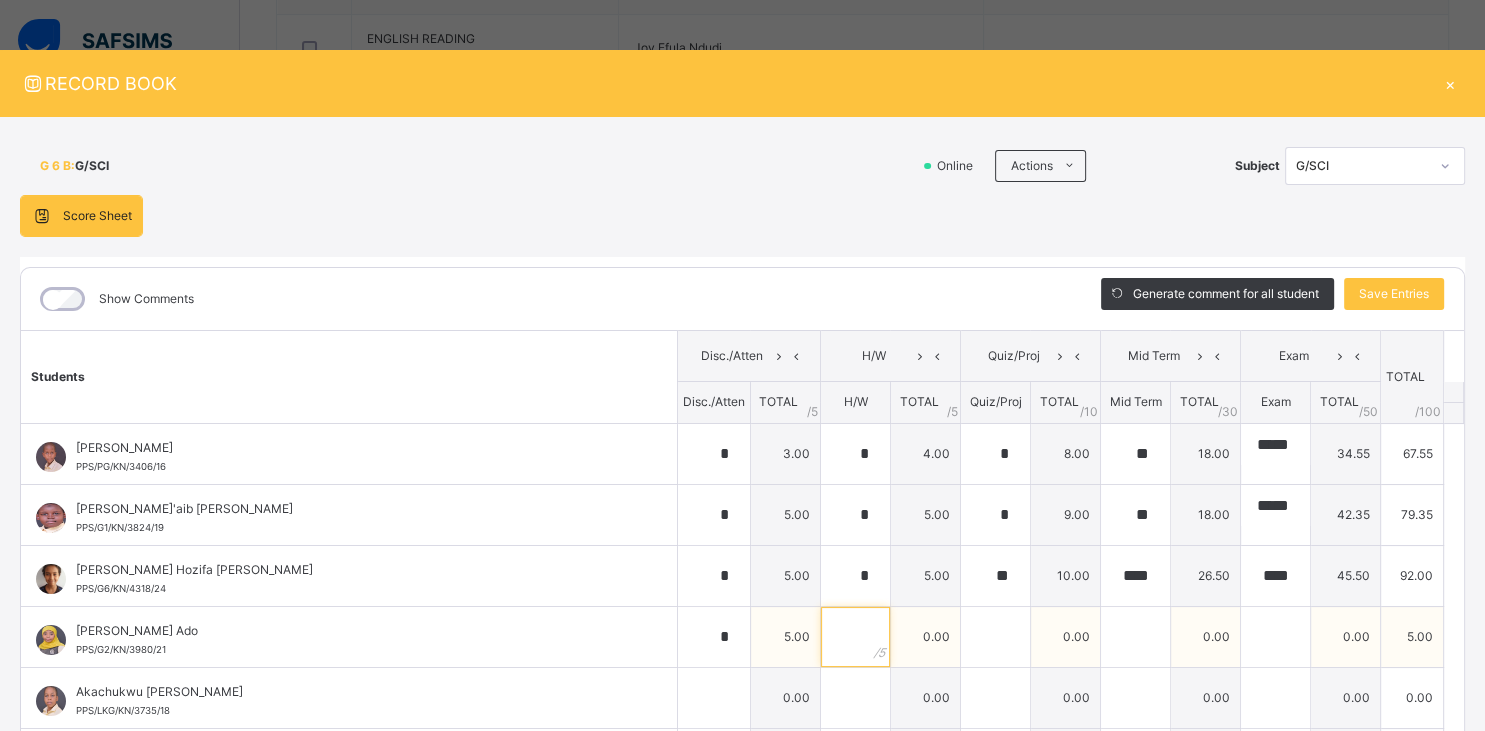 click at bounding box center [855, 637] 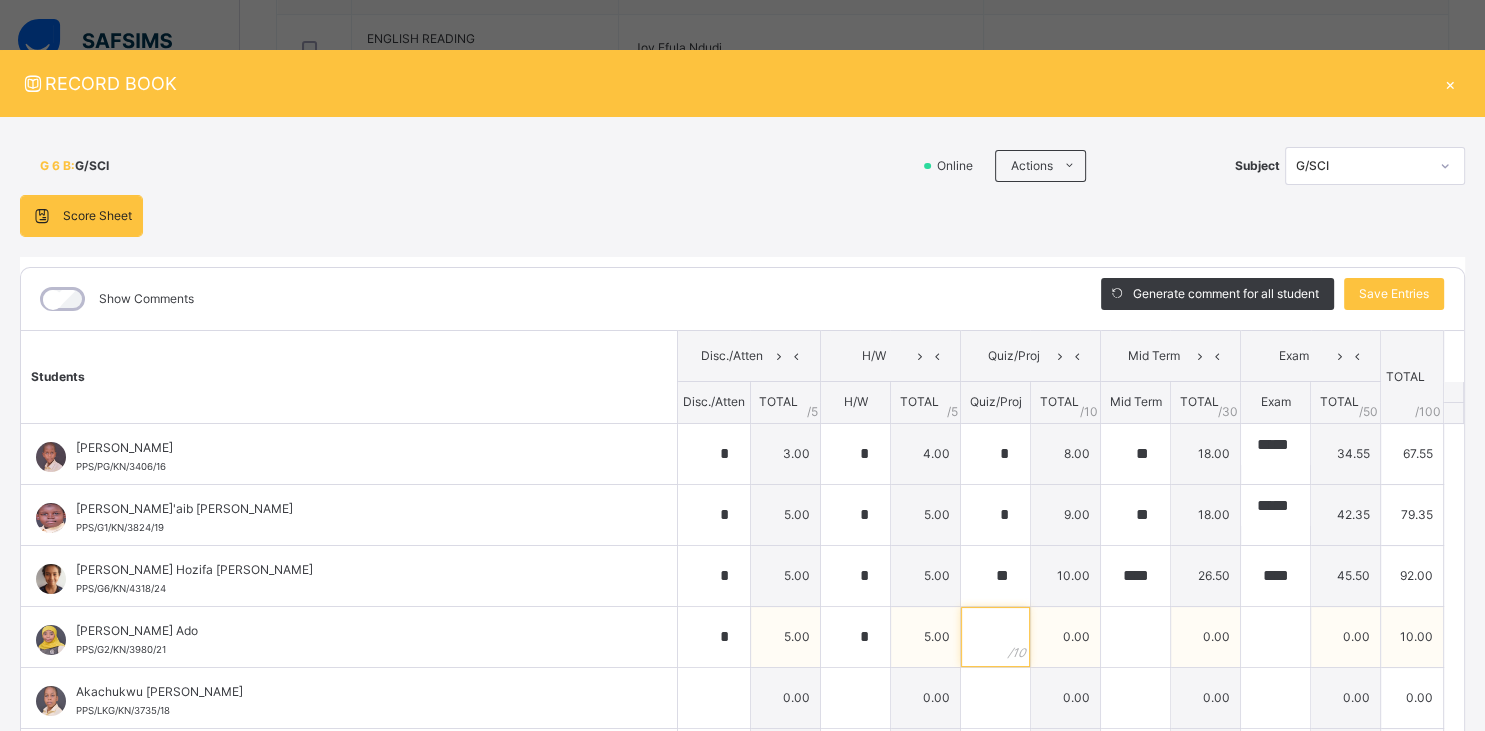click at bounding box center [995, 637] 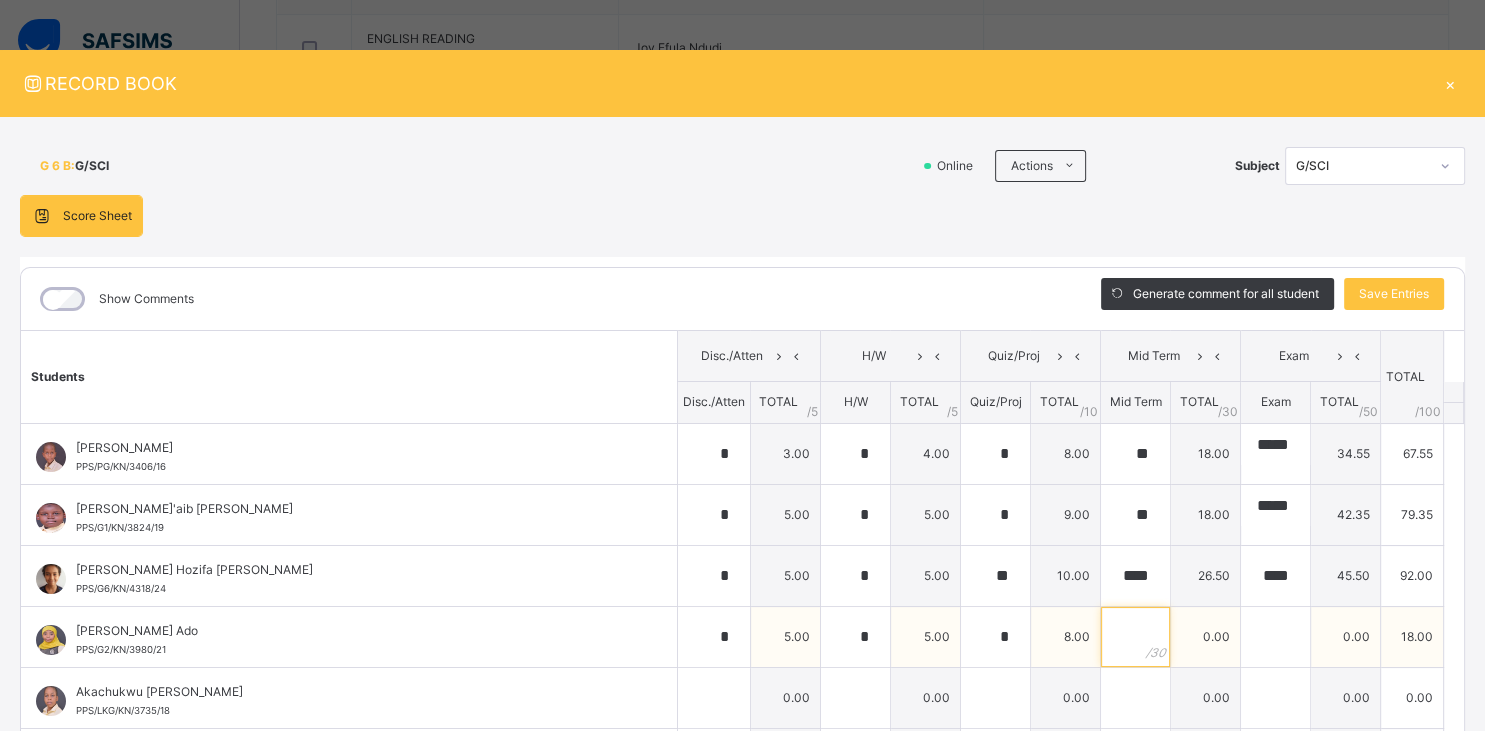 click at bounding box center [1135, 637] 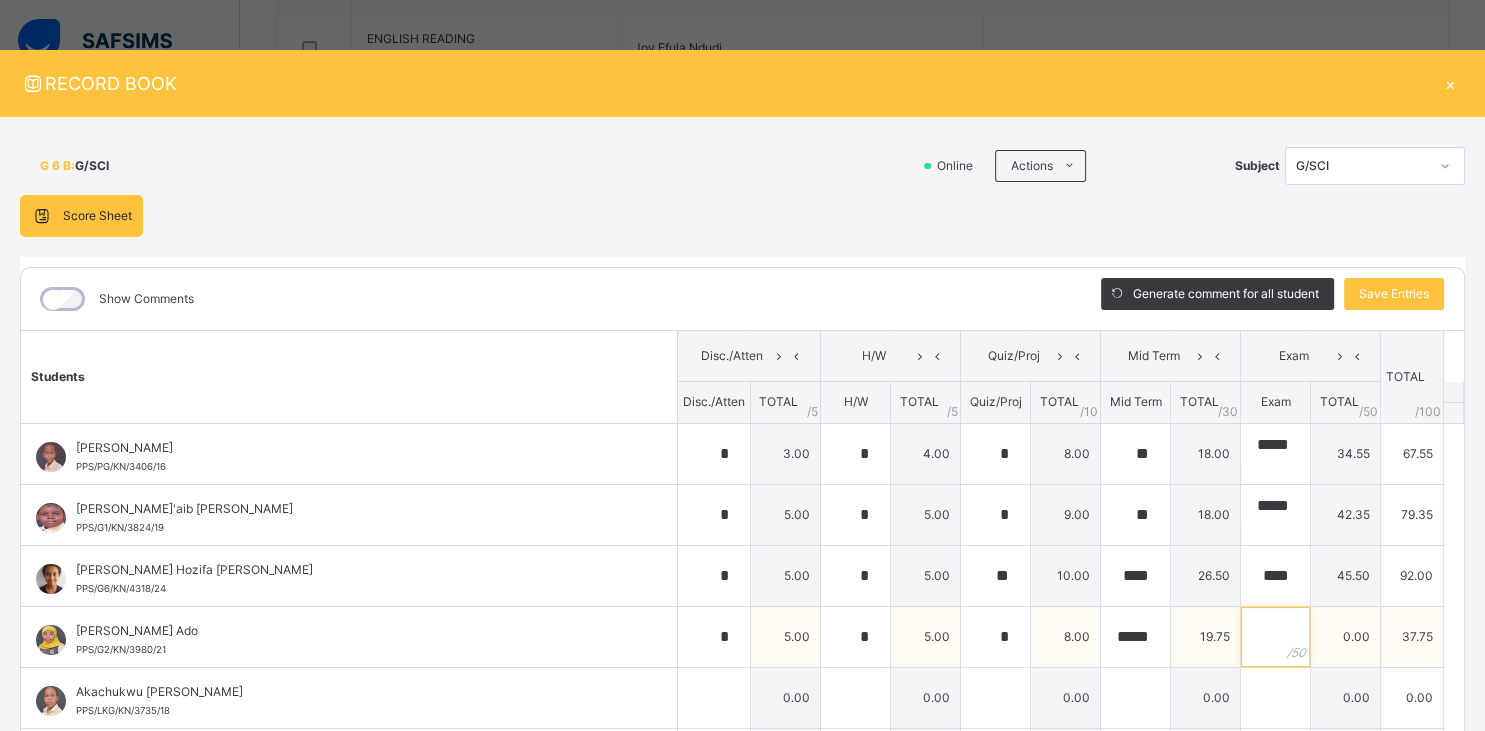click at bounding box center (1275, 637) 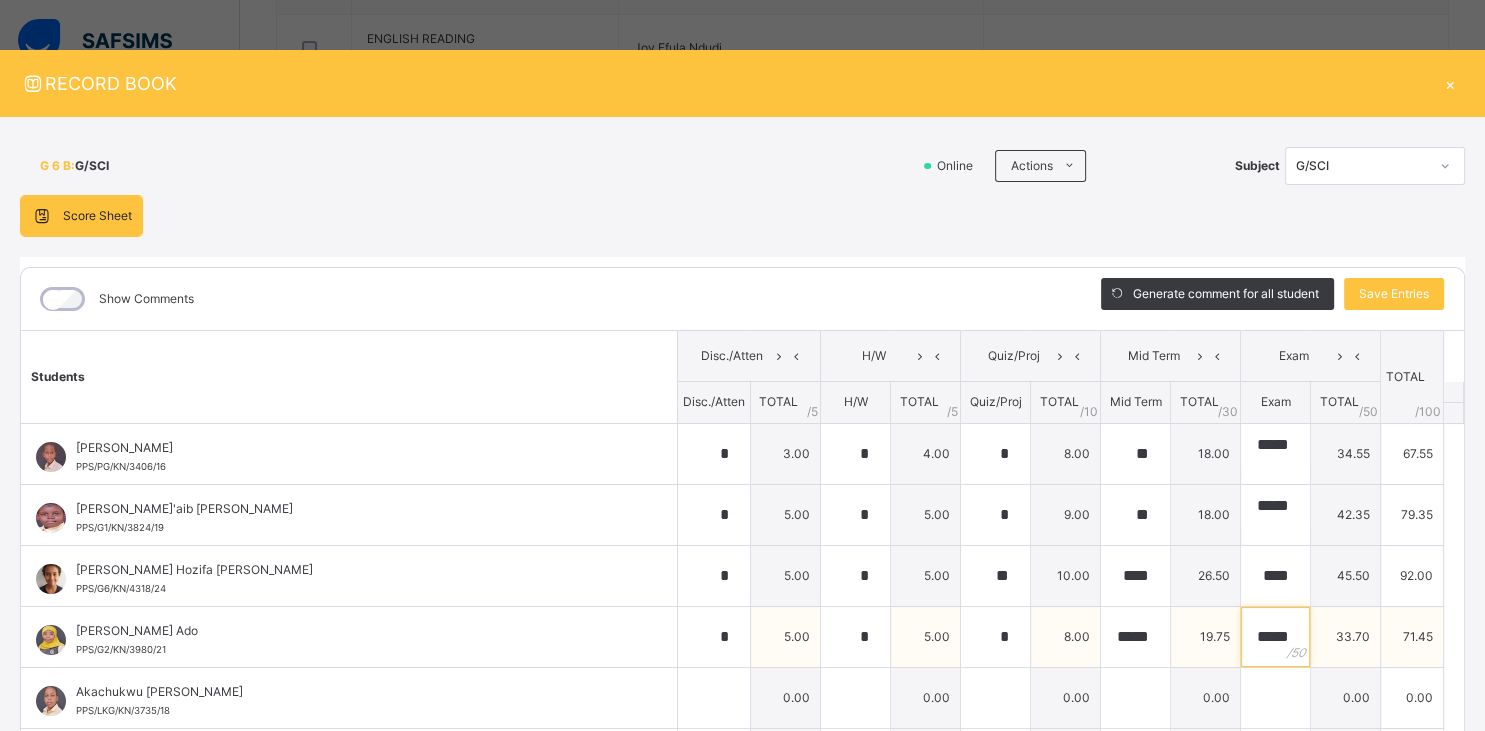 scroll, scrollTop: 0, scrollLeft: 3, axis: horizontal 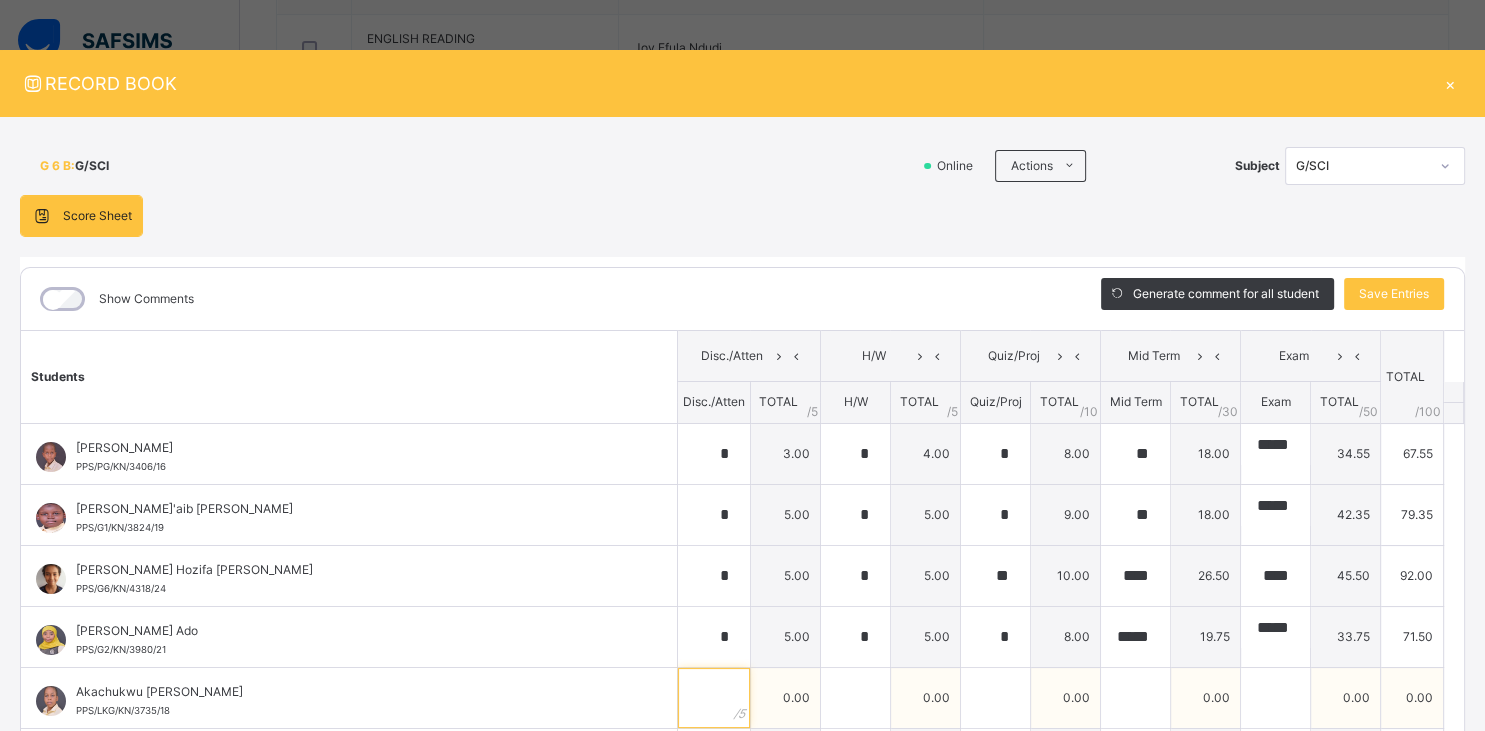 click at bounding box center [714, 698] 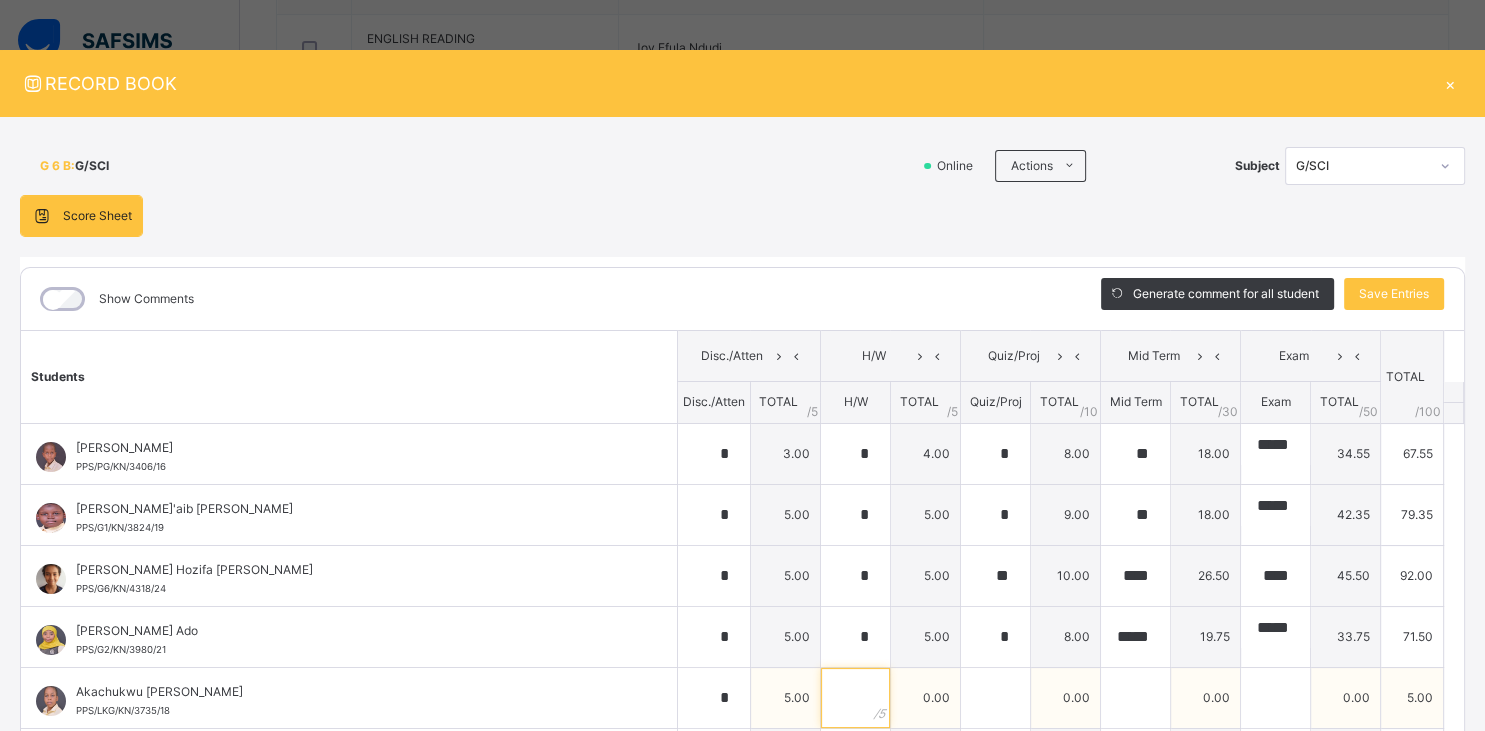 click at bounding box center [855, 698] 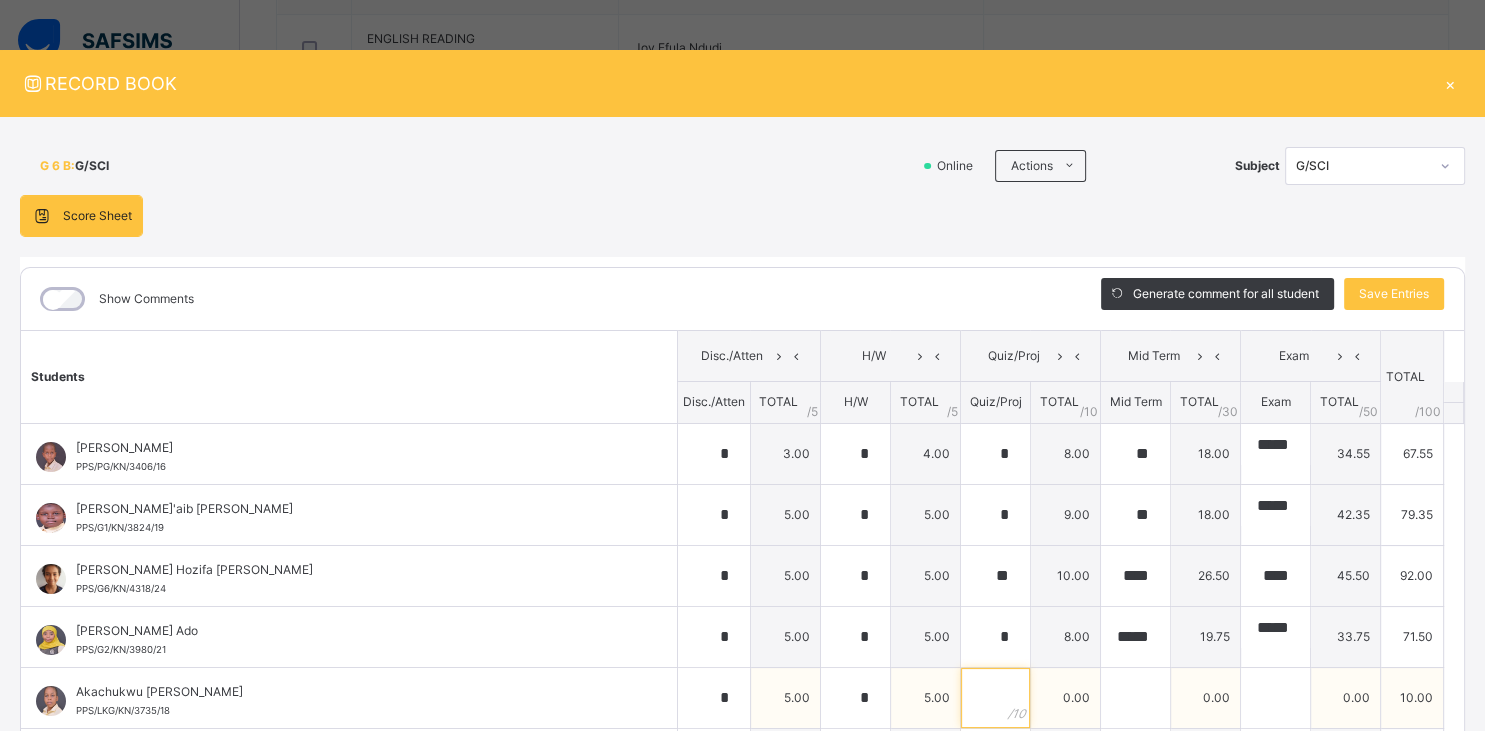 click at bounding box center (995, 698) 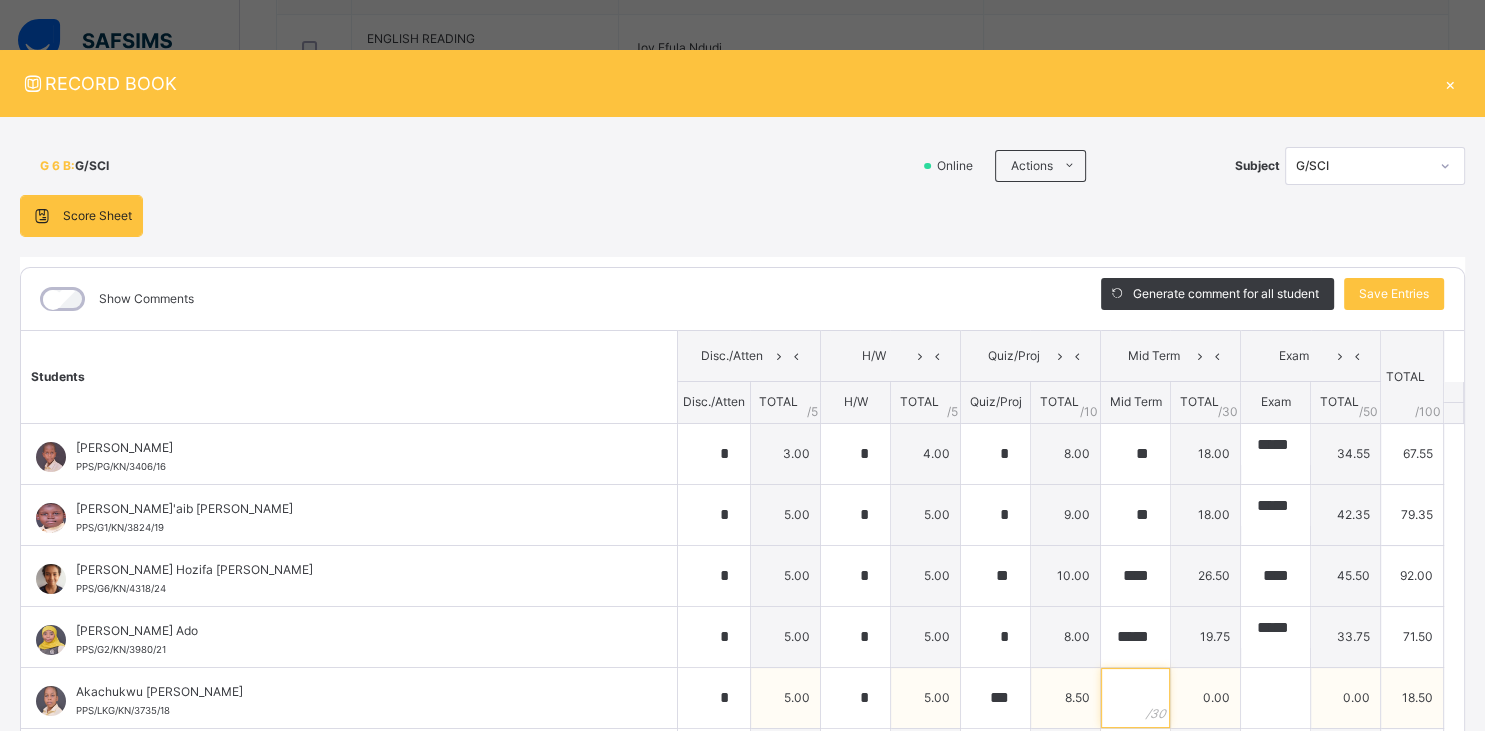 click at bounding box center [1135, 698] 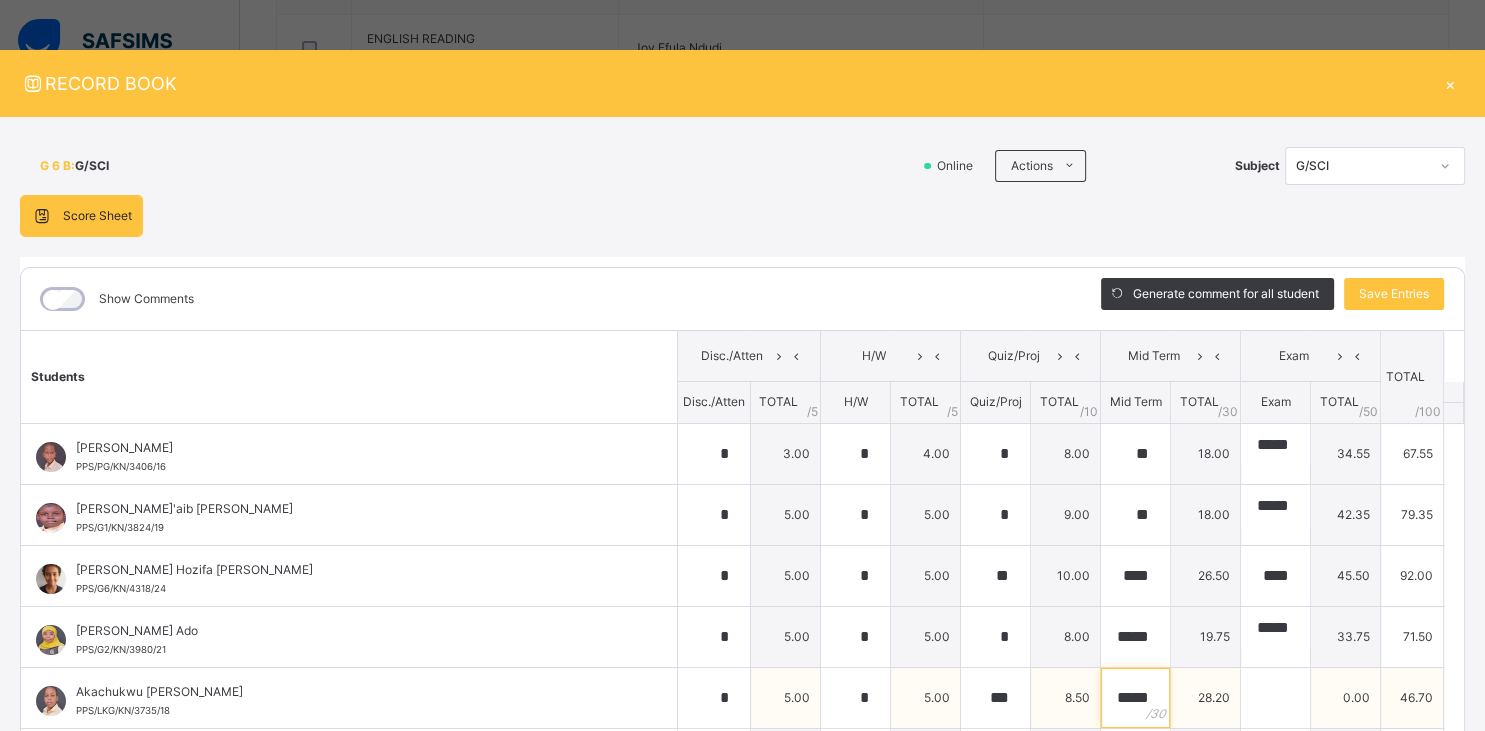 scroll, scrollTop: 0, scrollLeft: 3, axis: horizontal 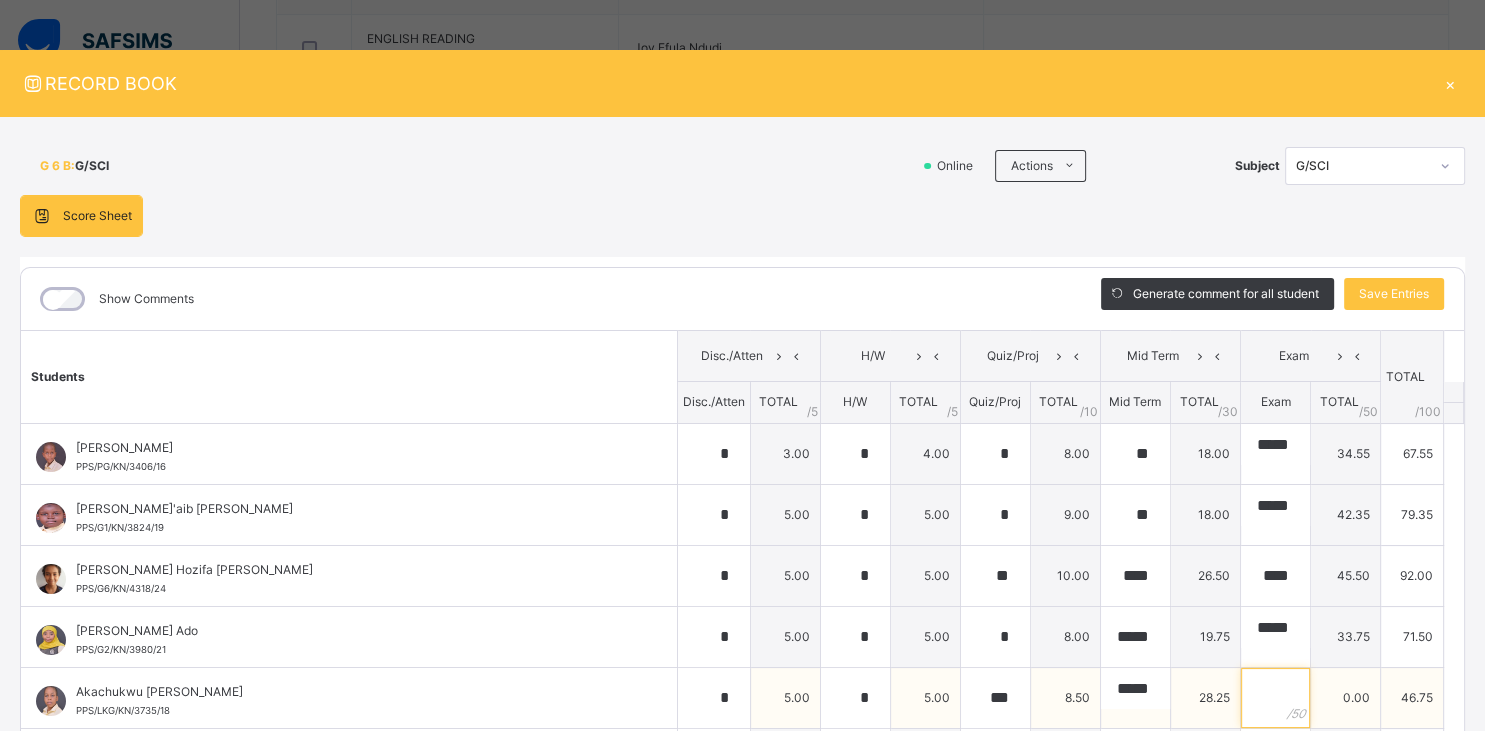 click at bounding box center [1275, 698] 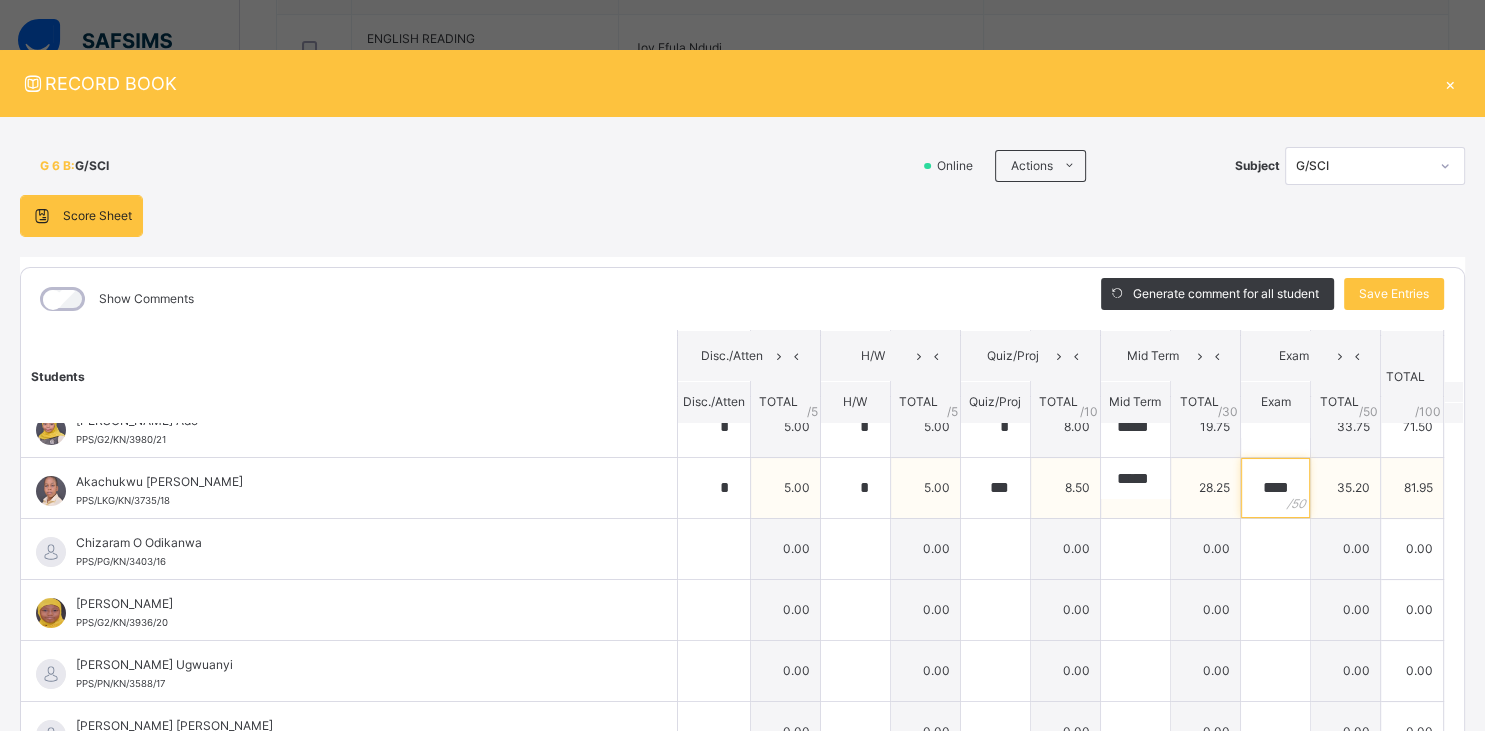 scroll, scrollTop: 180, scrollLeft: 0, axis: vertical 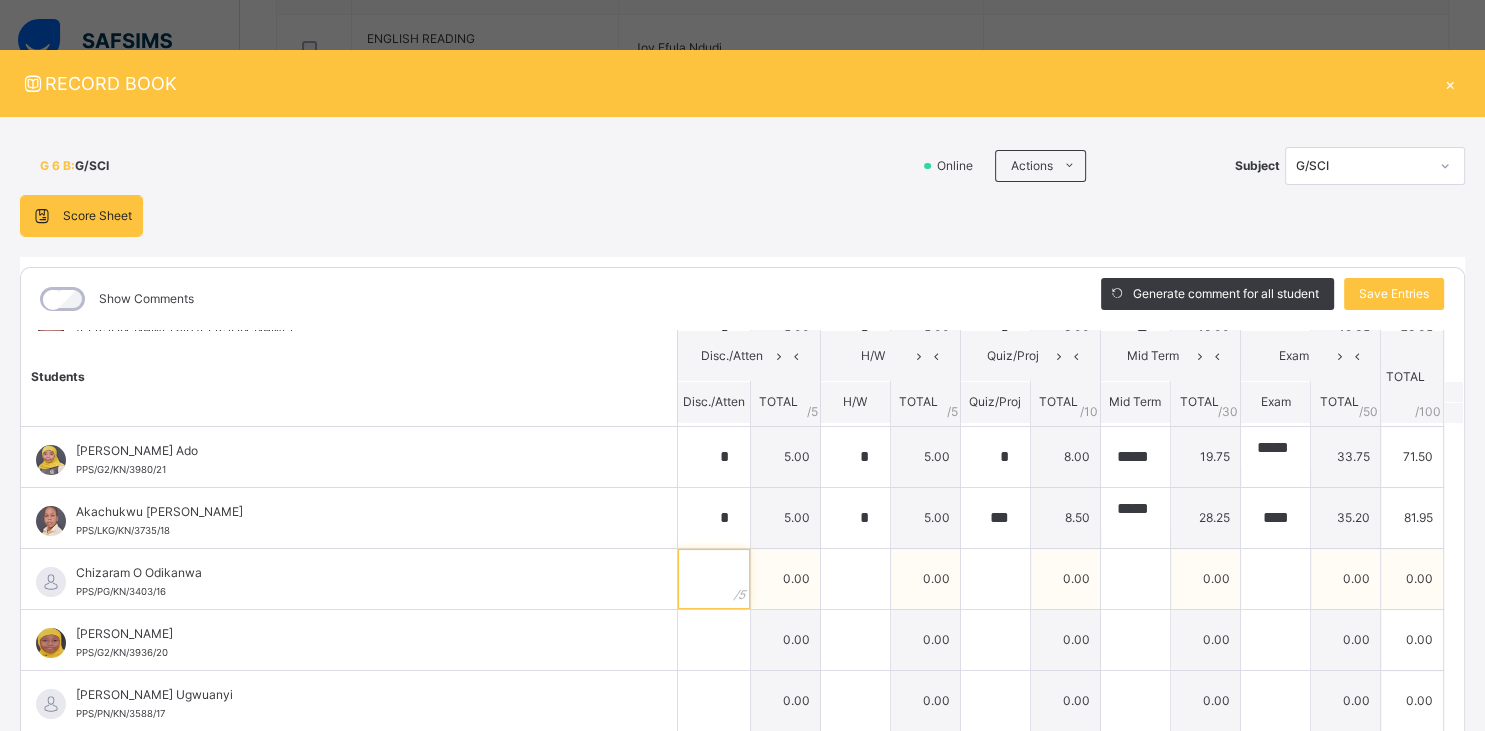 click at bounding box center (714, 579) 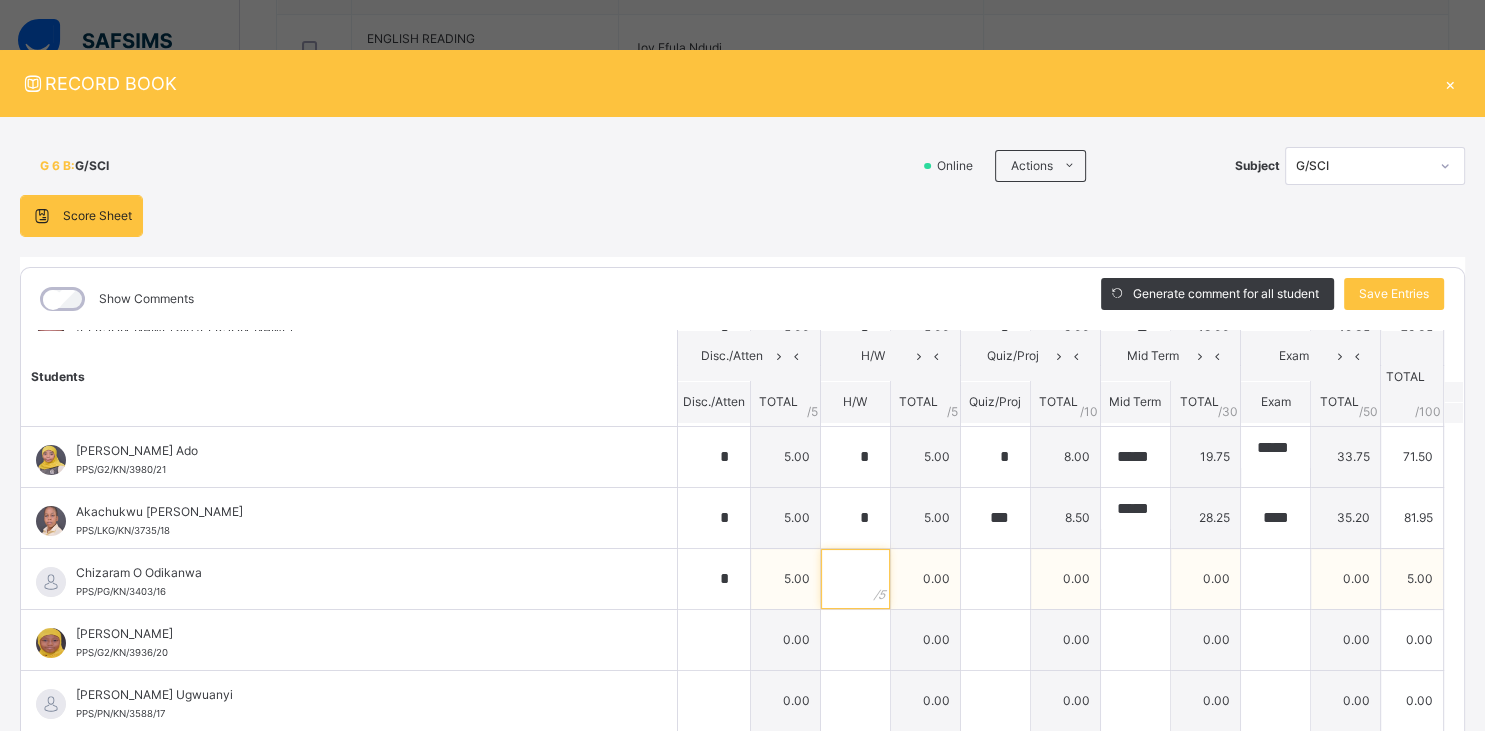 click at bounding box center [855, 579] 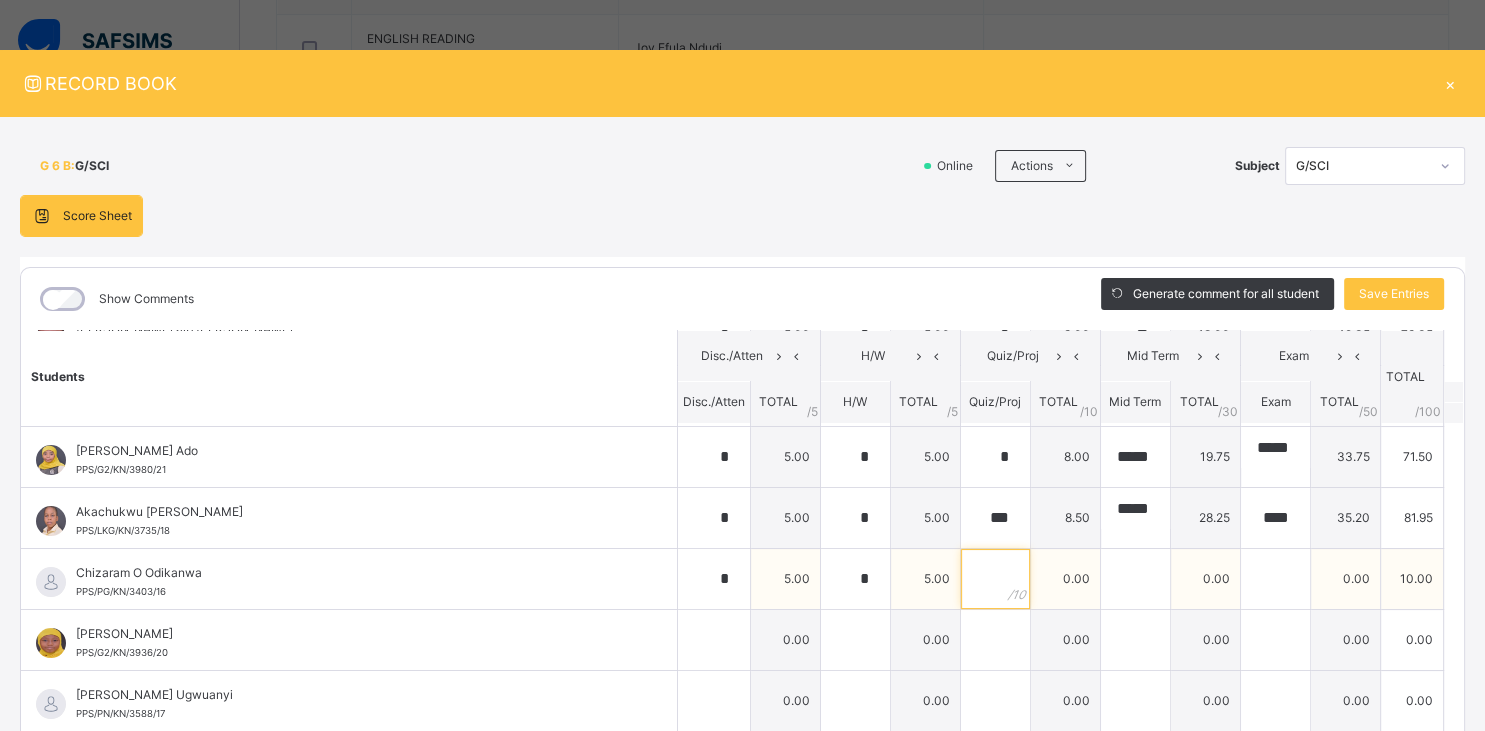 click at bounding box center [995, 579] 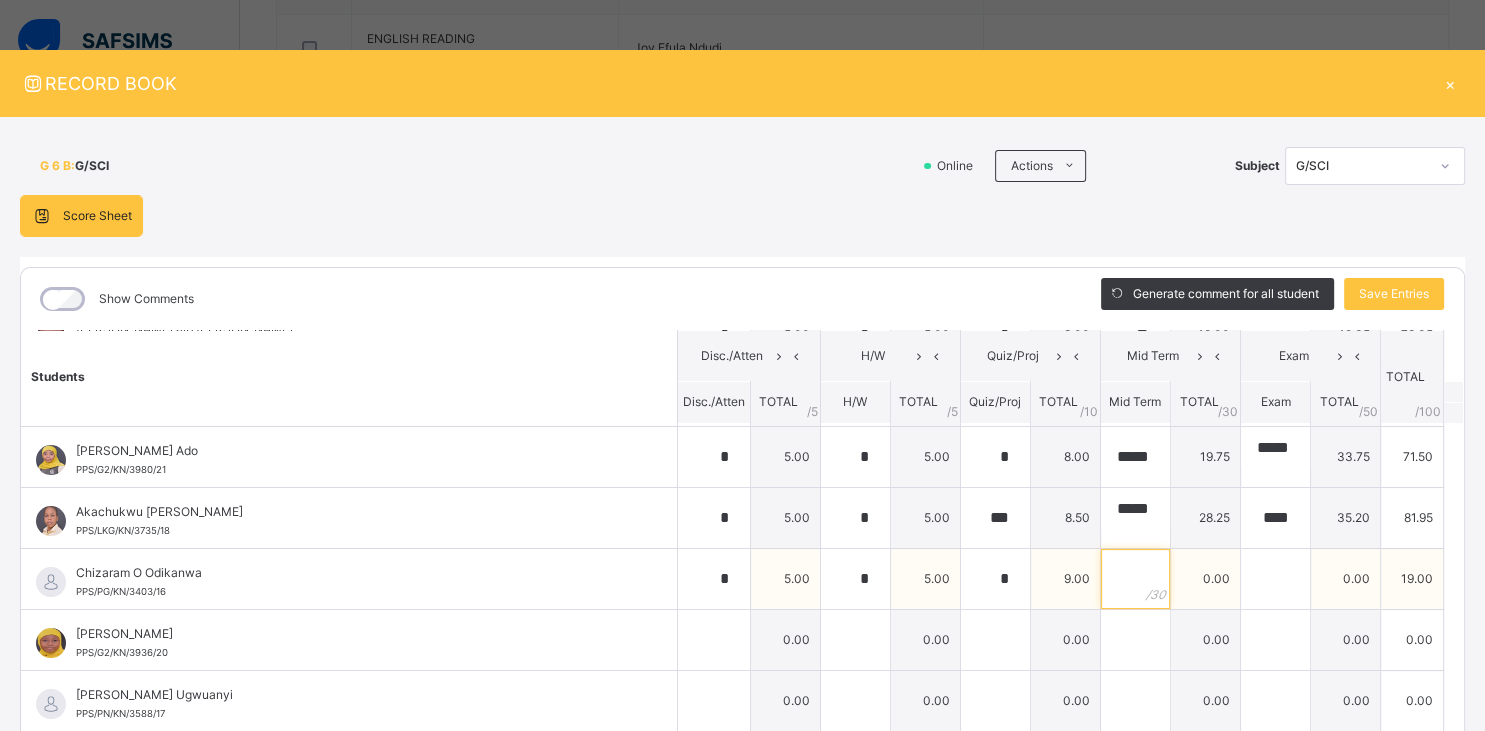 click at bounding box center [1135, 579] 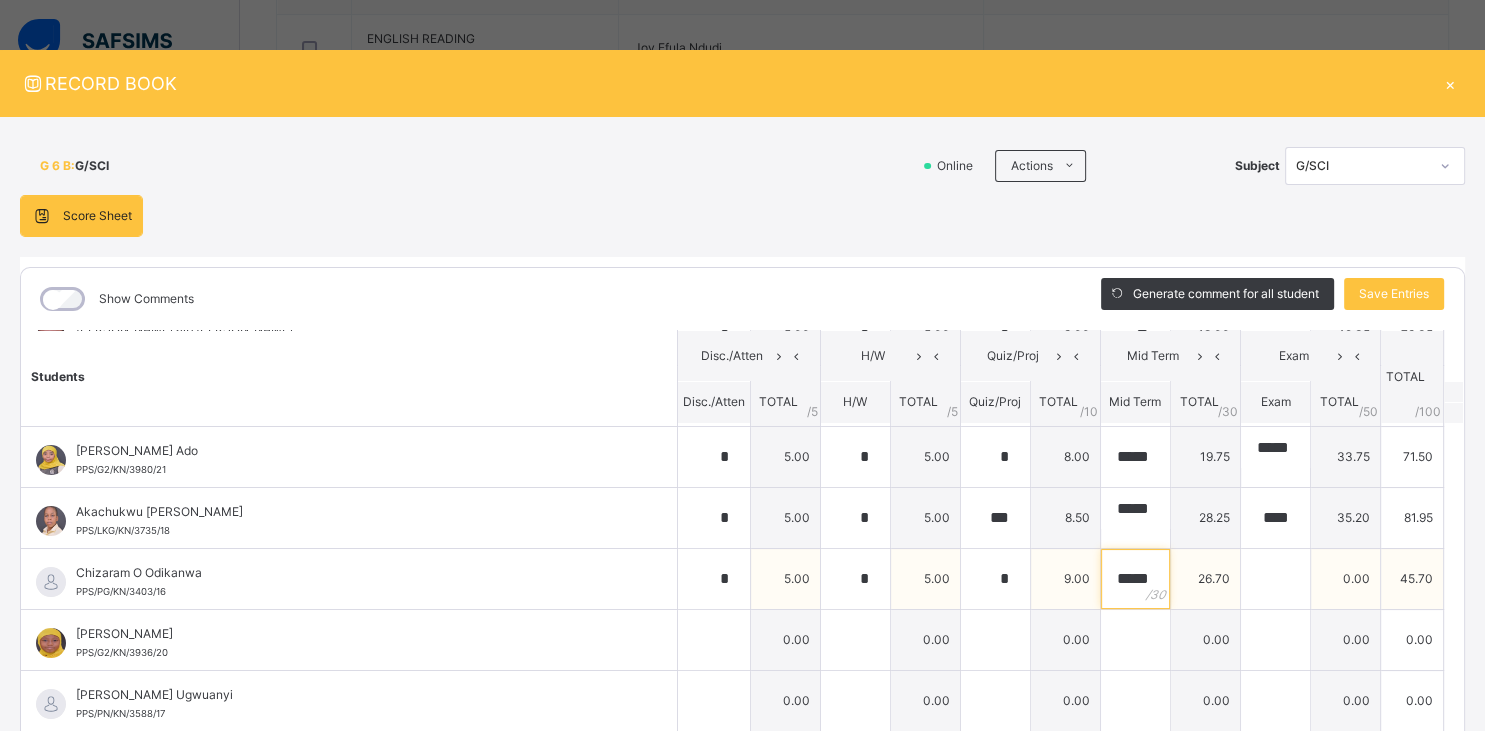 scroll, scrollTop: 0, scrollLeft: 2, axis: horizontal 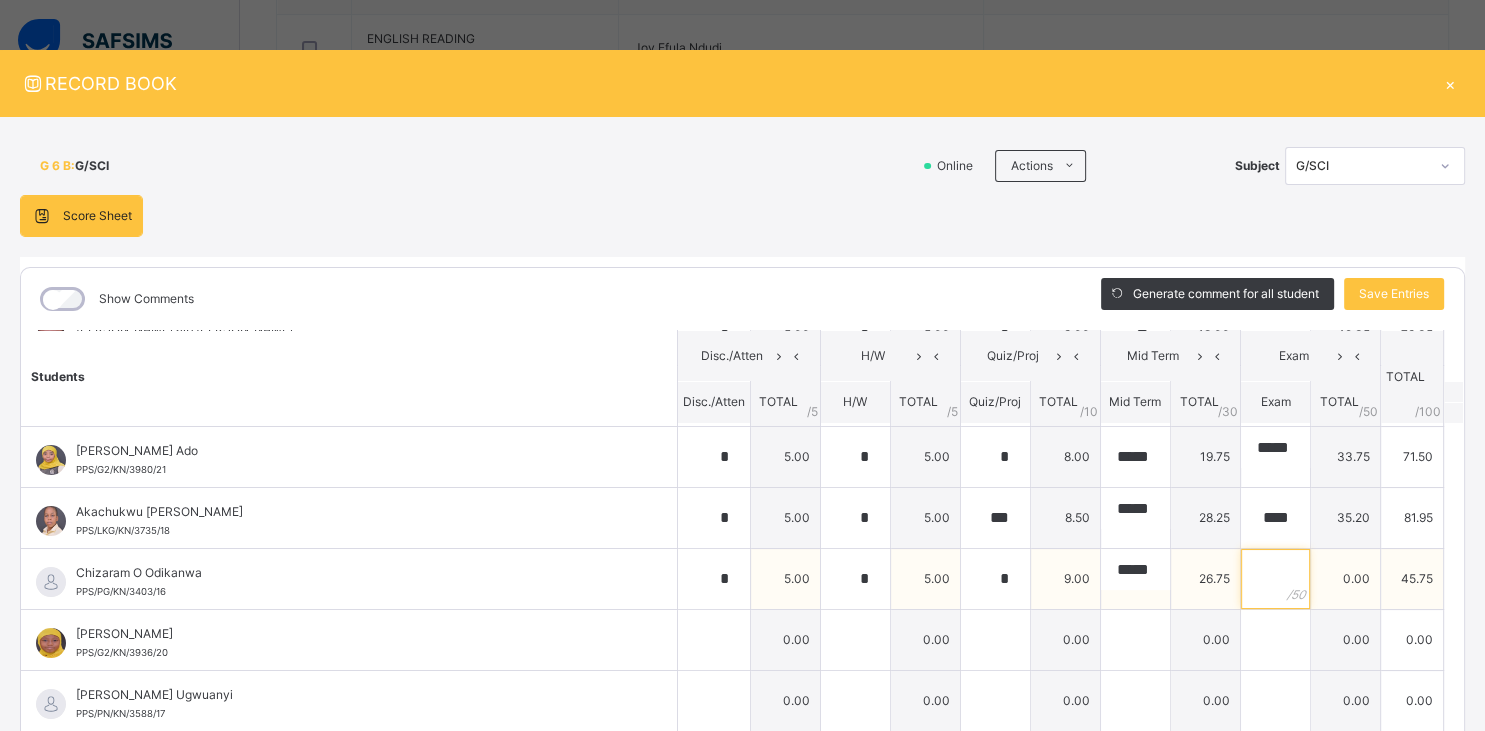 click at bounding box center (1275, 579) 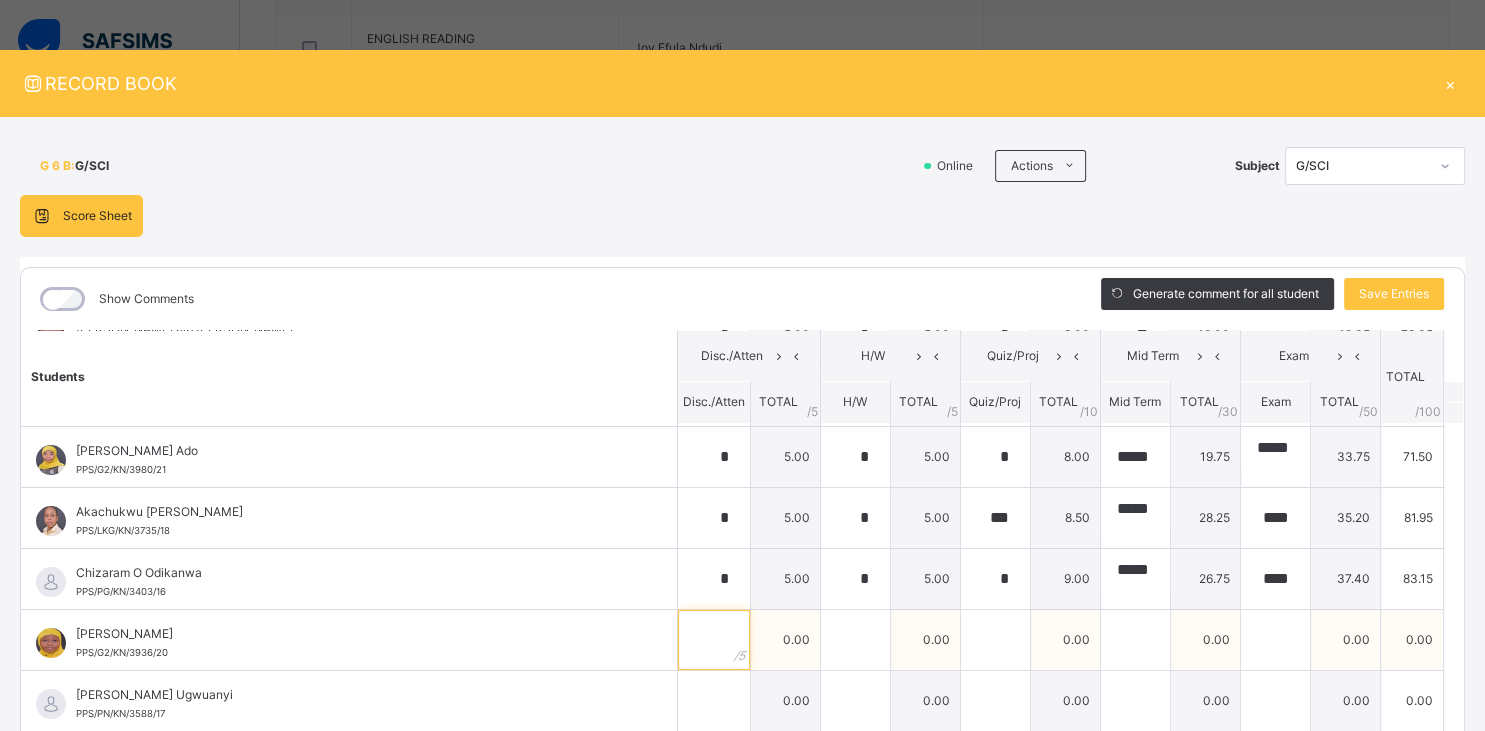 click at bounding box center (714, 640) 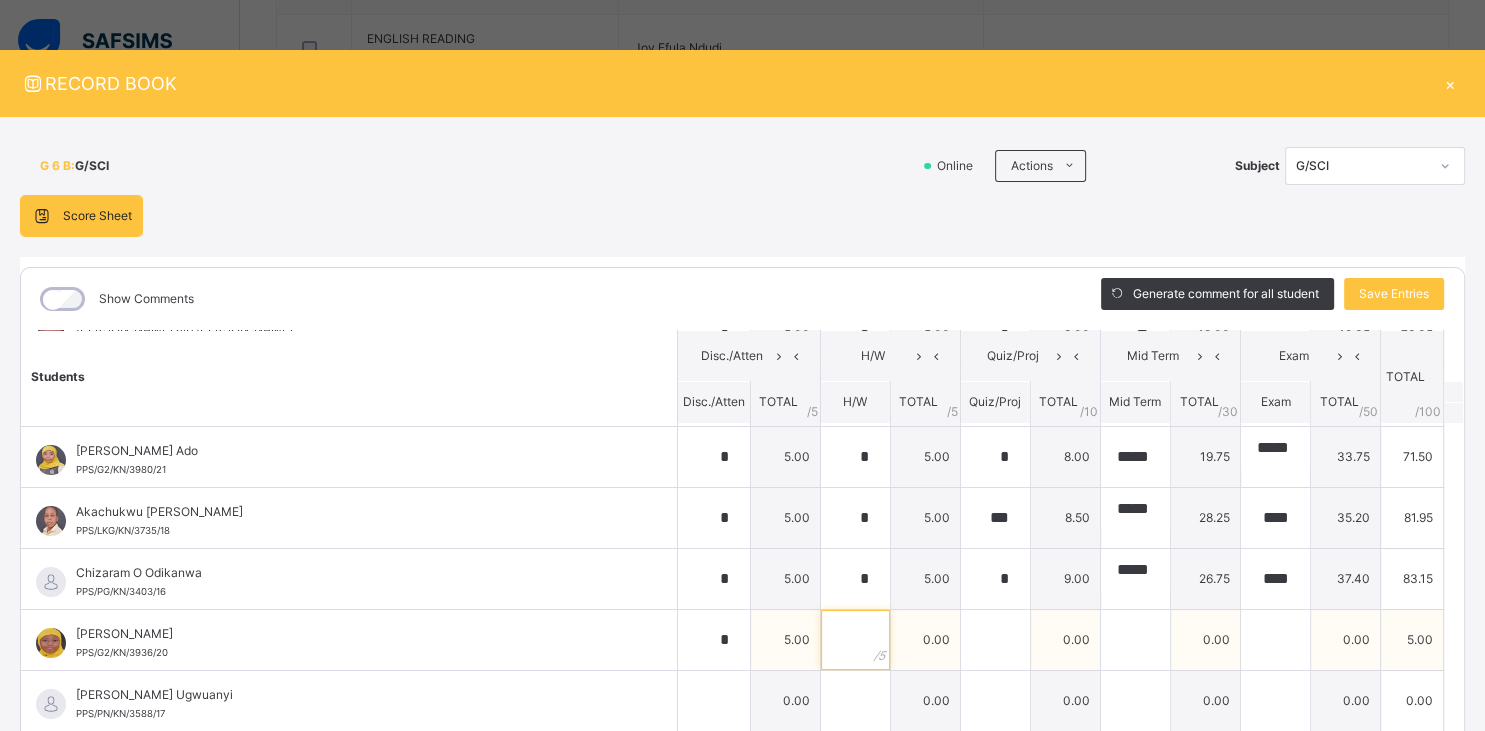 click at bounding box center (855, 640) 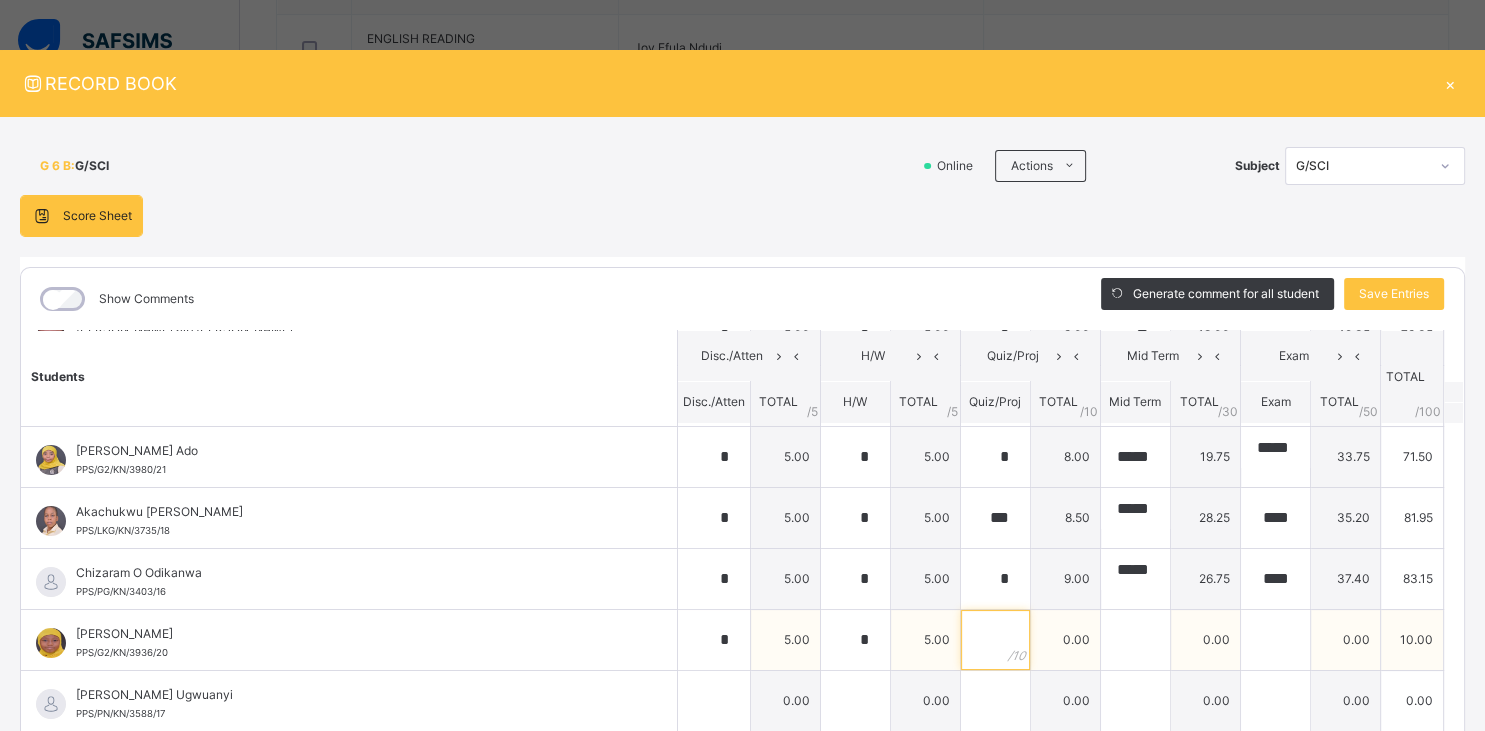 click at bounding box center [995, 640] 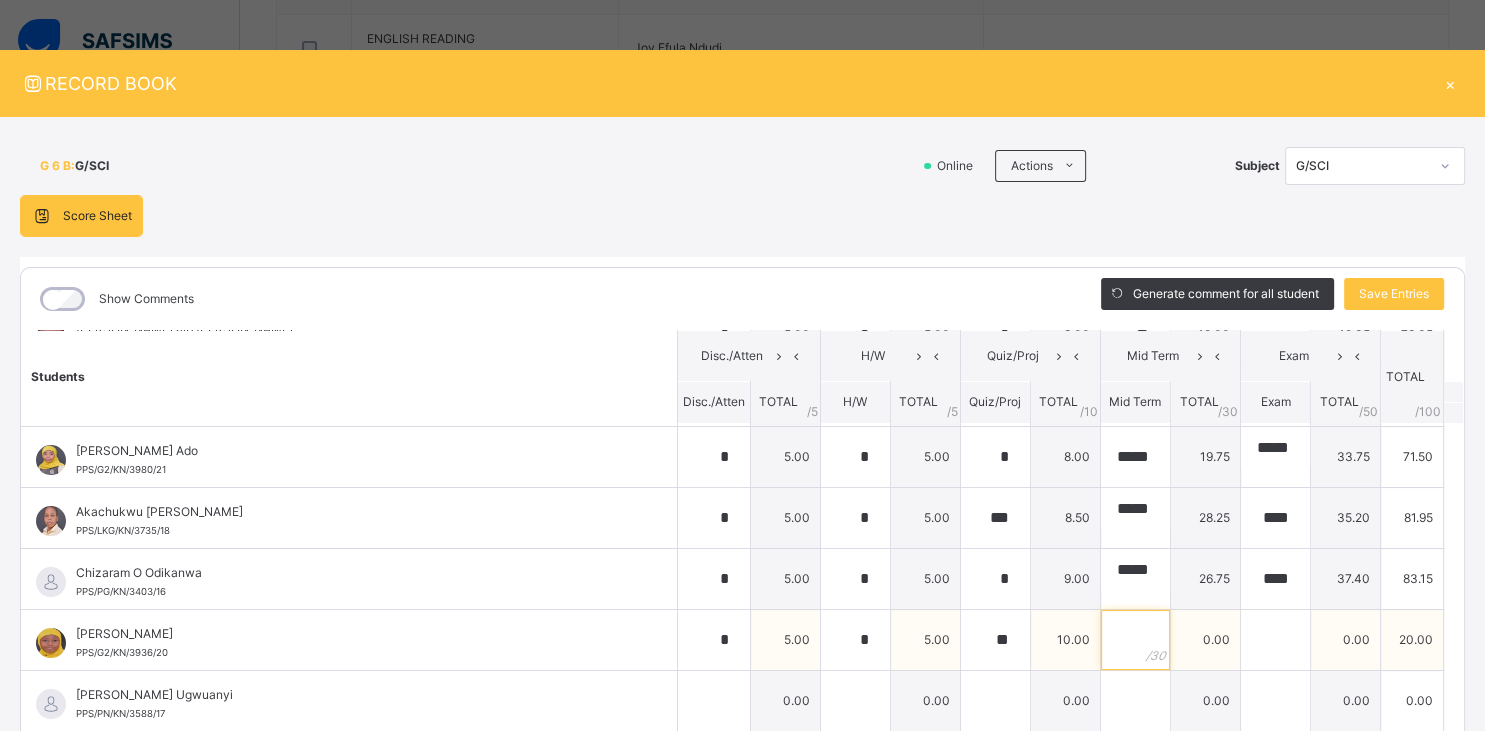 click at bounding box center [1135, 640] 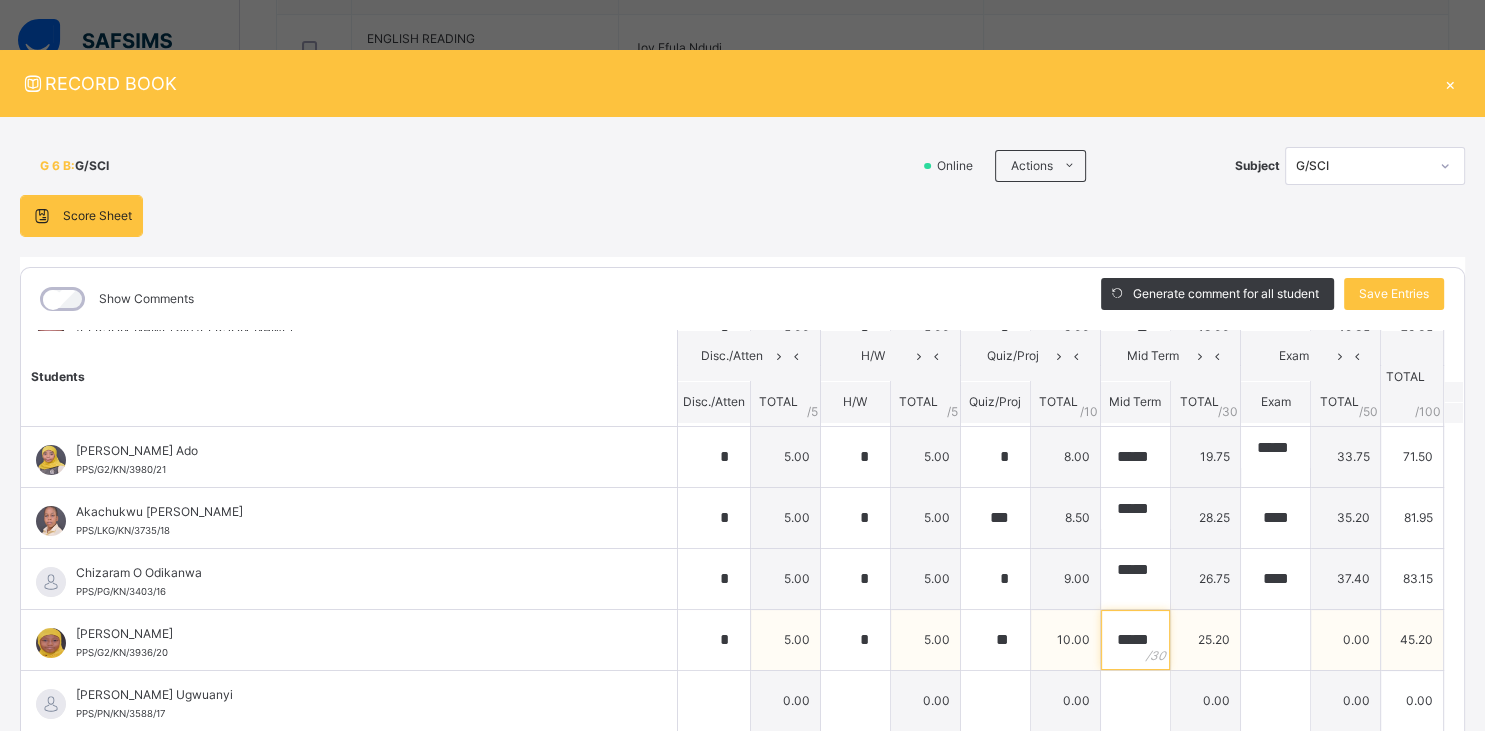 scroll, scrollTop: 0, scrollLeft: 3, axis: horizontal 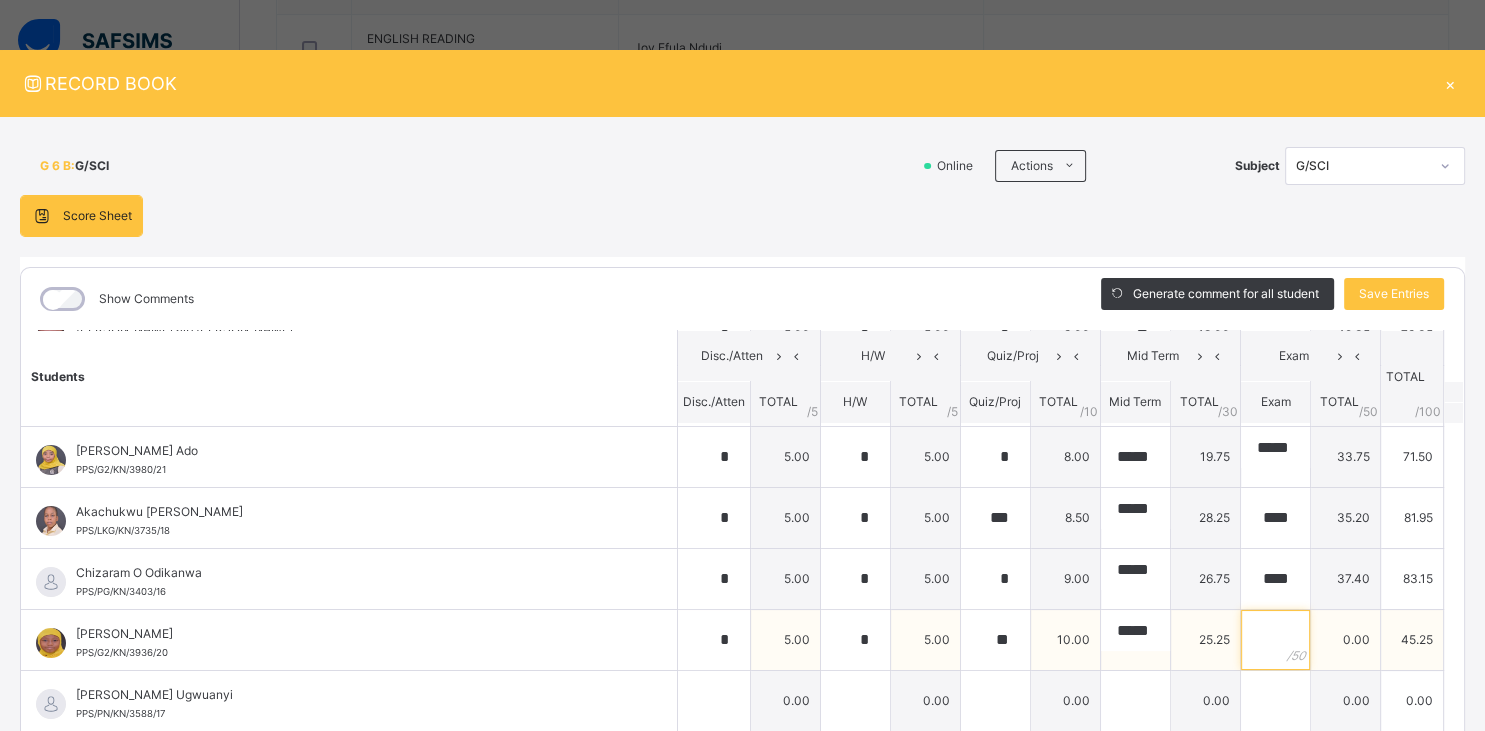 click at bounding box center [1275, 640] 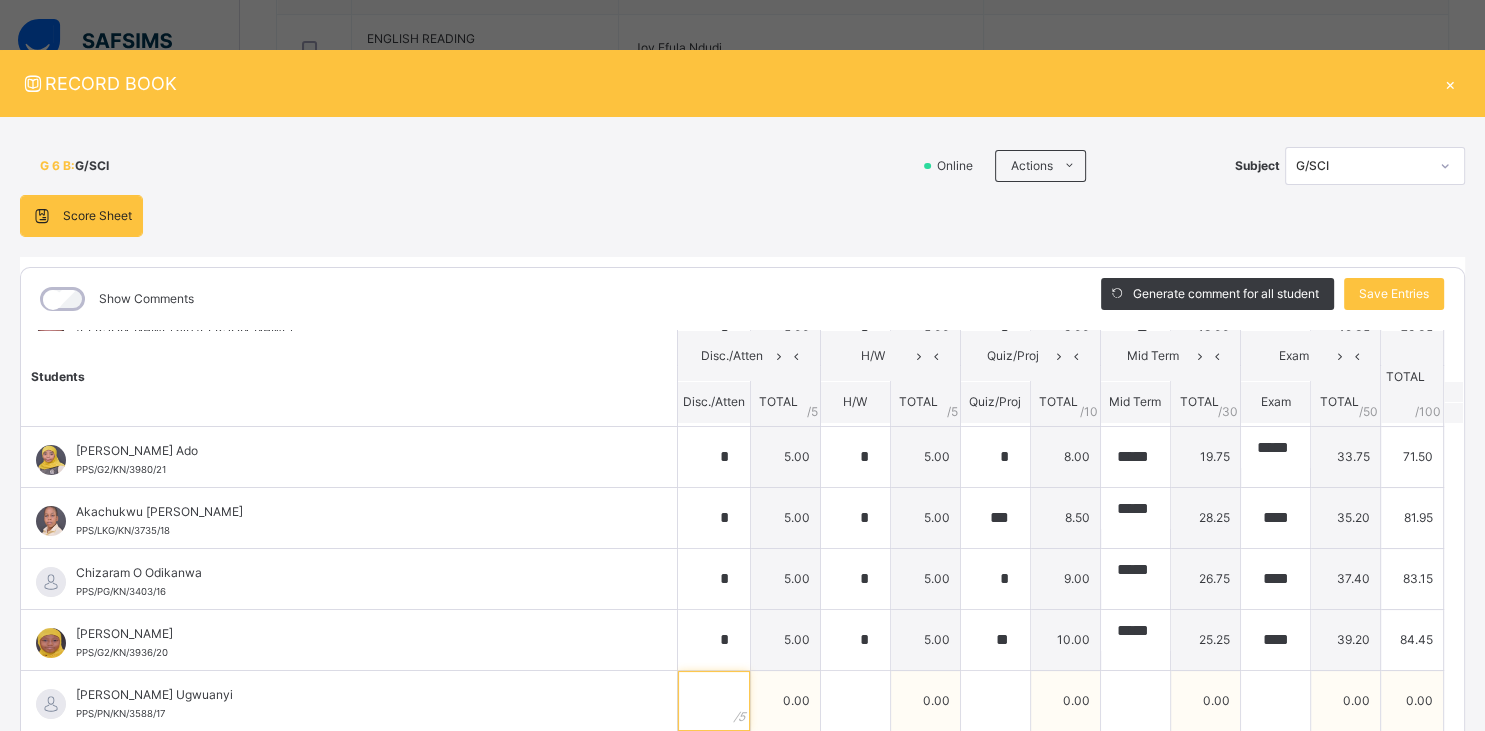 click at bounding box center [714, 701] 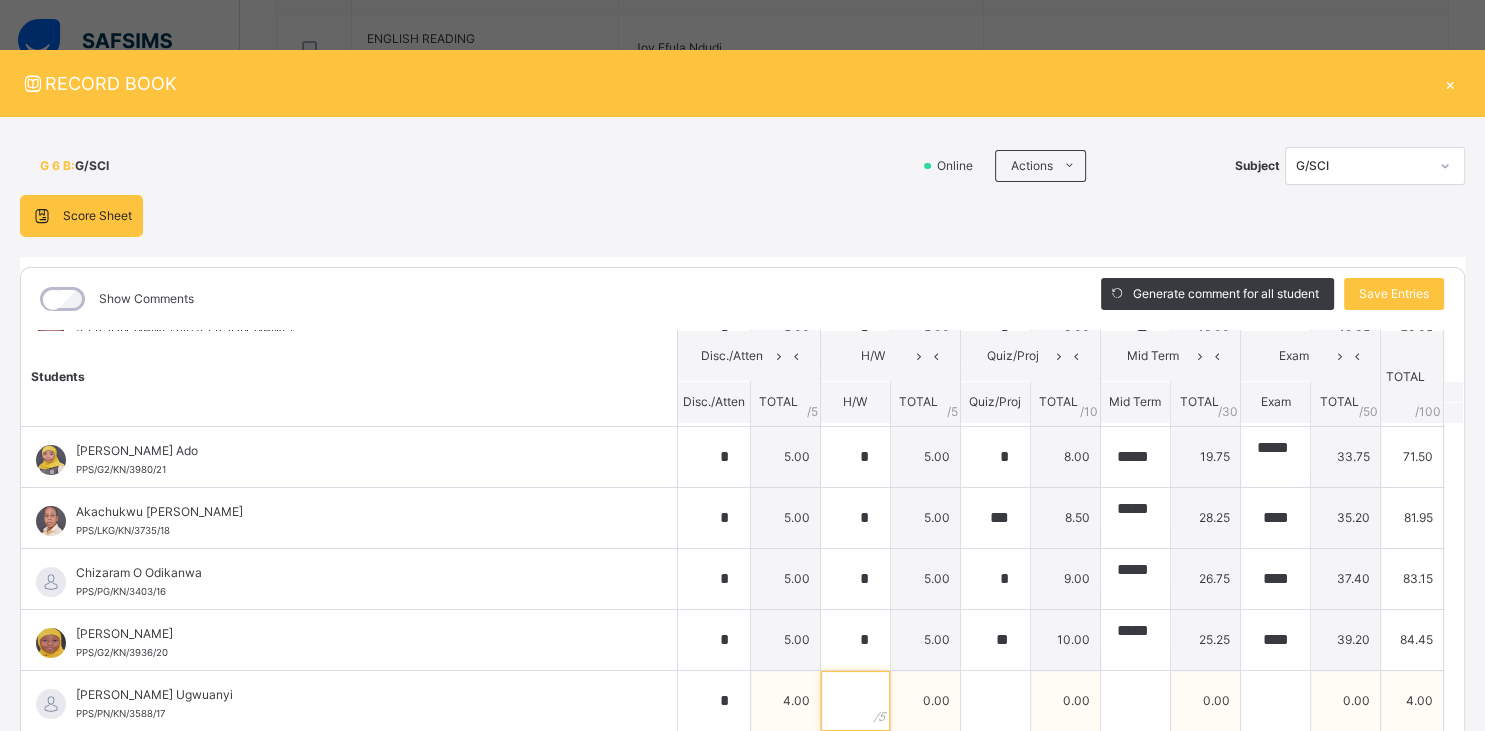 click at bounding box center (855, 701) 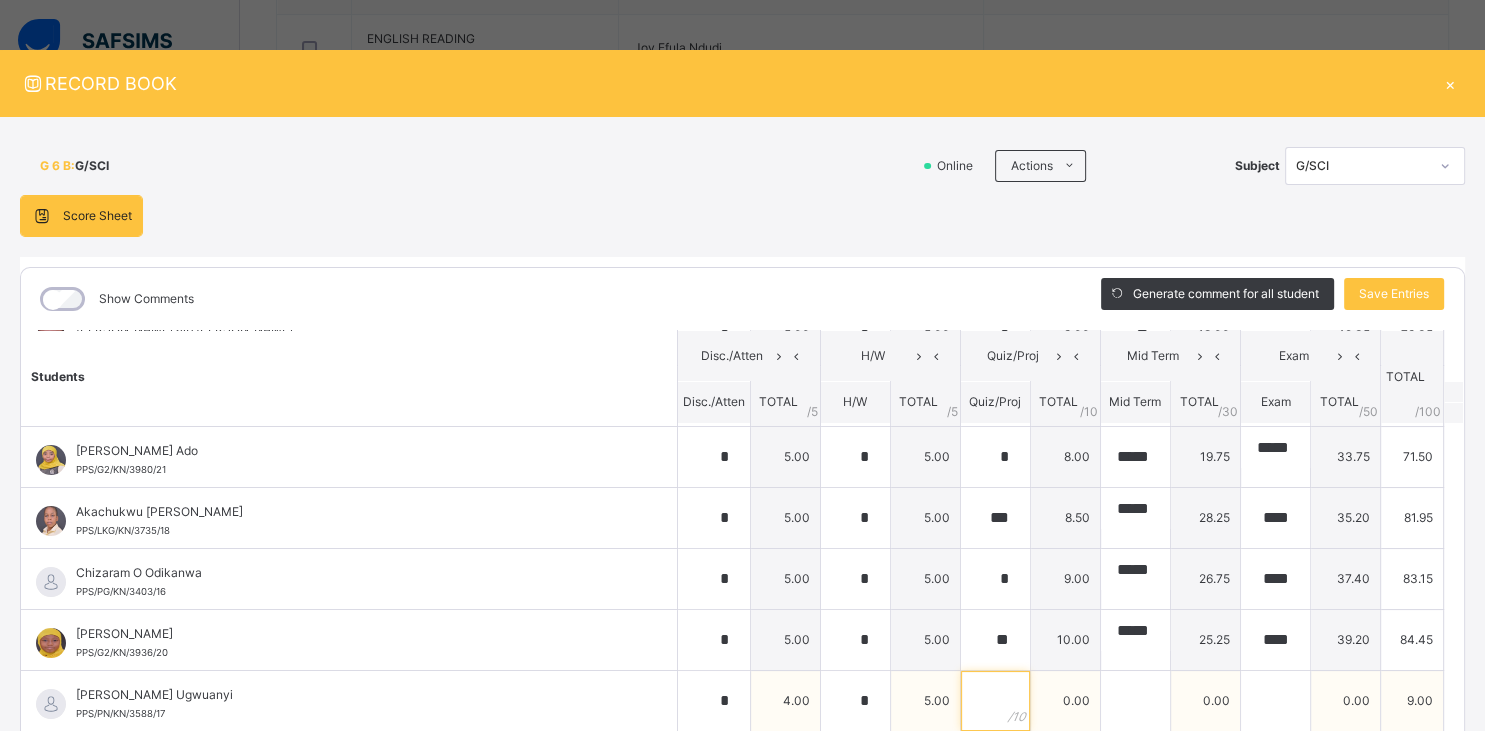 click at bounding box center [995, 701] 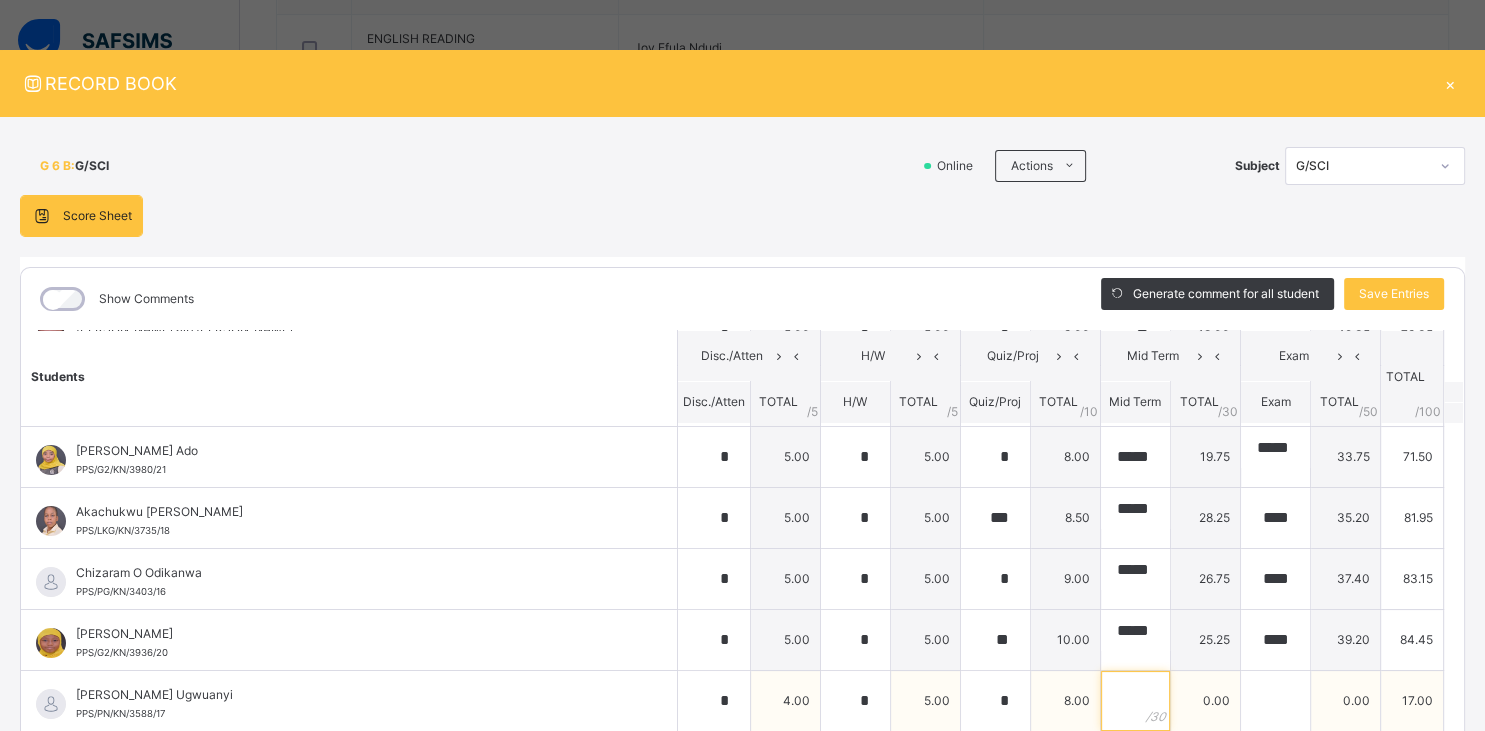 click at bounding box center (1135, 701) 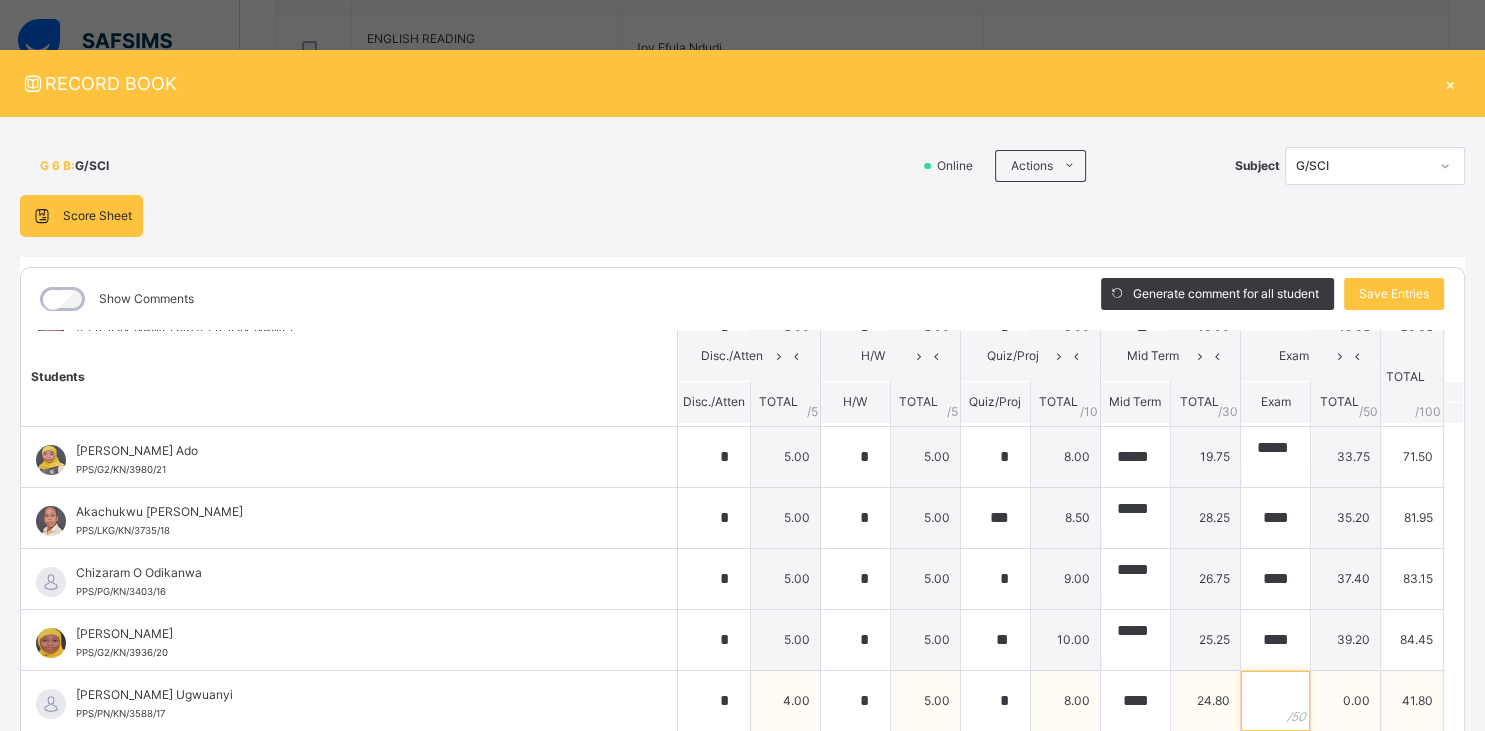 click at bounding box center [1275, 701] 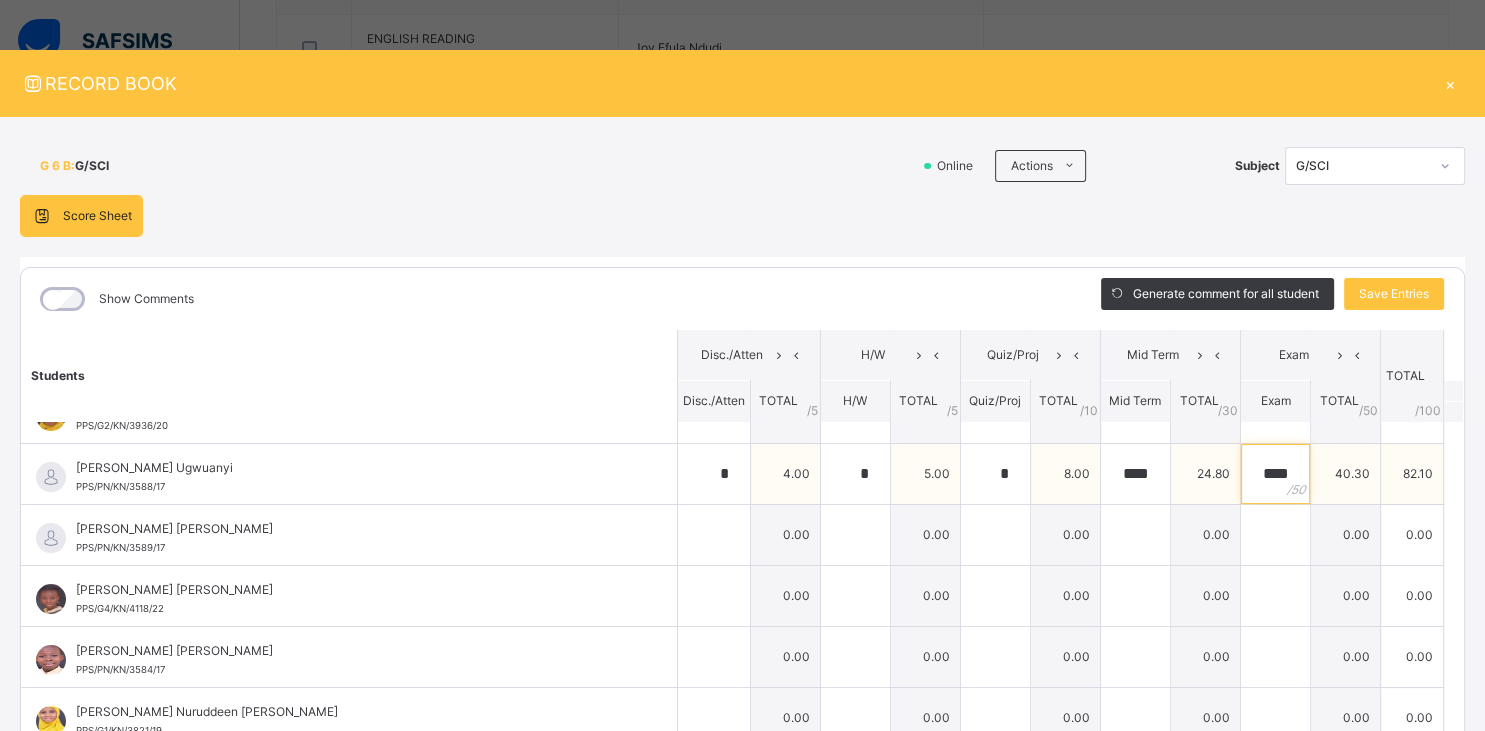 scroll, scrollTop: 422, scrollLeft: 0, axis: vertical 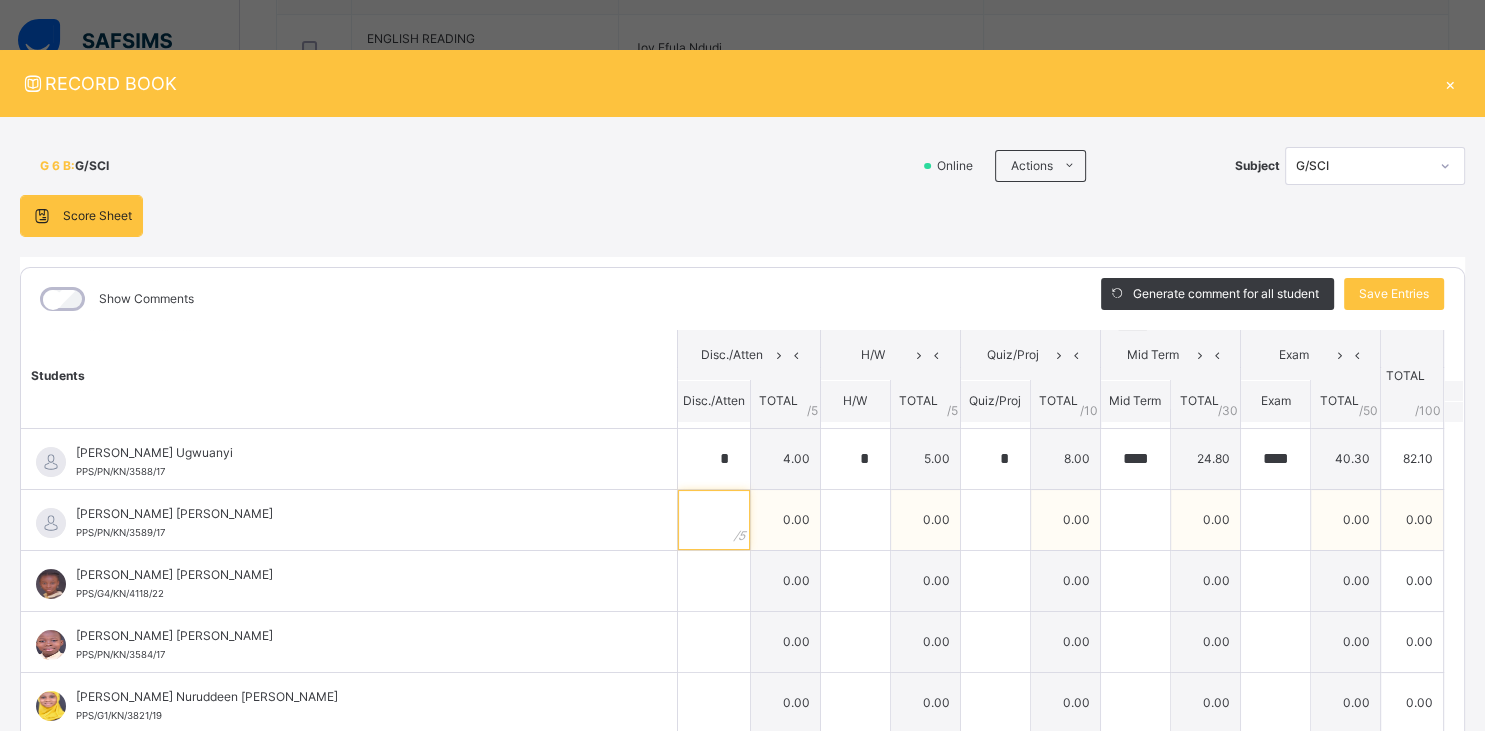 click at bounding box center (714, 520) 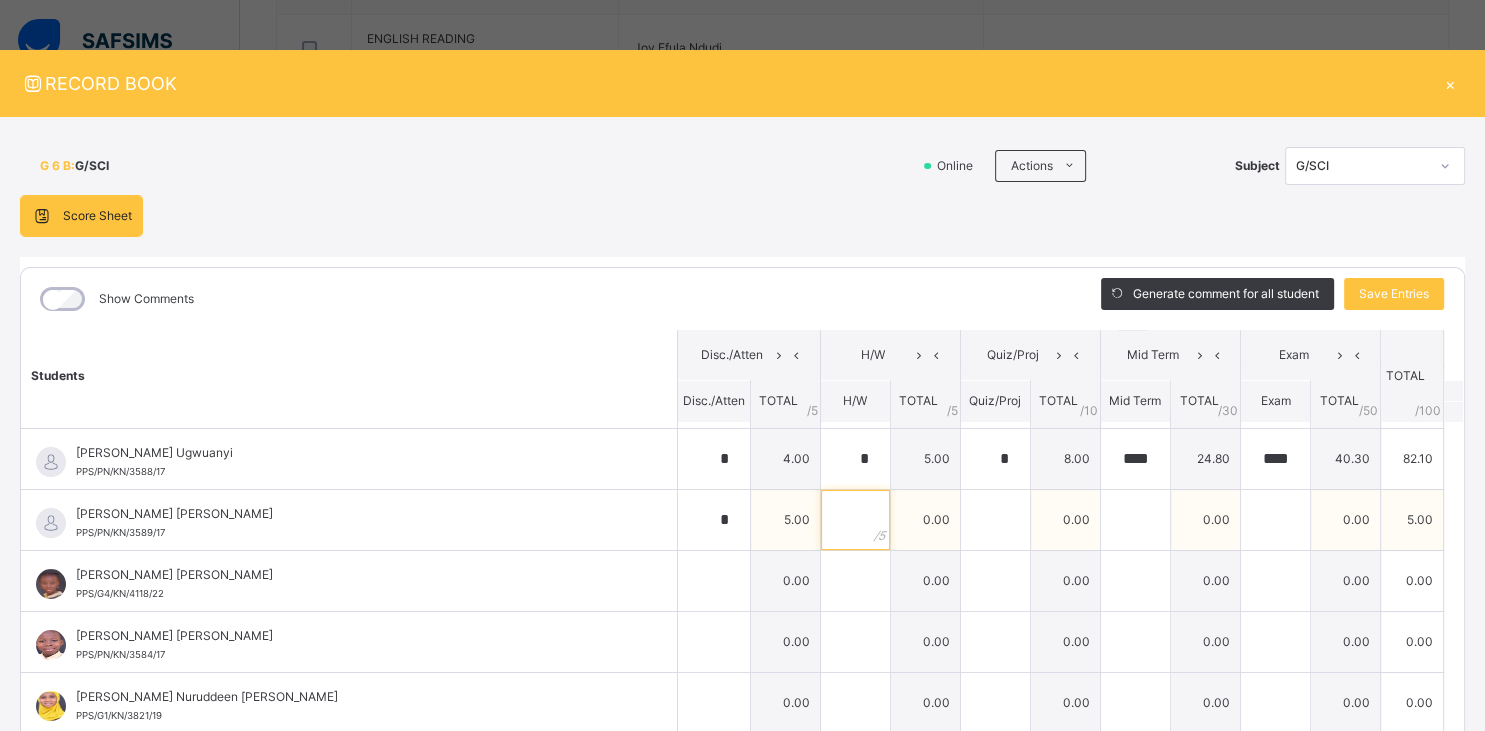 click at bounding box center [855, 520] 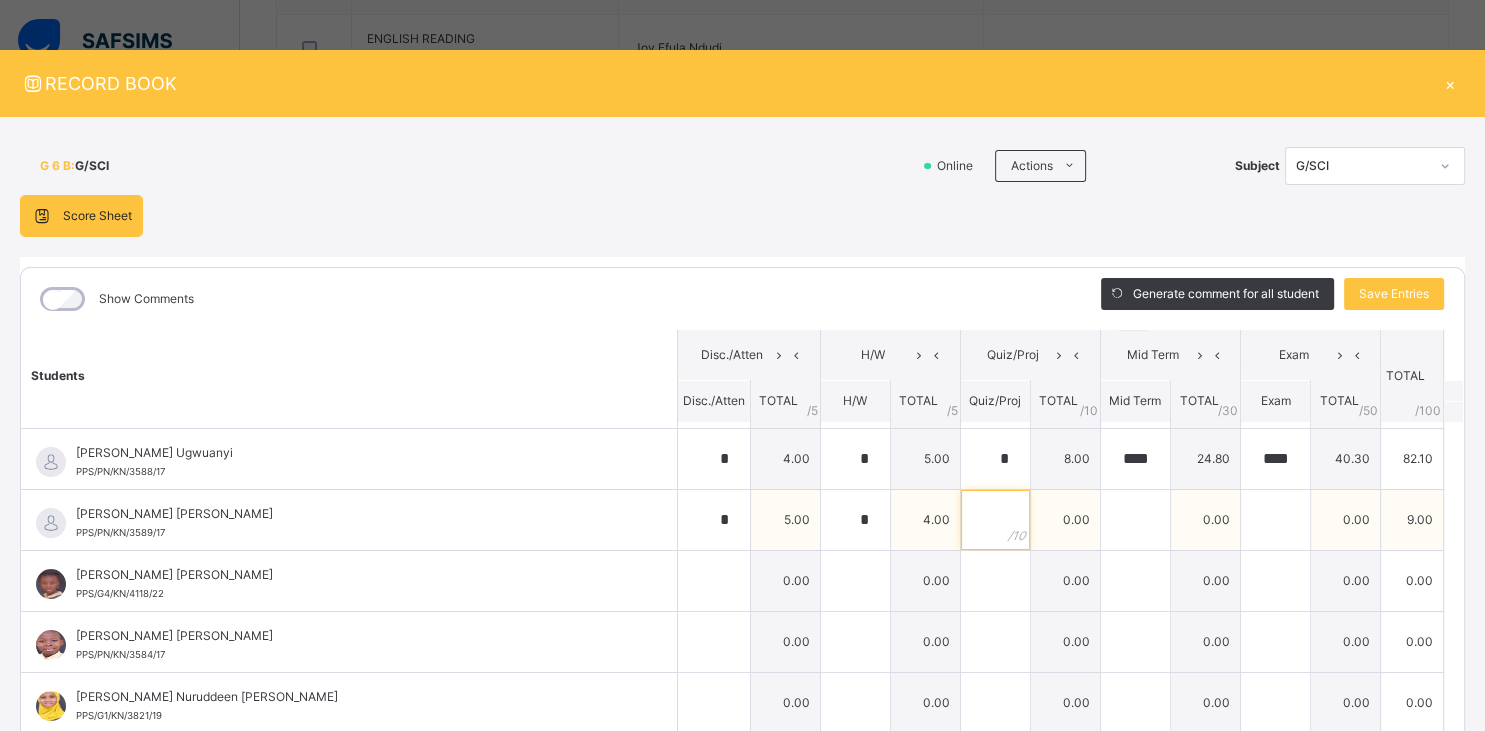 click at bounding box center (995, 520) 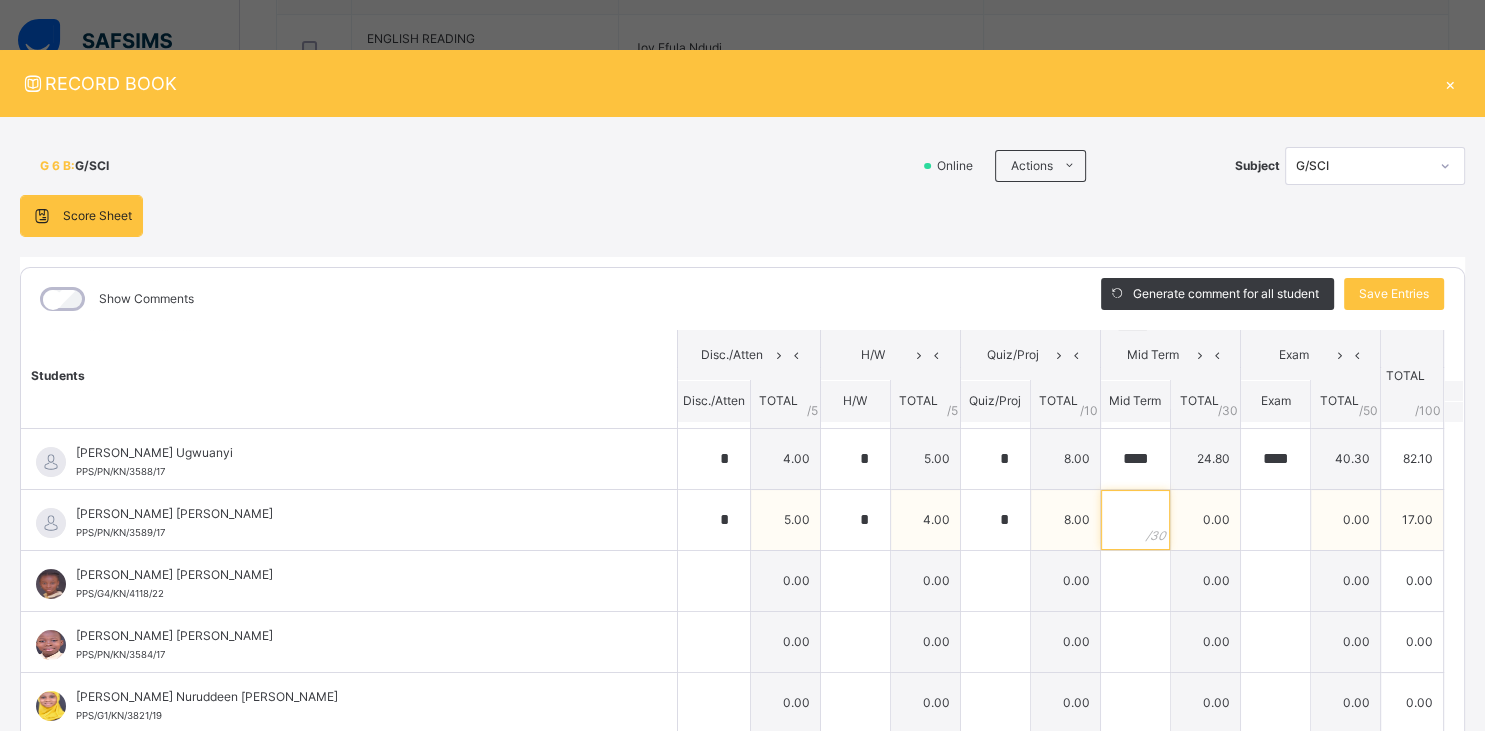 click at bounding box center (1135, 520) 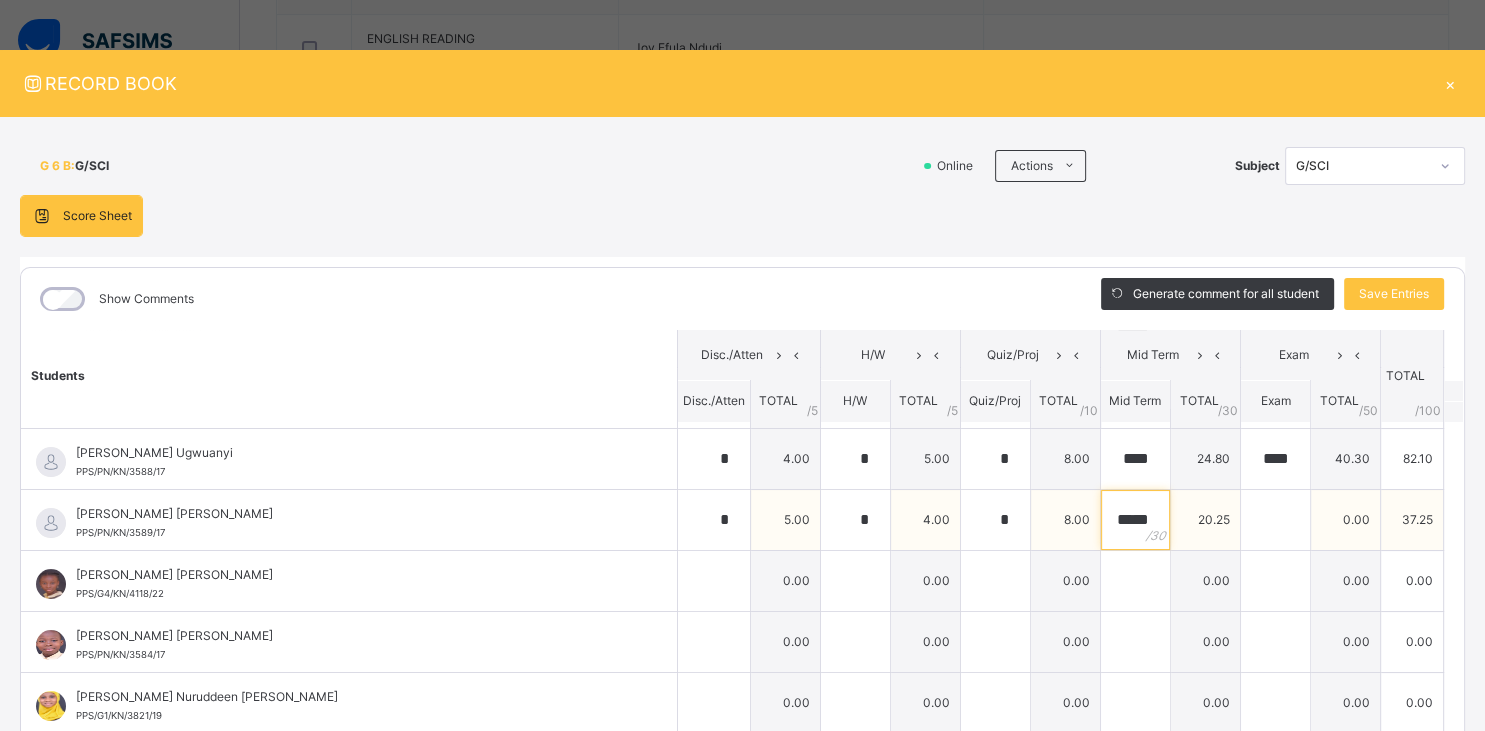 scroll, scrollTop: 0, scrollLeft: 3, axis: horizontal 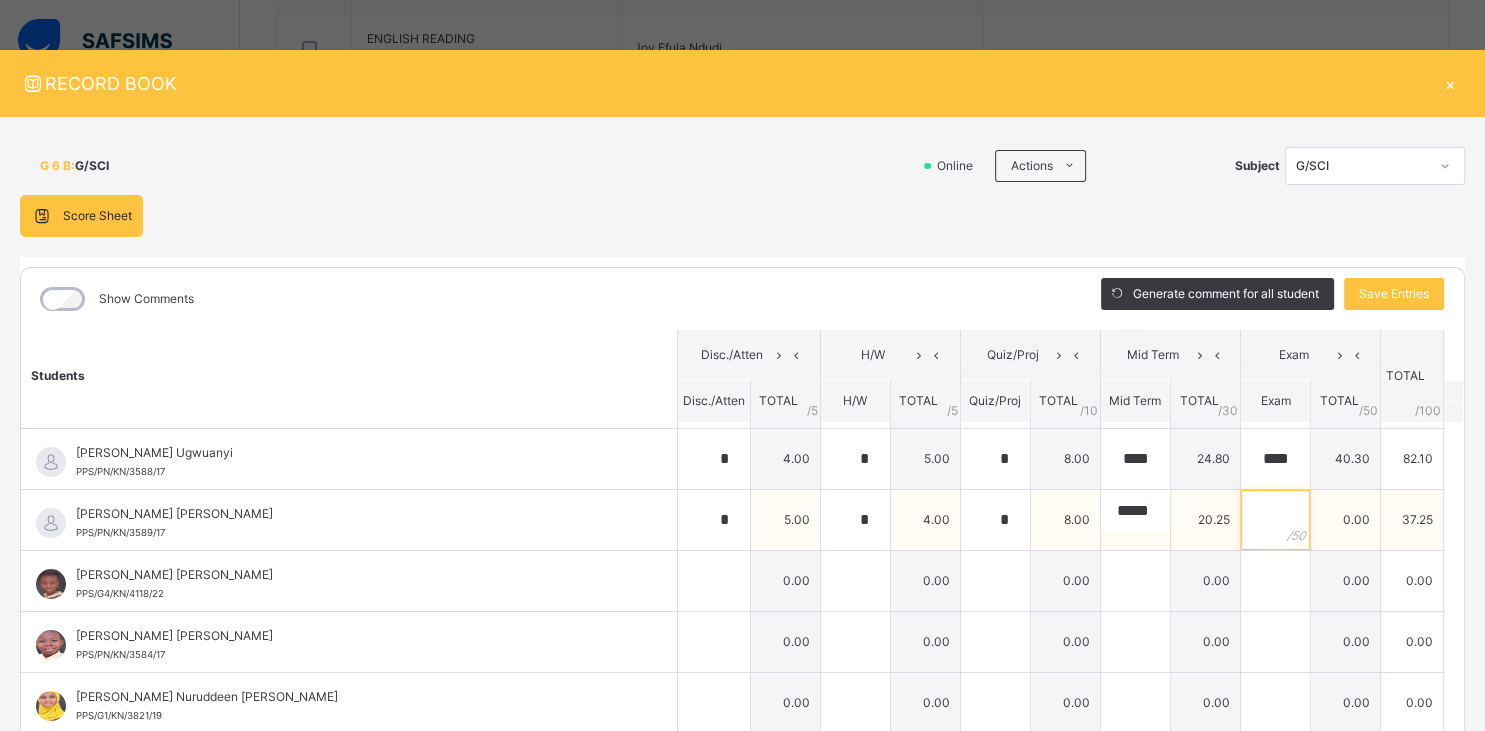 click at bounding box center [1275, 520] 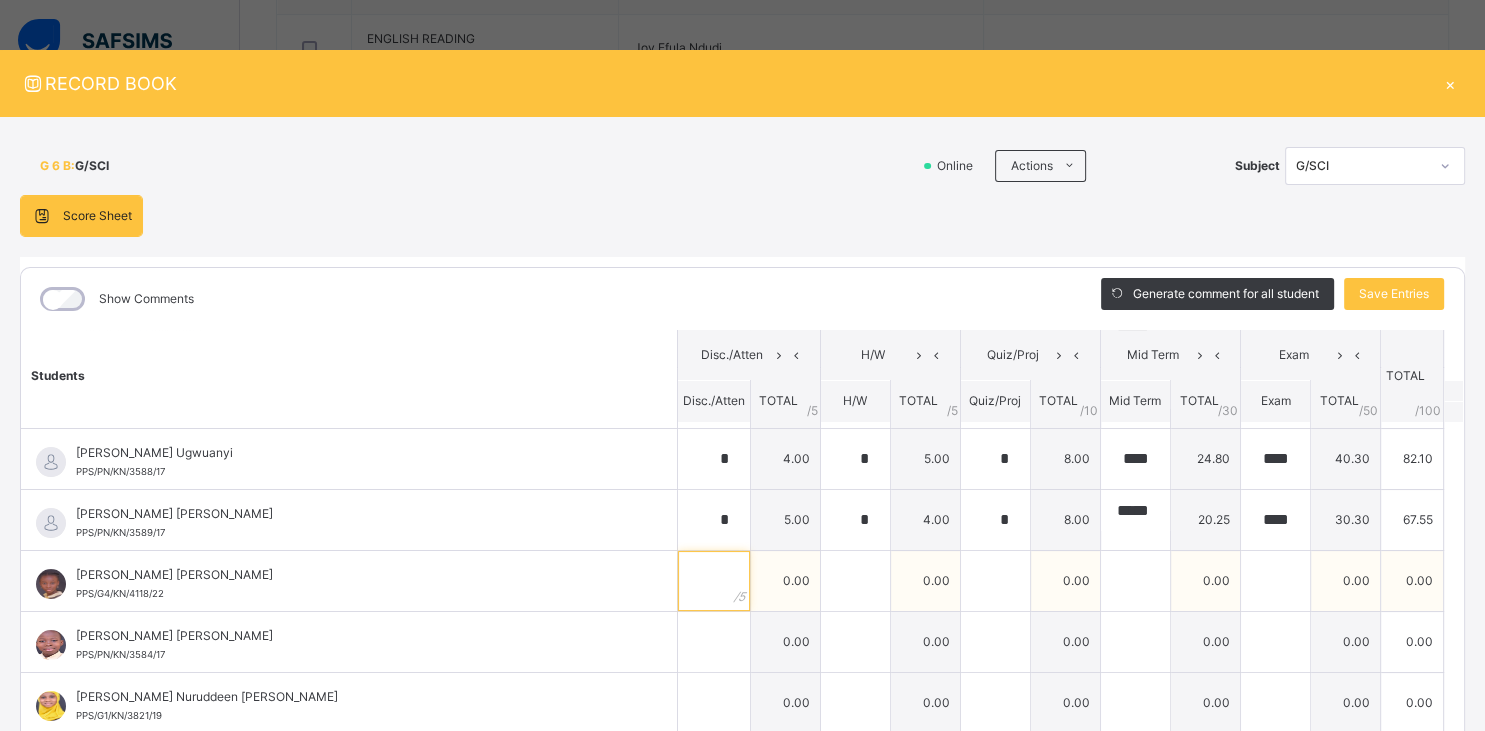 click at bounding box center (714, 581) 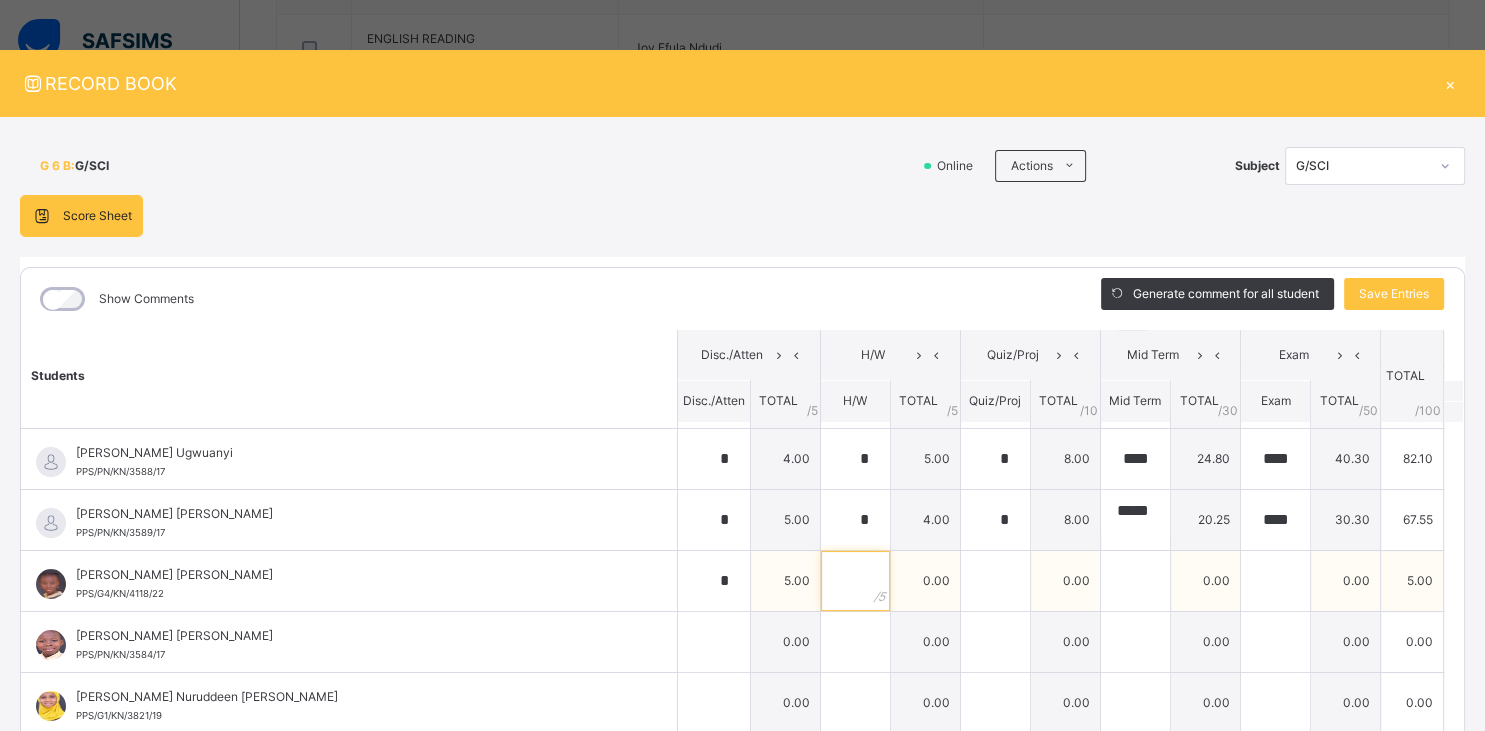 click at bounding box center [855, 581] 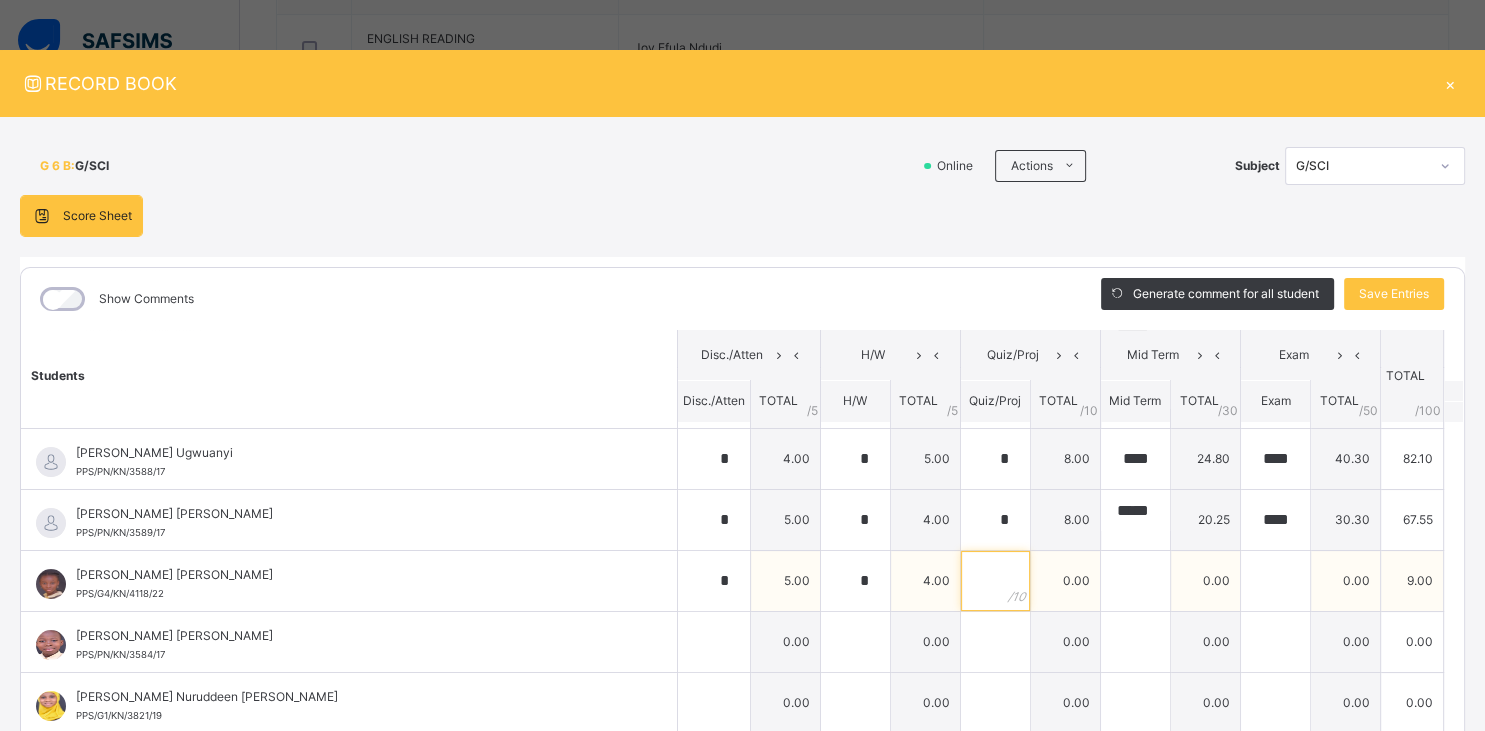 click at bounding box center (995, 581) 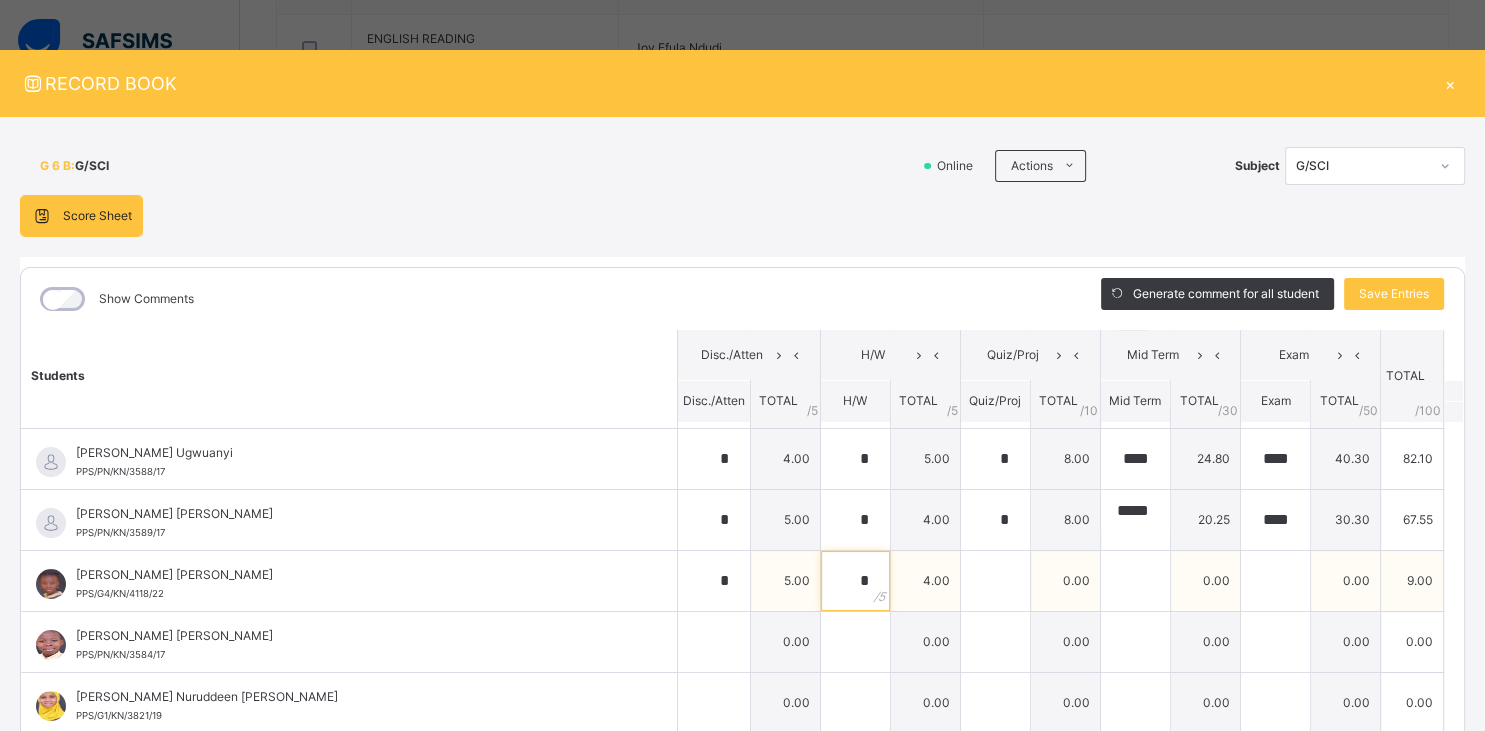 click on "*" at bounding box center [855, 581] 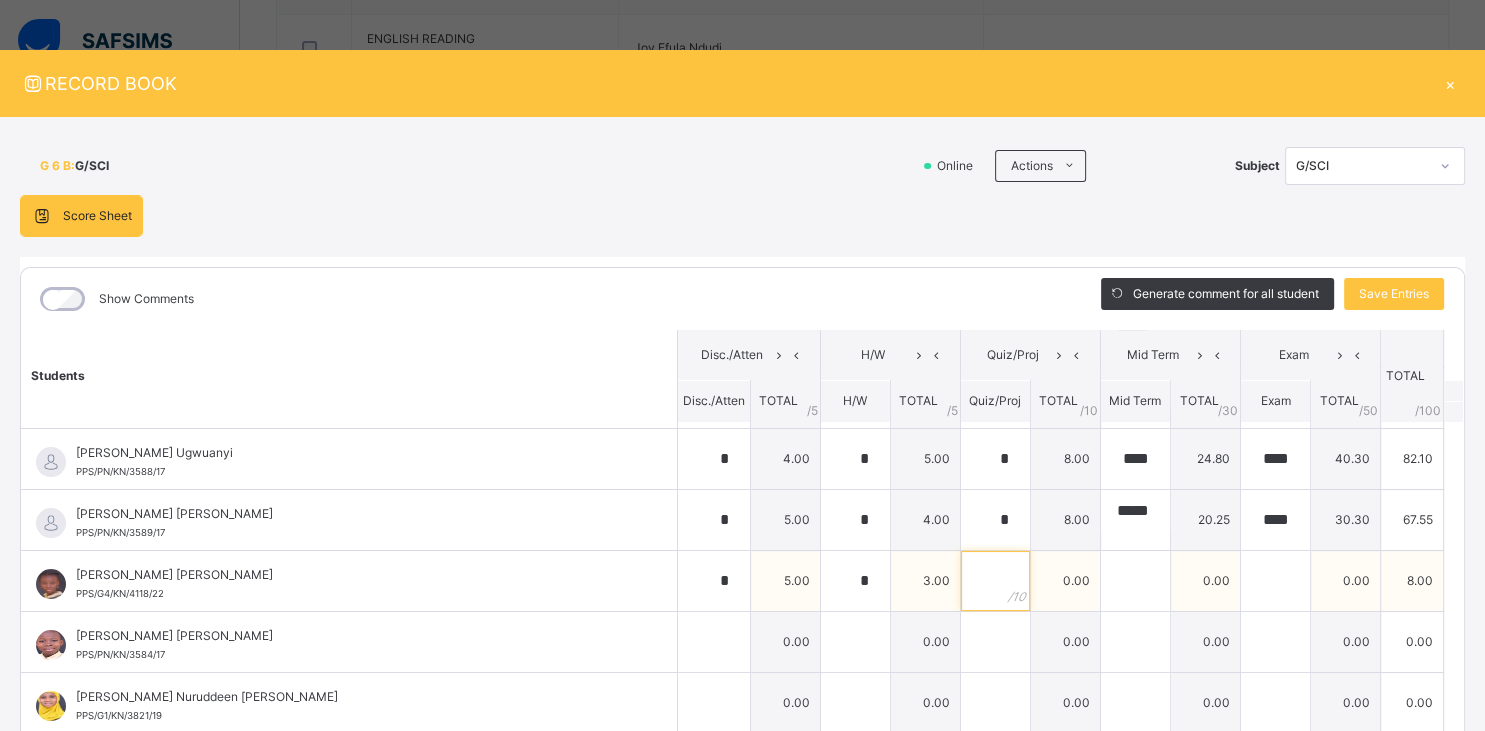 click at bounding box center (995, 581) 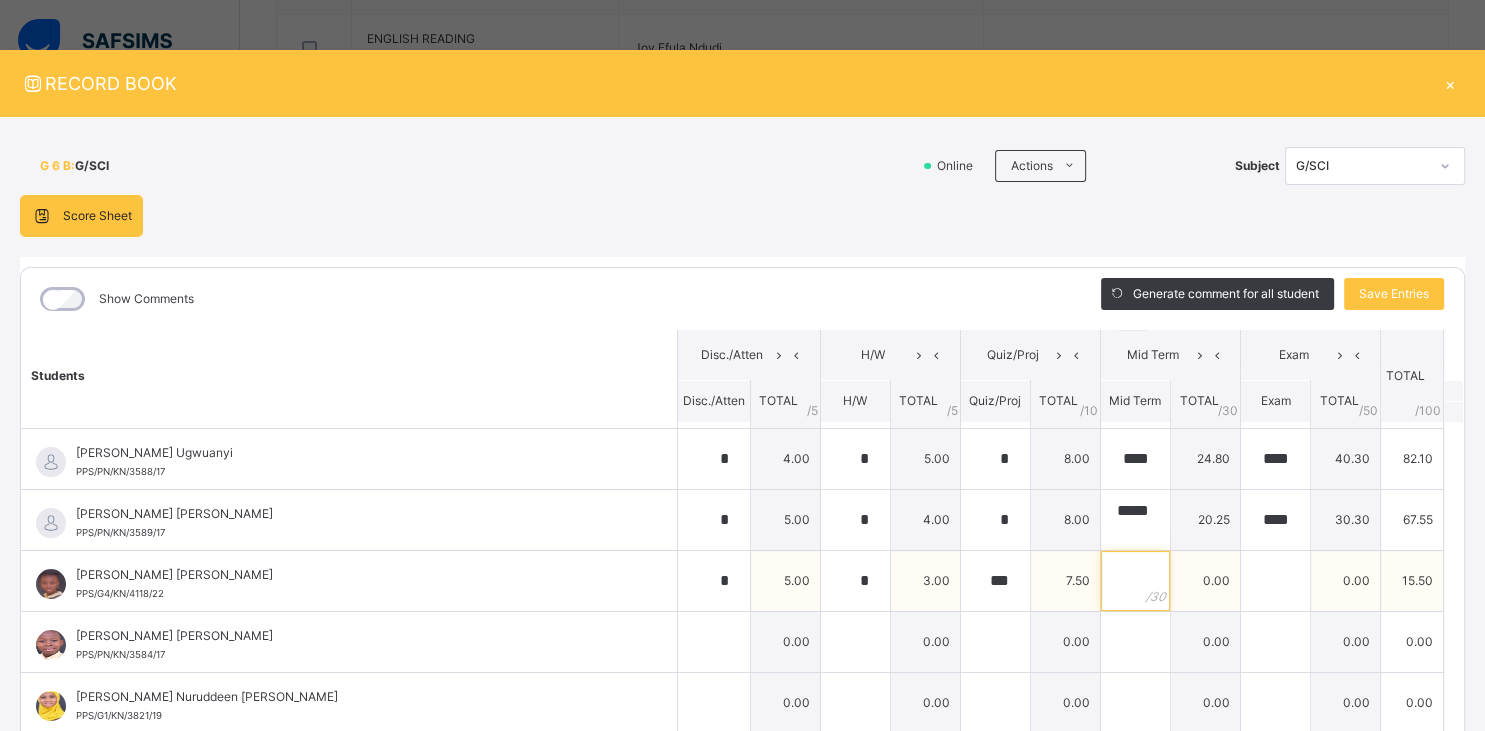 click at bounding box center [1135, 581] 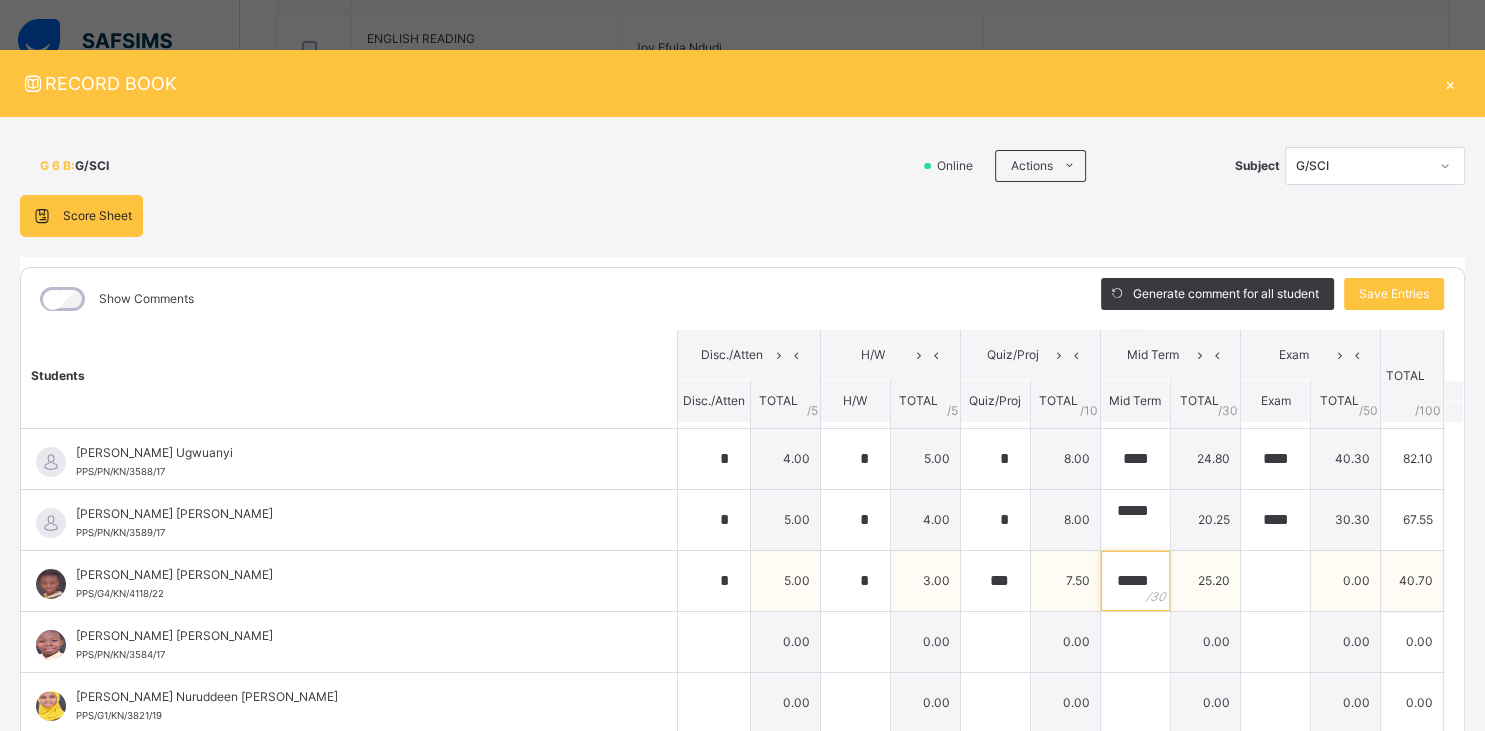 scroll, scrollTop: 0, scrollLeft: 3, axis: horizontal 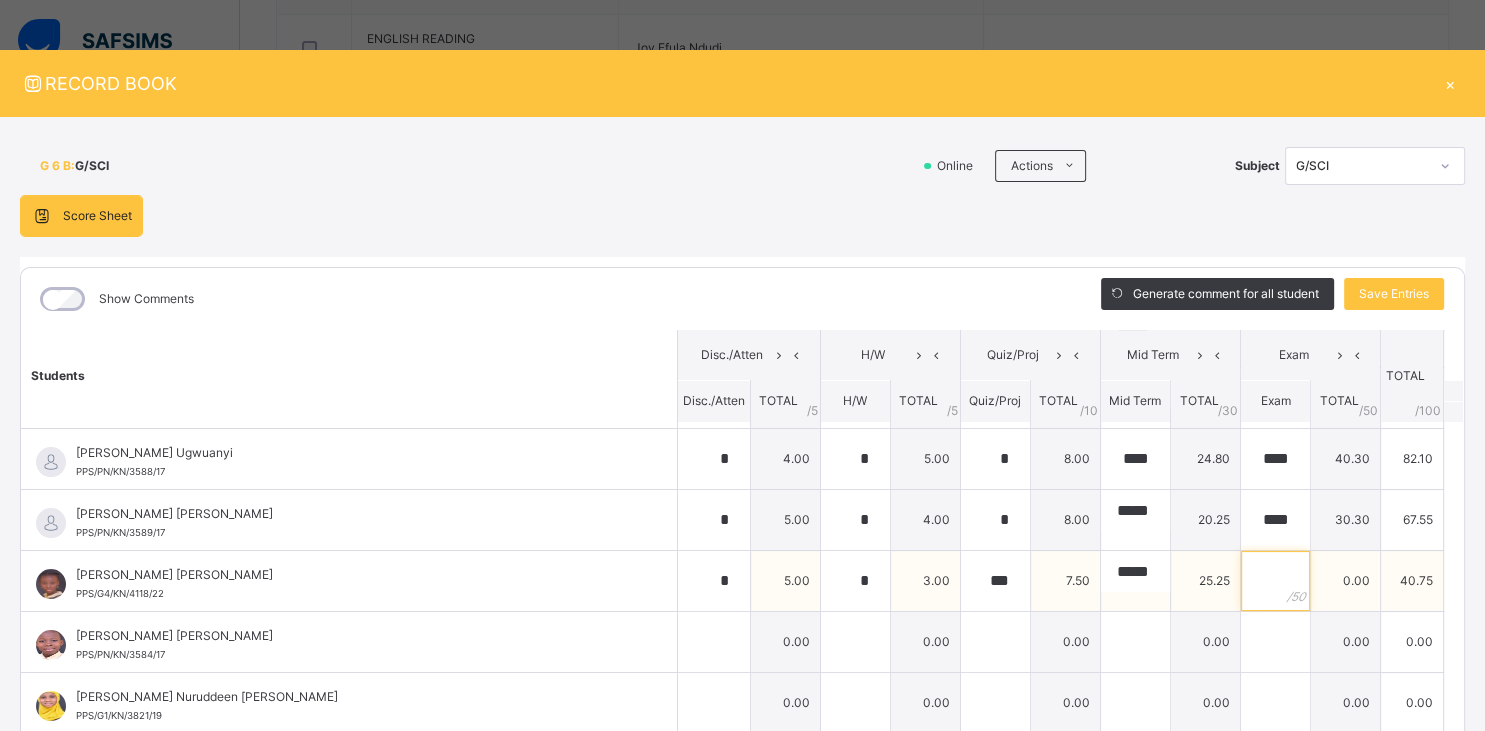 click at bounding box center (1275, 581) 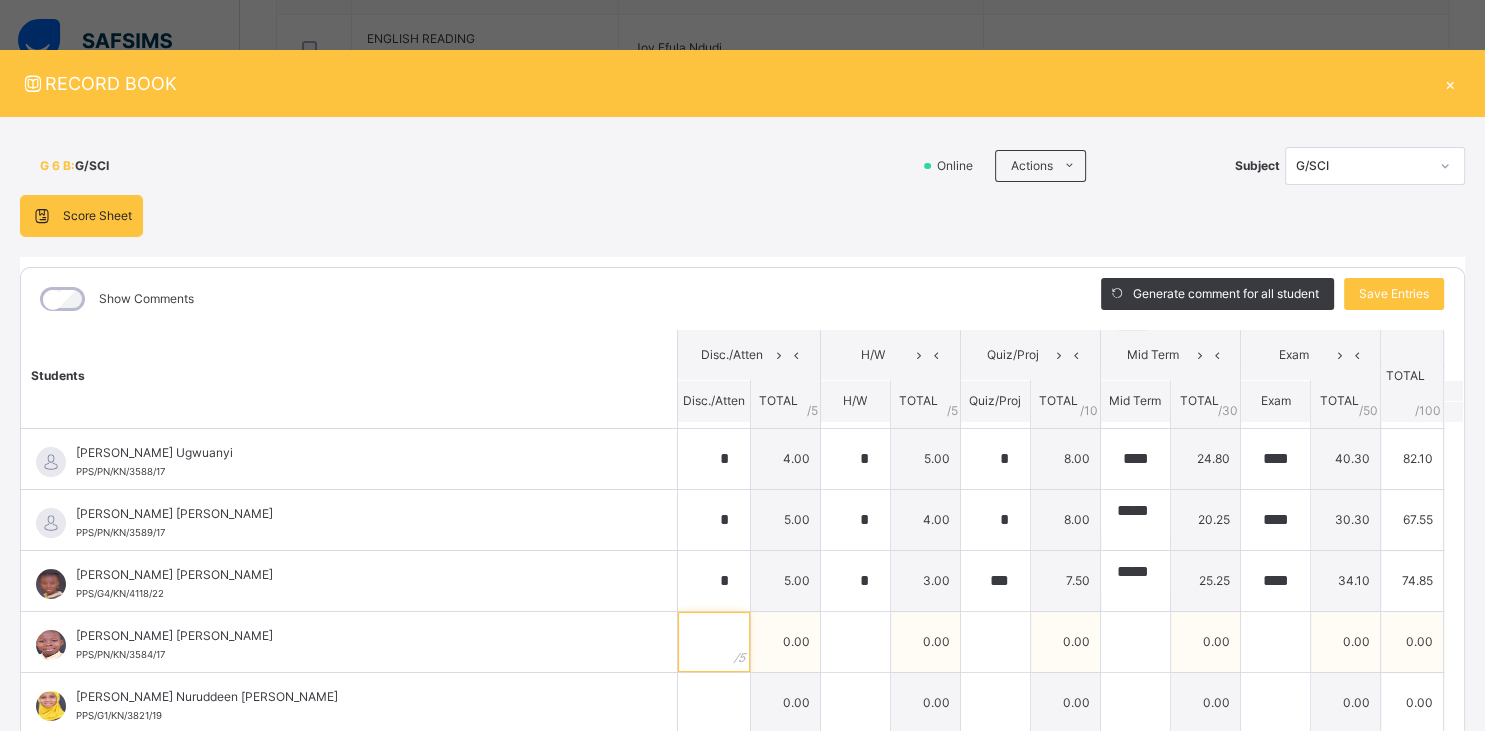 click at bounding box center [714, 642] 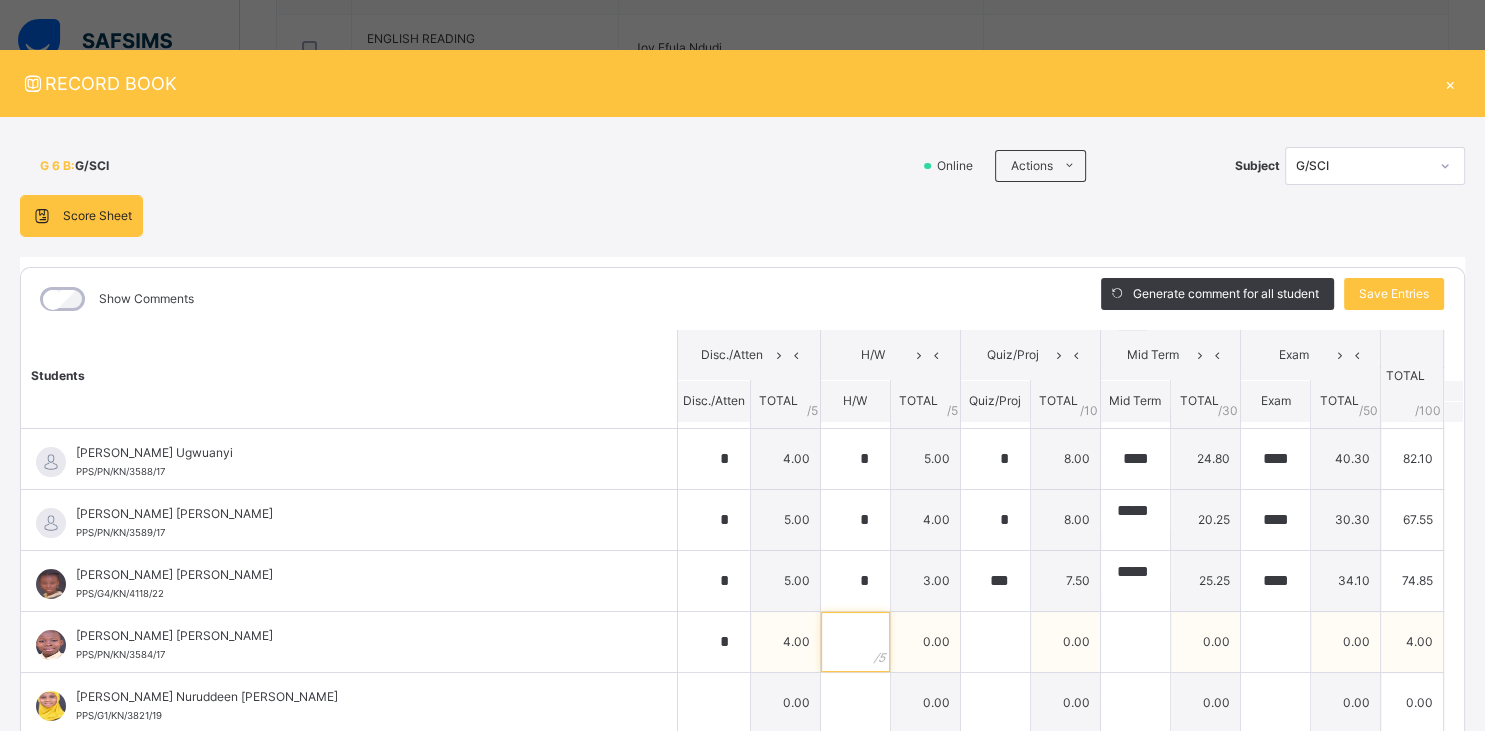 click at bounding box center [855, 642] 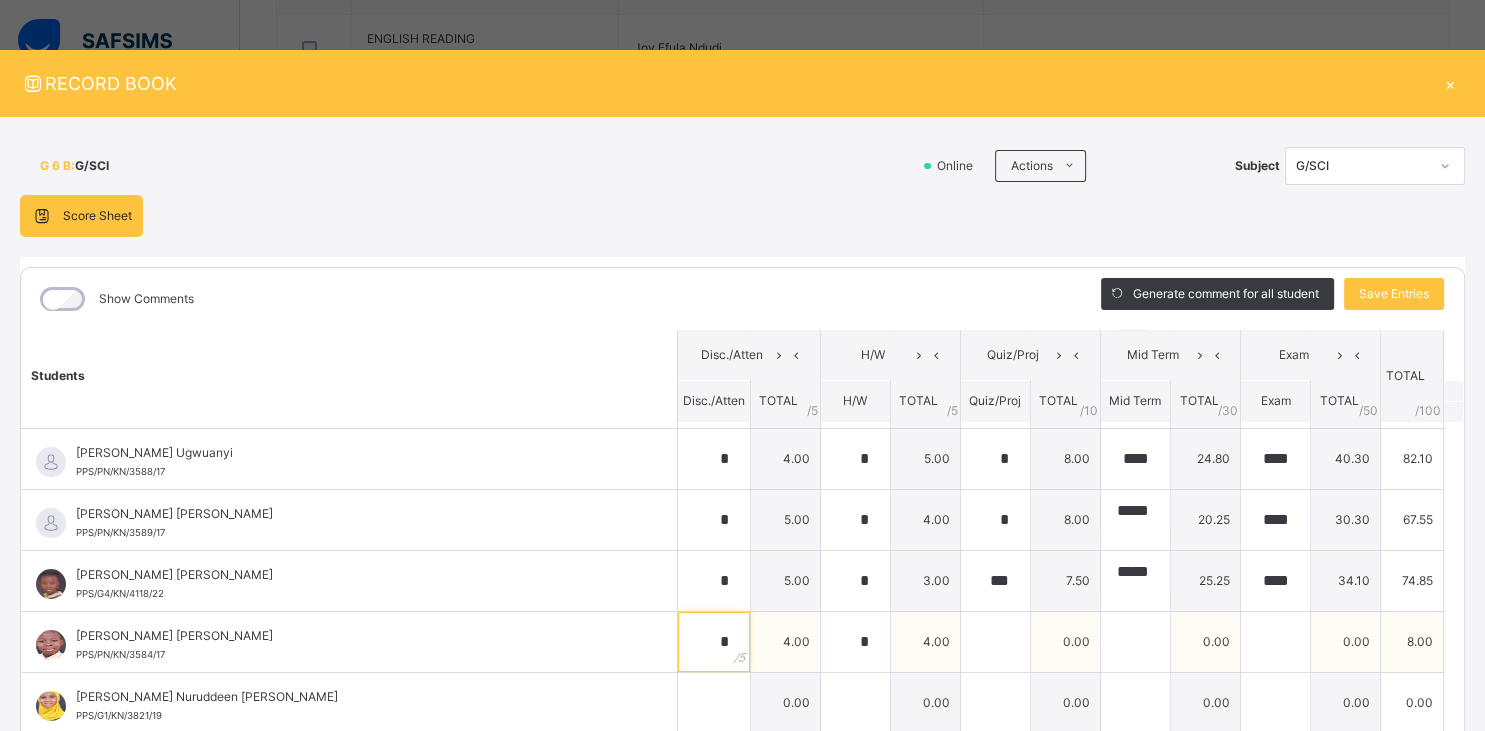 click on "*" at bounding box center (714, 642) 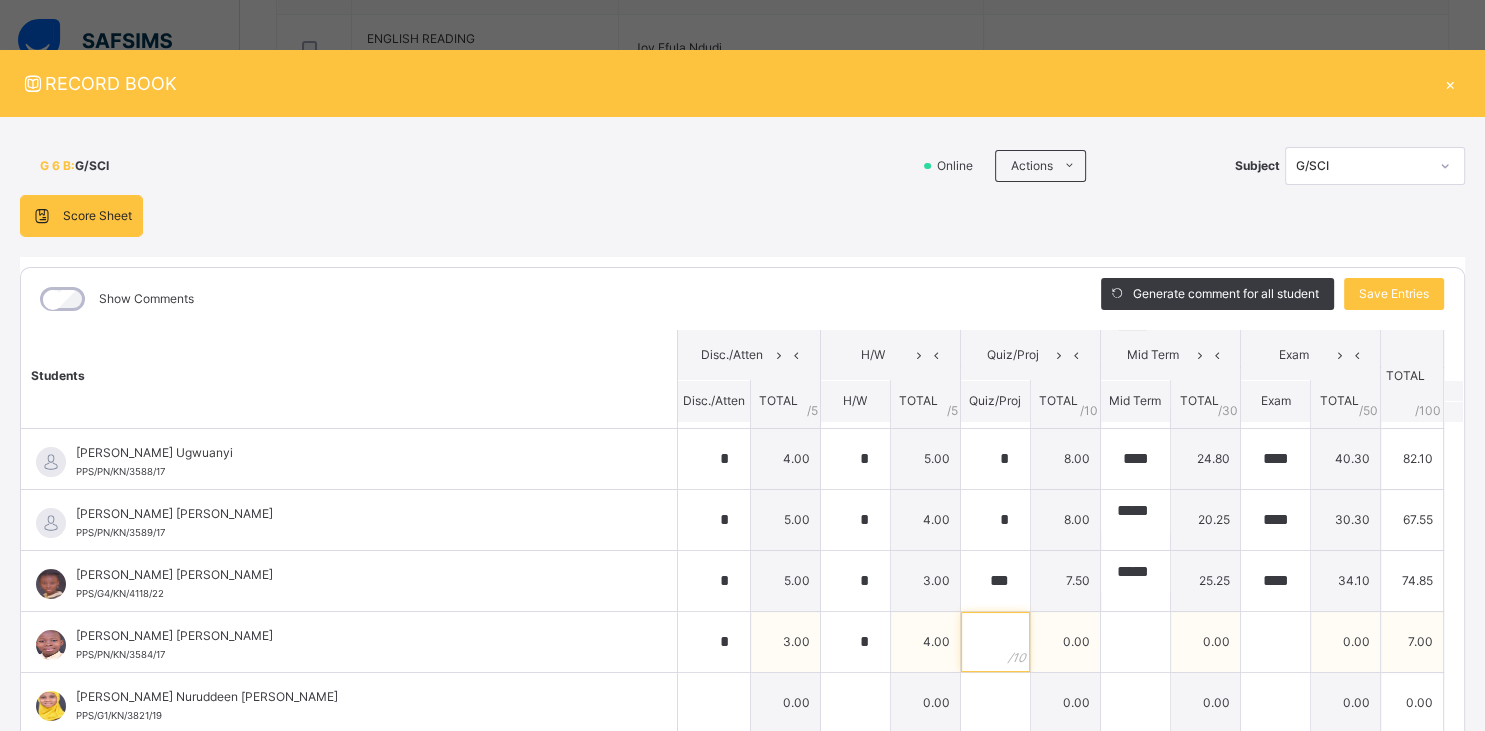 click at bounding box center [995, 642] 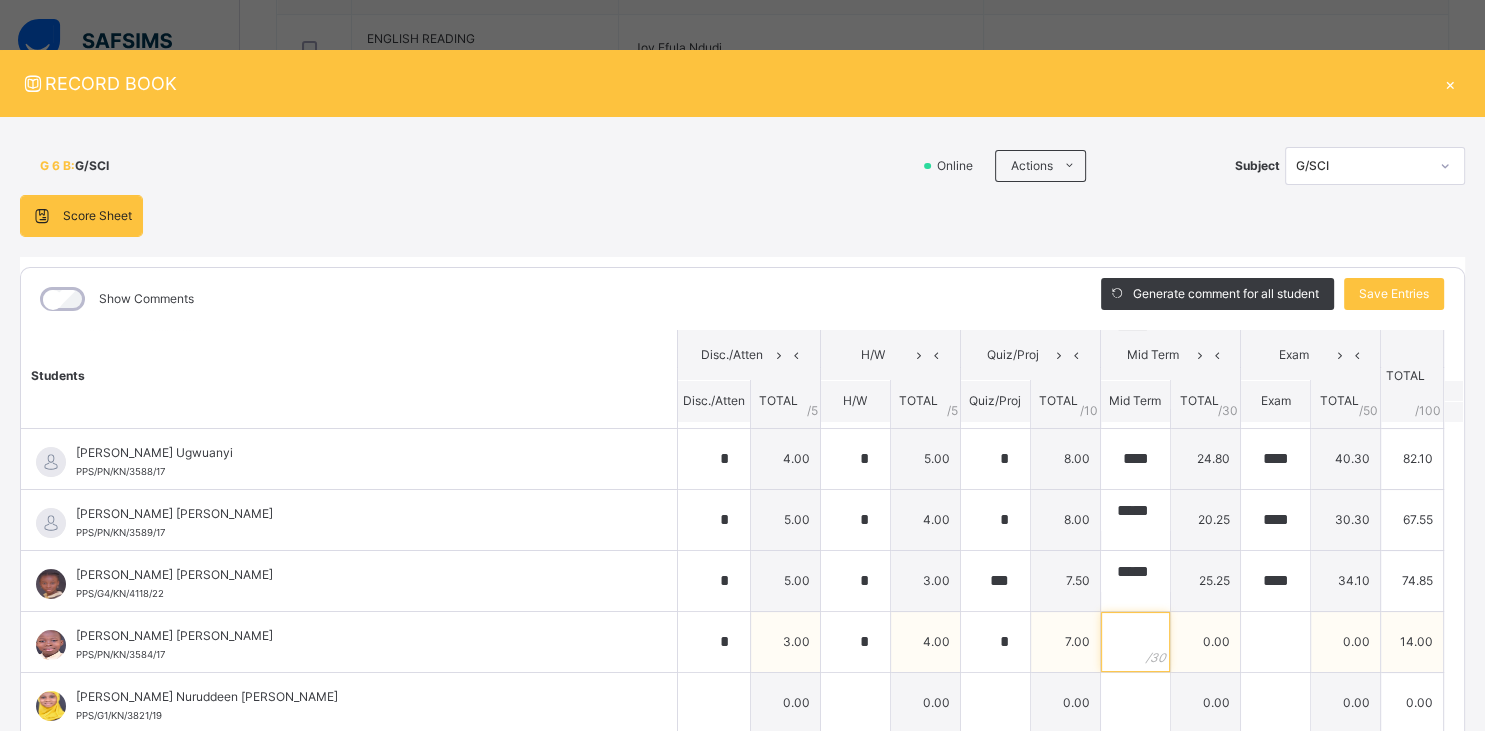 click at bounding box center (1135, 642) 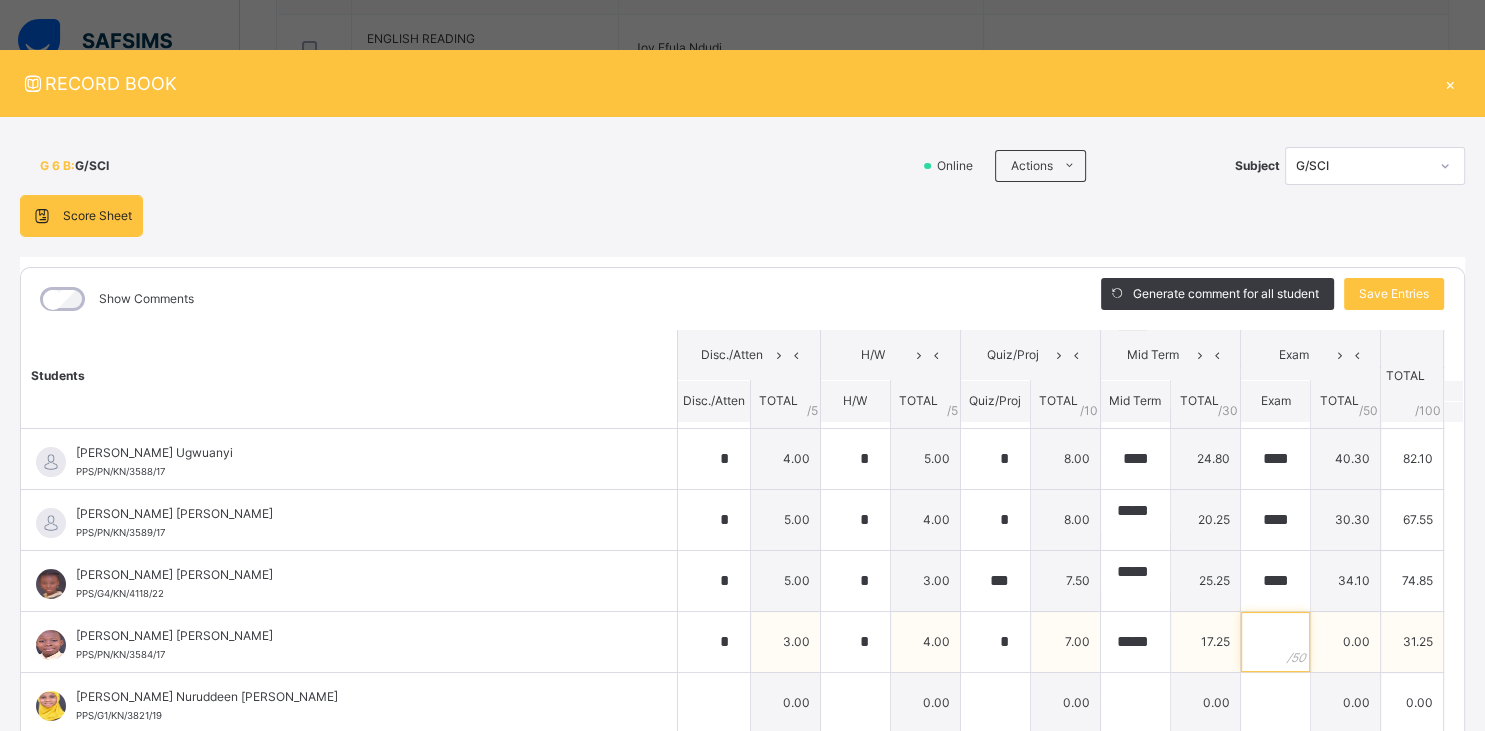 click at bounding box center [1275, 642] 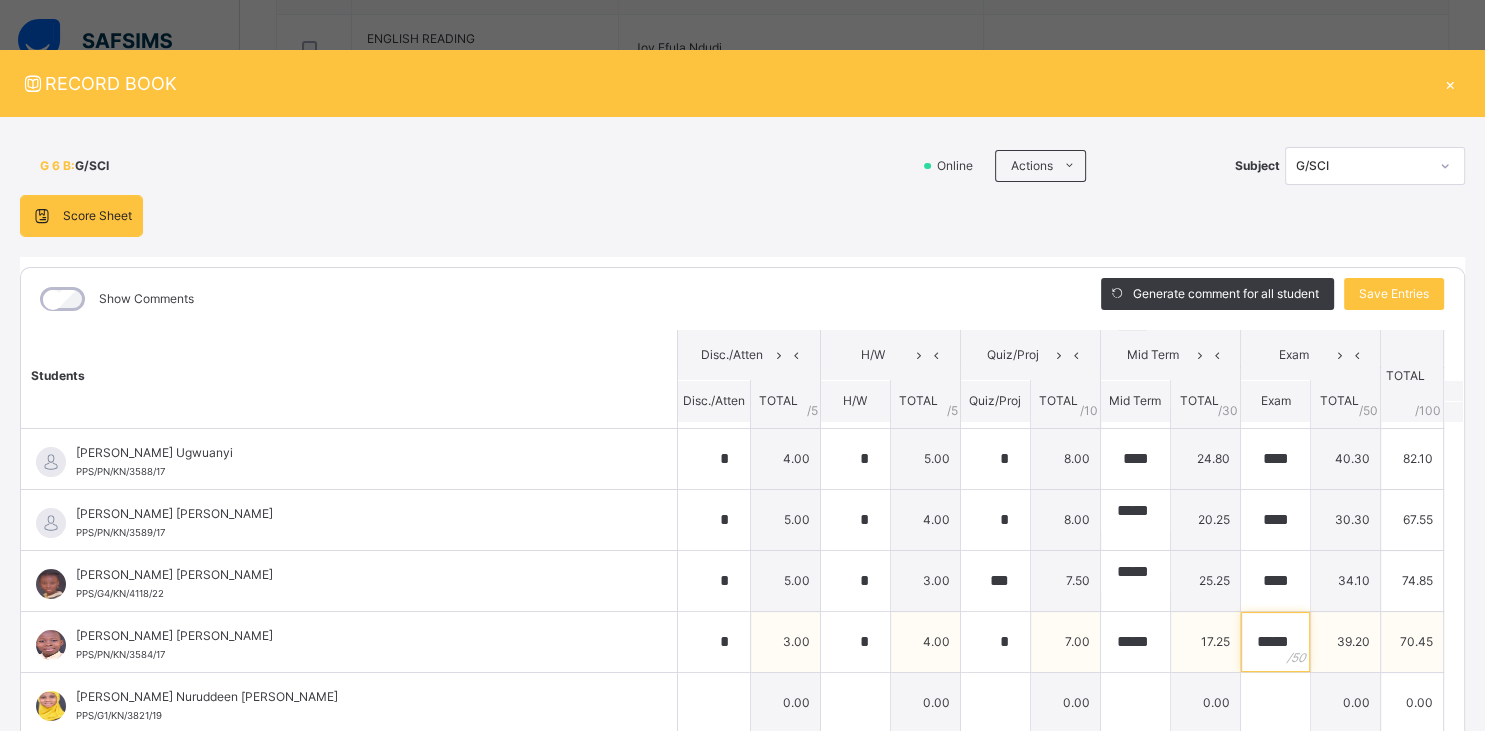 scroll, scrollTop: 0, scrollLeft: 4, axis: horizontal 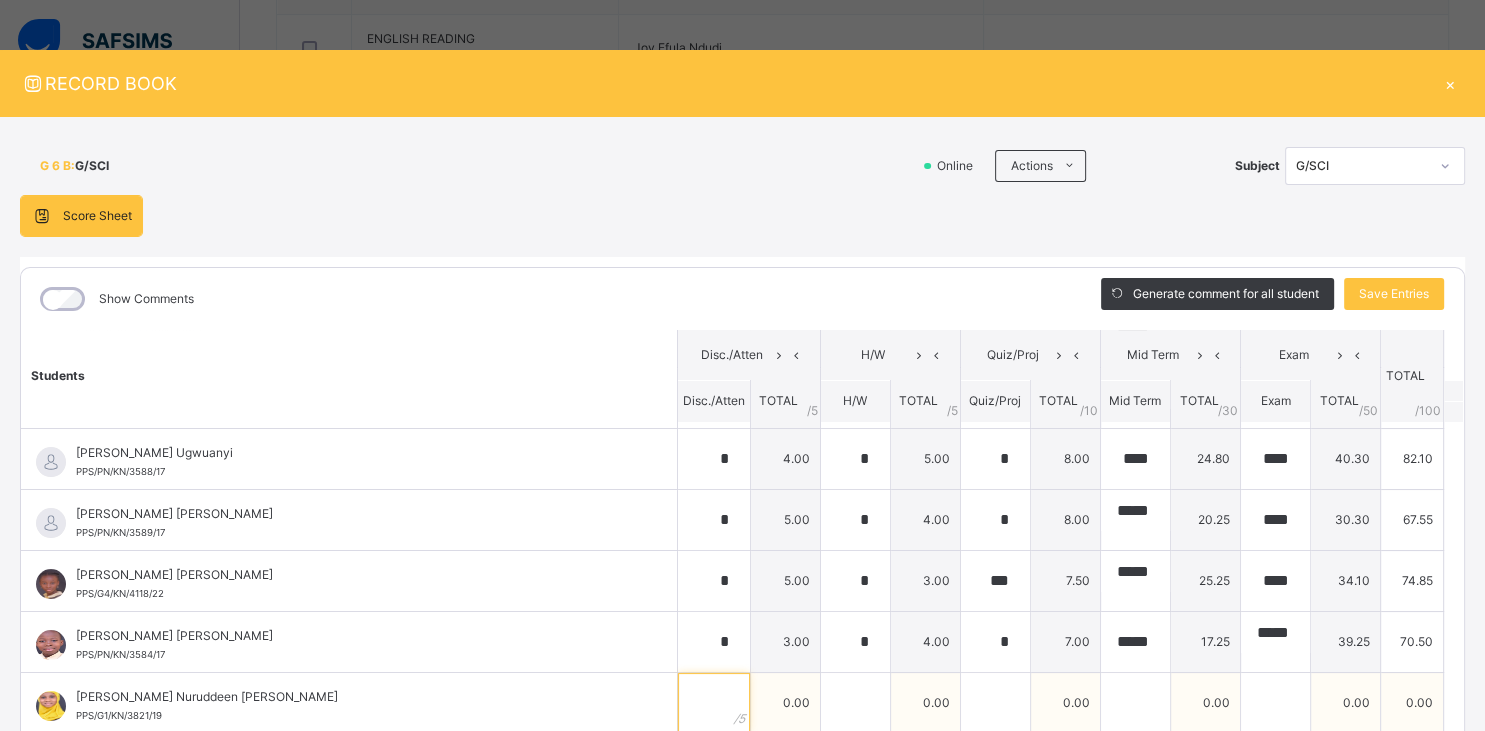 click at bounding box center [714, 703] 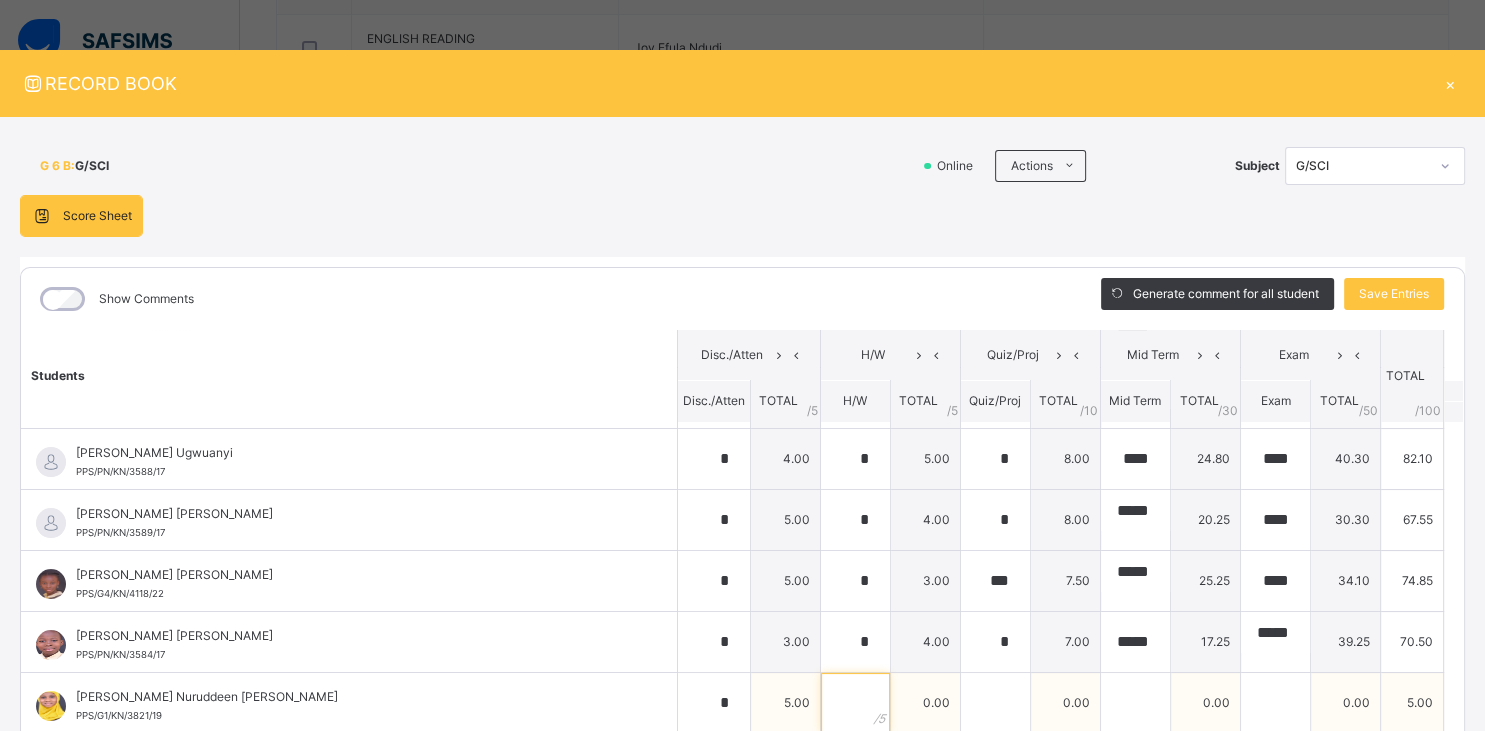 click at bounding box center [855, 703] 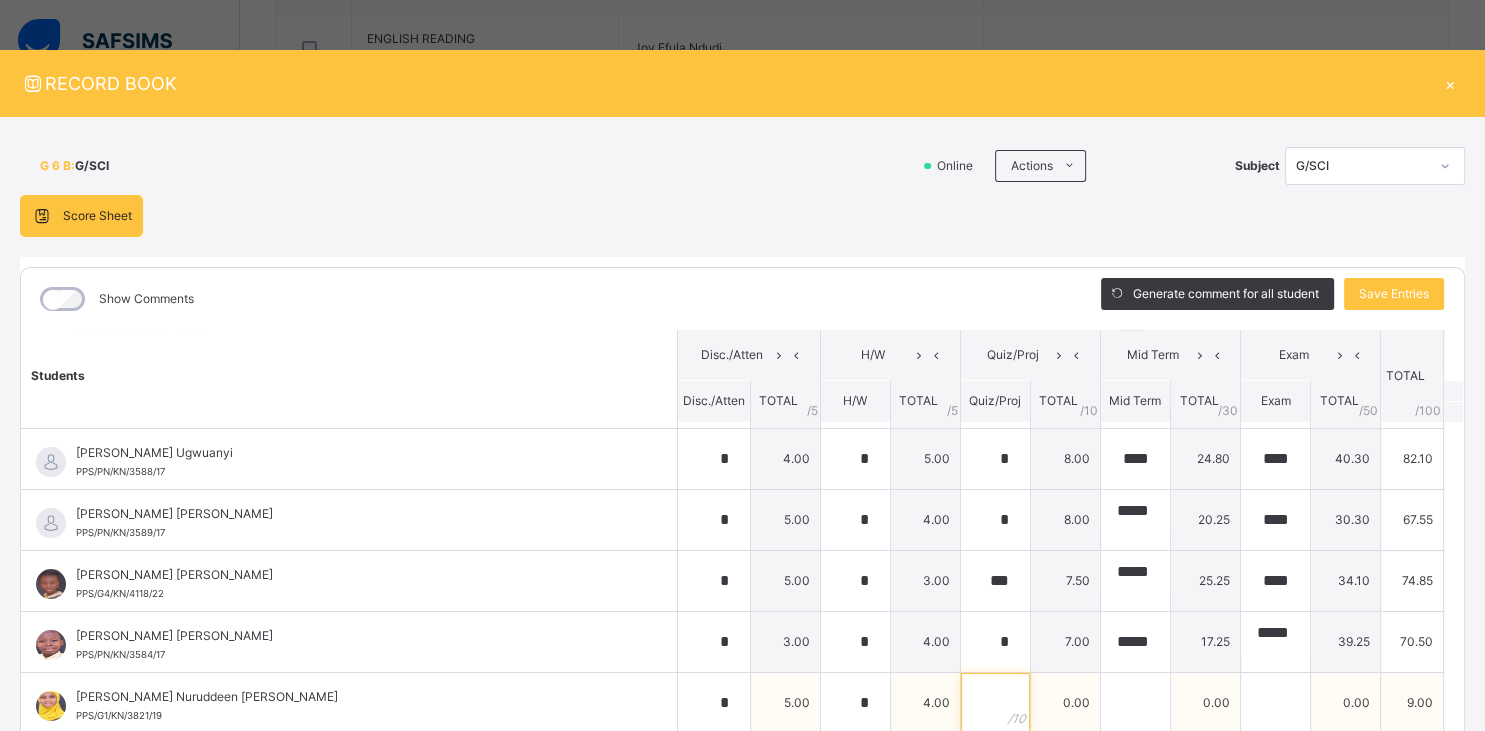 click at bounding box center (995, 703) 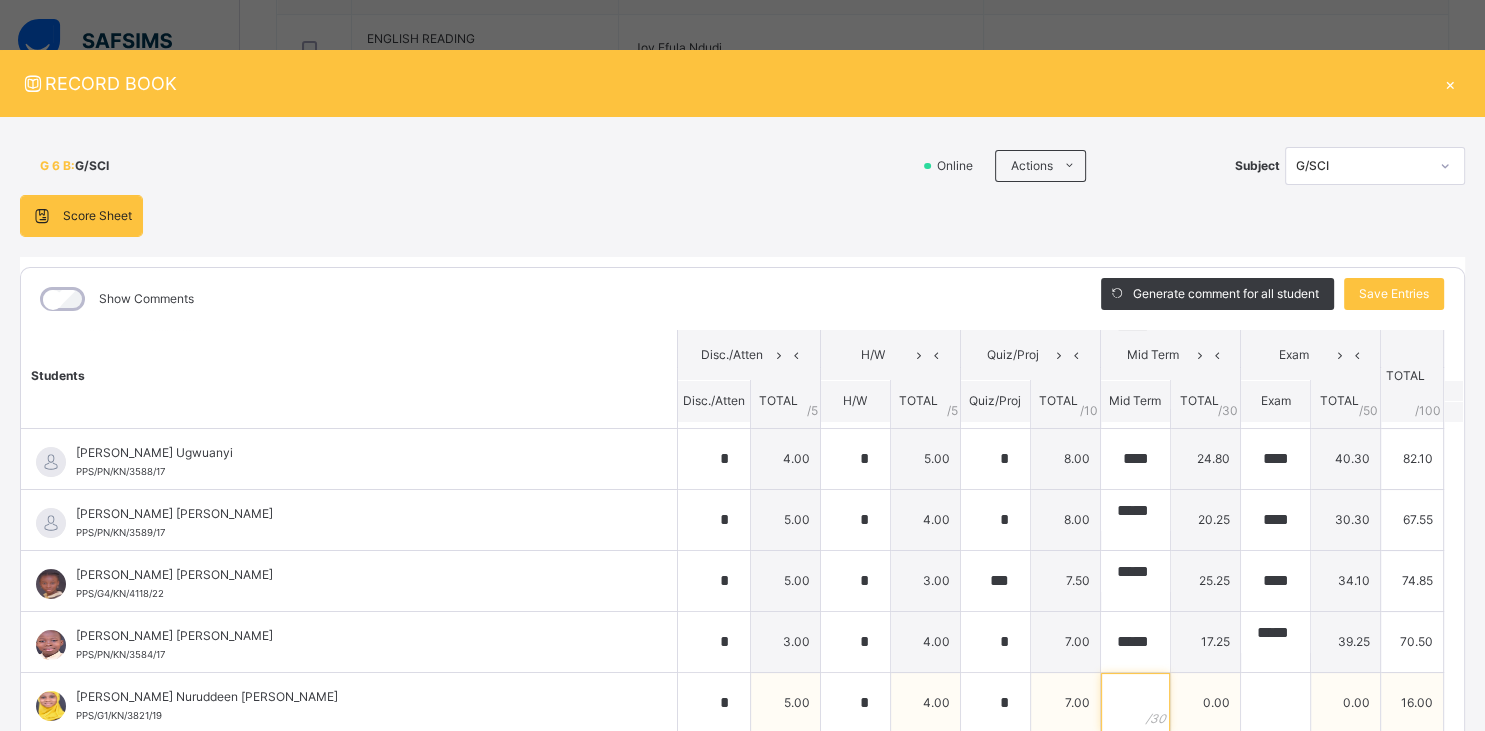 click at bounding box center [1135, 703] 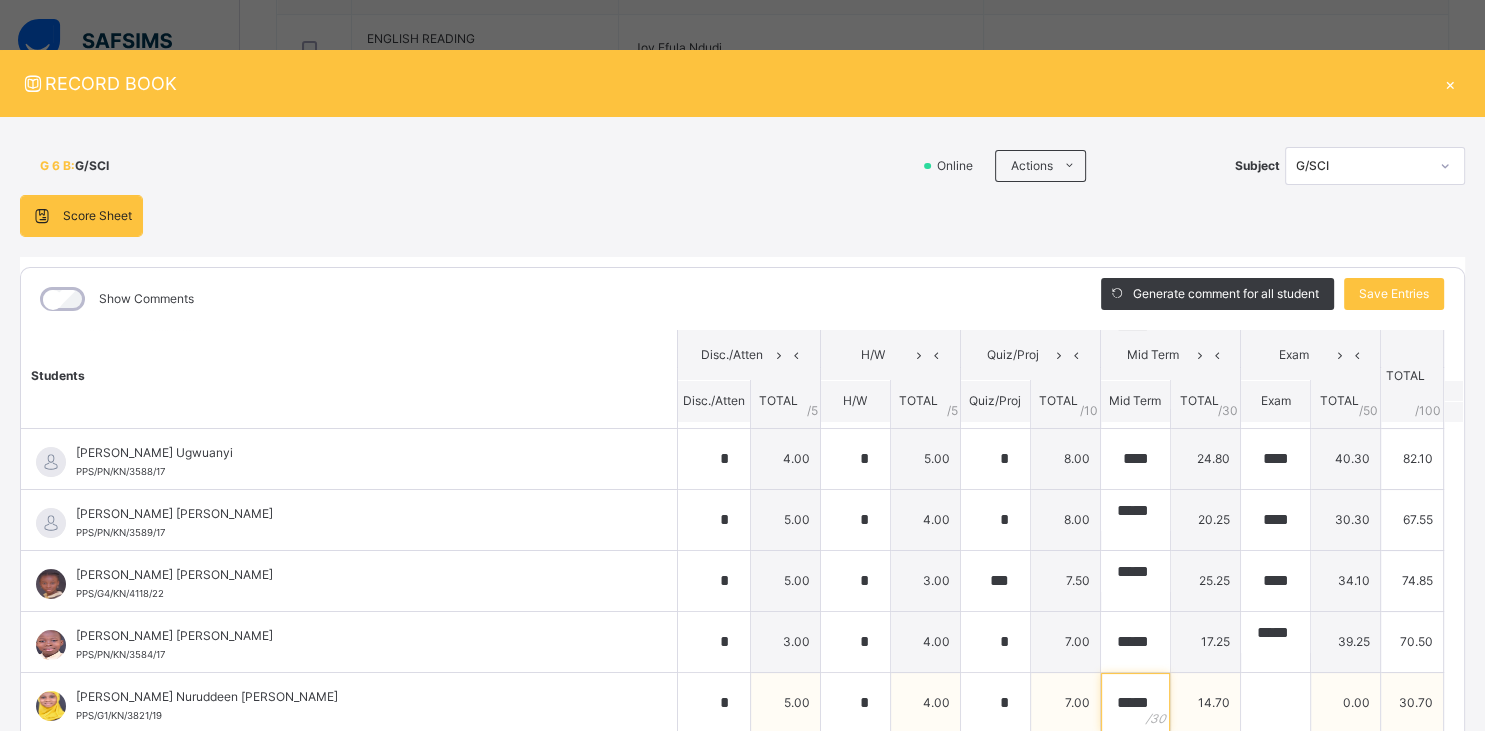 scroll, scrollTop: 0, scrollLeft: 1, axis: horizontal 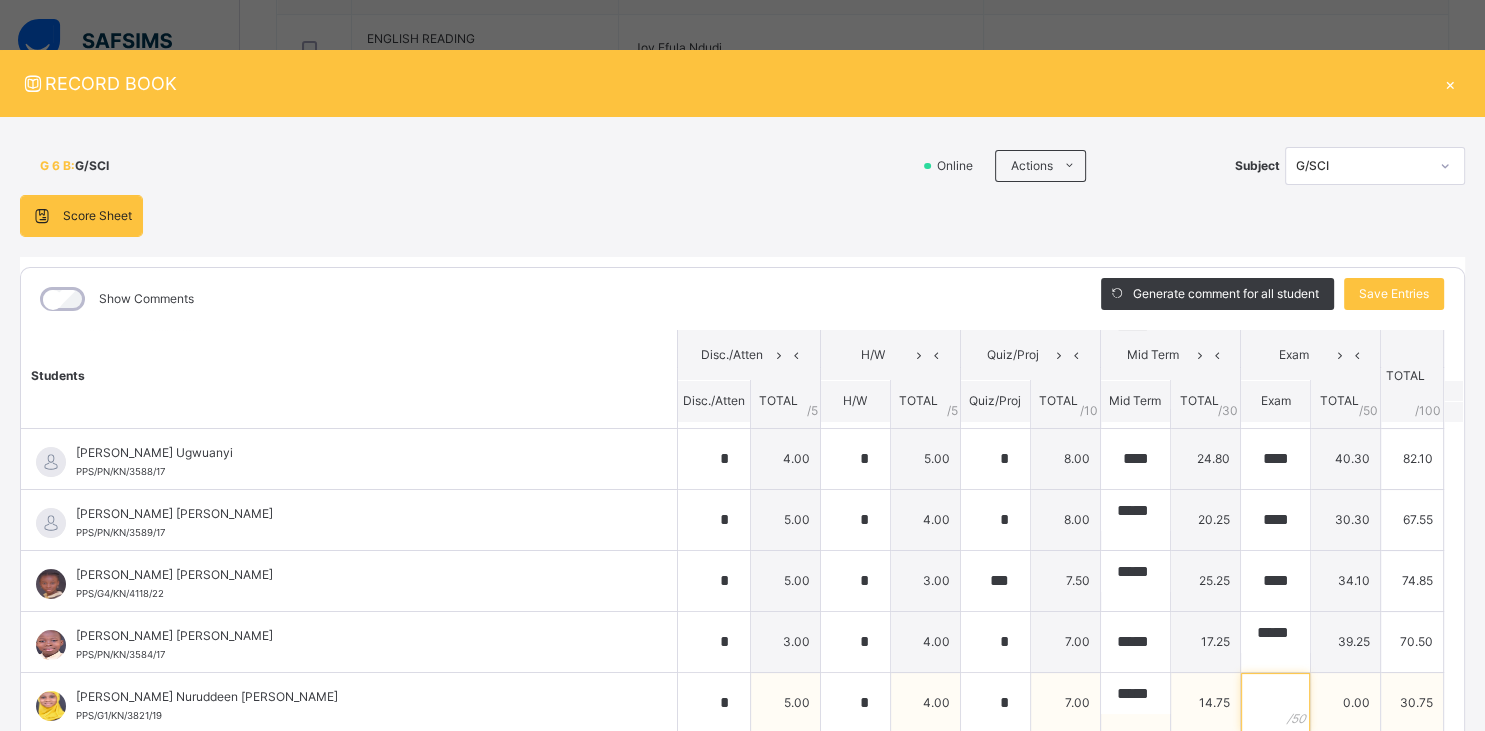 click at bounding box center [1275, 703] 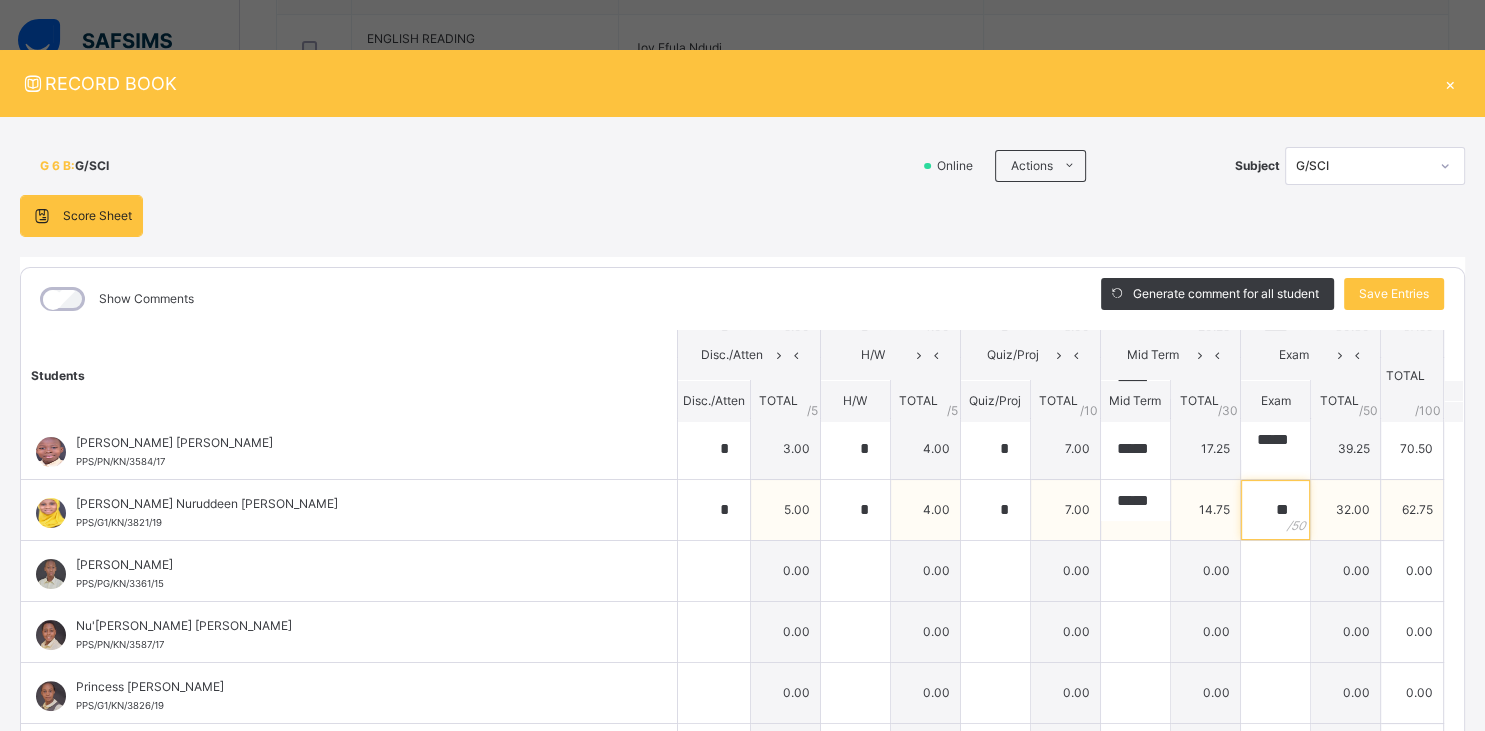scroll, scrollTop: 631, scrollLeft: 0, axis: vertical 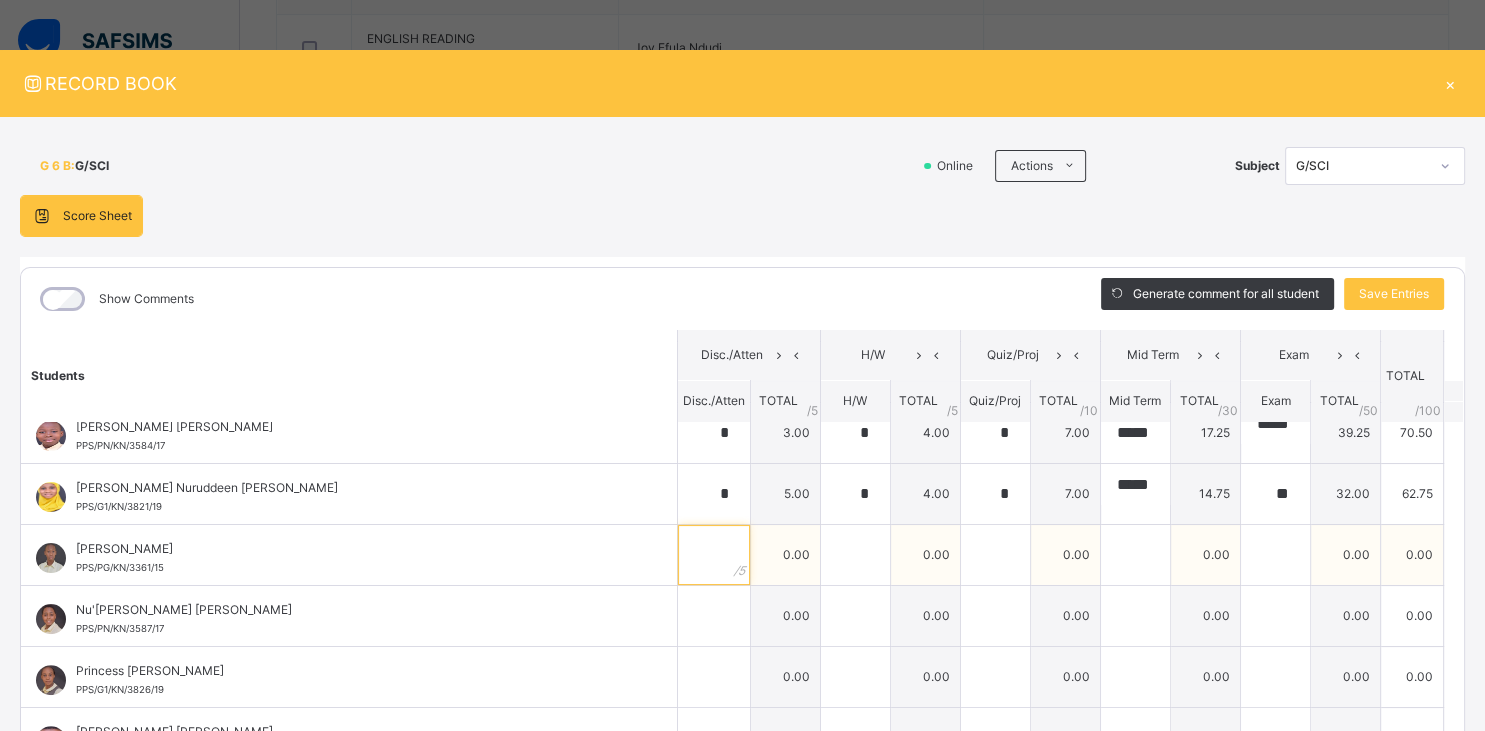 click at bounding box center (714, 555) 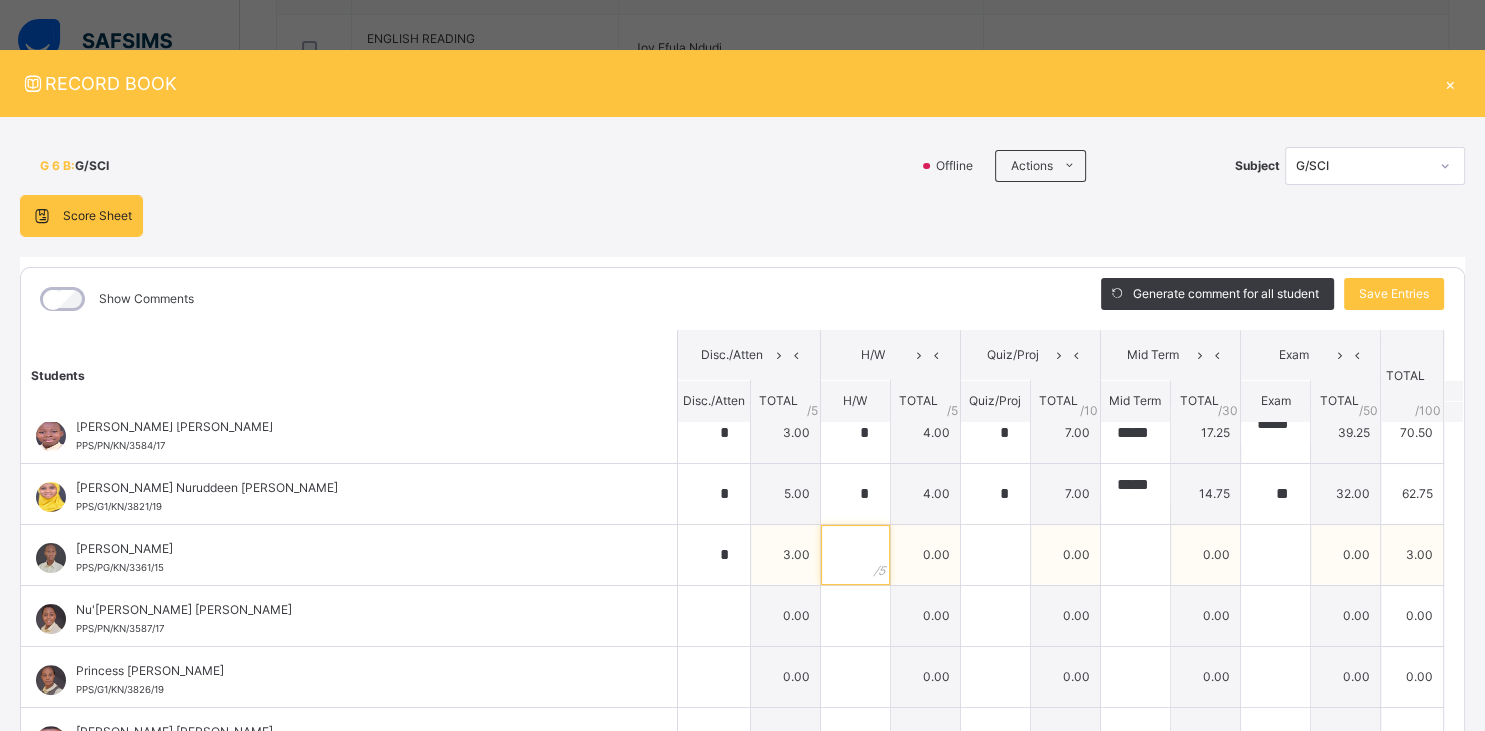 click at bounding box center [855, 555] 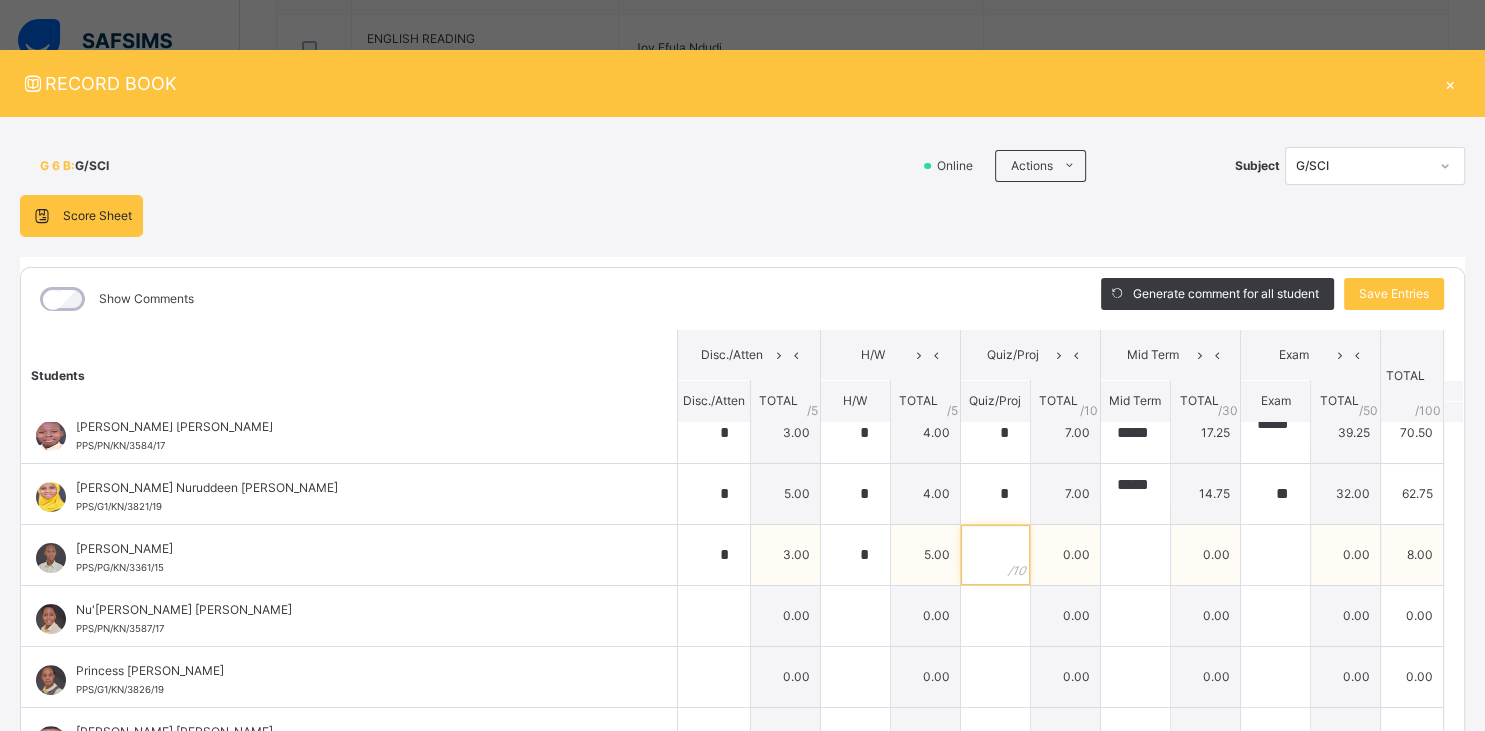 click at bounding box center (995, 555) 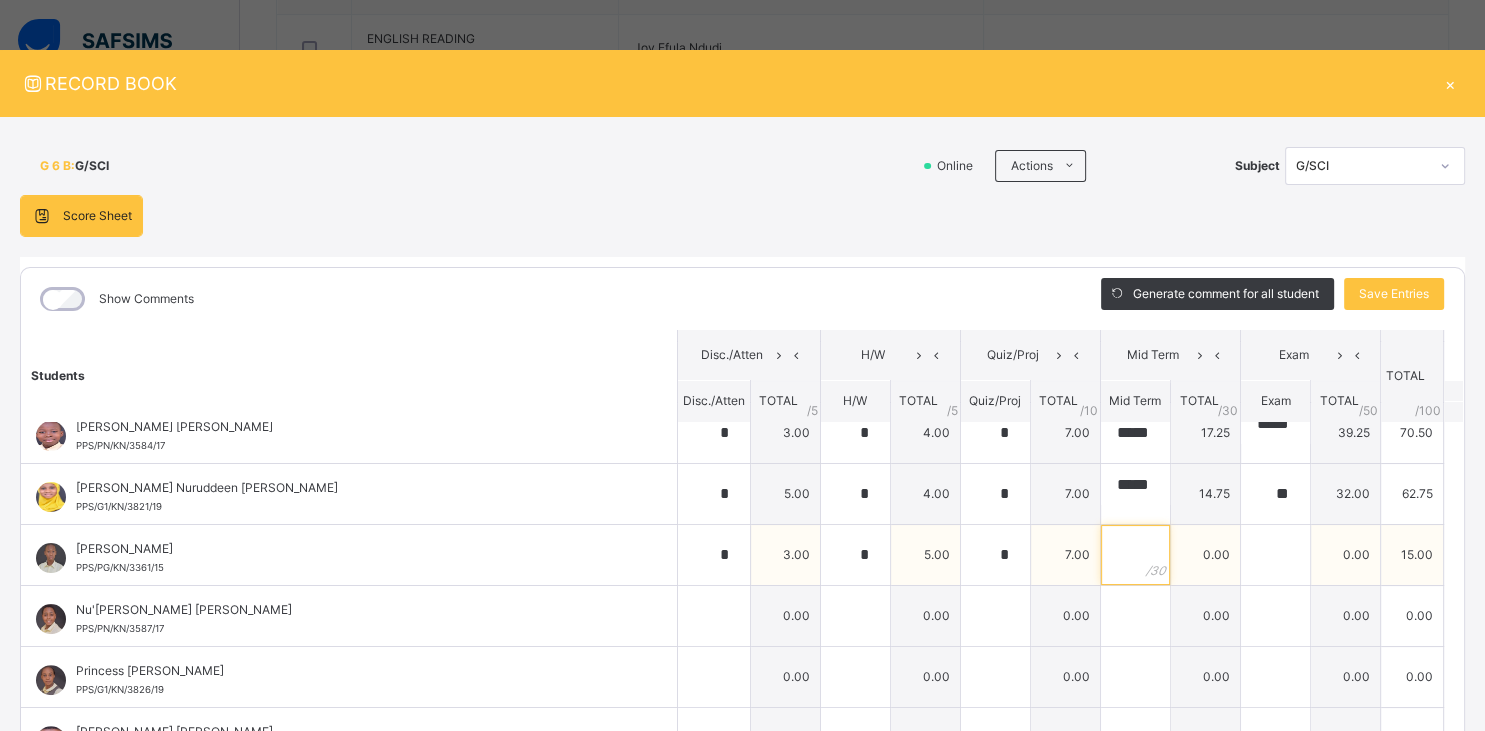 click at bounding box center [1135, 555] 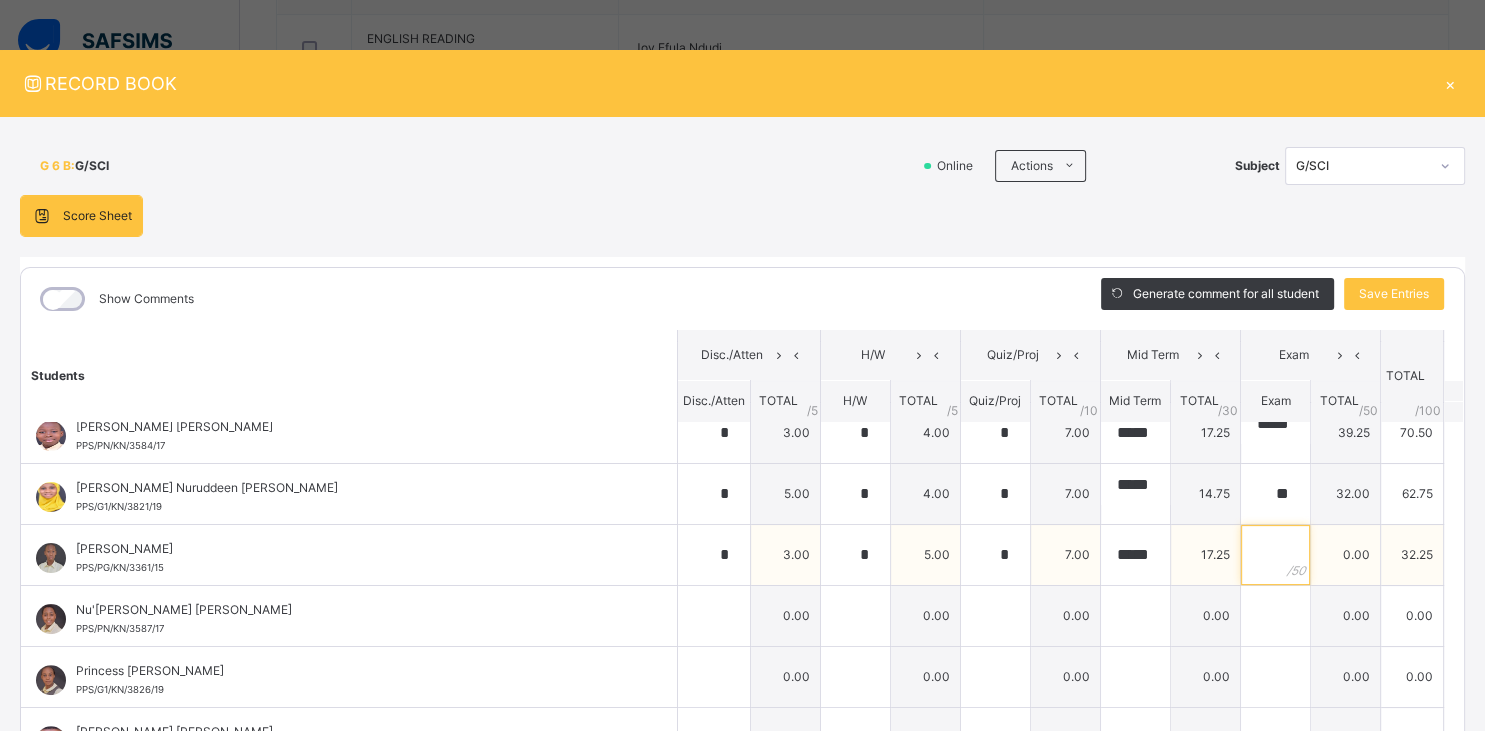 click at bounding box center (1275, 555) 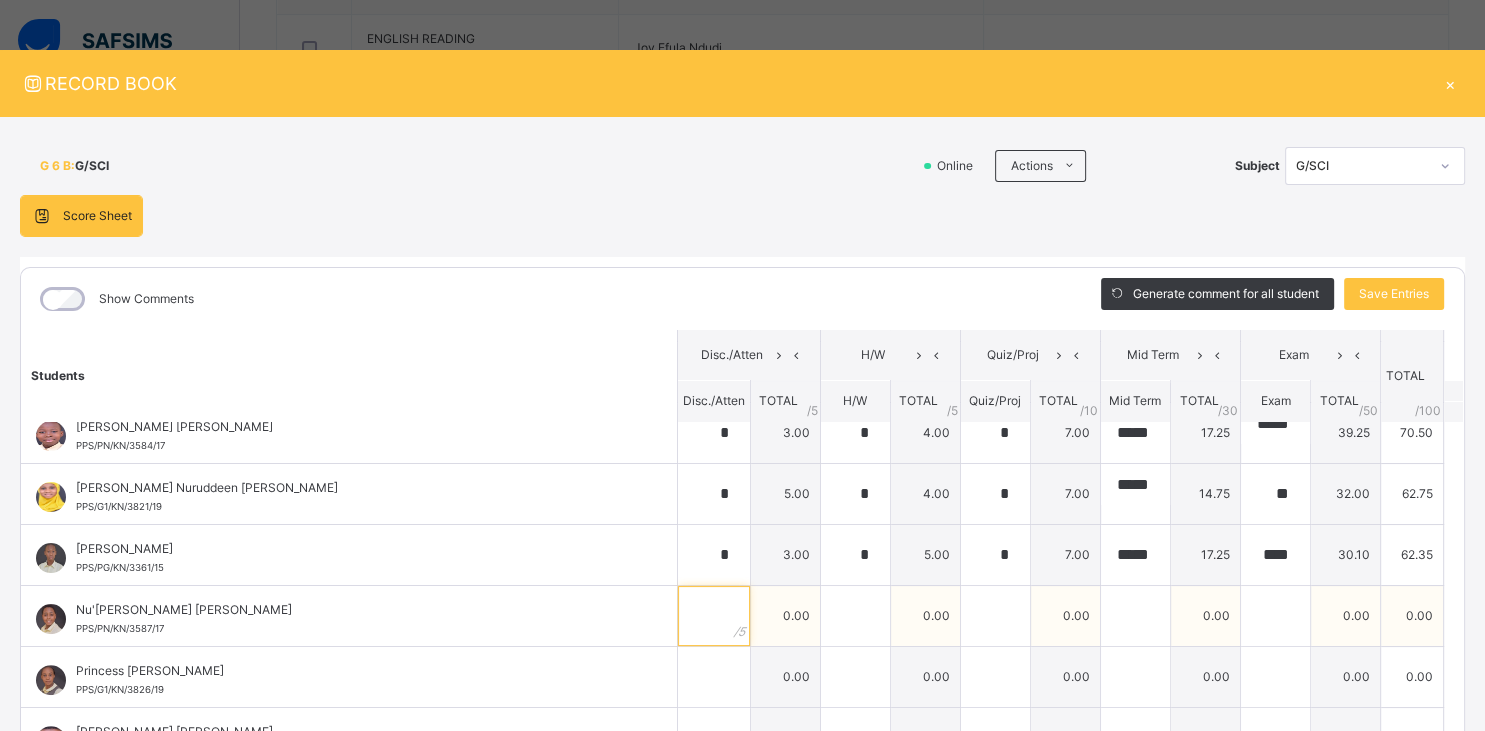 click at bounding box center [714, 616] 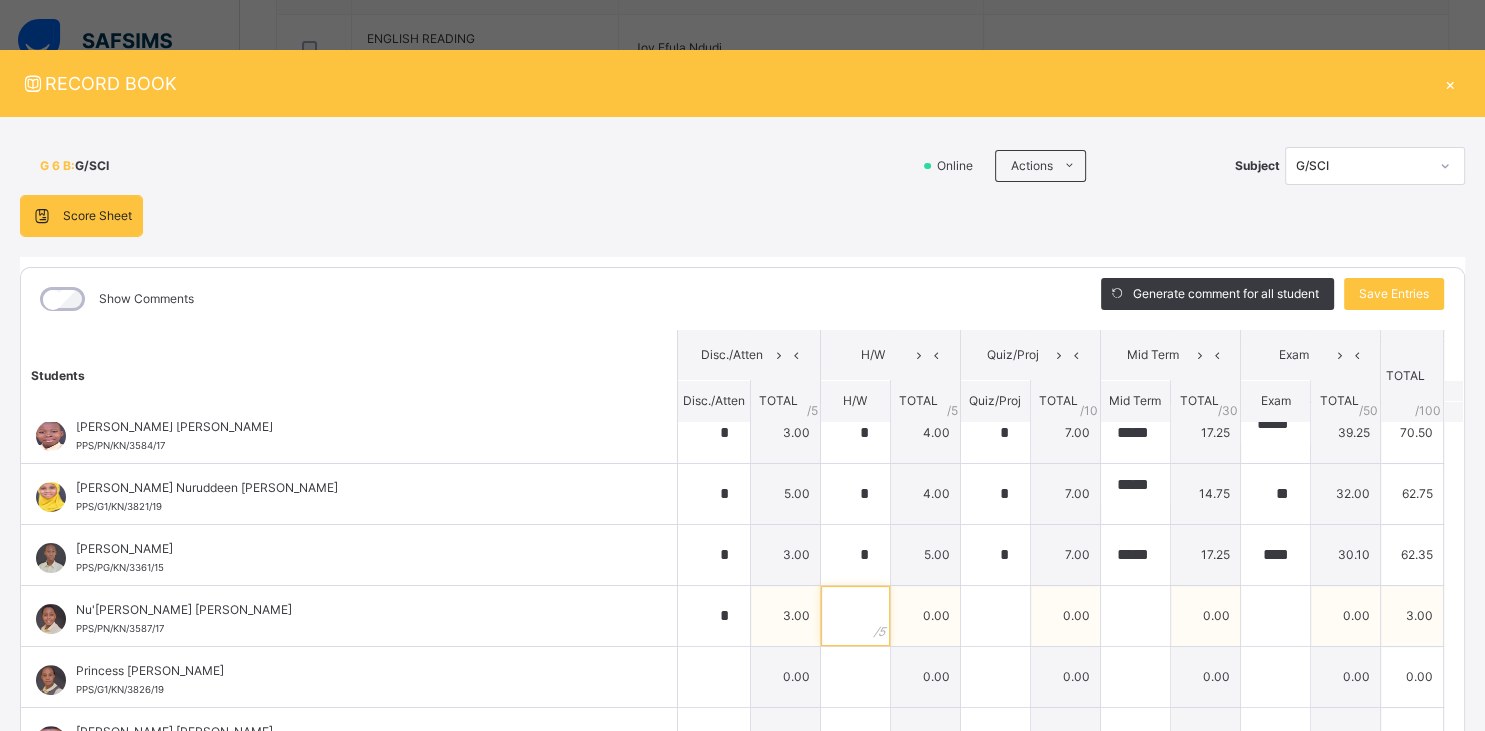 click at bounding box center [855, 616] 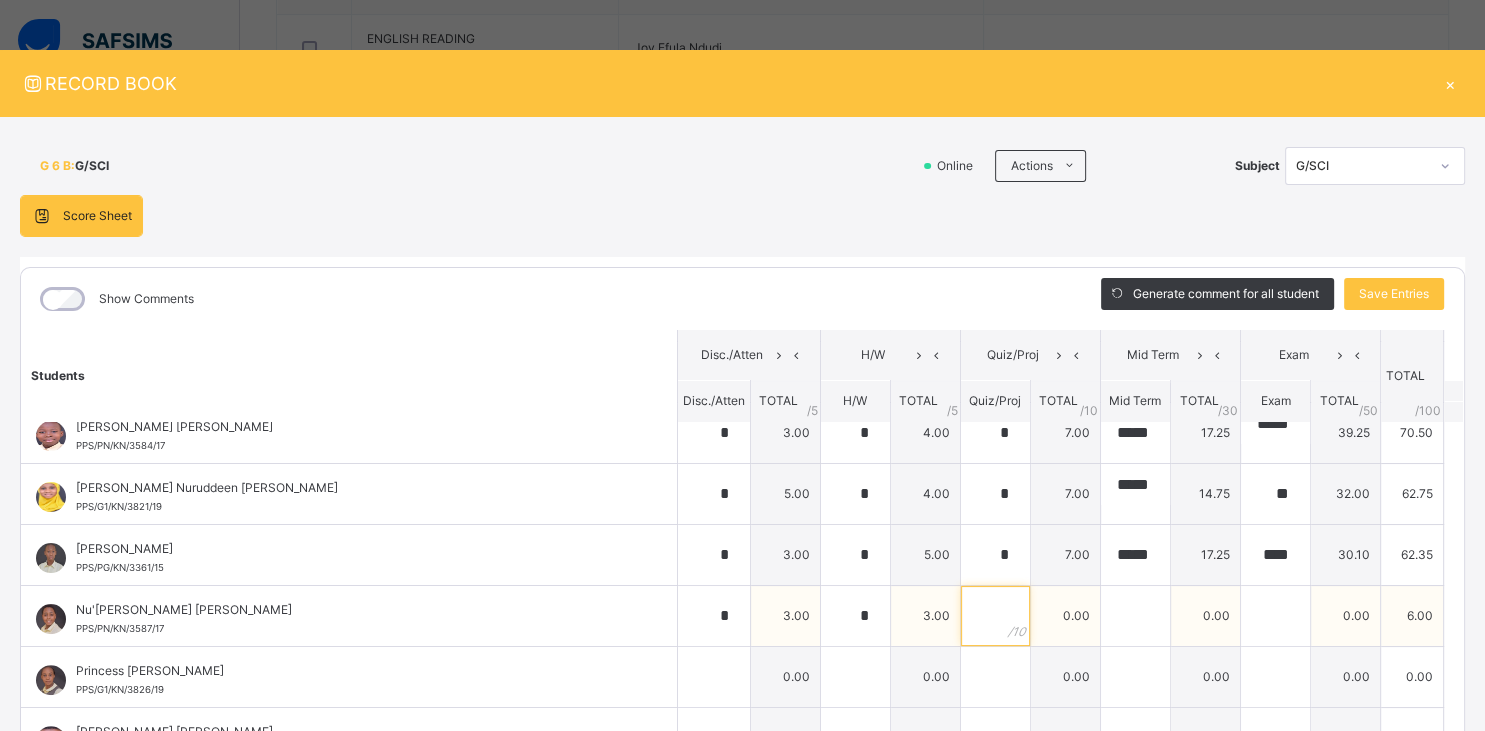 click at bounding box center [995, 616] 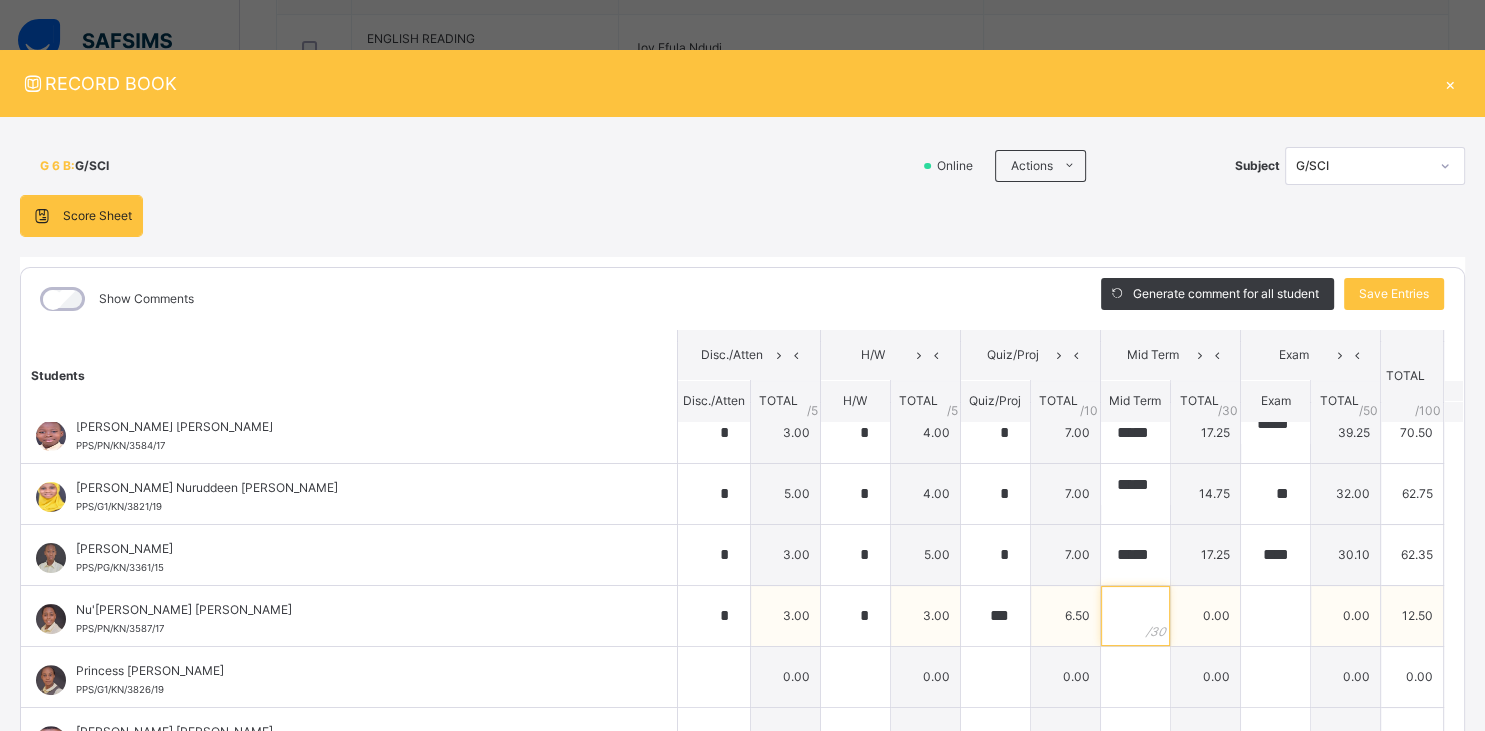 click at bounding box center (1135, 616) 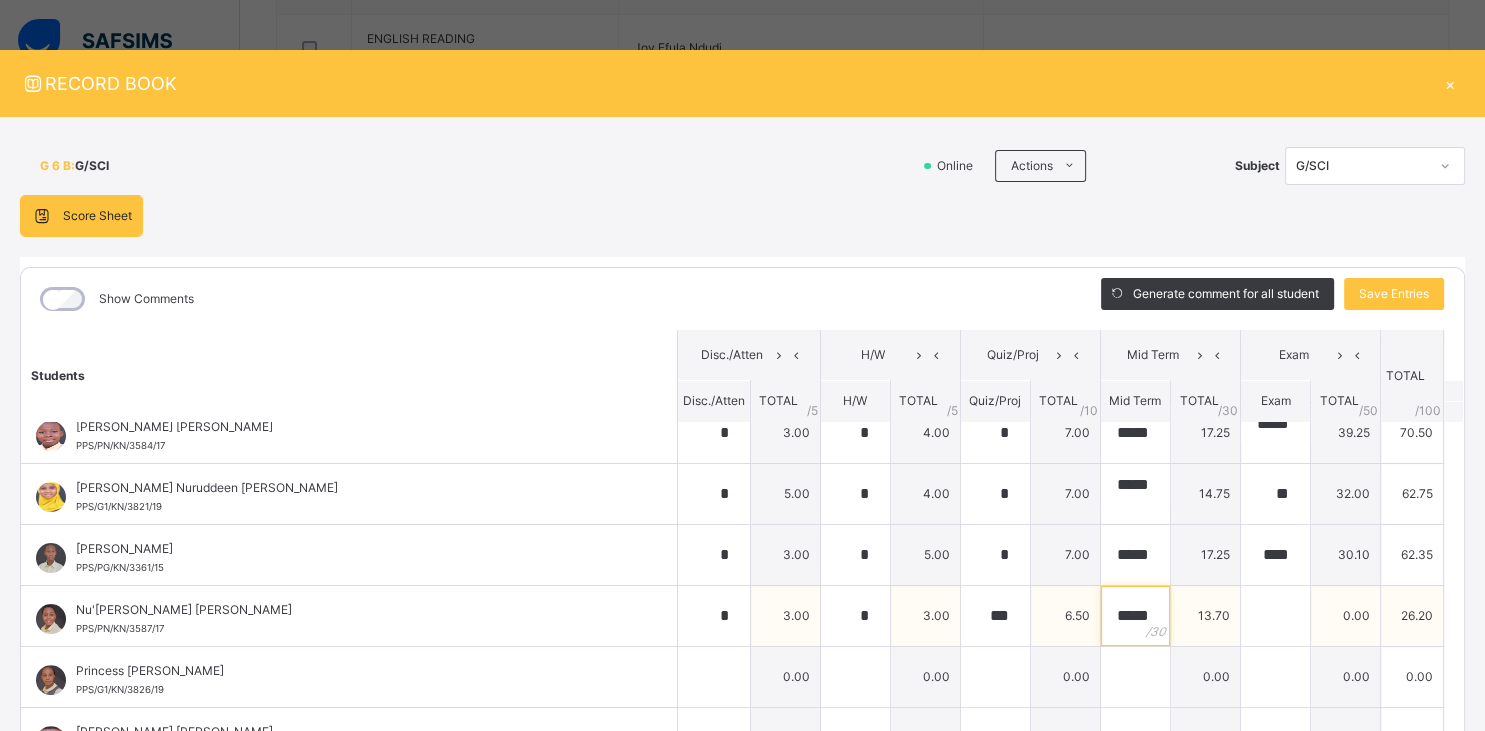 scroll, scrollTop: 0, scrollLeft: 1, axis: horizontal 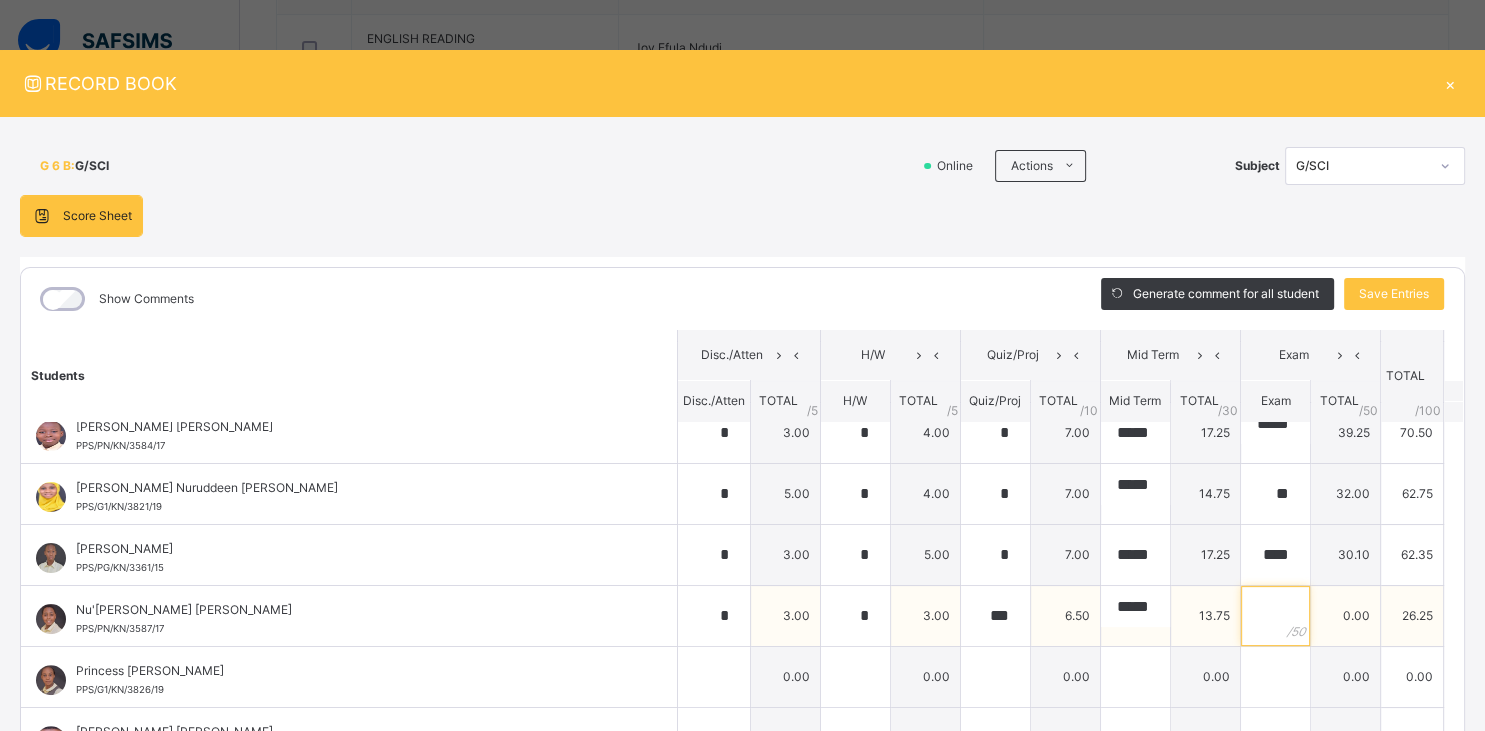 click at bounding box center [1275, 616] 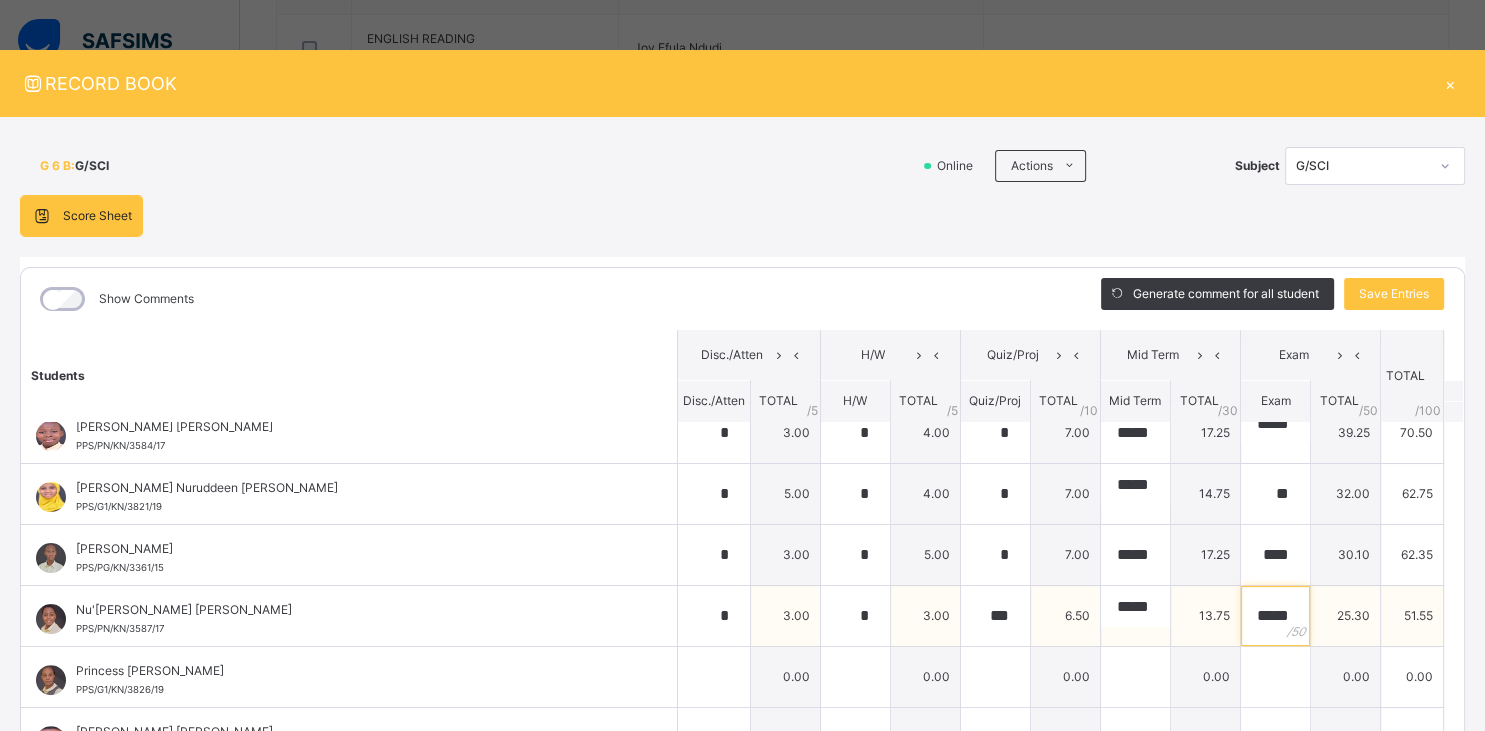 scroll, scrollTop: 0, scrollLeft: 3, axis: horizontal 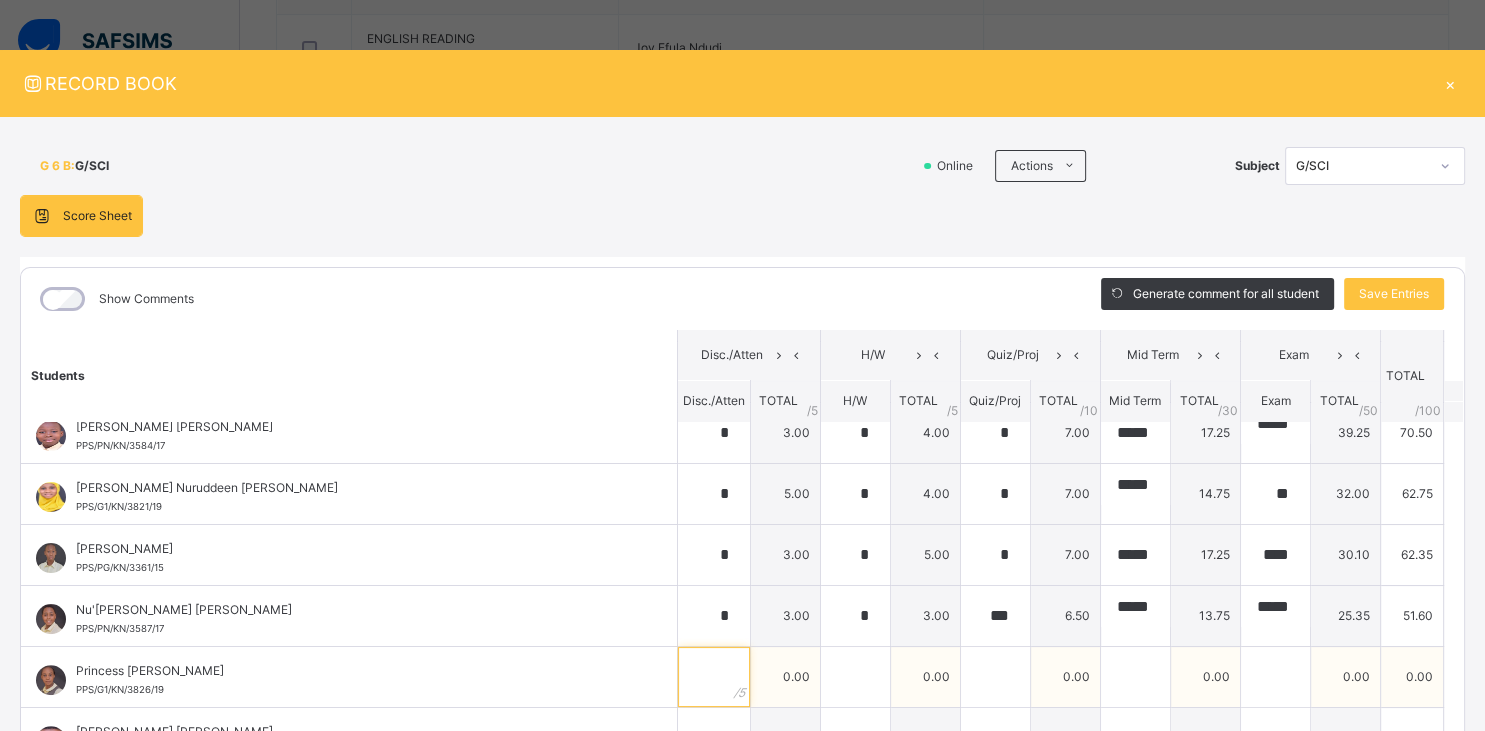 click at bounding box center (714, 677) 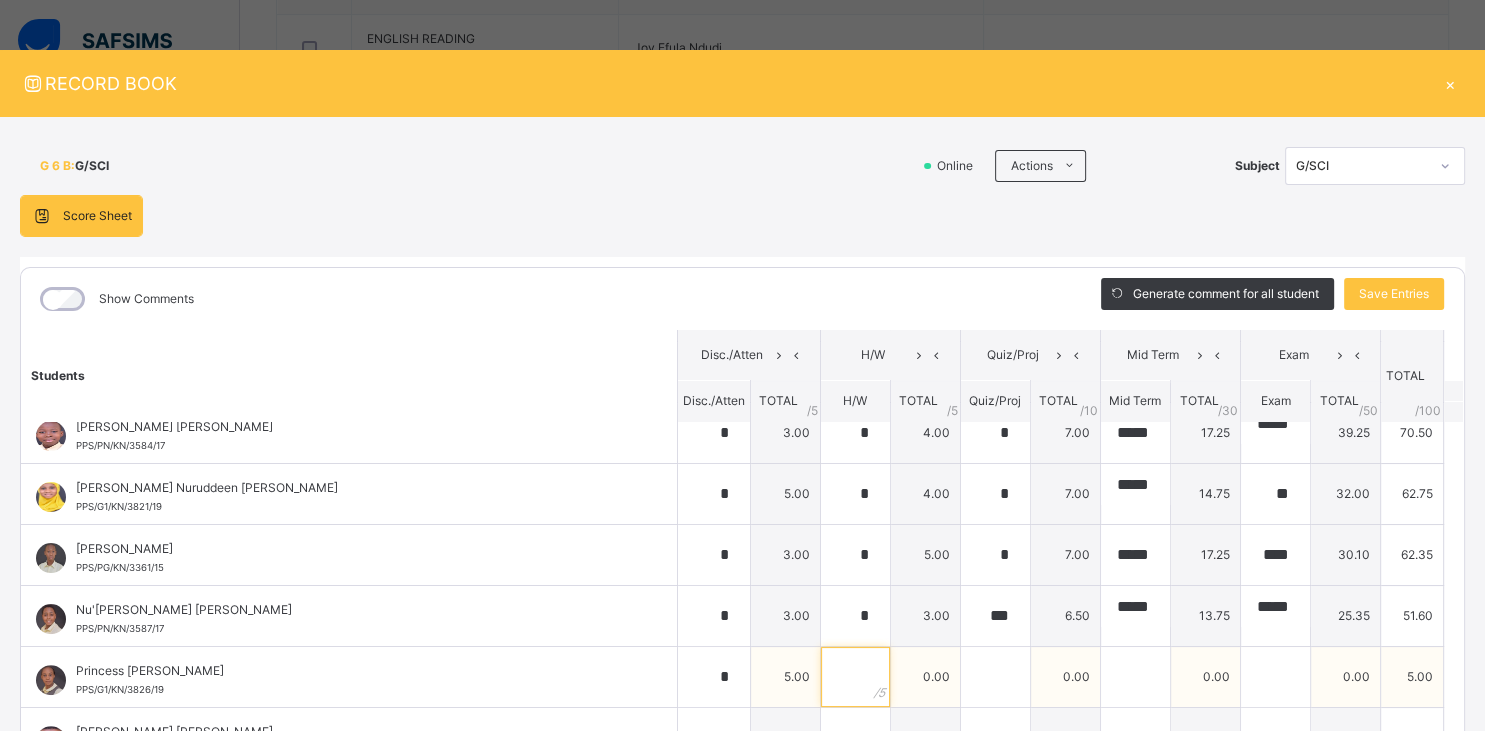 click at bounding box center (855, 677) 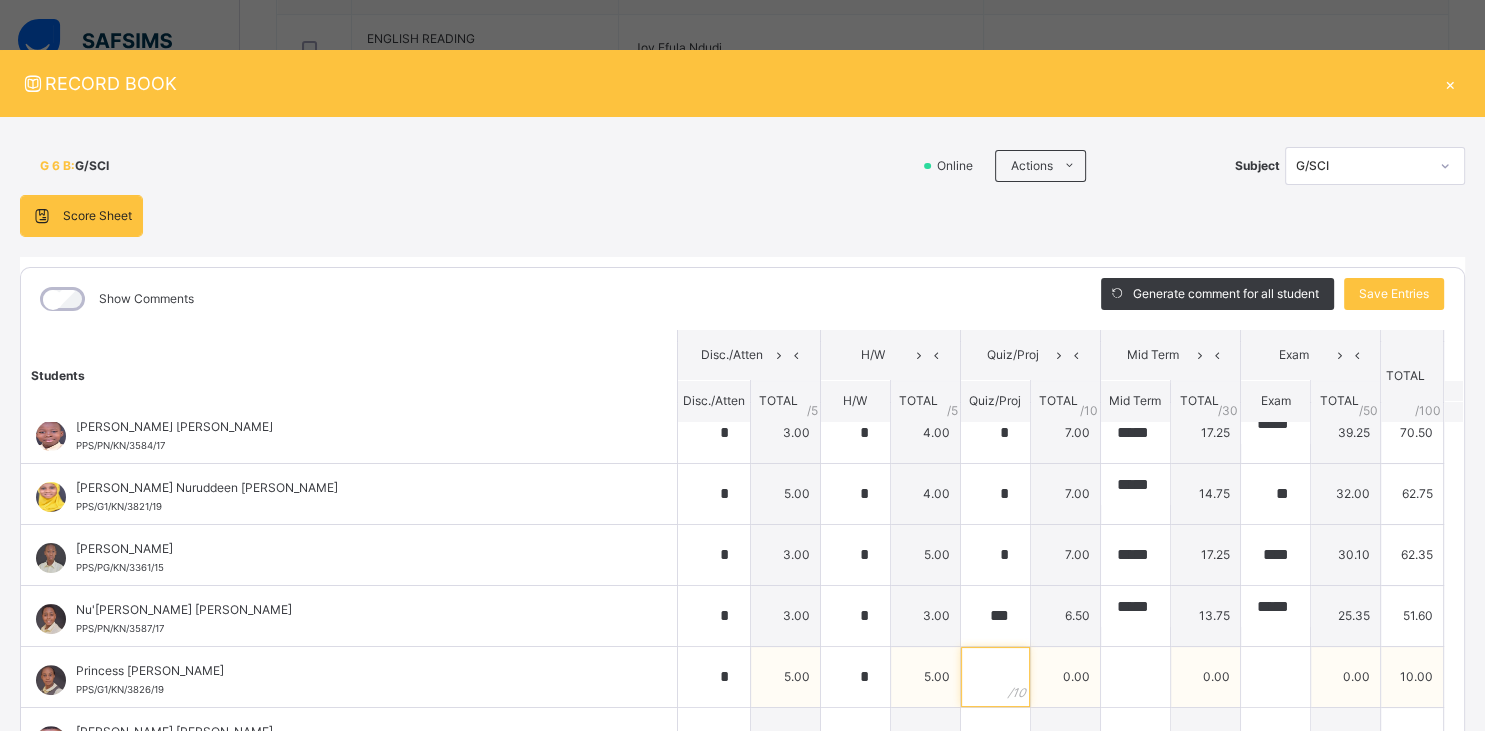 click at bounding box center [995, 677] 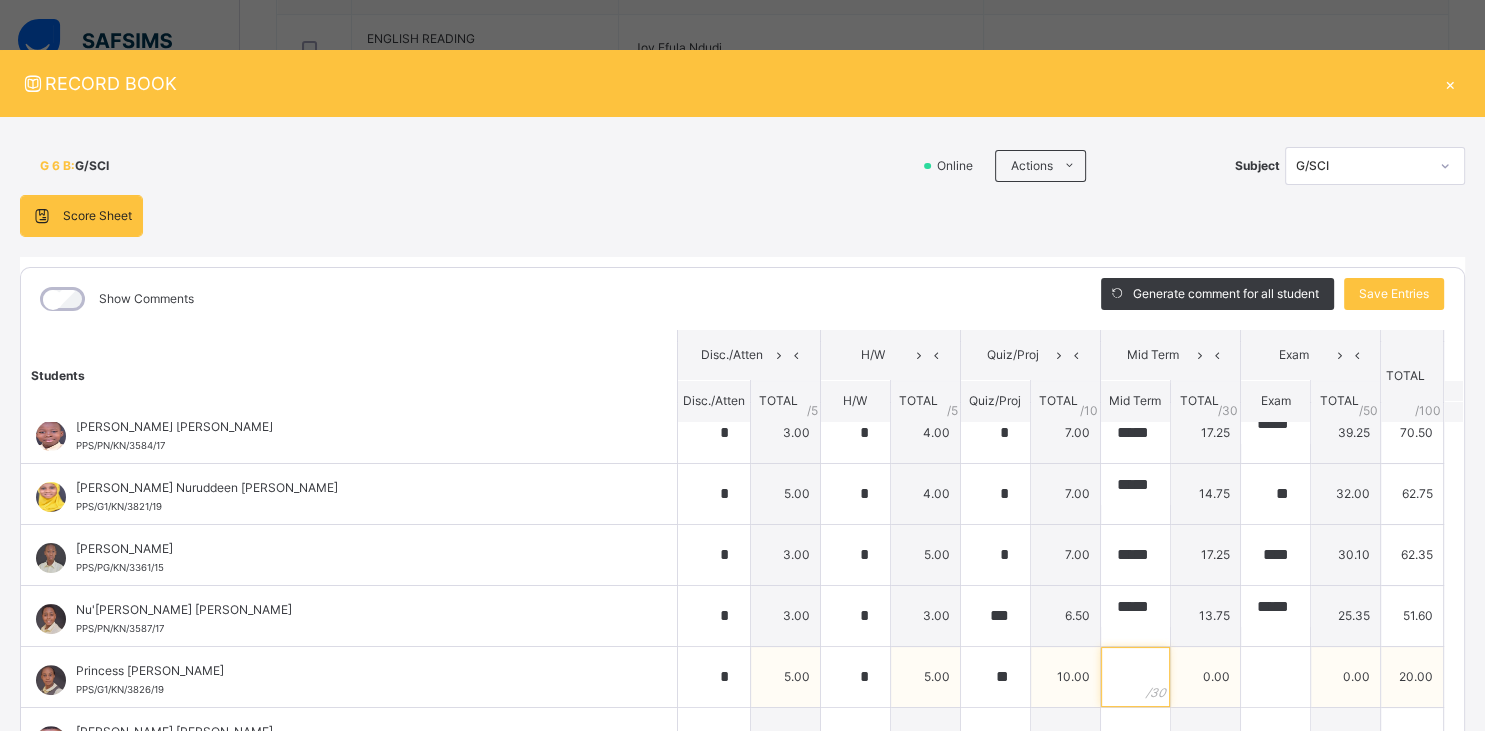 click at bounding box center (1135, 677) 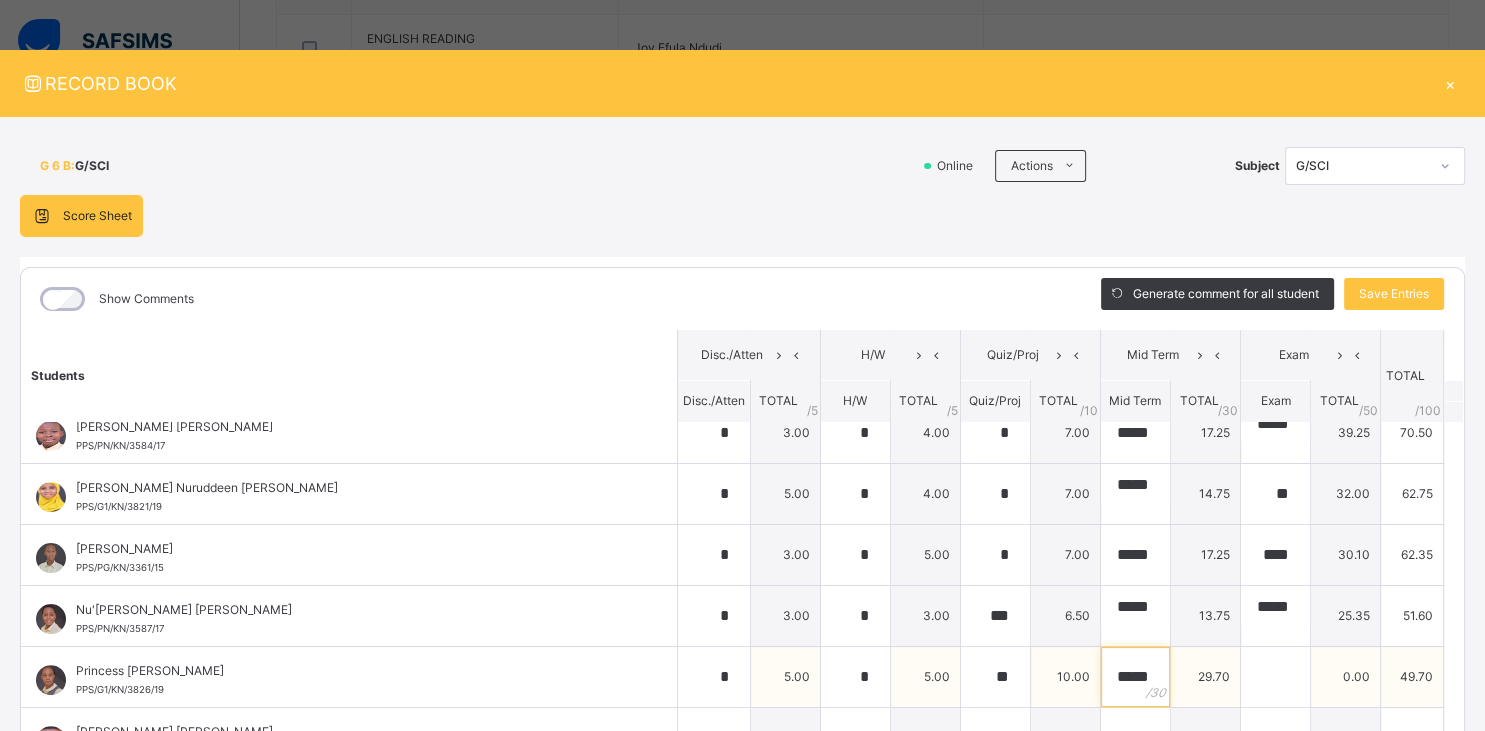 scroll, scrollTop: 0, scrollLeft: 2, axis: horizontal 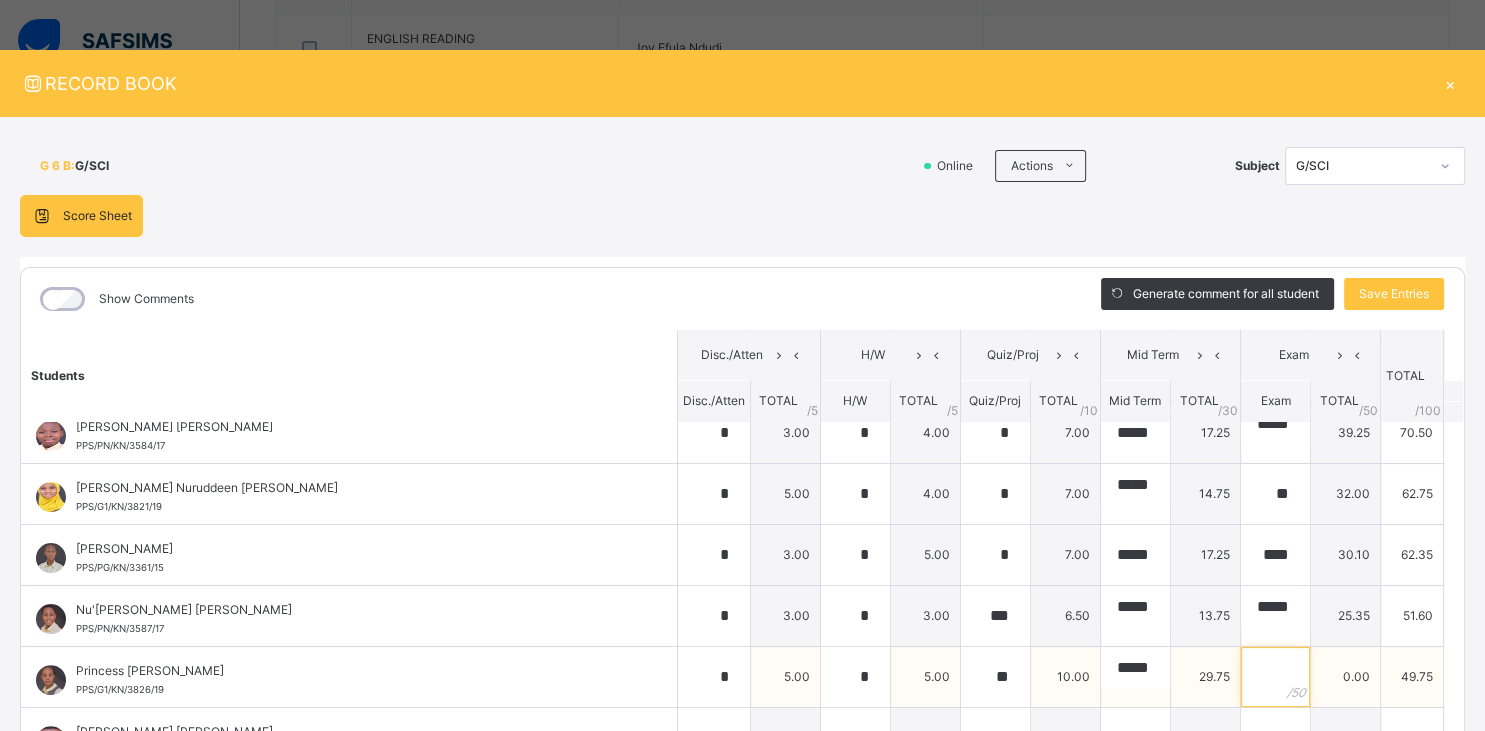 click at bounding box center (1275, 677) 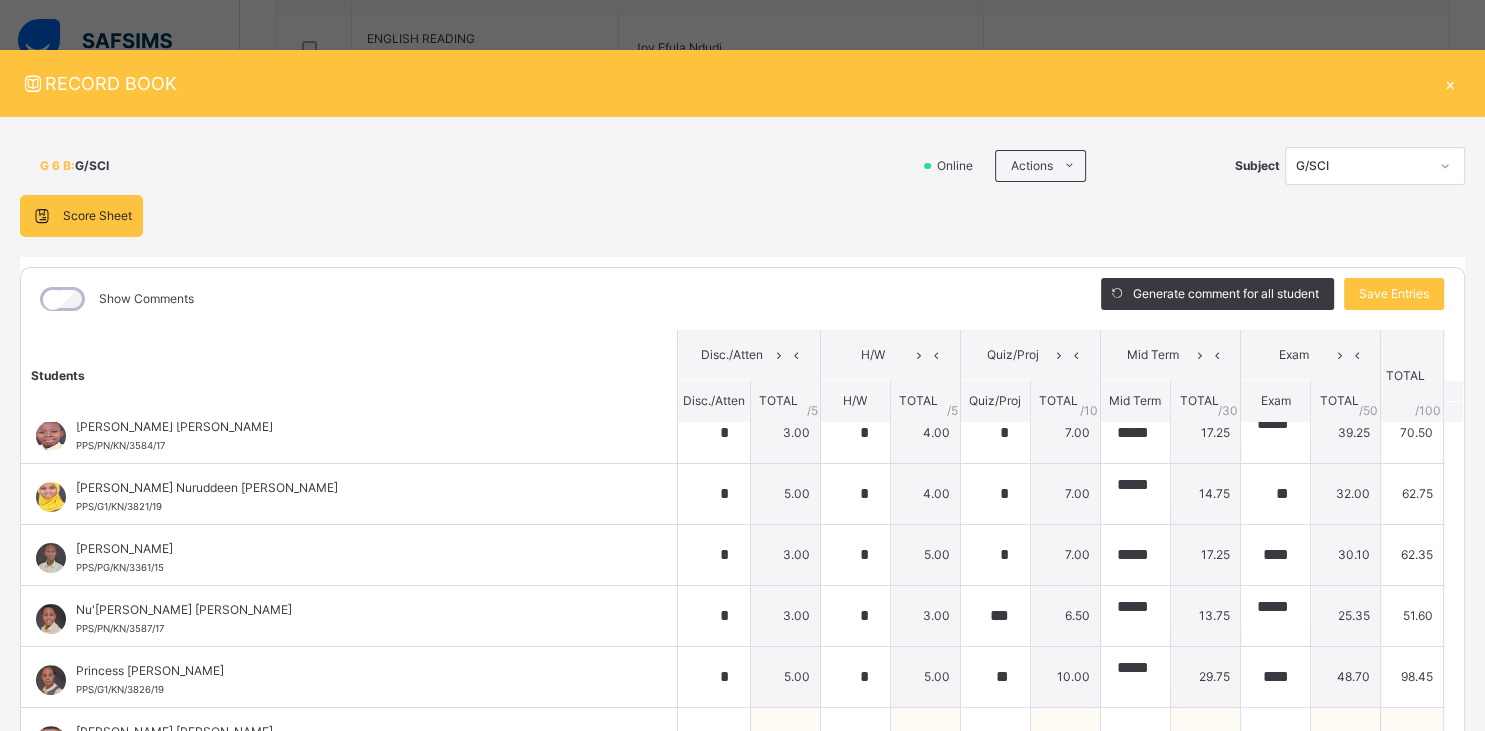 click at bounding box center (713, 737) 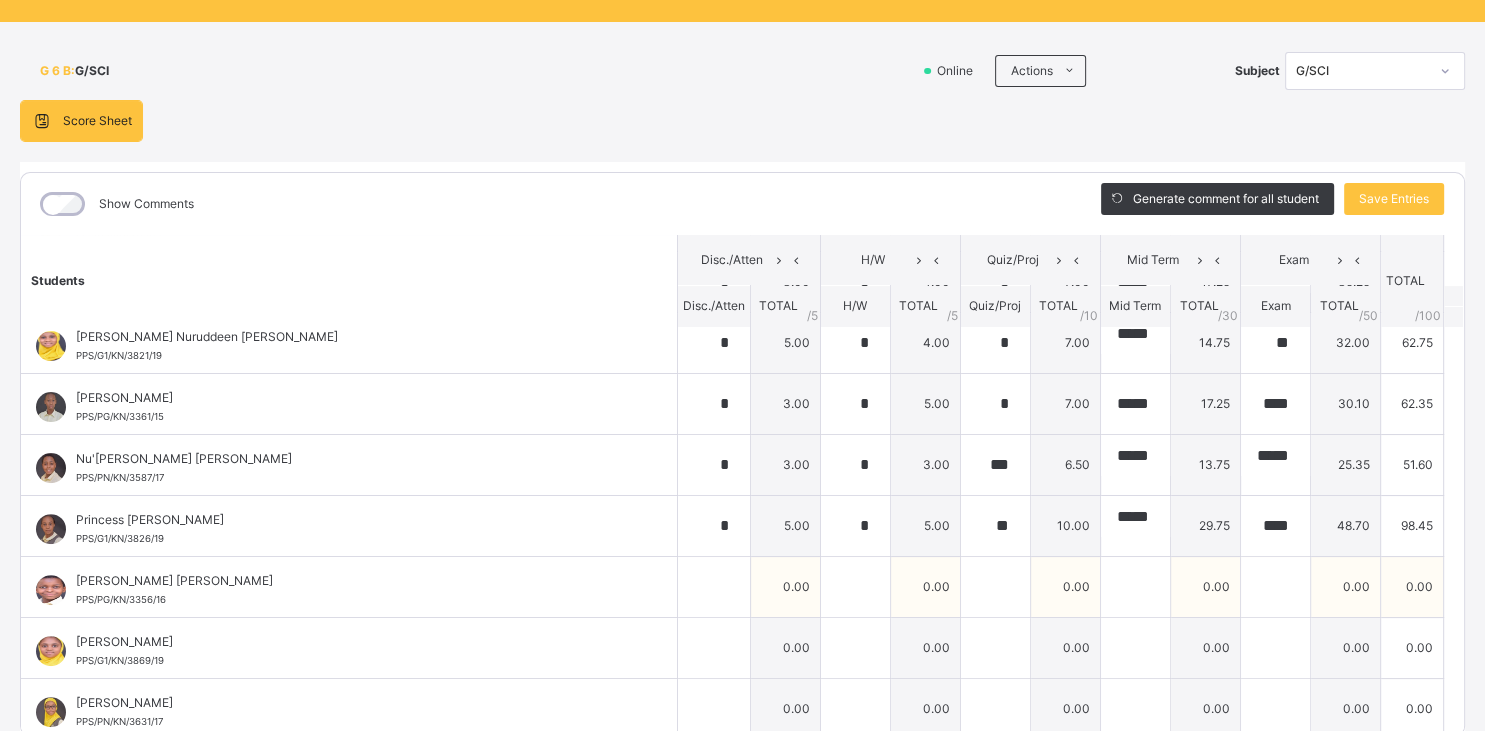 scroll, scrollTop: 174, scrollLeft: 0, axis: vertical 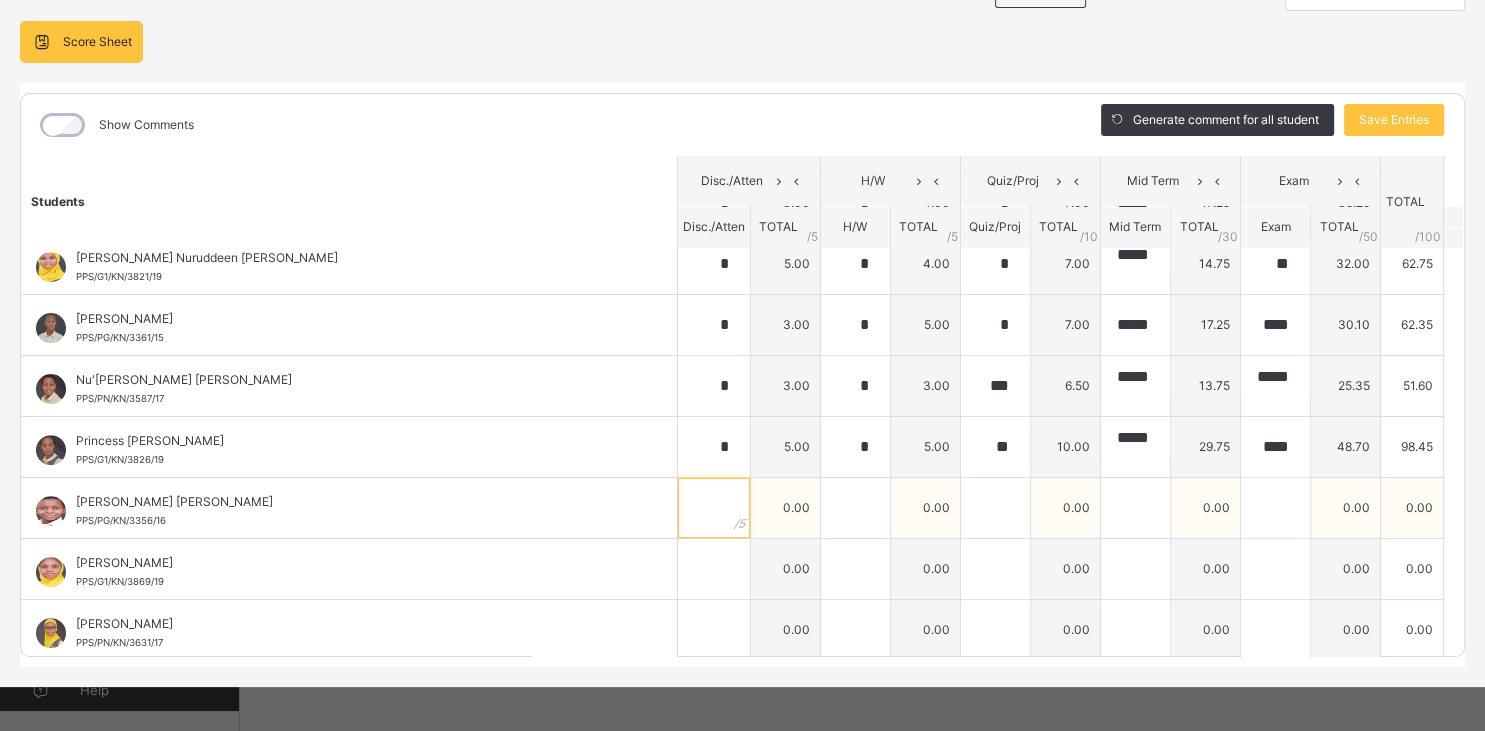 click at bounding box center [714, 508] 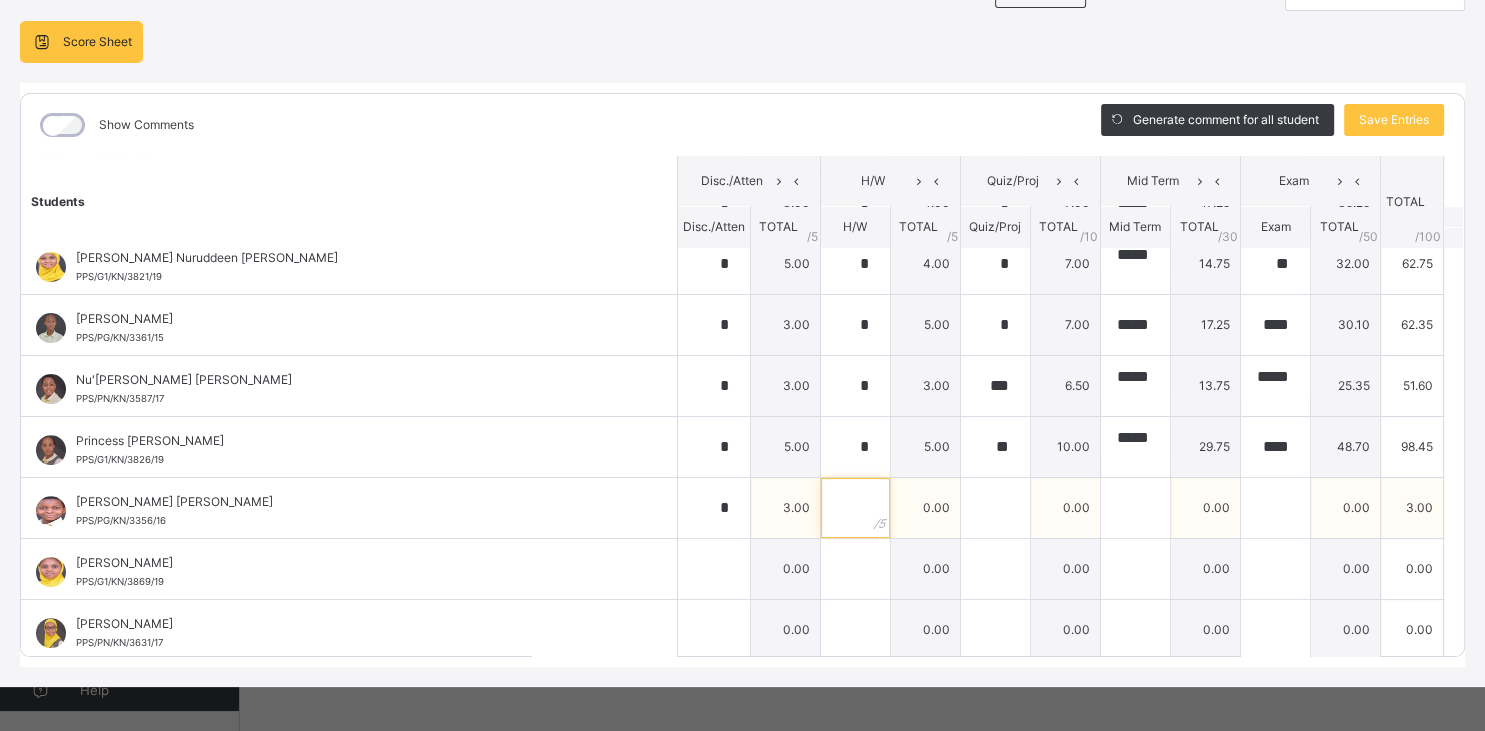 click at bounding box center [855, 508] 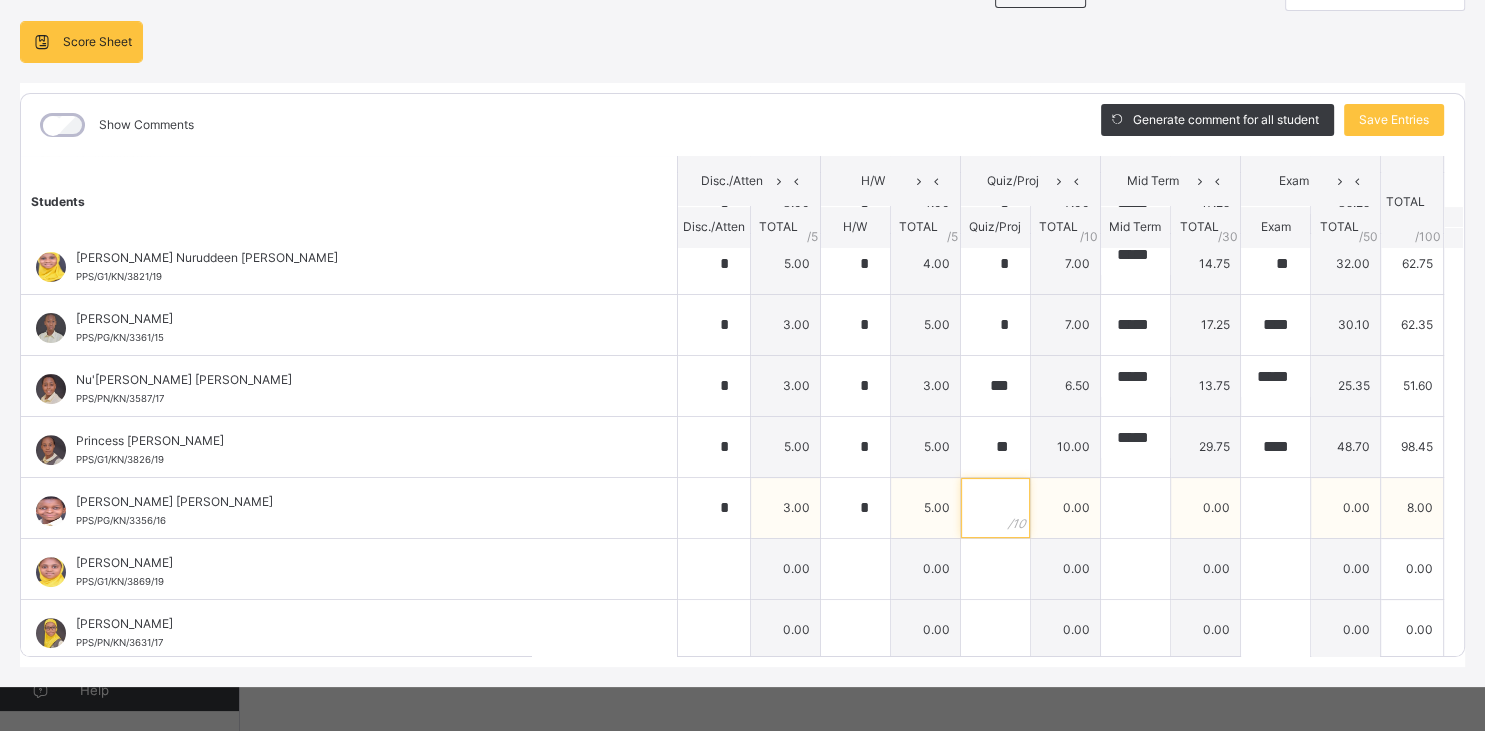 click at bounding box center (995, 508) 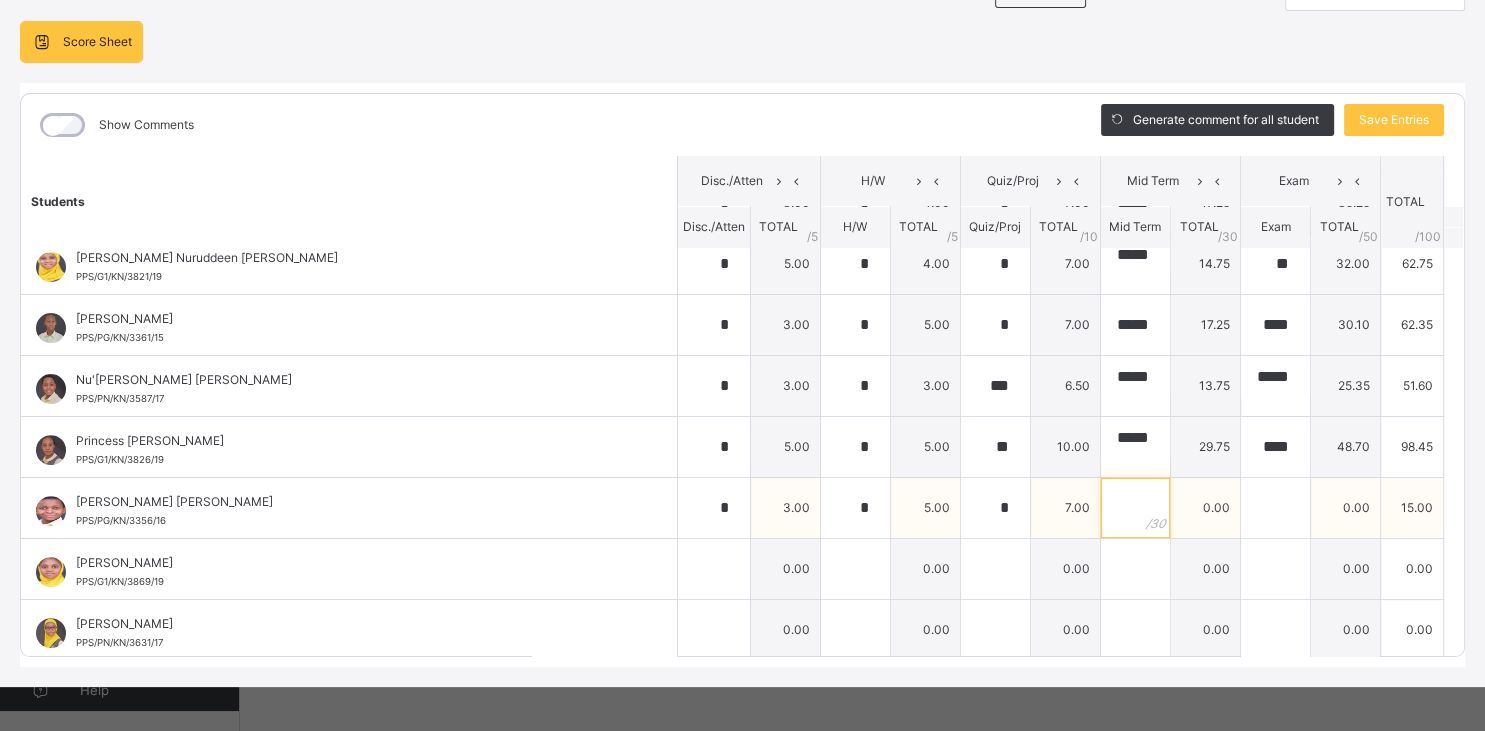 click at bounding box center (1135, 508) 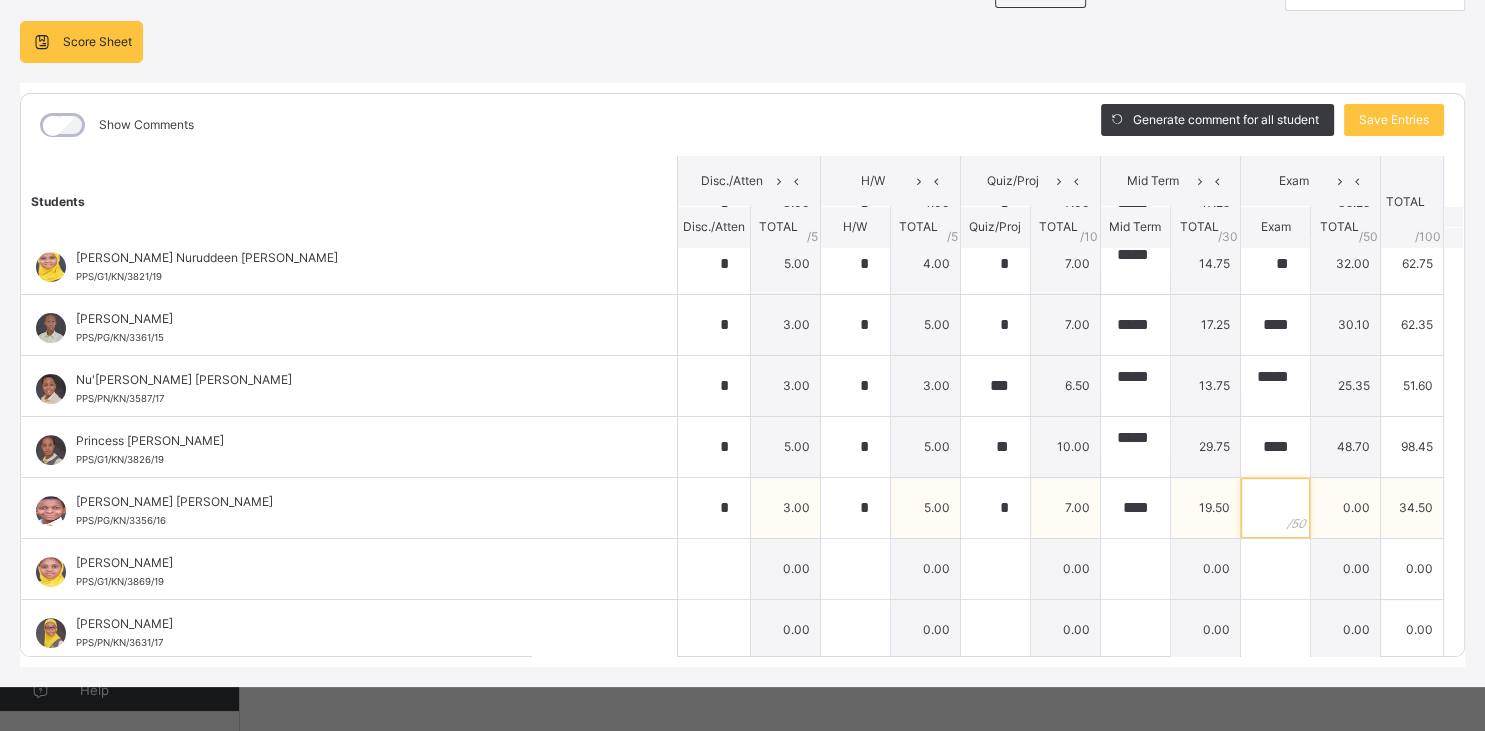 click at bounding box center (1275, 508) 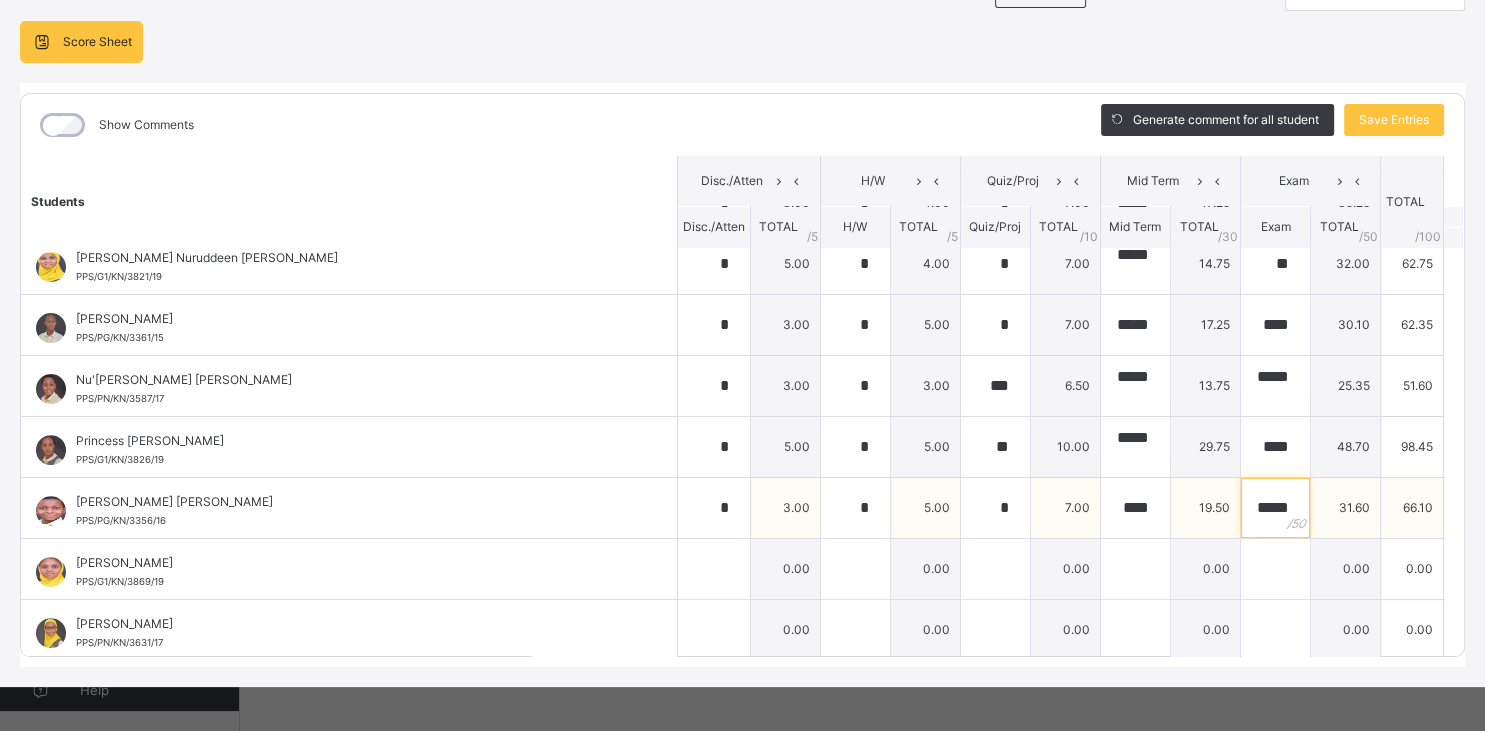scroll, scrollTop: 0, scrollLeft: 1, axis: horizontal 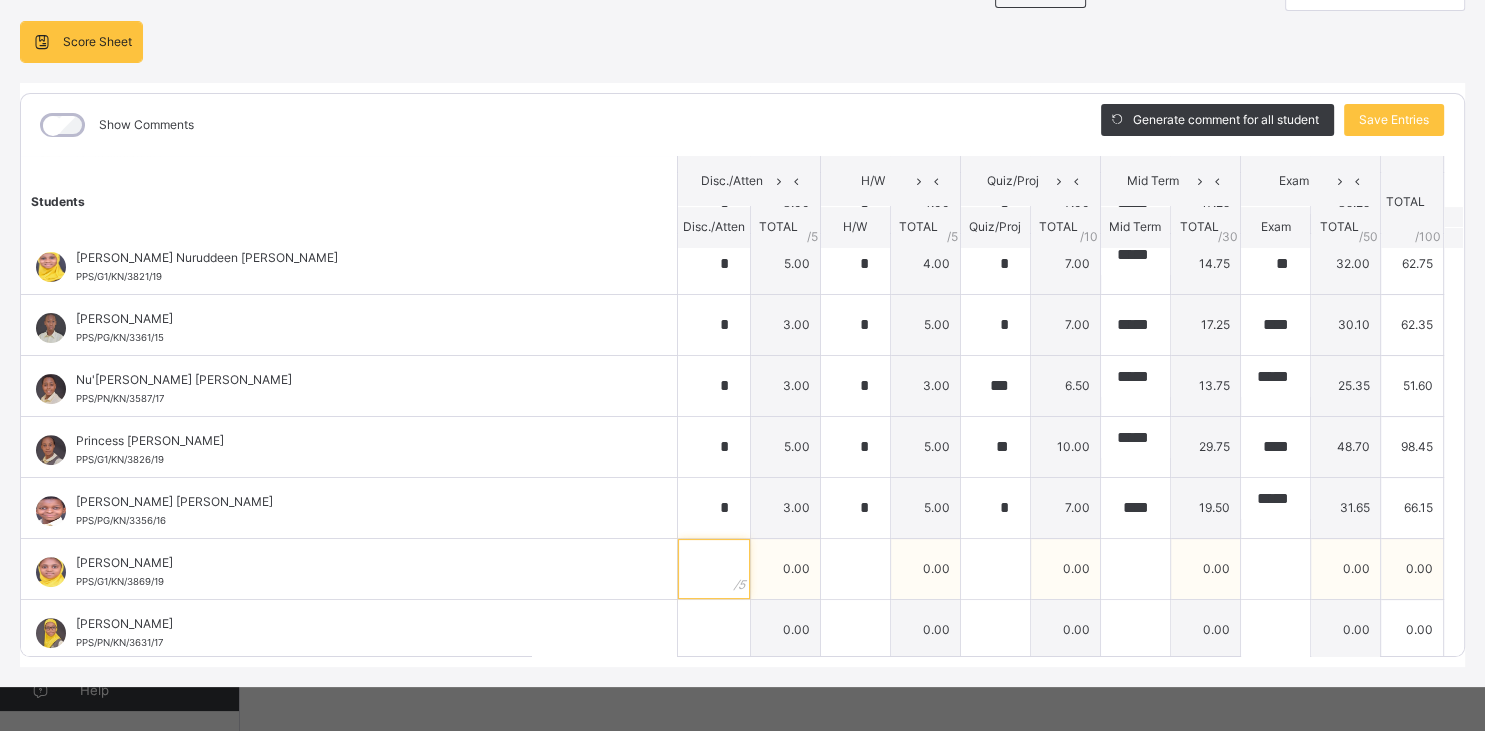 click at bounding box center [714, 569] 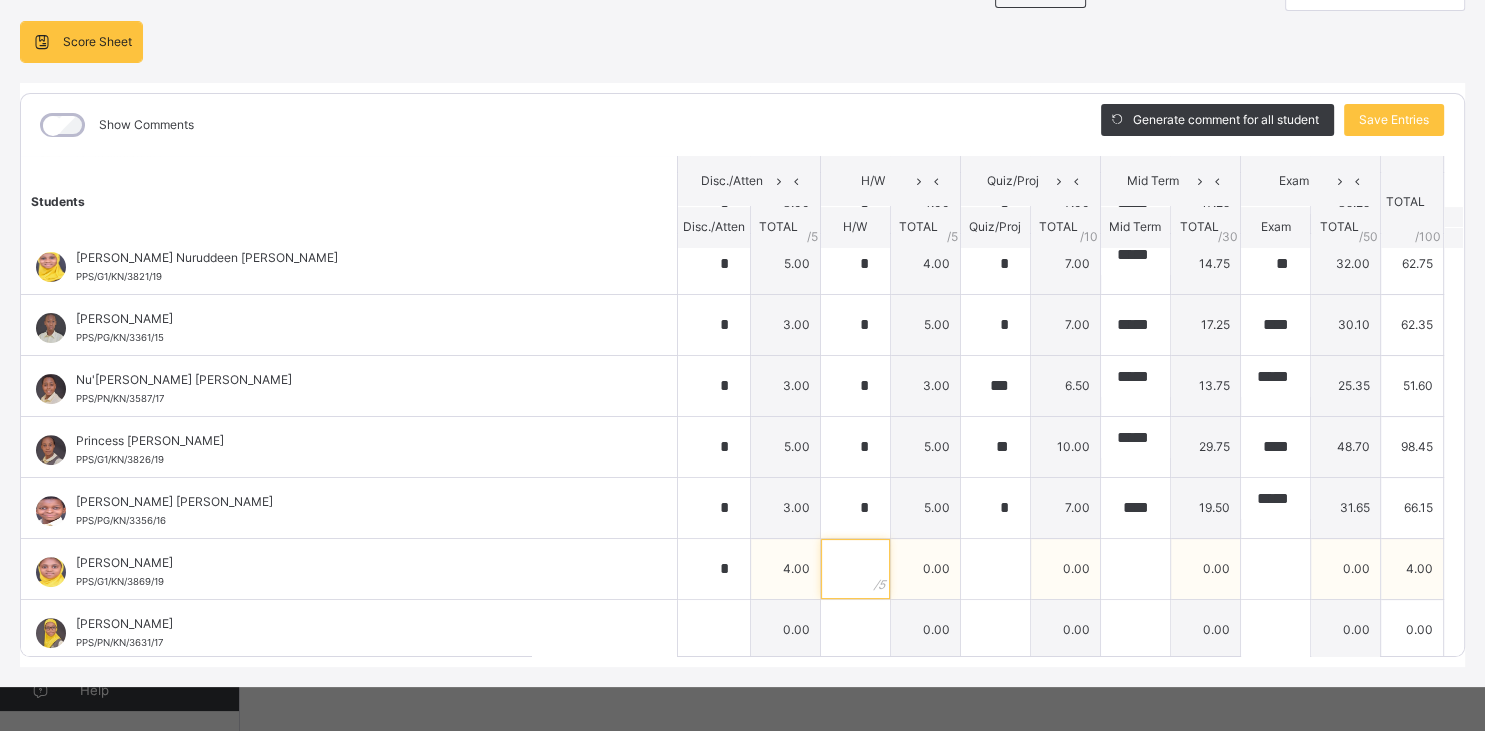 click at bounding box center [855, 569] 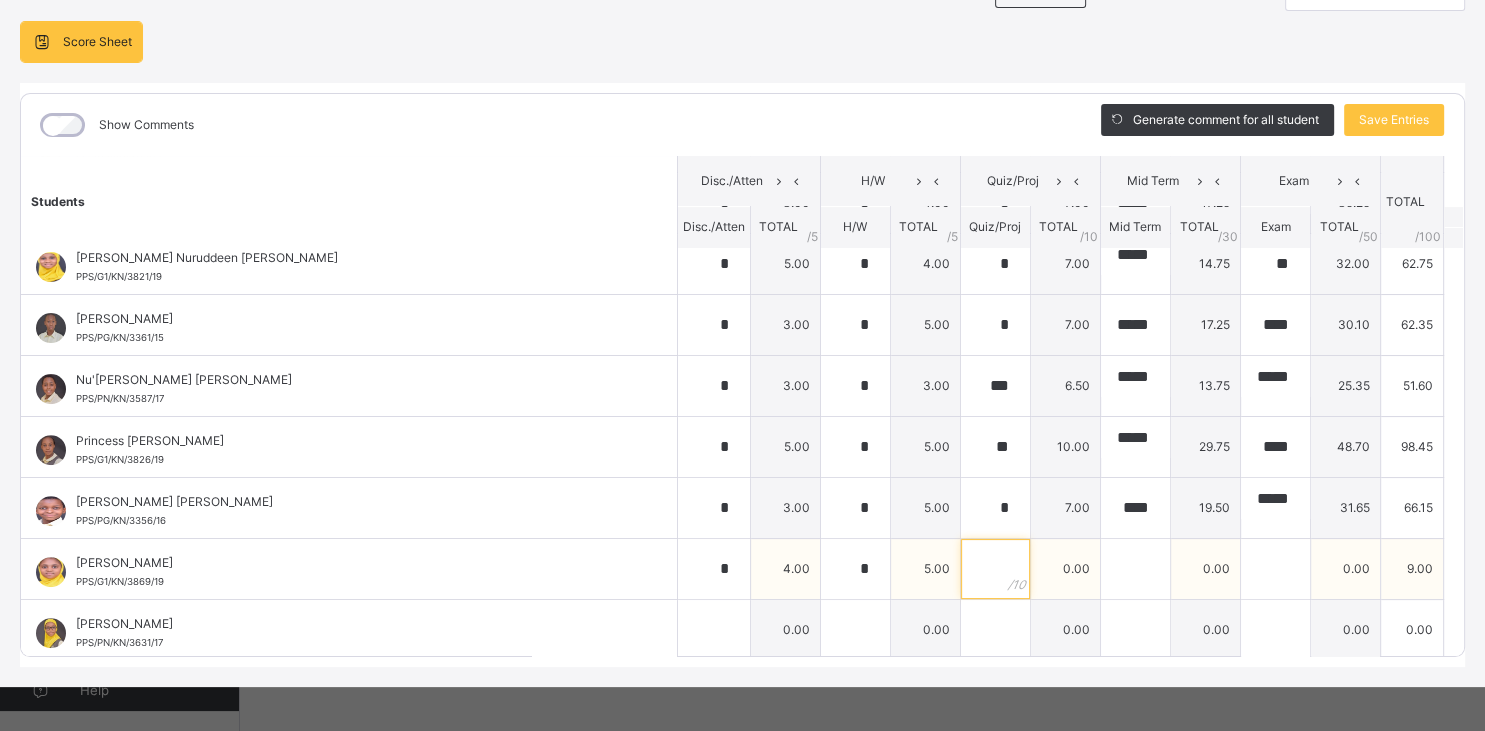 click at bounding box center [995, 569] 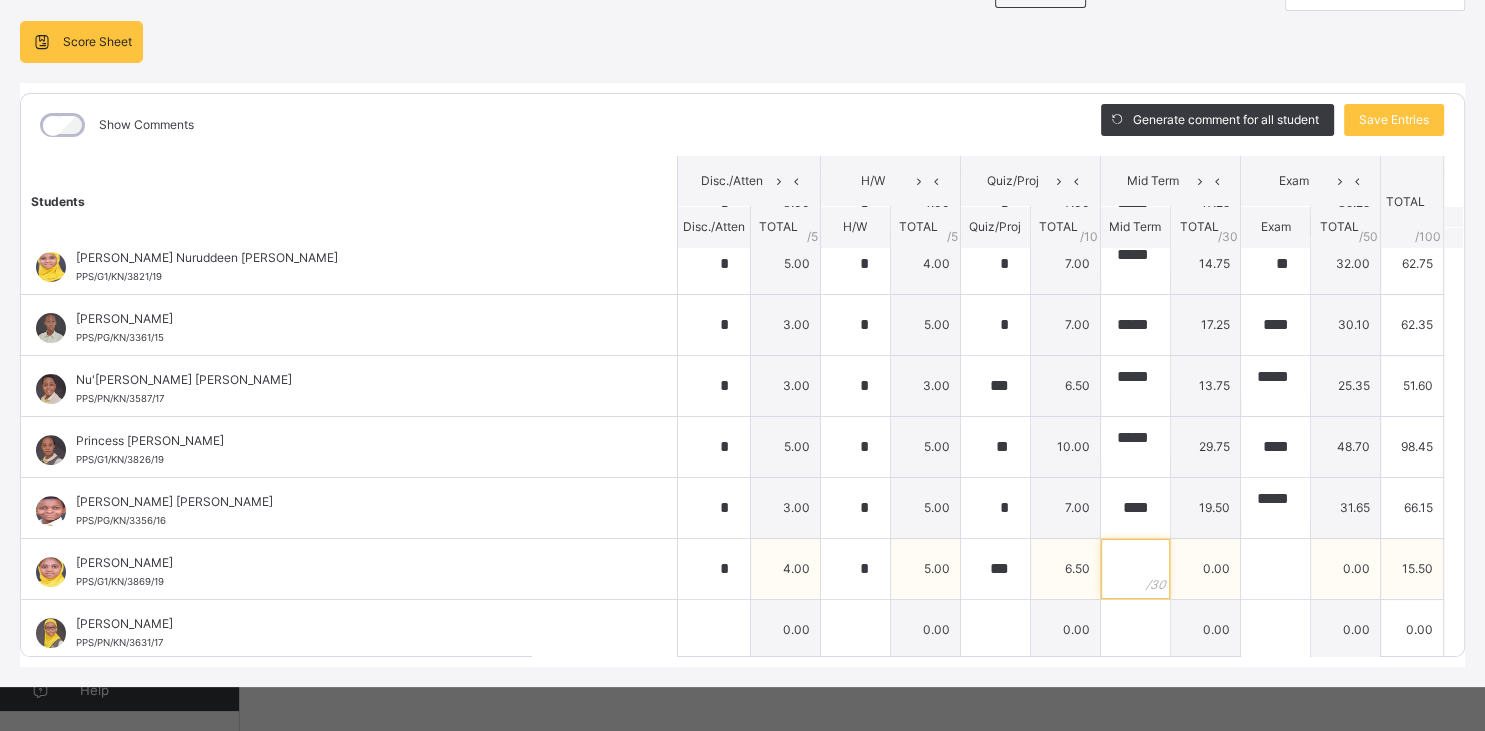 click at bounding box center (1135, 569) 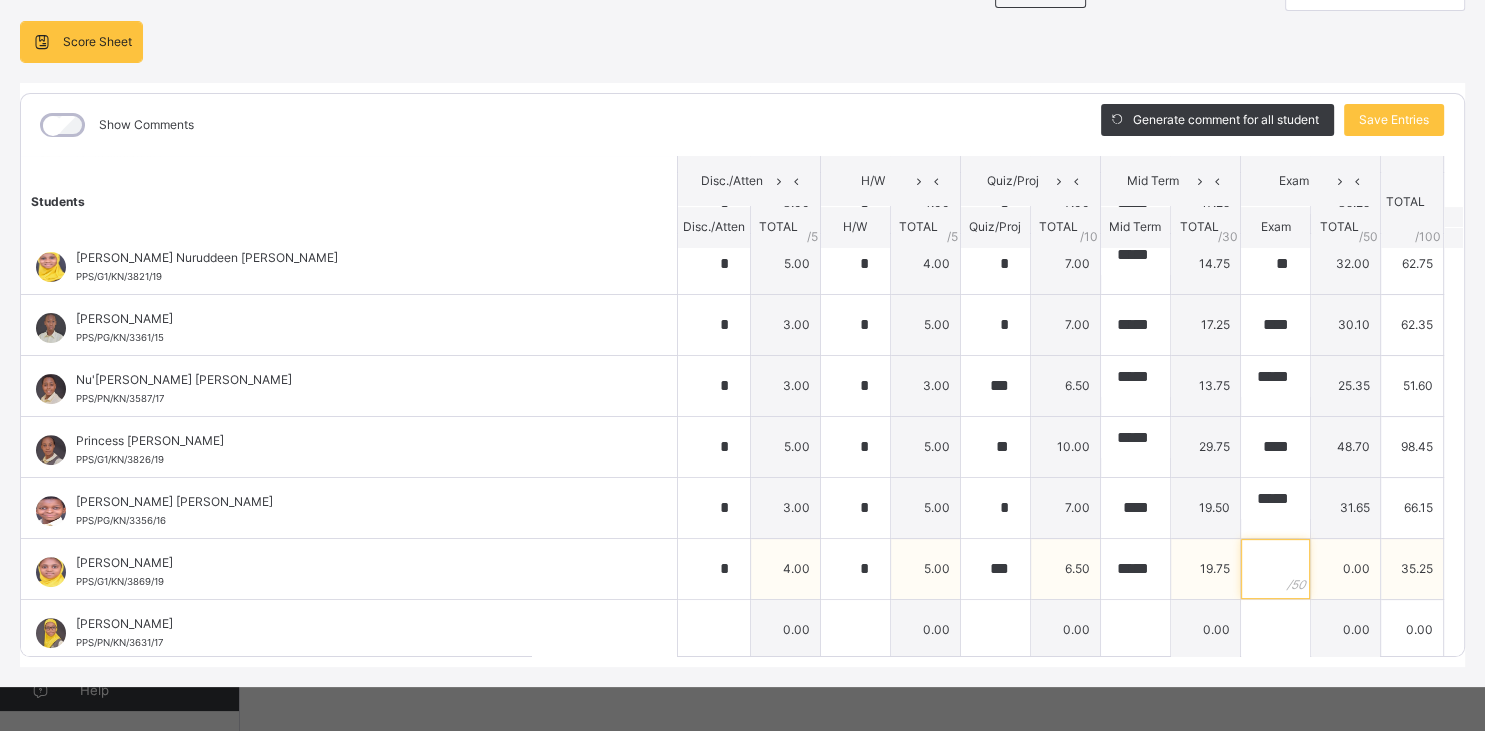 click at bounding box center [1275, 569] 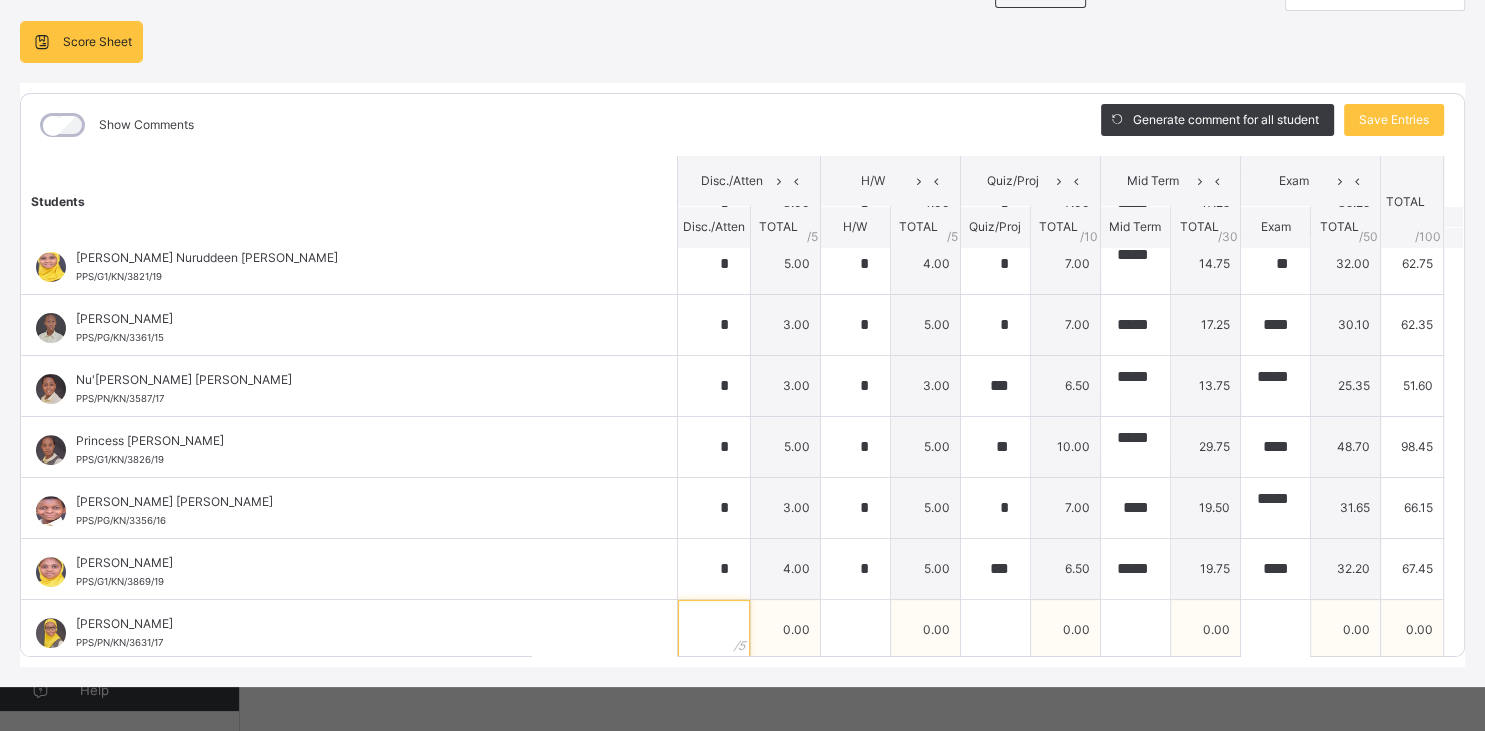 click at bounding box center [714, 630] 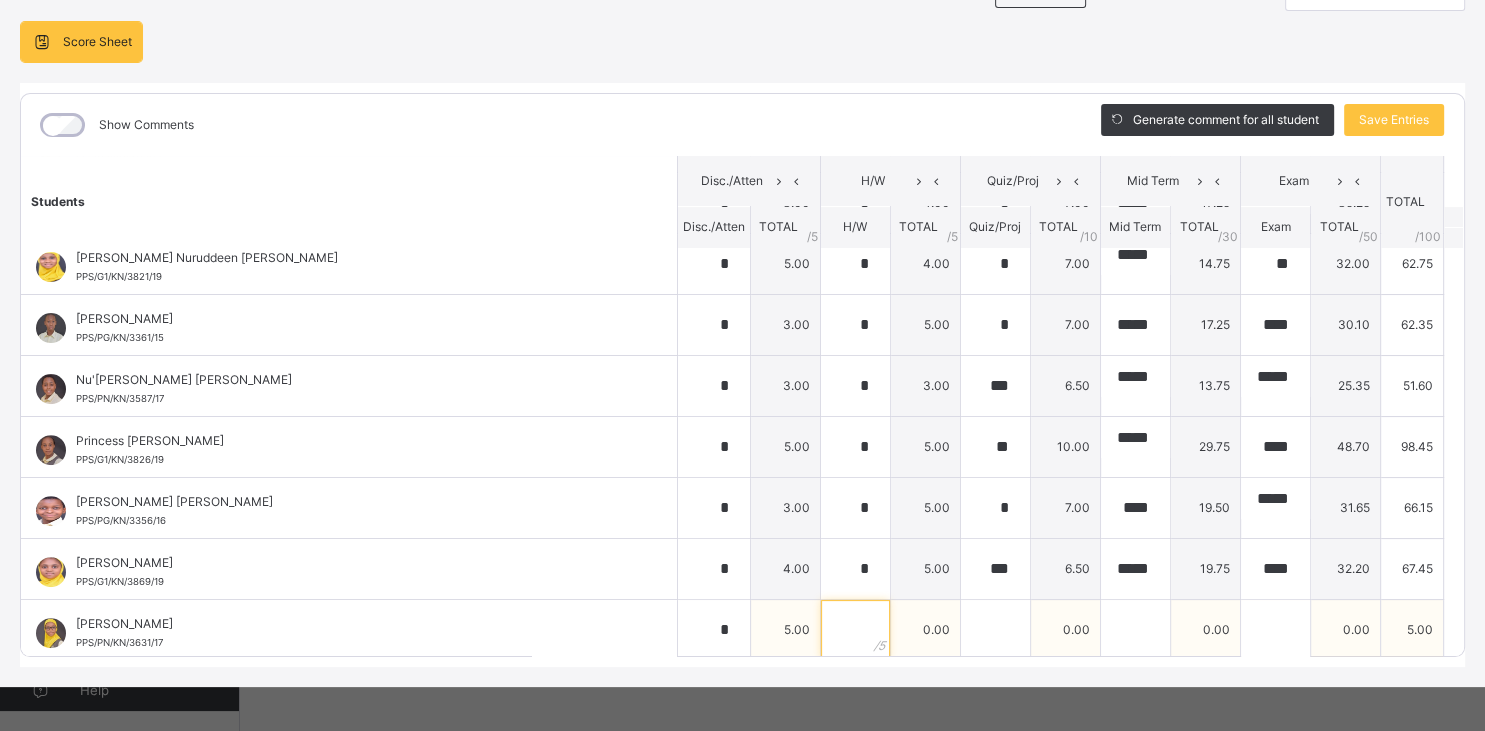 click at bounding box center [855, 630] 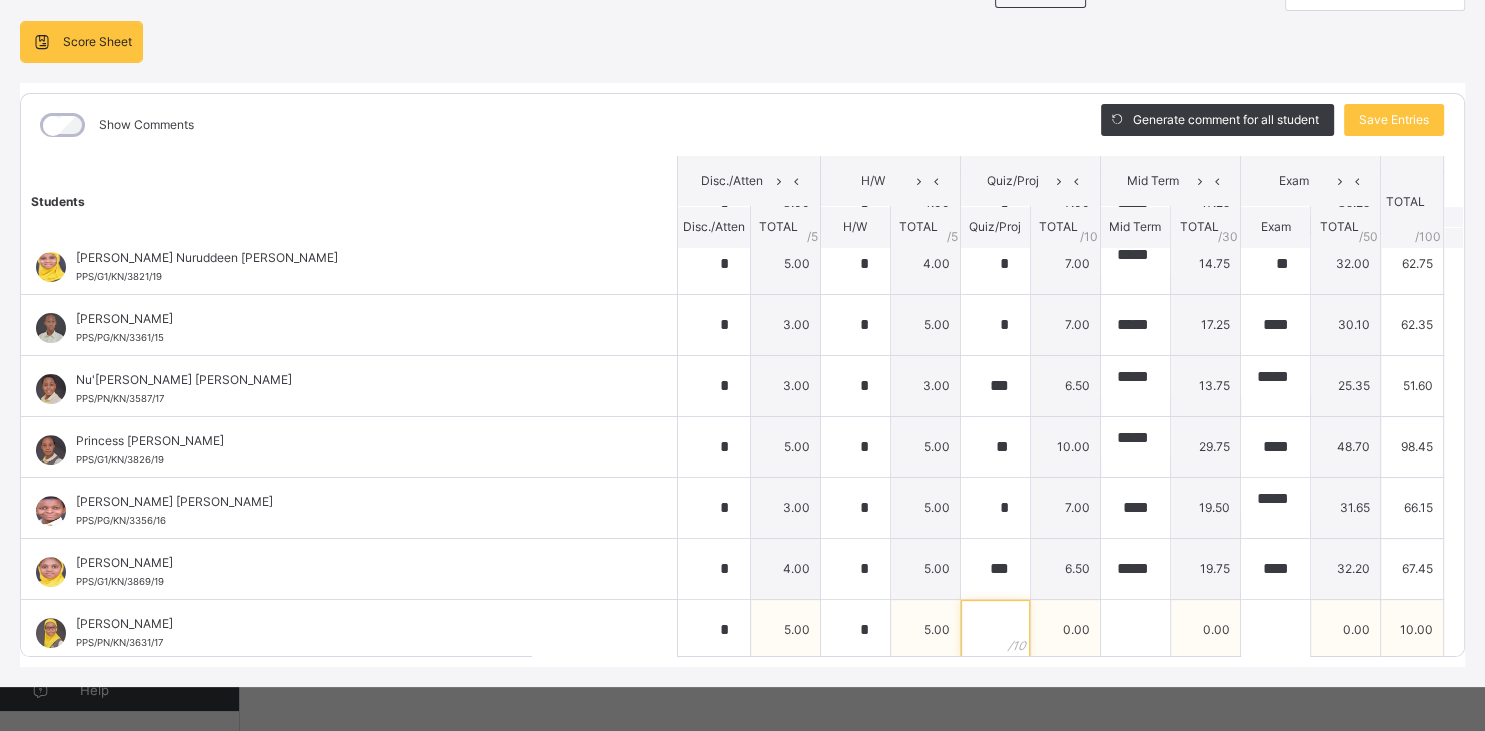 click at bounding box center (995, 630) 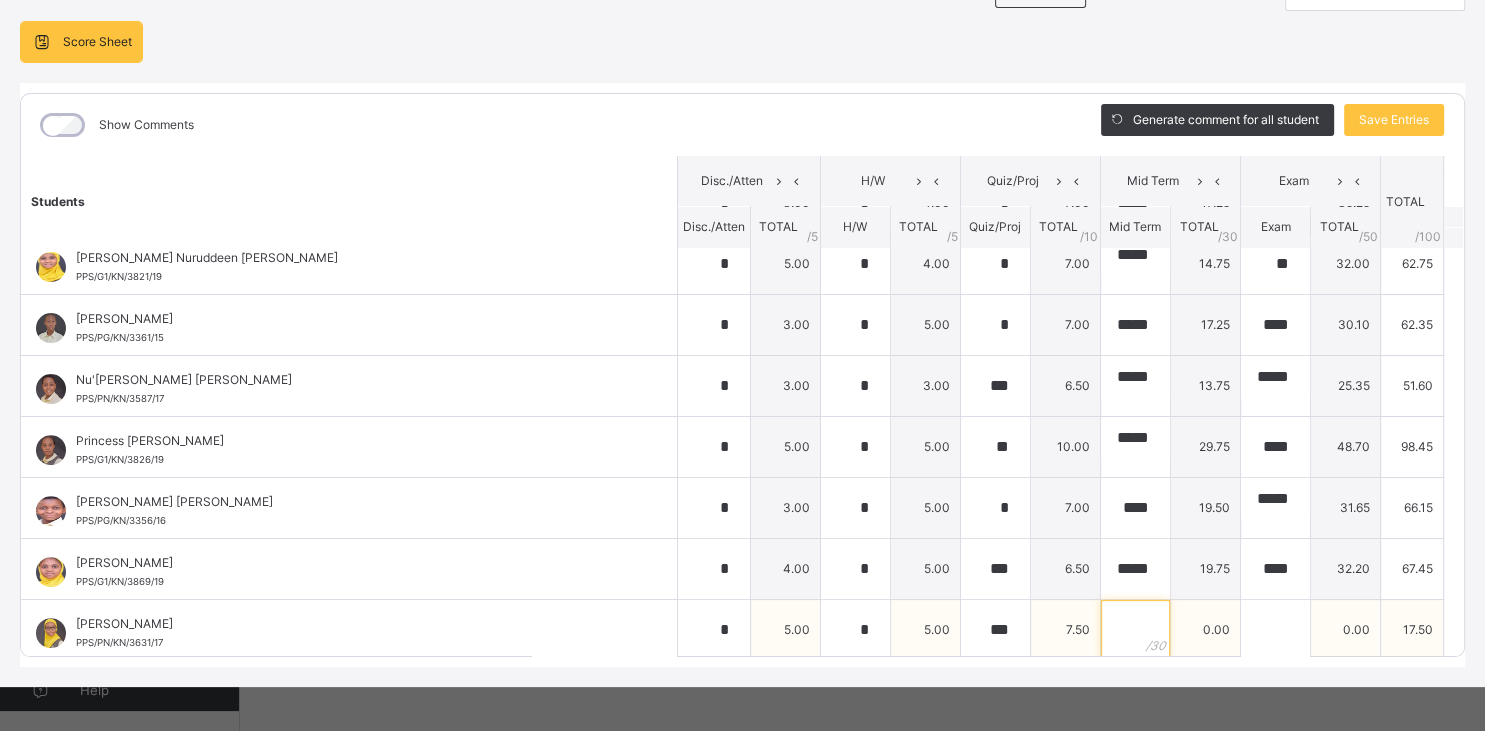 click at bounding box center (1135, 630) 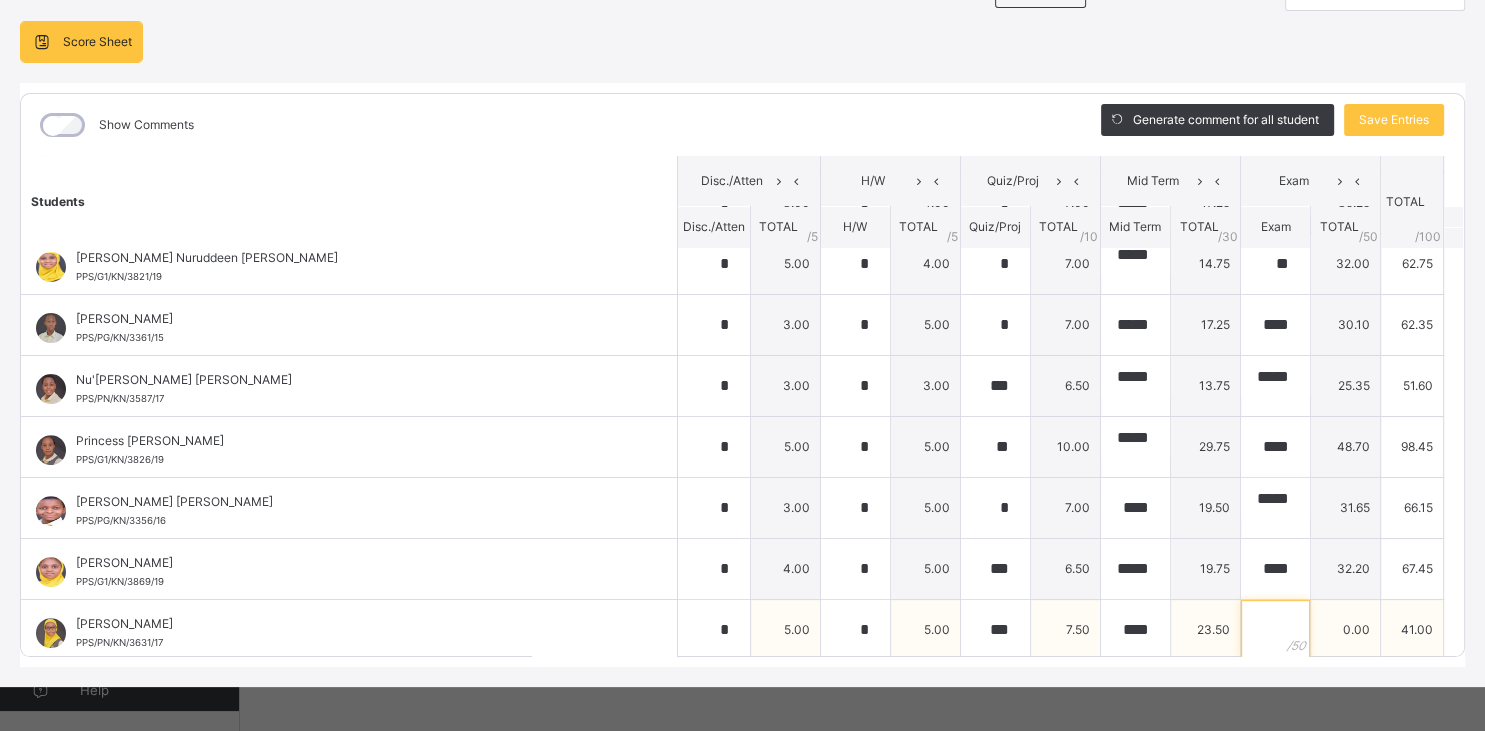 click at bounding box center [1275, 630] 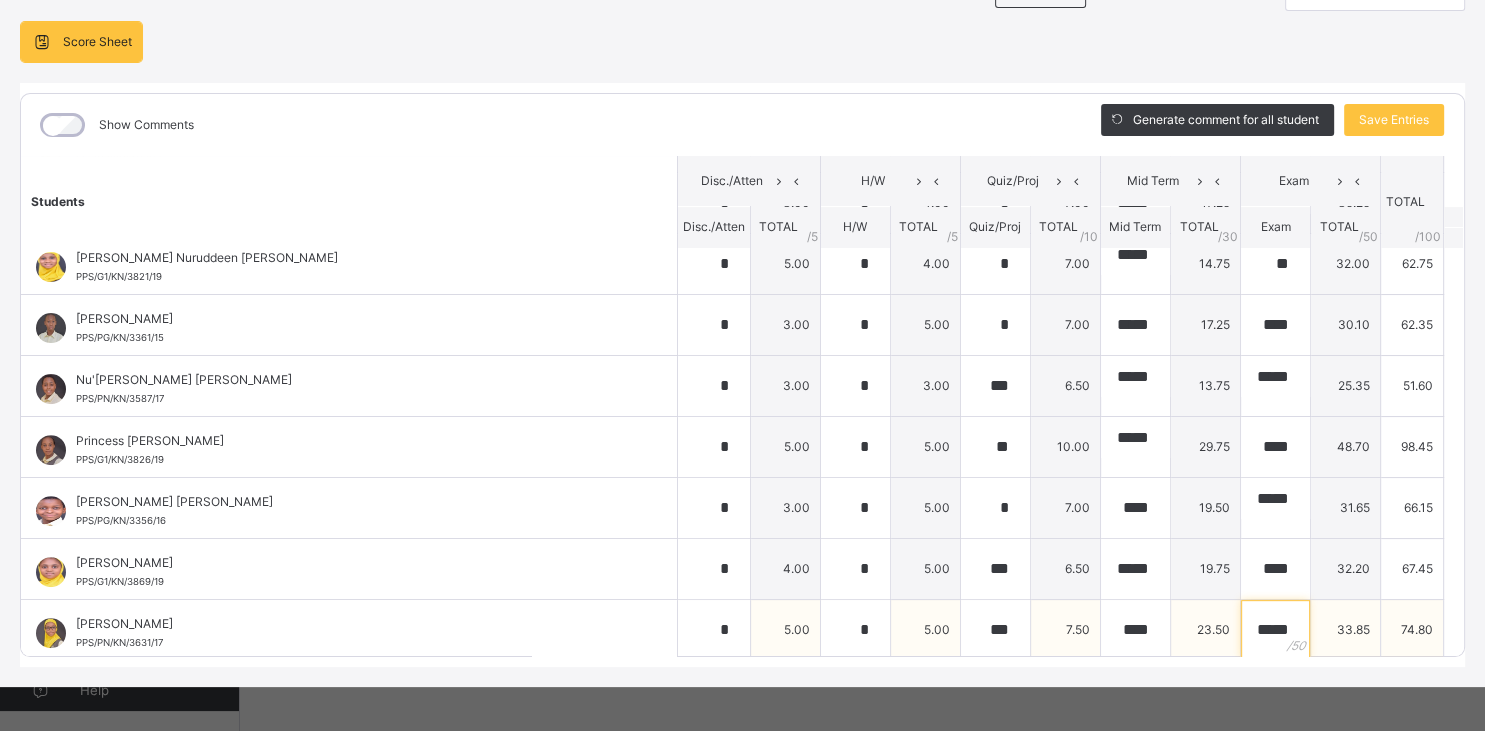 scroll, scrollTop: 0, scrollLeft: 4, axis: horizontal 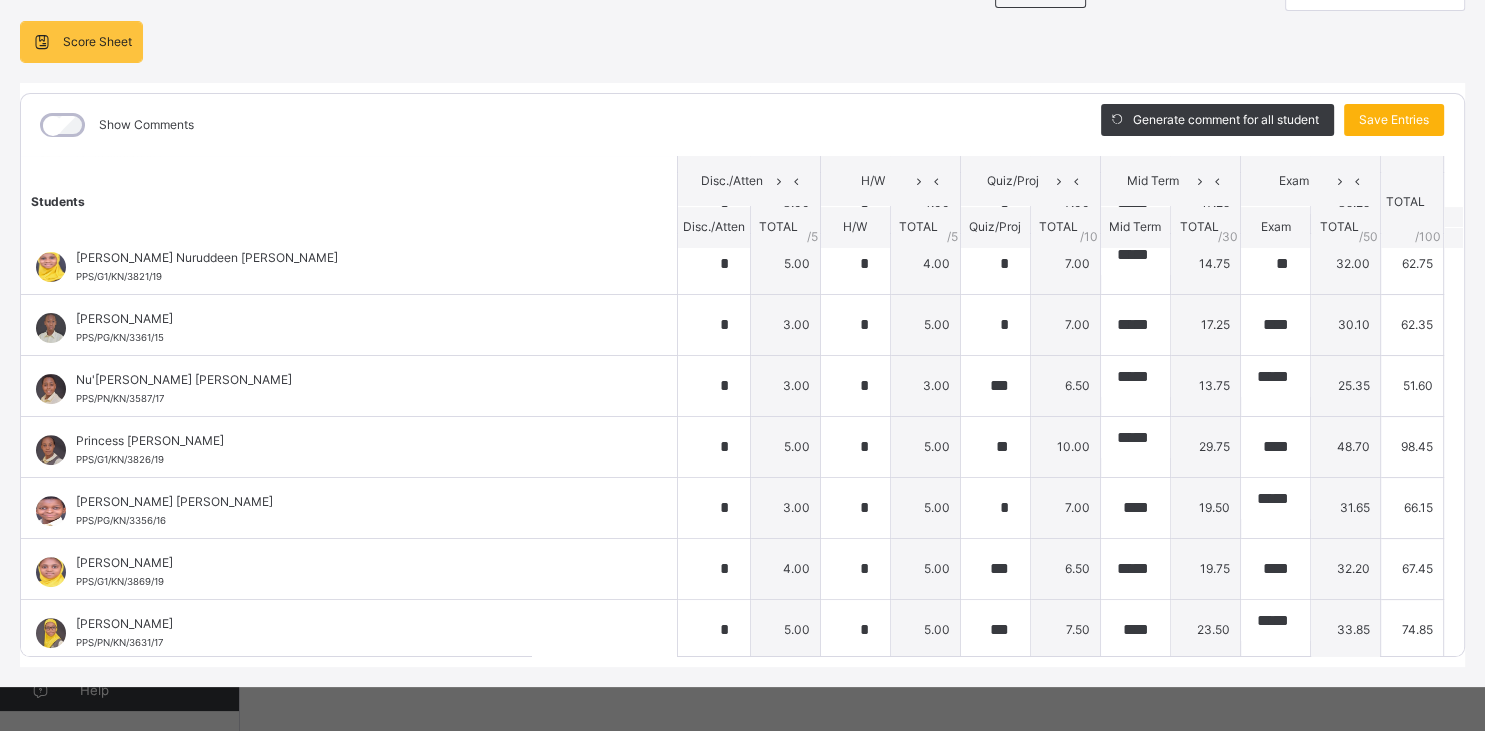 click on "Save Entries" at bounding box center [1394, 120] 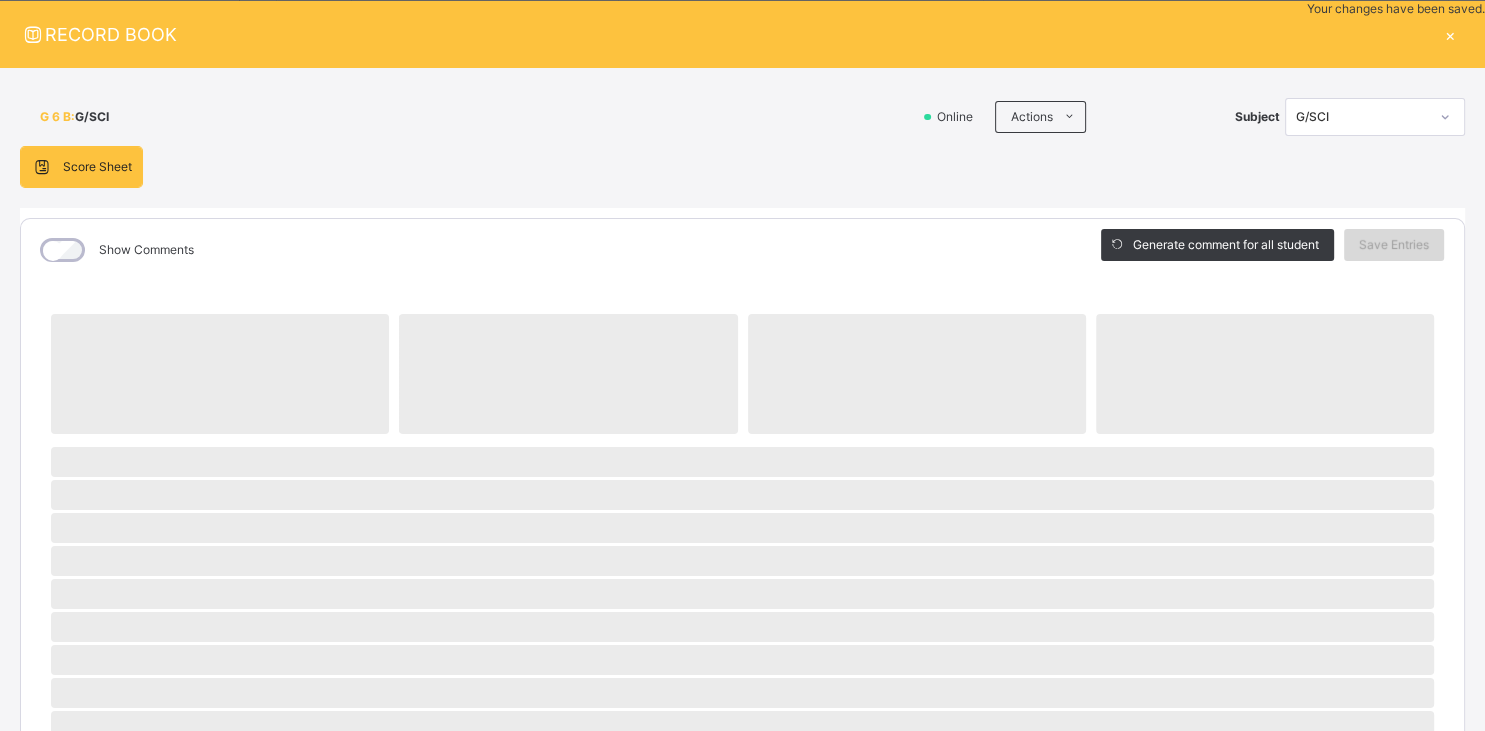 scroll, scrollTop: 0, scrollLeft: 0, axis: both 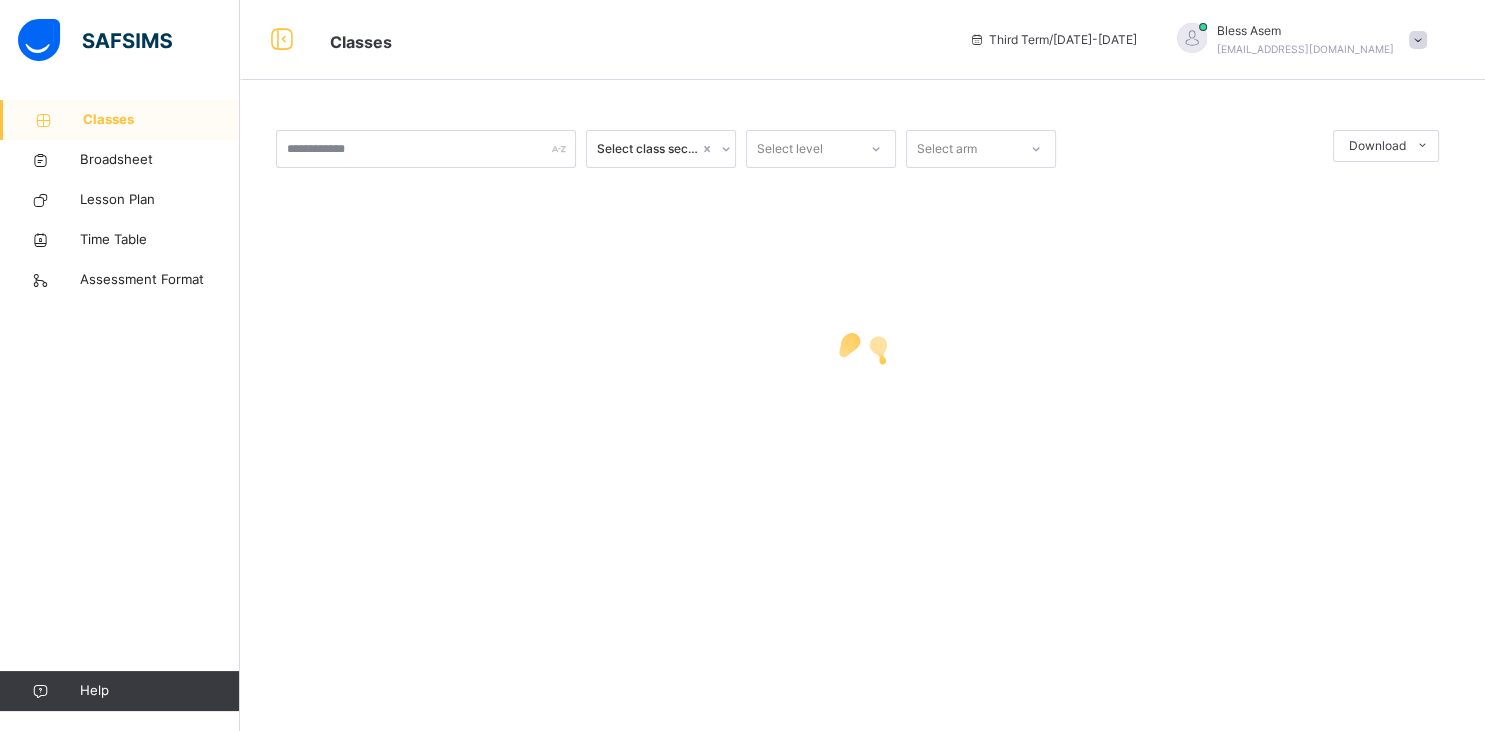 click on "Classes" at bounding box center [161, 120] 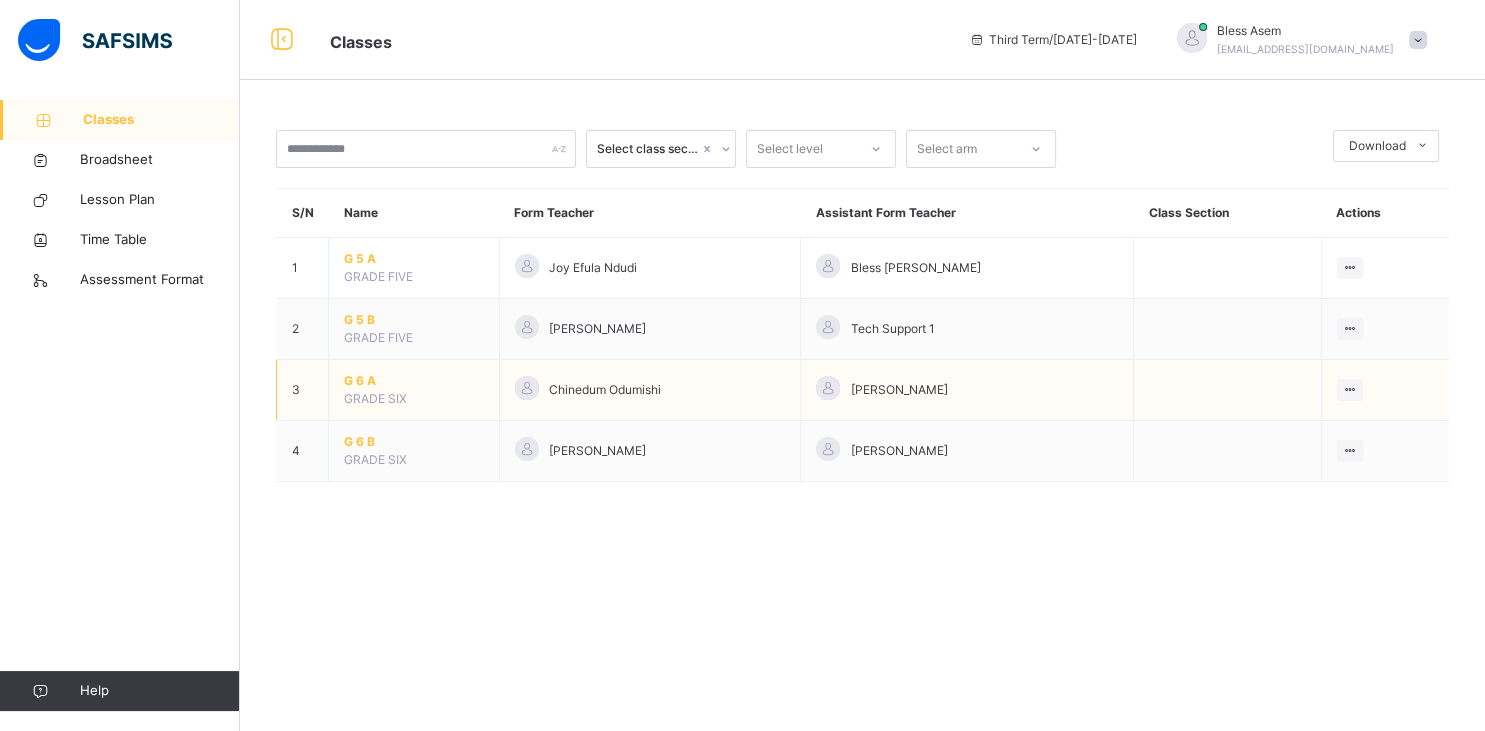 click on "G 6   A" at bounding box center [414, 381] 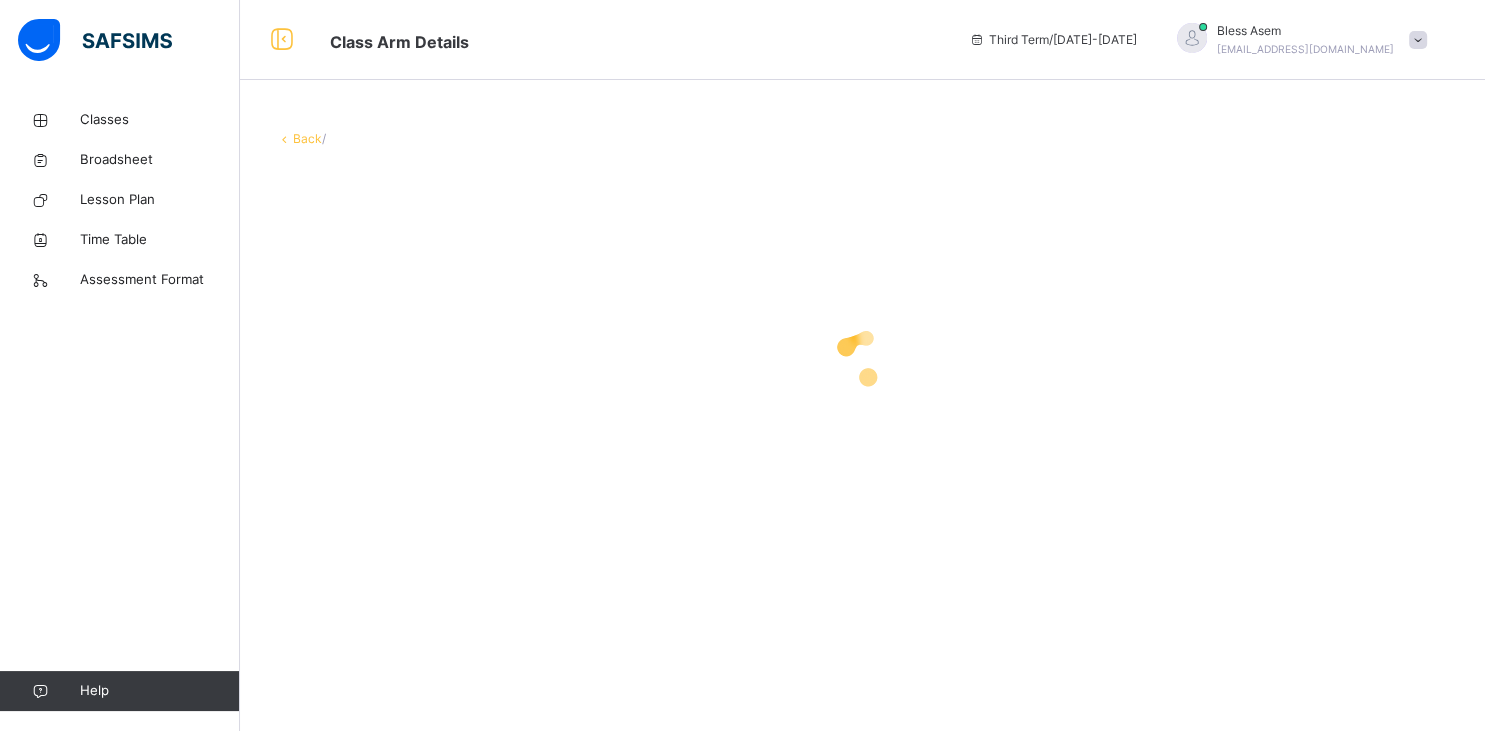 click at bounding box center (862, 358) 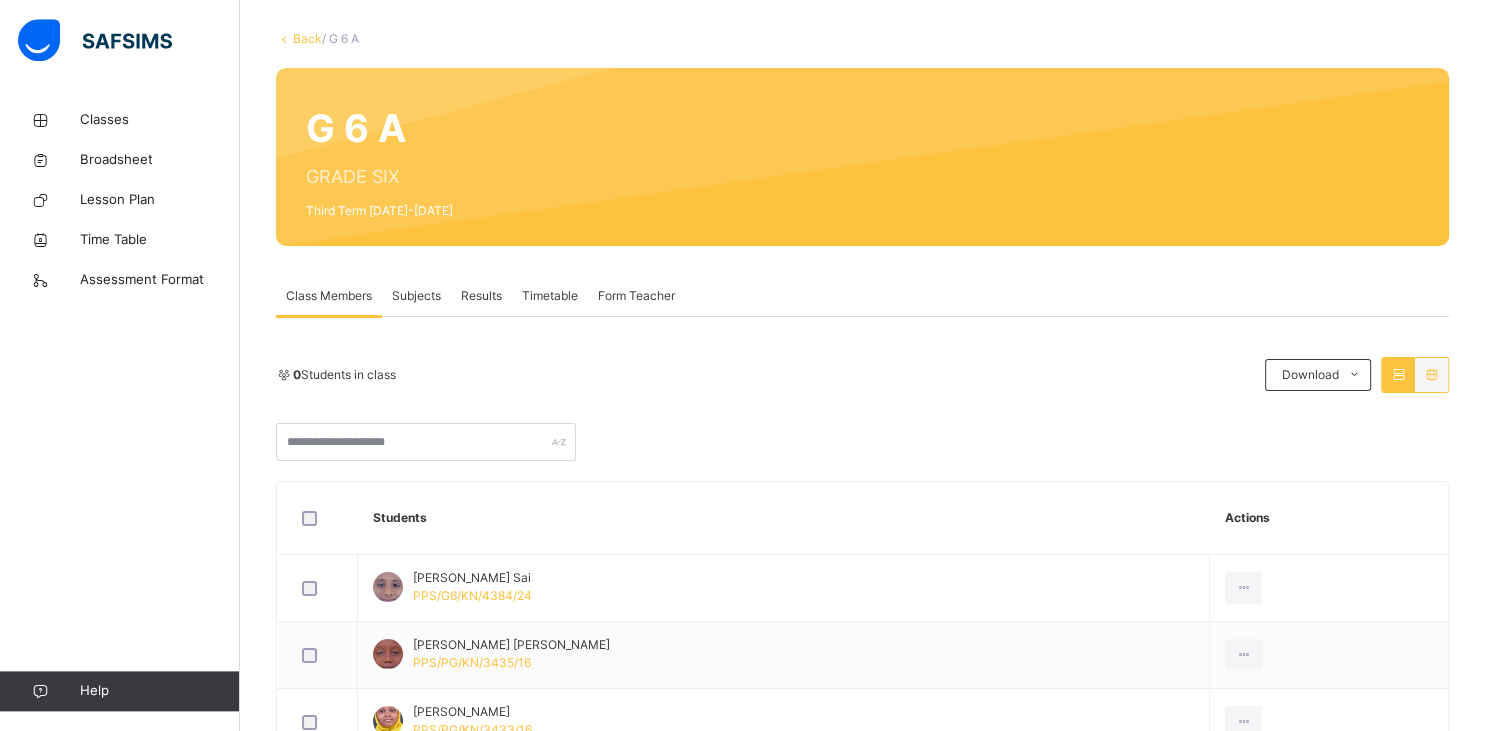 scroll, scrollTop: 0, scrollLeft: 0, axis: both 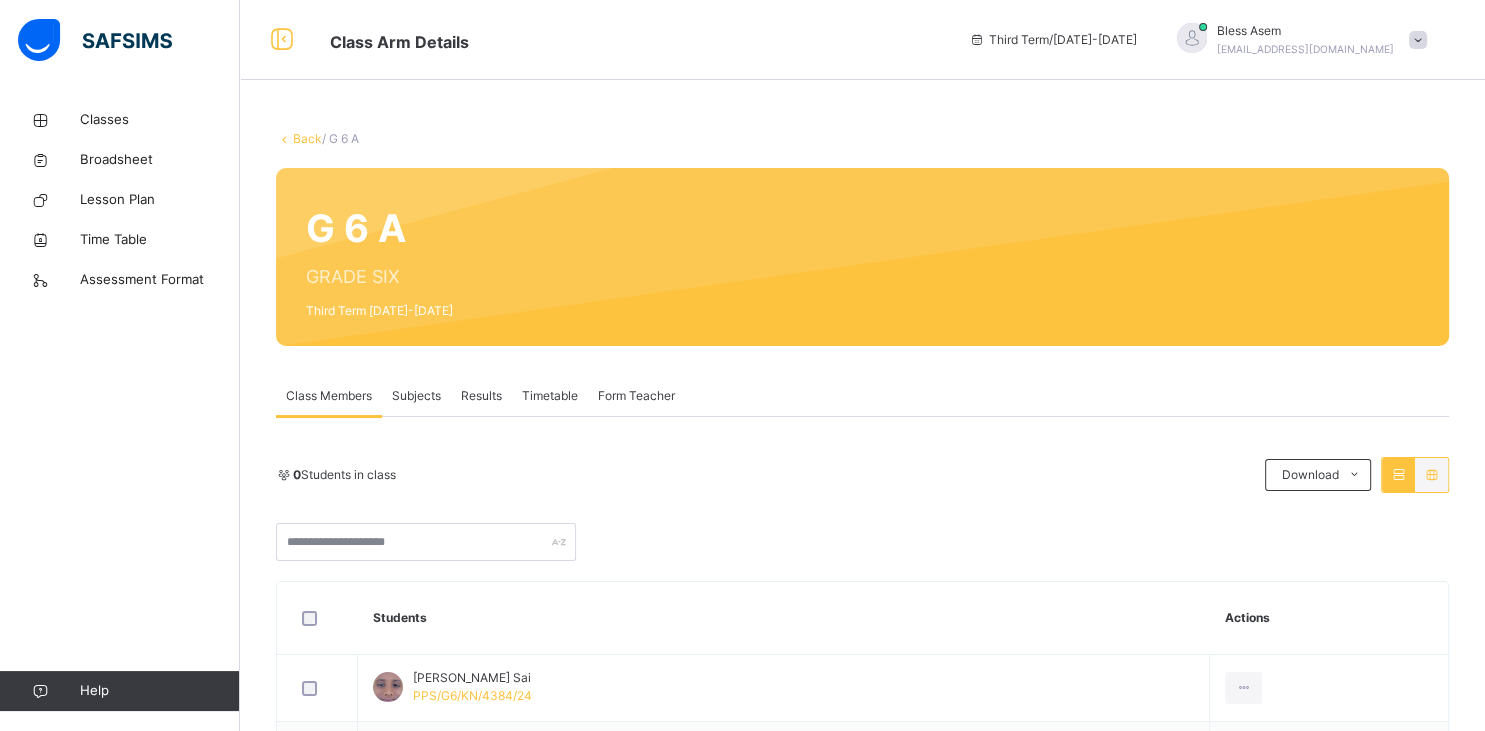 click on "Subjects" at bounding box center [416, 396] 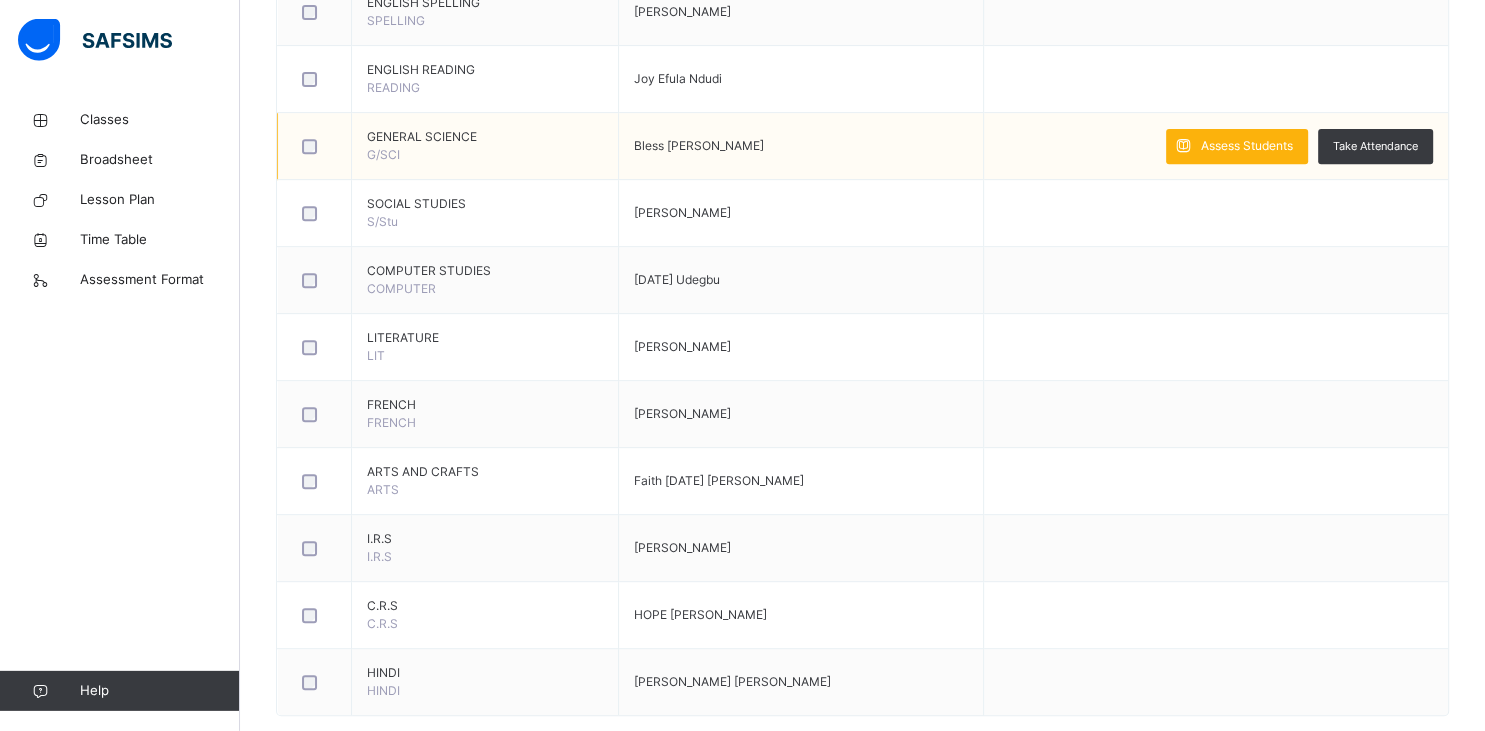 scroll, scrollTop: 797, scrollLeft: 0, axis: vertical 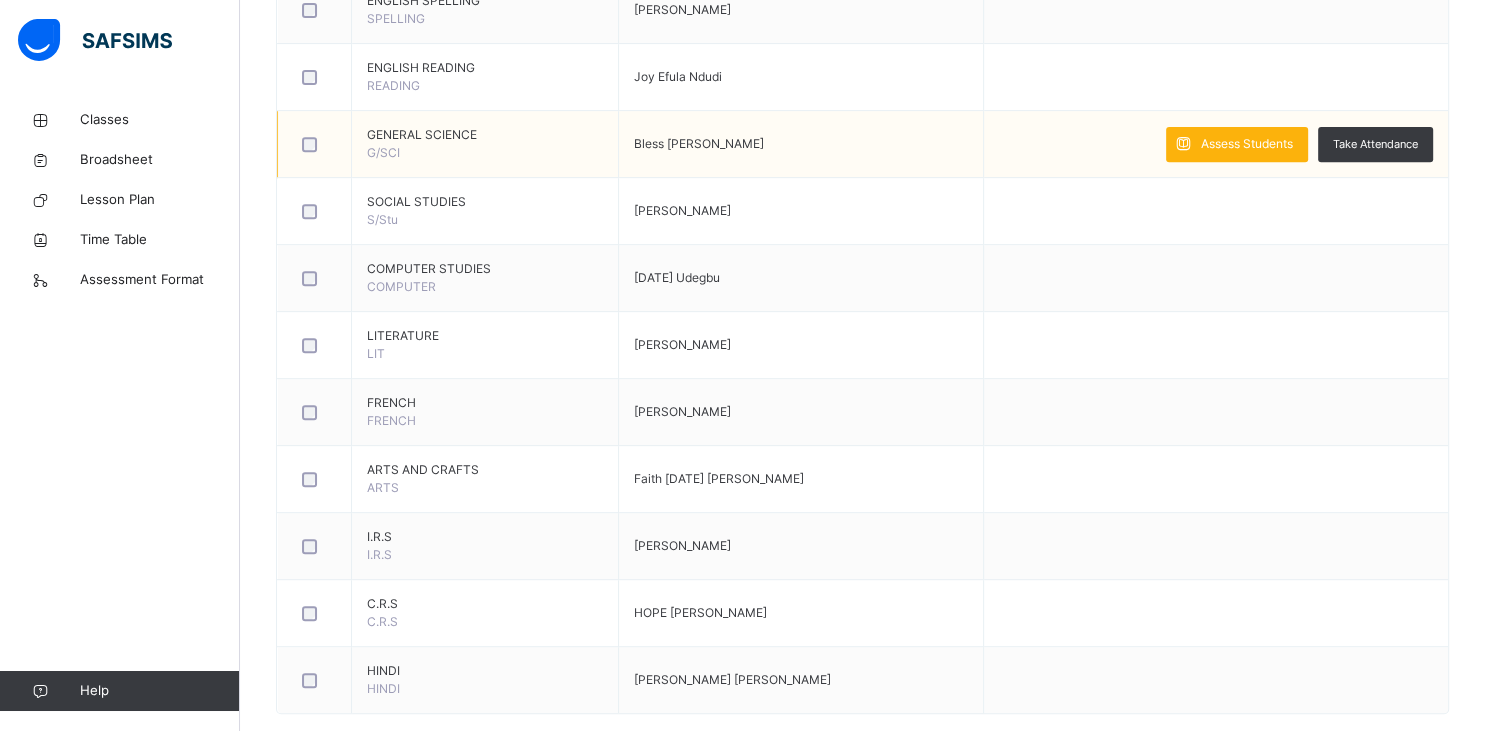 click on "Assess Students" at bounding box center [1247, 144] 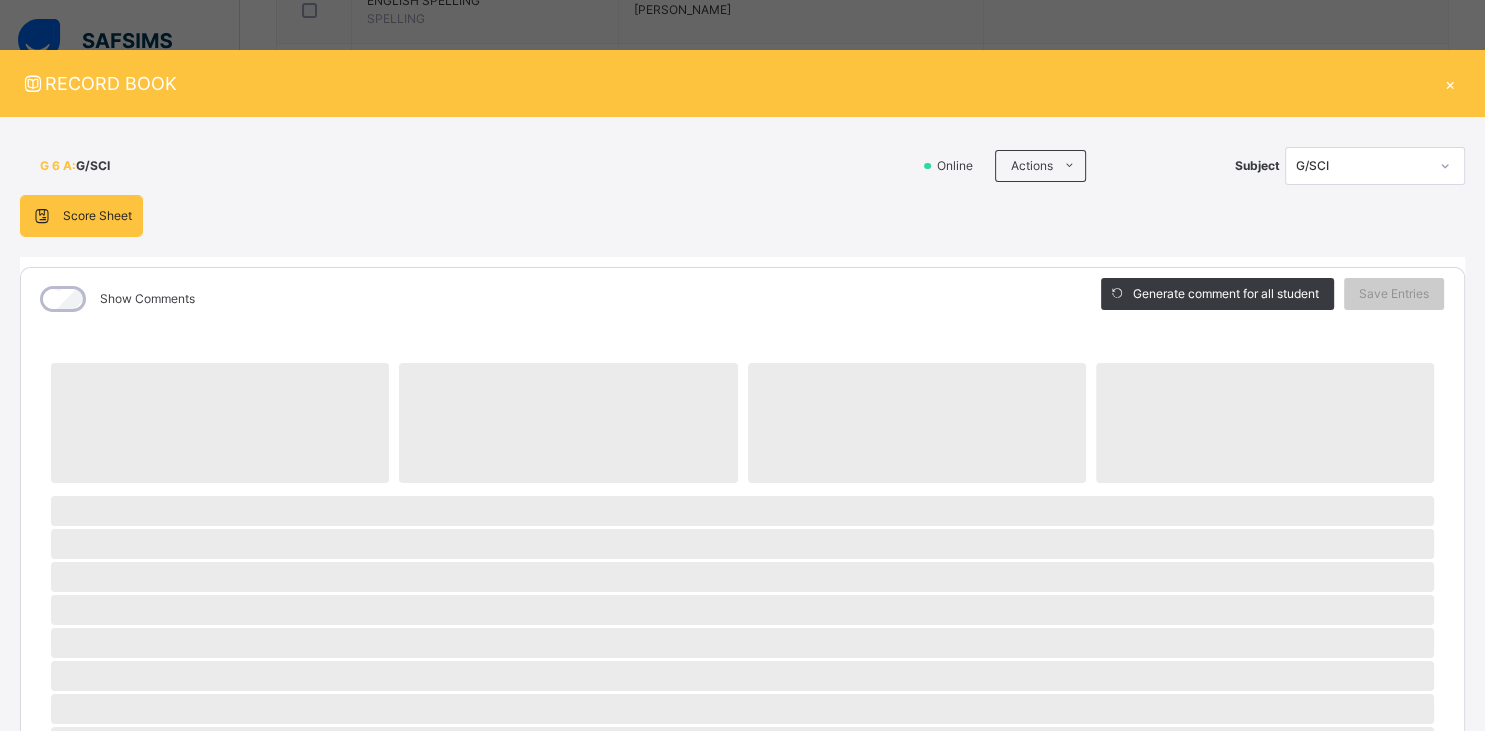 click on "Actions  Download Empty Score Sheet  Upload/map score sheet" at bounding box center (1110, 166) 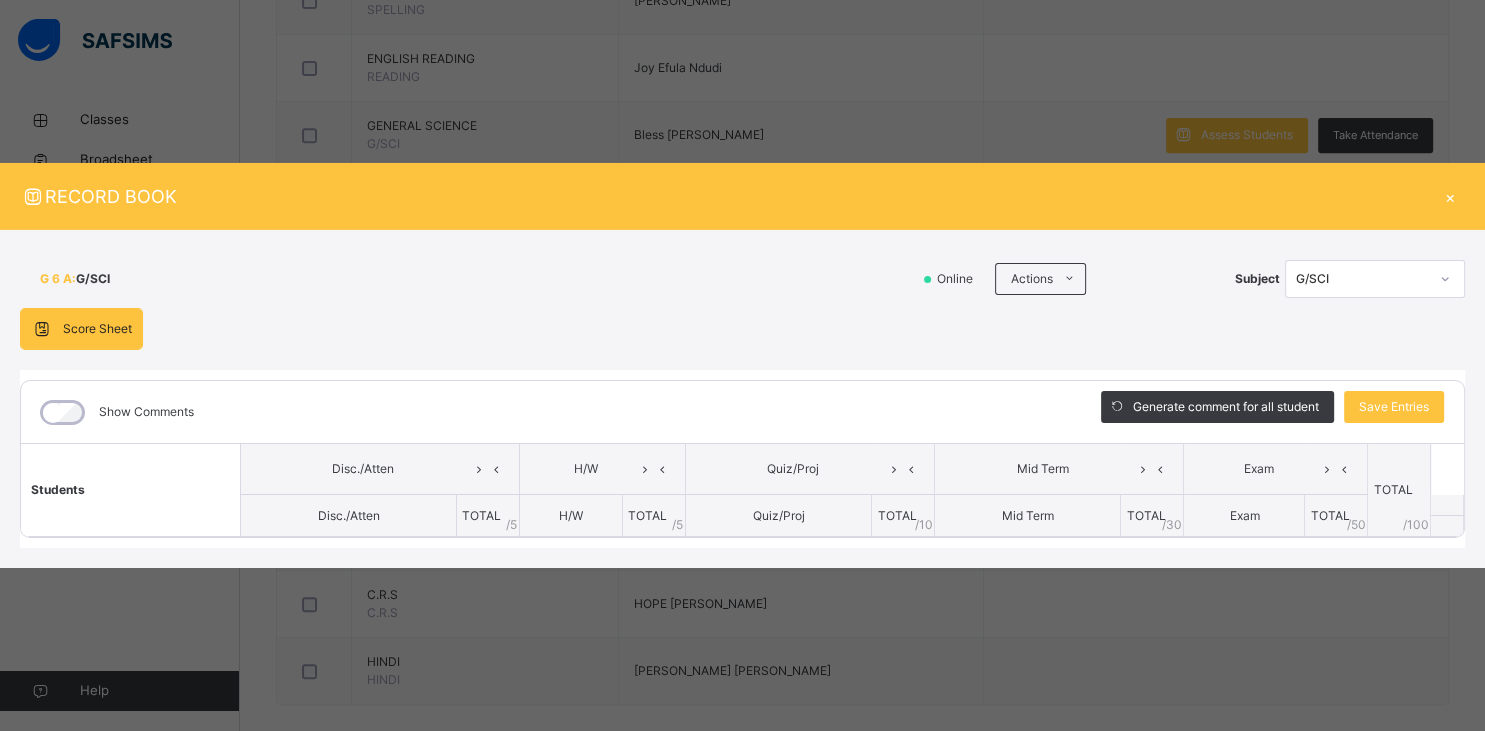 scroll, scrollTop: 826, scrollLeft: 0, axis: vertical 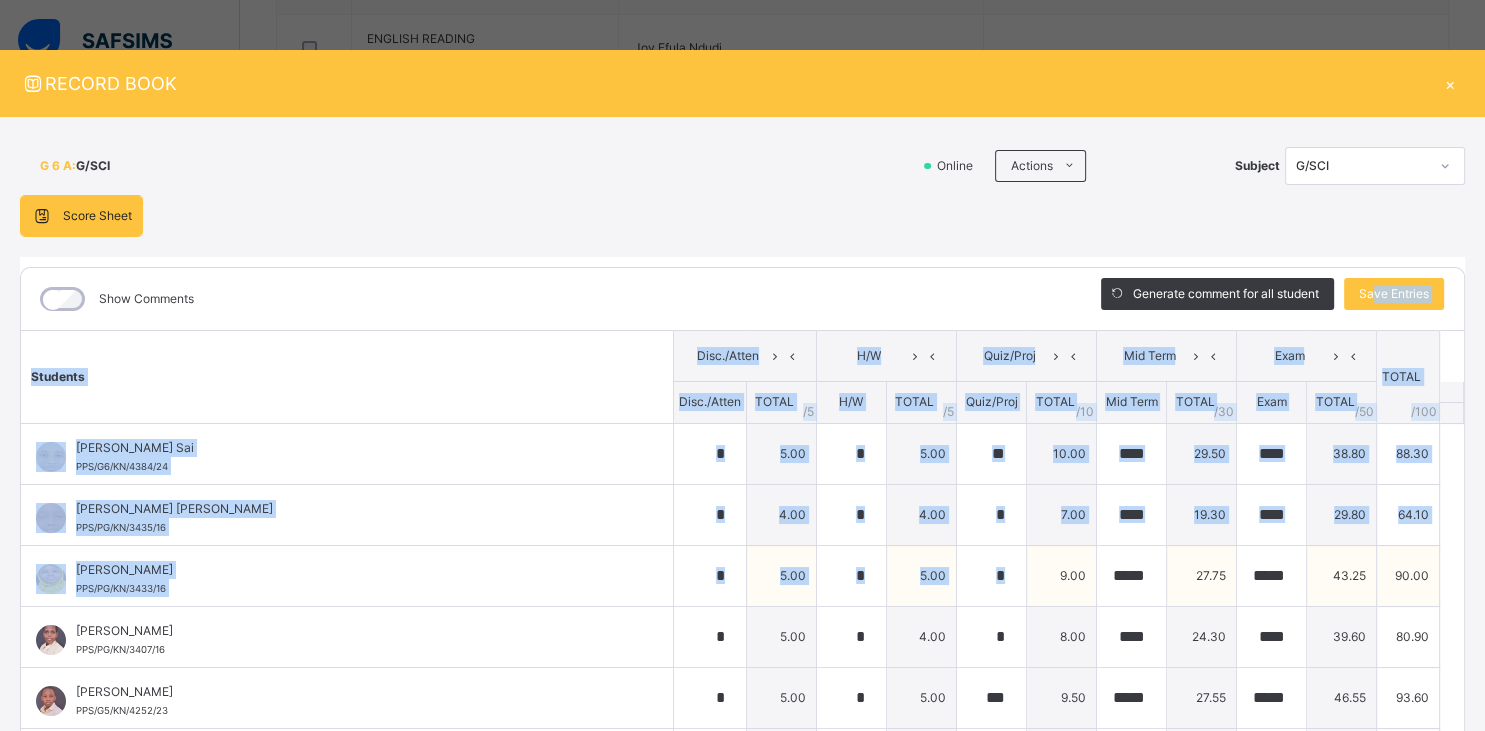drag, startPoint x: 1024, startPoint y: 377, endPoint x: 1045, endPoint y: 587, distance: 211.0474 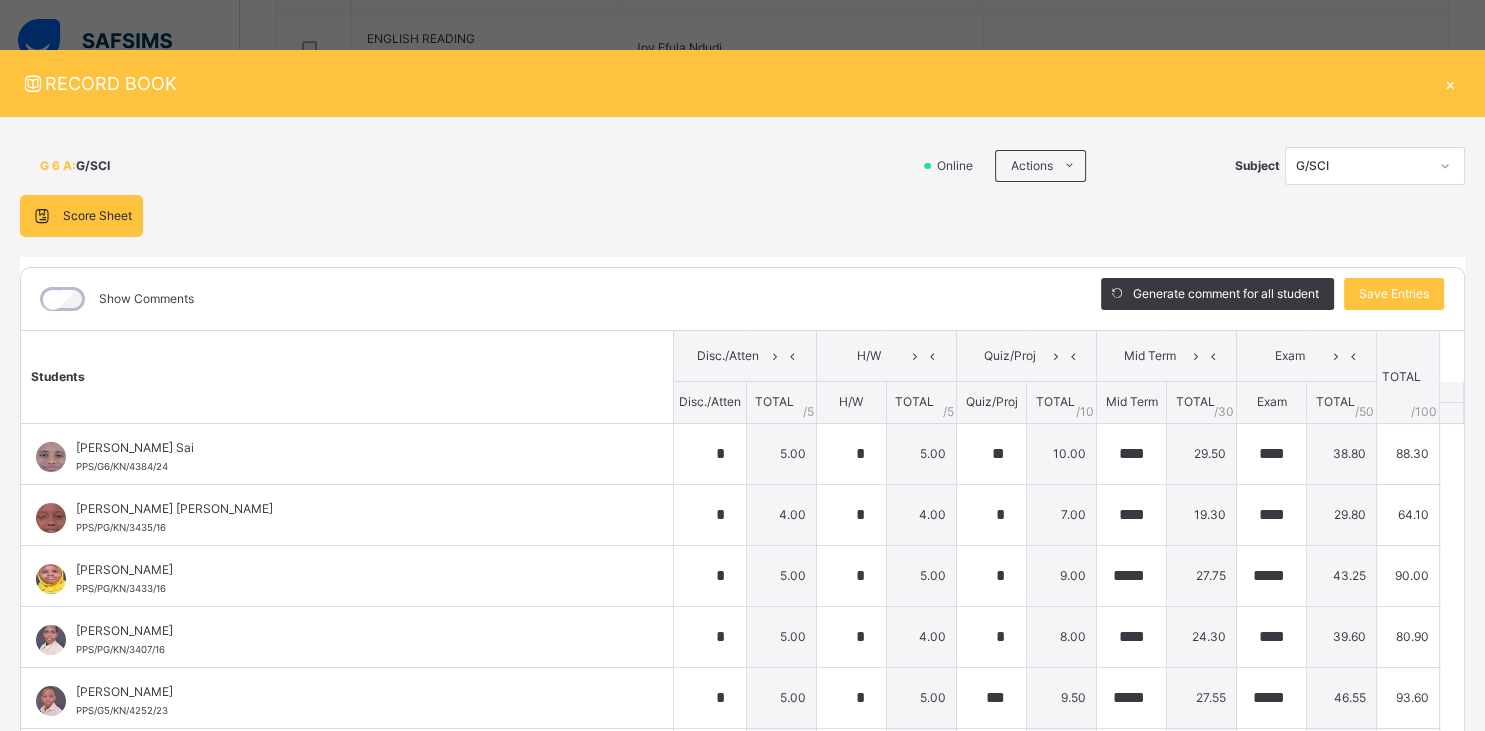 click on "Score Sheet Score Sheet Show Comments   Generate comment for all student   Save Entries Class Level:  G 6   A Subject:  G/SCI Session:  2024/2025 Session Session:  Third Term Students Disc./Atten H/W Quiz/Proj Mid Term  Exam TOTAL /100 Comment Disc./Atten TOTAL / 5 H/W TOTAL / 5 Quiz/Proj TOTAL / 10 Mid Term  TOTAL / 30 Exam TOTAL / 50  [PERSON_NAME] Sai PPS/G6/KN/4384/24  [PERSON_NAME] Sai PPS/G6/KN/4384/24 * 5.00 * 5.00 ** 10.00 **** 29.50 **** 38.80 88.30 Generate comment 0 / 250   ×   Subject Teacher’s Comment Generate and see in full the comment developed by the AI with an option to regenerate the comment JS  [PERSON_NAME] Sai   PPS/G6/KN/4384/24   Total 88.30  / 100.00 [PERSON_NAME] Bot   Regenerate     Use this comment   [PERSON_NAME] [PERSON_NAME] PPS/PG/KN/3435/16 [PERSON_NAME] [PERSON_NAME] PPS/PG/KN/3435/16 * 4.00 * 4.00 * 7.00 **** 19.30 **** 29.80 64.10 Generate comment 0 / 250   ×   Subject Teacher’s Comment Generate and see in full the comment developed by the AI with an option to regenerate the comment [PERSON_NAME] [PERSON_NAME]     Total  /" at bounding box center [742, 518] 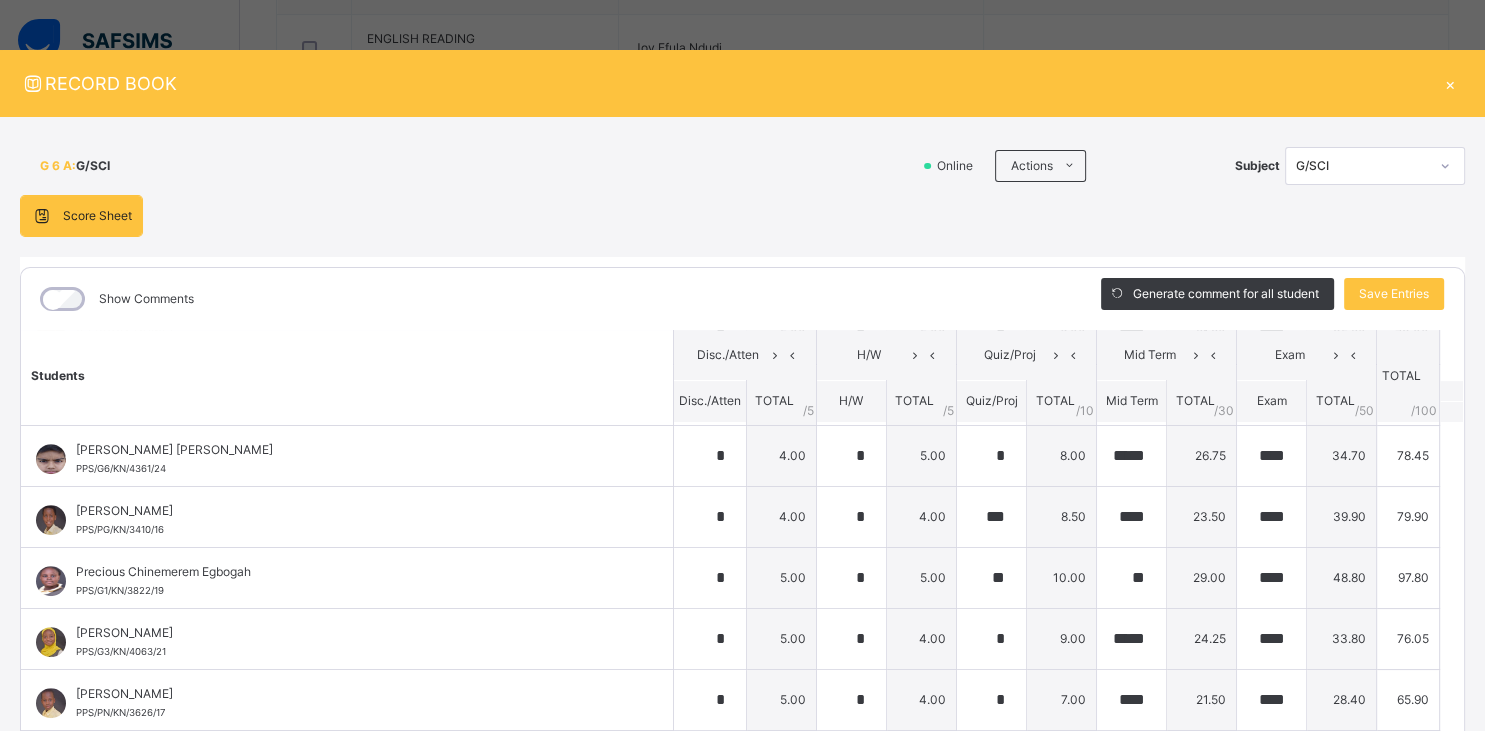 scroll, scrollTop: 930, scrollLeft: 0, axis: vertical 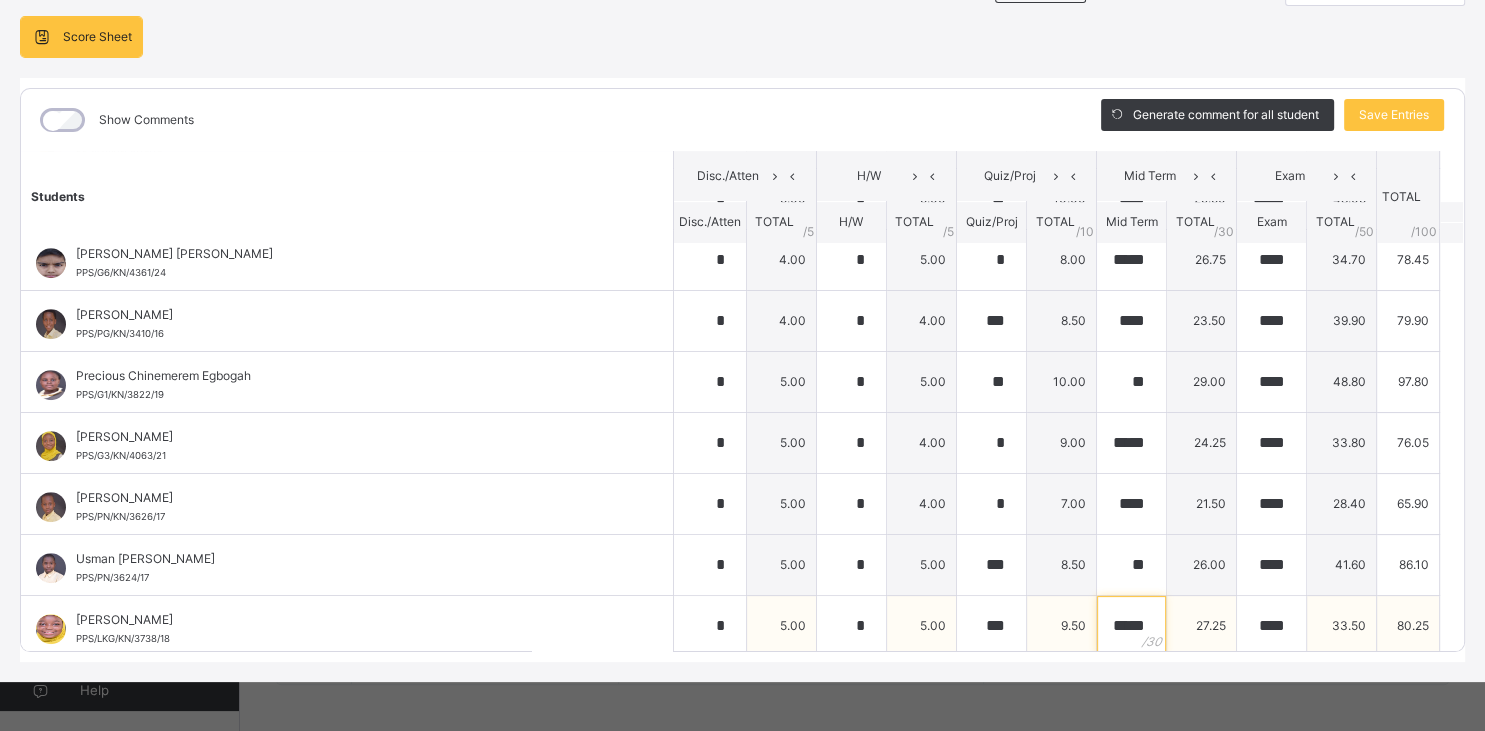 click on "*****" at bounding box center [1131, 626] 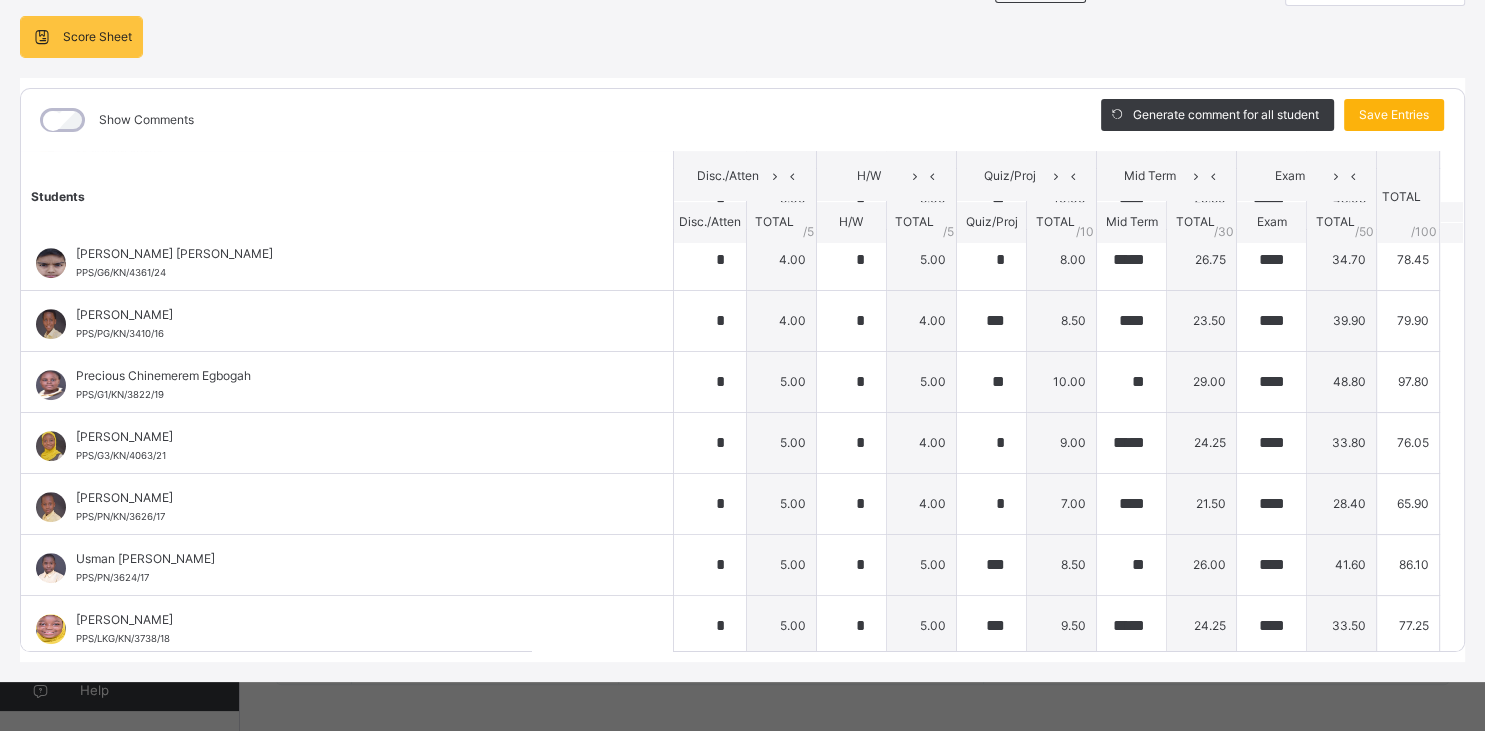 click on "Save Entries" at bounding box center [1394, 115] 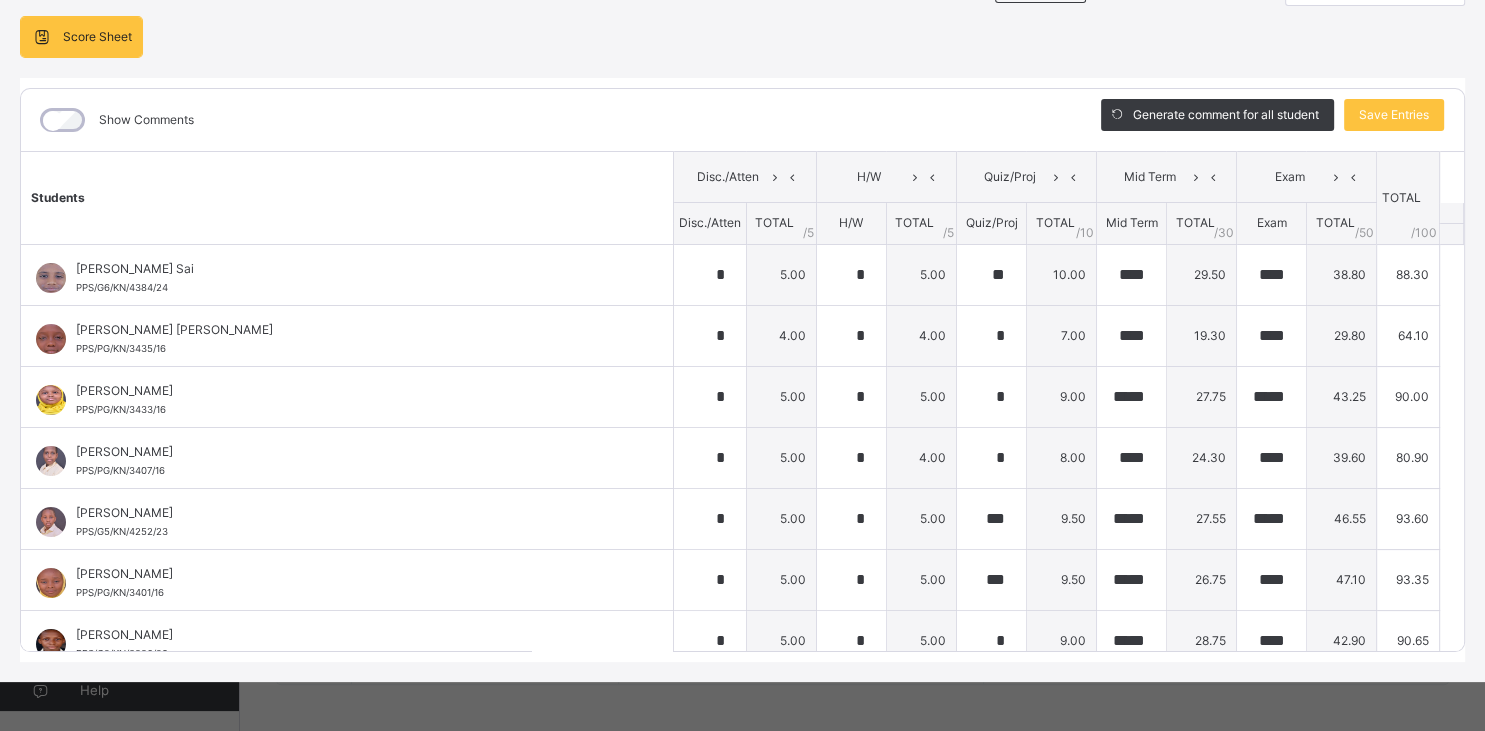 scroll, scrollTop: 0, scrollLeft: 0, axis: both 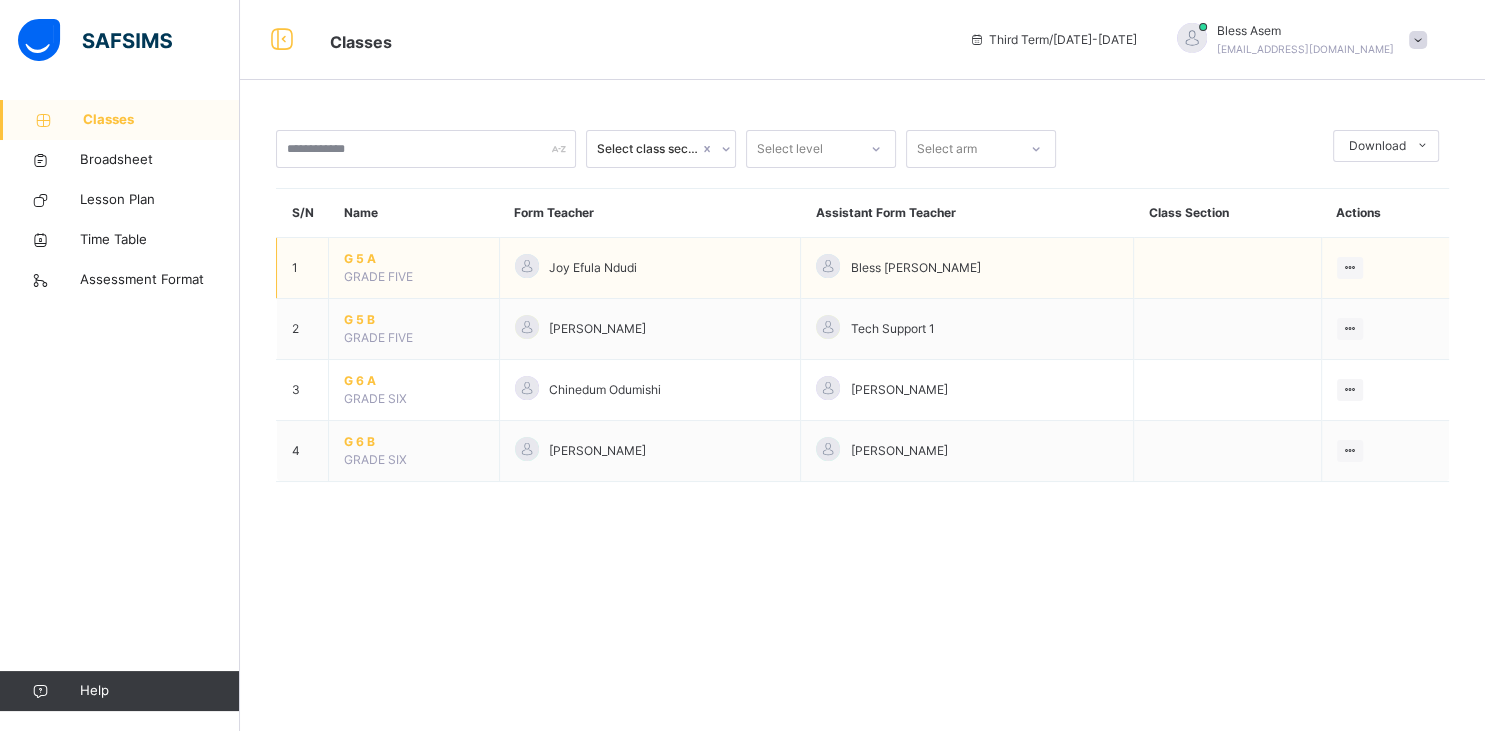 click on "GRADE FIVE" at bounding box center [378, 276] 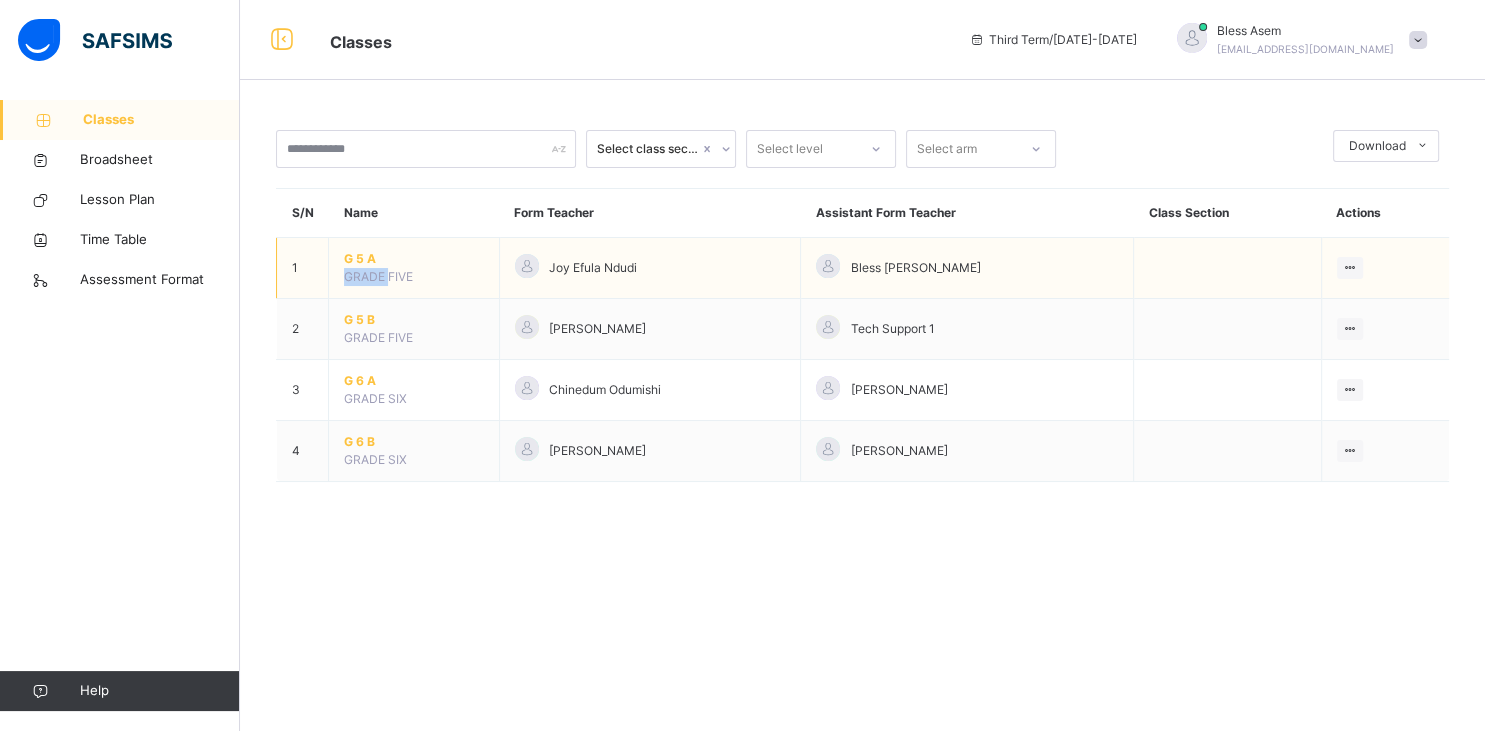 click on "GRADE FIVE" at bounding box center (378, 276) 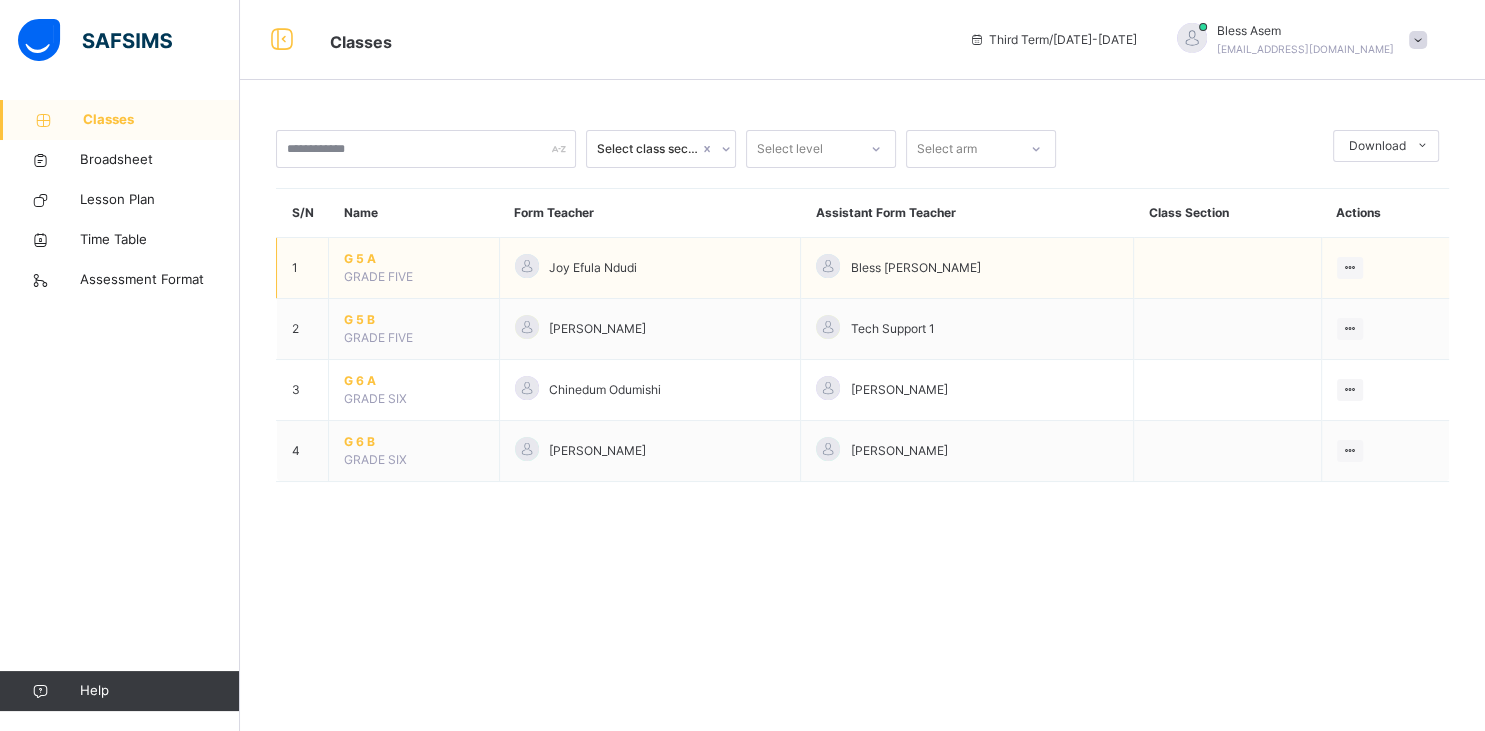 click on "G 5   A" at bounding box center [414, 259] 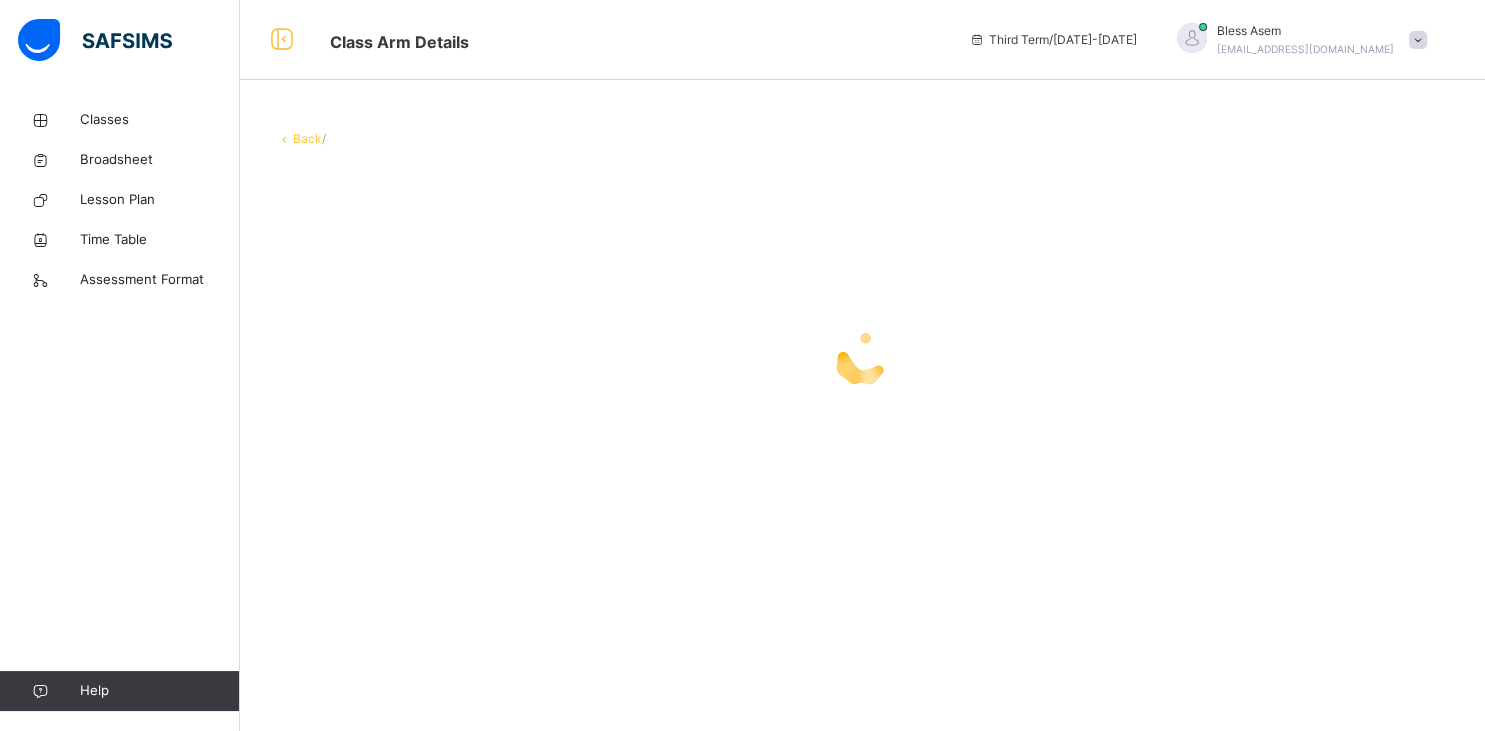 click at bounding box center [862, 358] 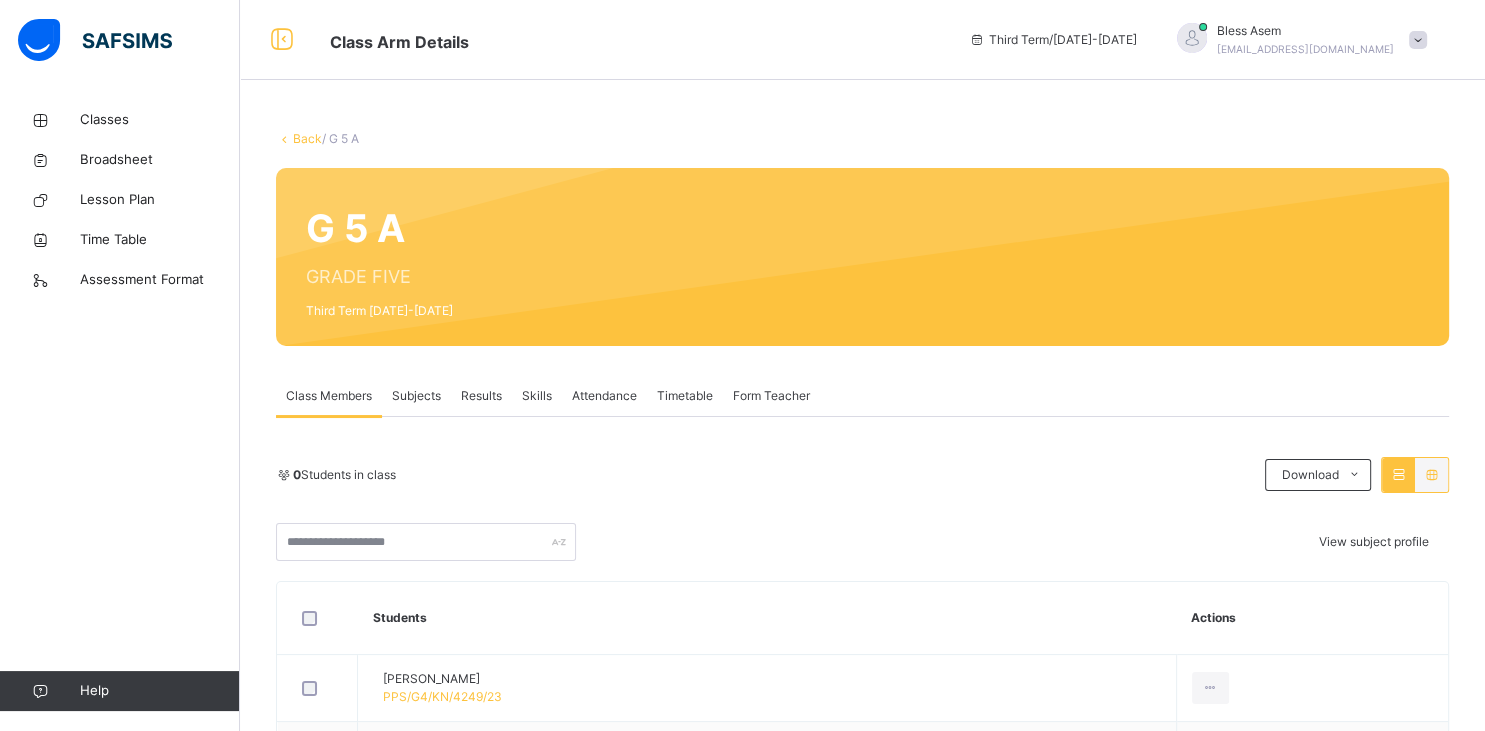 click on "Subjects" at bounding box center [416, 396] 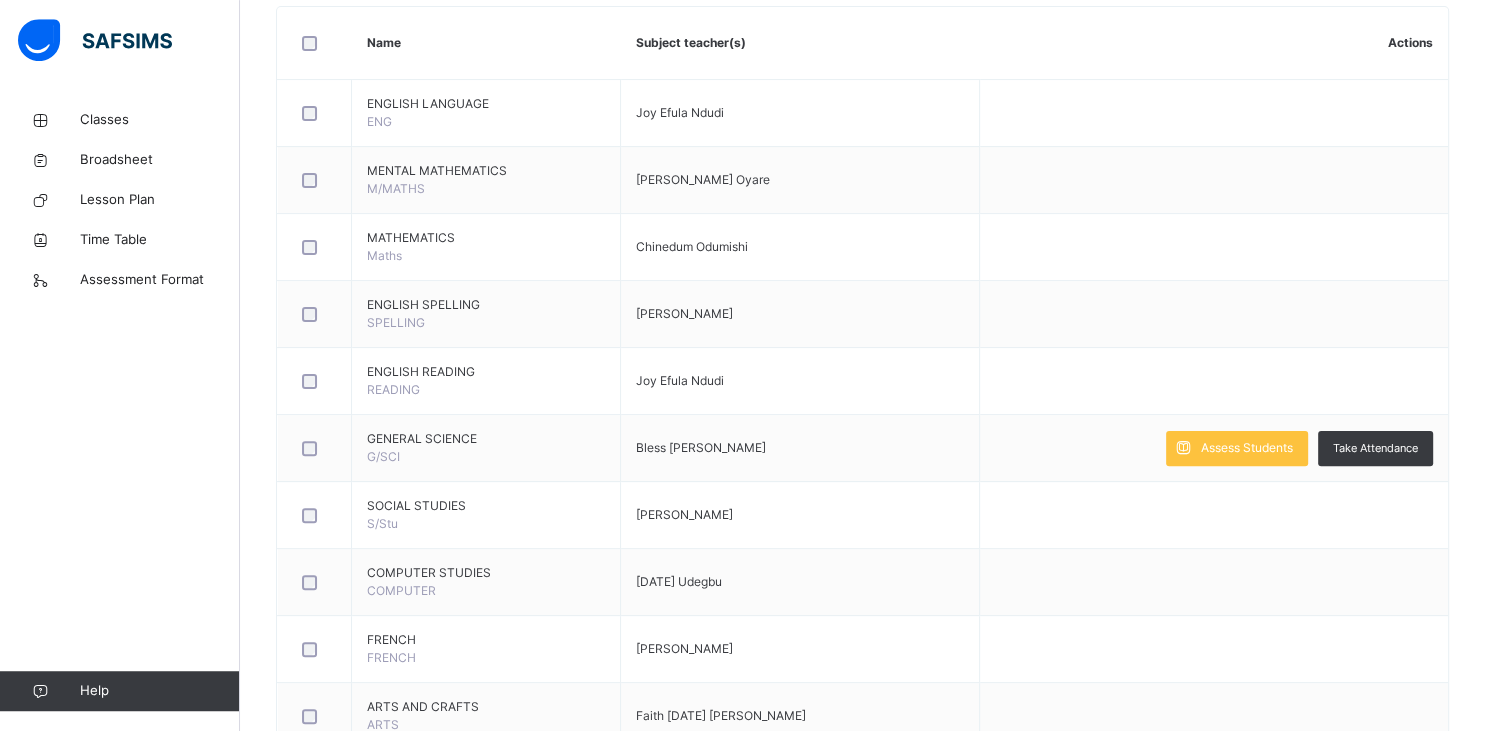 scroll, scrollTop: 760, scrollLeft: 0, axis: vertical 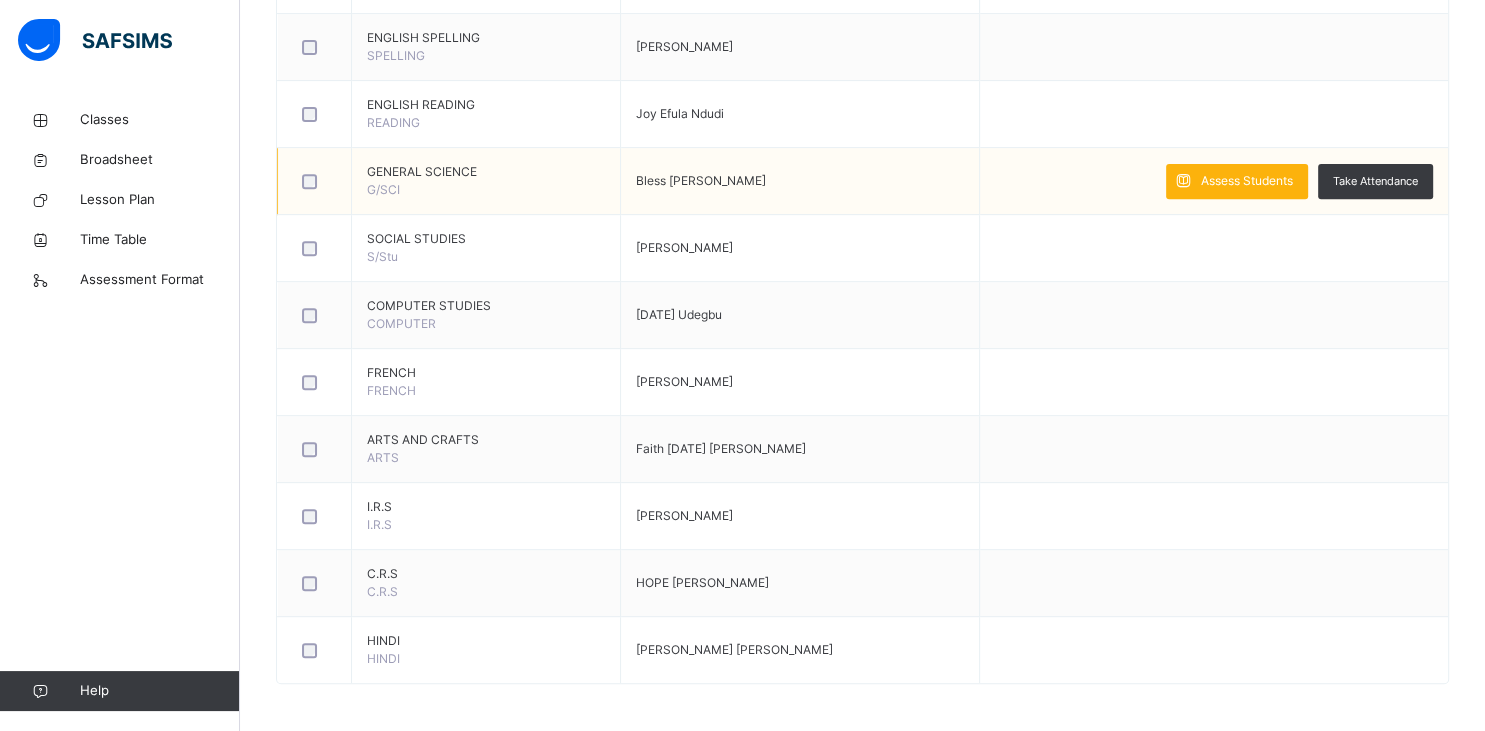 click on "Assess Students" at bounding box center [1247, 181] 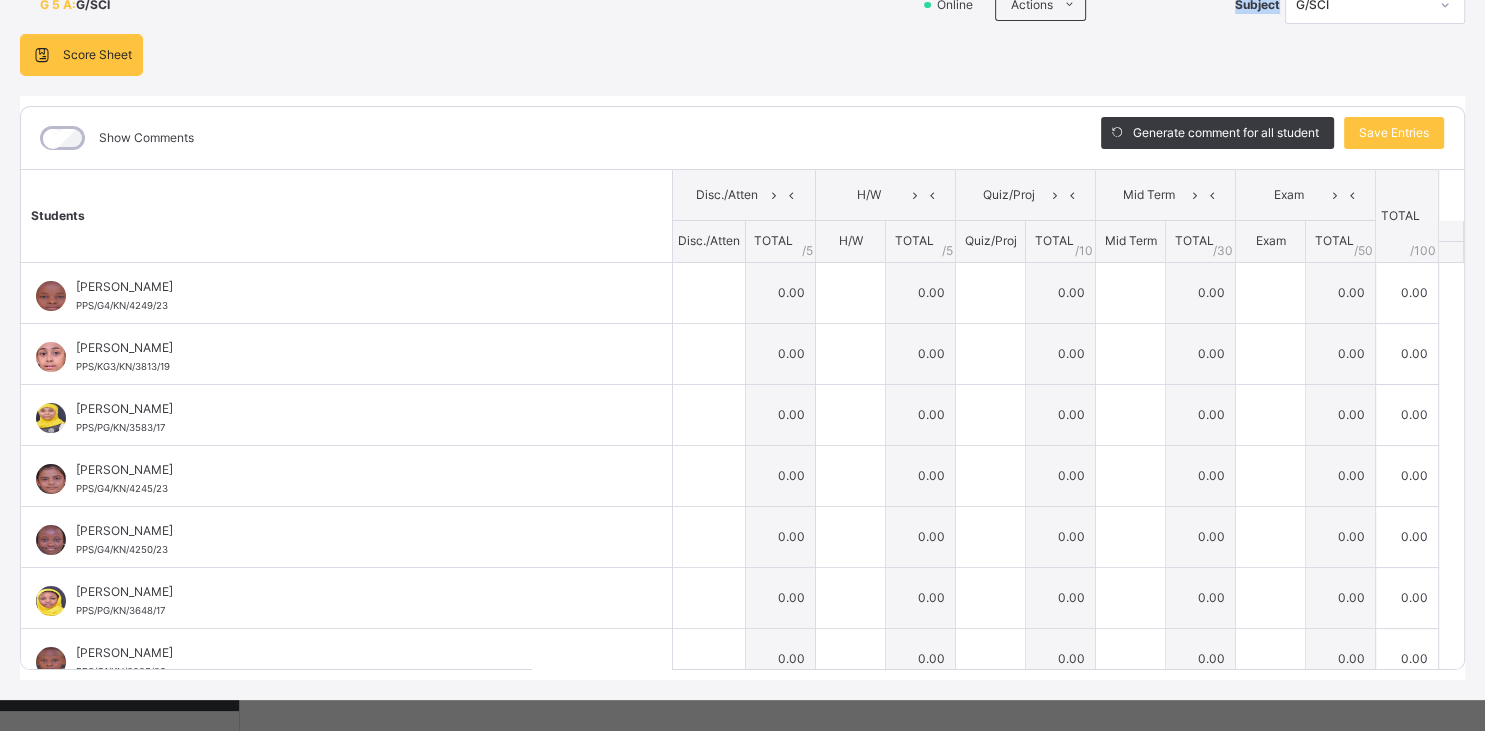 scroll, scrollTop: 0, scrollLeft: 0, axis: both 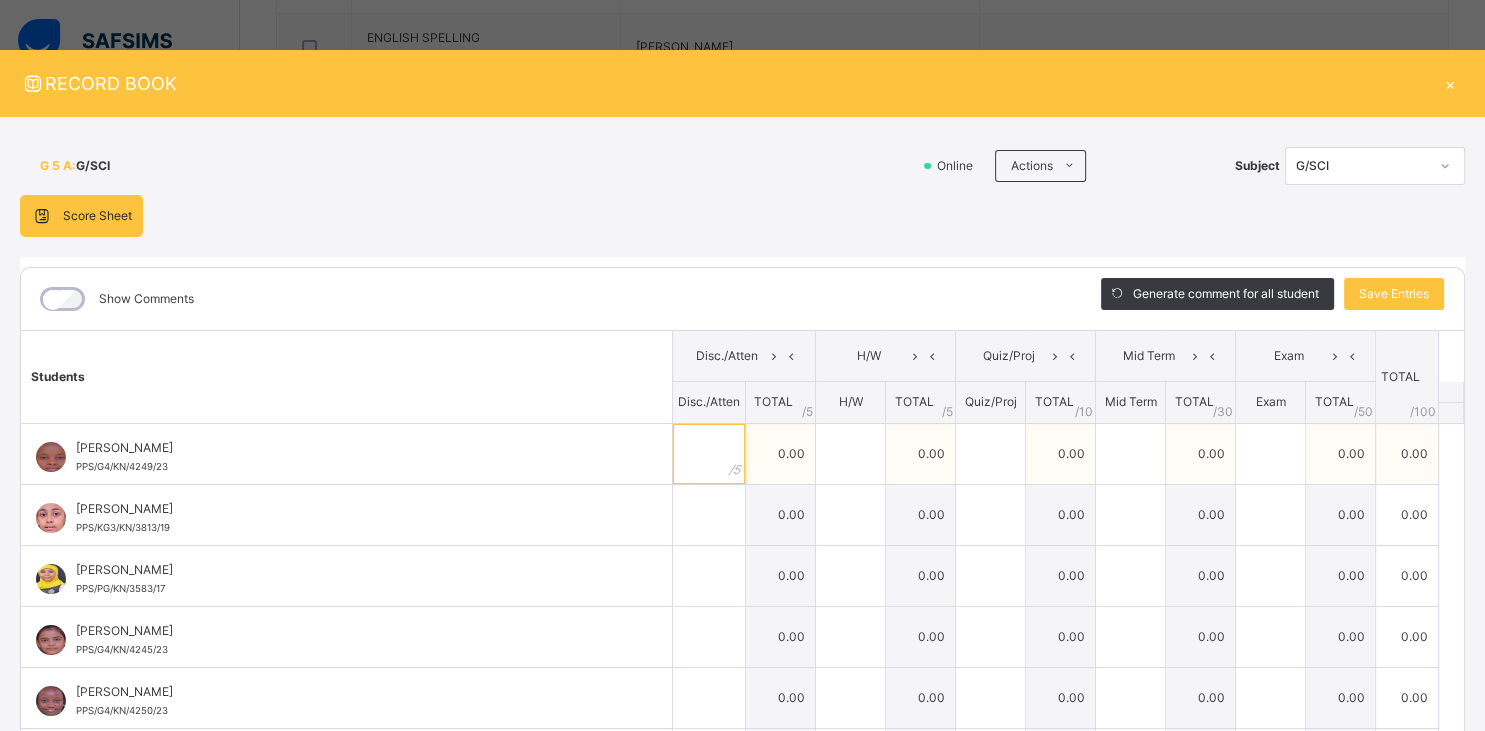 click at bounding box center (709, 454) 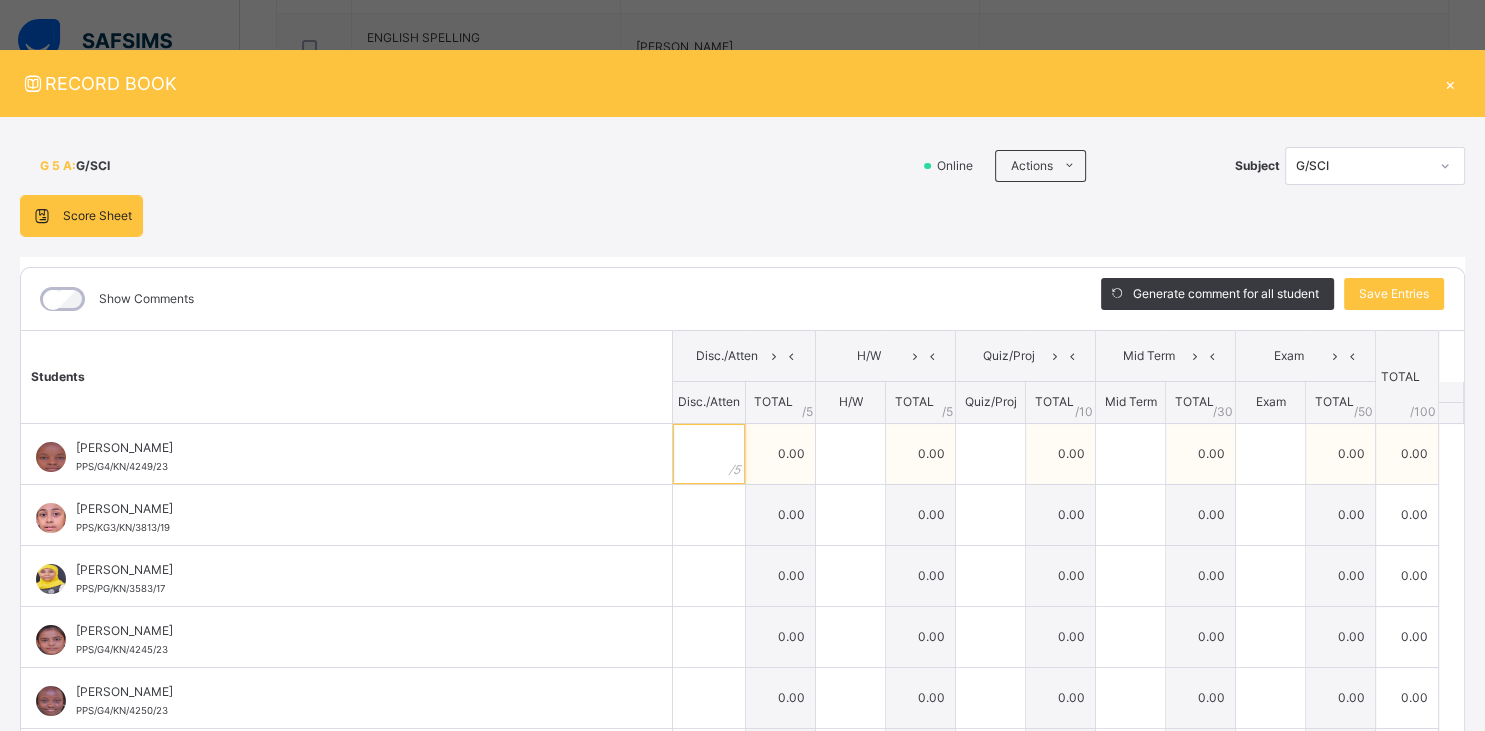 click at bounding box center (709, 454) 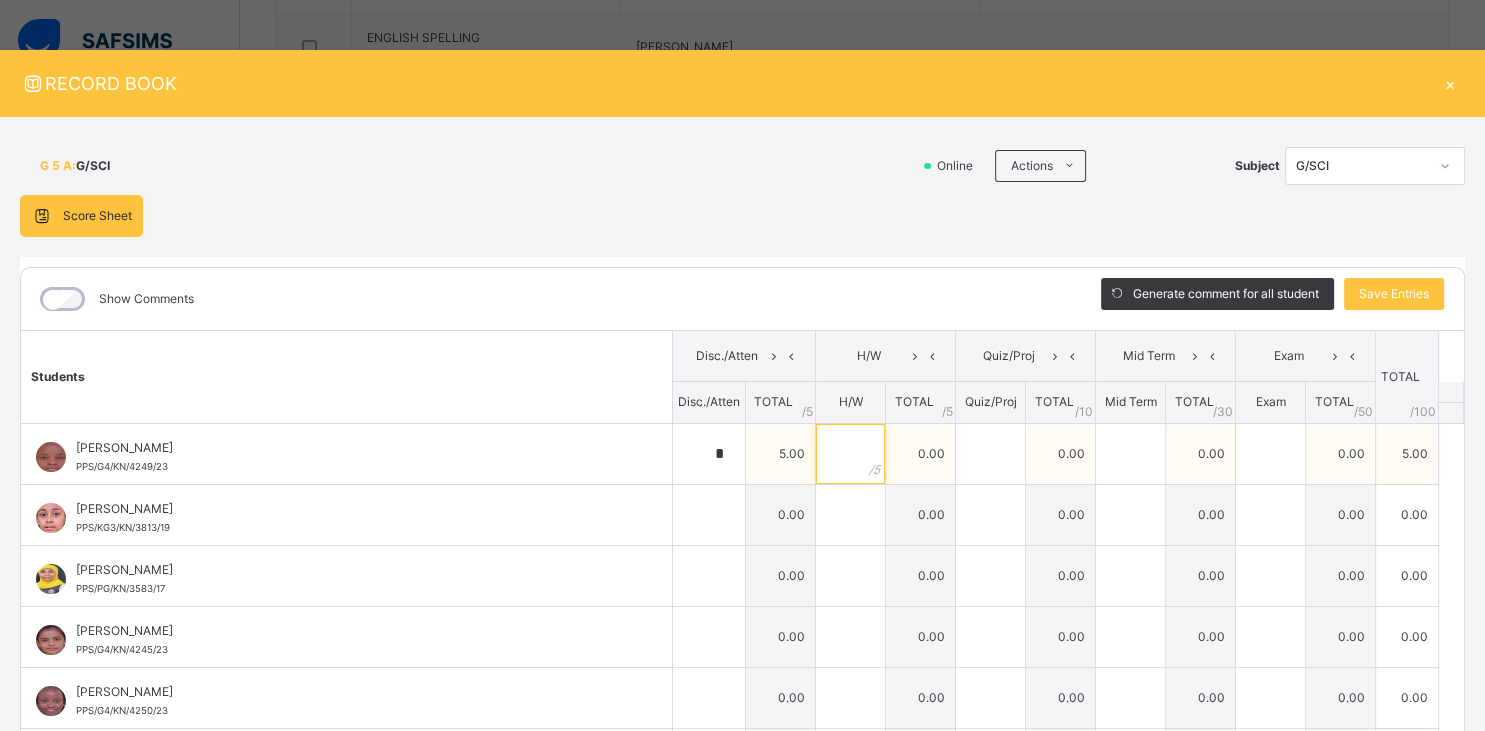 click at bounding box center [850, 454] 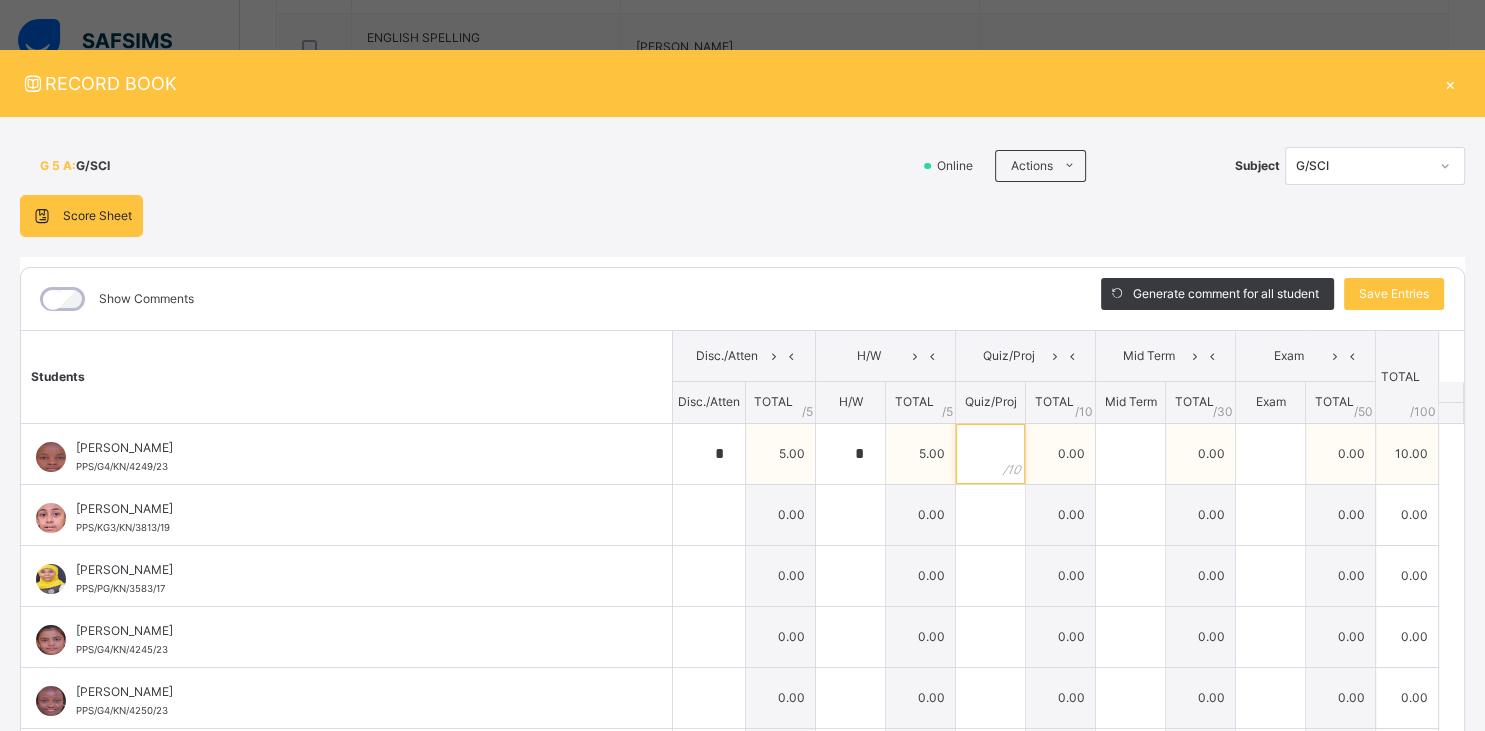 click at bounding box center [990, 454] 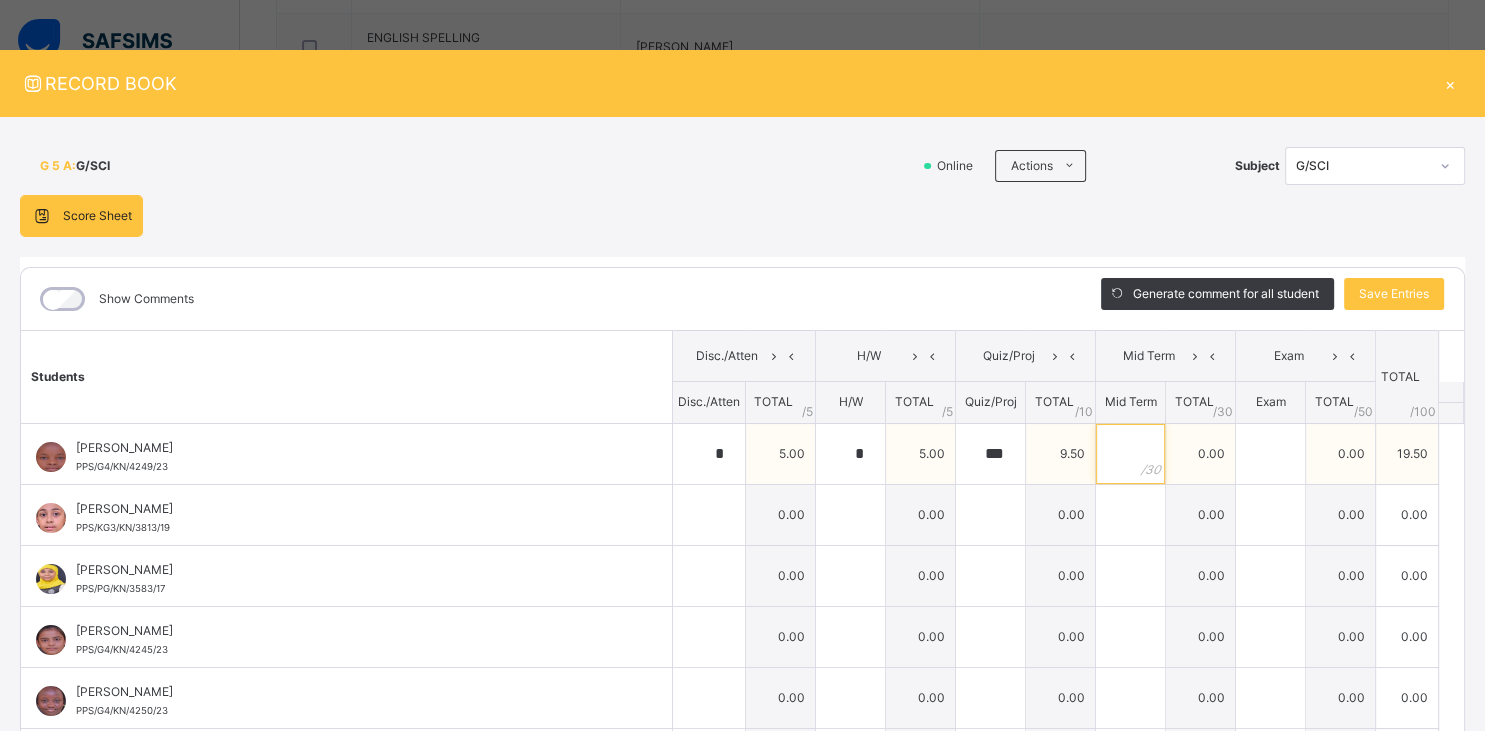 click at bounding box center (1130, 454) 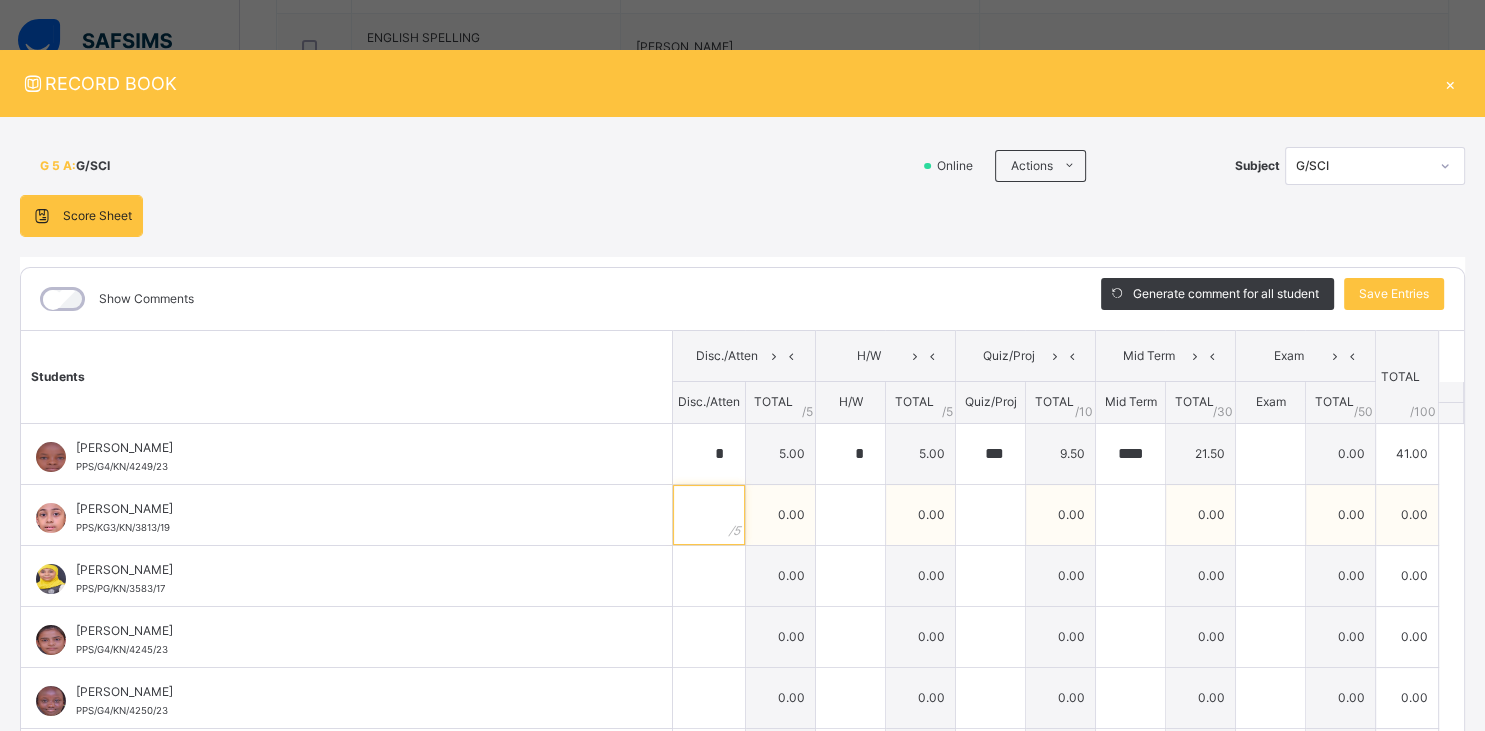 click at bounding box center [709, 515] 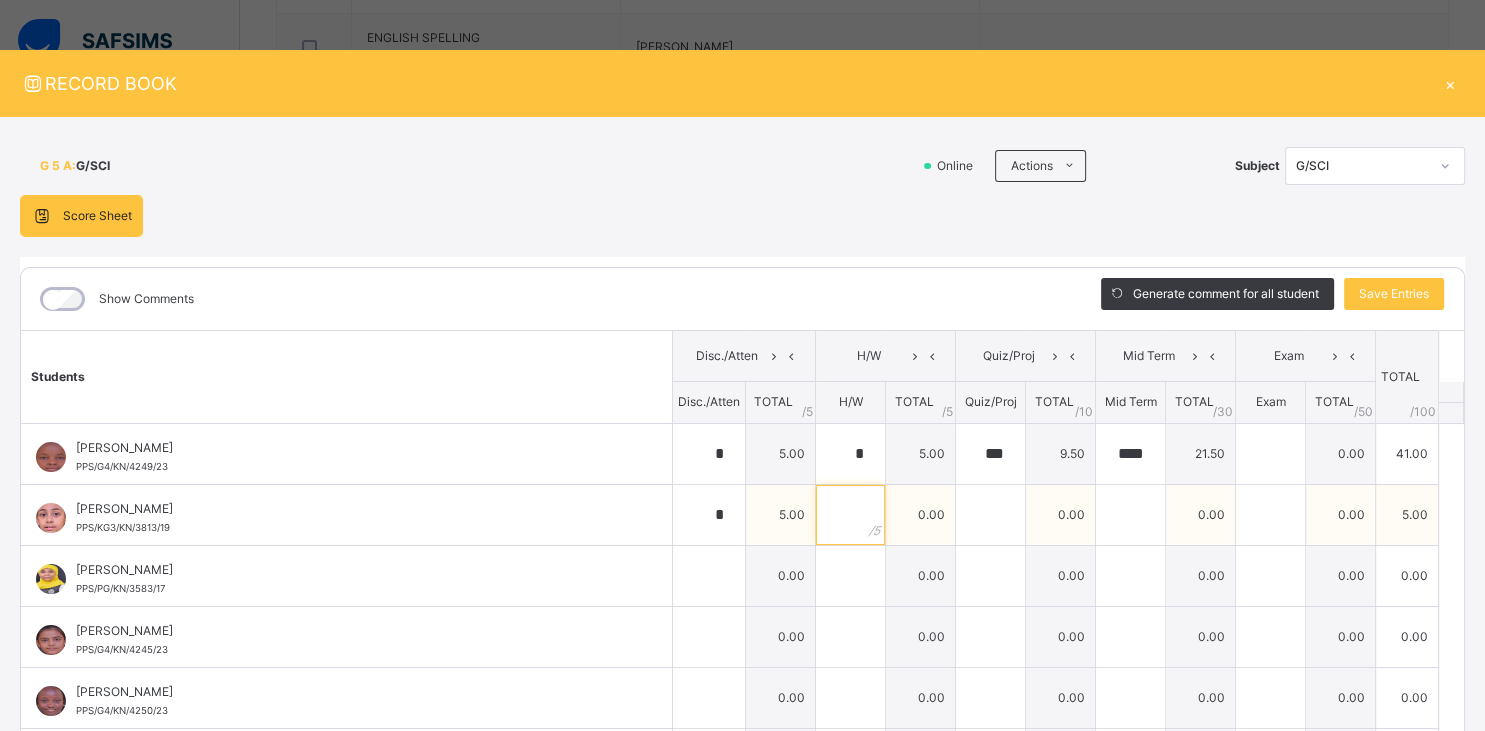 click at bounding box center [850, 515] 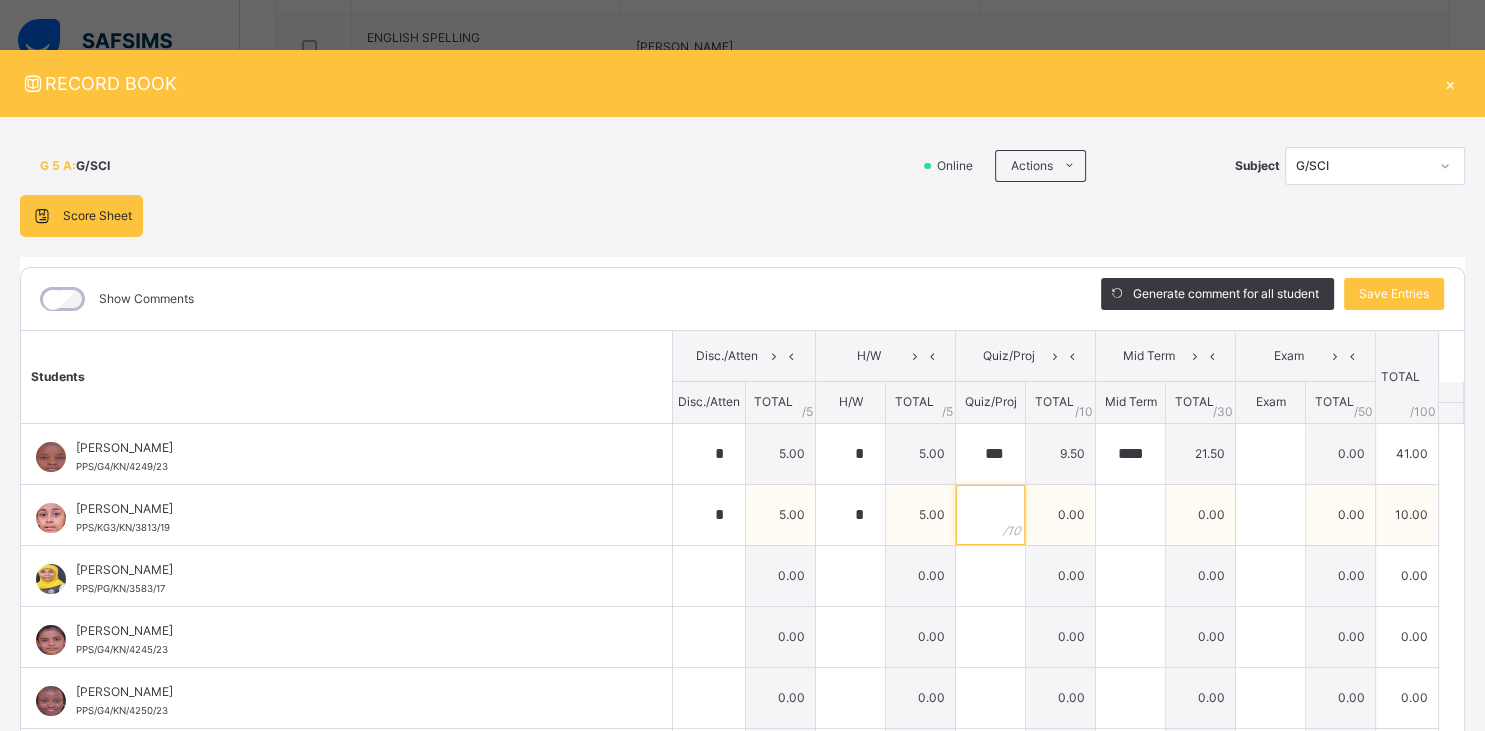 click at bounding box center (990, 515) 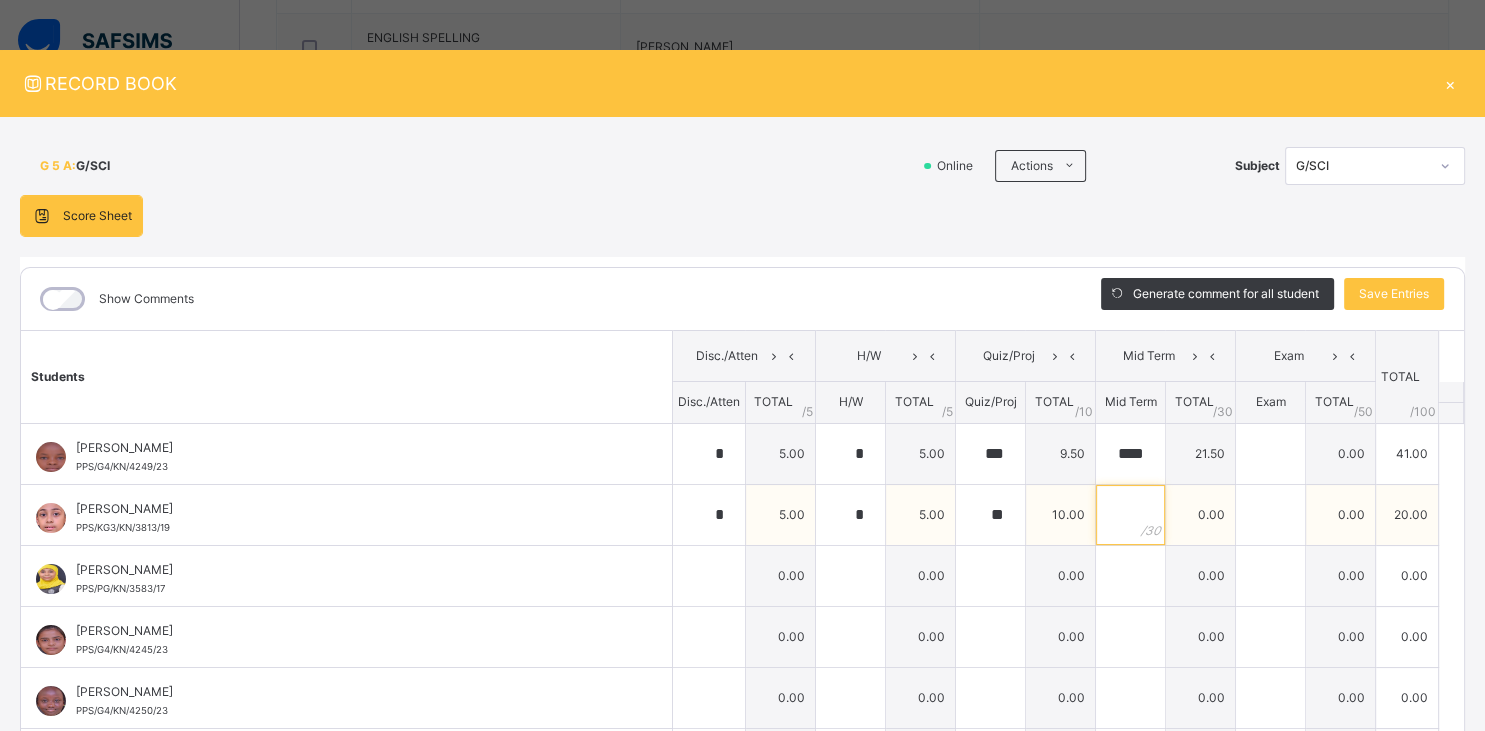 click at bounding box center [1130, 515] 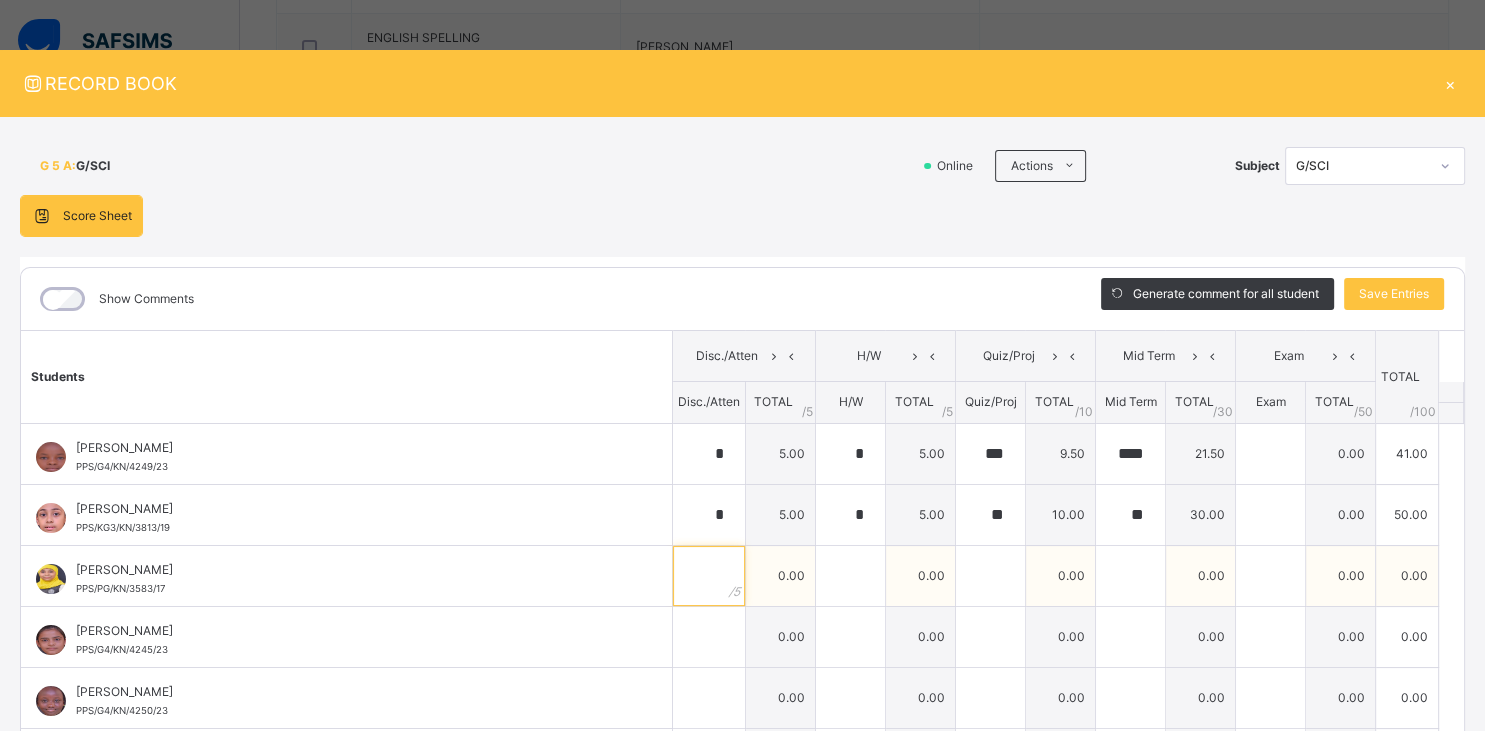 click at bounding box center [709, 576] 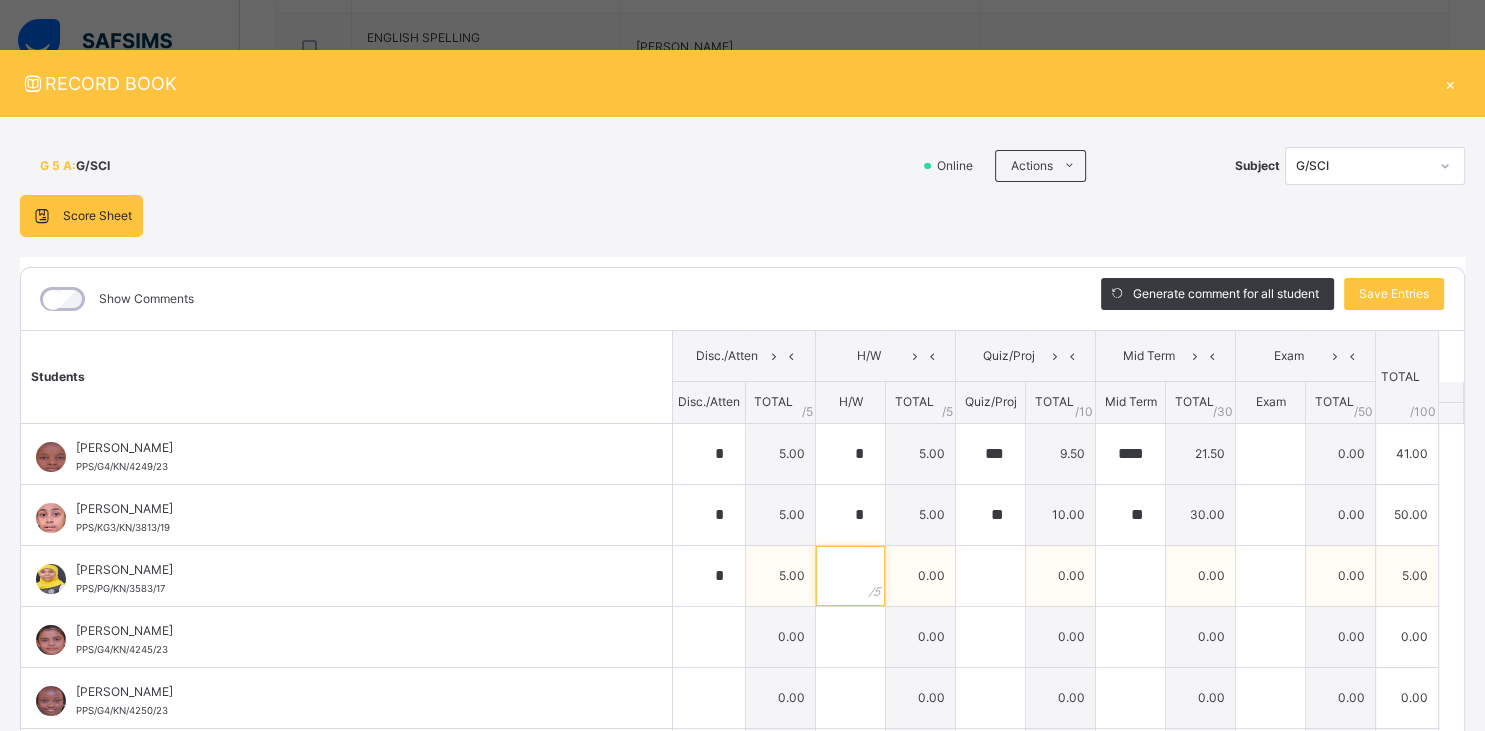 click at bounding box center (850, 576) 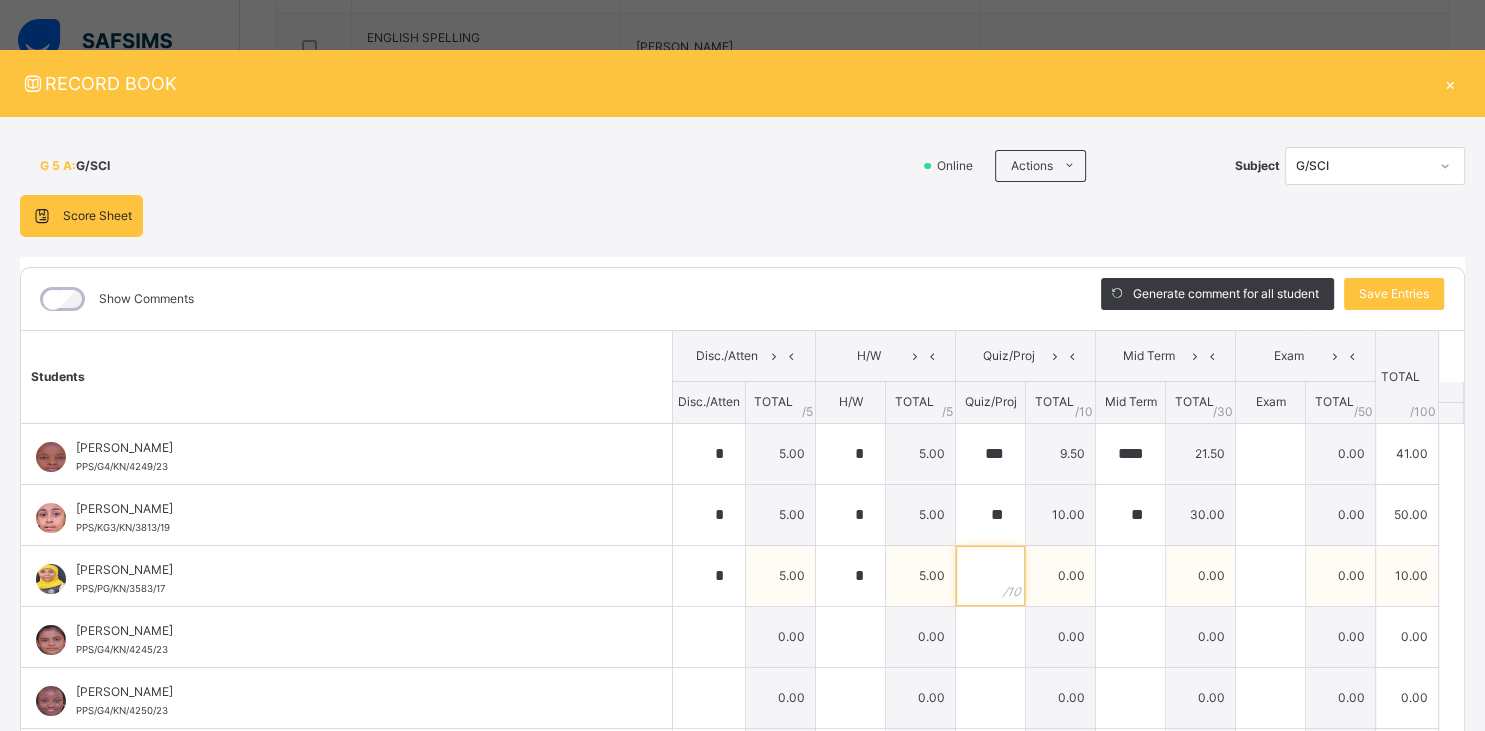click at bounding box center (990, 576) 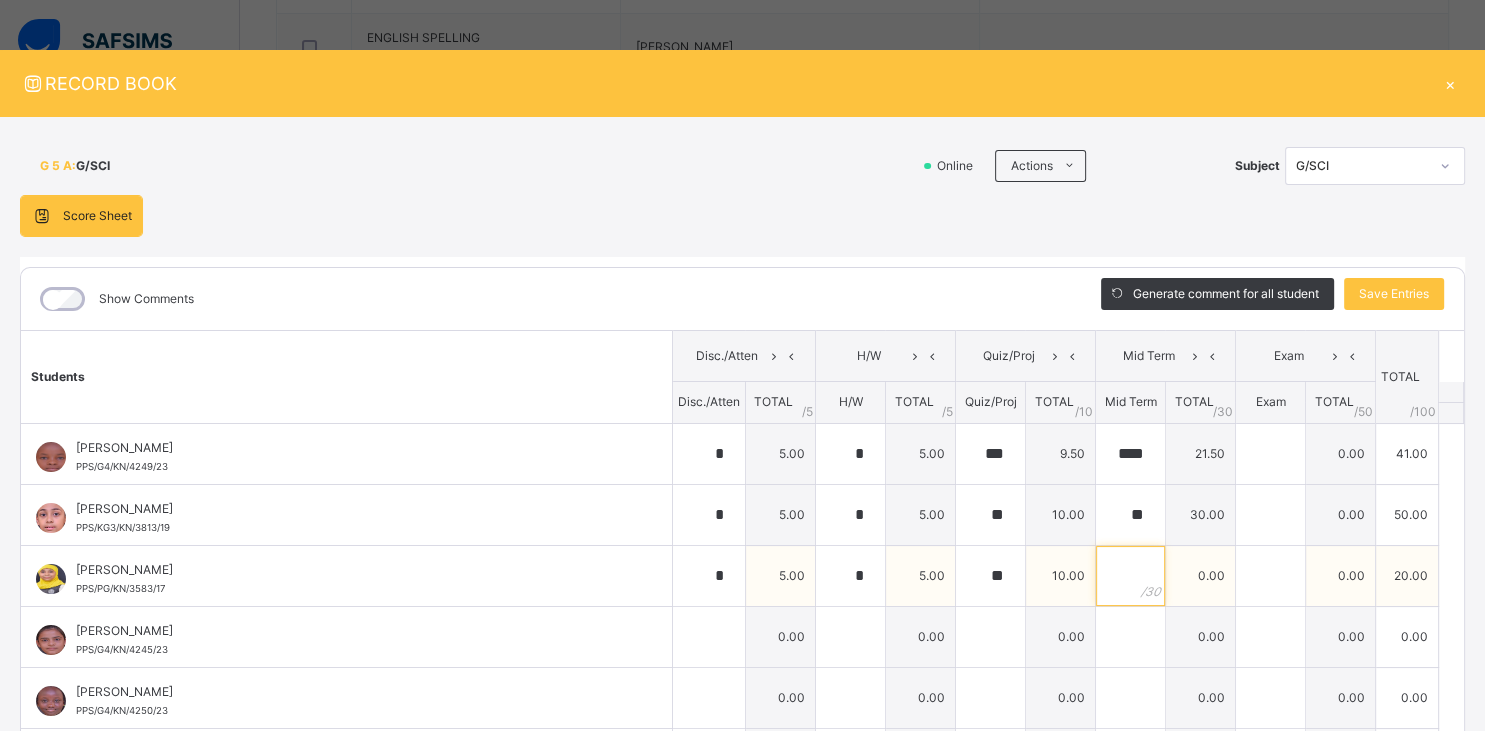 click at bounding box center [1130, 576] 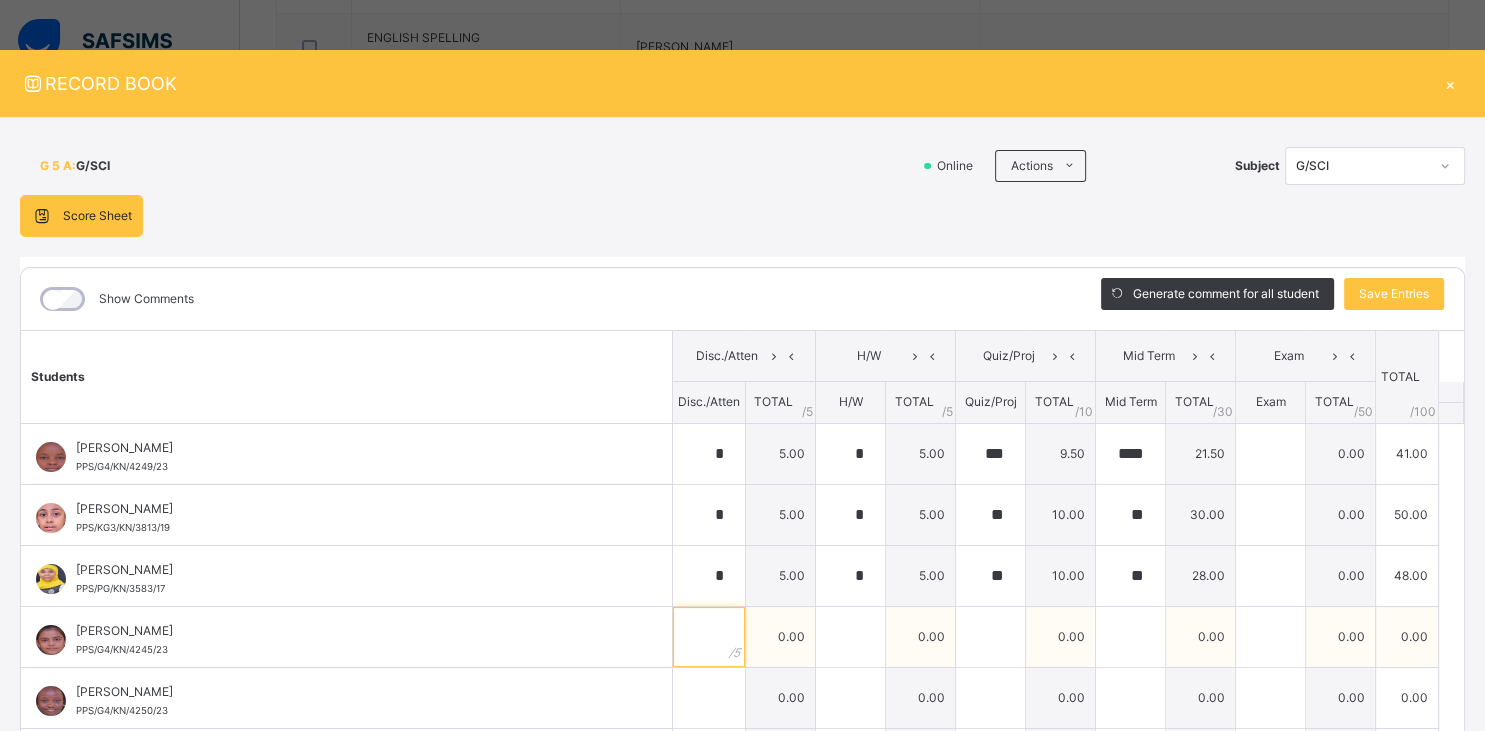 click at bounding box center (709, 637) 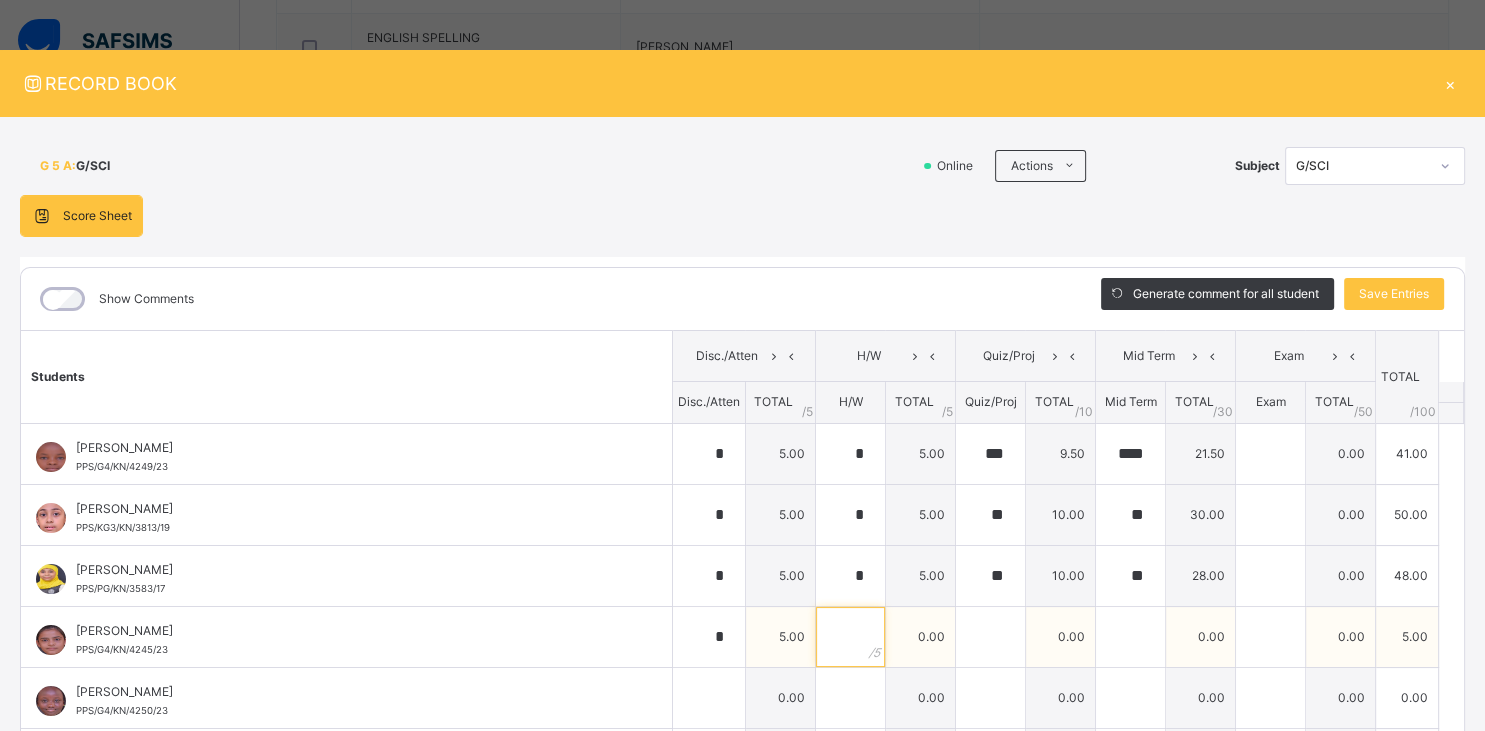click at bounding box center (850, 637) 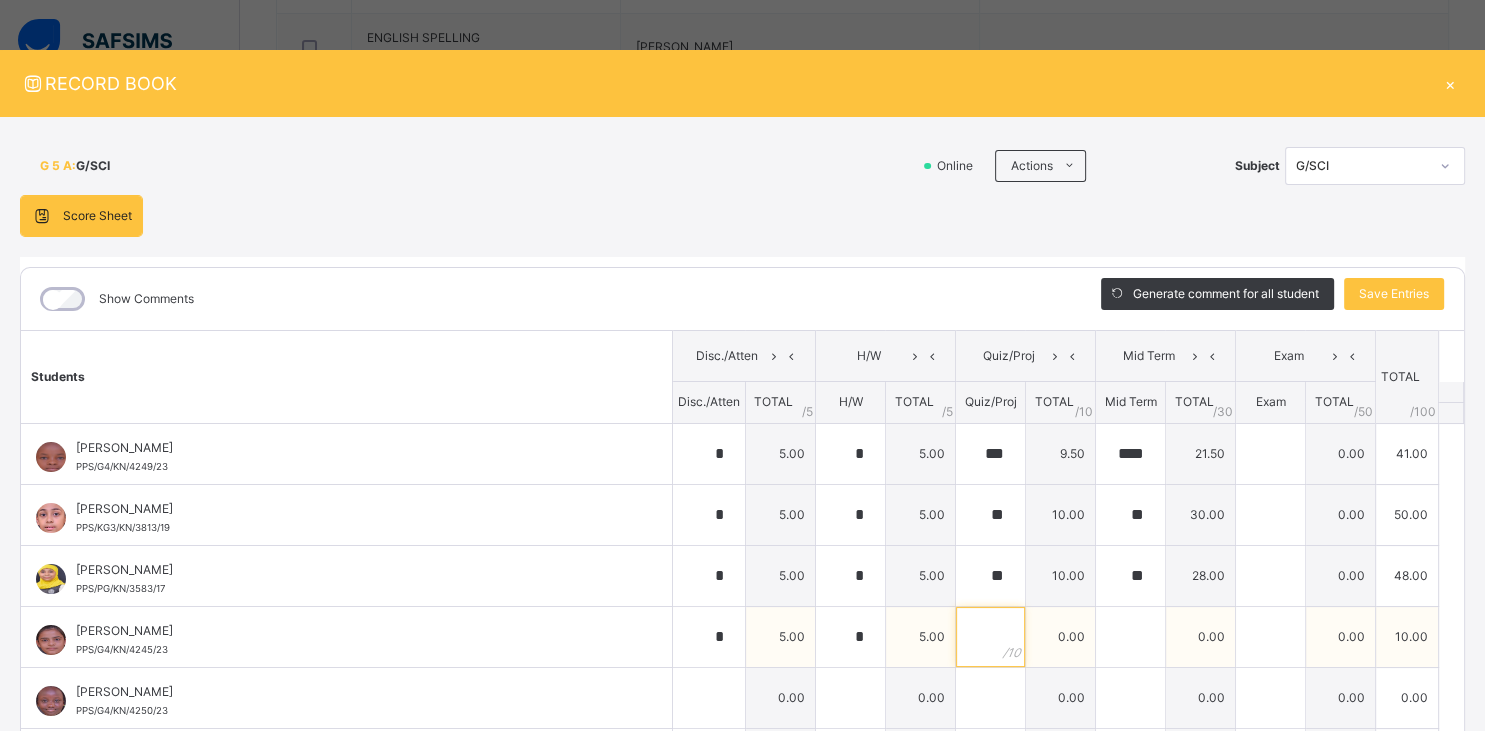 click at bounding box center (990, 637) 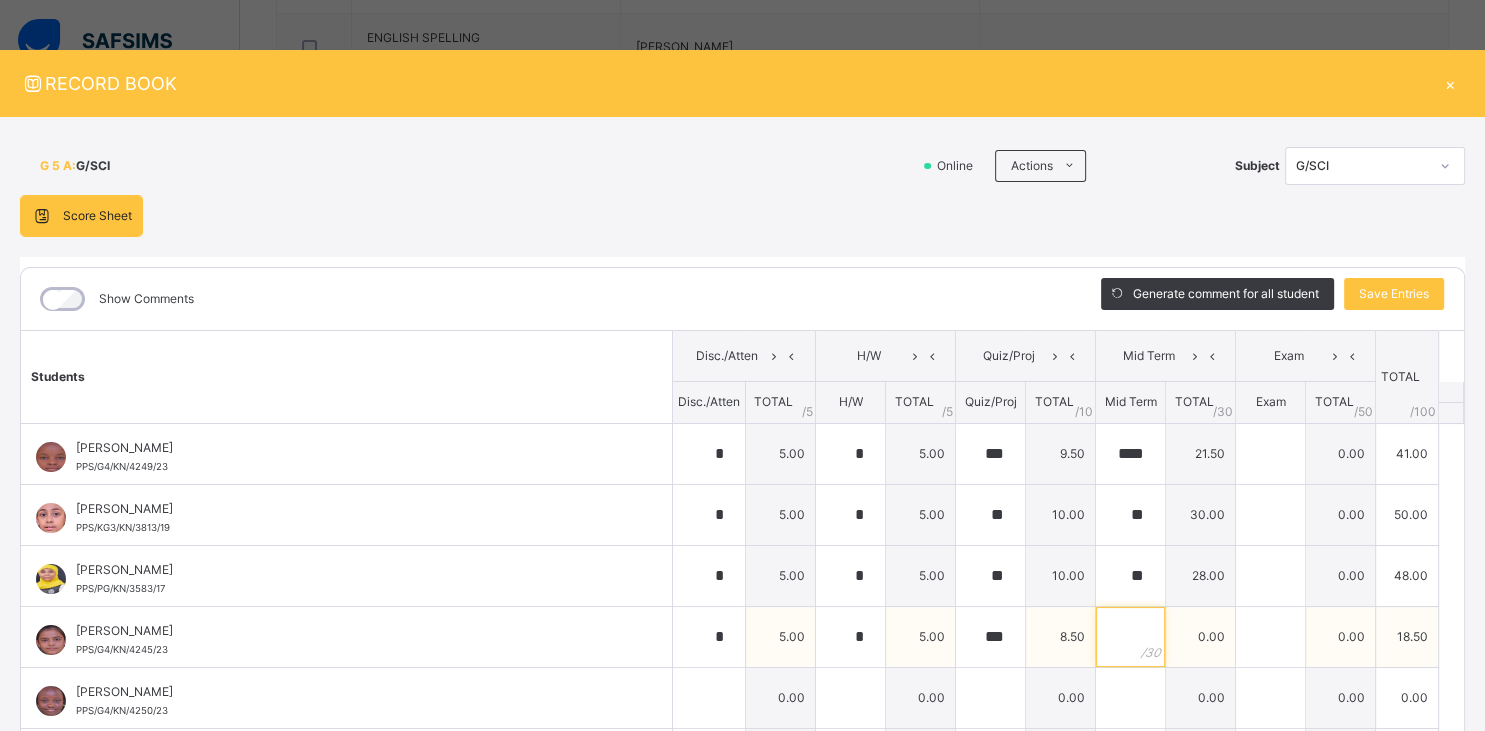click at bounding box center (1130, 637) 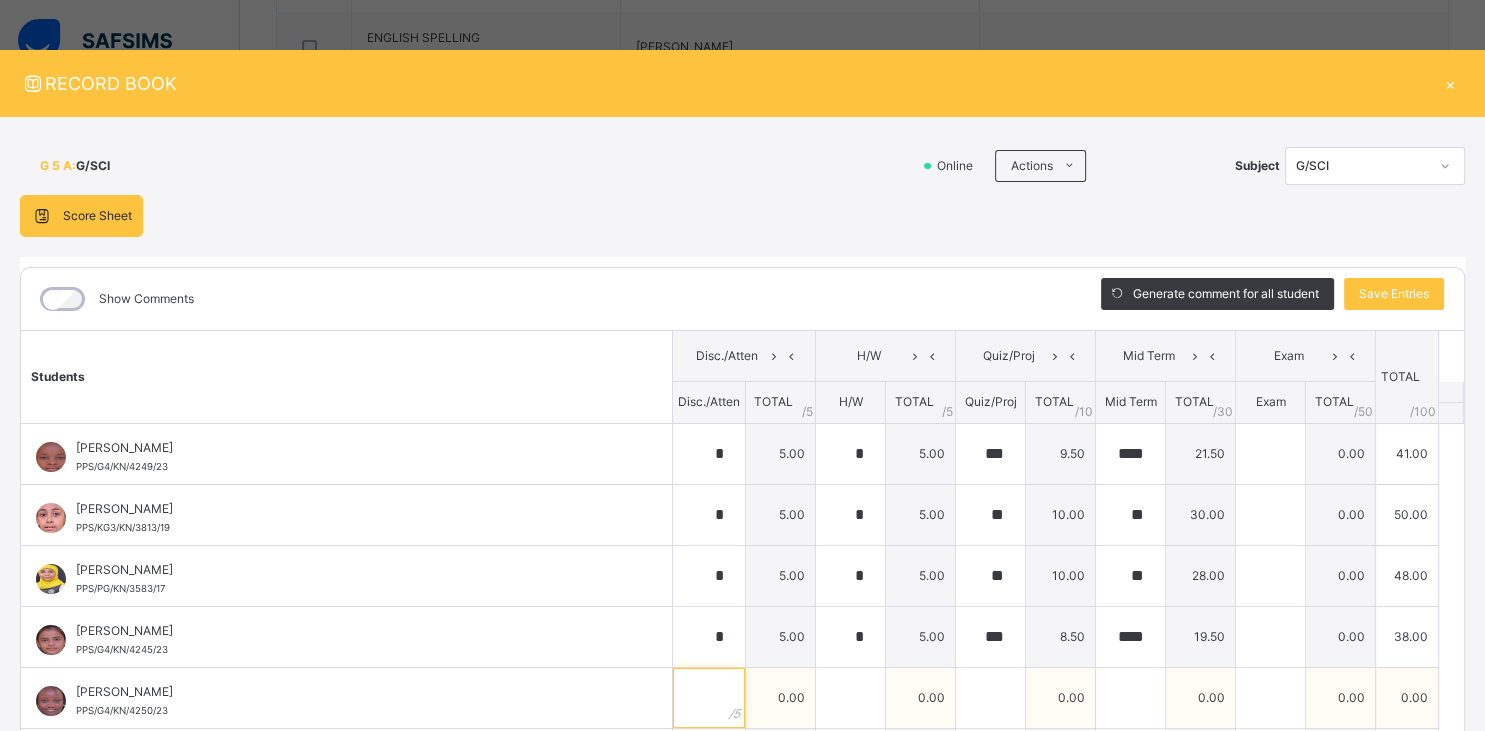 click at bounding box center [709, 698] 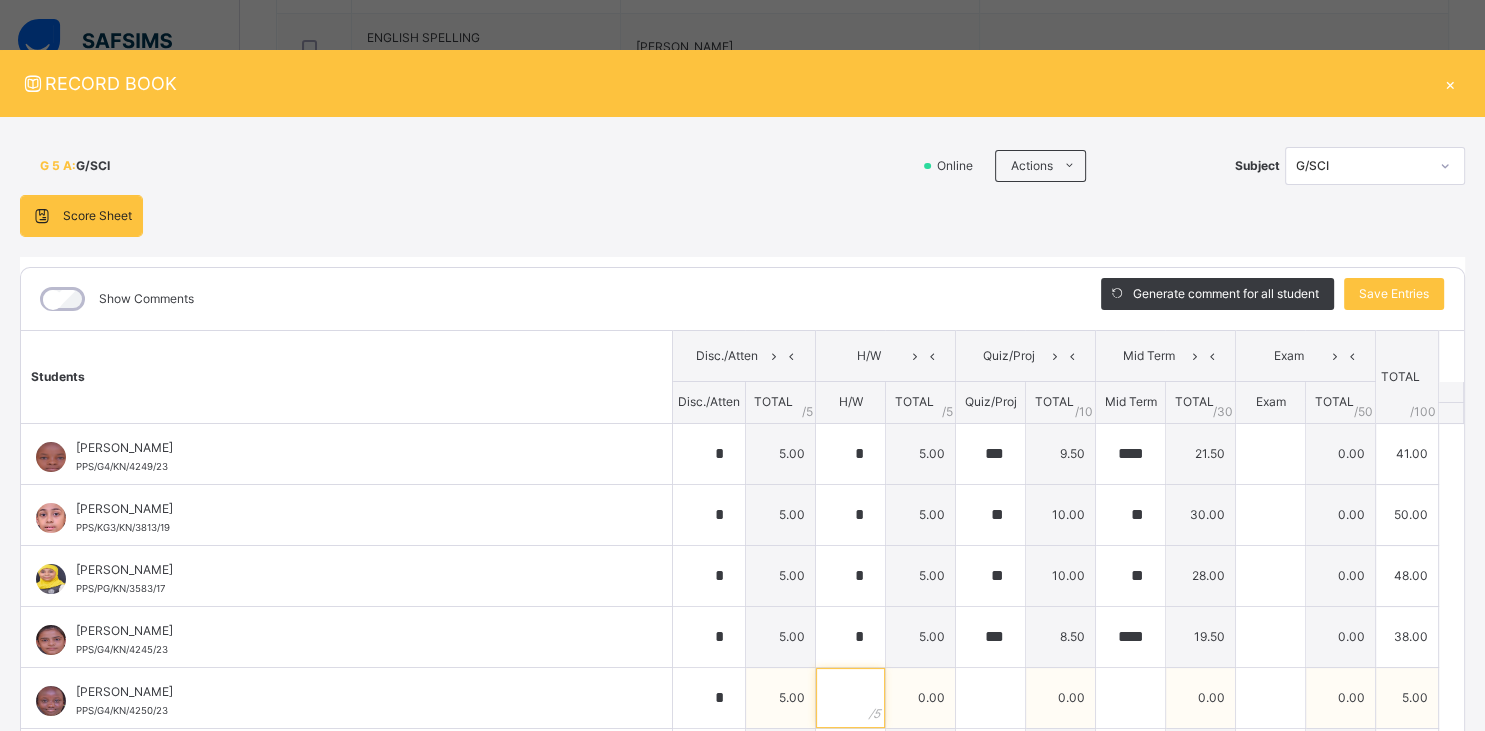 click at bounding box center [850, 698] 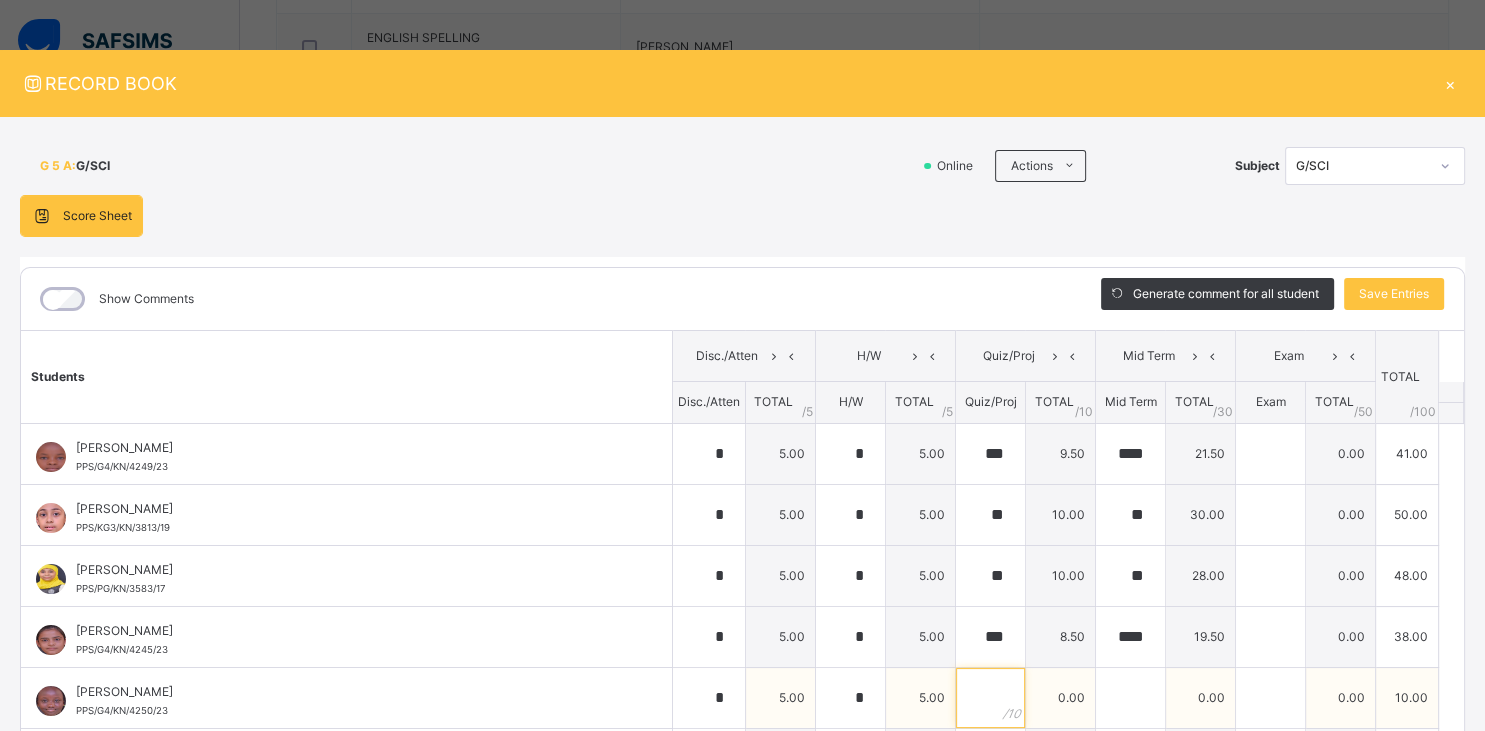 click at bounding box center [990, 698] 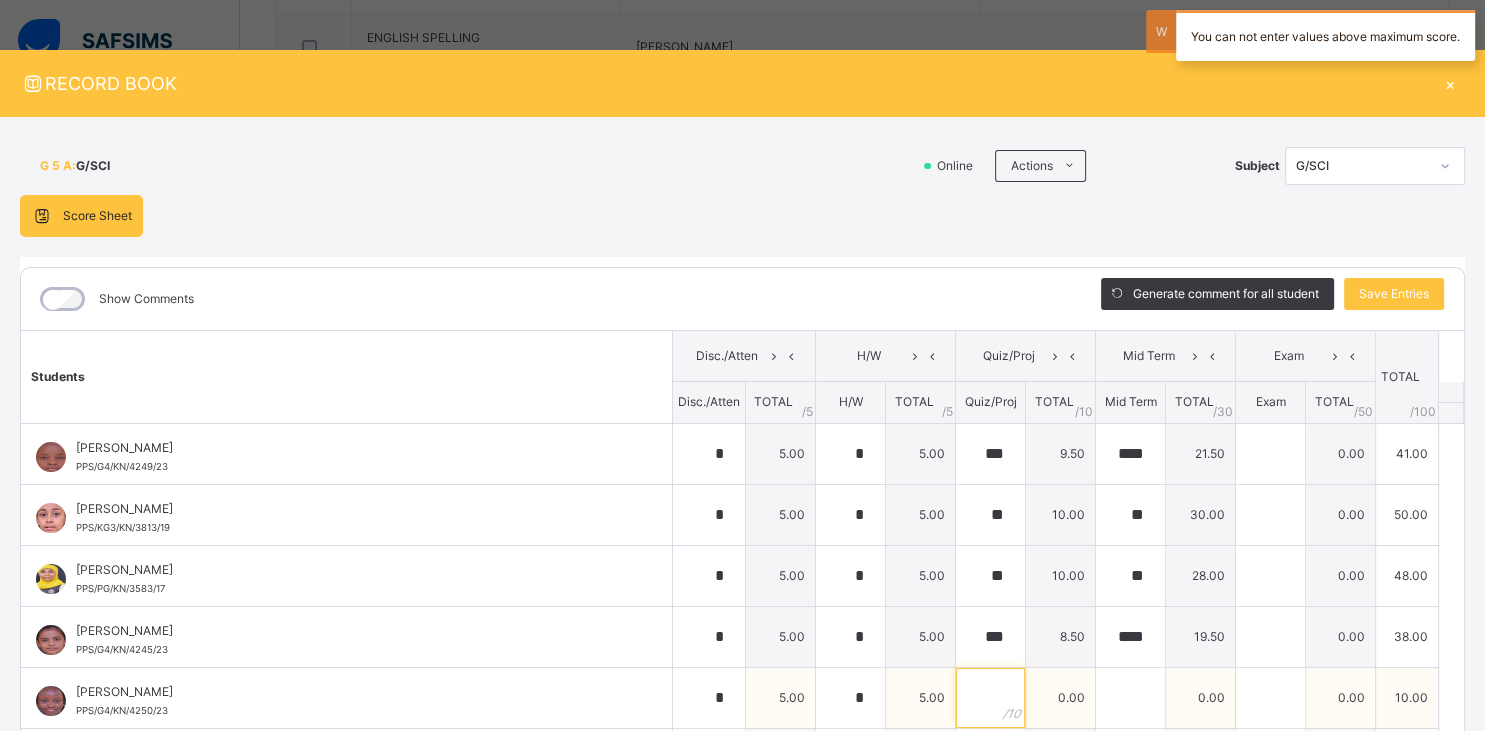 click at bounding box center [990, 698] 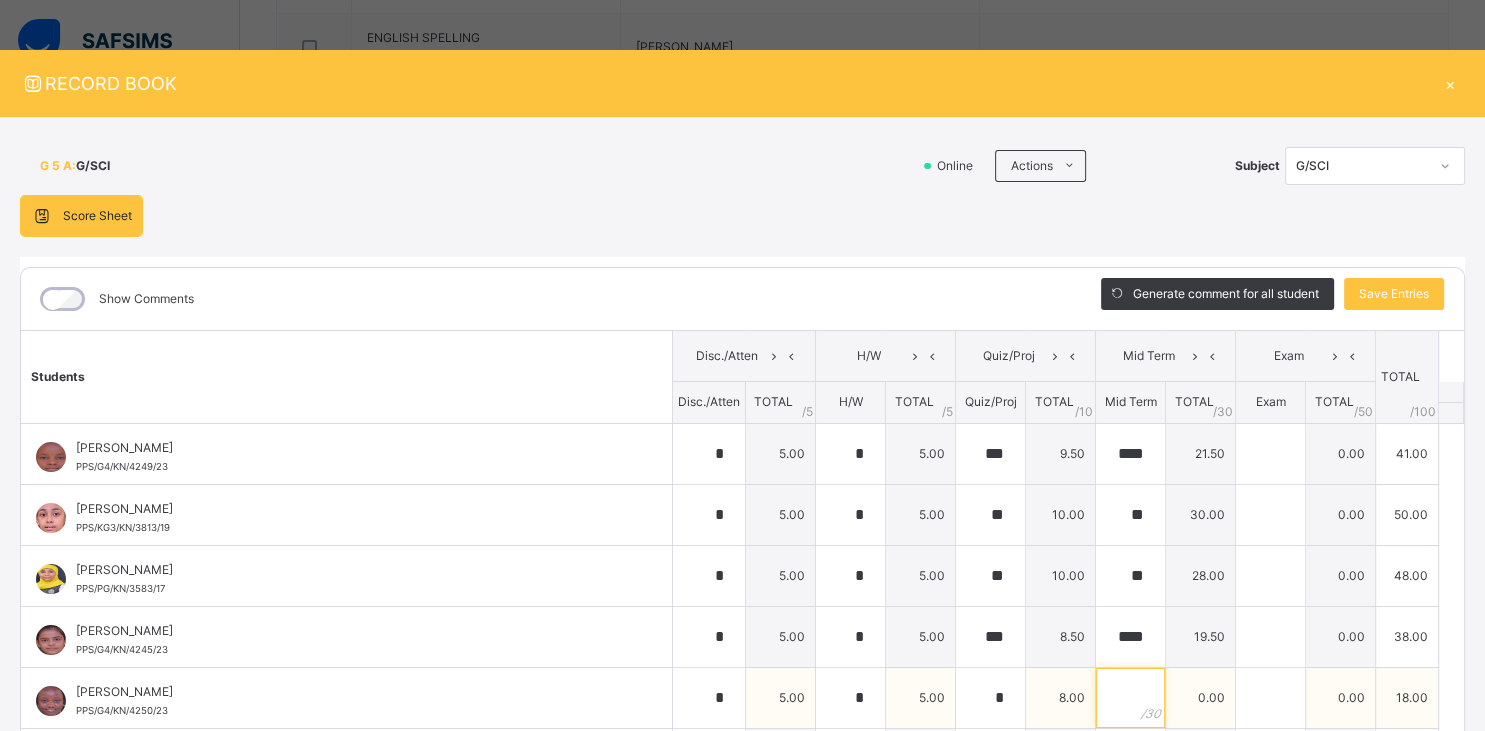 click at bounding box center (1130, 698) 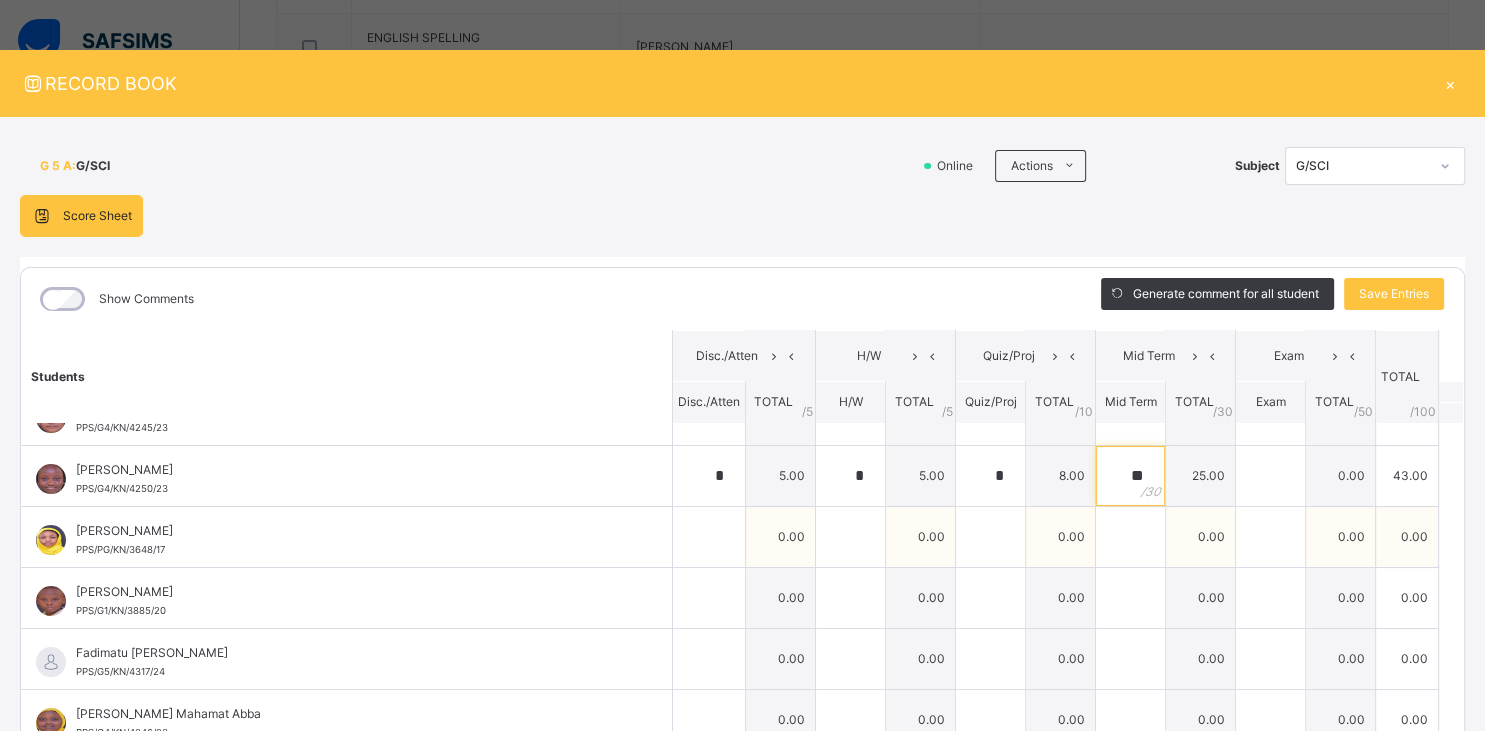 scroll, scrollTop: 220, scrollLeft: 0, axis: vertical 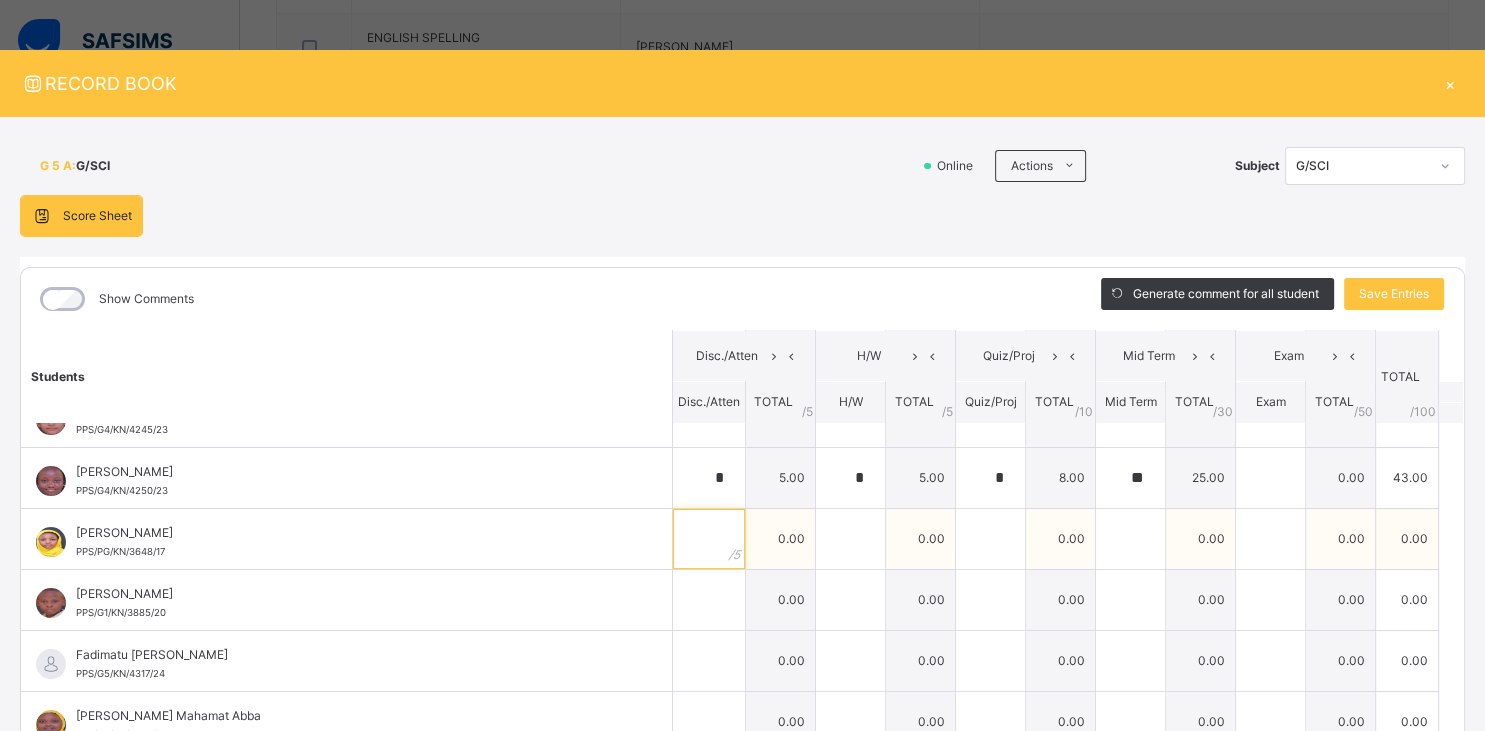 click at bounding box center [709, 539] 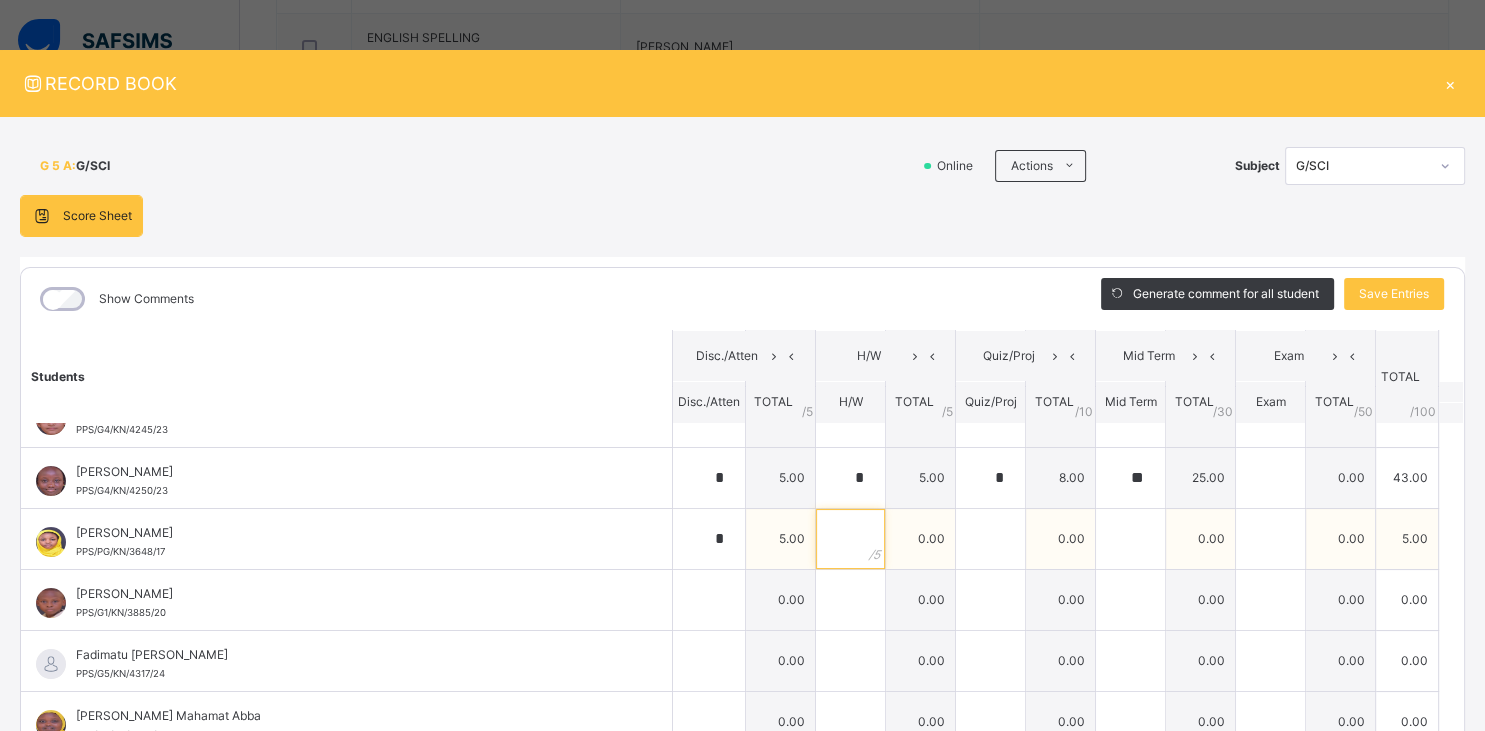 click at bounding box center [850, 539] 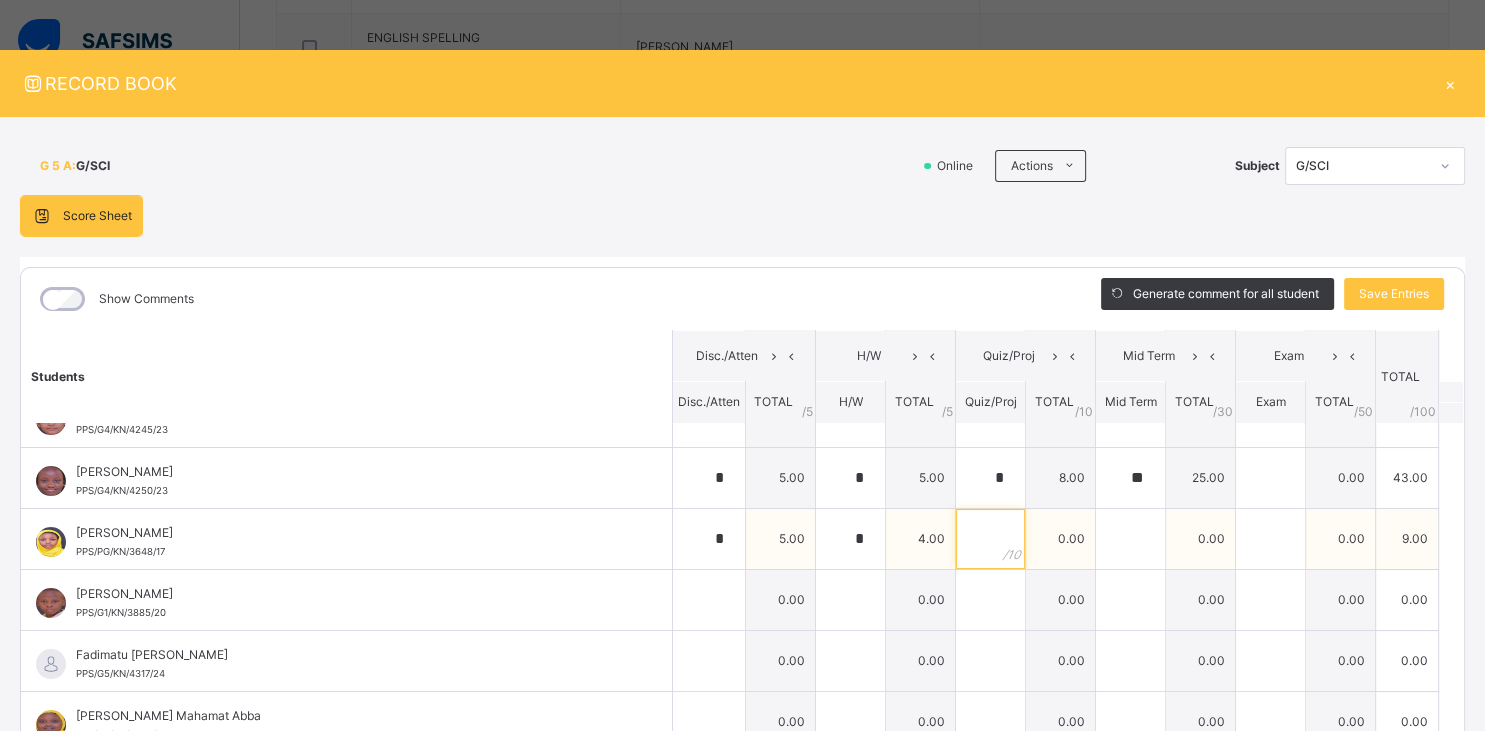 click at bounding box center [990, 539] 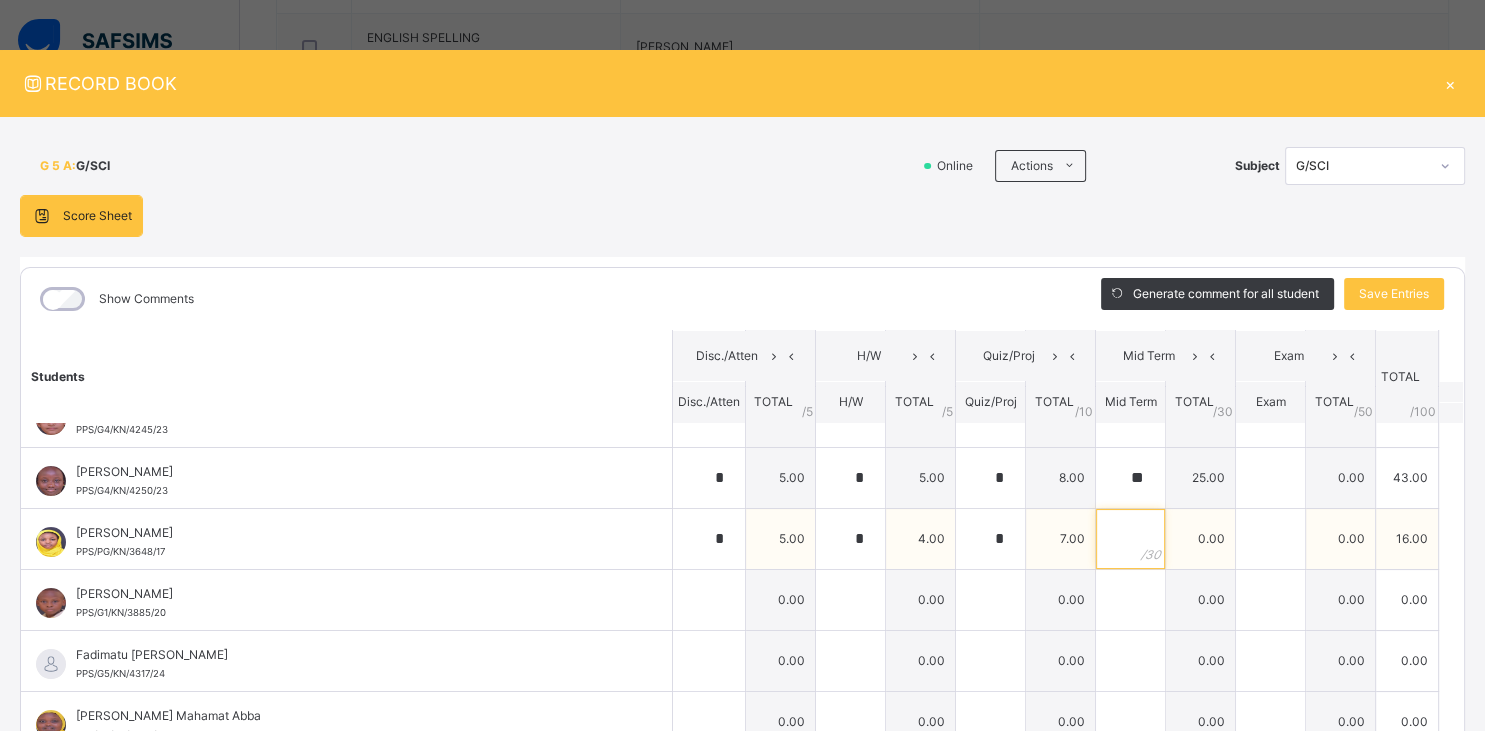 click at bounding box center (1130, 539) 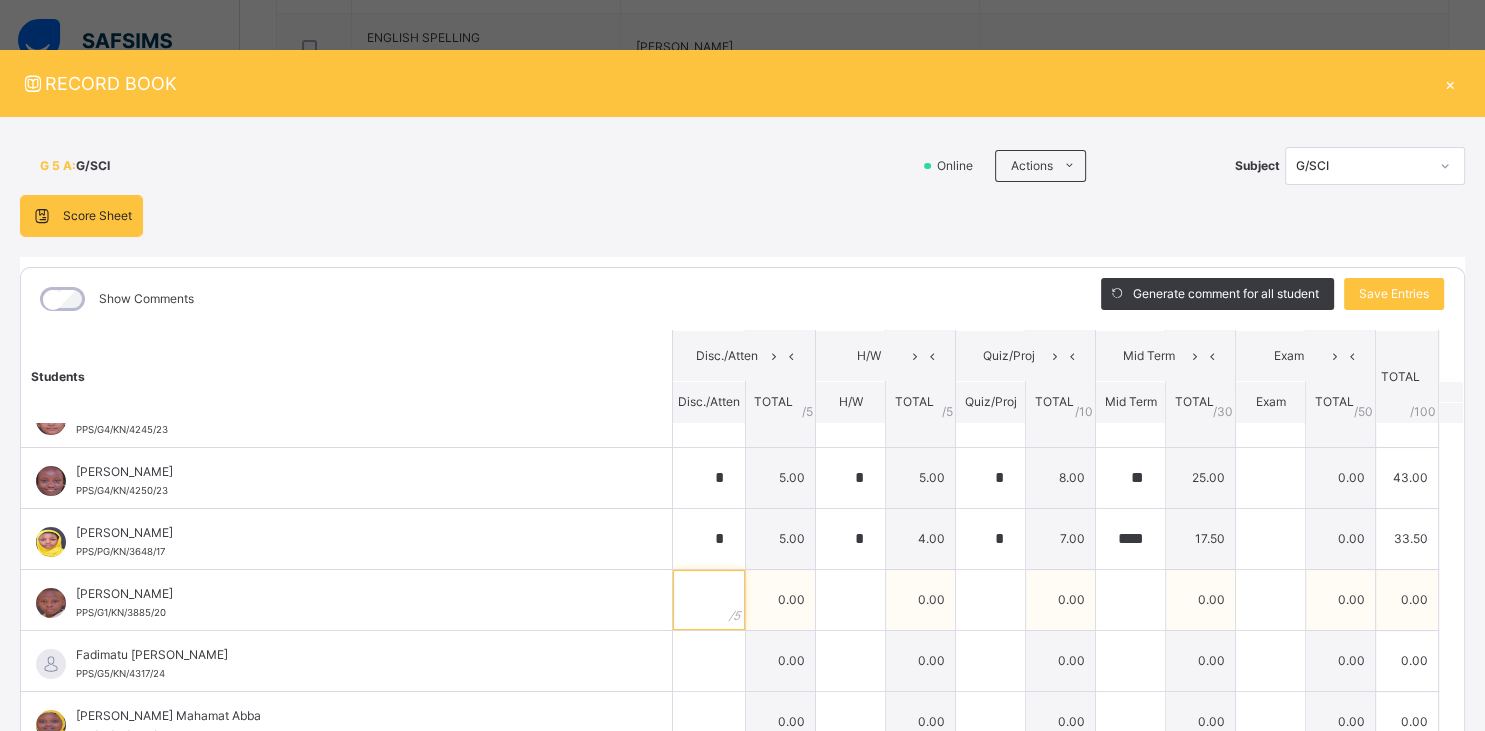 click at bounding box center [709, 600] 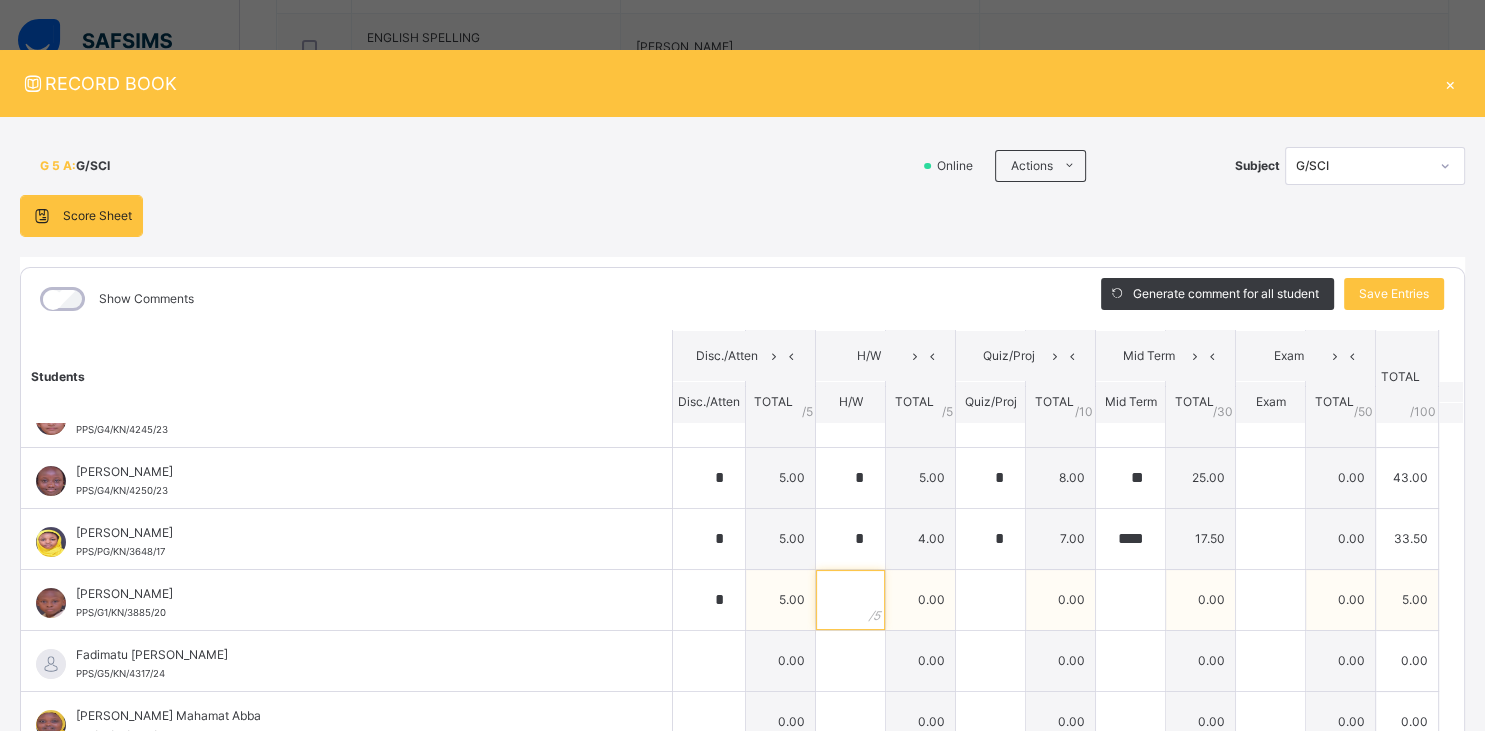 click at bounding box center [850, 600] 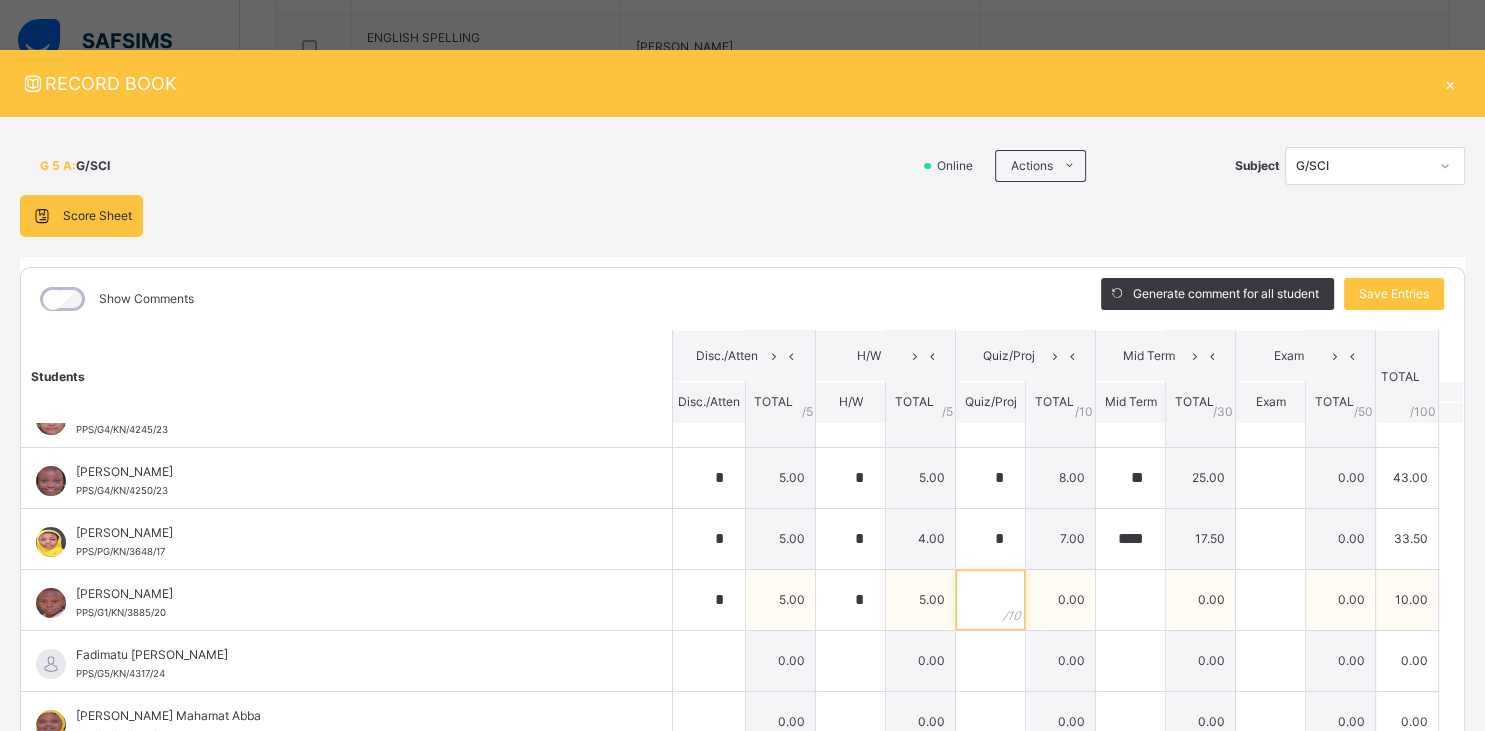 click at bounding box center (990, 600) 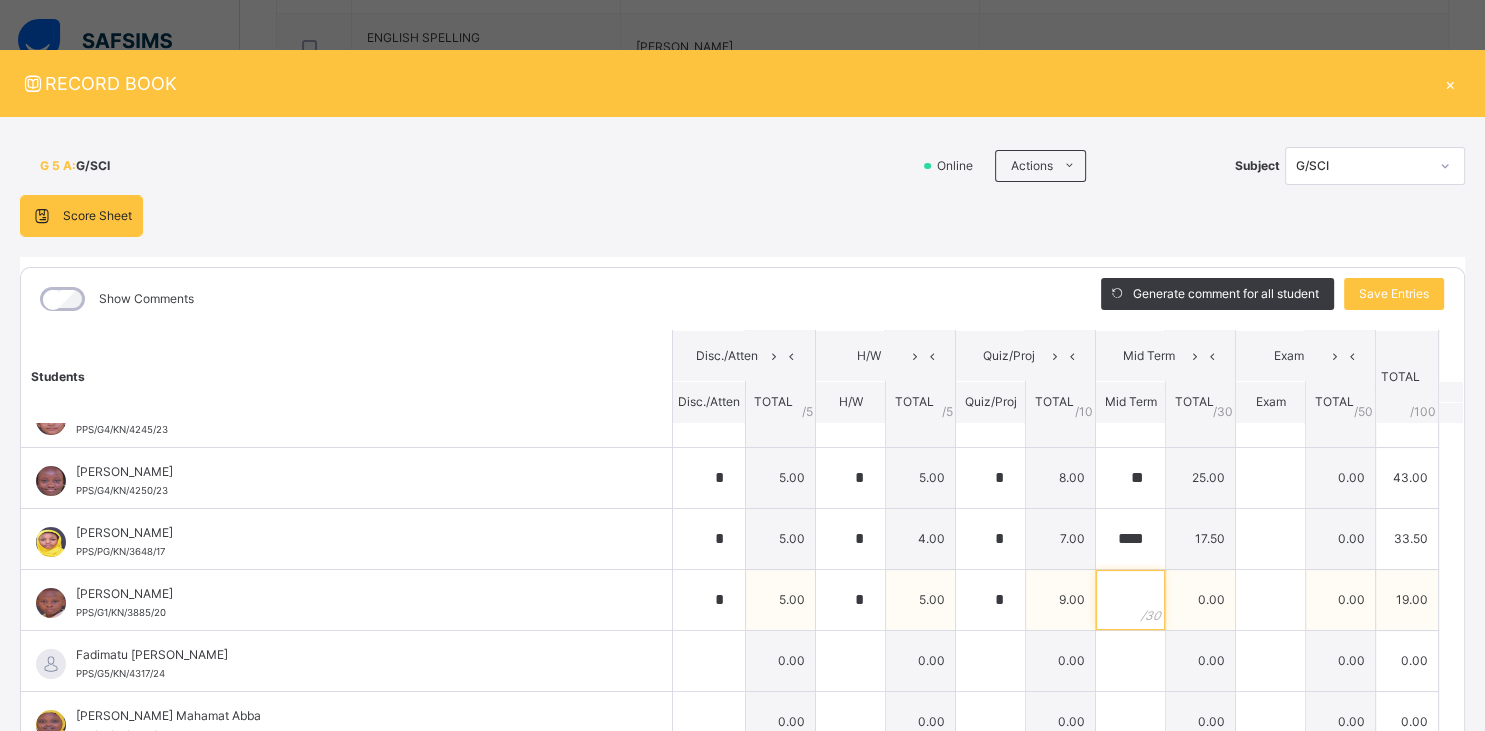 click at bounding box center [1130, 600] 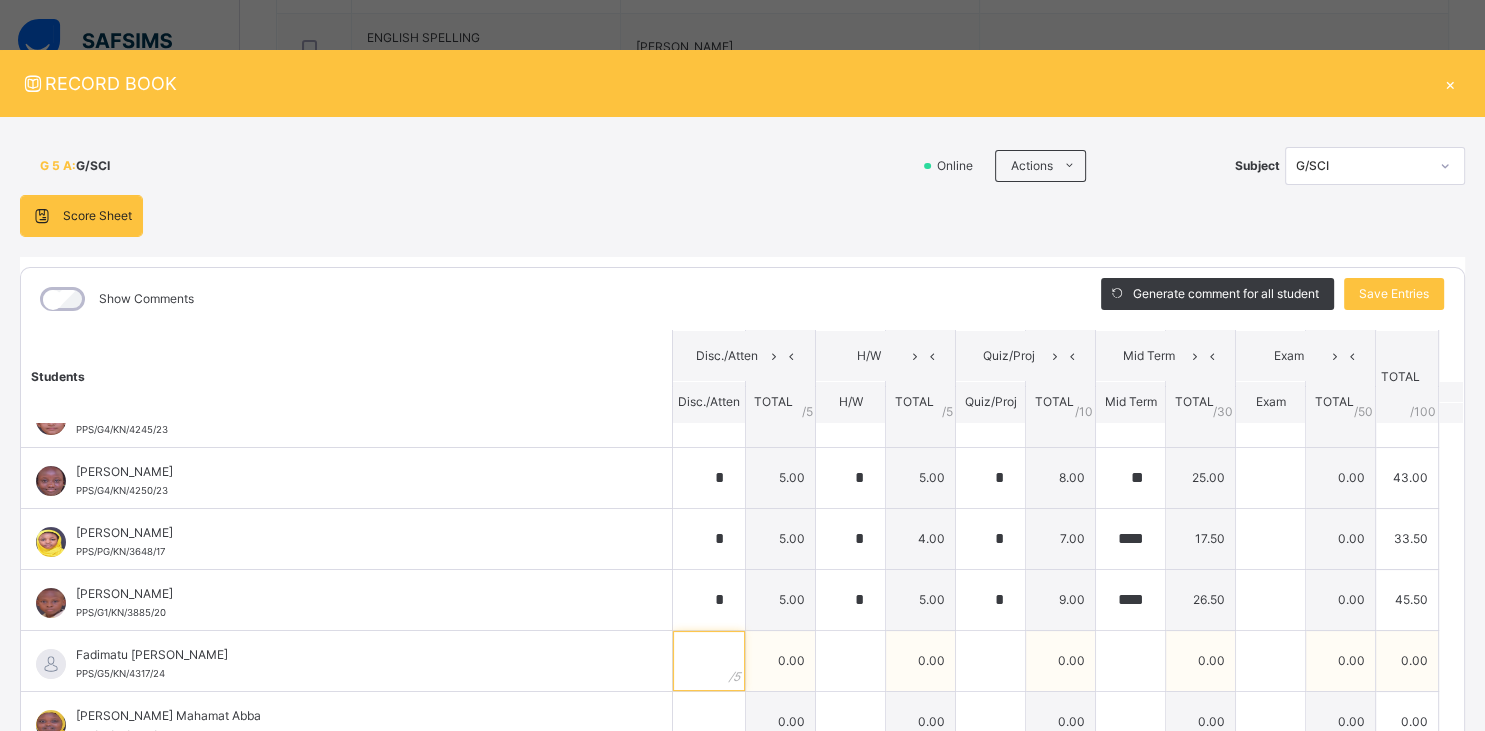 click at bounding box center [709, 661] 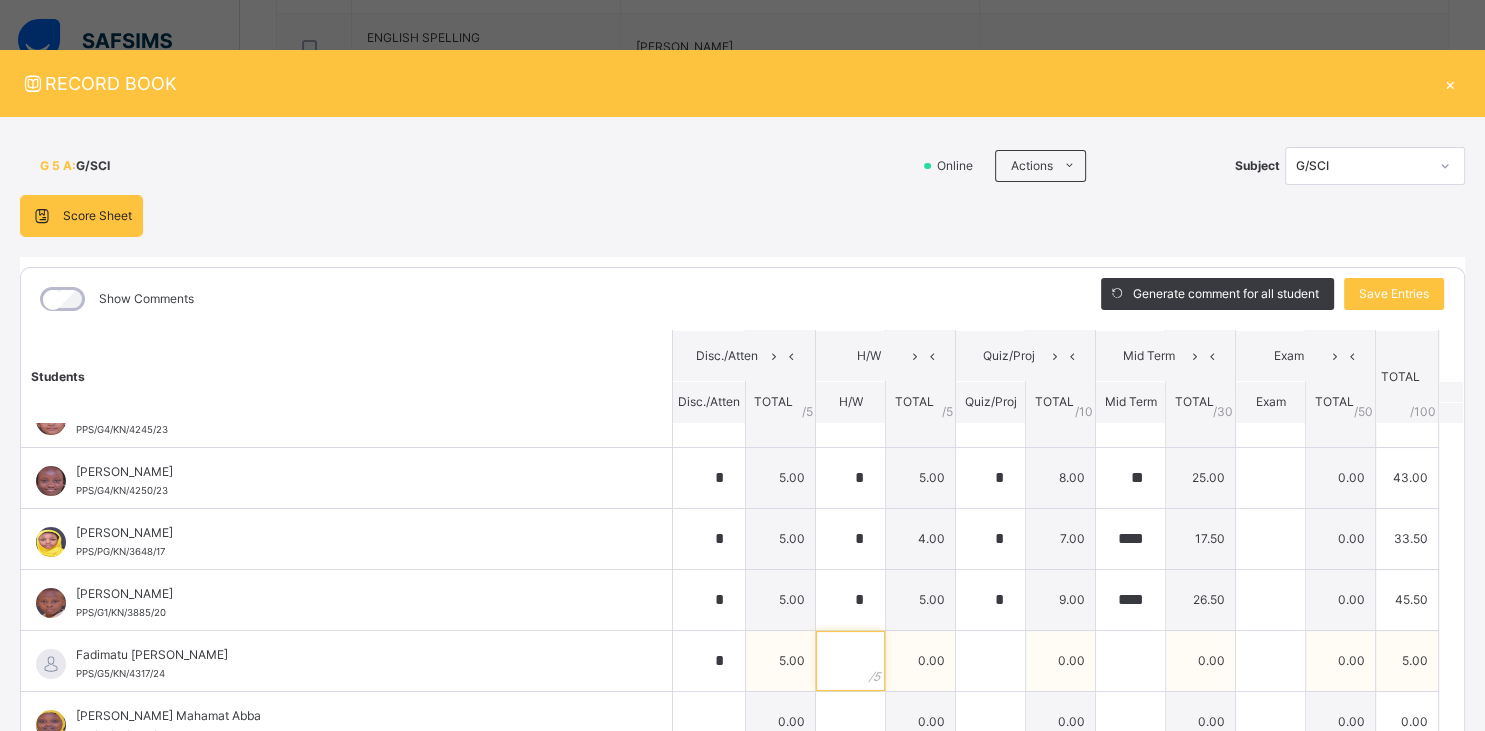 click at bounding box center (850, 661) 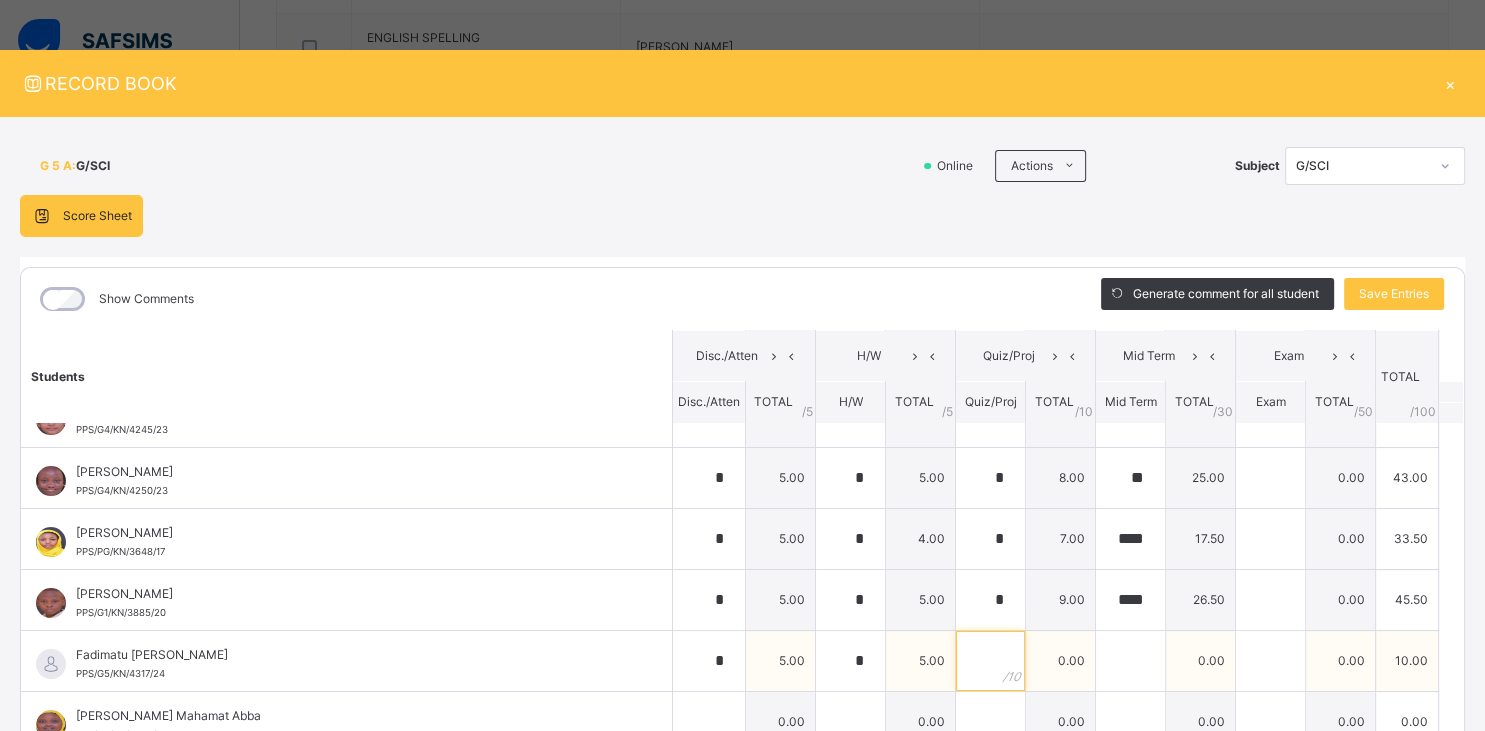 click at bounding box center [990, 661] 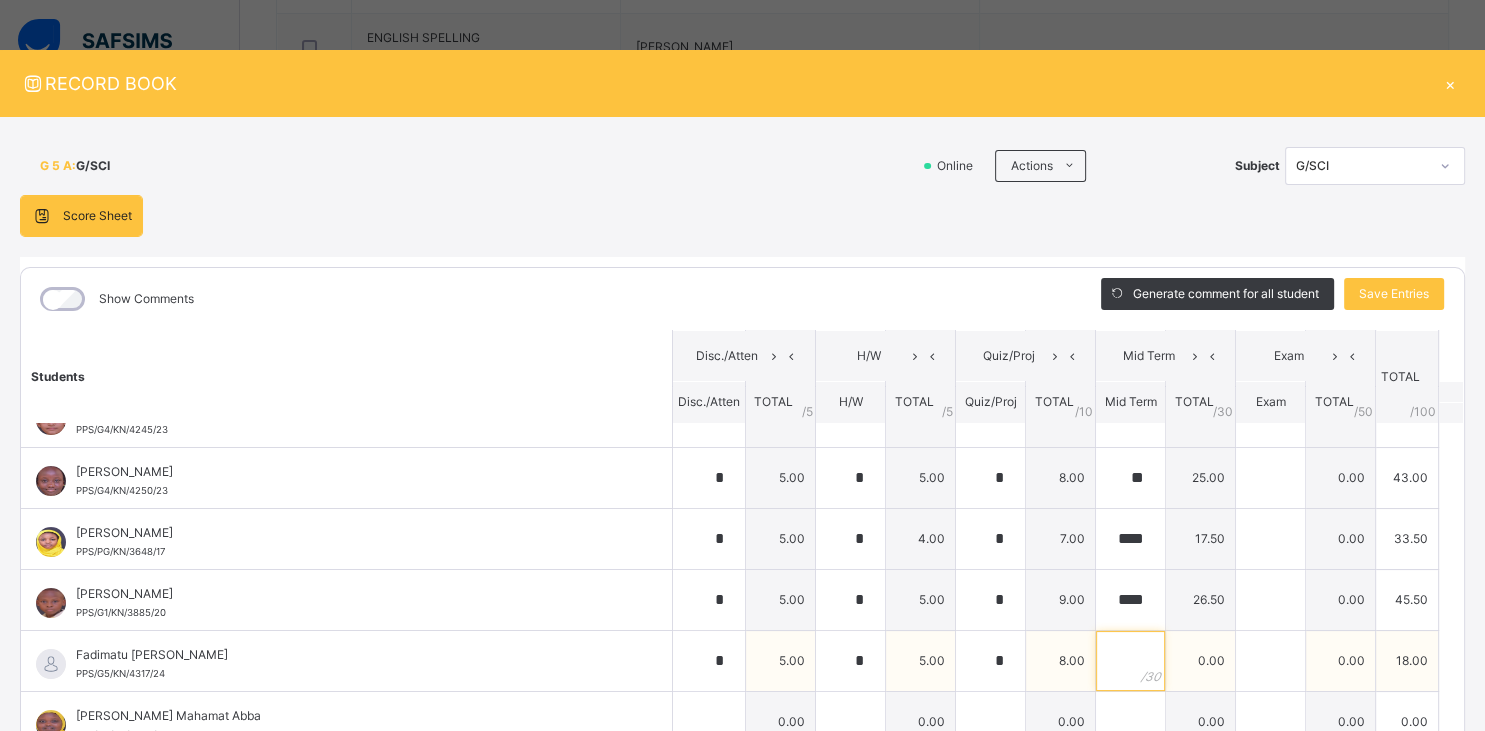 click at bounding box center [1130, 661] 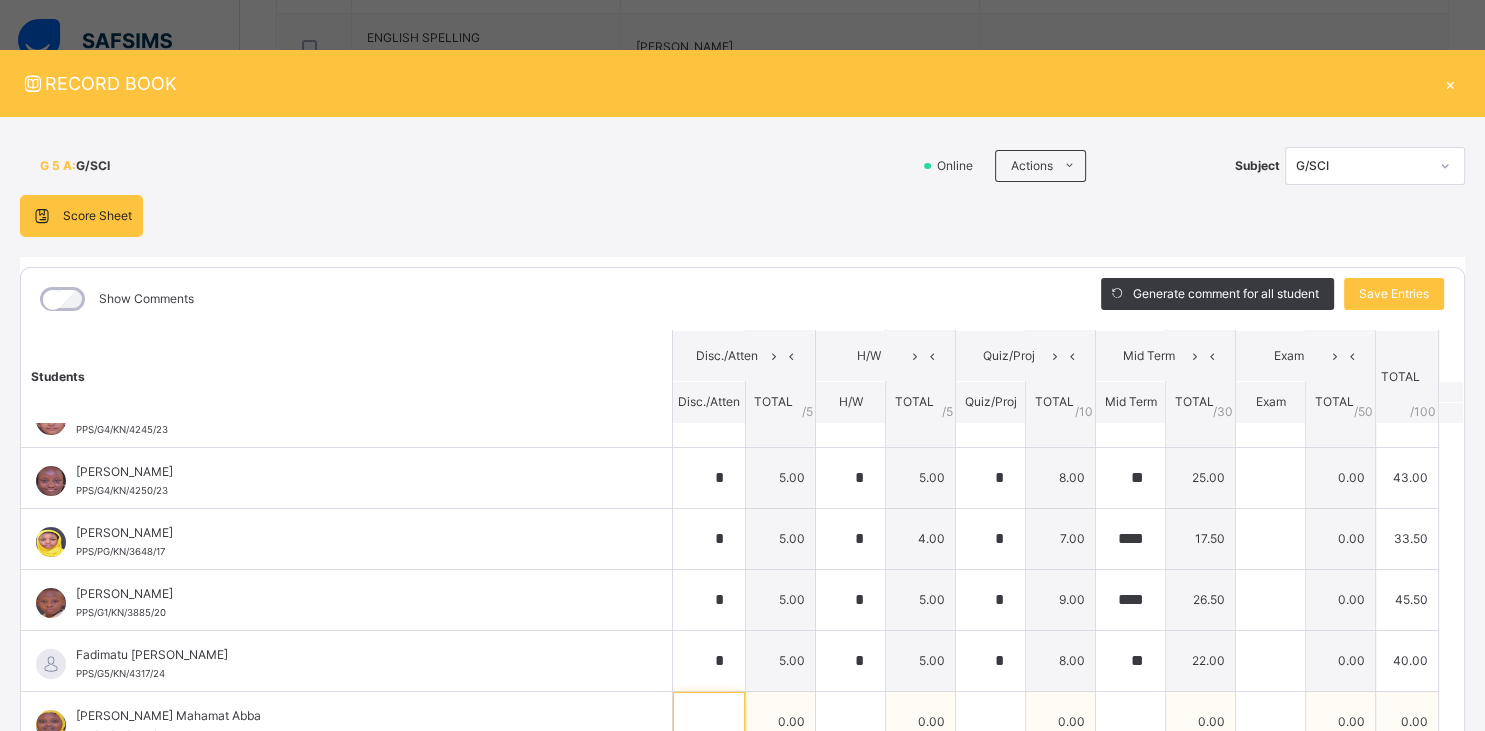 click at bounding box center (709, 722) 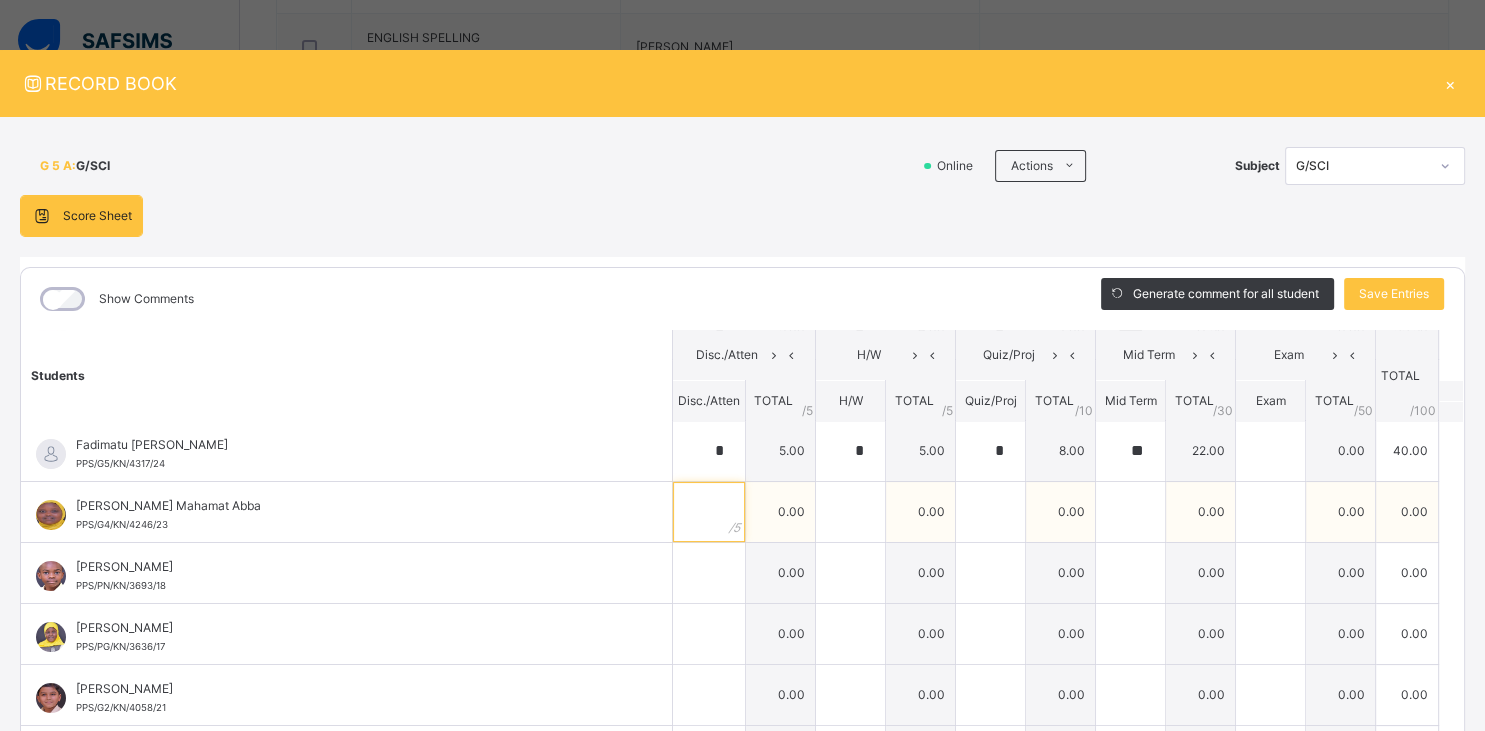scroll, scrollTop: 434, scrollLeft: 0, axis: vertical 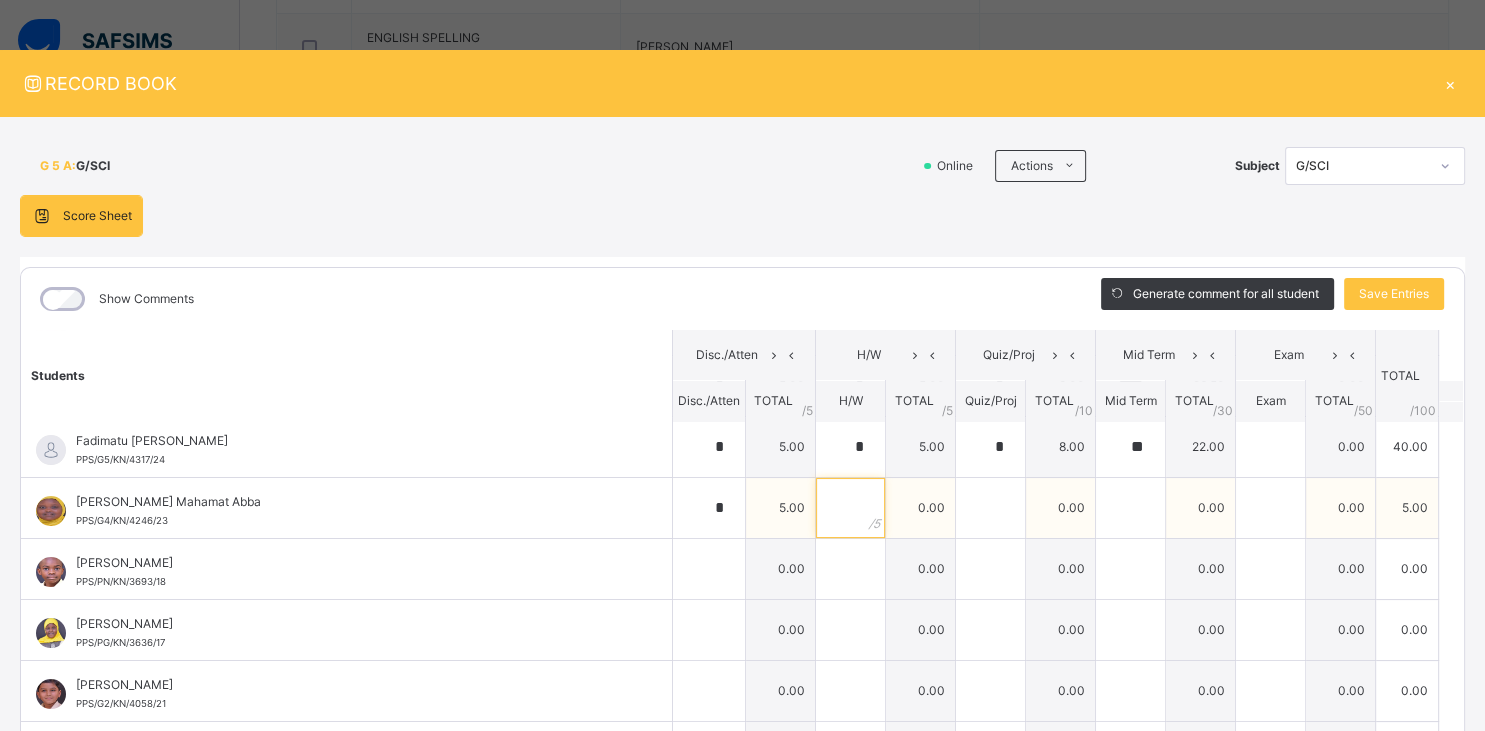click at bounding box center [850, 508] 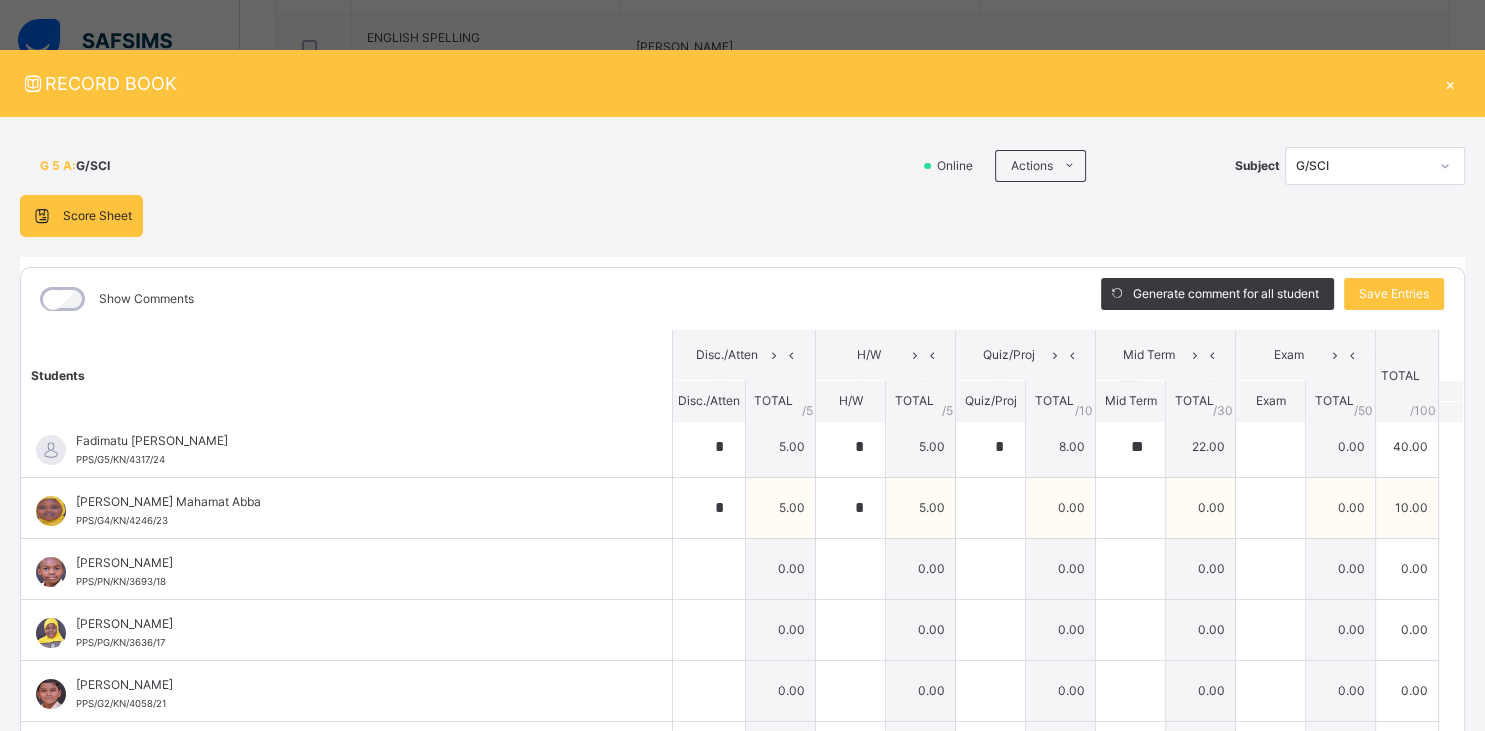 click at bounding box center [990, 507] 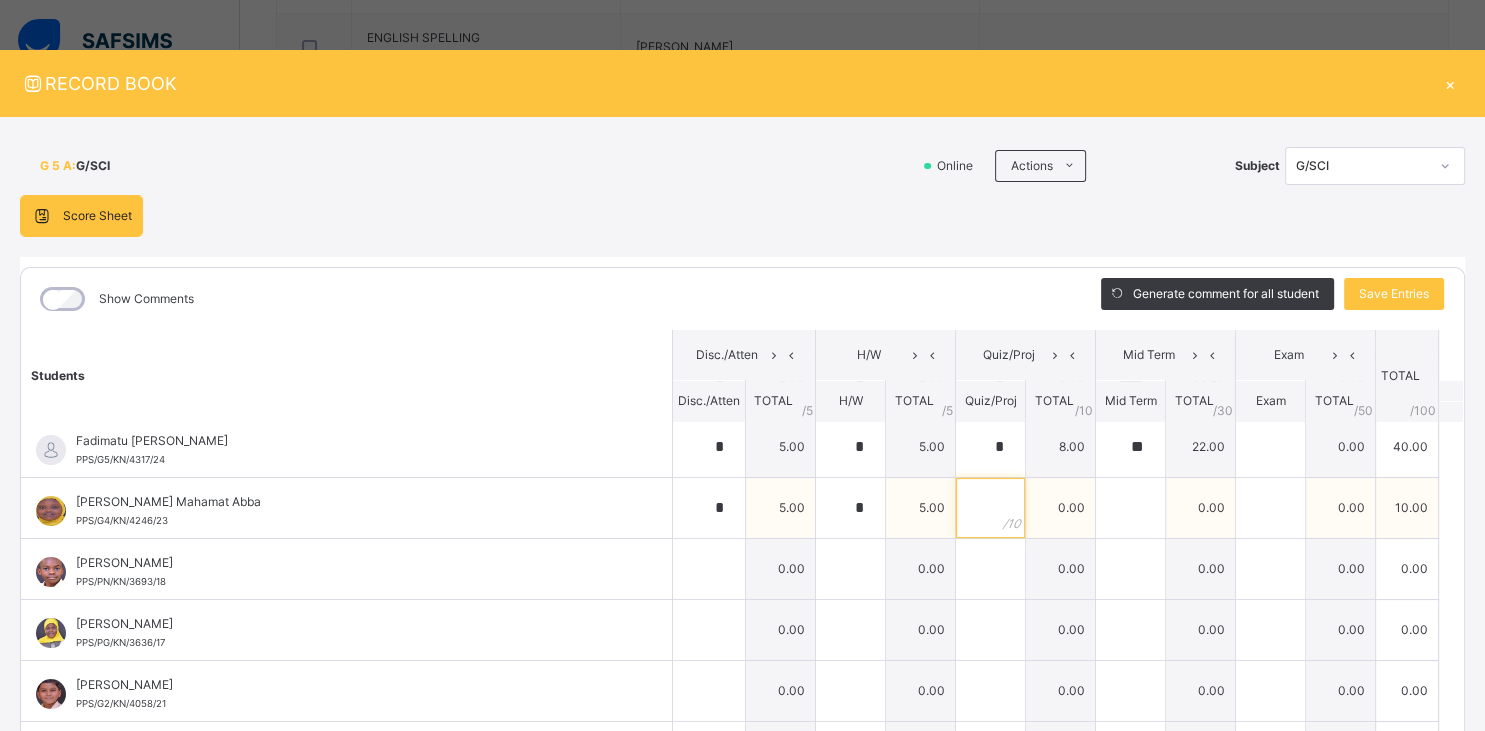 click at bounding box center (990, 508) 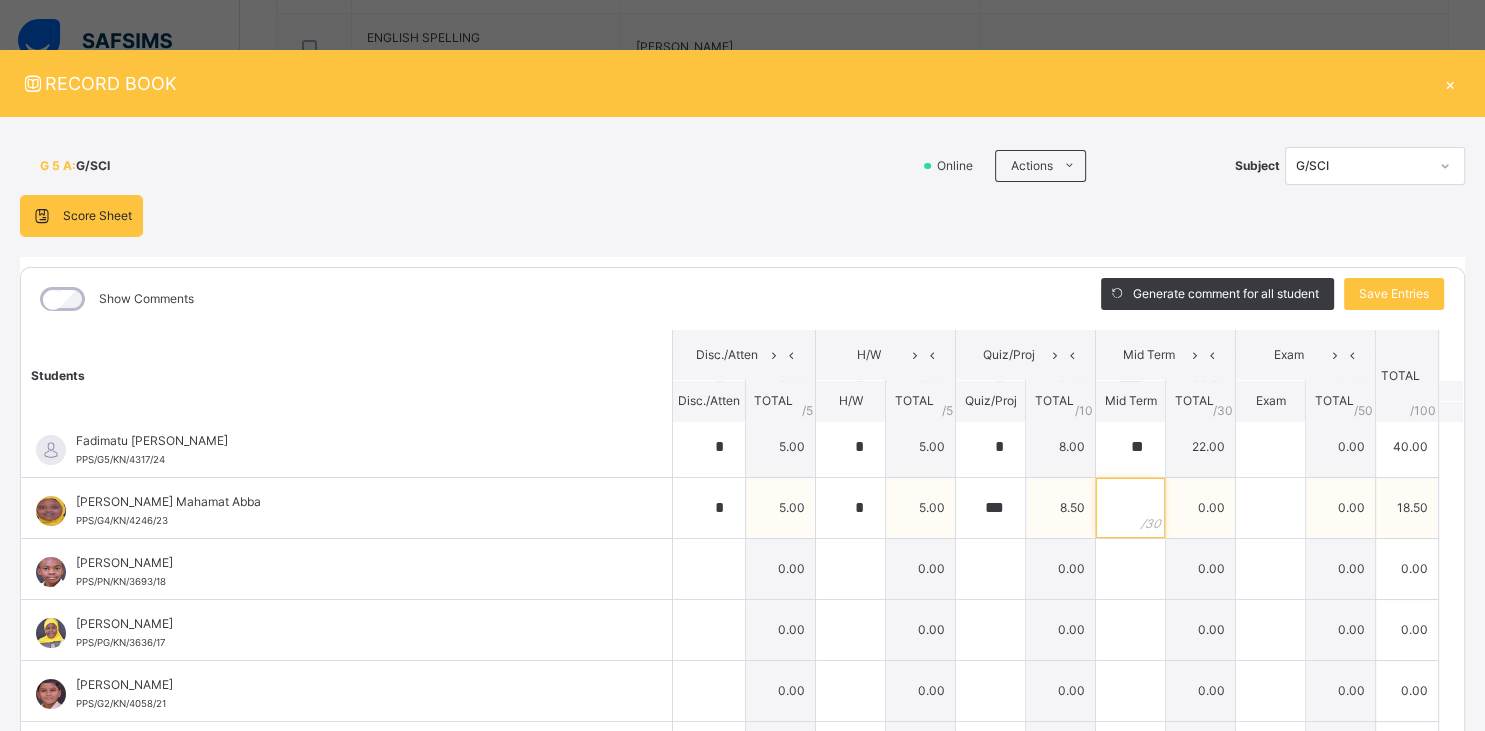 click at bounding box center (1130, 508) 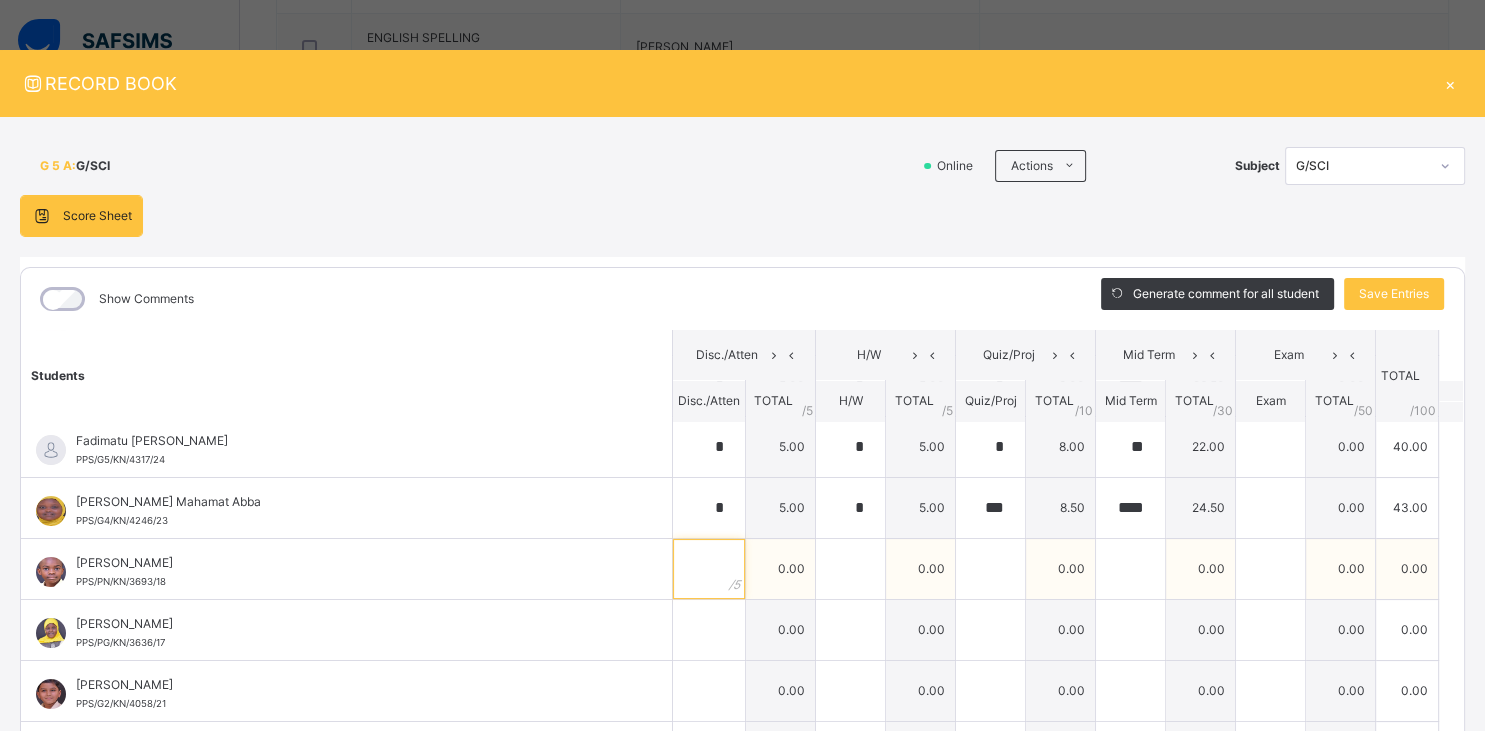 click at bounding box center (709, 569) 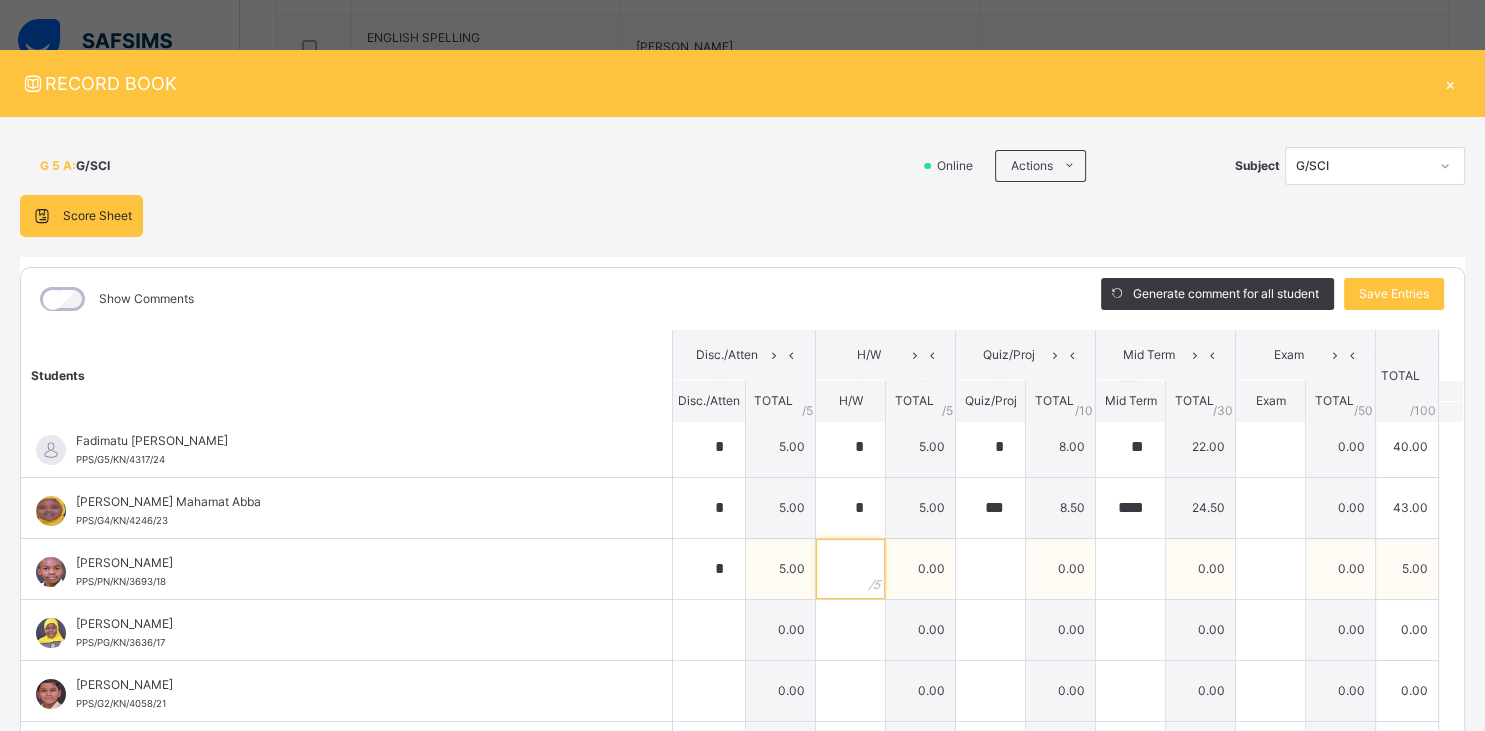 click at bounding box center [850, 569] 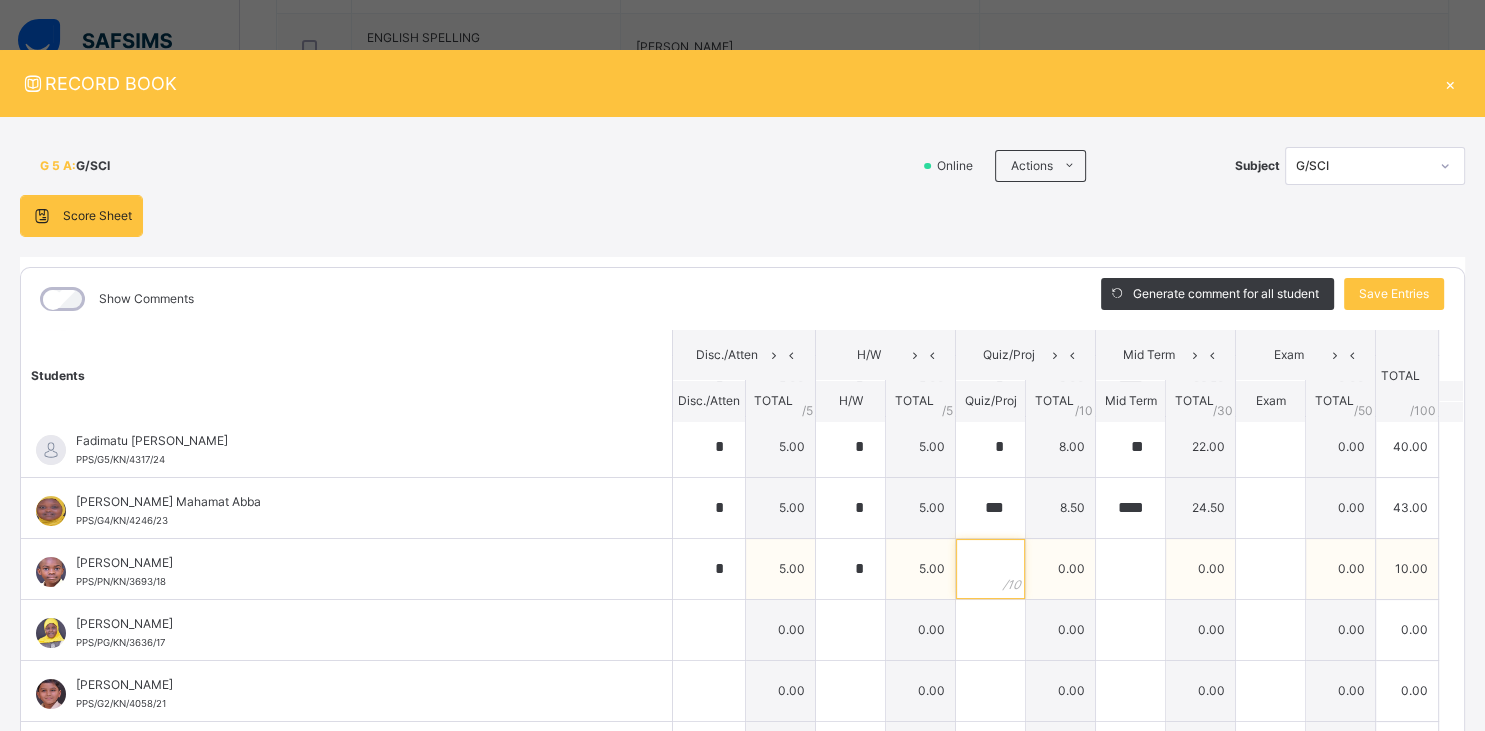 click at bounding box center [990, 569] 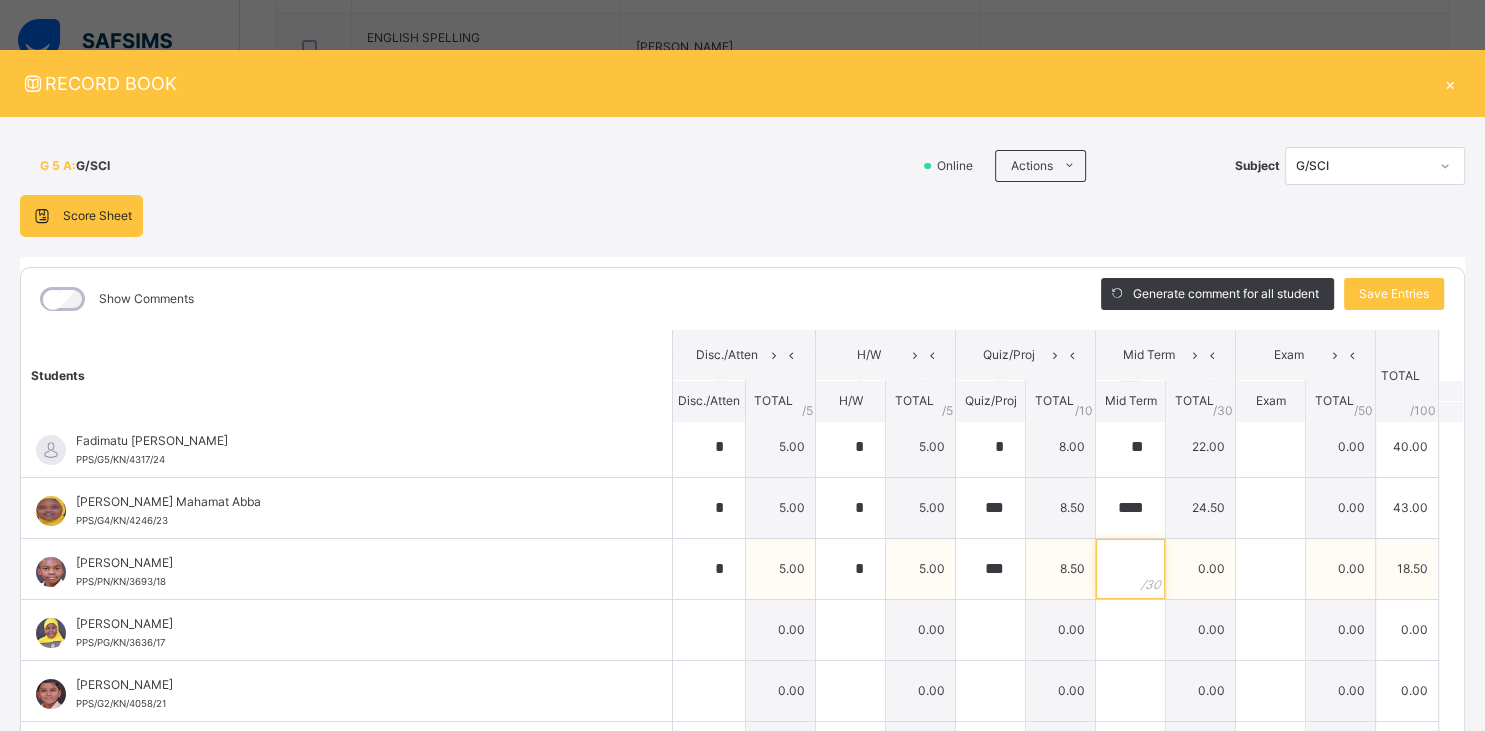 click at bounding box center [1130, 569] 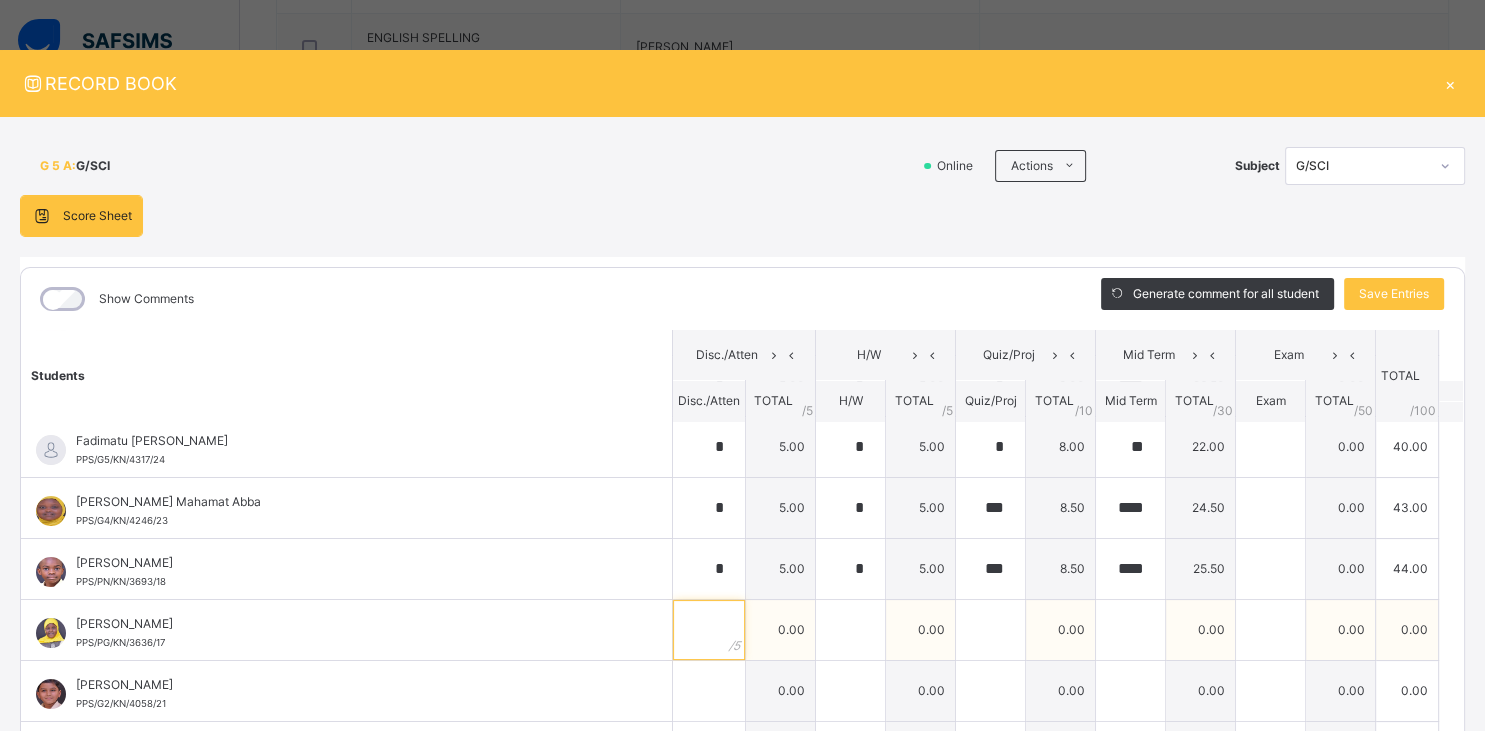 click at bounding box center (709, 630) 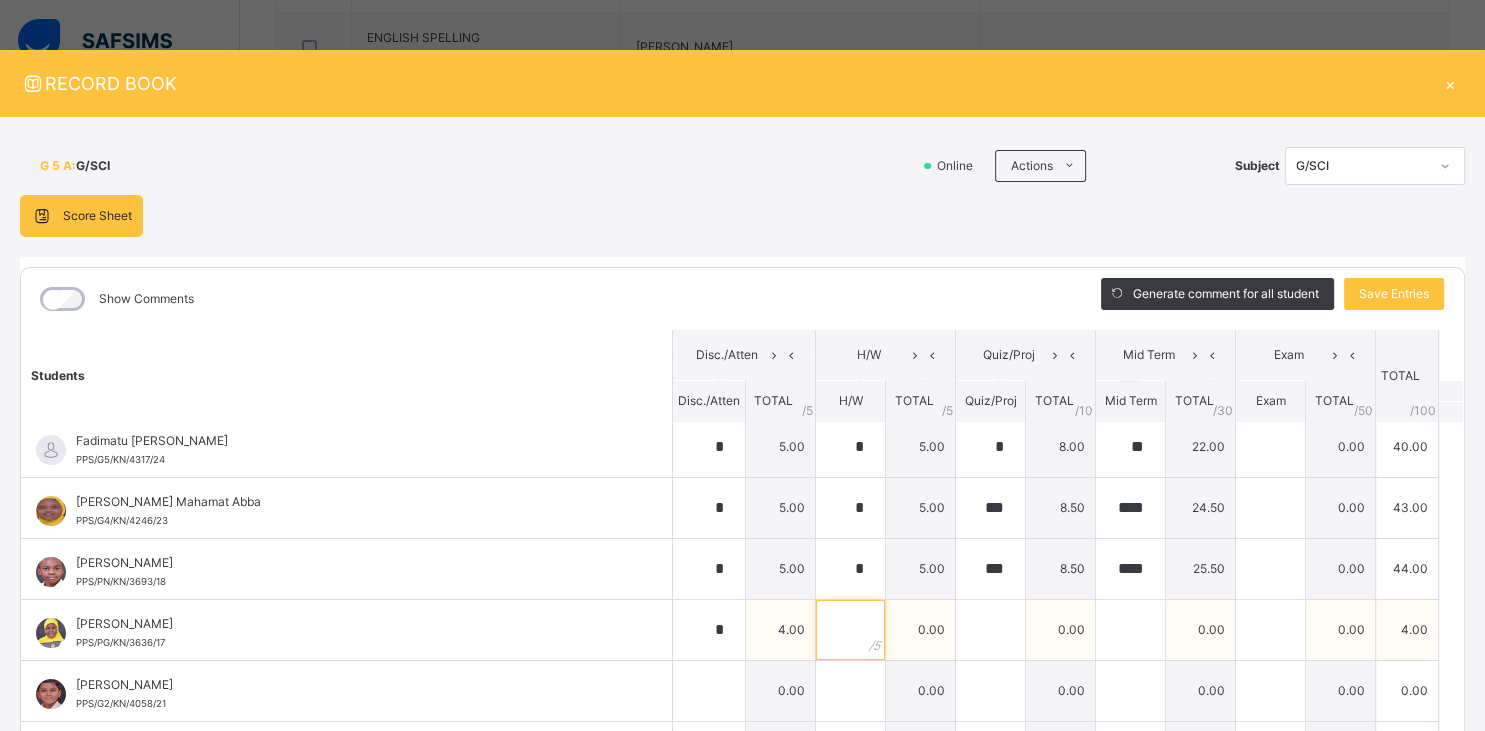 click at bounding box center [850, 630] 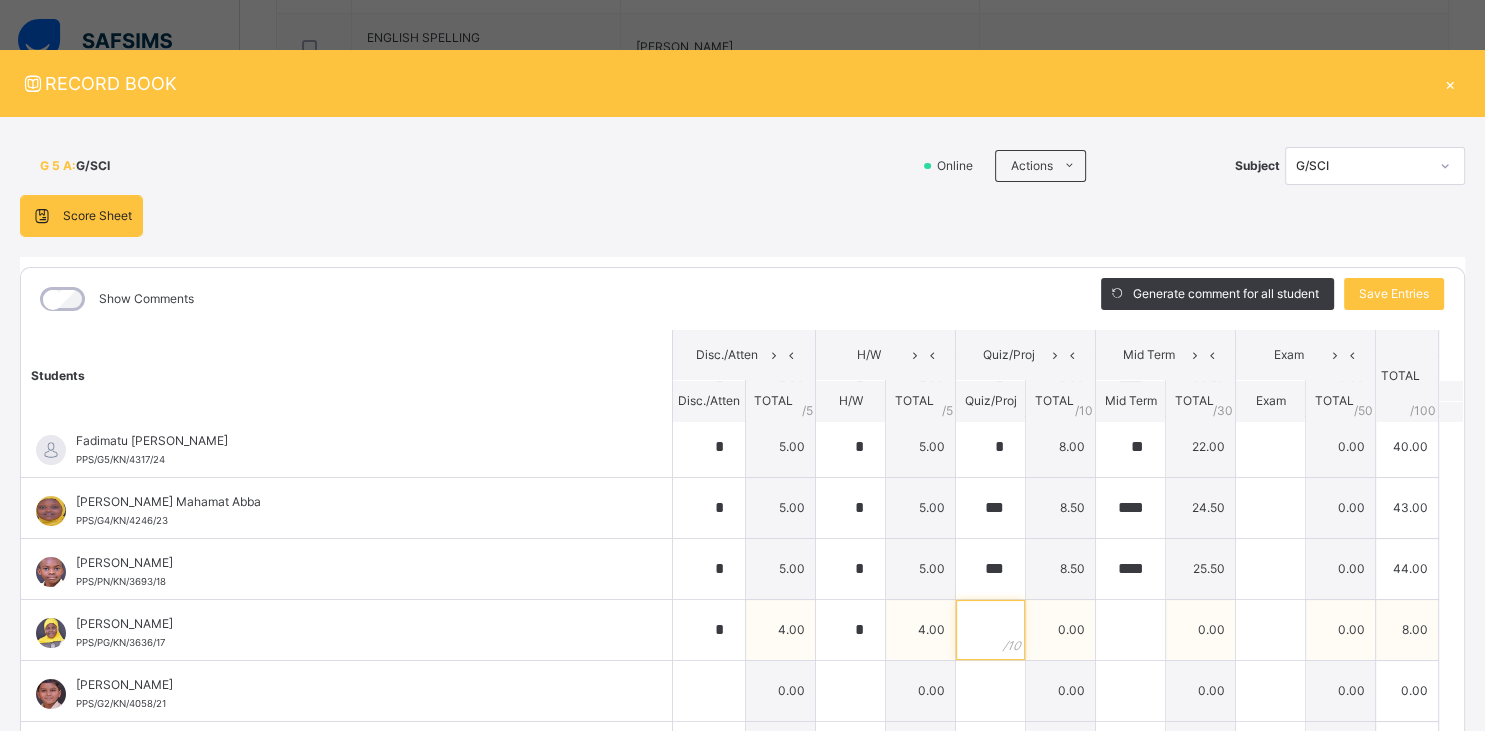 click at bounding box center (990, 630) 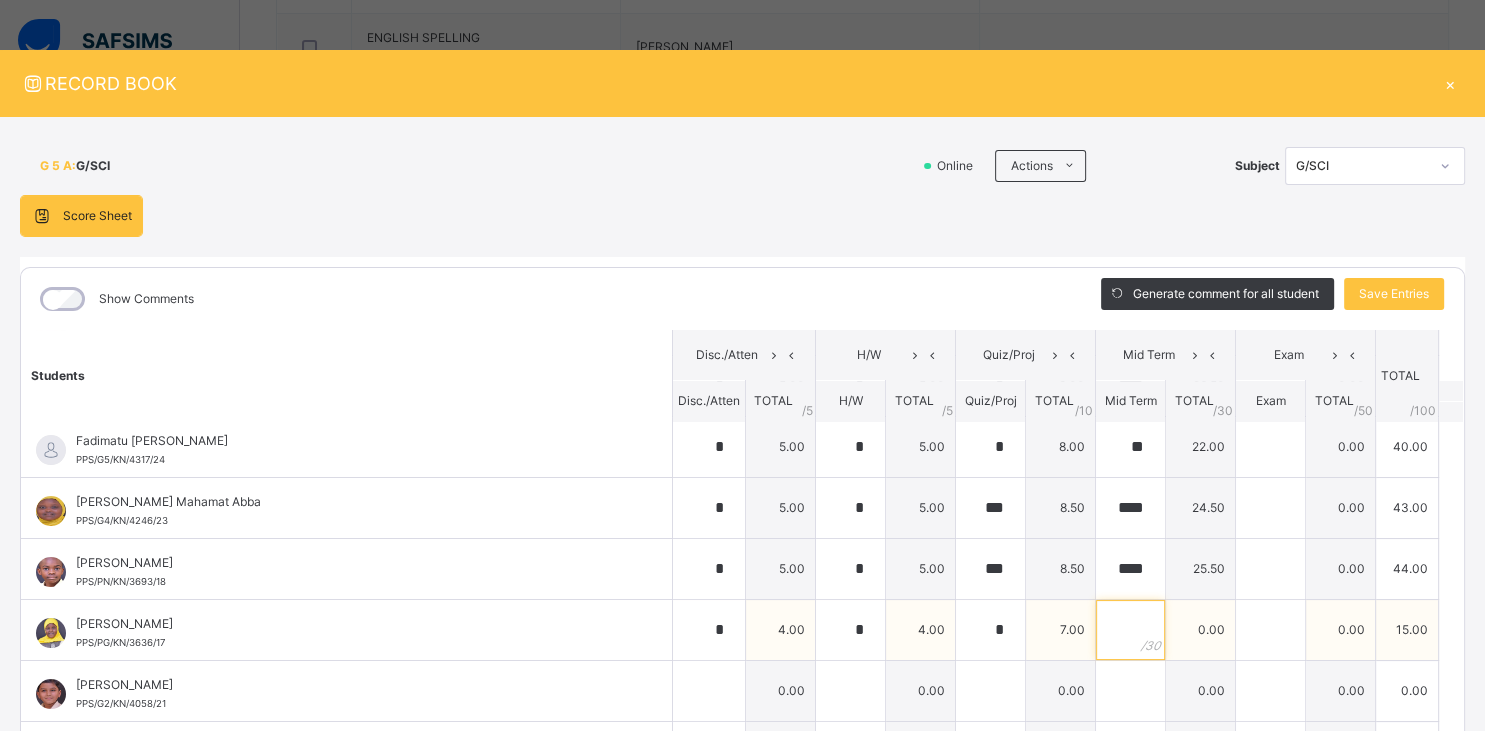click at bounding box center (1130, 630) 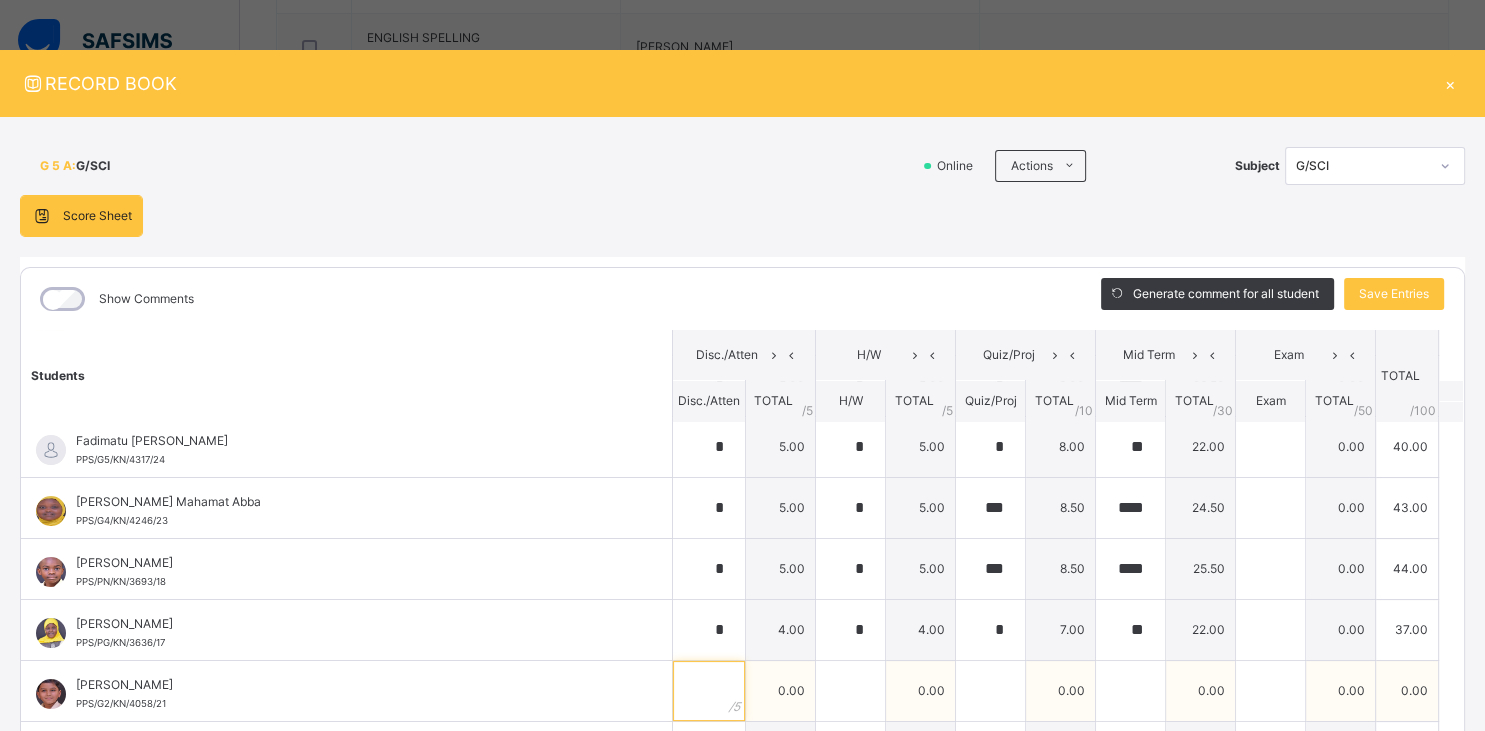 click at bounding box center [709, 691] 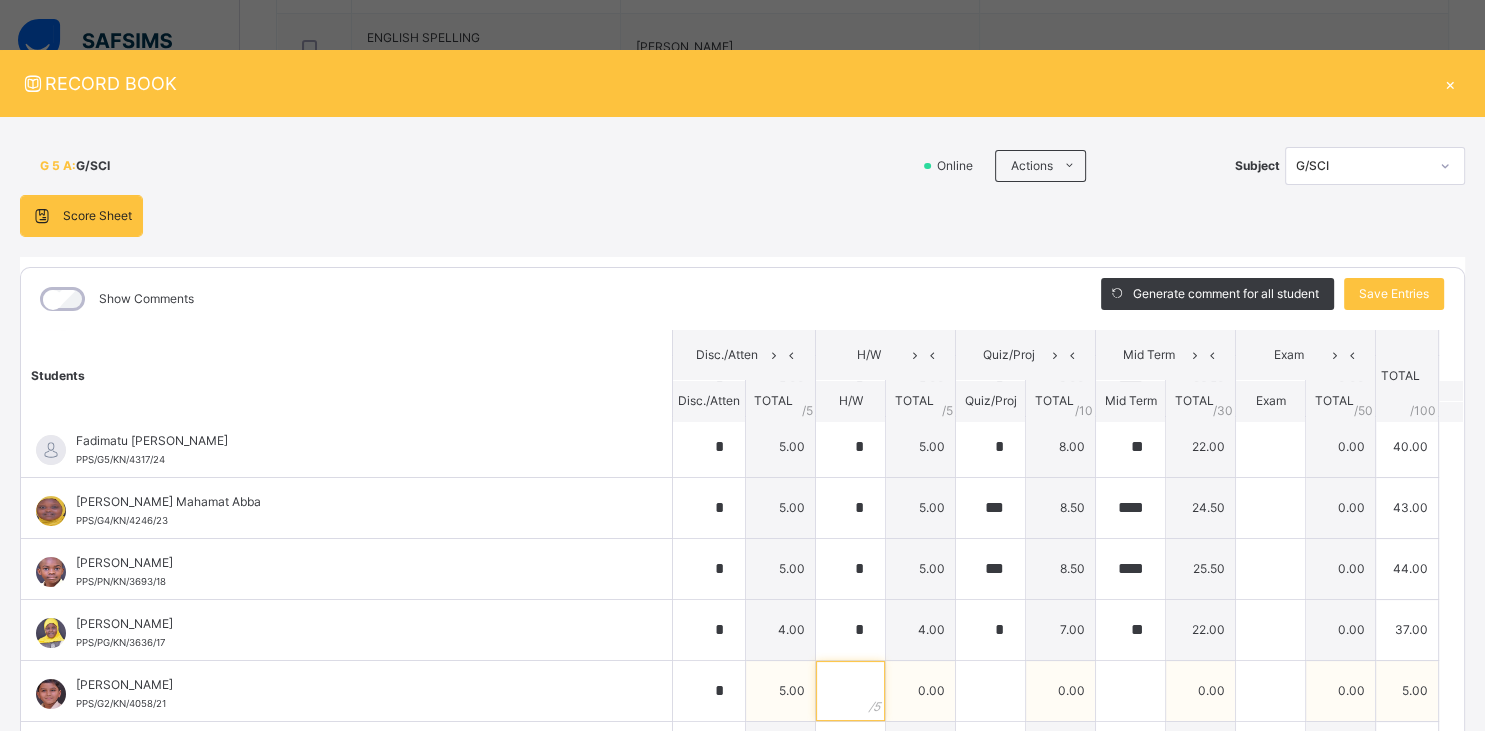 click at bounding box center (850, 691) 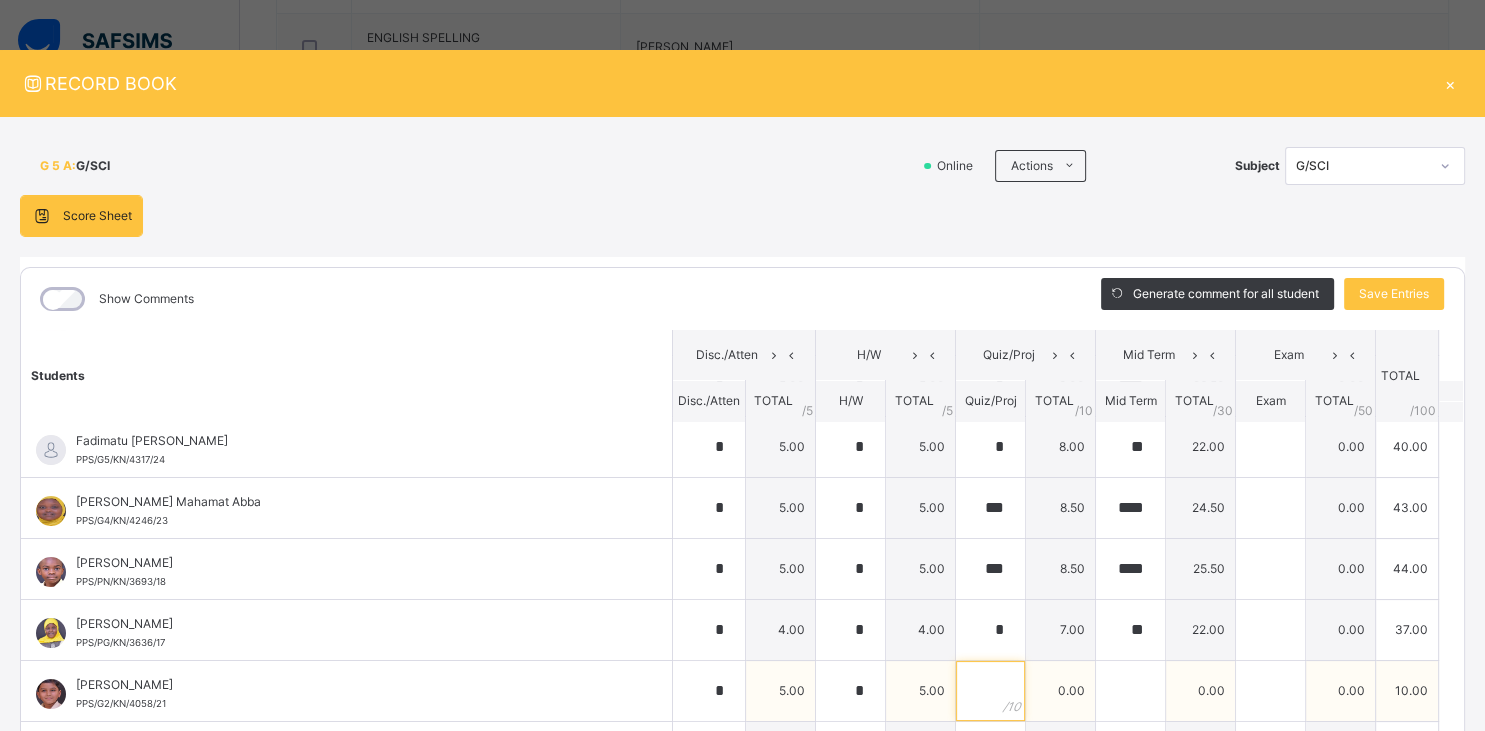 click at bounding box center [990, 691] 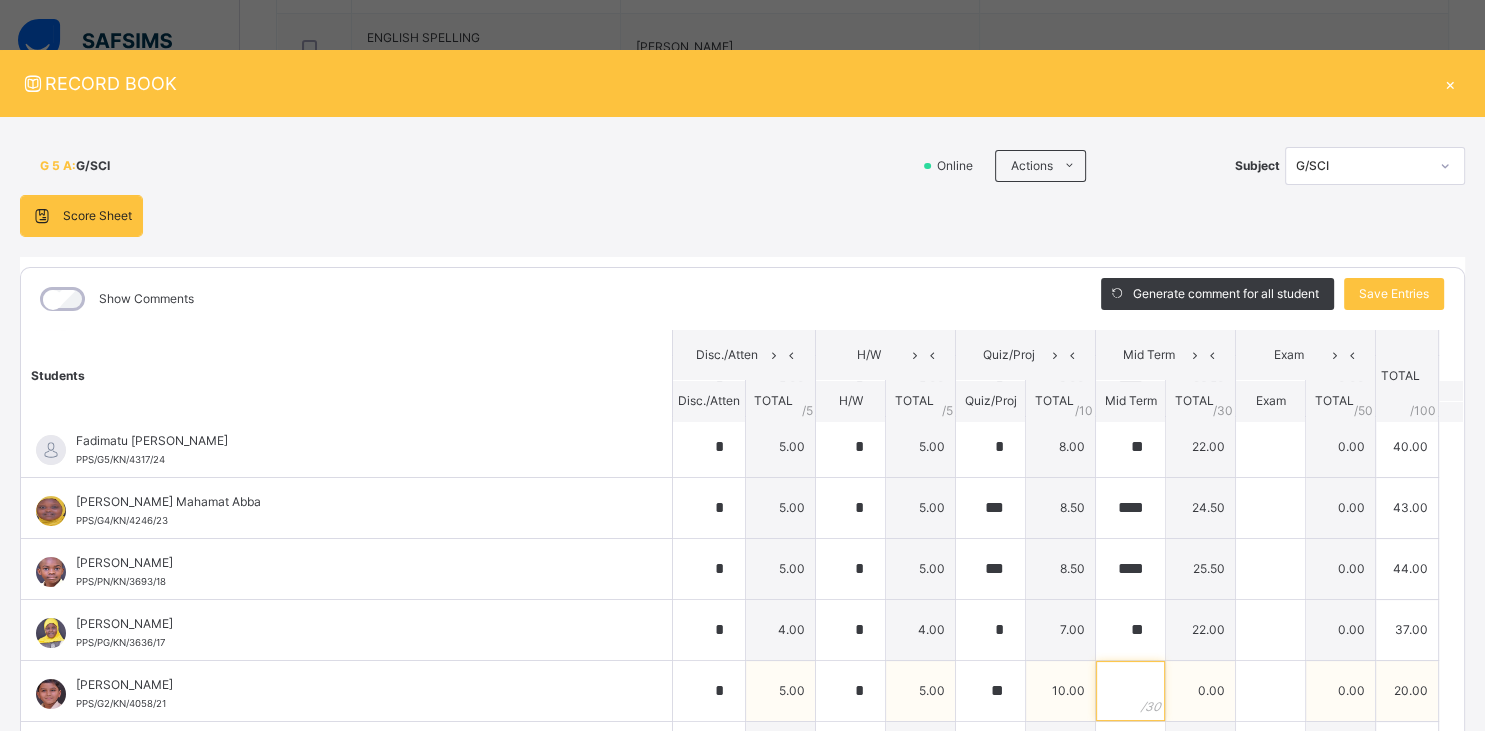 click at bounding box center (1130, 691) 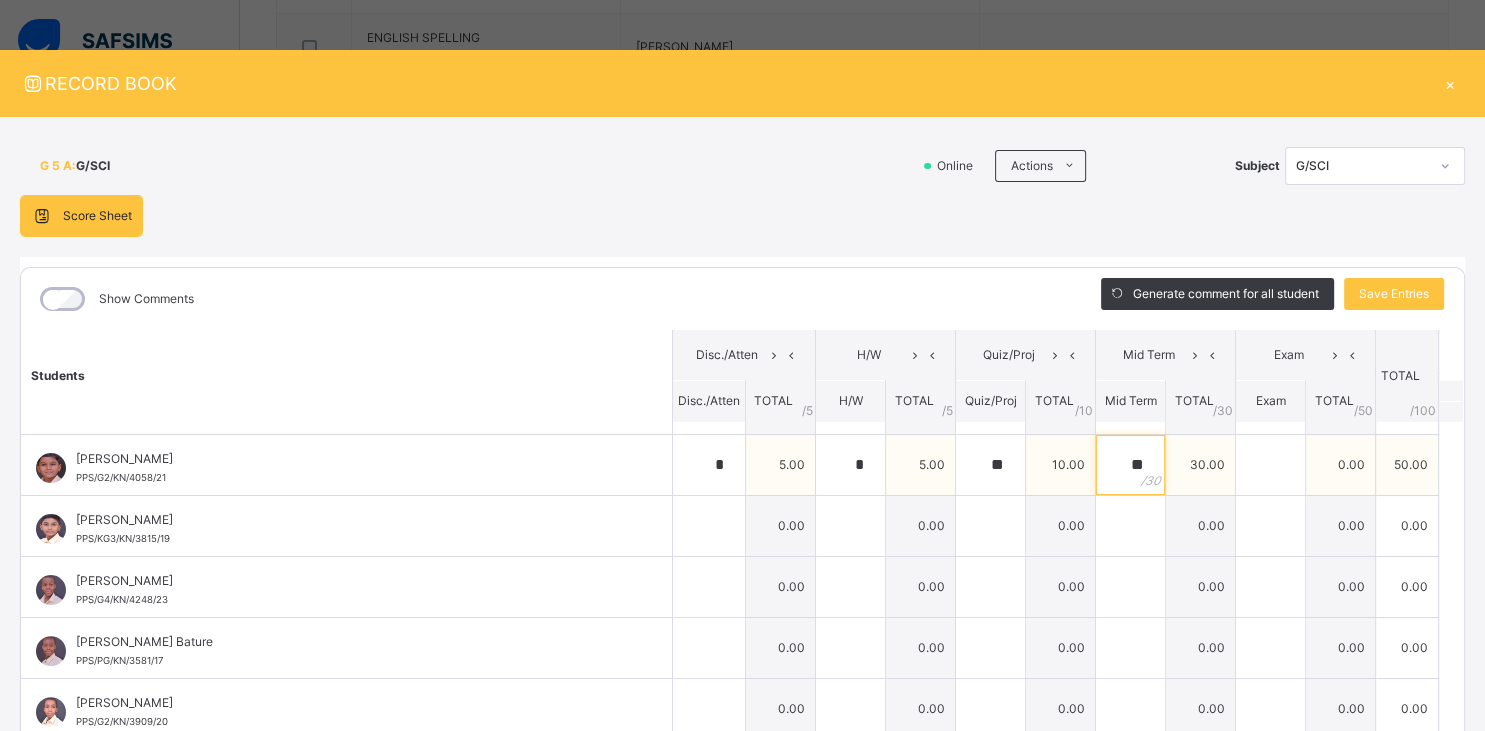 scroll, scrollTop: 666, scrollLeft: 0, axis: vertical 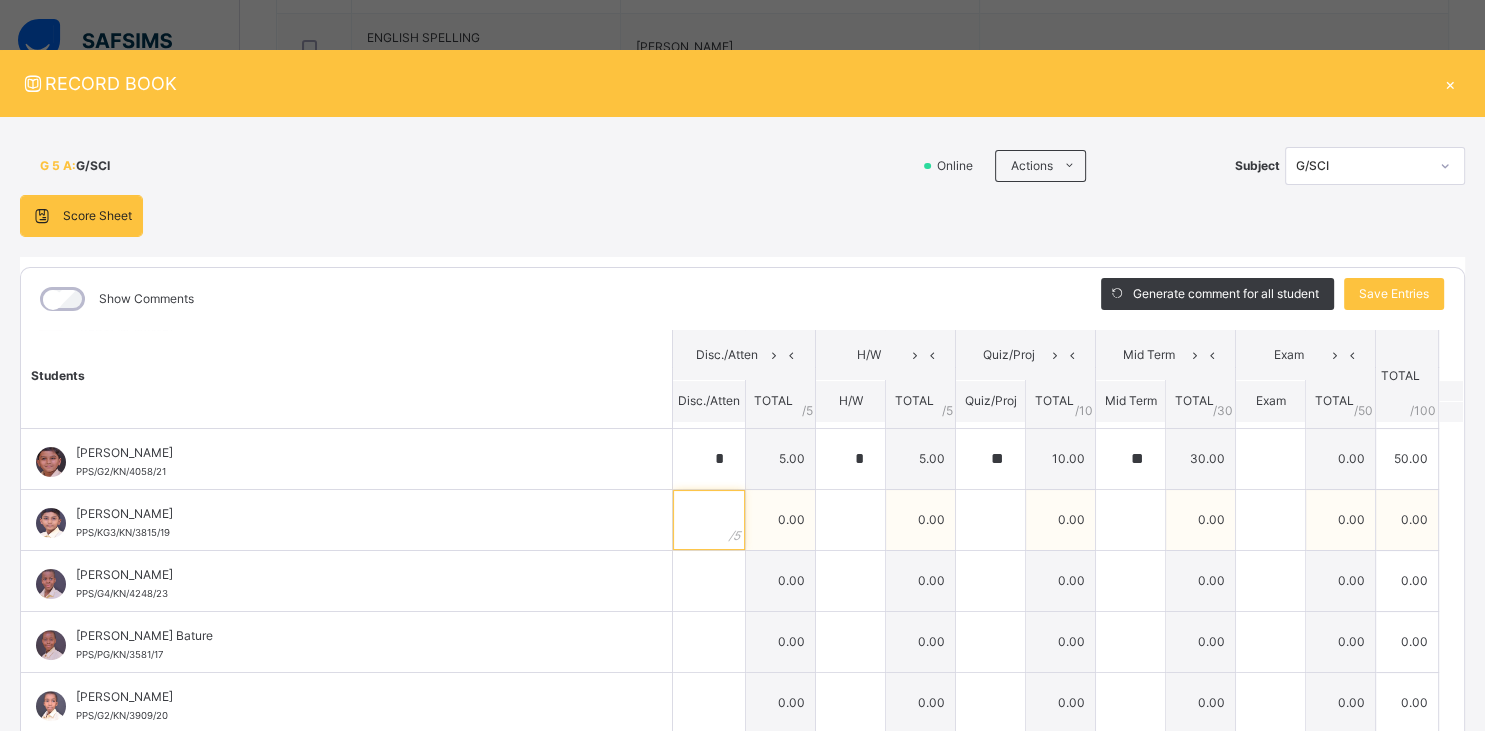 click at bounding box center (709, 520) 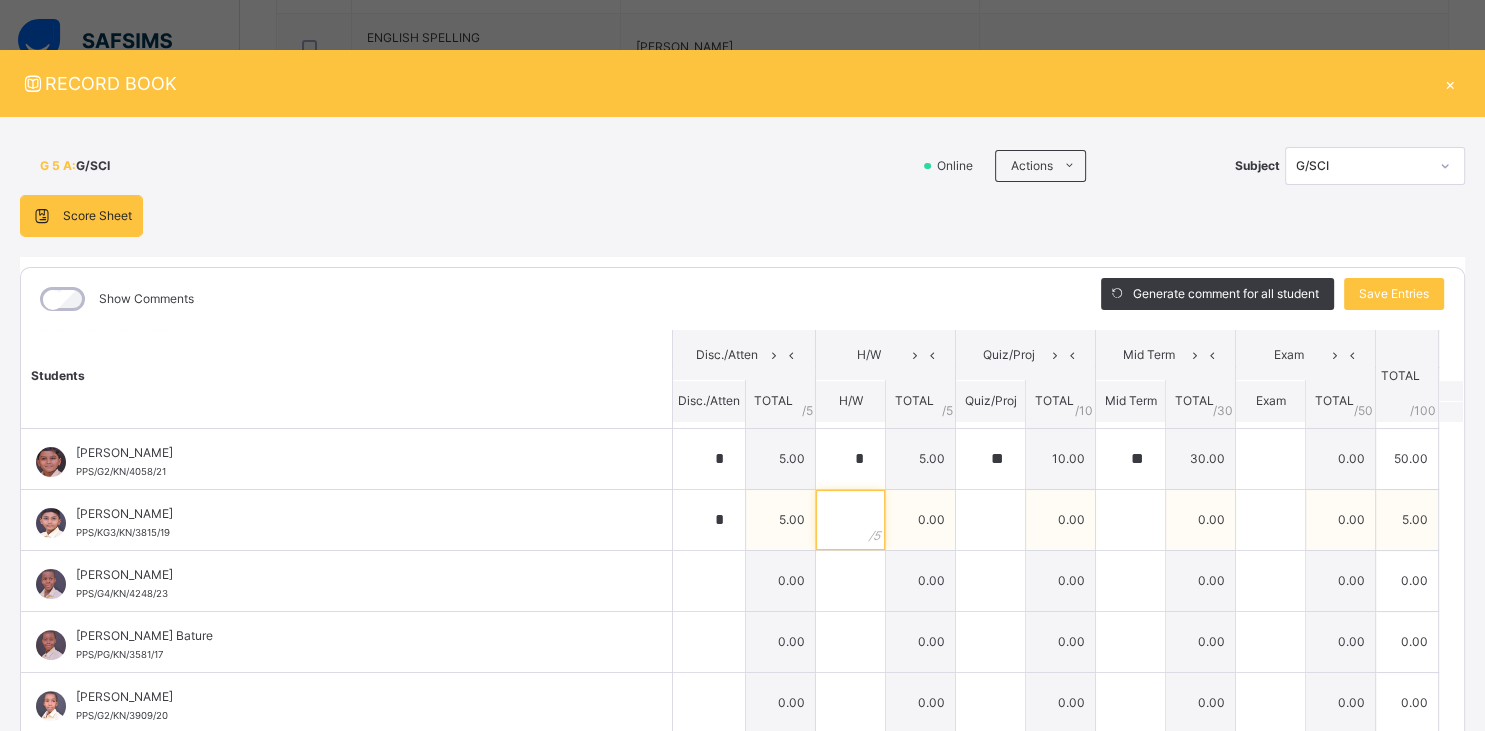 click at bounding box center (850, 520) 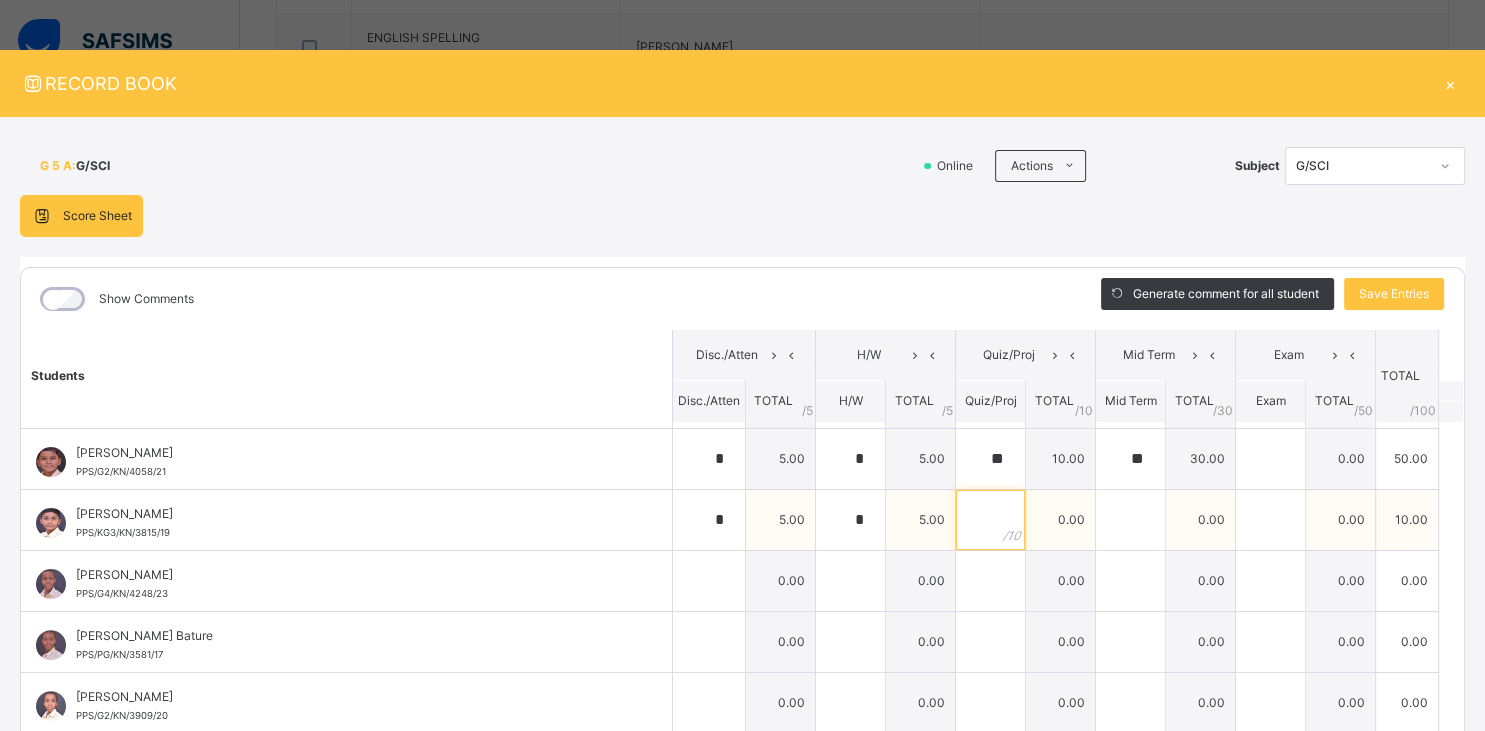 click at bounding box center [990, 520] 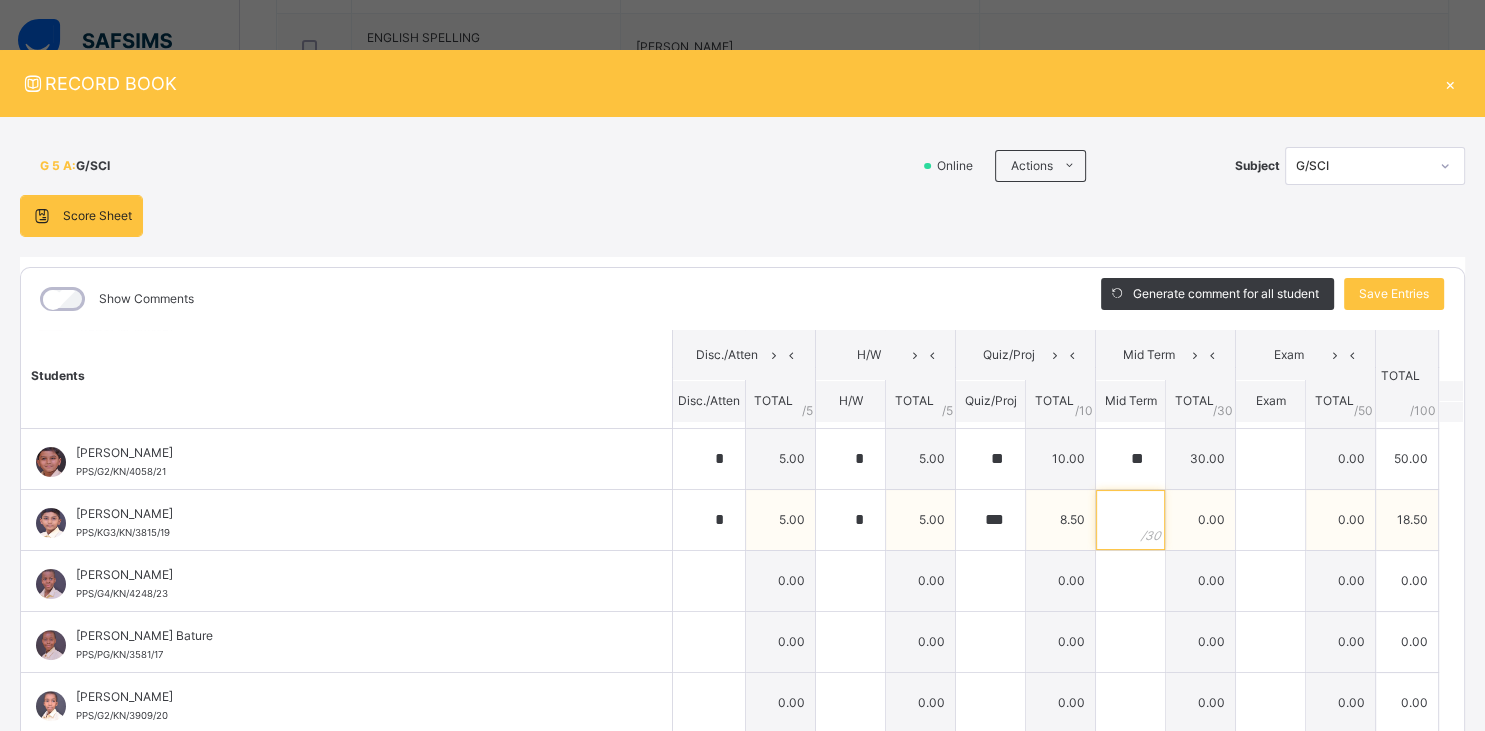 click at bounding box center (1130, 520) 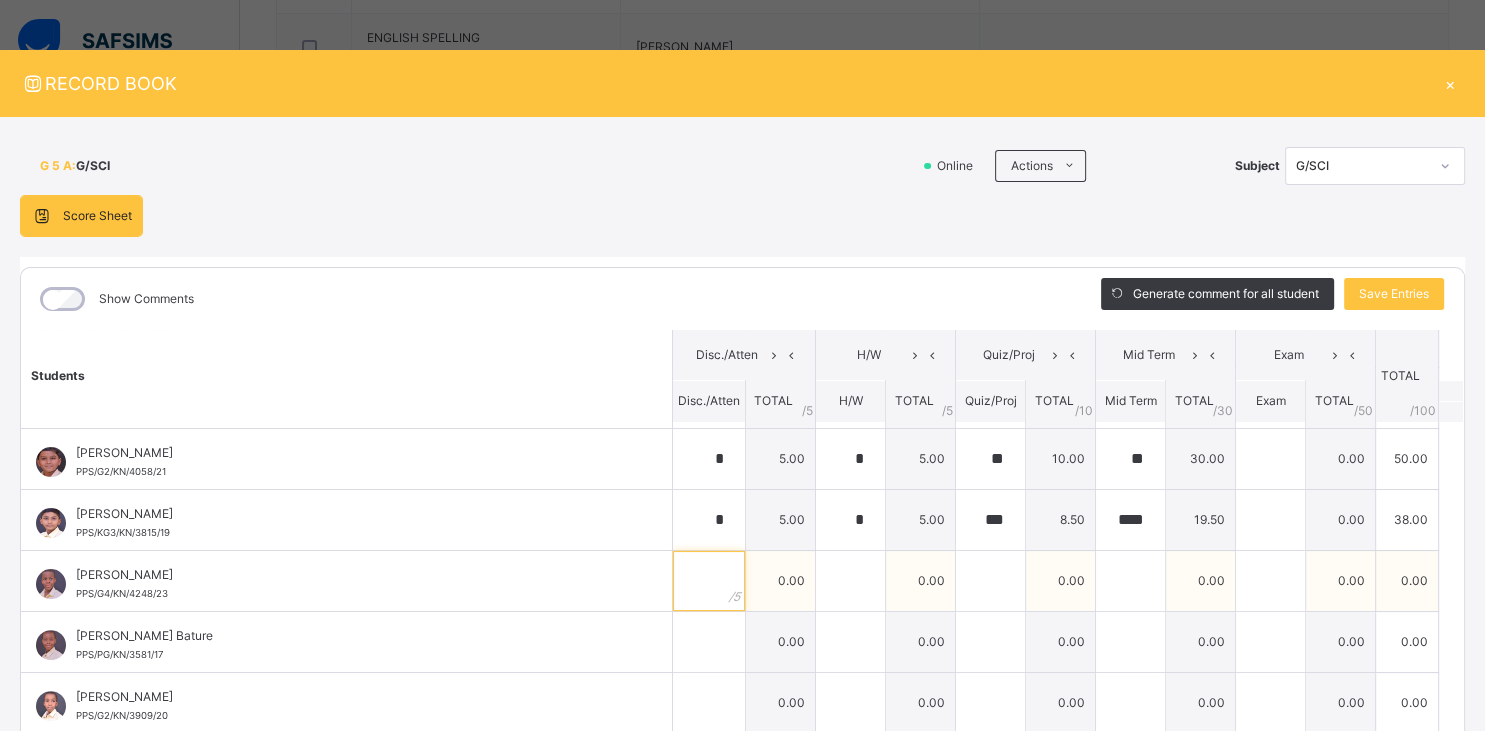 click at bounding box center (709, 581) 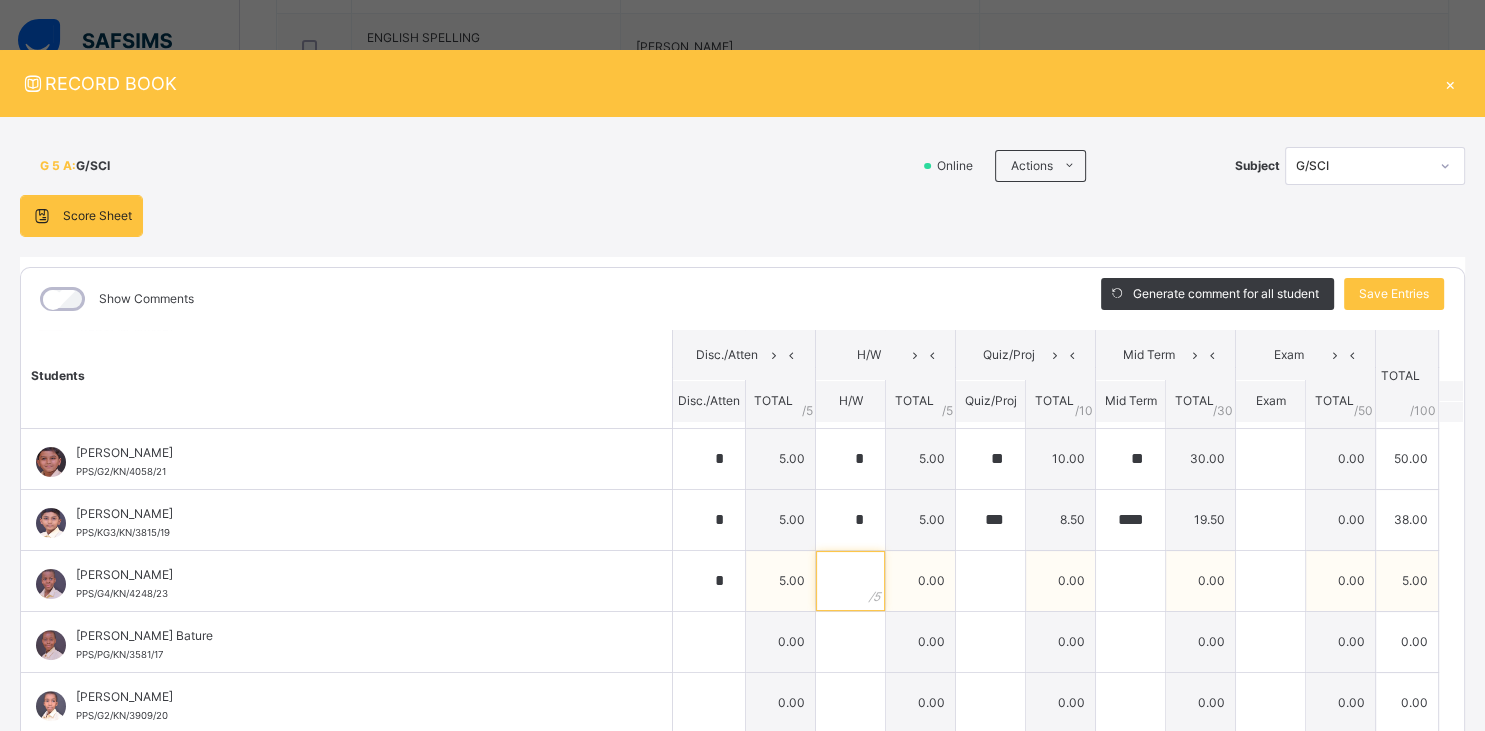 click at bounding box center [850, 581] 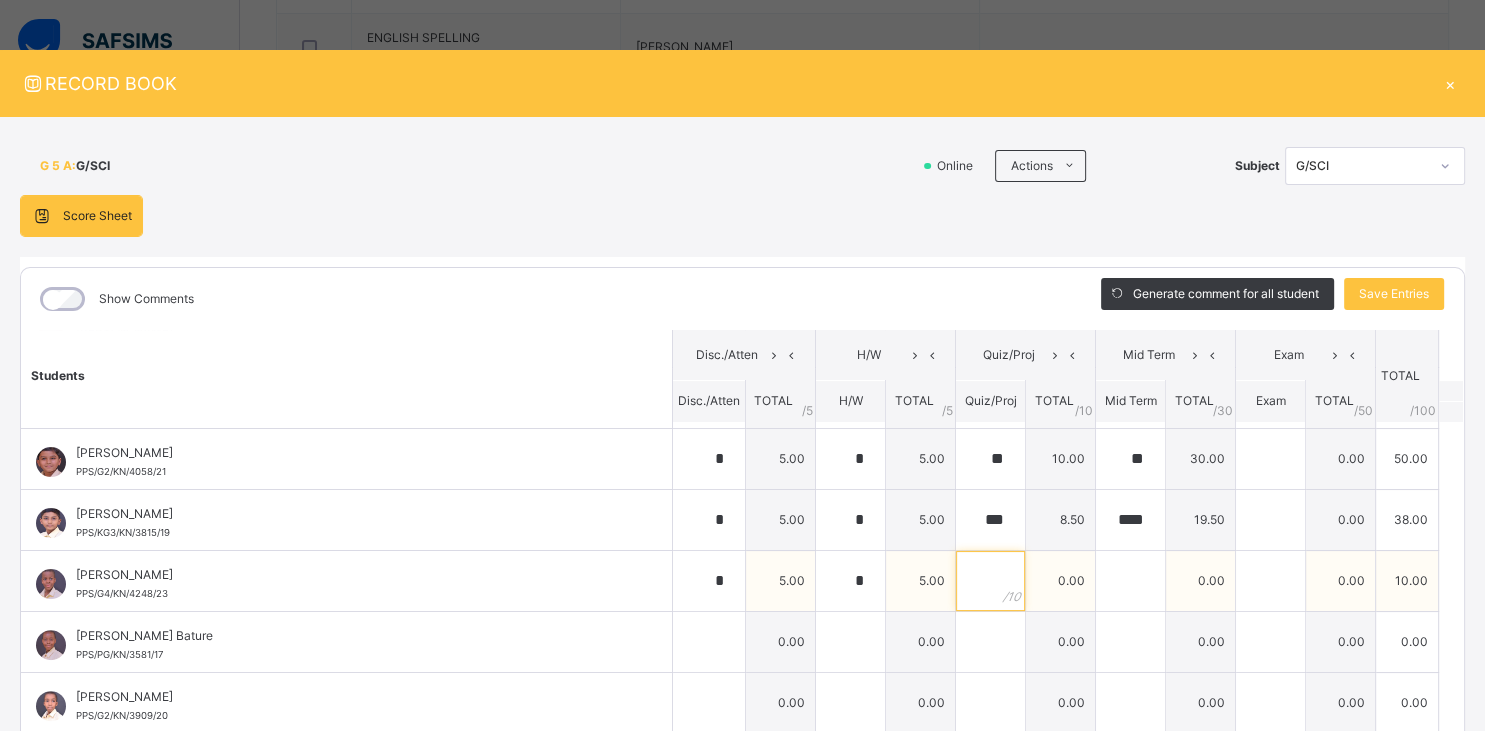 click at bounding box center (990, 581) 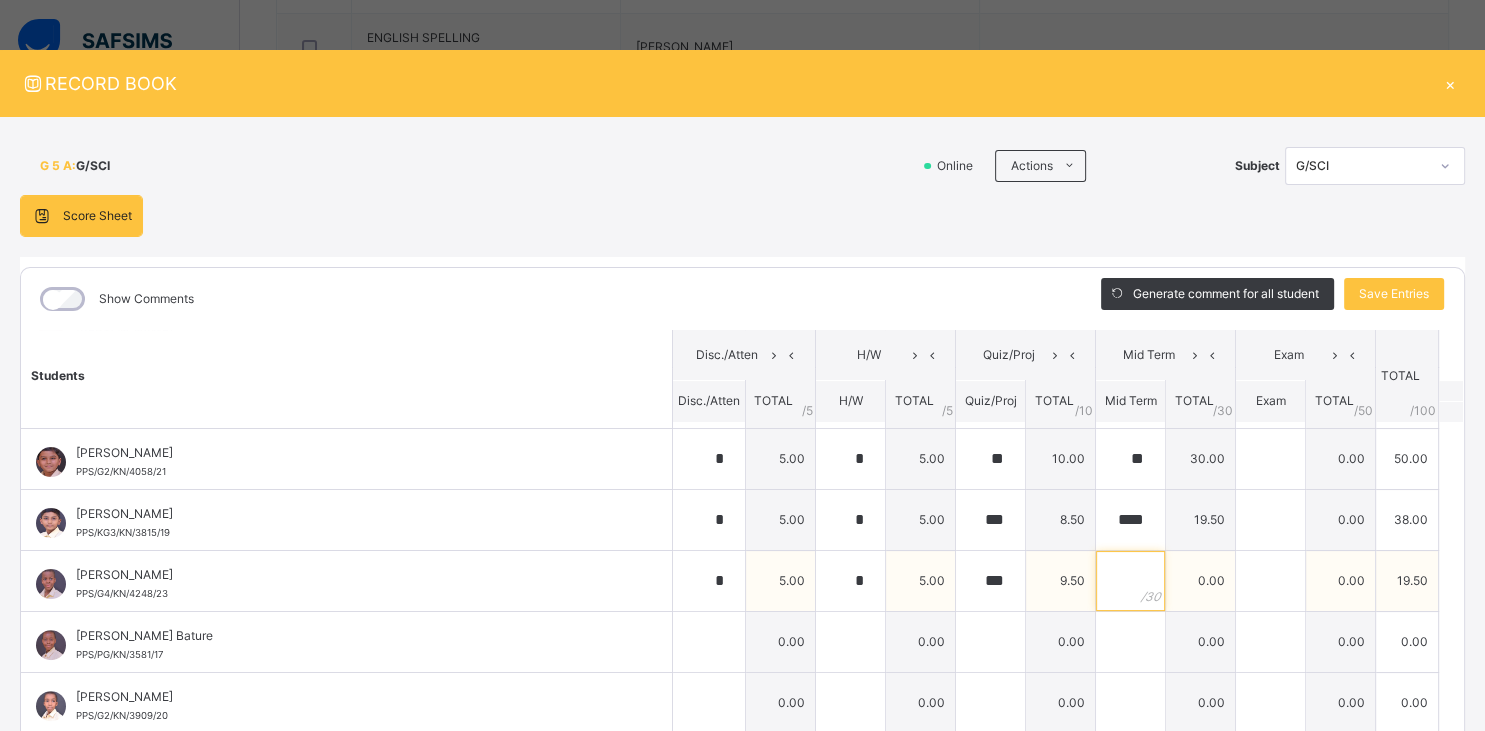 click at bounding box center [1130, 581] 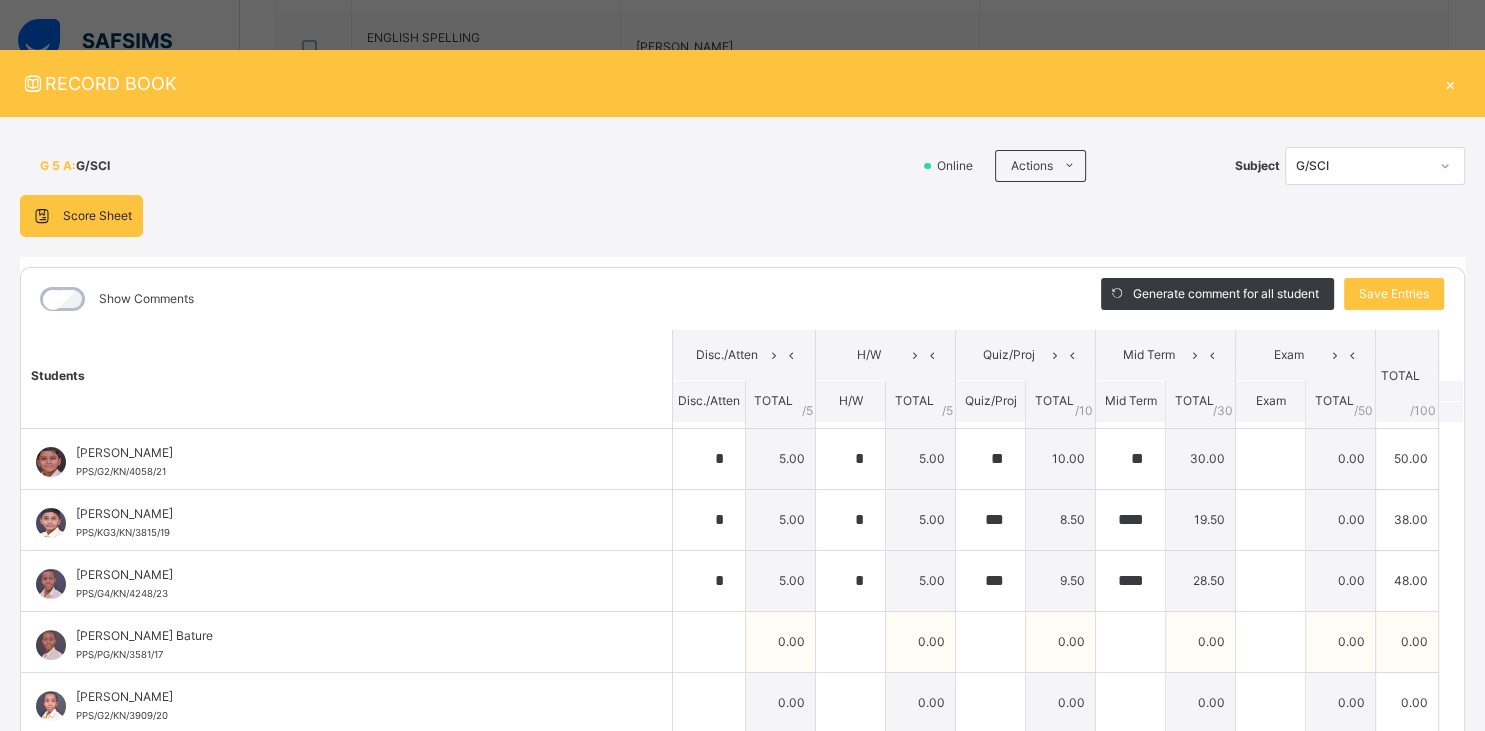 click at bounding box center (708, 641) 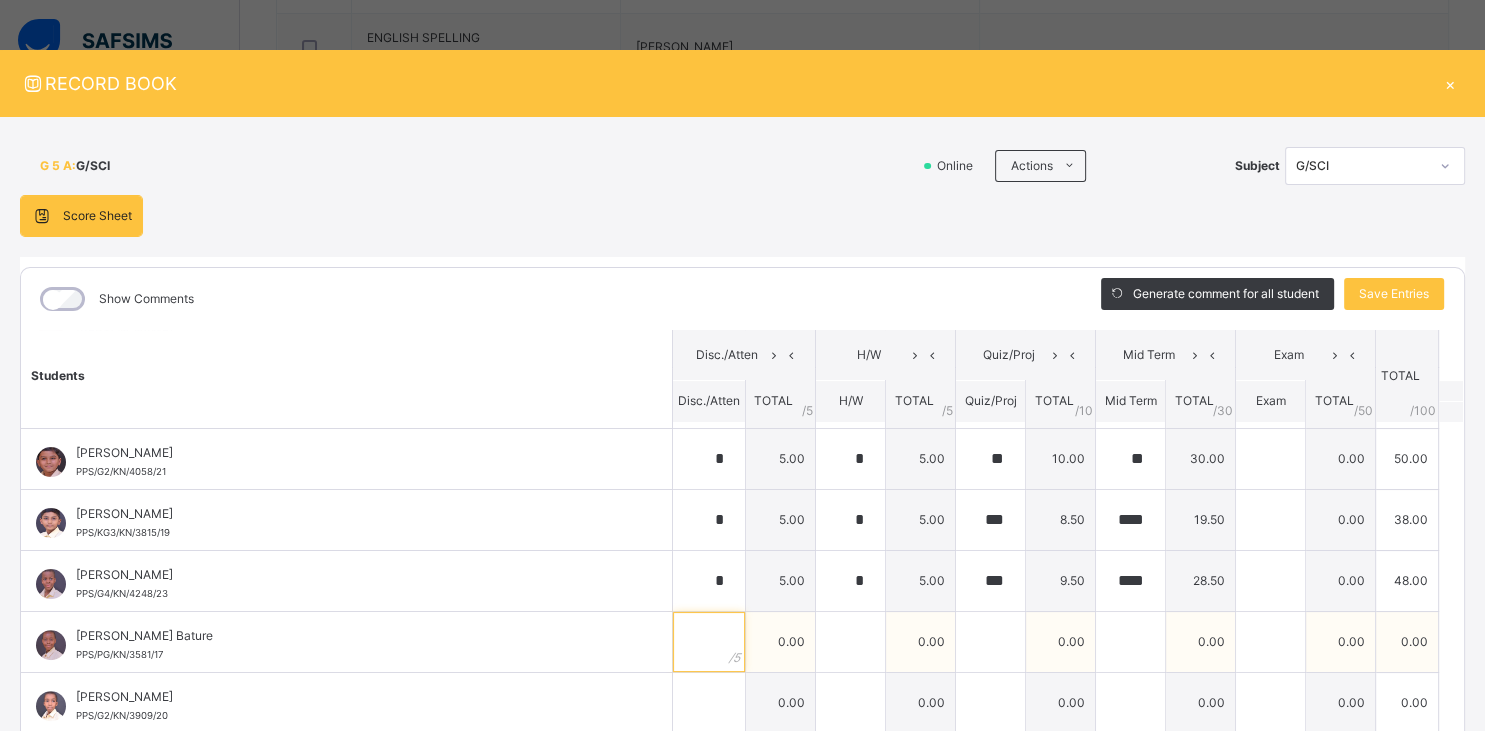 click at bounding box center [709, 642] 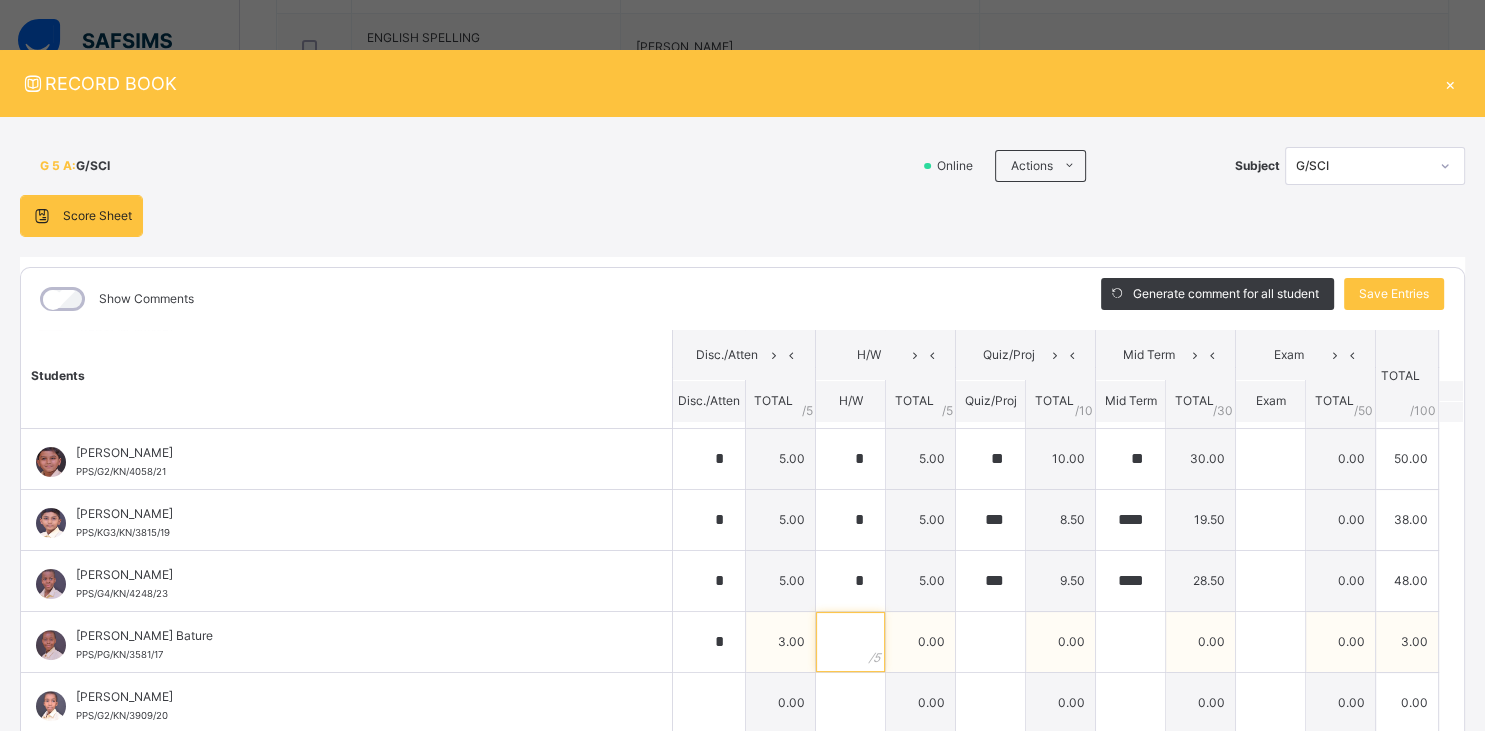click at bounding box center (850, 642) 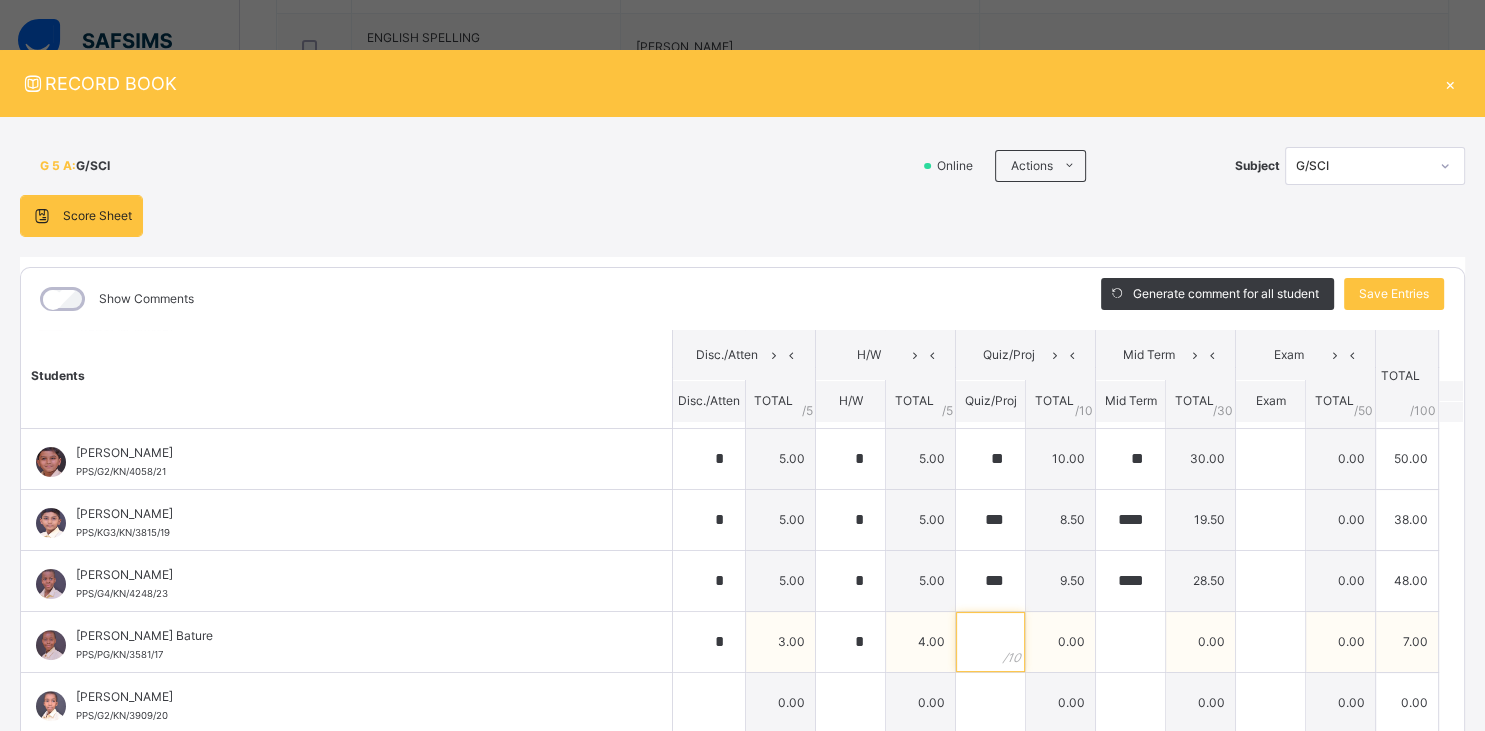 click at bounding box center (990, 642) 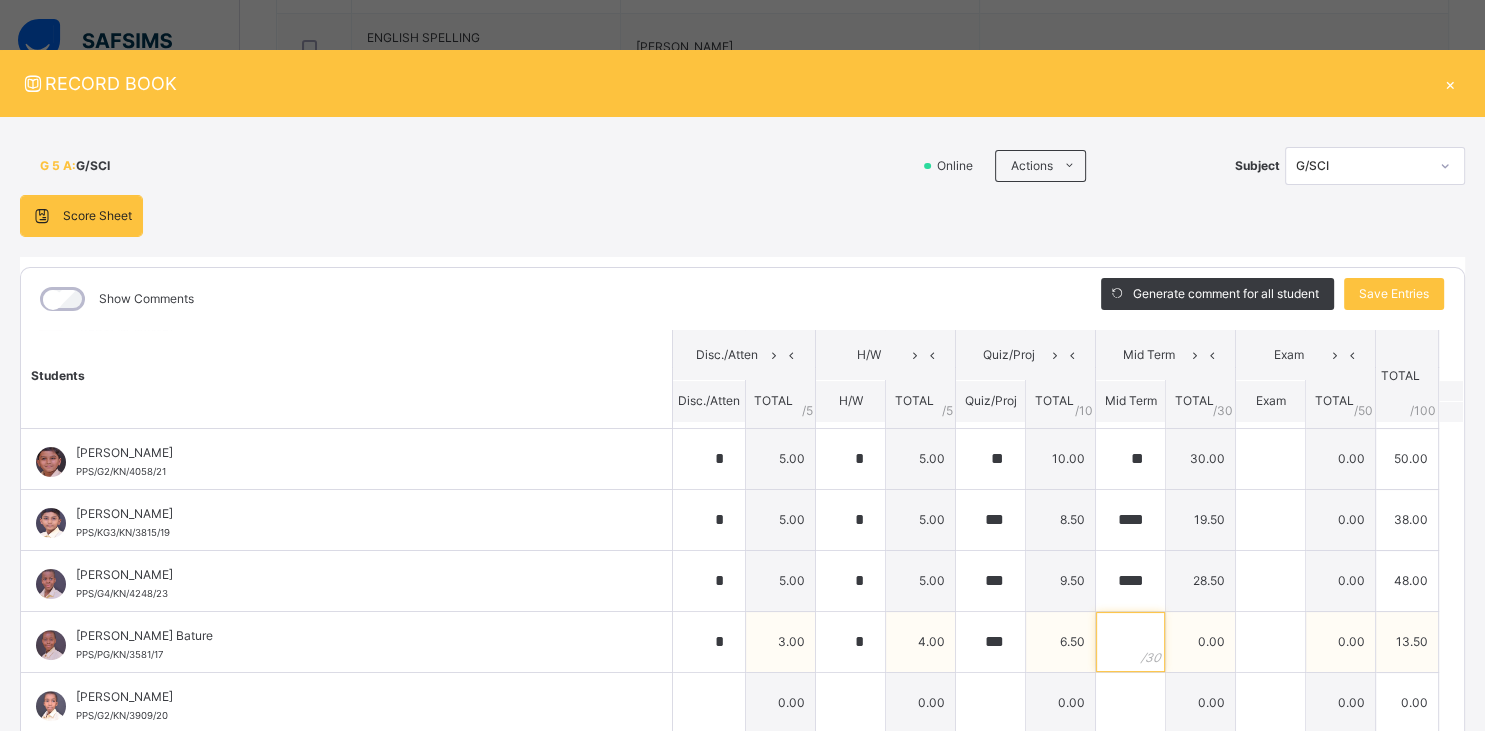 click at bounding box center (1130, 642) 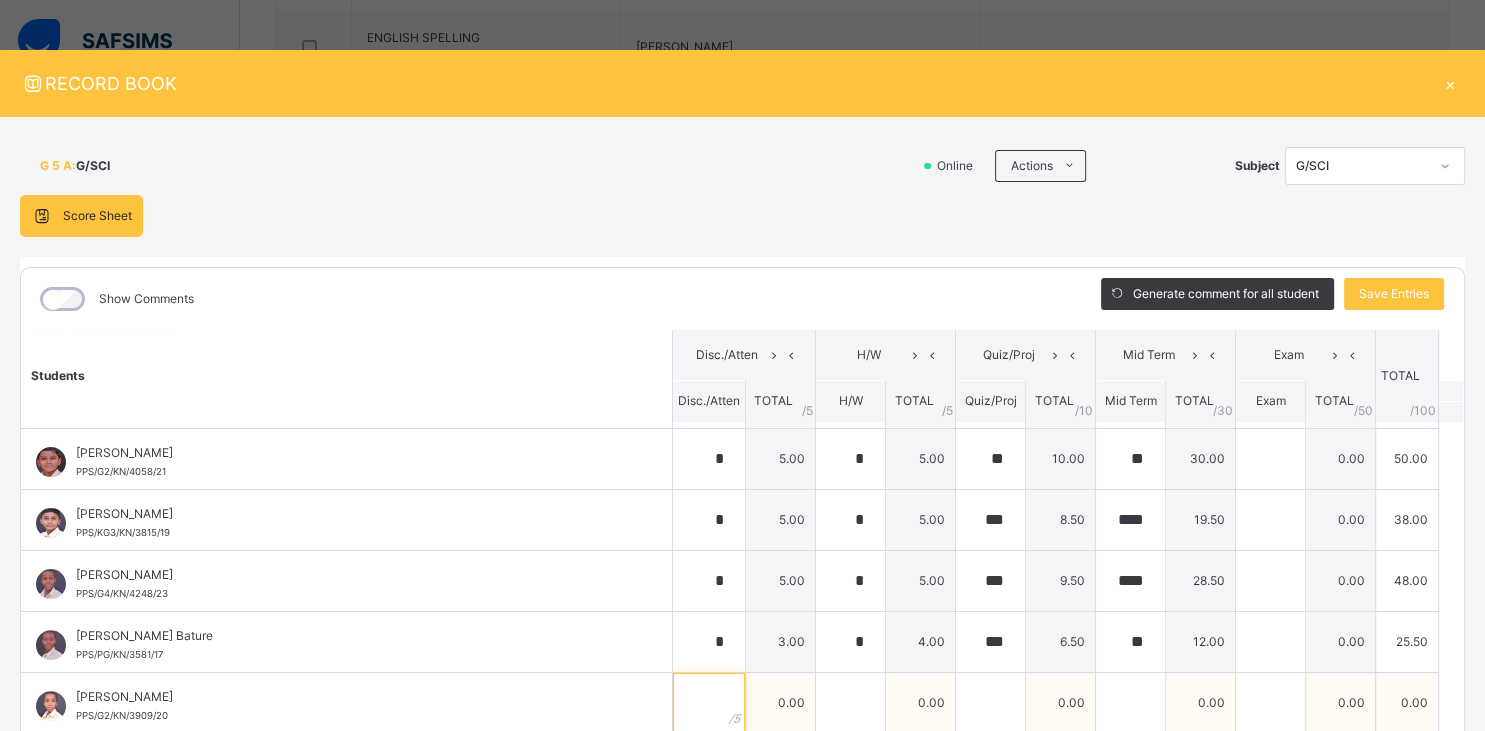 click at bounding box center [709, 703] 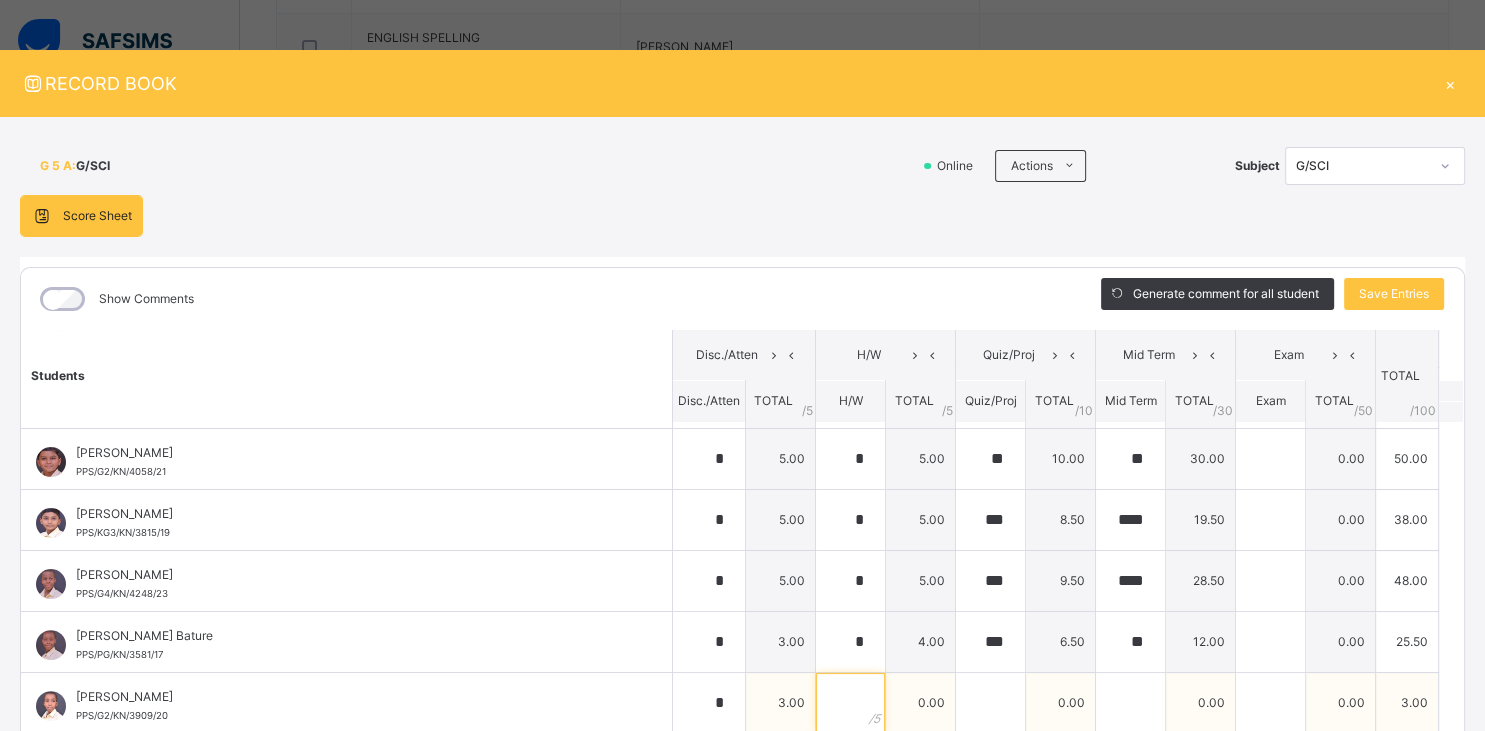 click at bounding box center (850, 703) 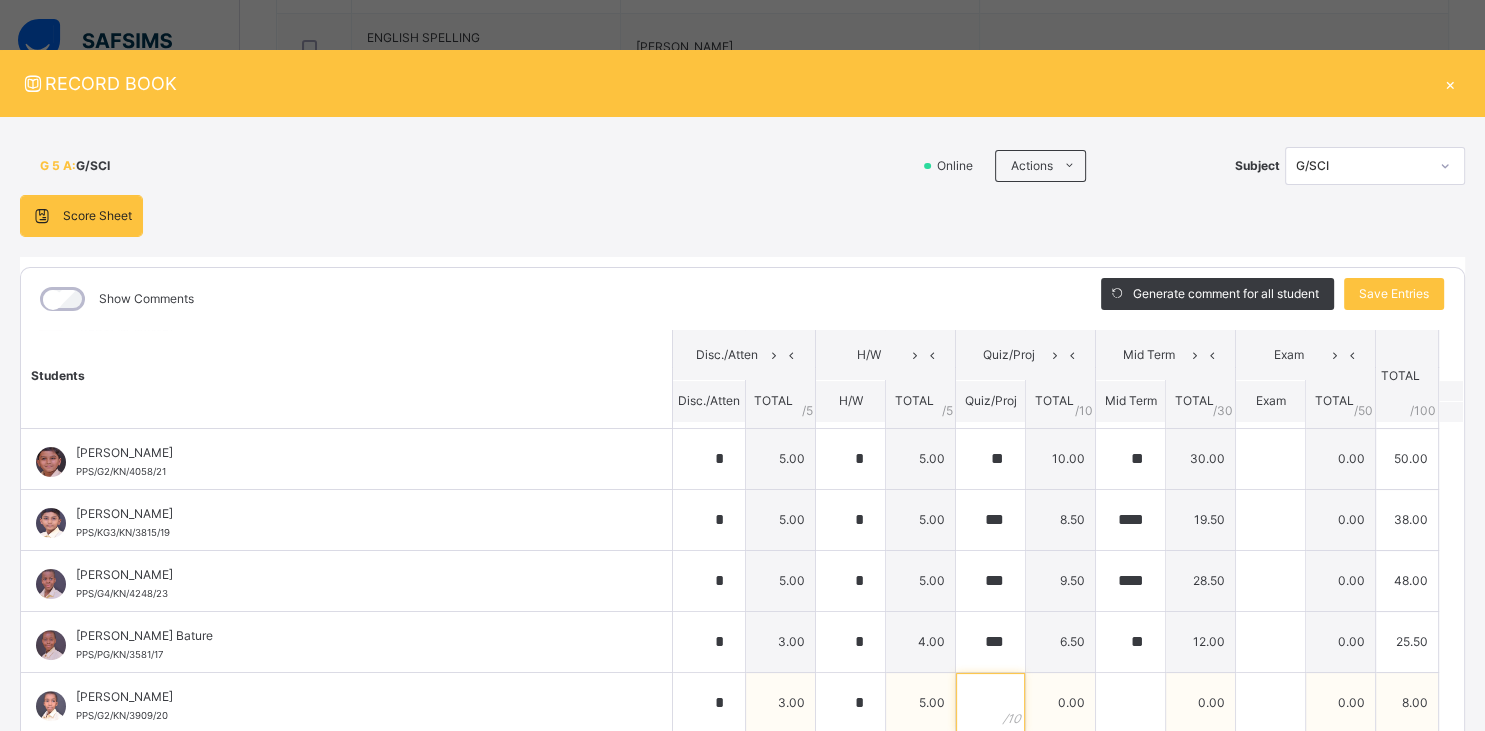click at bounding box center [990, 703] 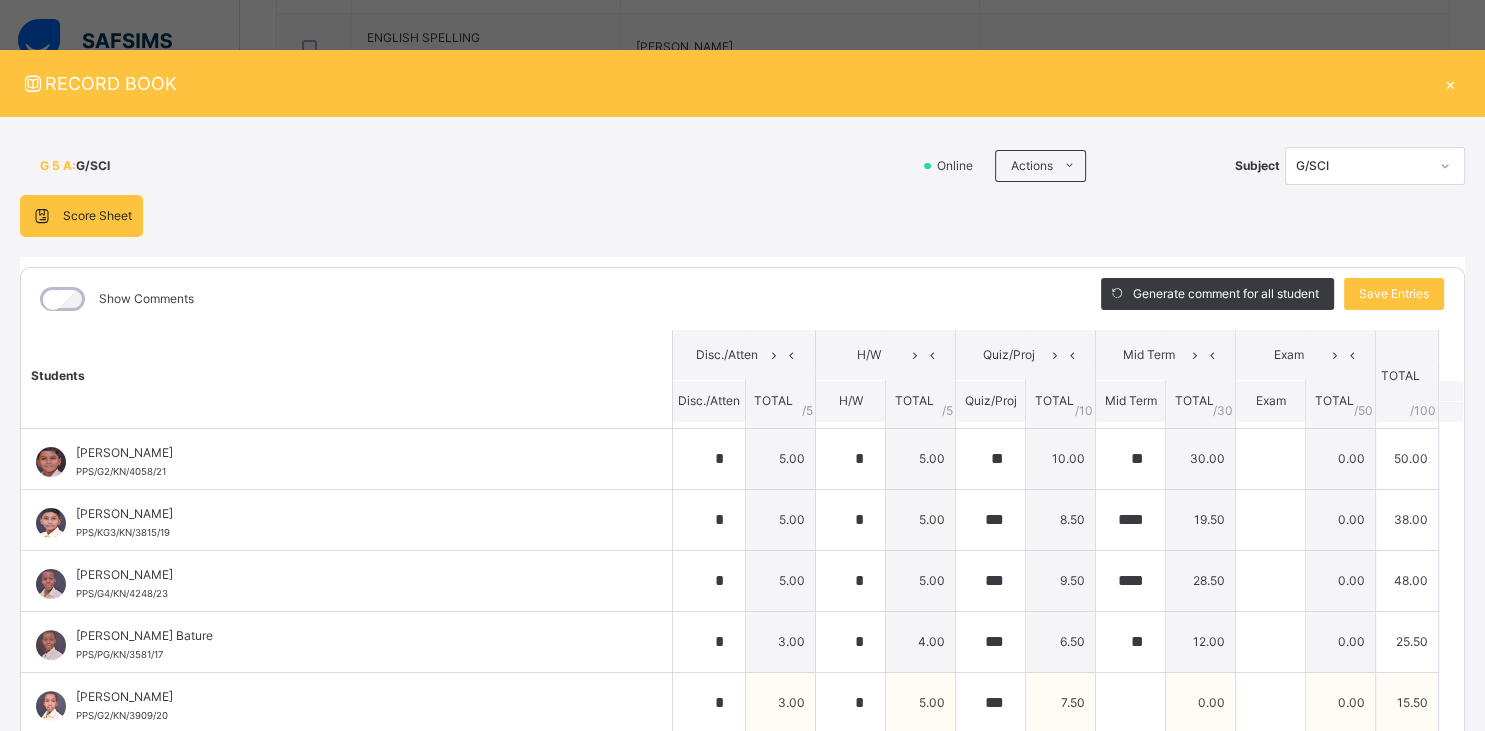 click on "7.50" at bounding box center [1060, 702] 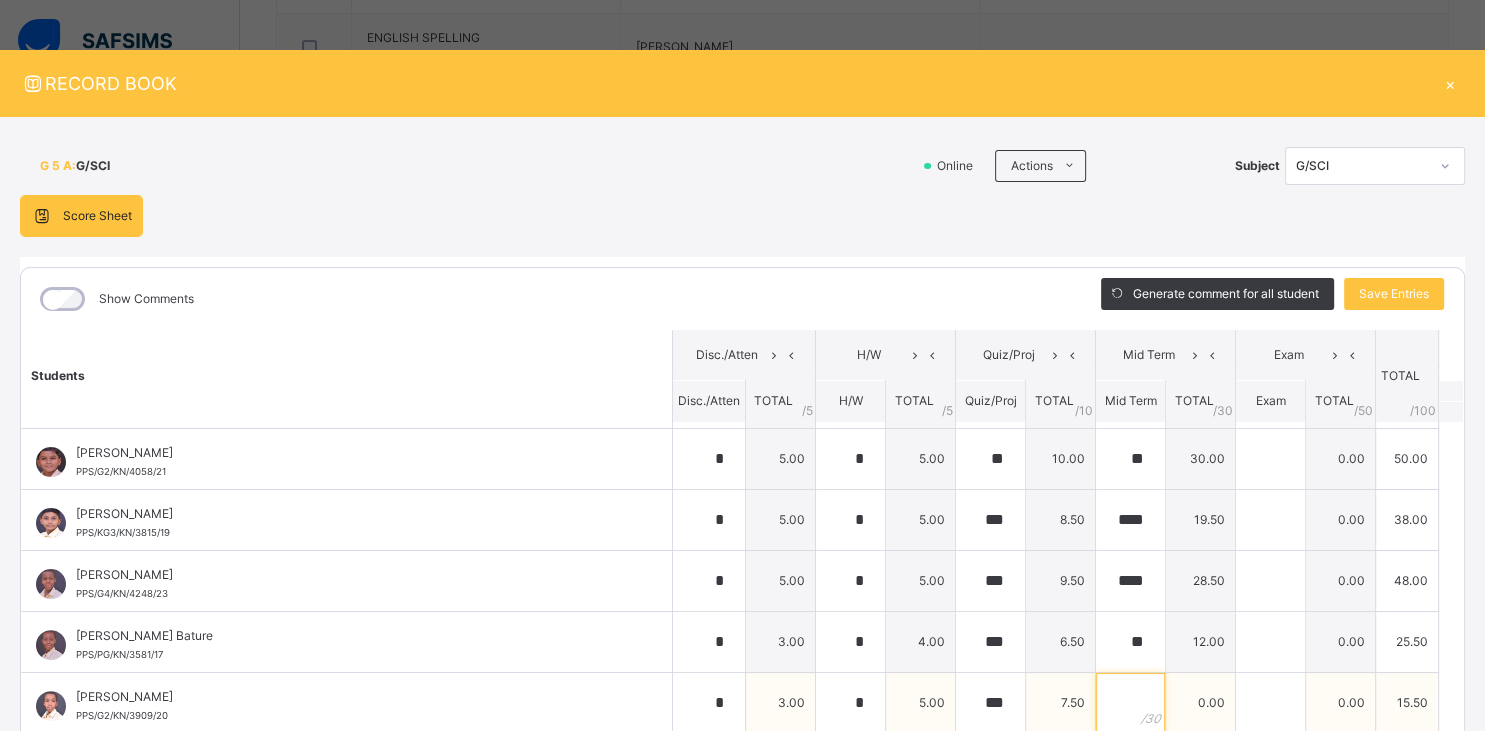 click at bounding box center (1130, 703) 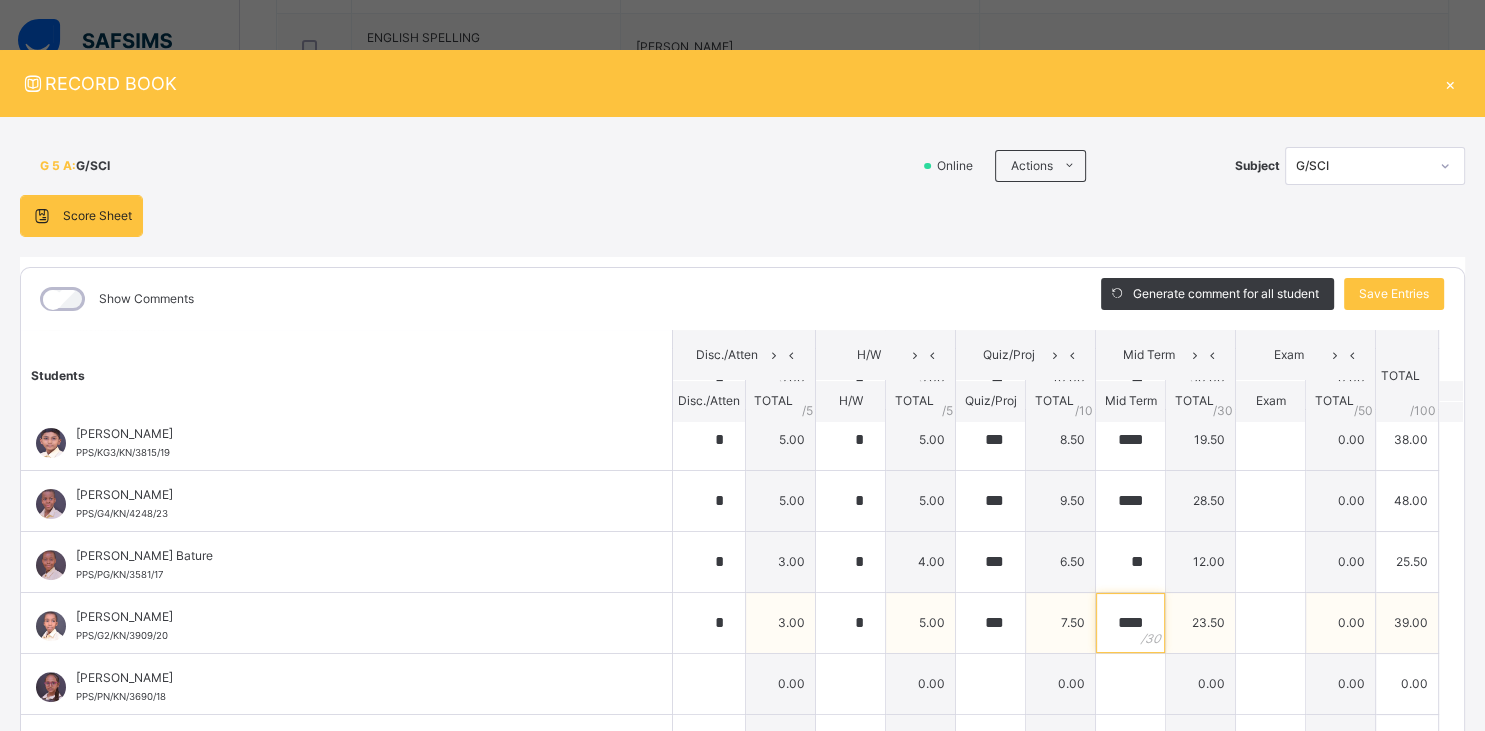scroll, scrollTop: 809, scrollLeft: 0, axis: vertical 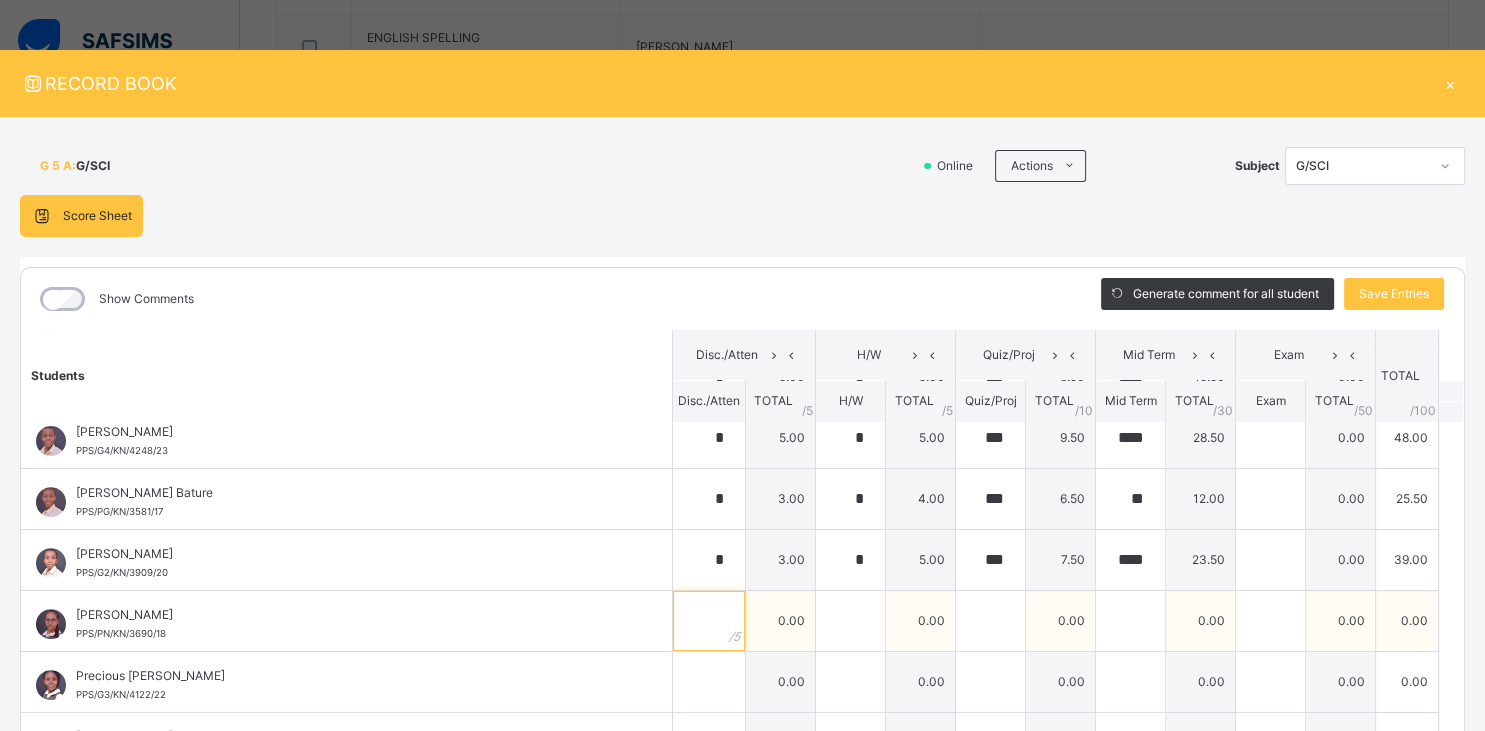 click at bounding box center (709, 621) 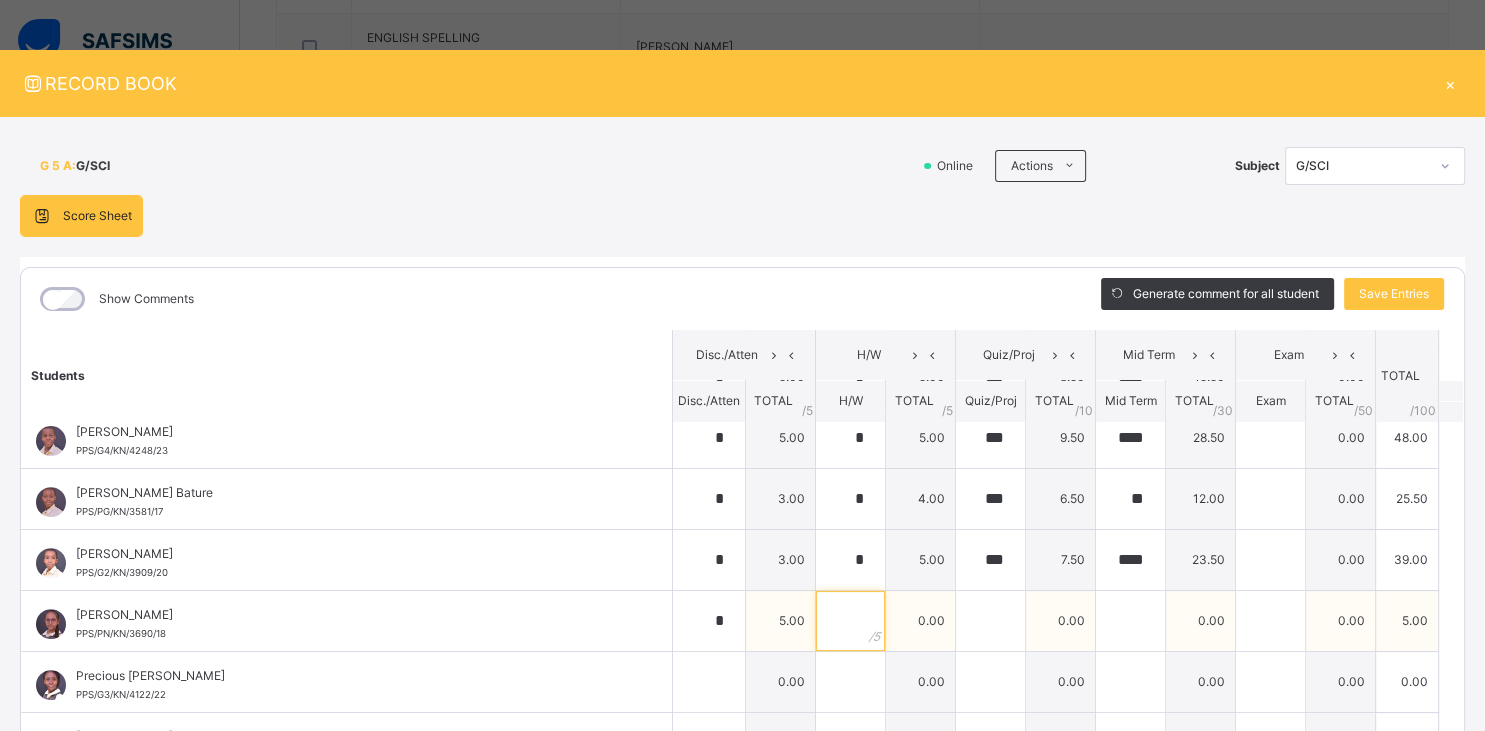 click at bounding box center [850, 621] 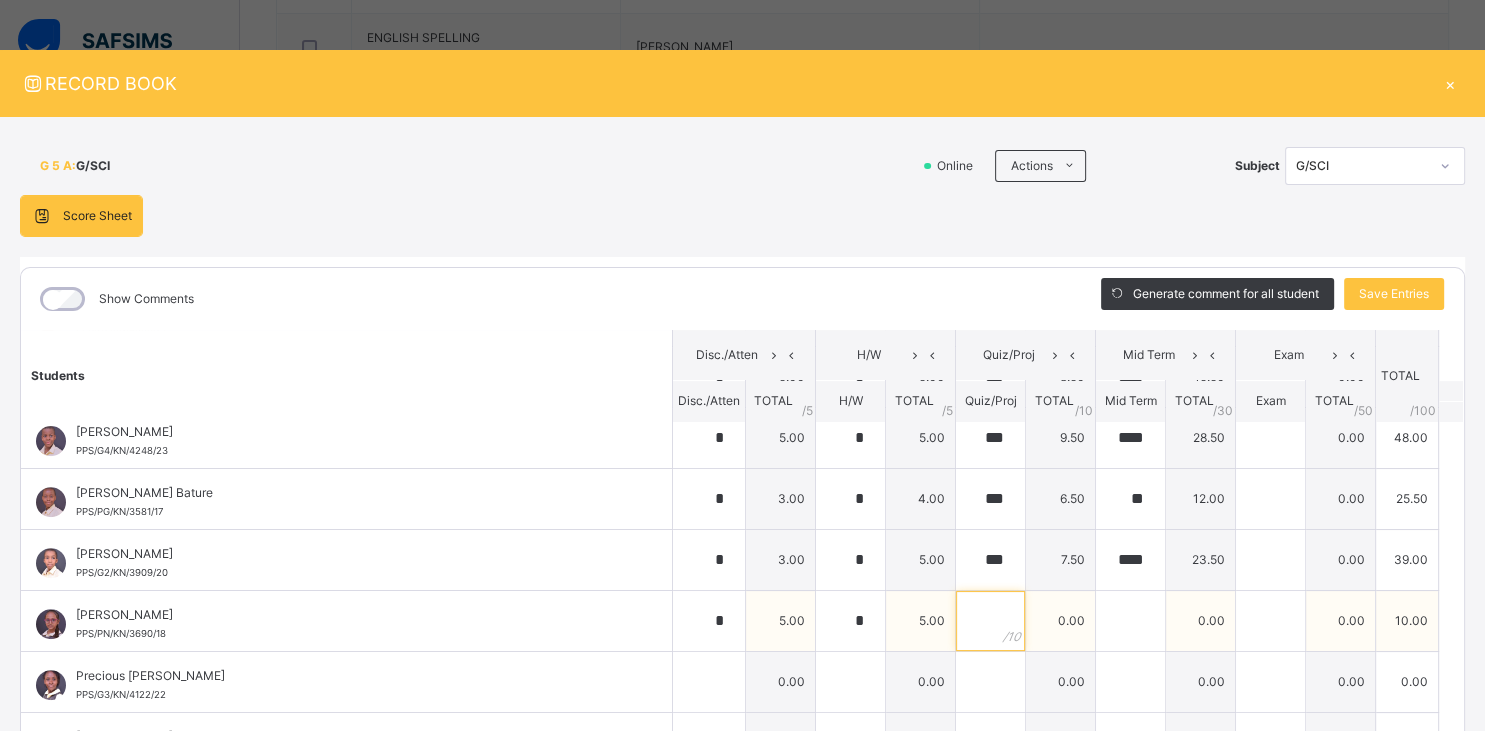 click at bounding box center (990, 621) 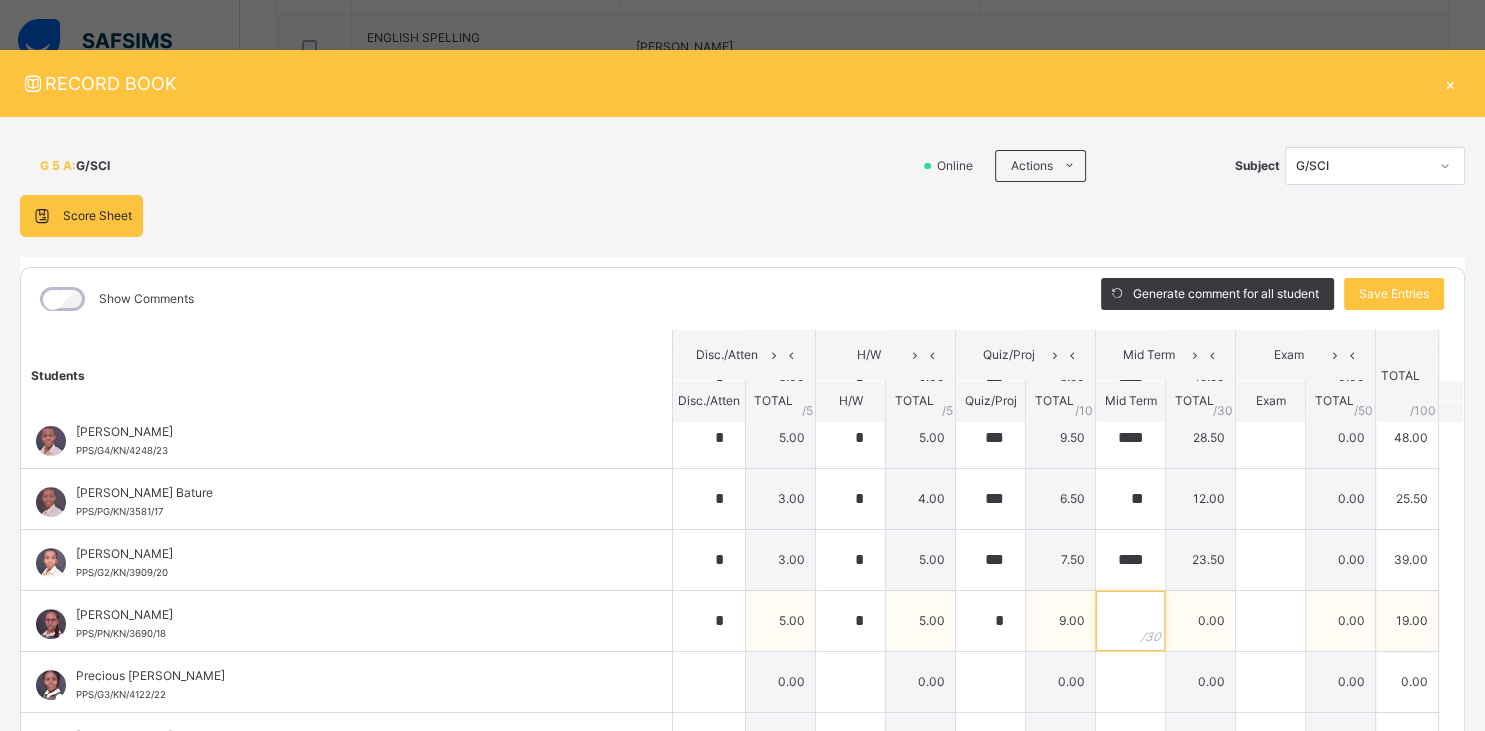 click at bounding box center [1130, 621] 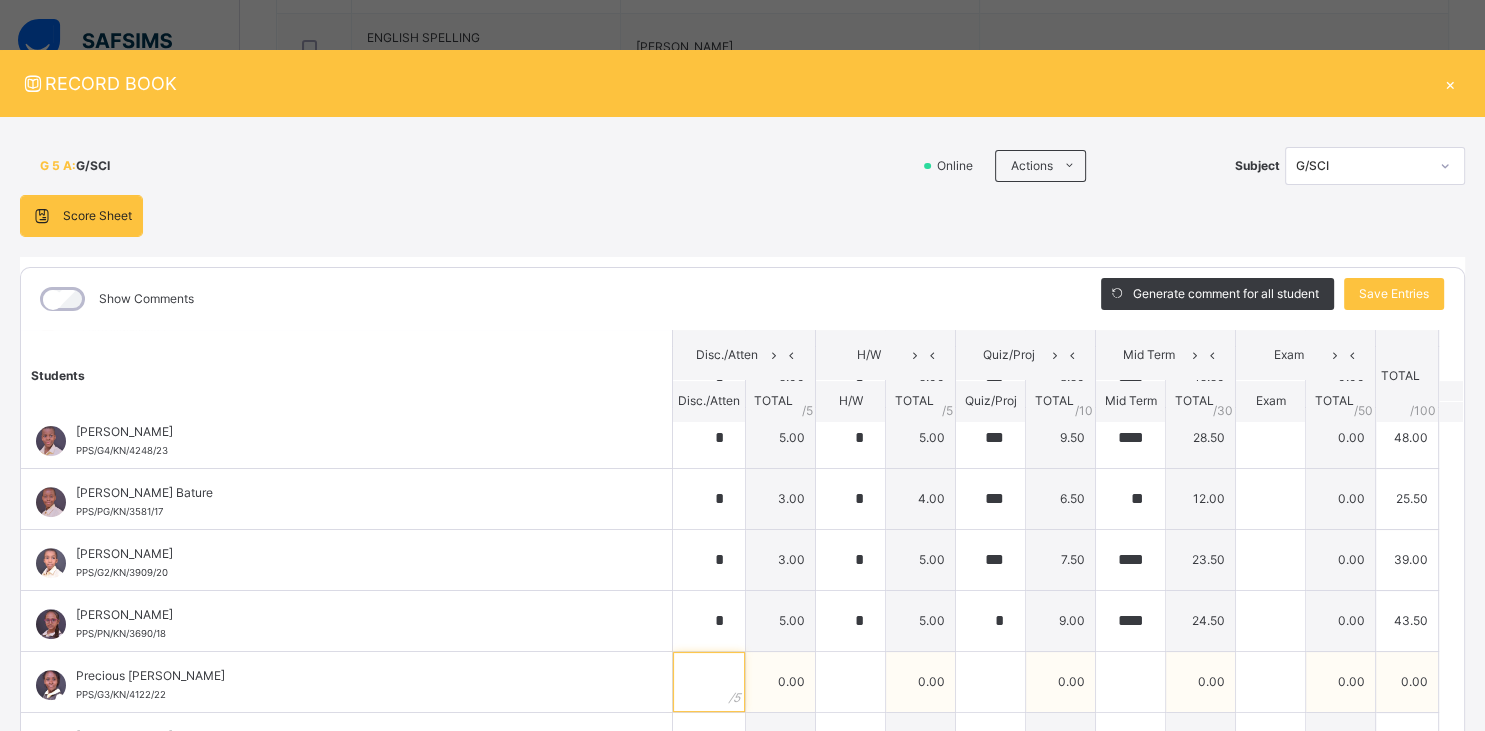 click at bounding box center [709, 682] 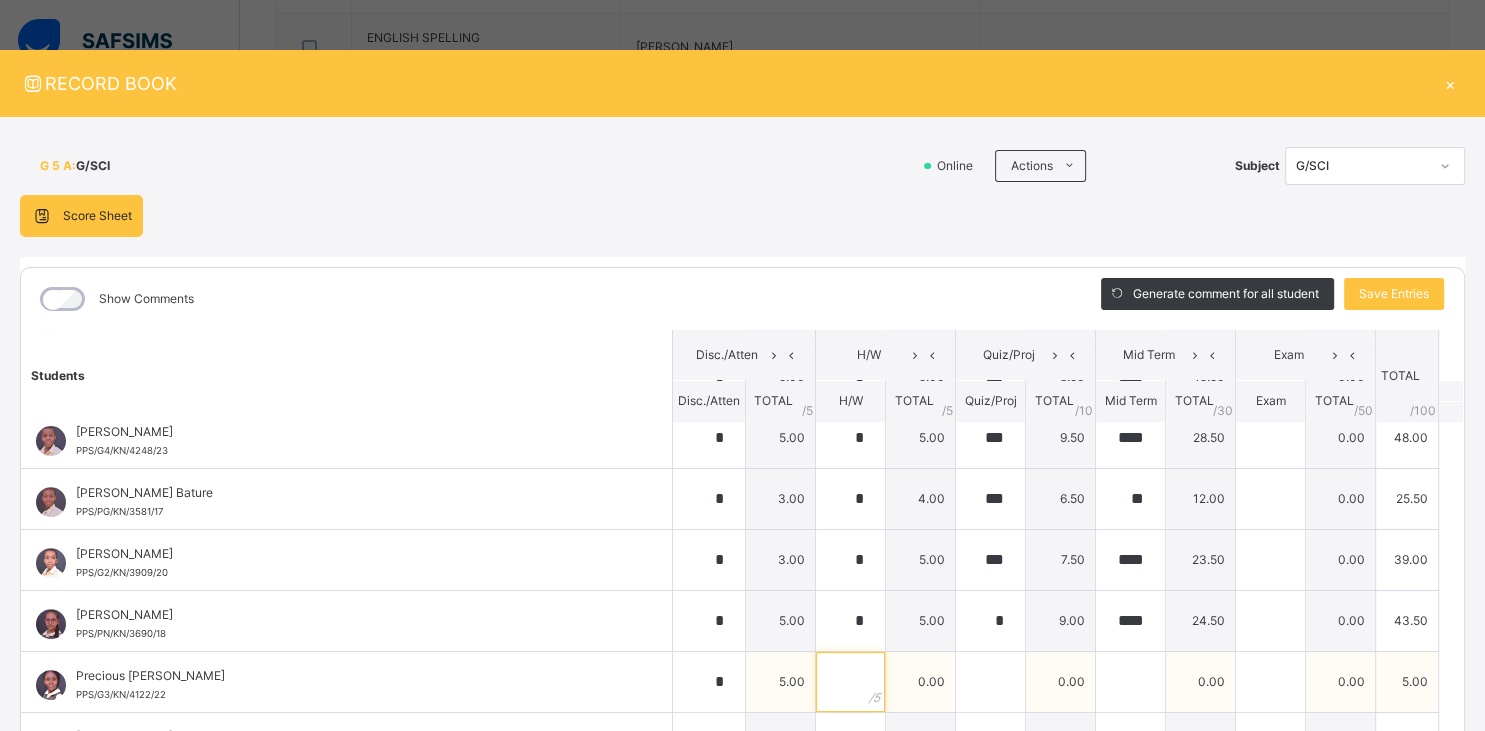 click at bounding box center (850, 682) 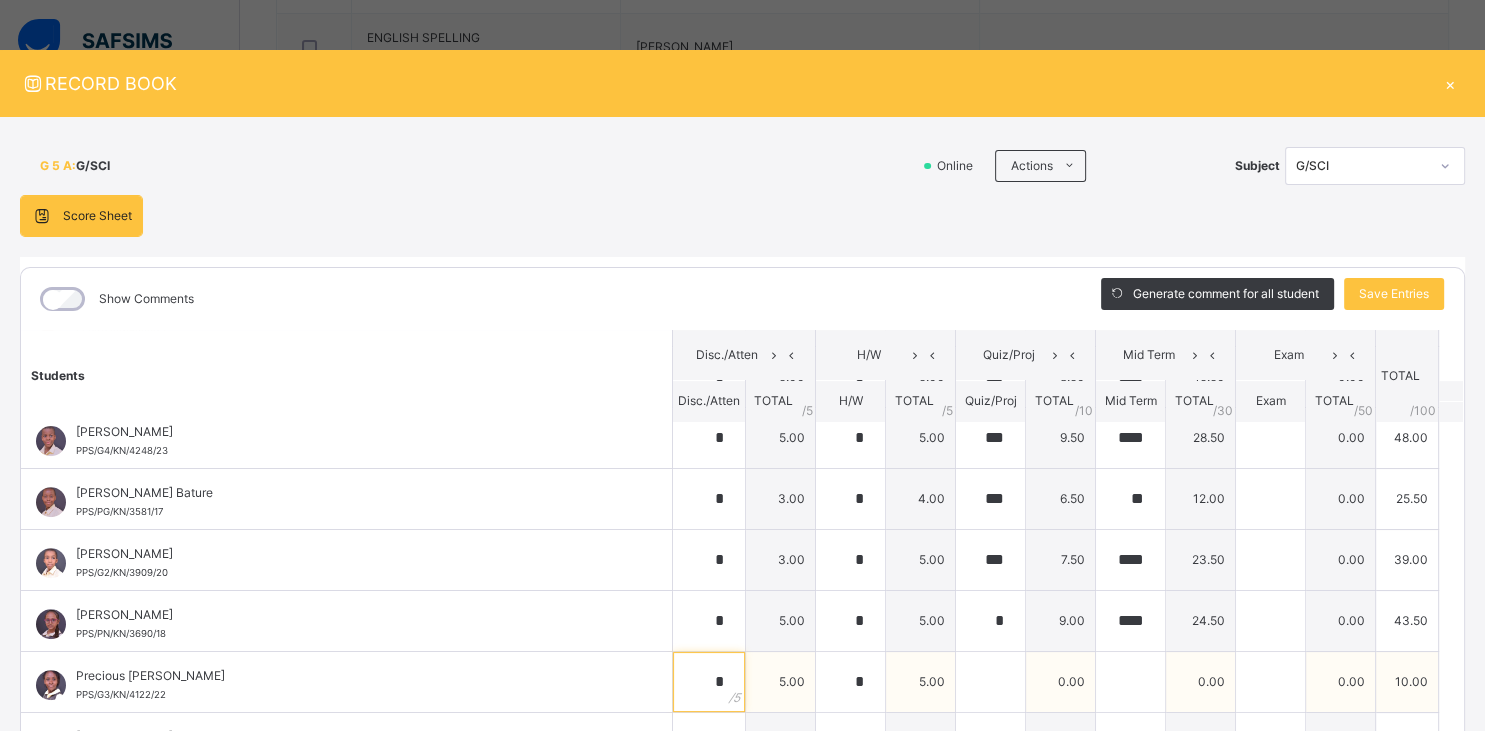 click on "*" at bounding box center [709, 682] 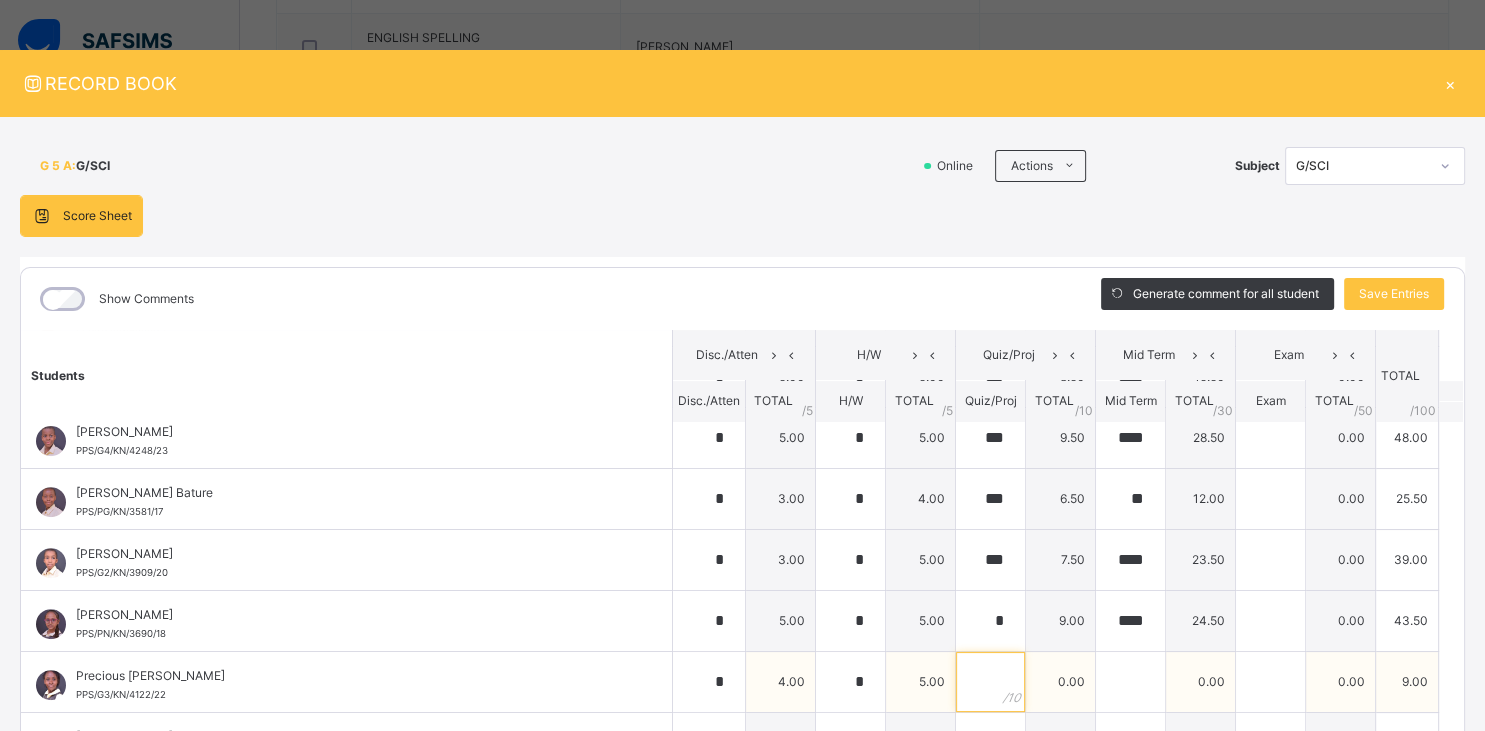 click at bounding box center [990, 682] 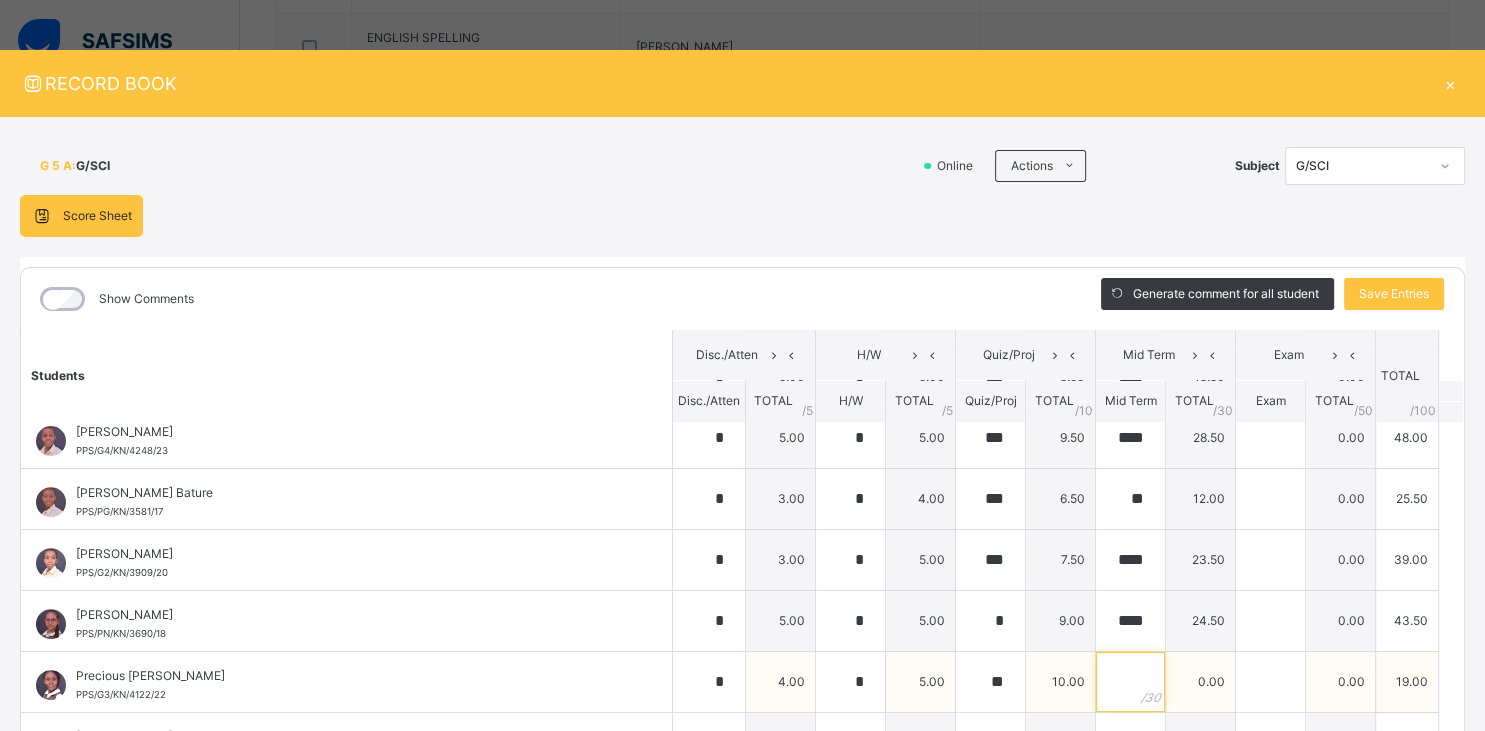 click at bounding box center [1130, 682] 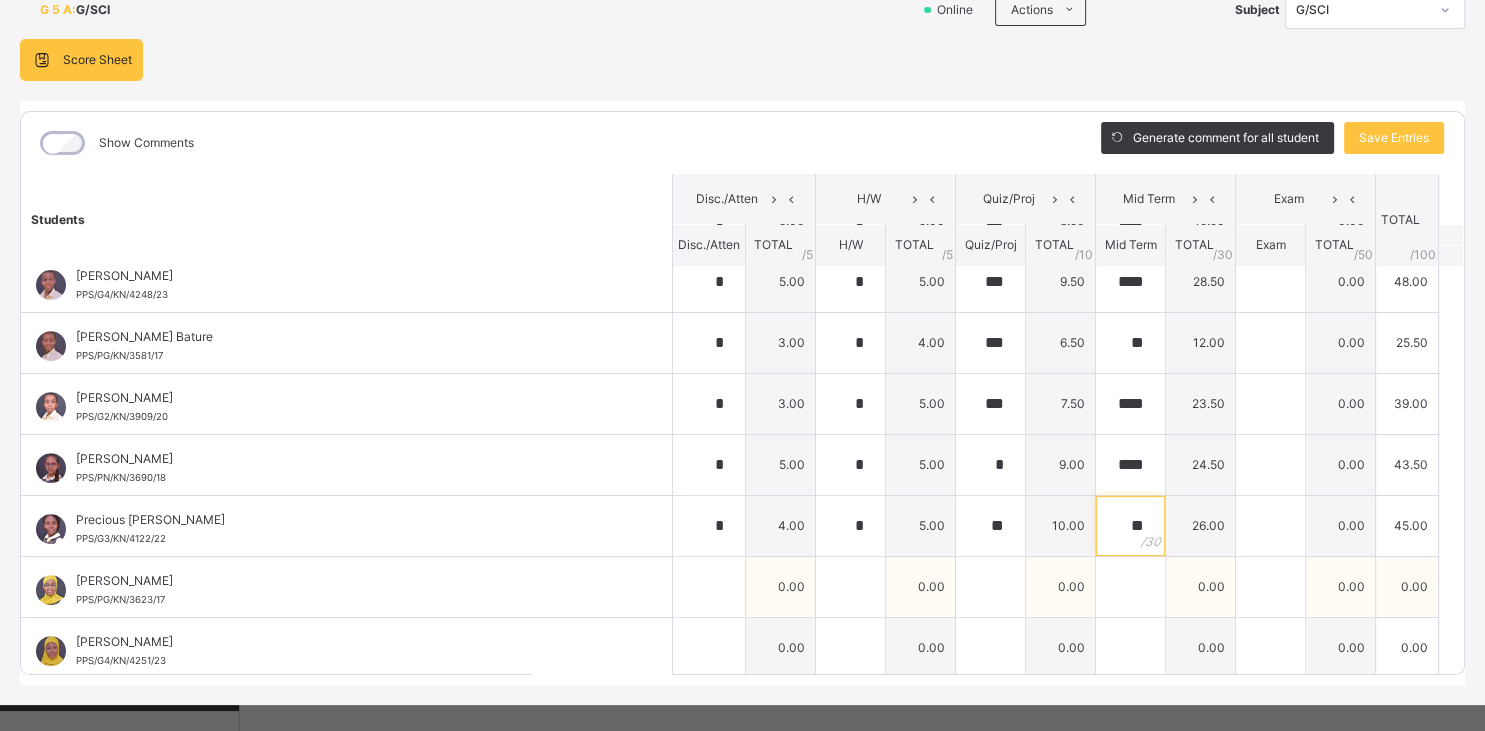 scroll, scrollTop: 179, scrollLeft: 0, axis: vertical 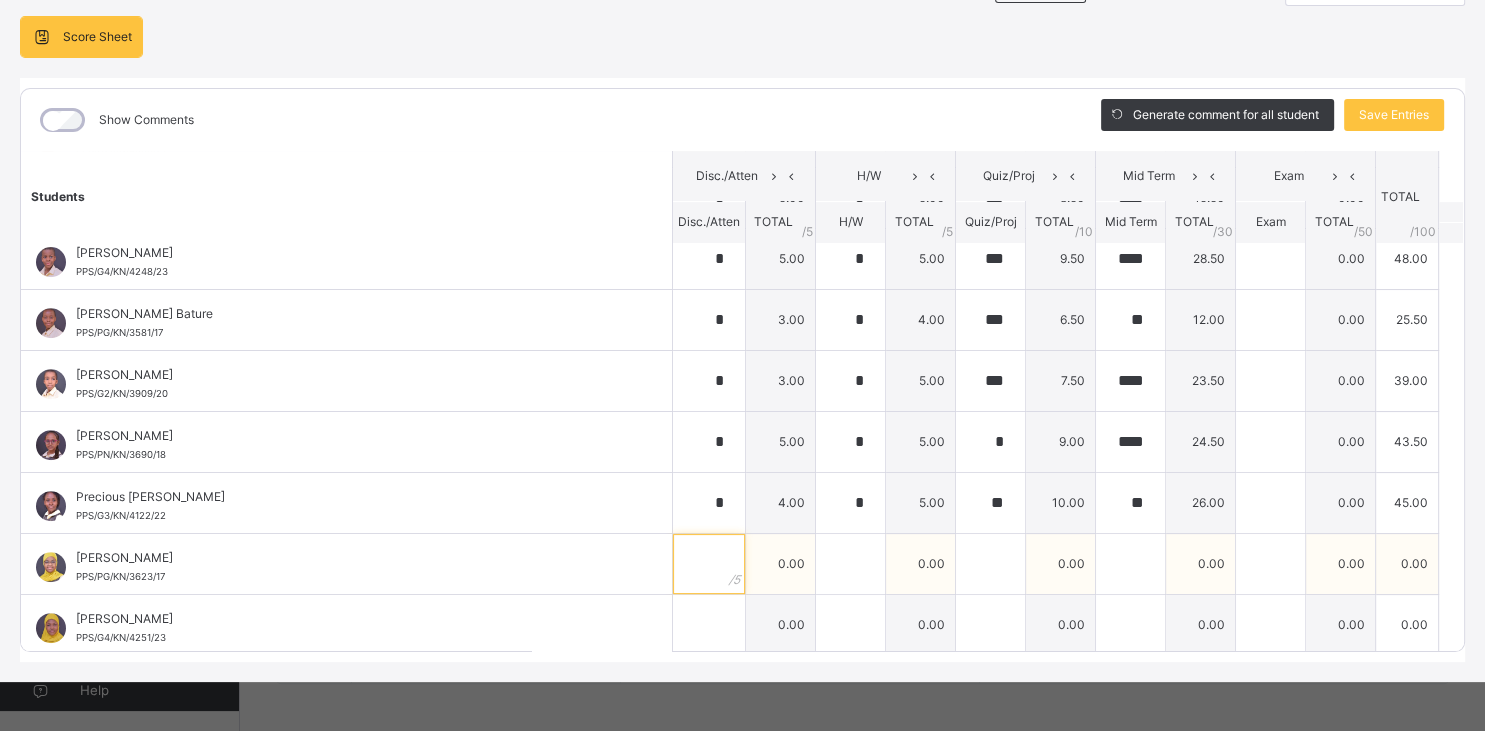 click at bounding box center [709, 564] 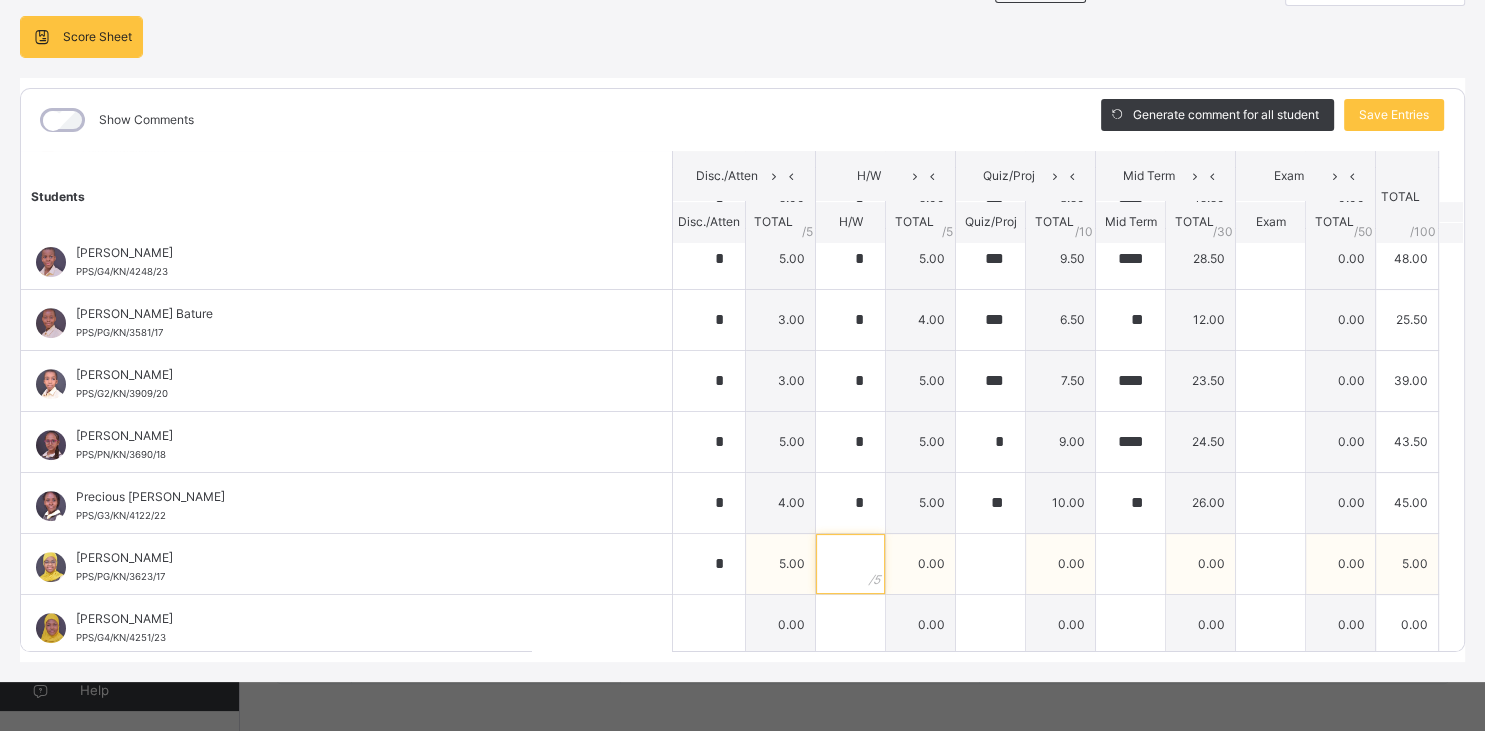 click at bounding box center (850, 564) 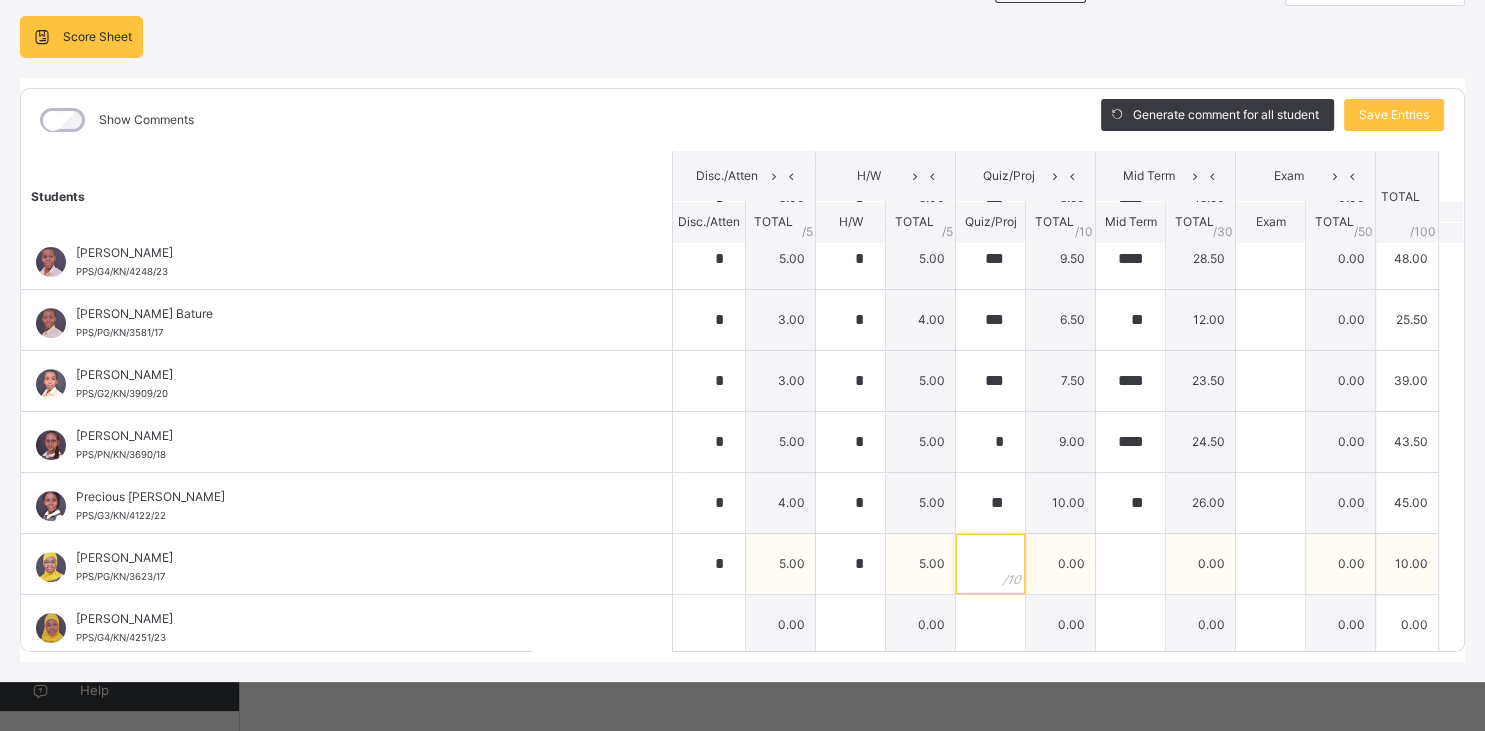 click at bounding box center [990, 564] 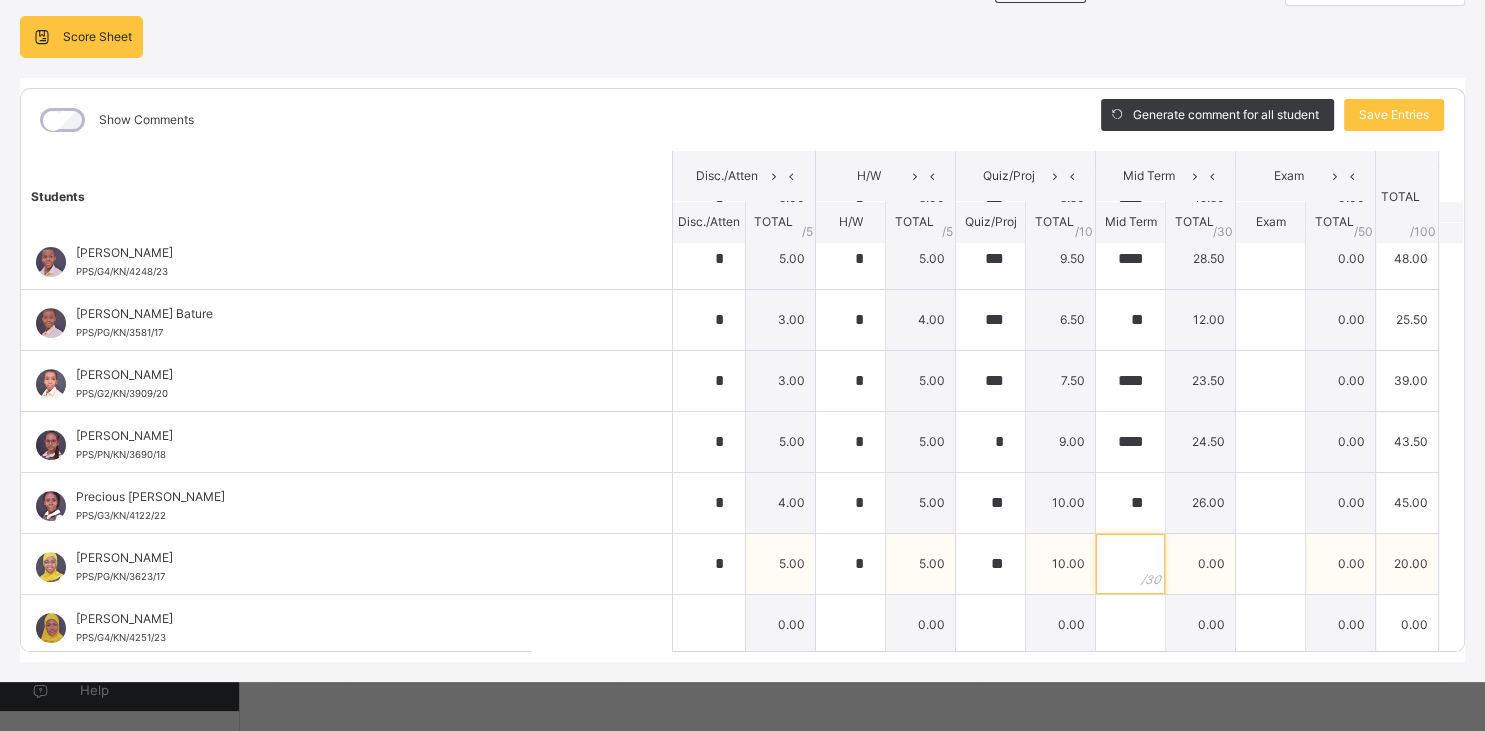 click at bounding box center [1130, 564] 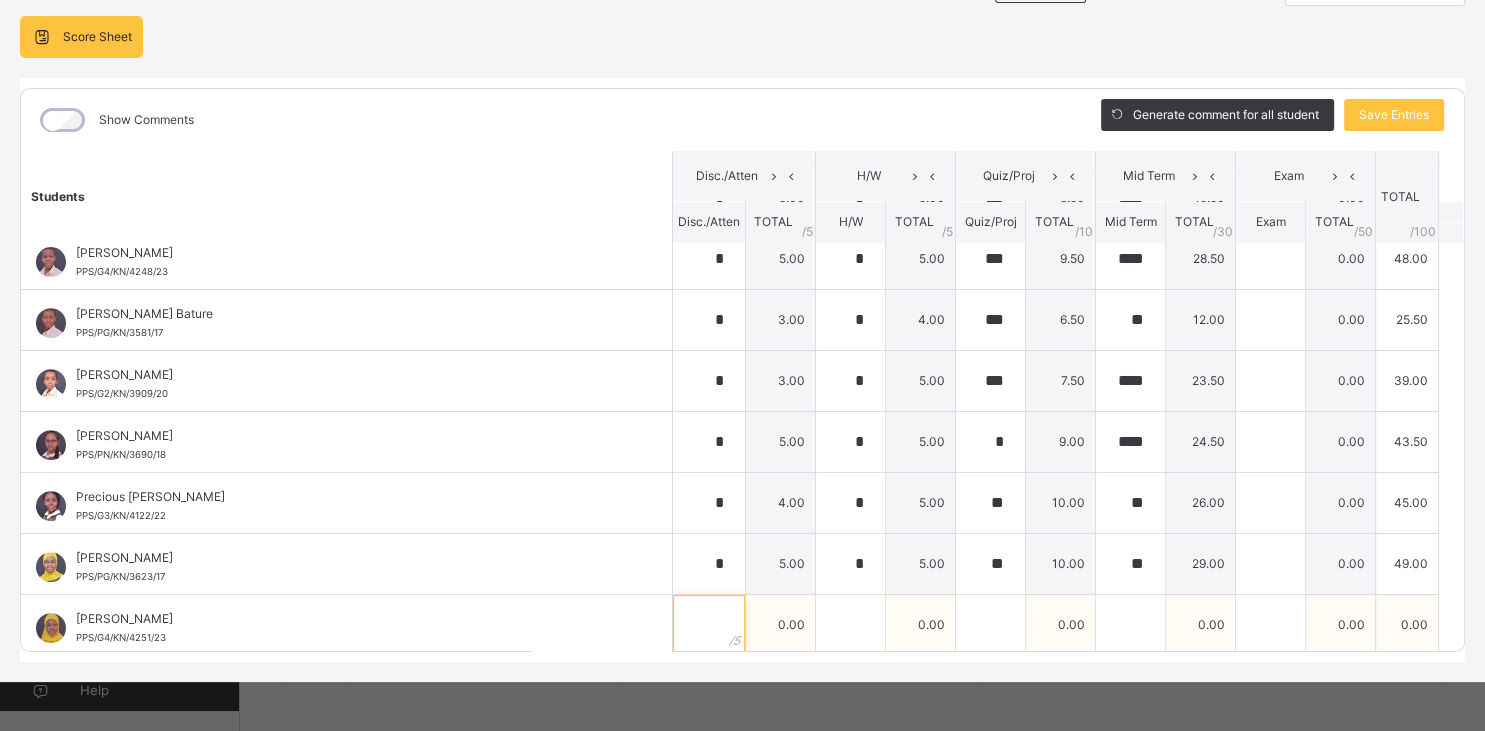click at bounding box center (709, 625) 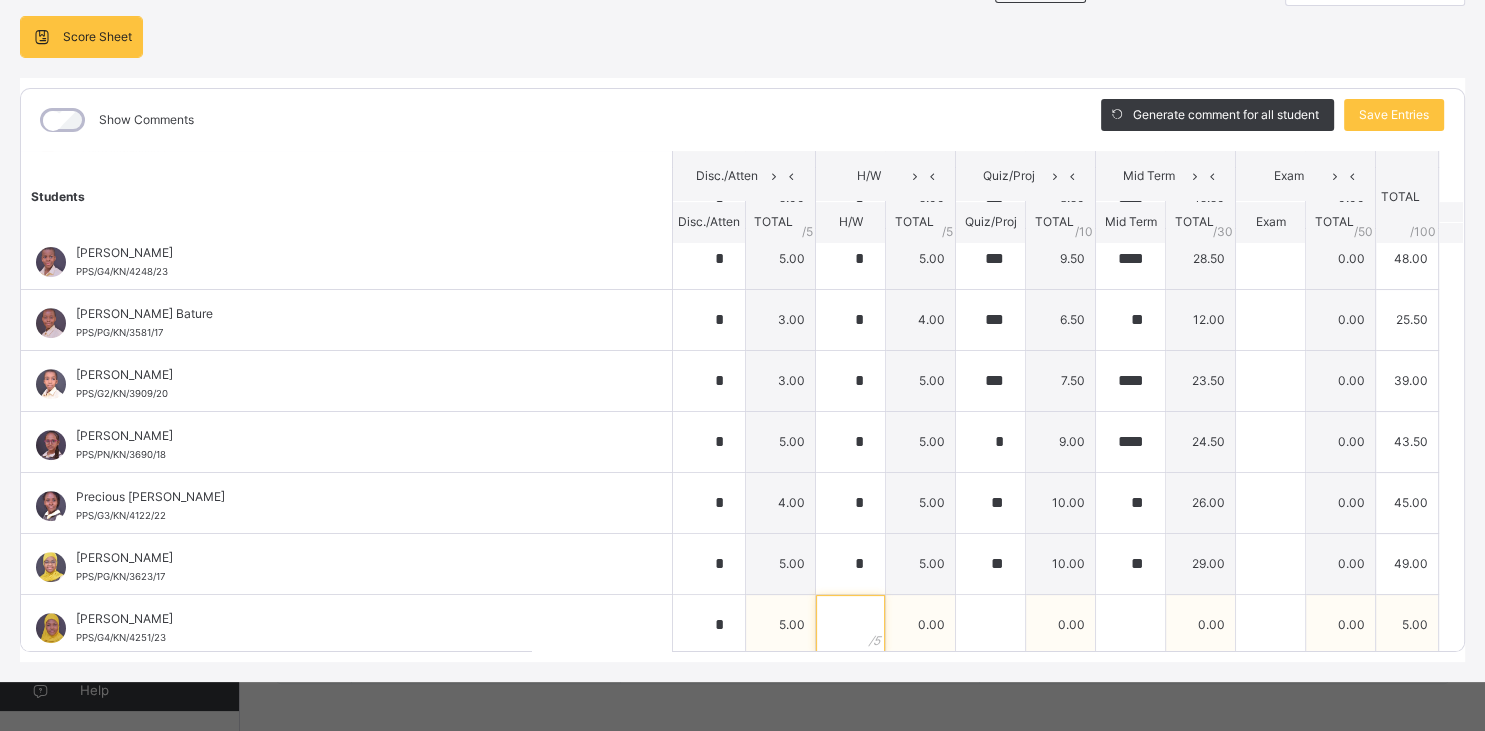 click at bounding box center [850, 625] 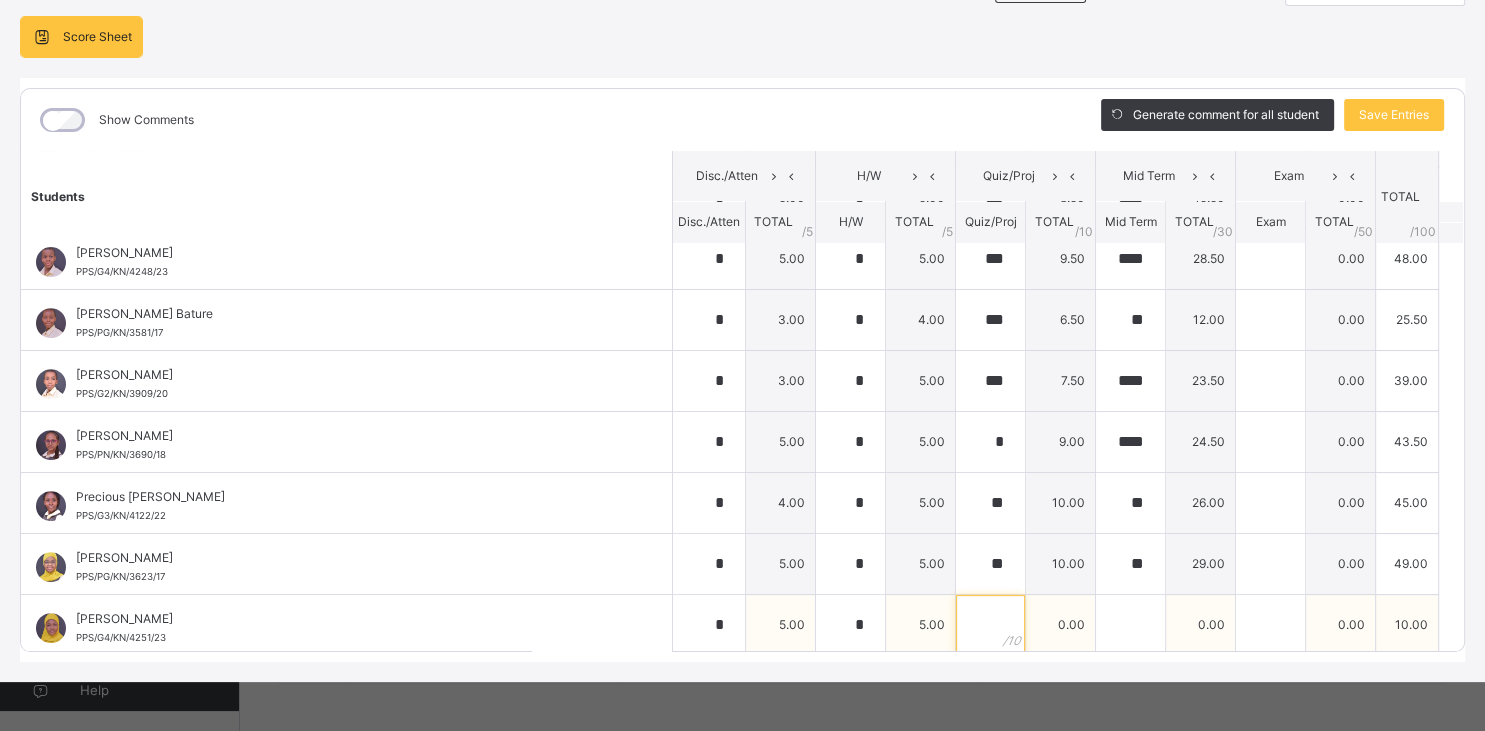click at bounding box center (990, 625) 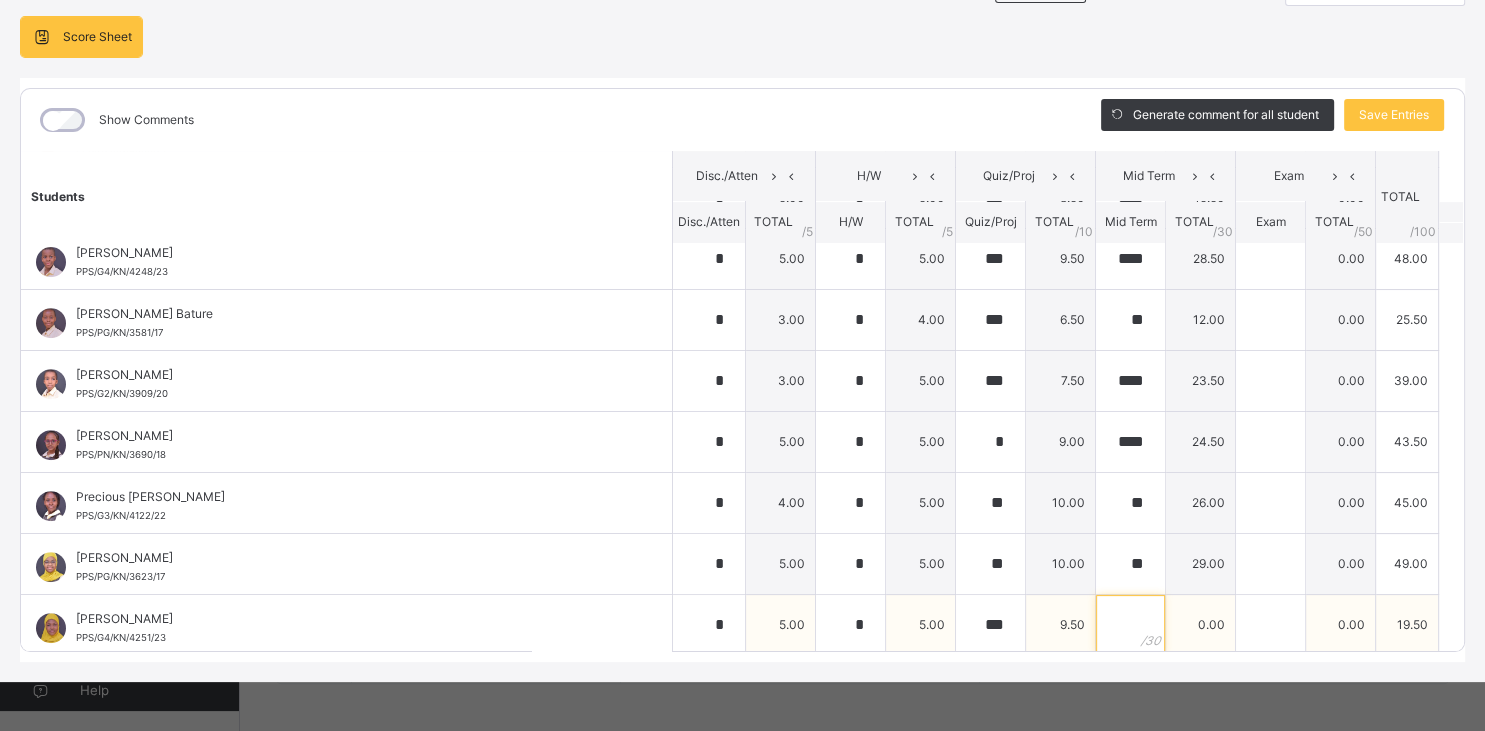 click at bounding box center [1130, 625] 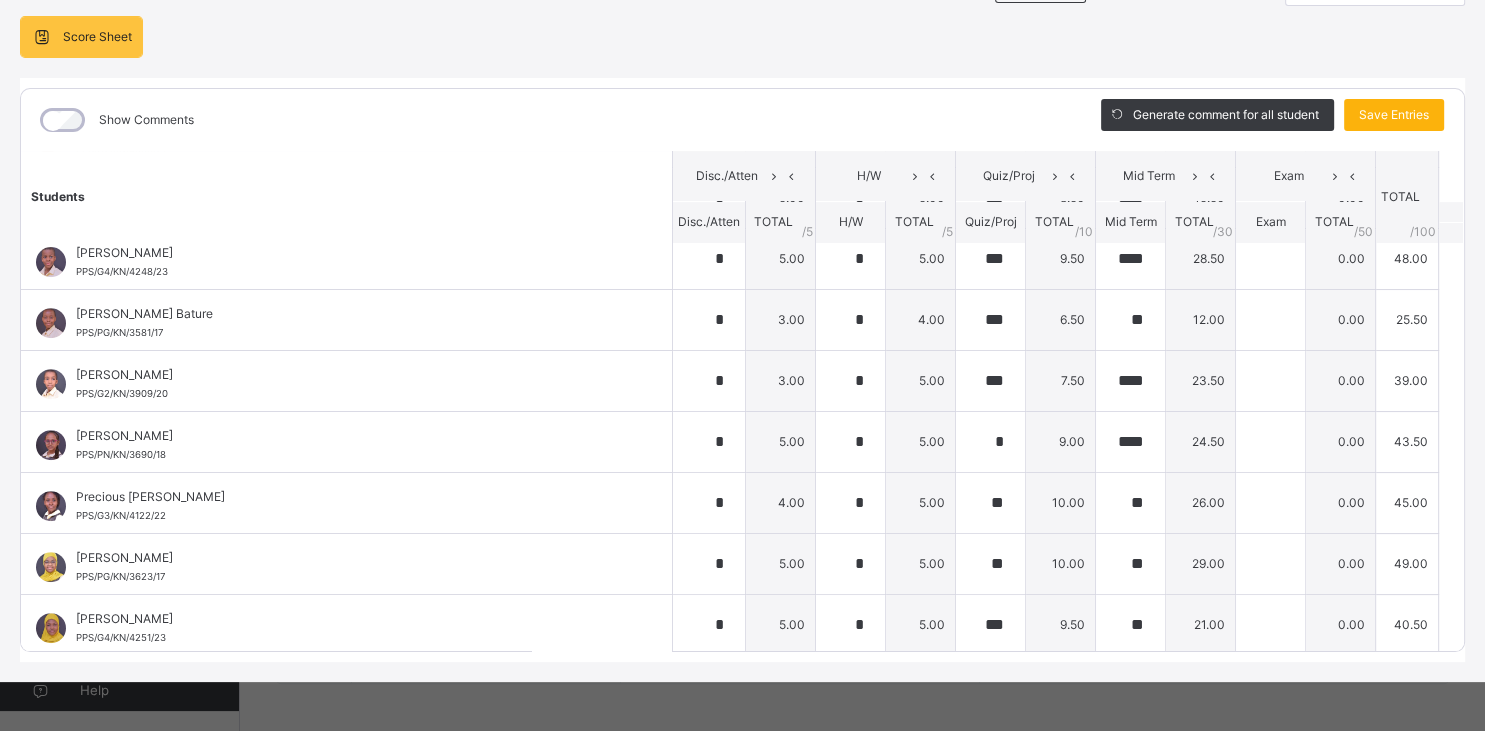 click on "Save Entries" at bounding box center (1394, 115) 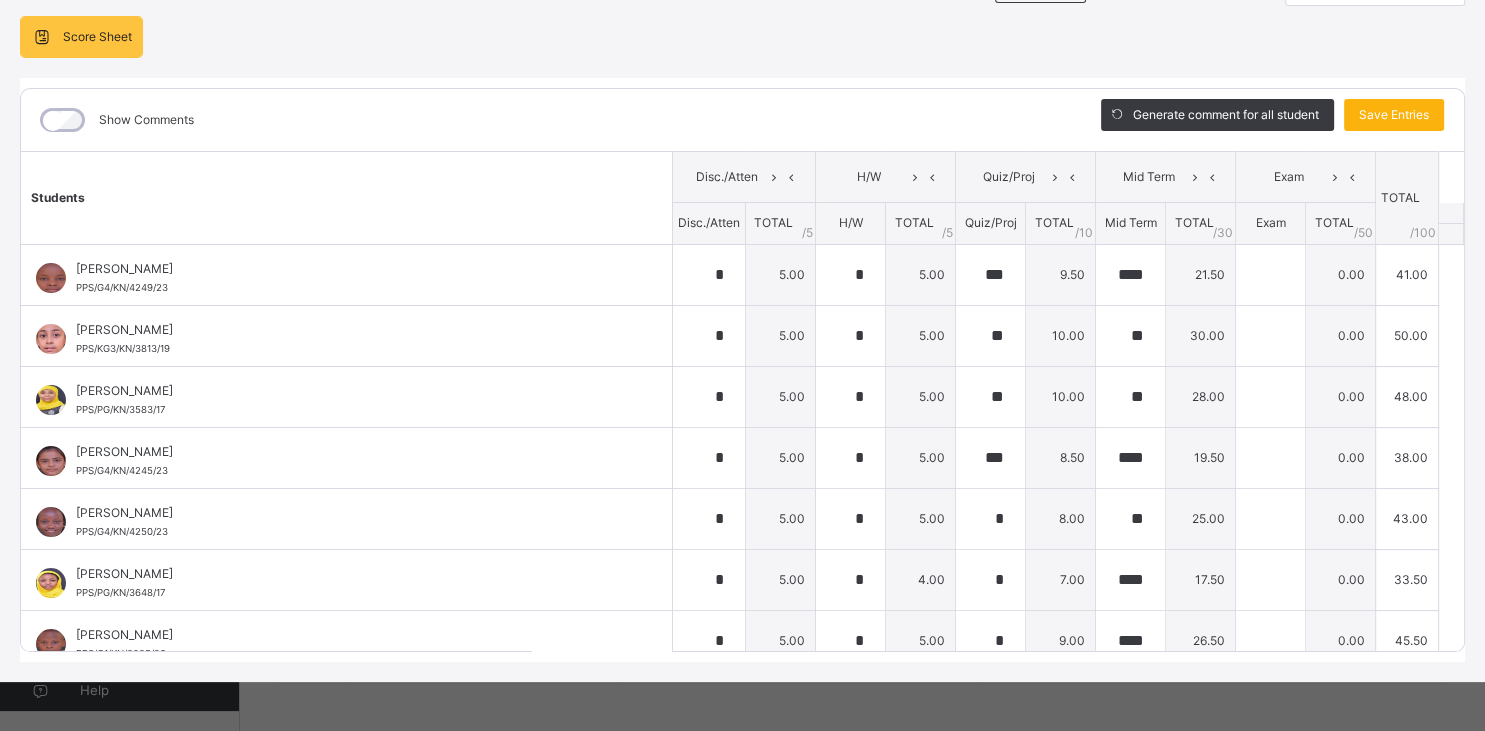 click on "Save Entries" at bounding box center [1394, 115] 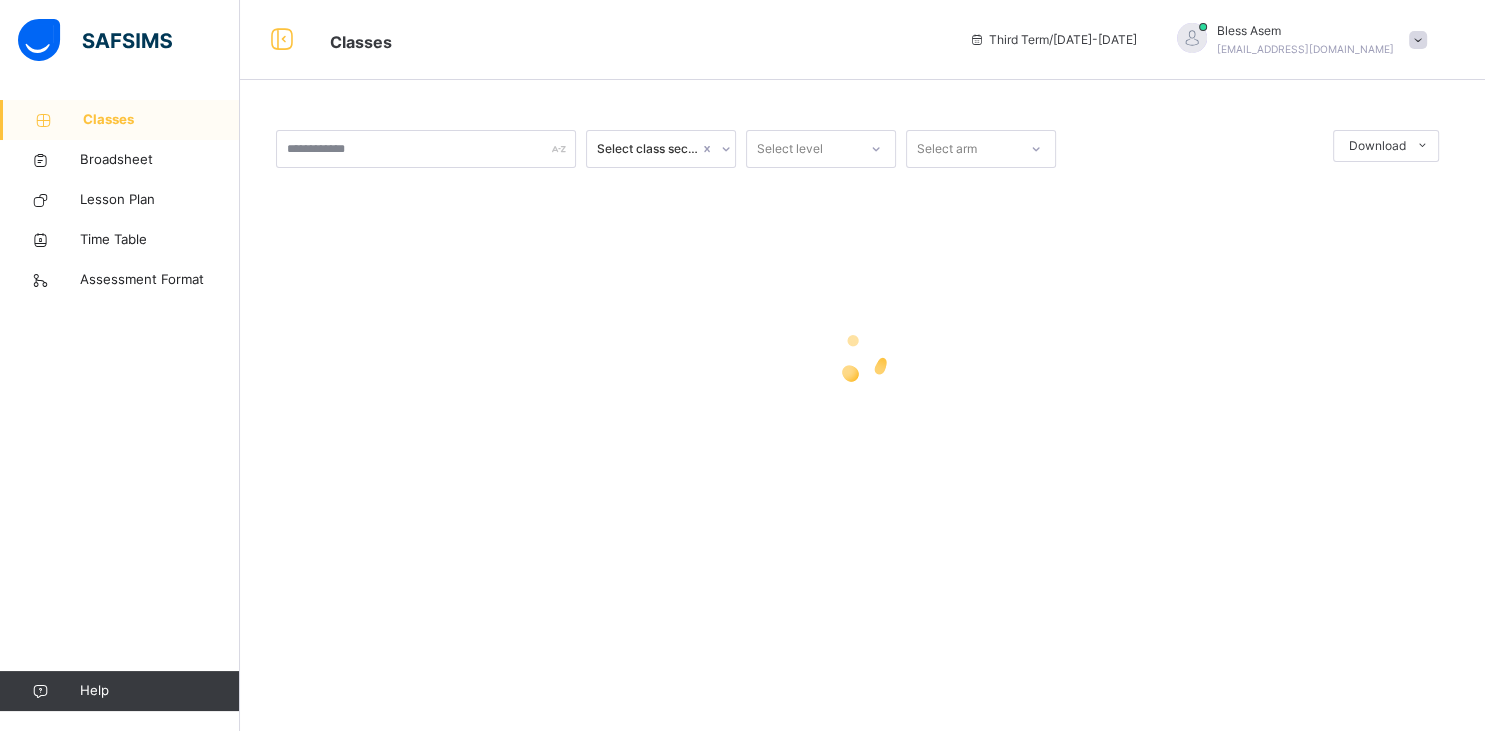 scroll, scrollTop: 0, scrollLeft: 0, axis: both 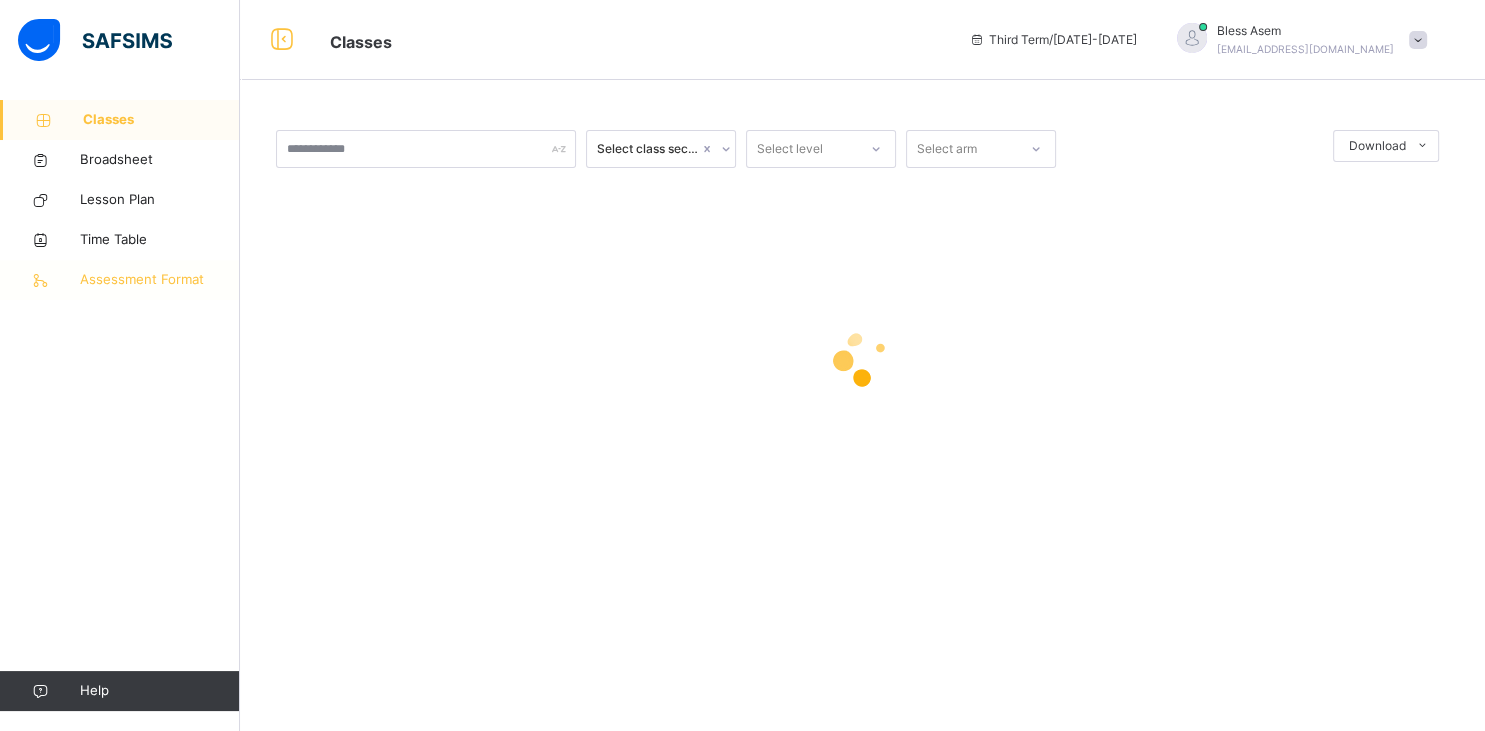 click on "Assessment Format" at bounding box center [160, 280] 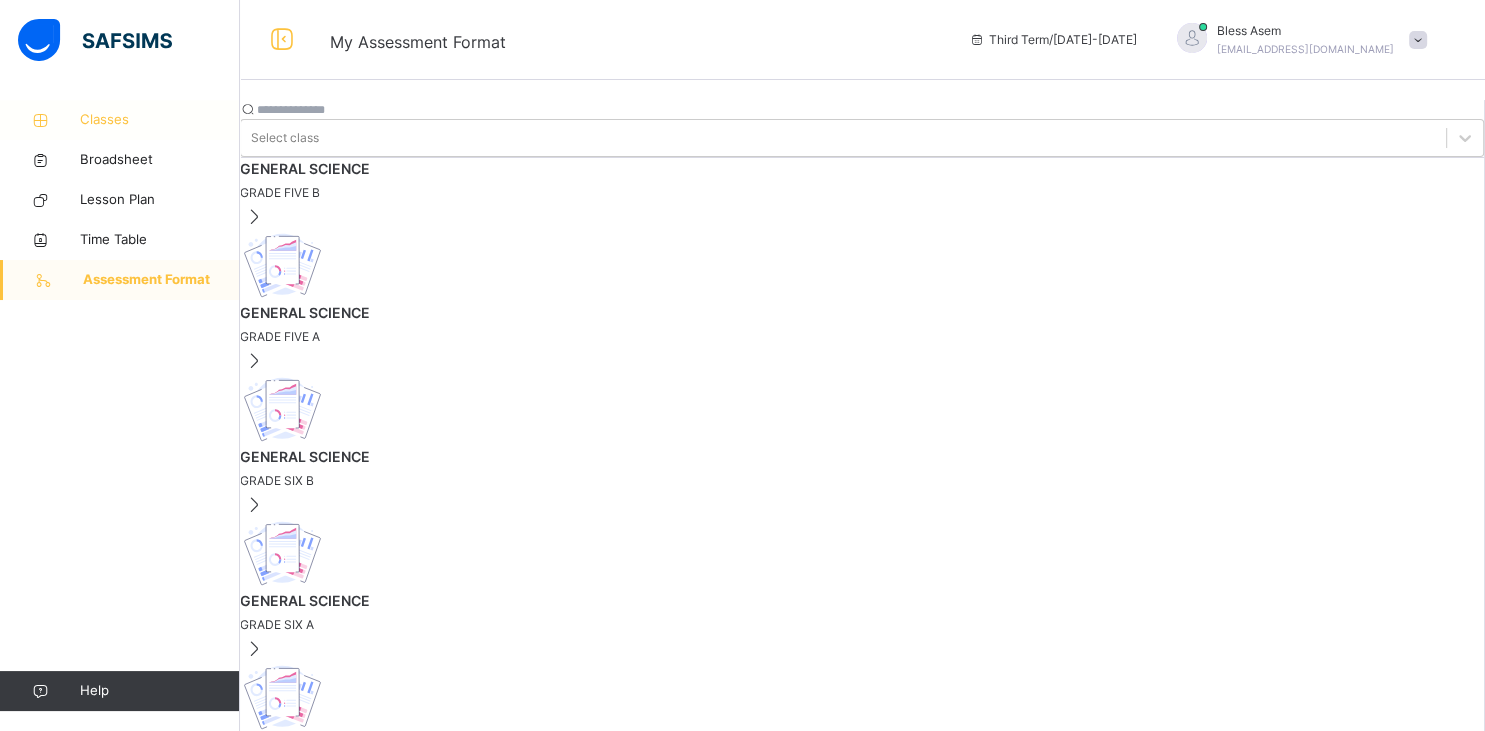 click on "Classes" at bounding box center [160, 120] 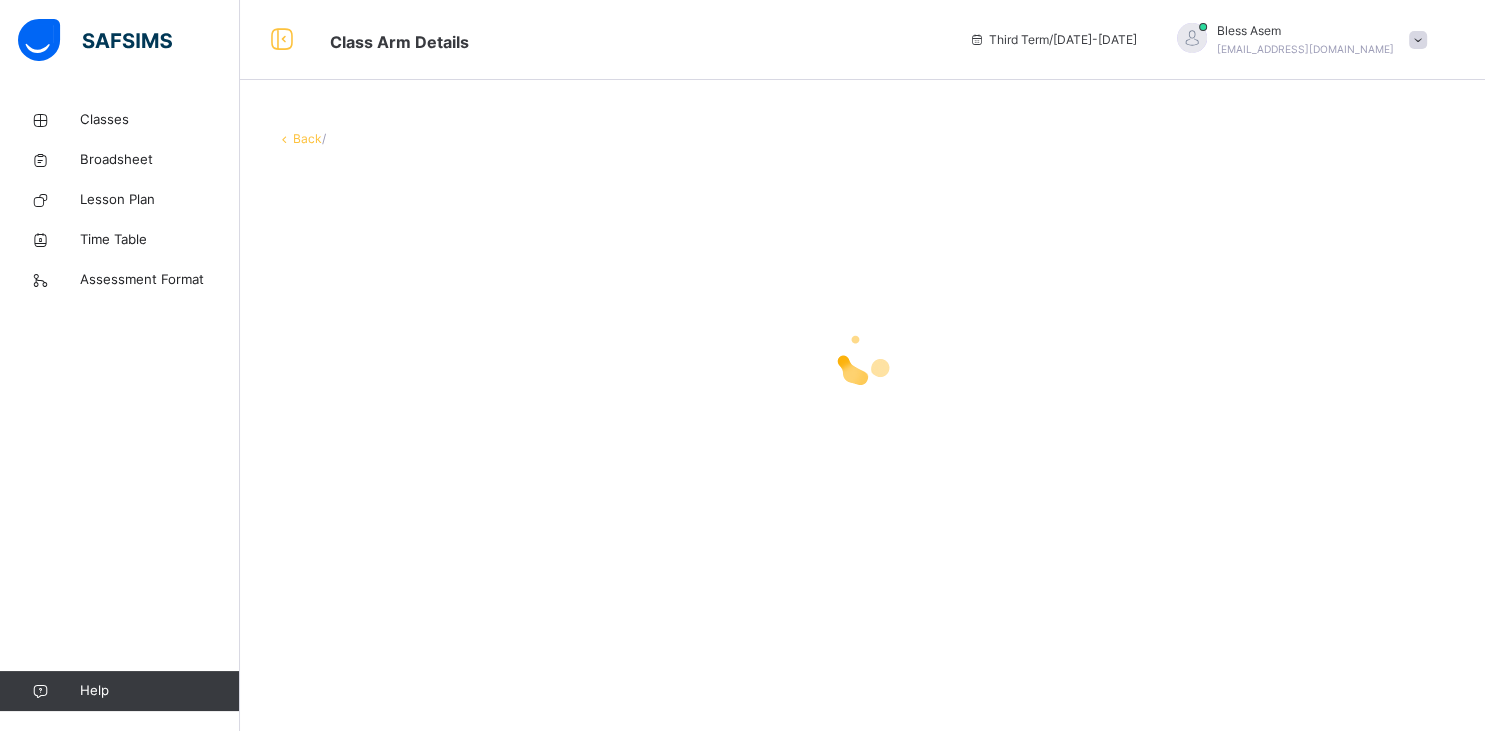 click at bounding box center [862, 358] 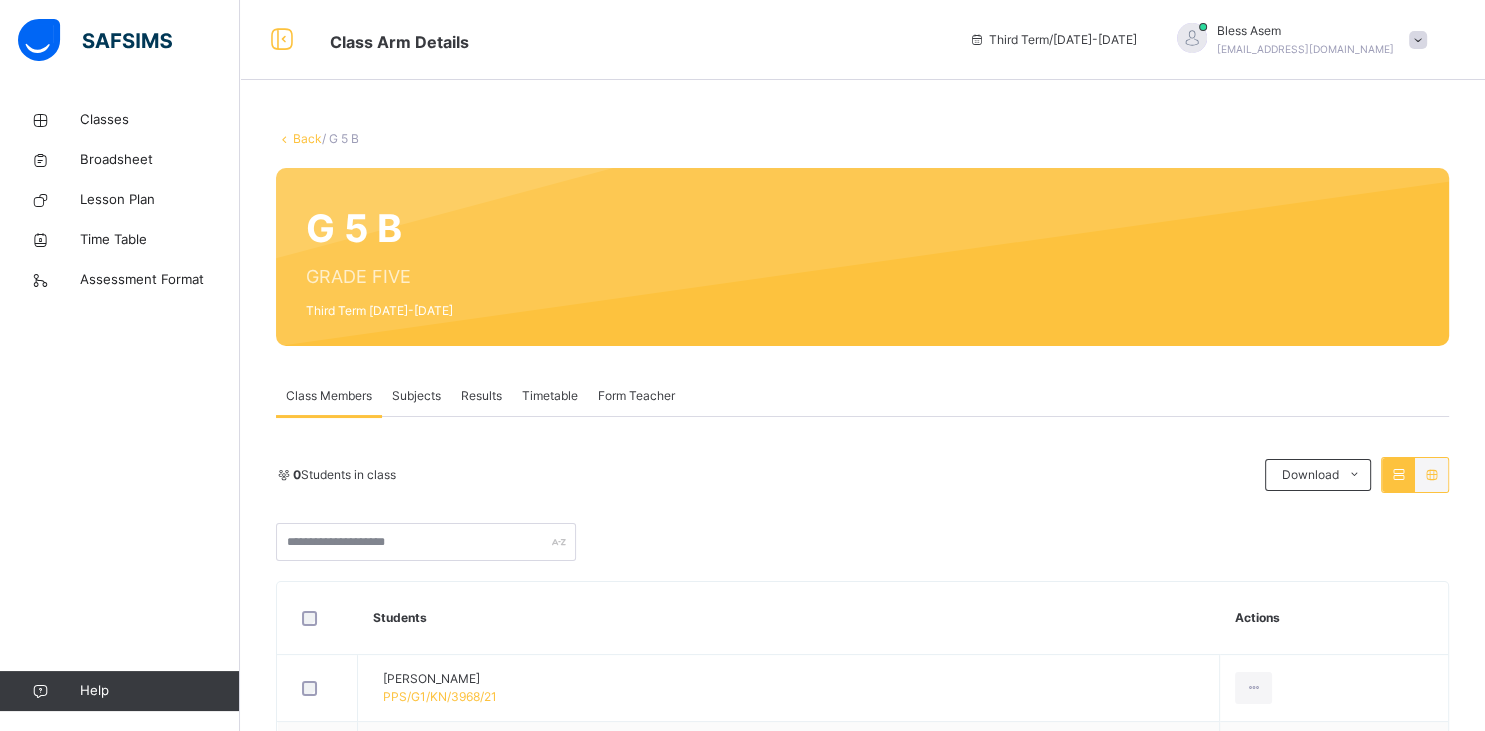 click on "Subjects" at bounding box center [416, 396] 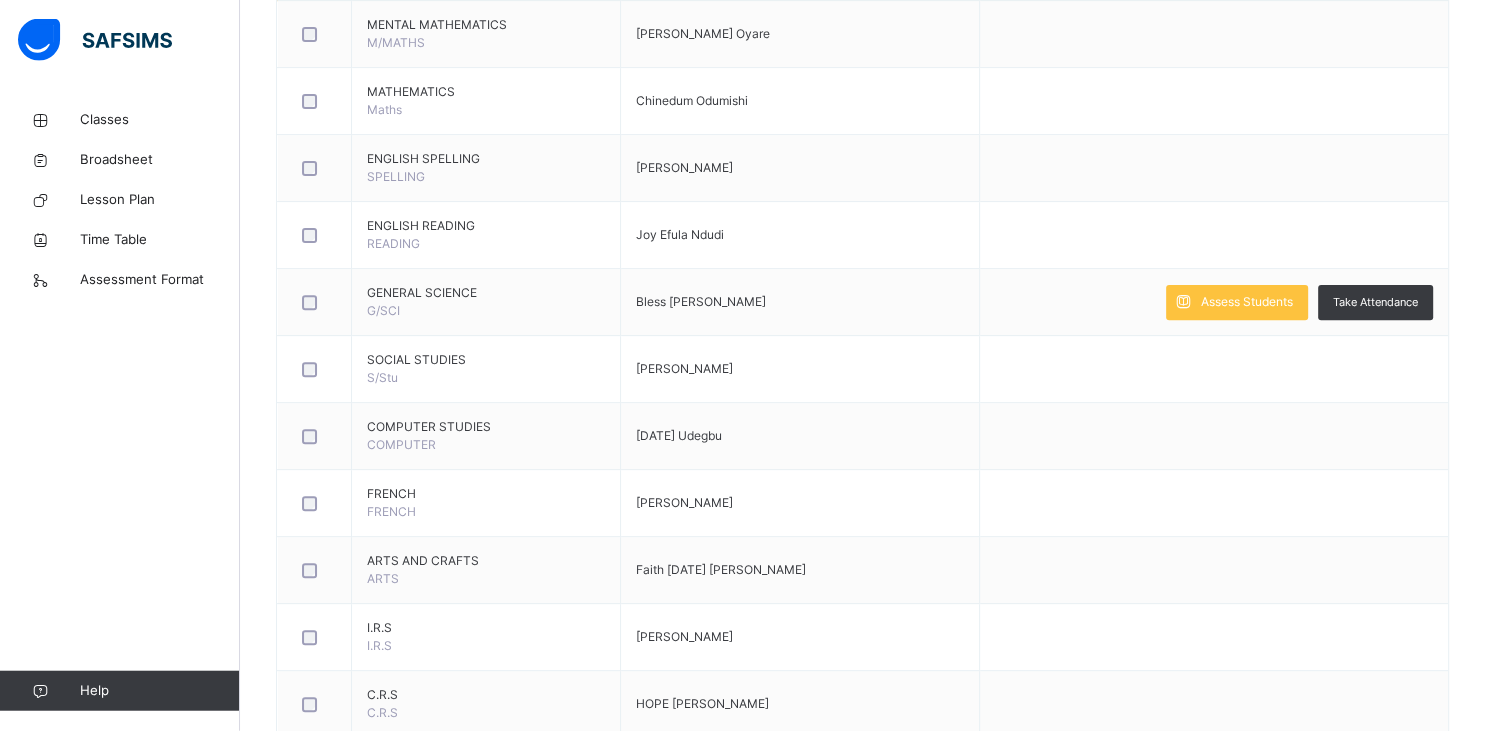 scroll, scrollTop: 760, scrollLeft: 0, axis: vertical 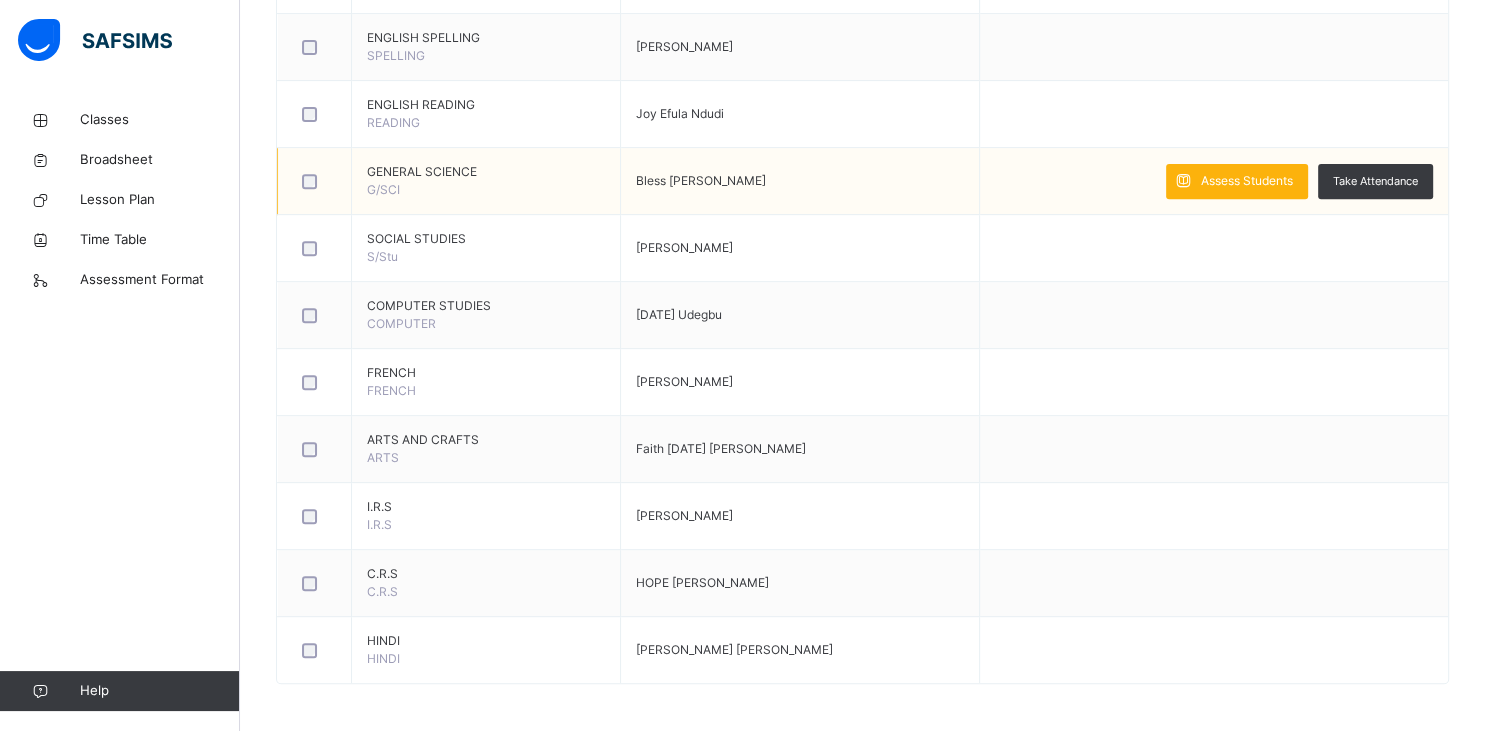 click on "Assess Students" at bounding box center (1247, 181) 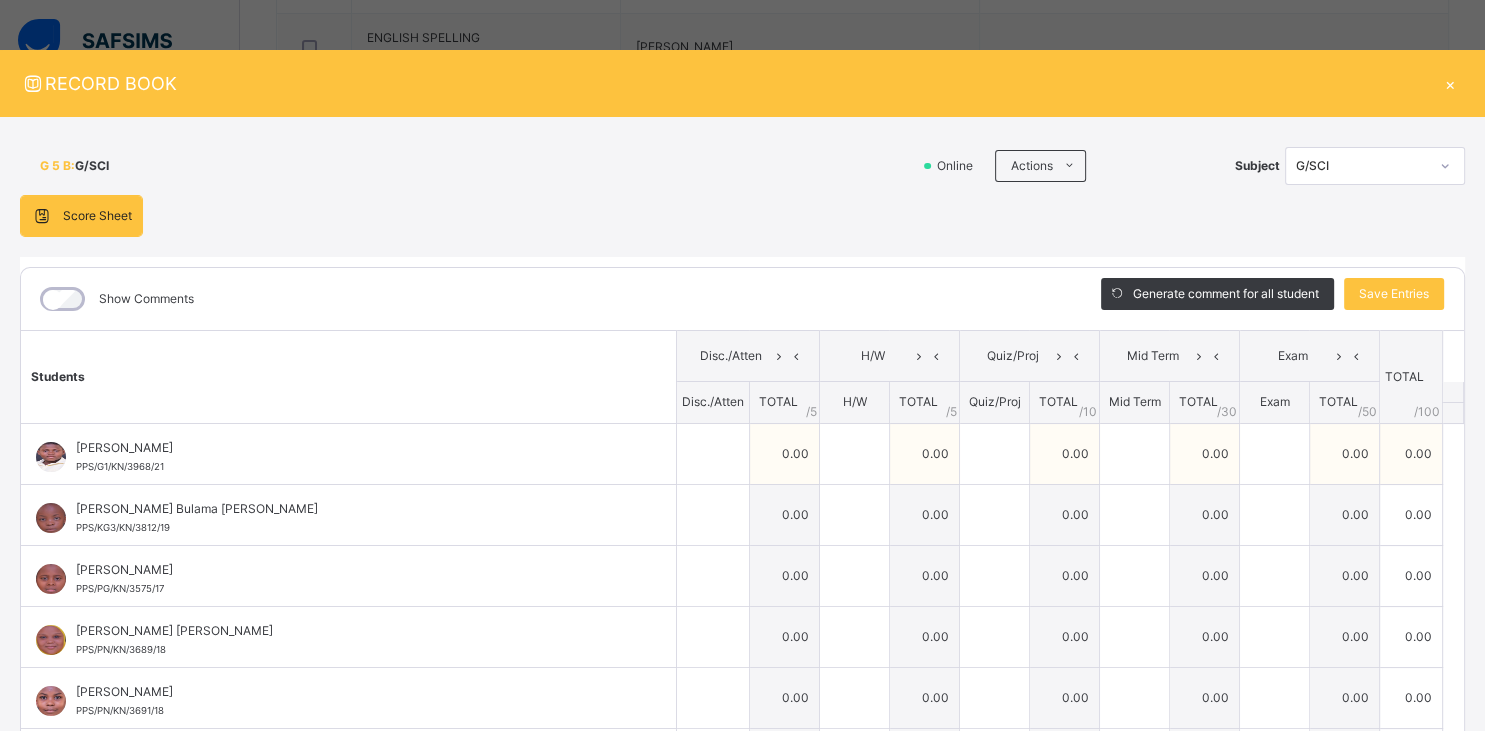 click at bounding box center [712, 453] 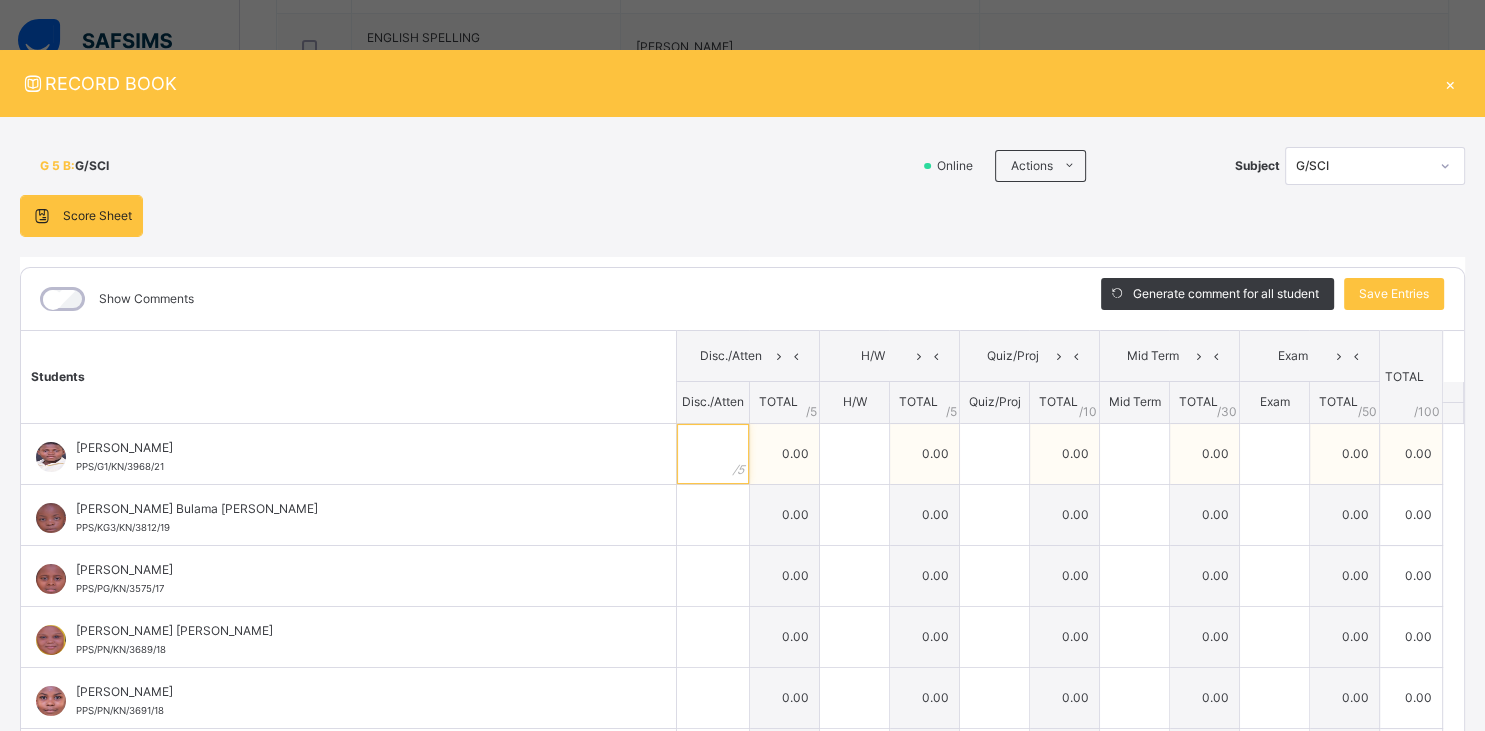 click at bounding box center (713, 454) 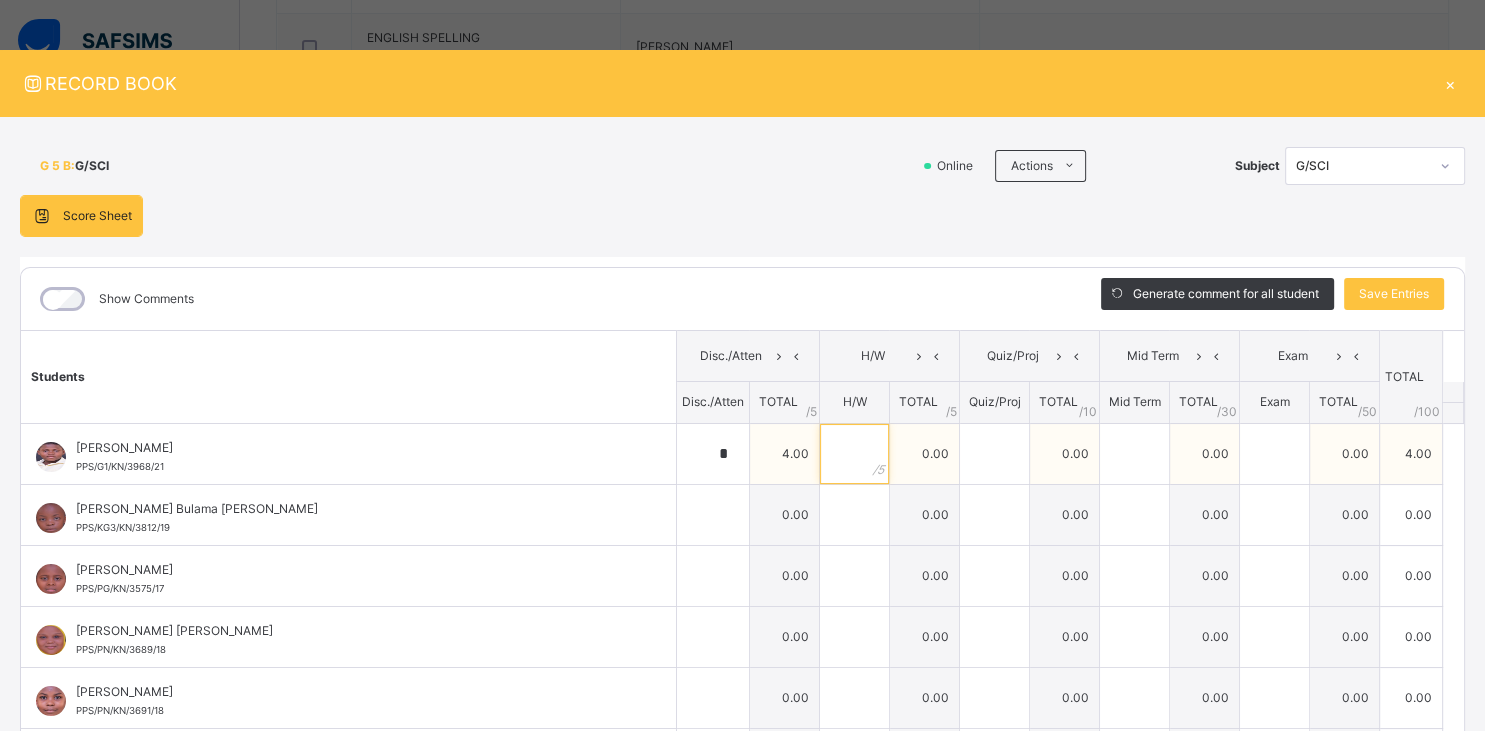click at bounding box center [854, 454] 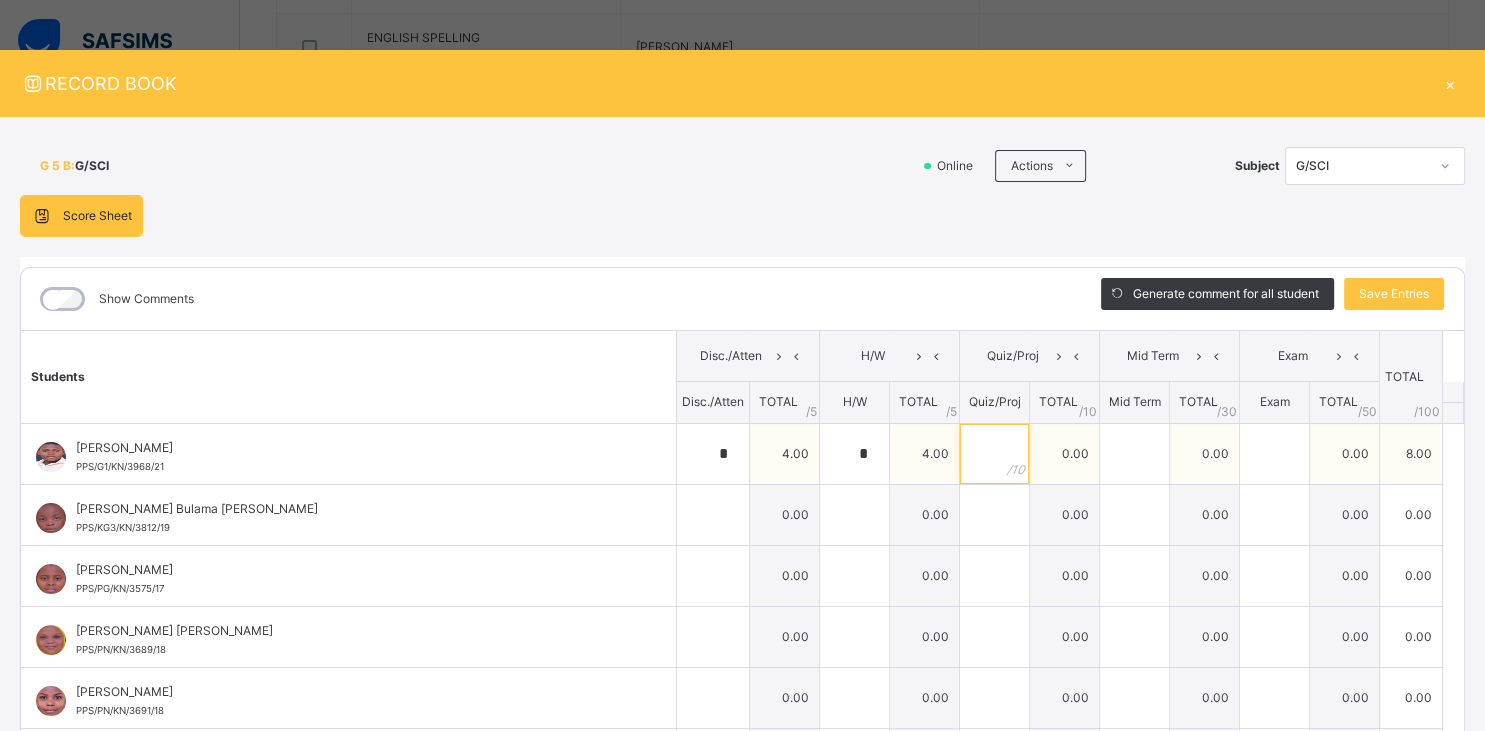 click at bounding box center [994, 454] 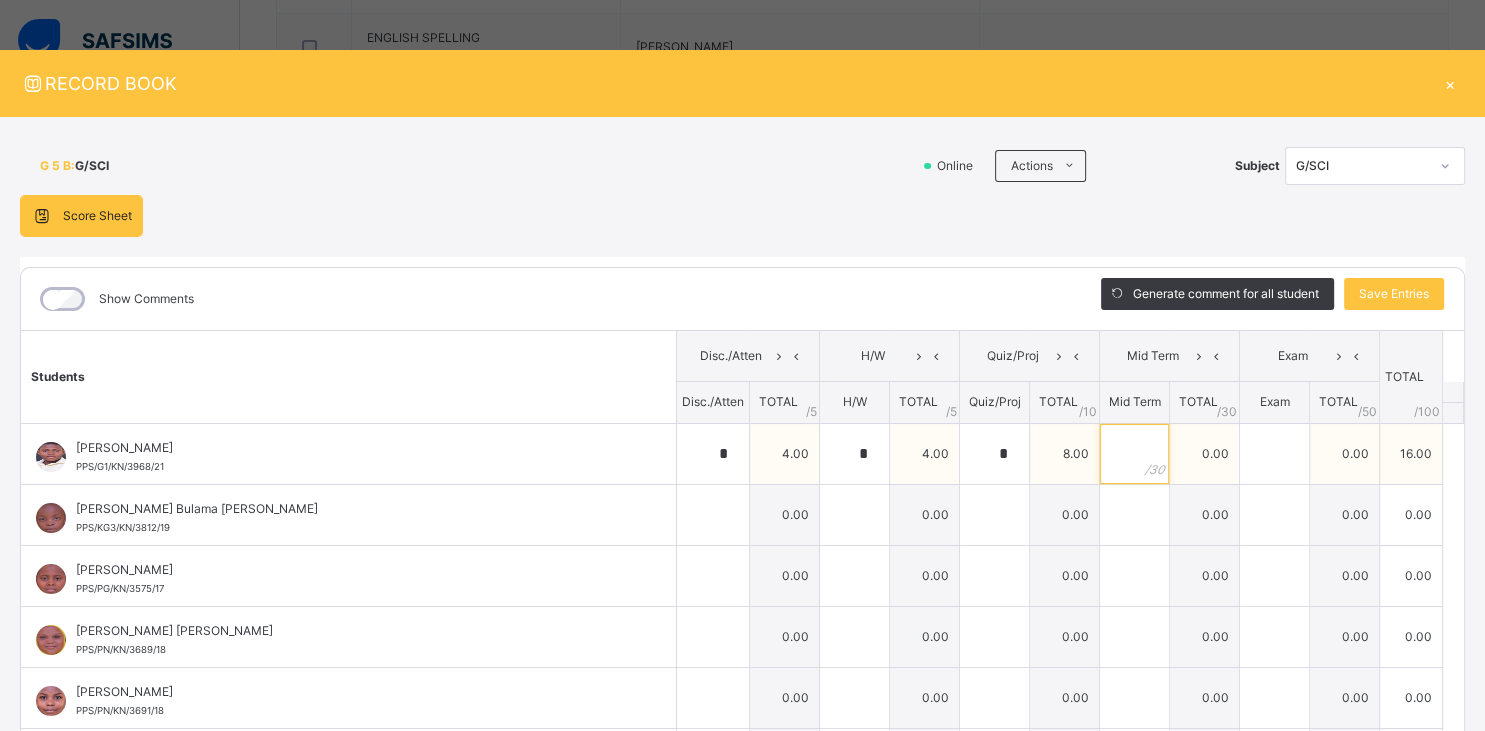 click at bounding box center [1134, 454] 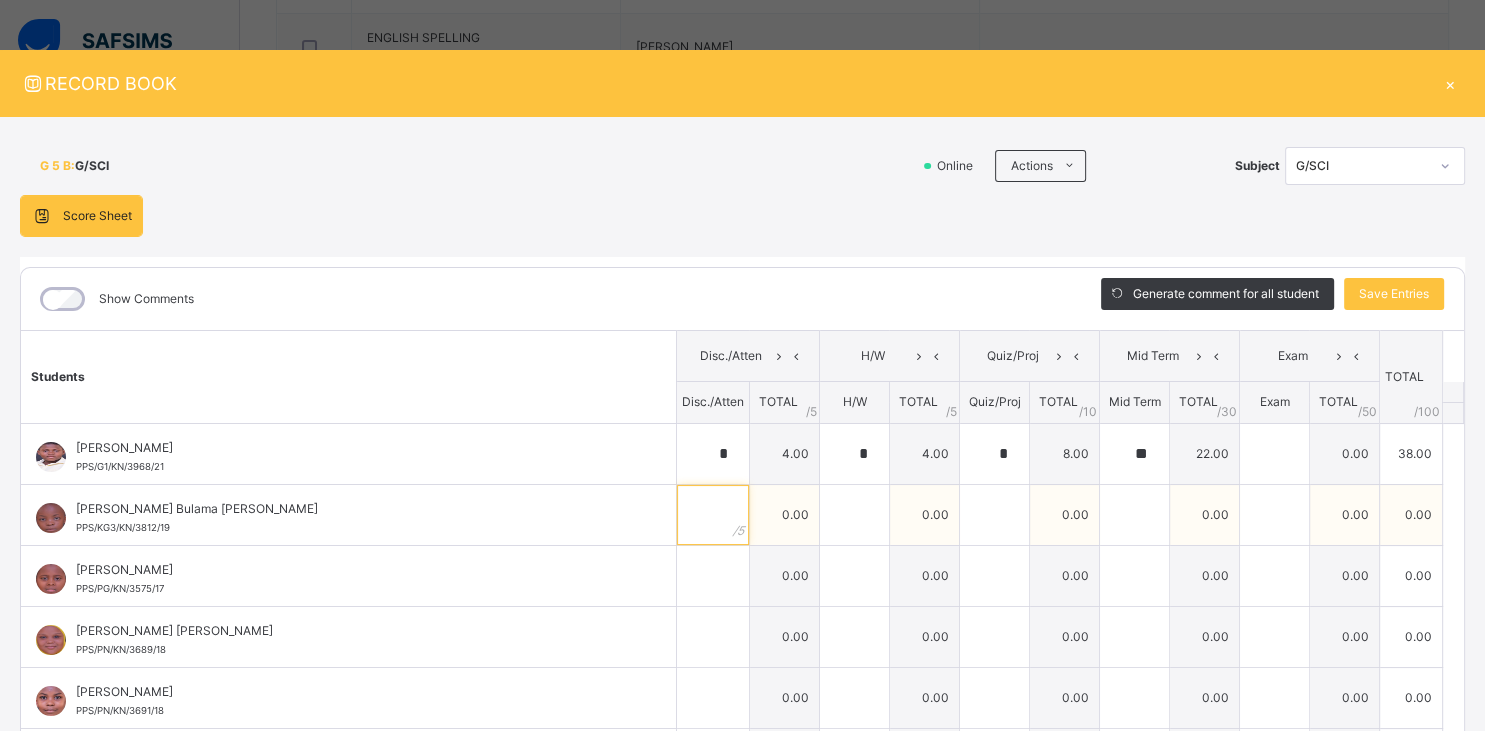 click at bounding box center (713, 515) 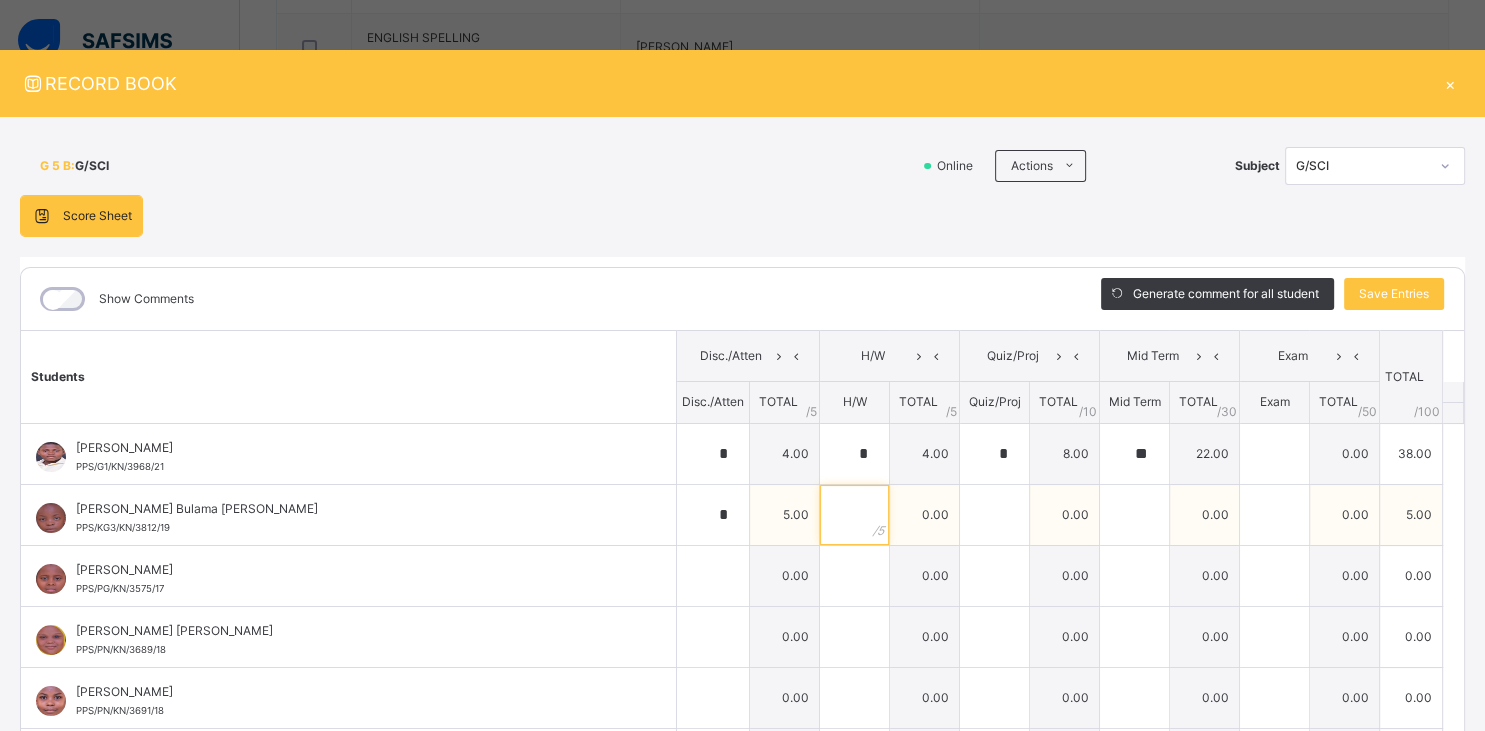 click at bounding box center (854, 515) 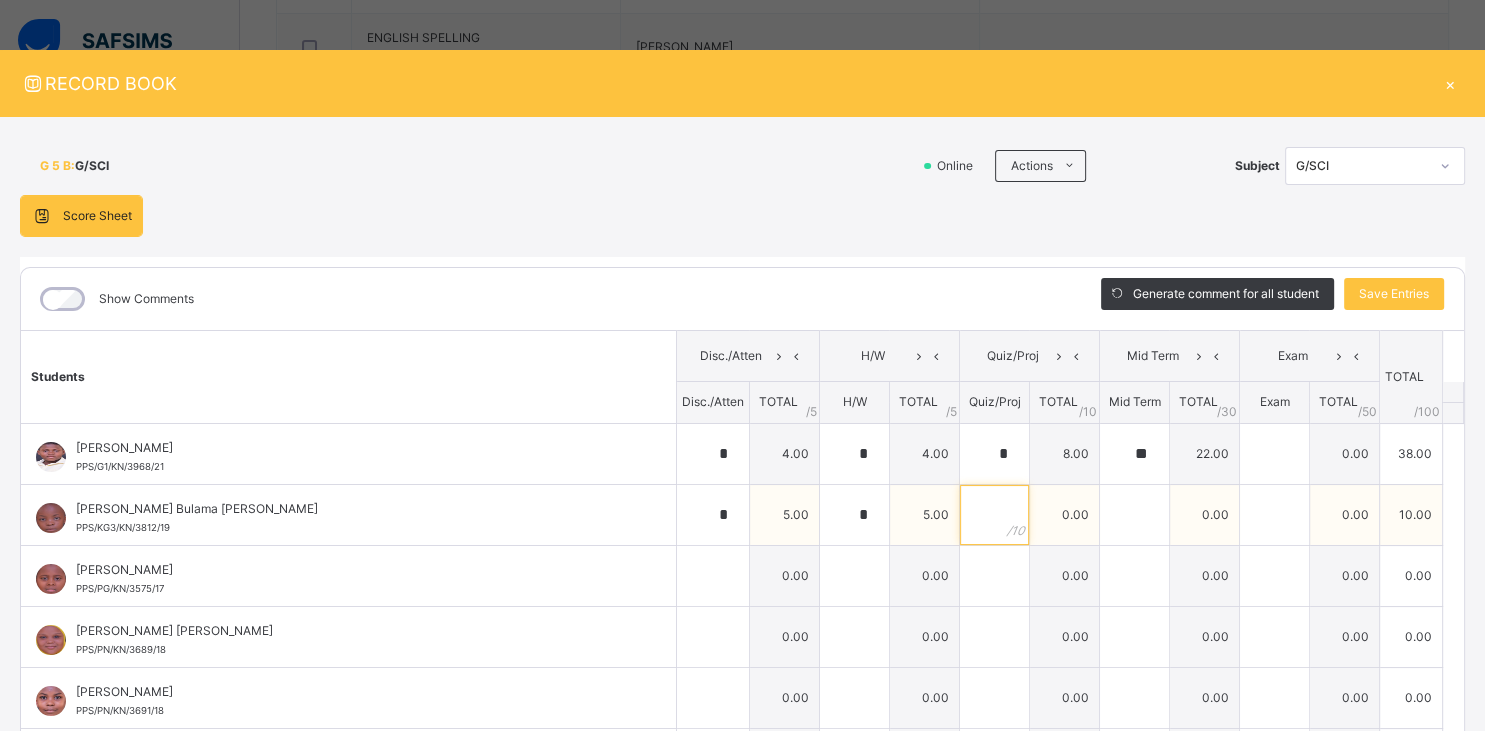 click at bounding box center [994, 515] 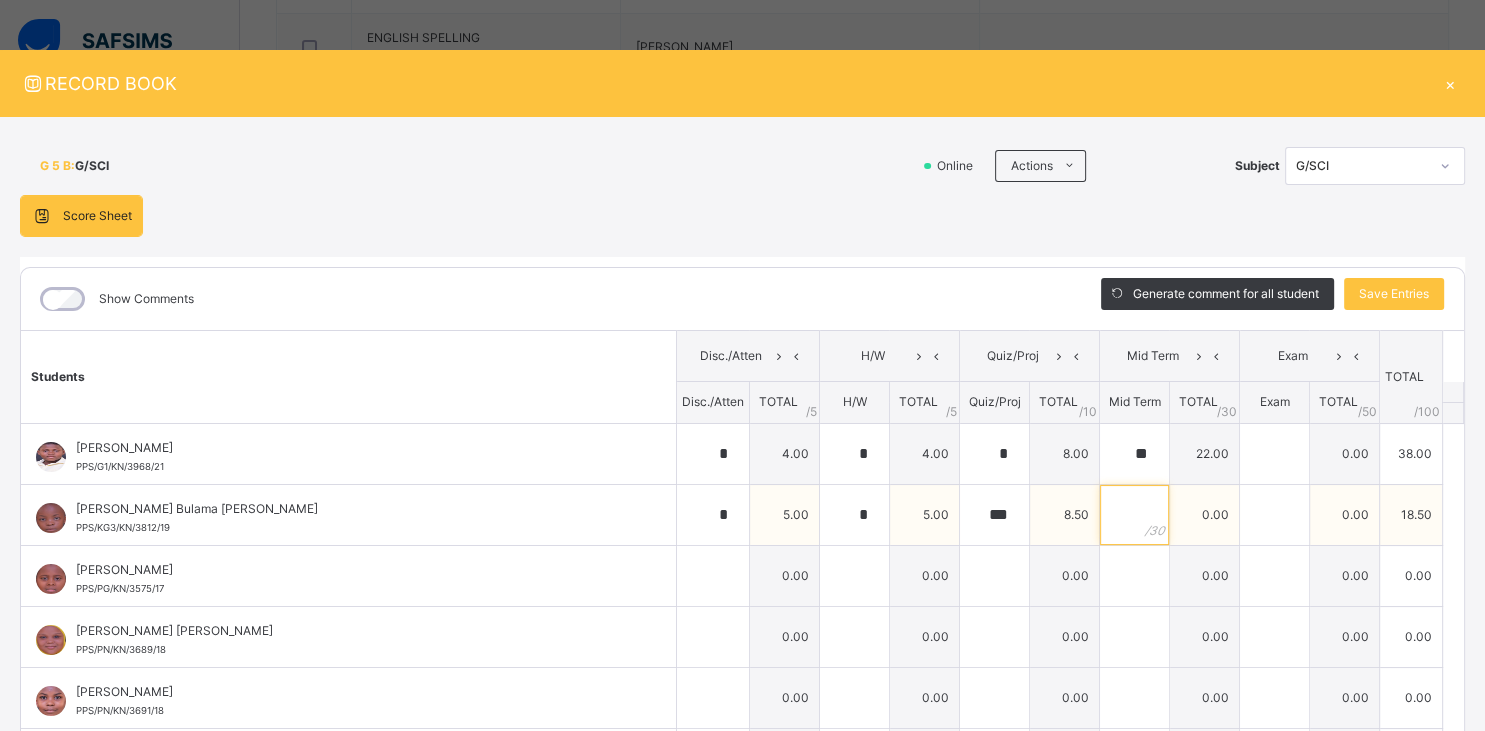 click at bounding box center [1134, 515] 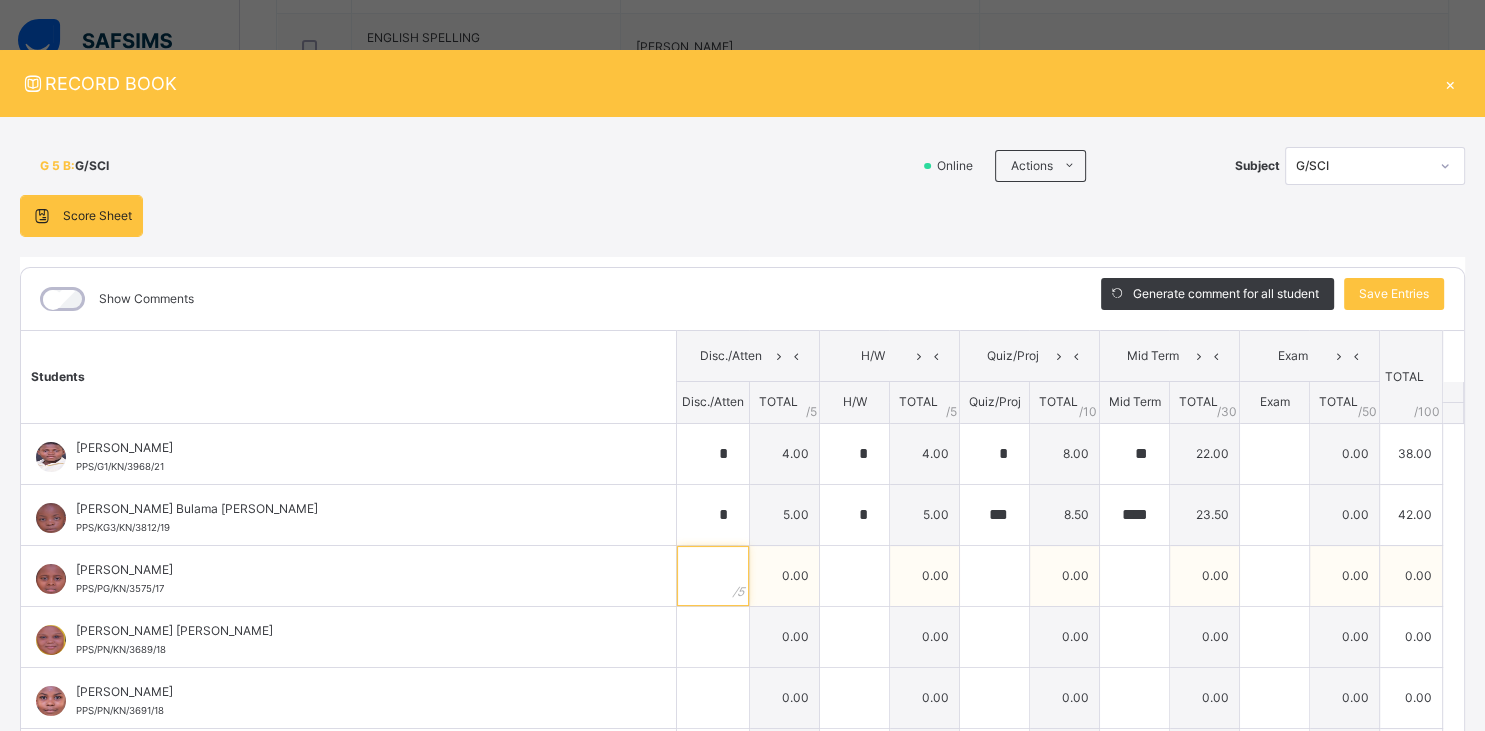 click at bounding box center [713, 576] 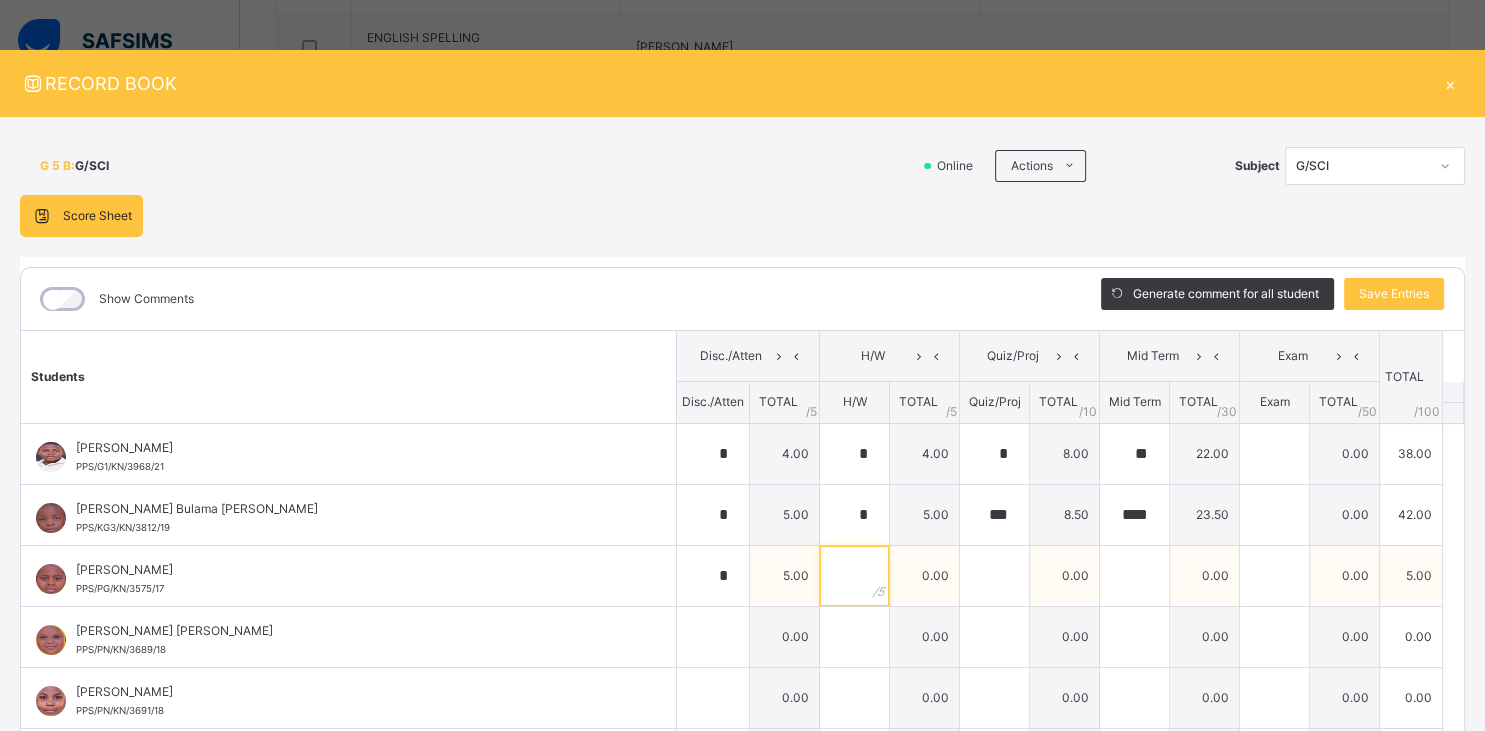 click at bounding box center (854, 576) 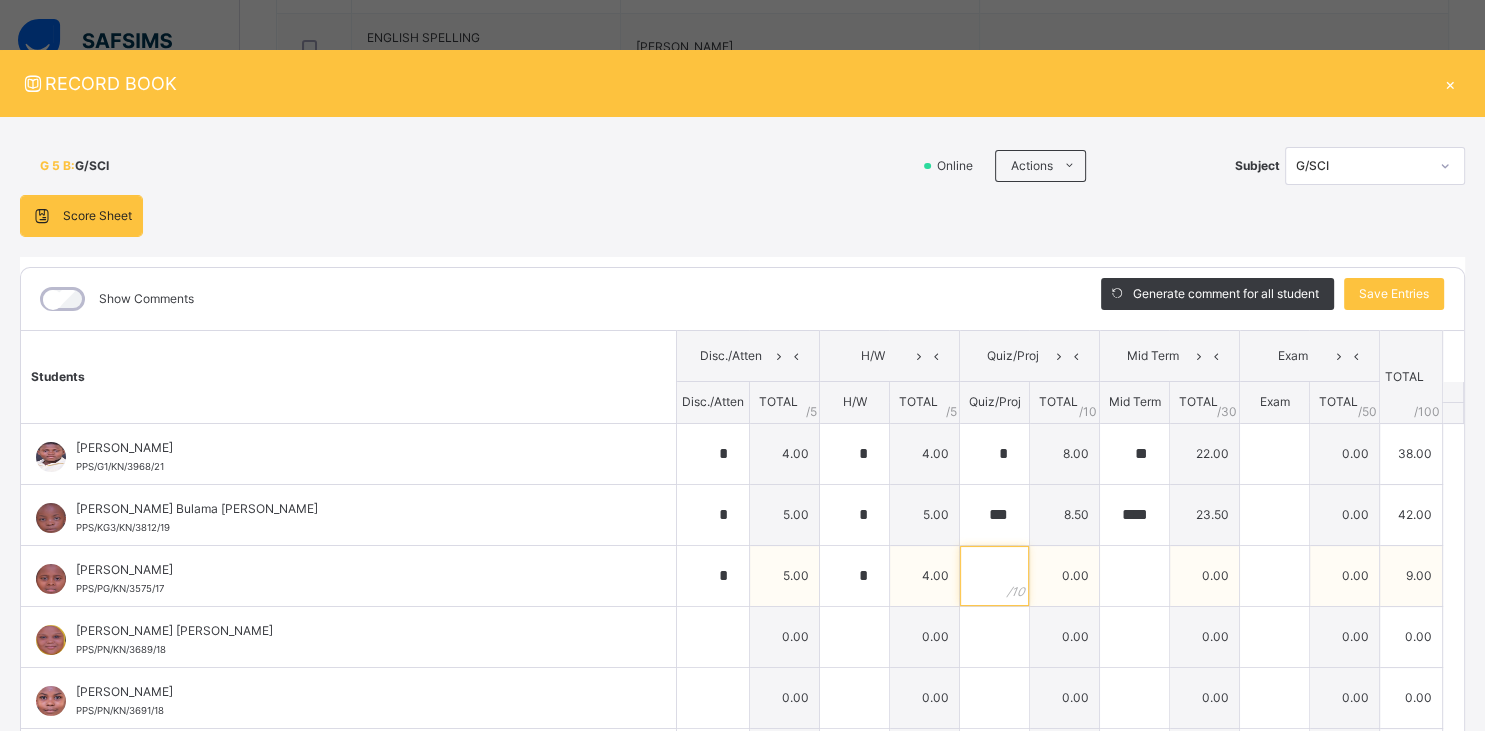 click at bounding box center [994, 576] 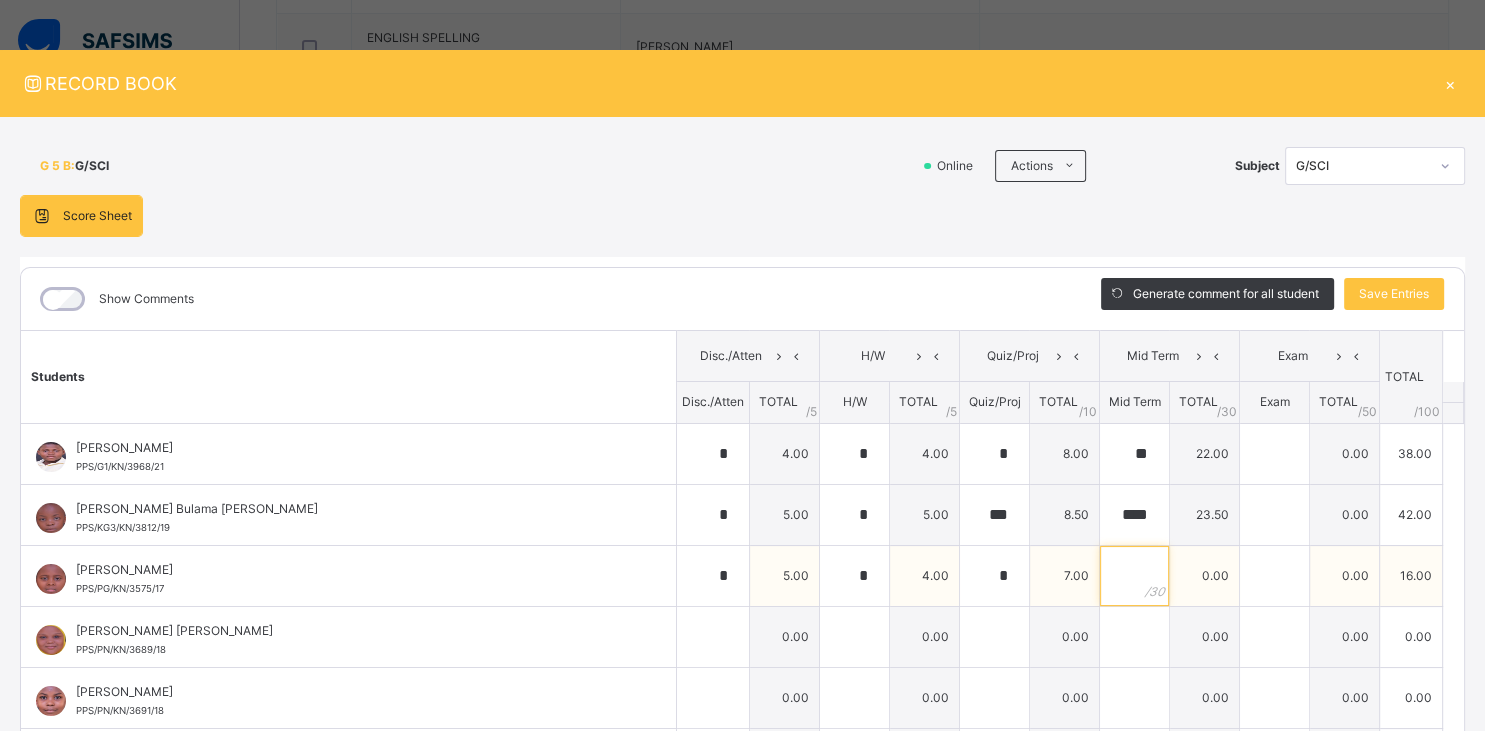 click at bounding box center (1134, 576) 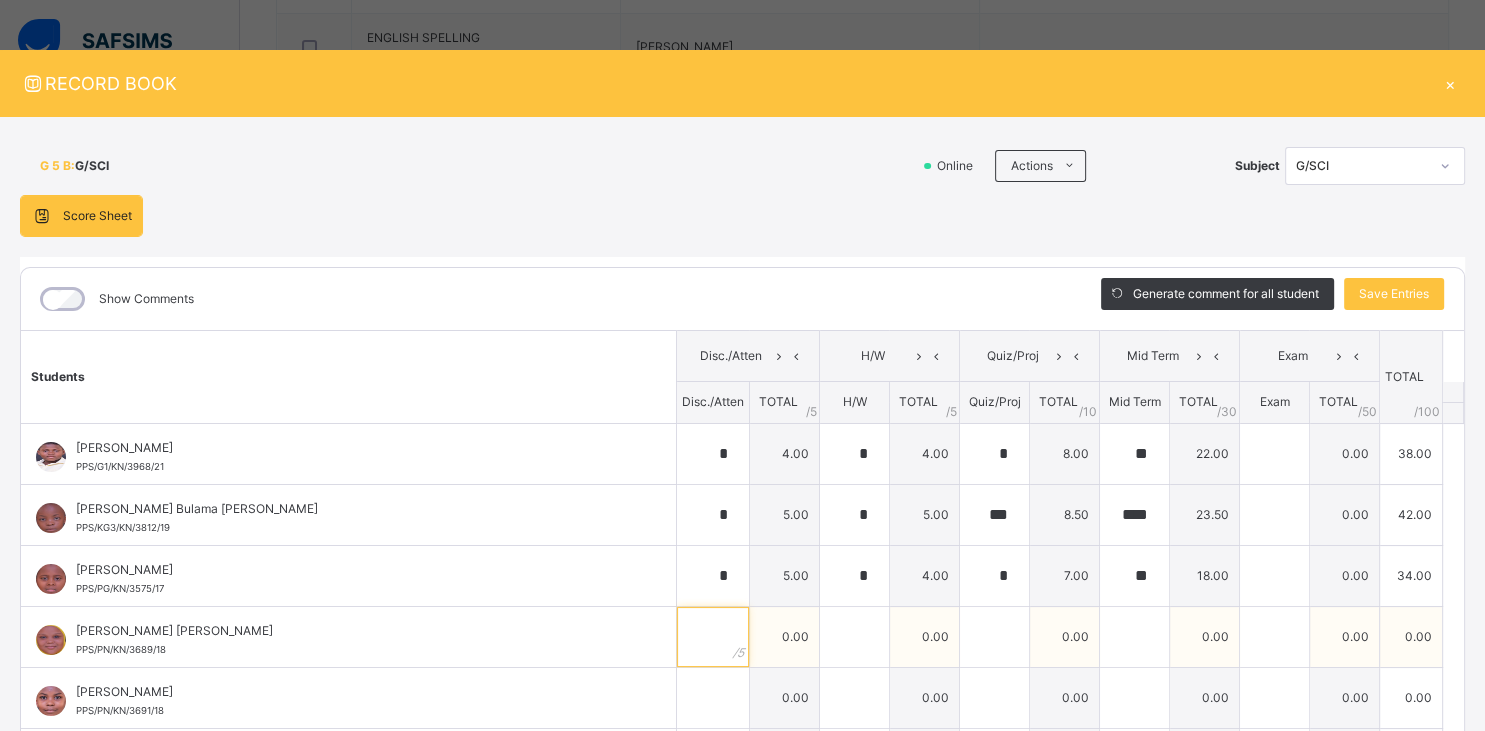 click at bounding box center (713, 637) 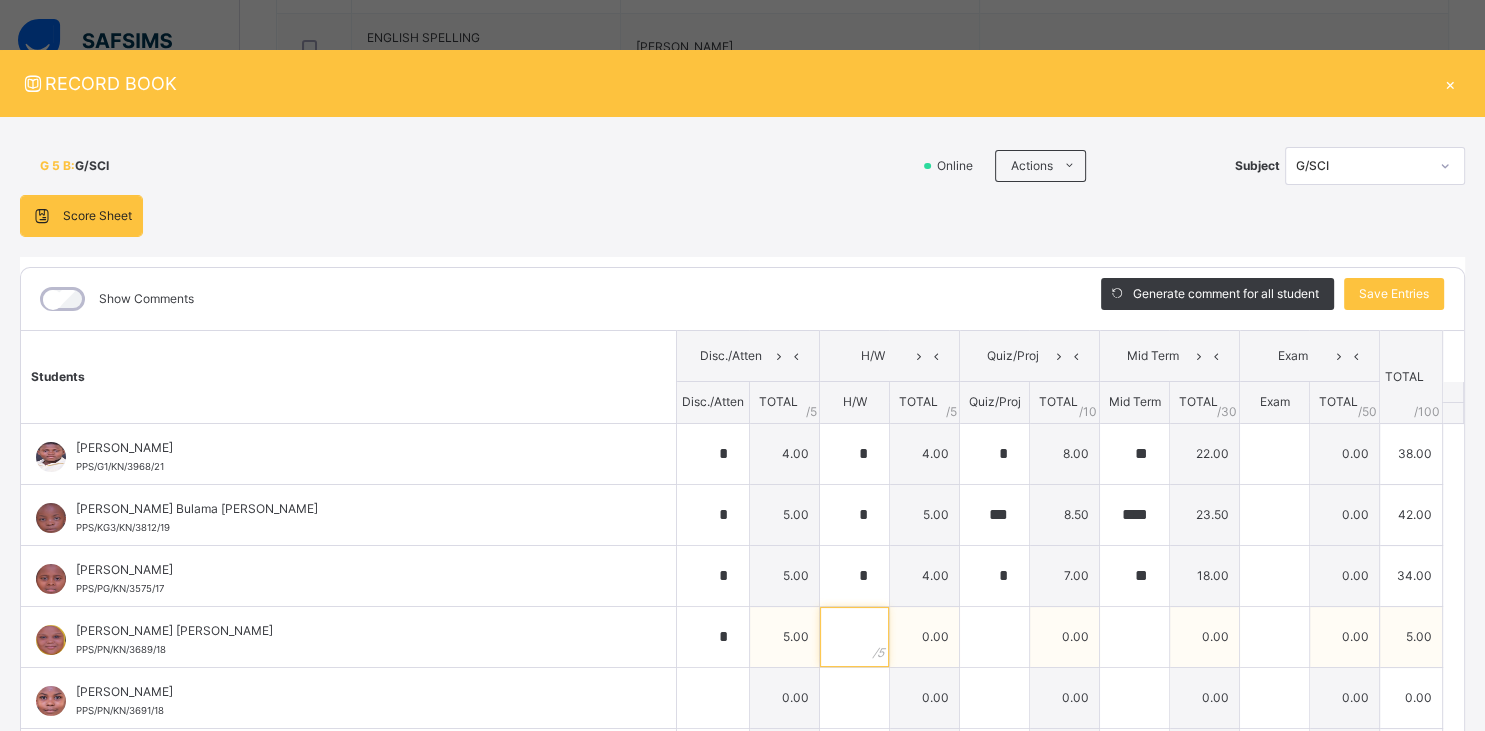 click at bounding box center [854, 637] 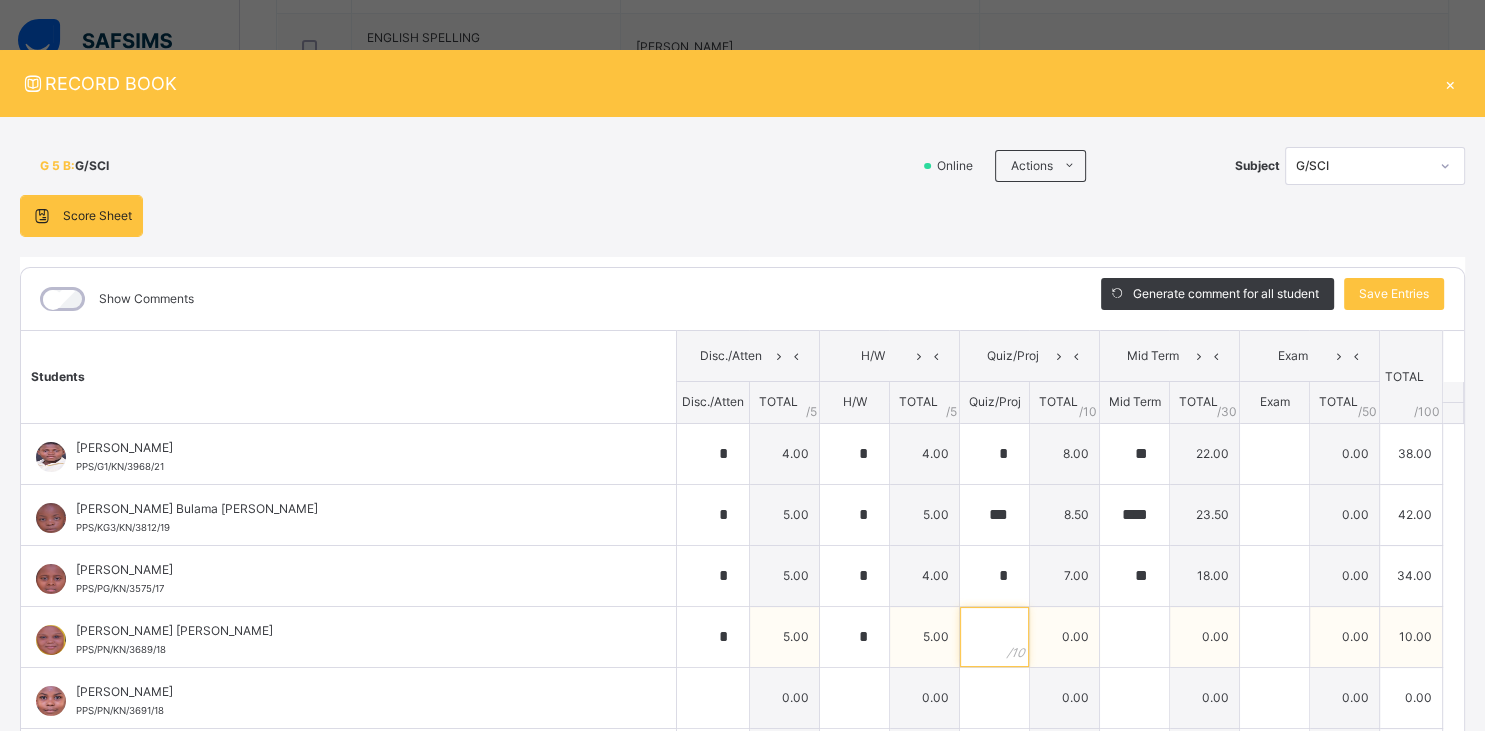 click at bounding box center (994, 637) 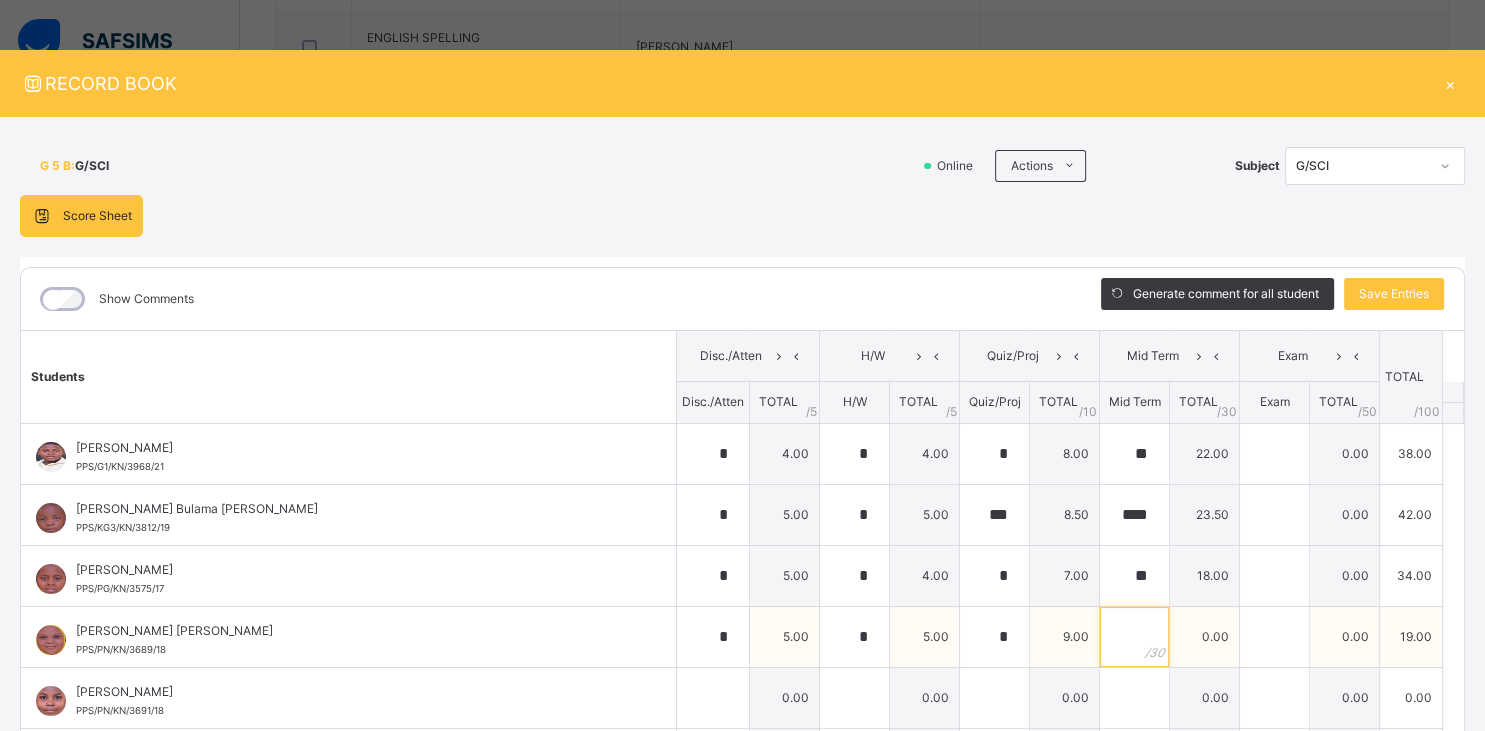 click at bounding box center [1134, 637] 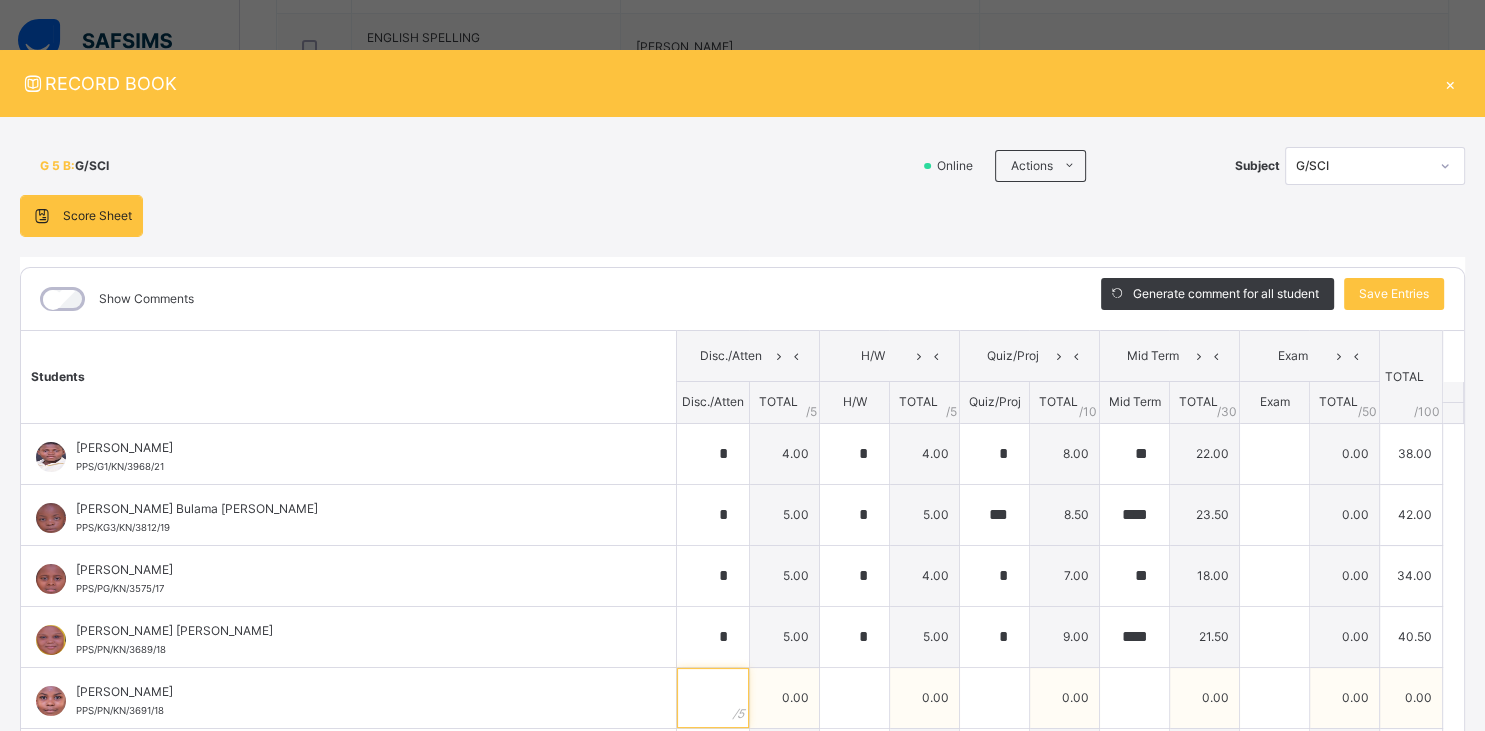 click at bounding box center [713, 698] 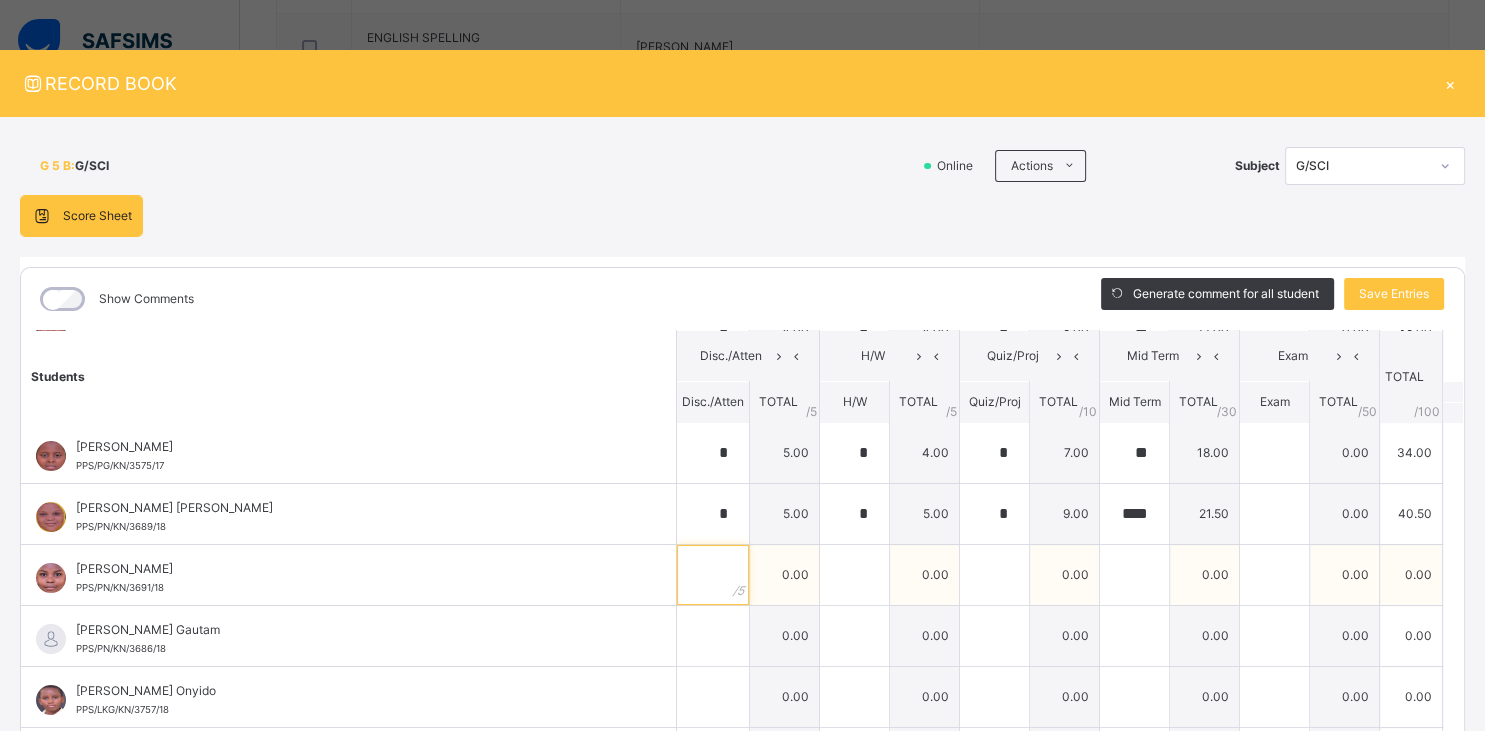 scroll, scrollTop: 158, scrollLeft: 0, axis: vertical 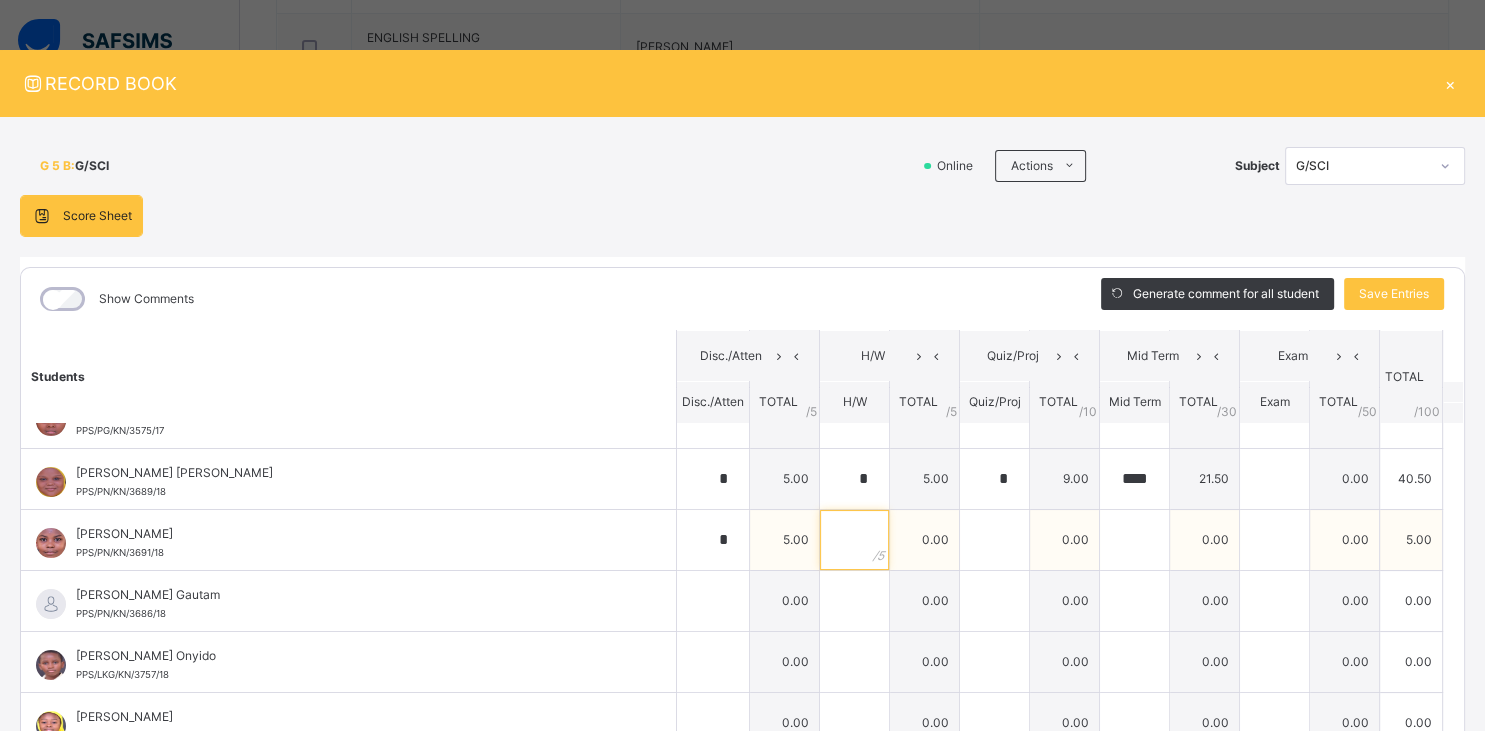 click at bounding box center (854, 540) 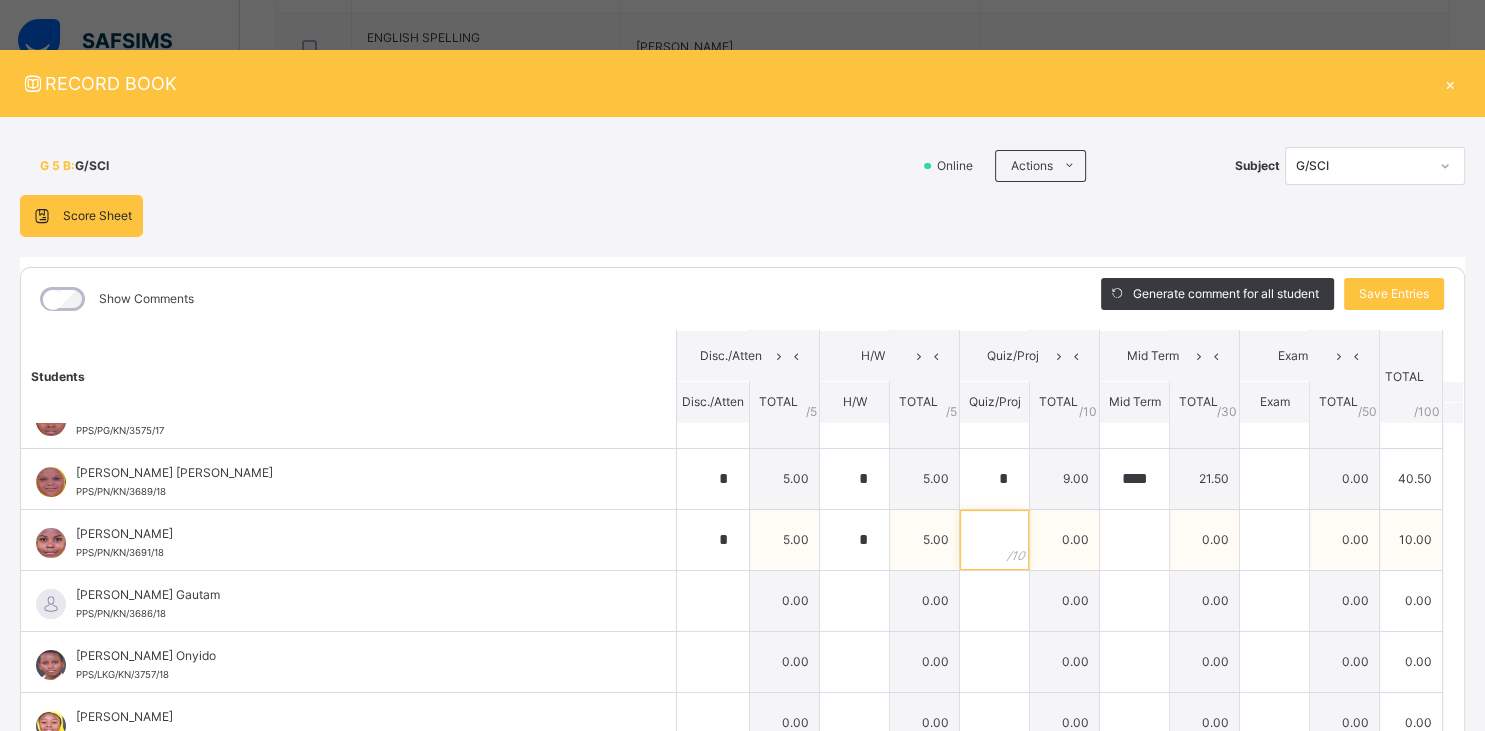 click at bounding box center [994, 540] 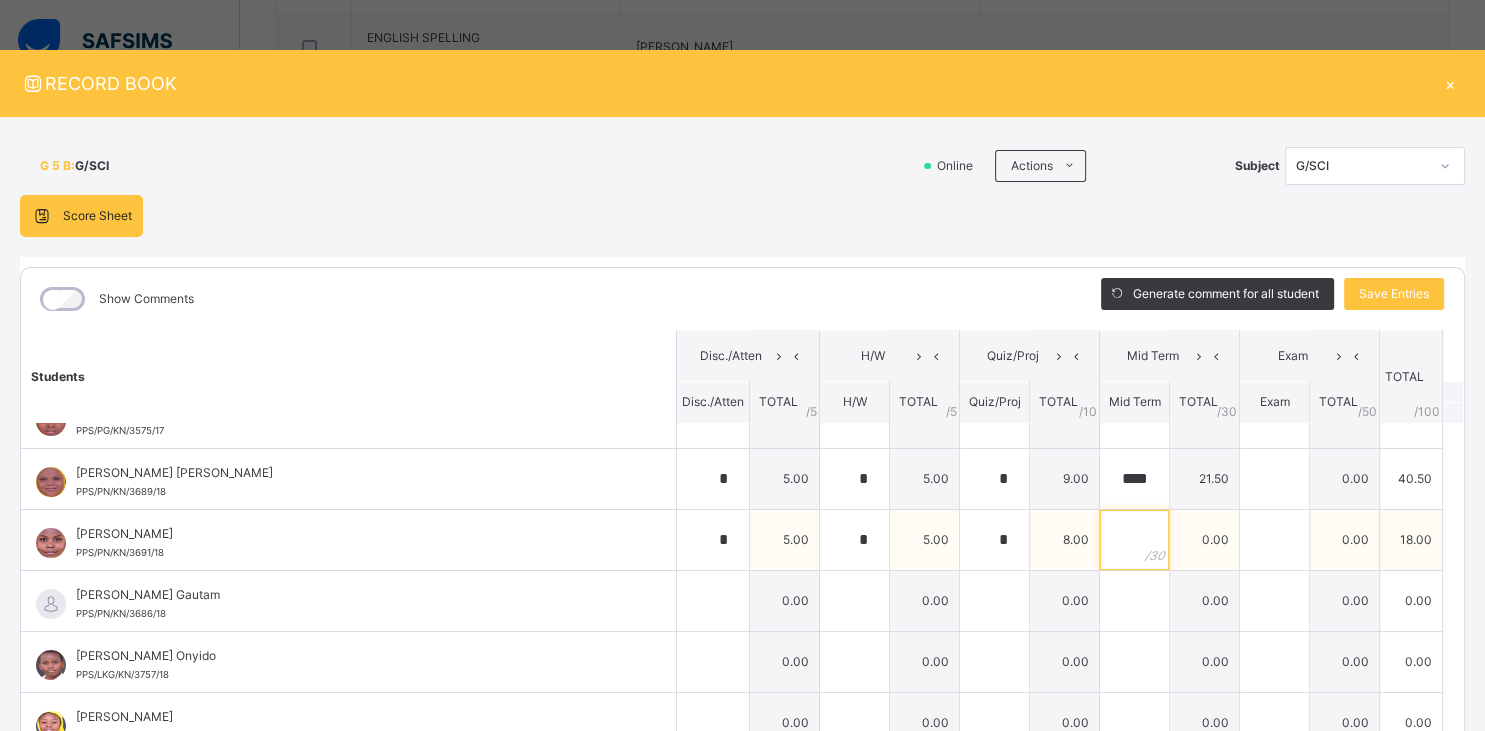 click at bounding box center [1134, 540] 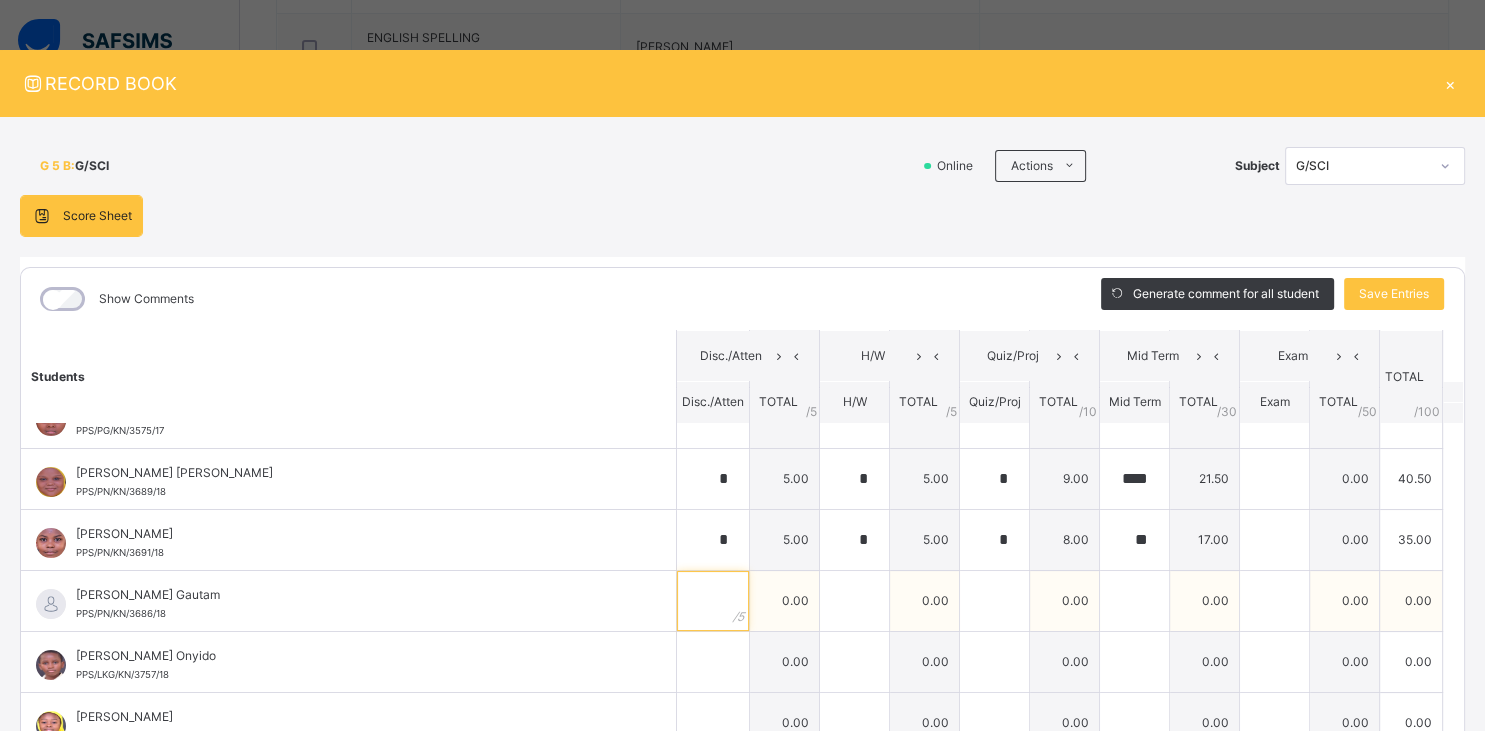click at bounding box center (713, 601) 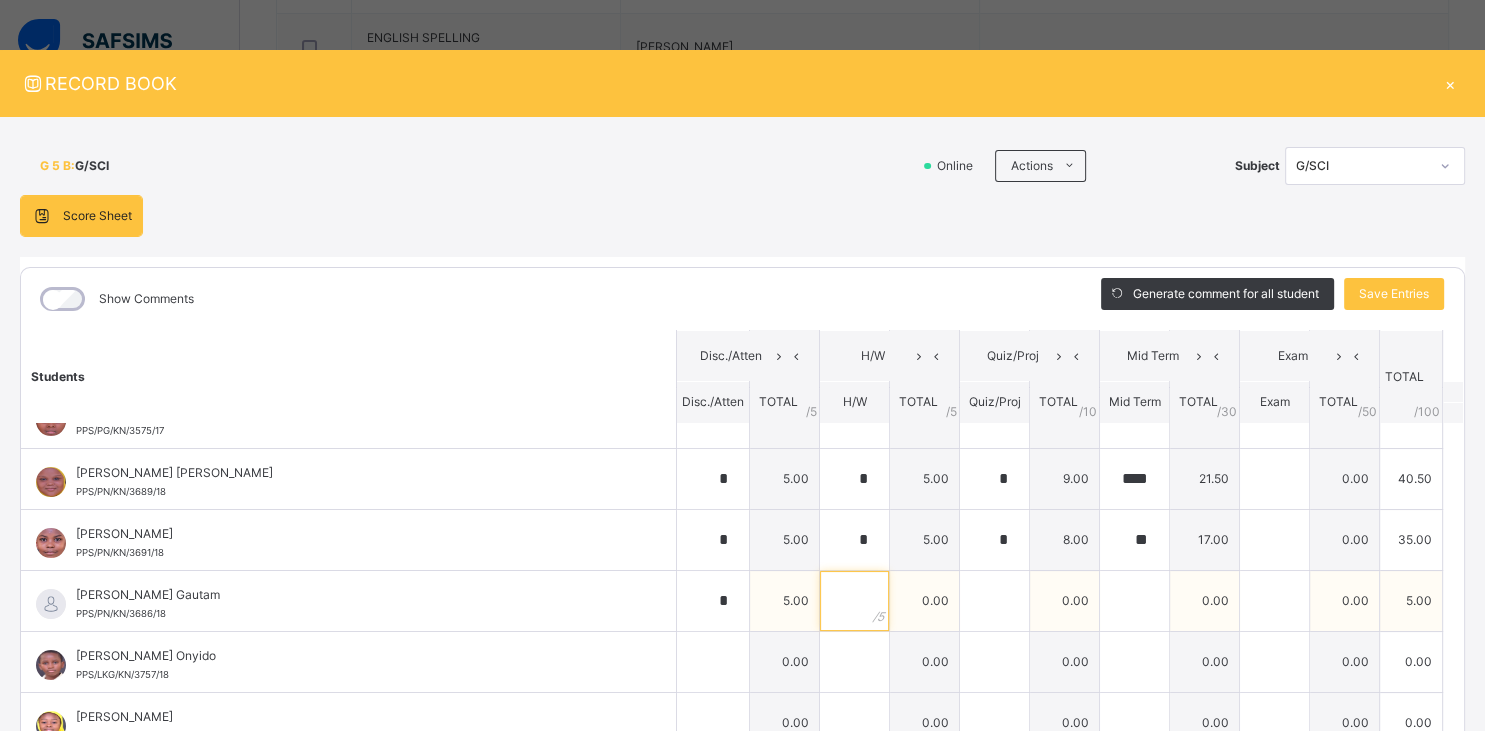 click at bounding box center [854, 601] 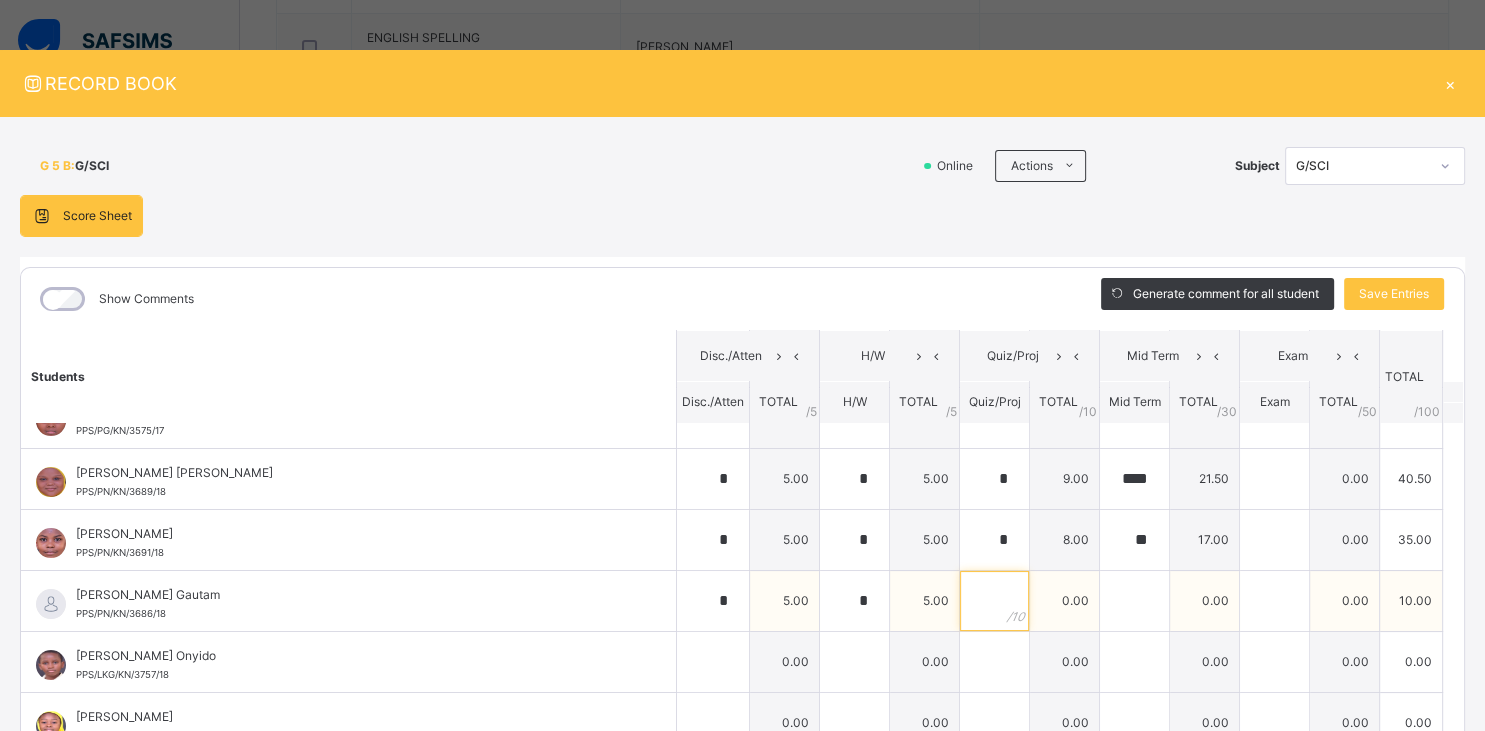 click at bounding box center (994, 601) 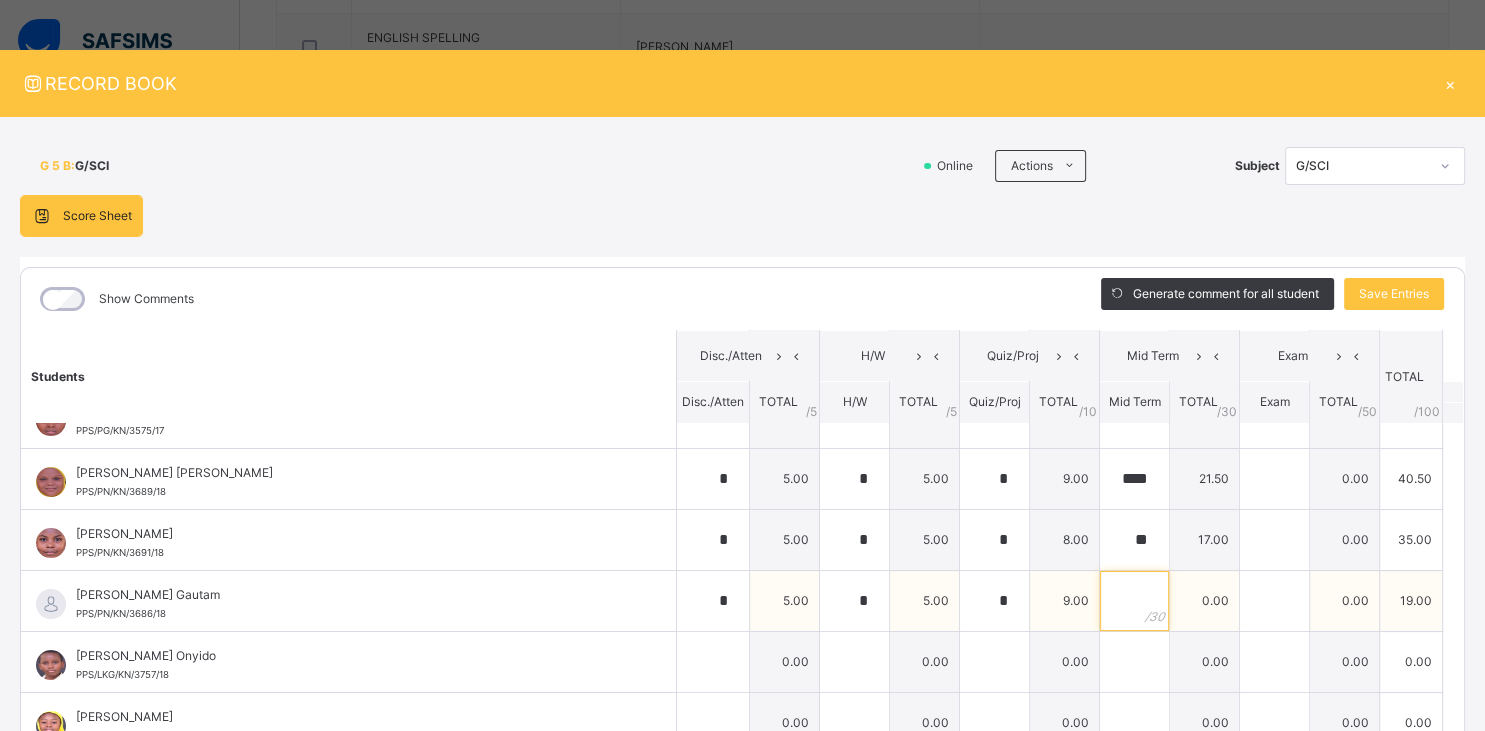 click at bounding box center [1134, 601] 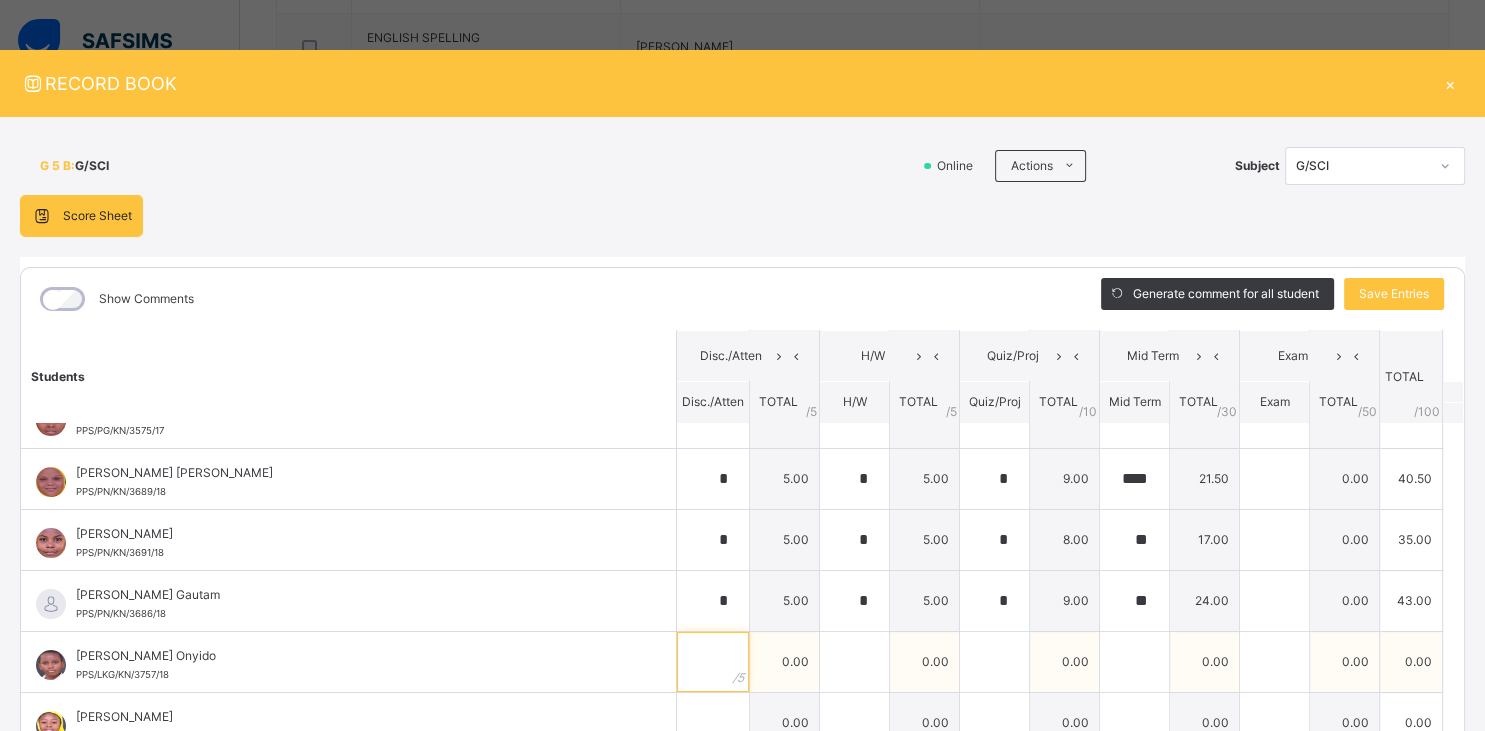 click at bounding box center [713, 662] 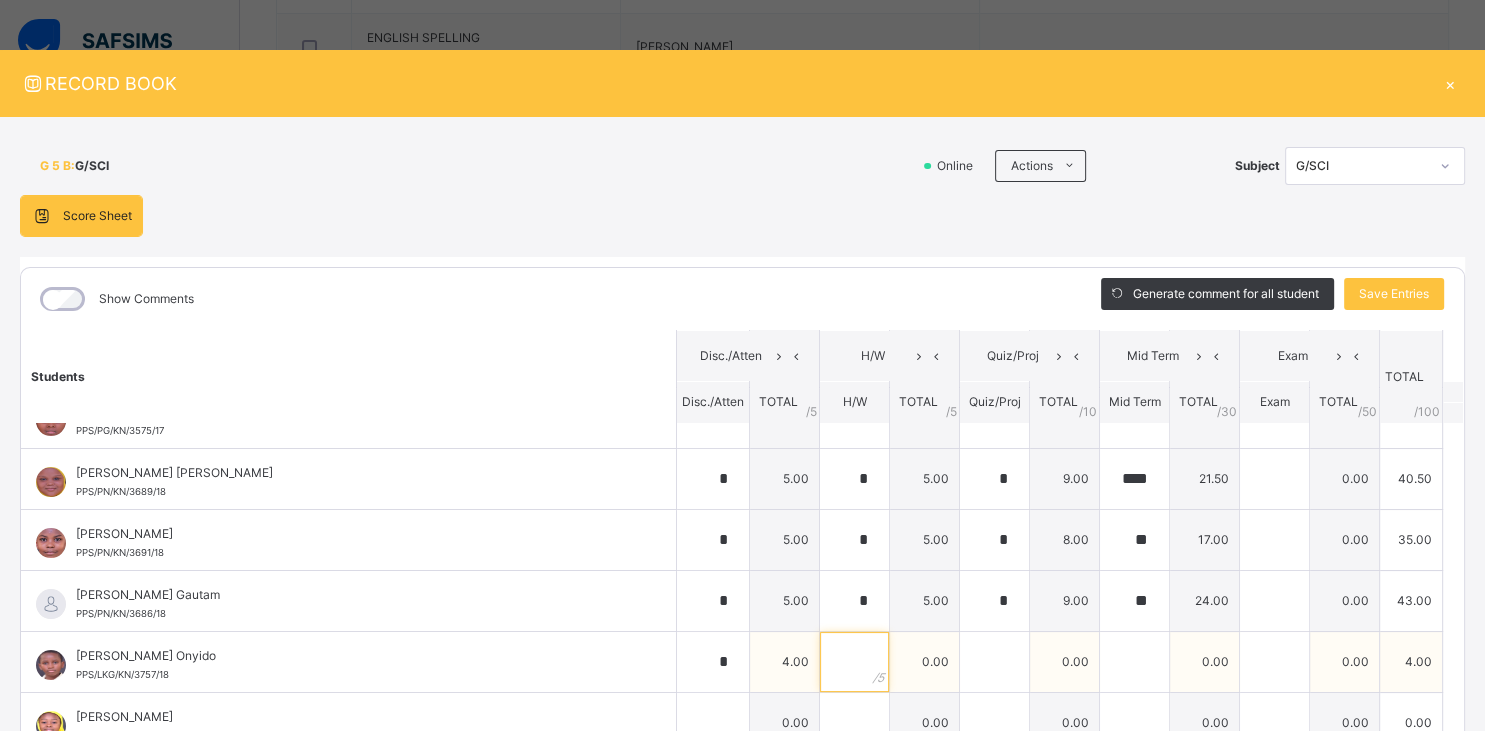 click at bounding box center [854, 662] 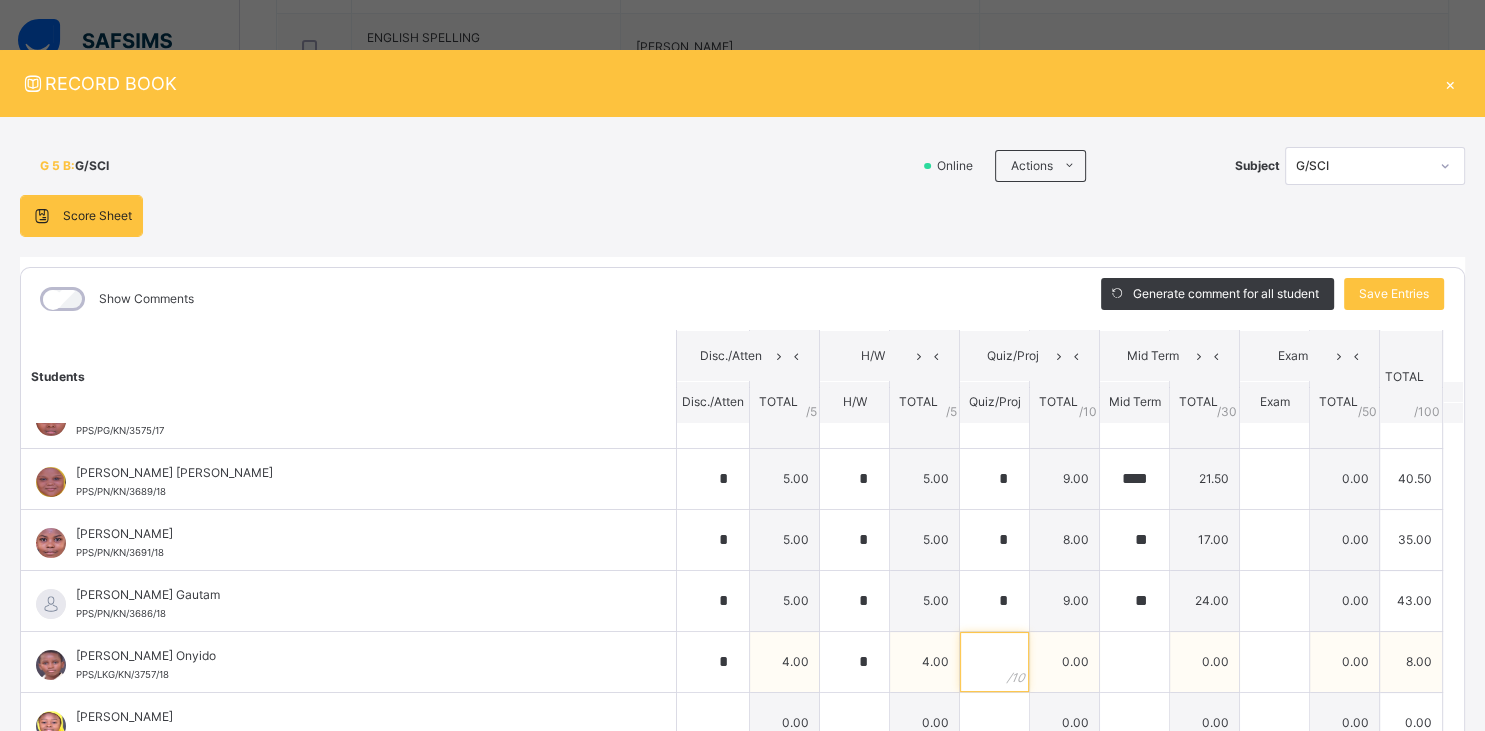 click at bounding box center [994, 662] 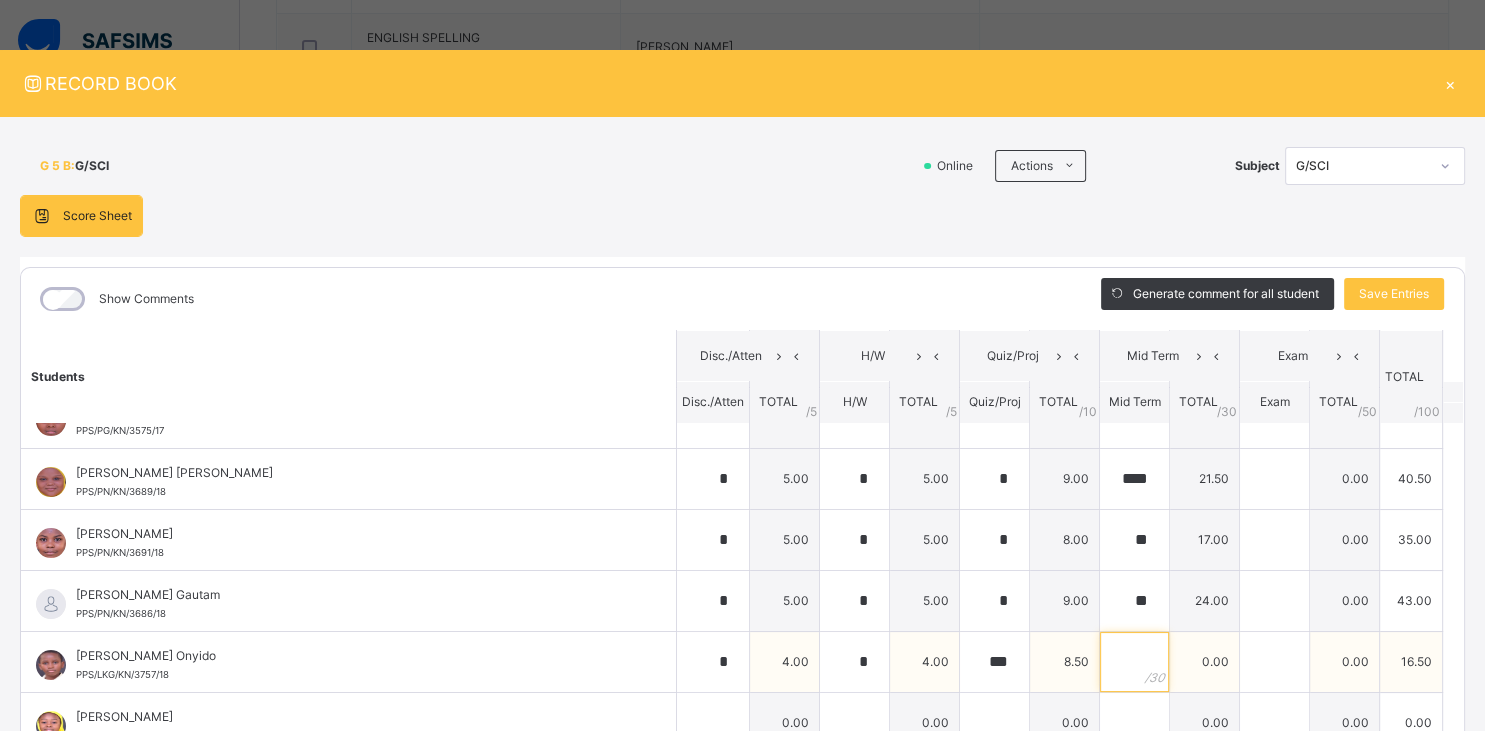 click at bounding box center [1134, 662] 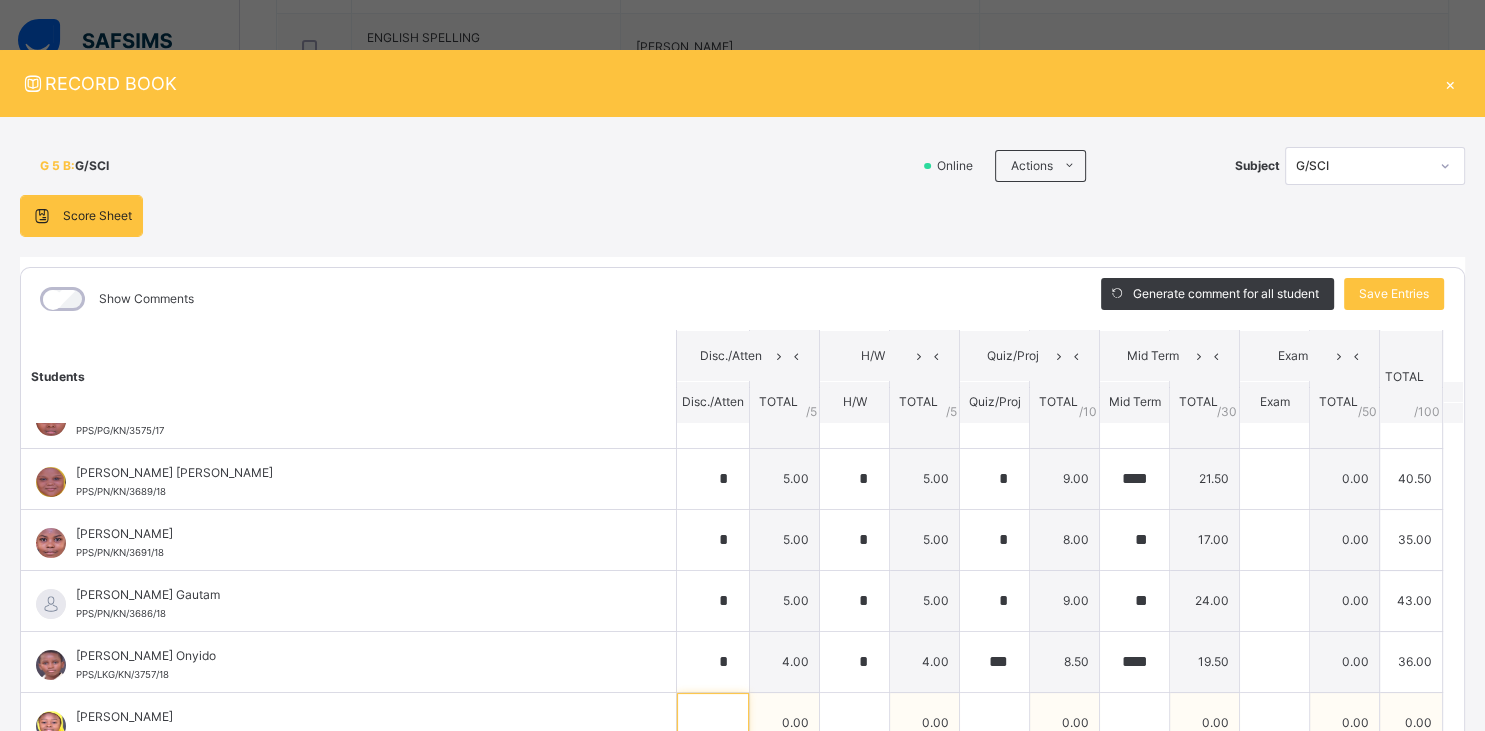click at bounding box center (713, 723) 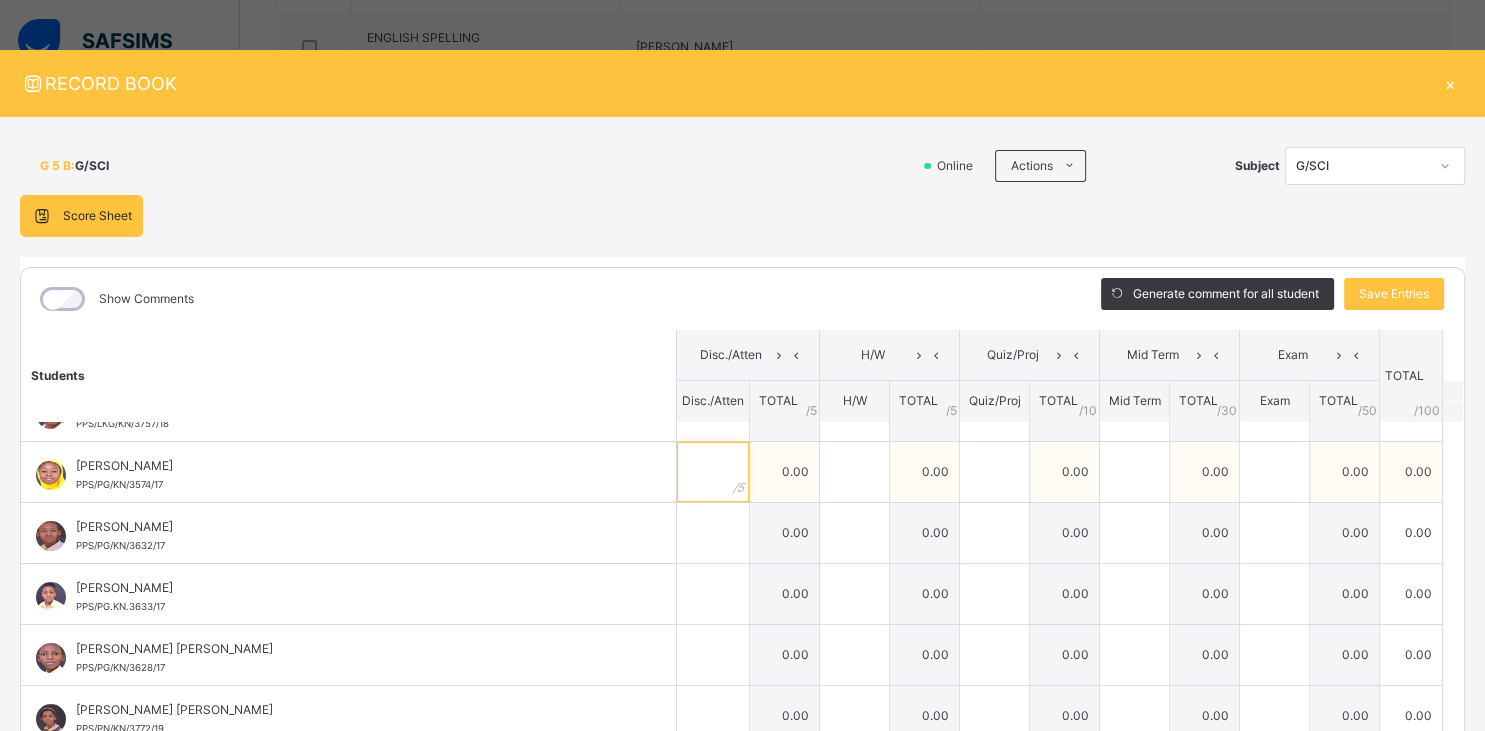 scroll, scrollTop: 402, scrollLeft: 0, axis: vertical 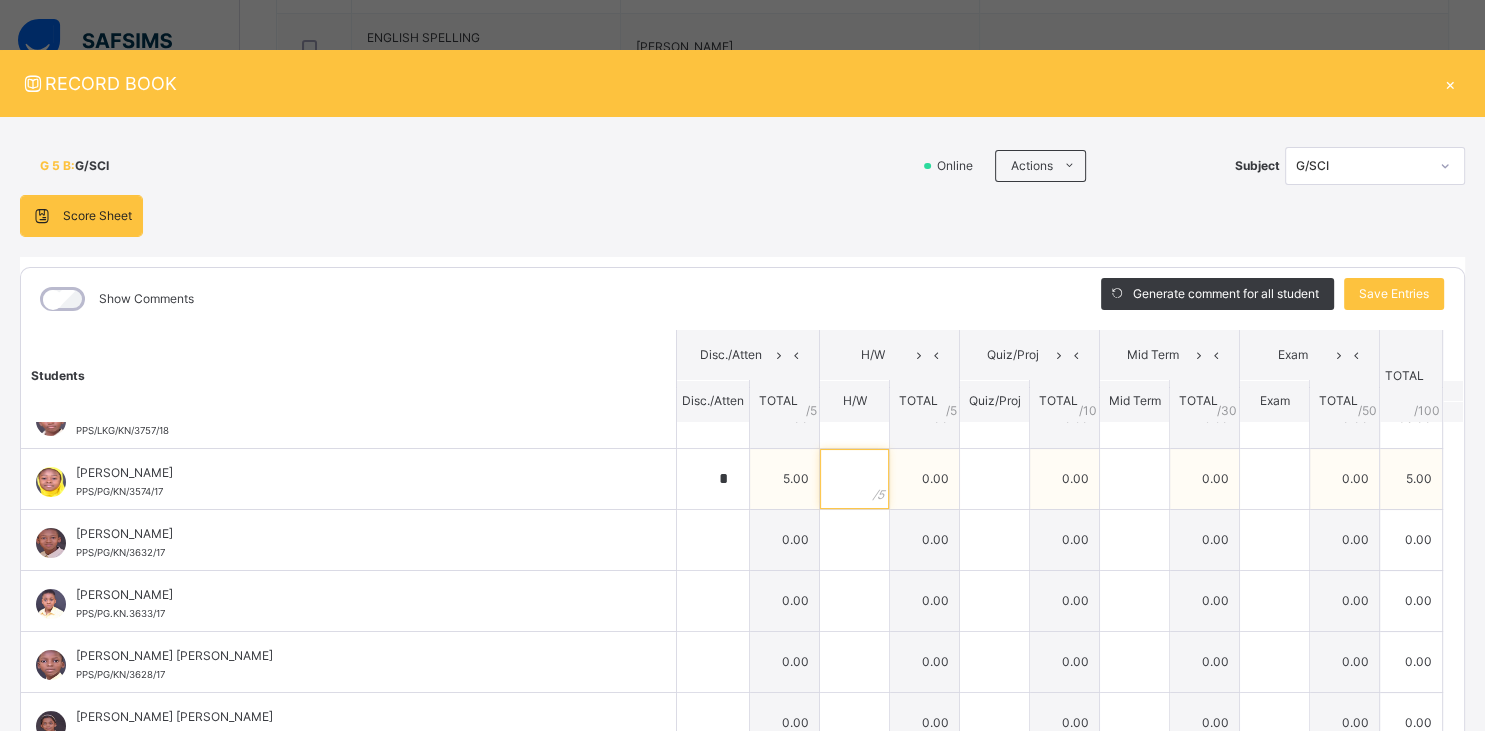 click at bounding box center (854, 479) 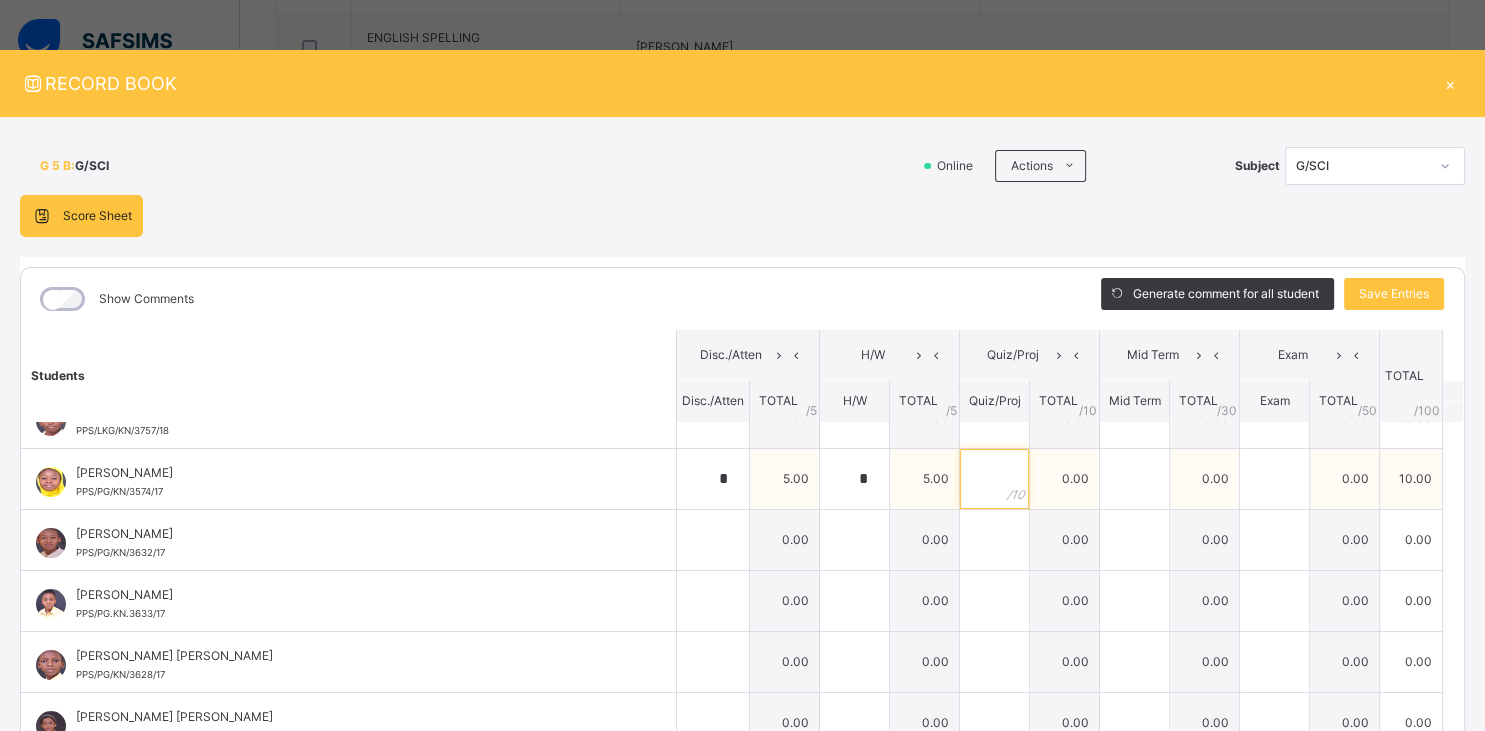 click at bounding box center [994, 479] 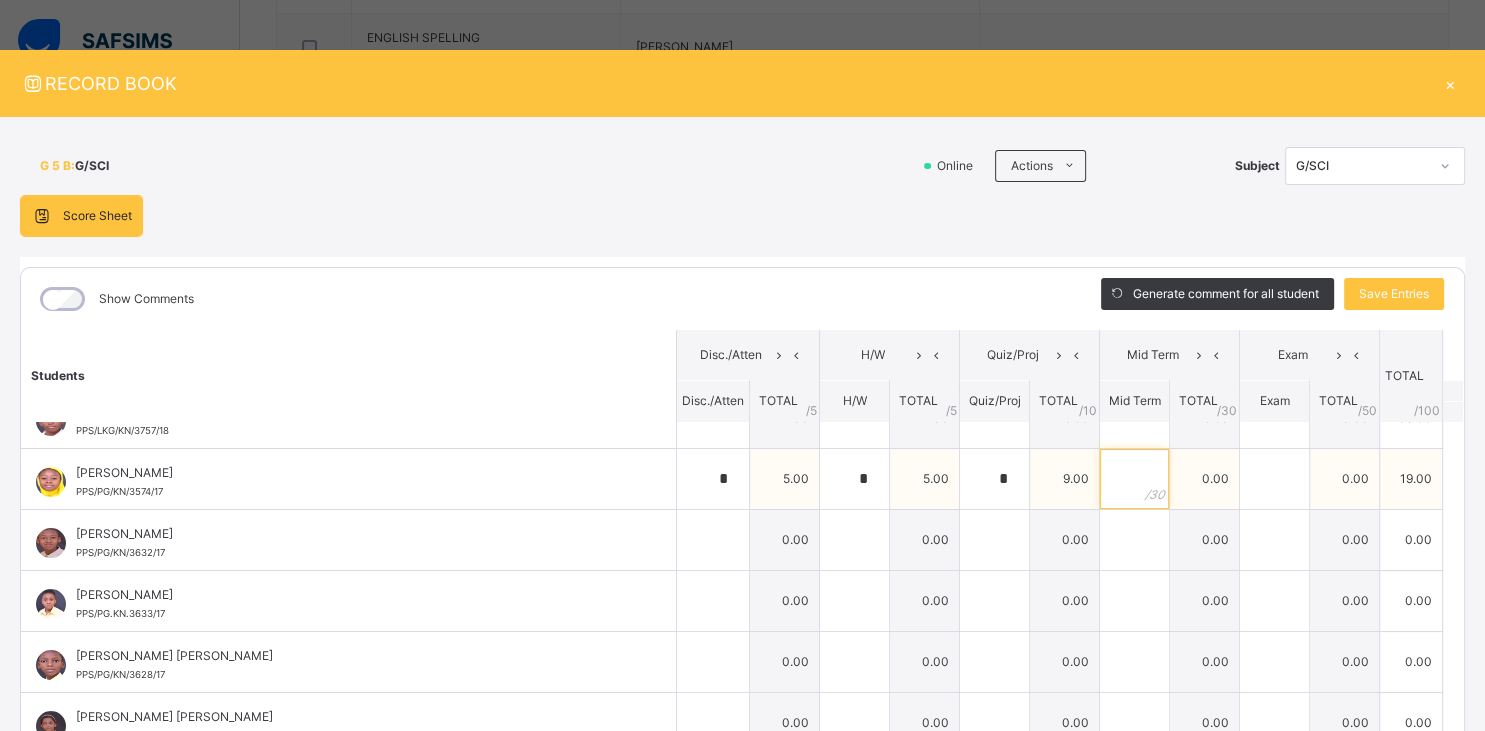 click at bounding box center [1134, 479] 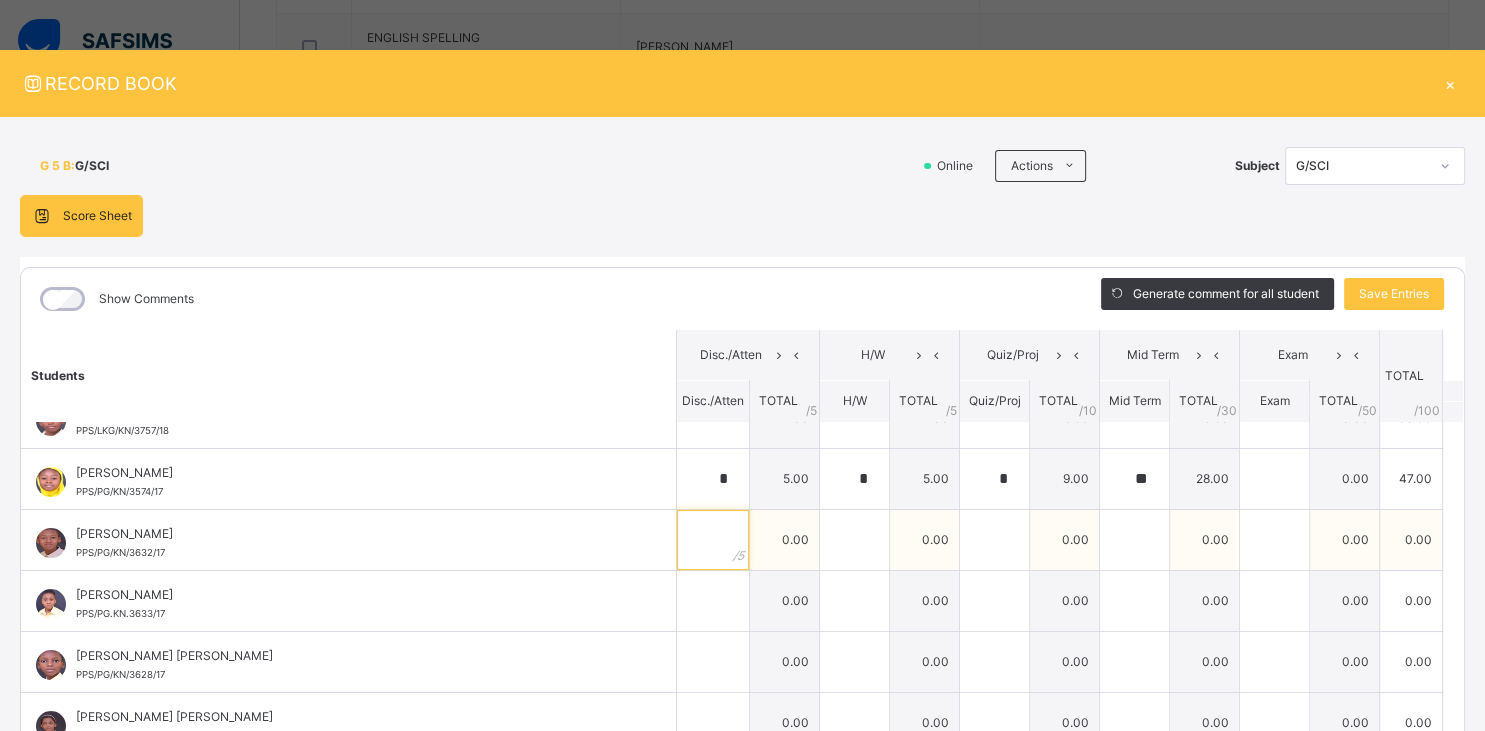 click at bounding box center (713, 540) 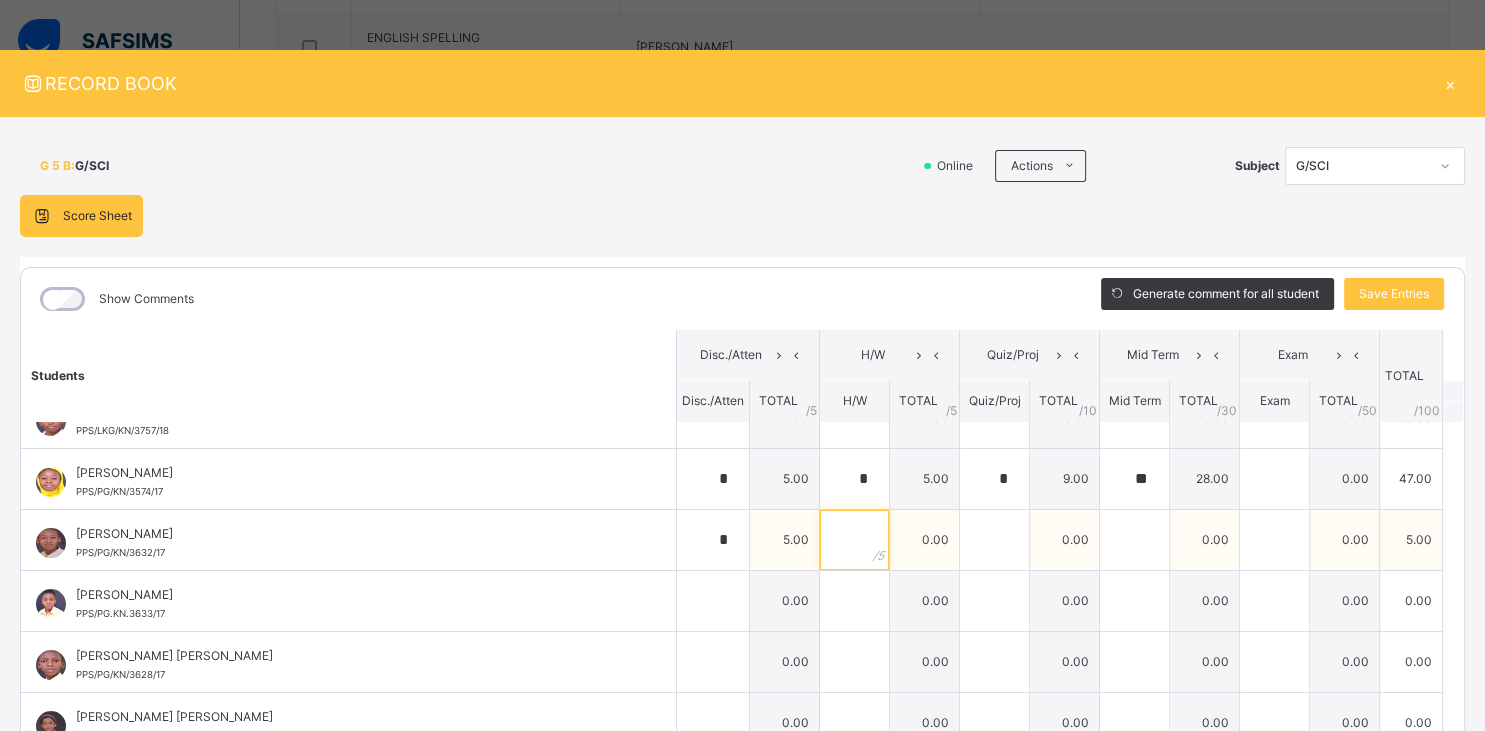 click at bounding box center [854, 540] 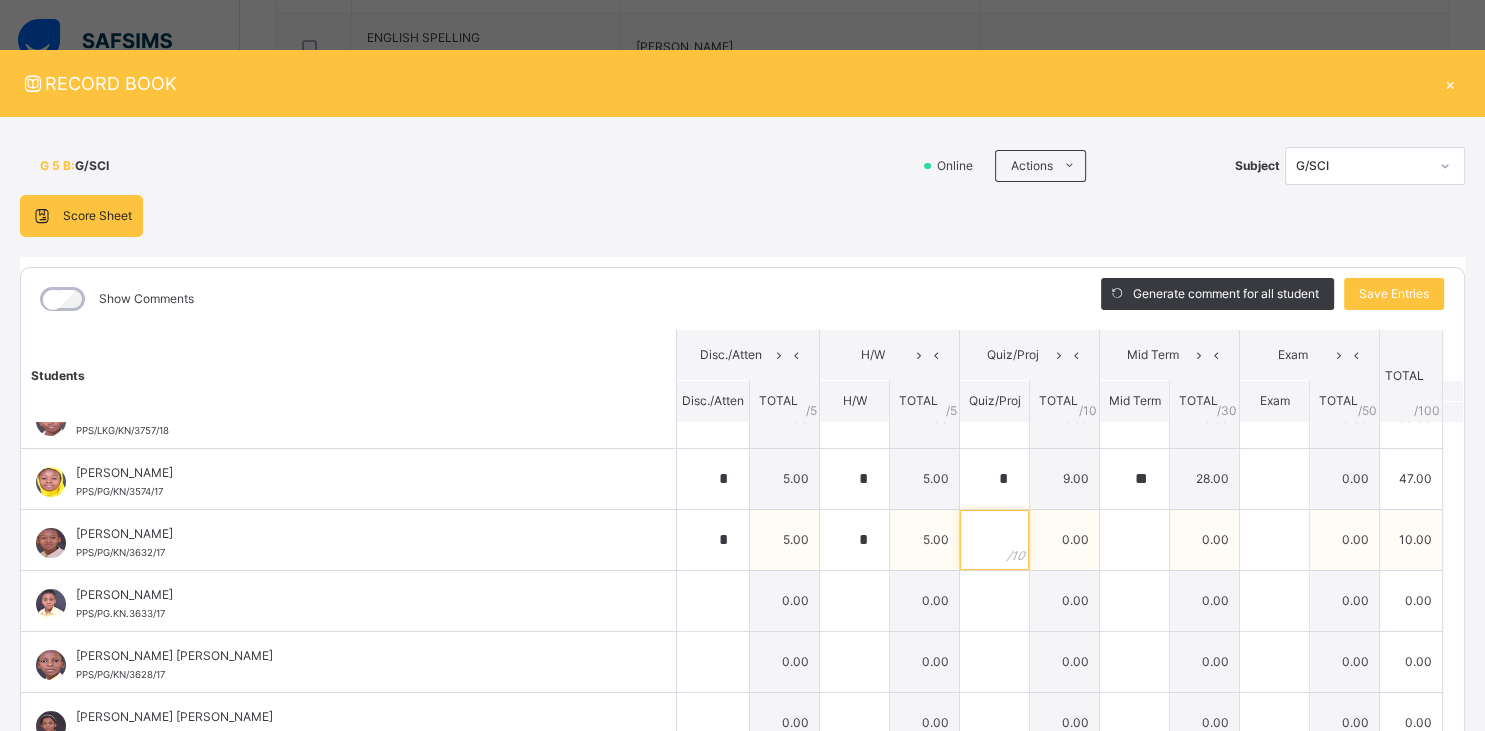 click at bounding box center [994, 540] 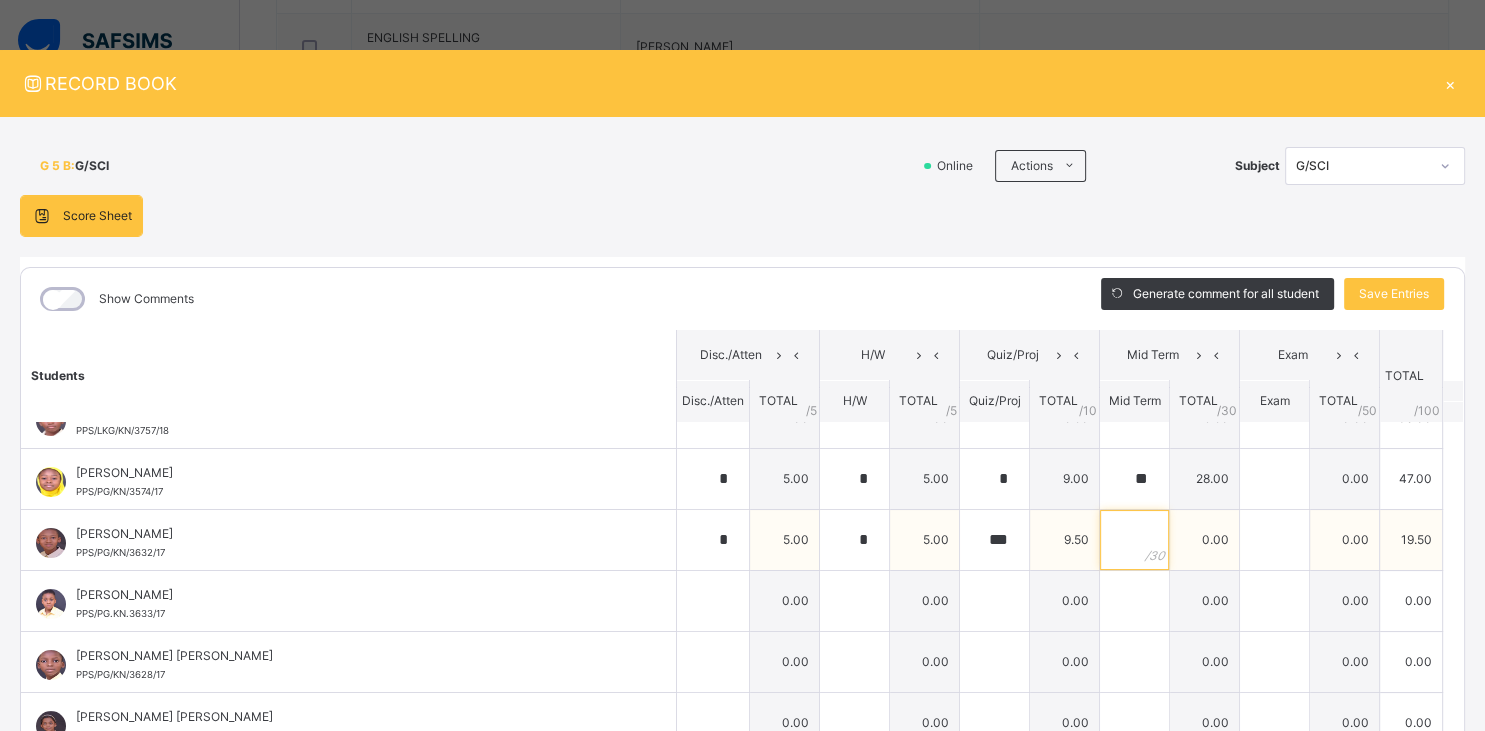 click at bounding box center (1134, 540) 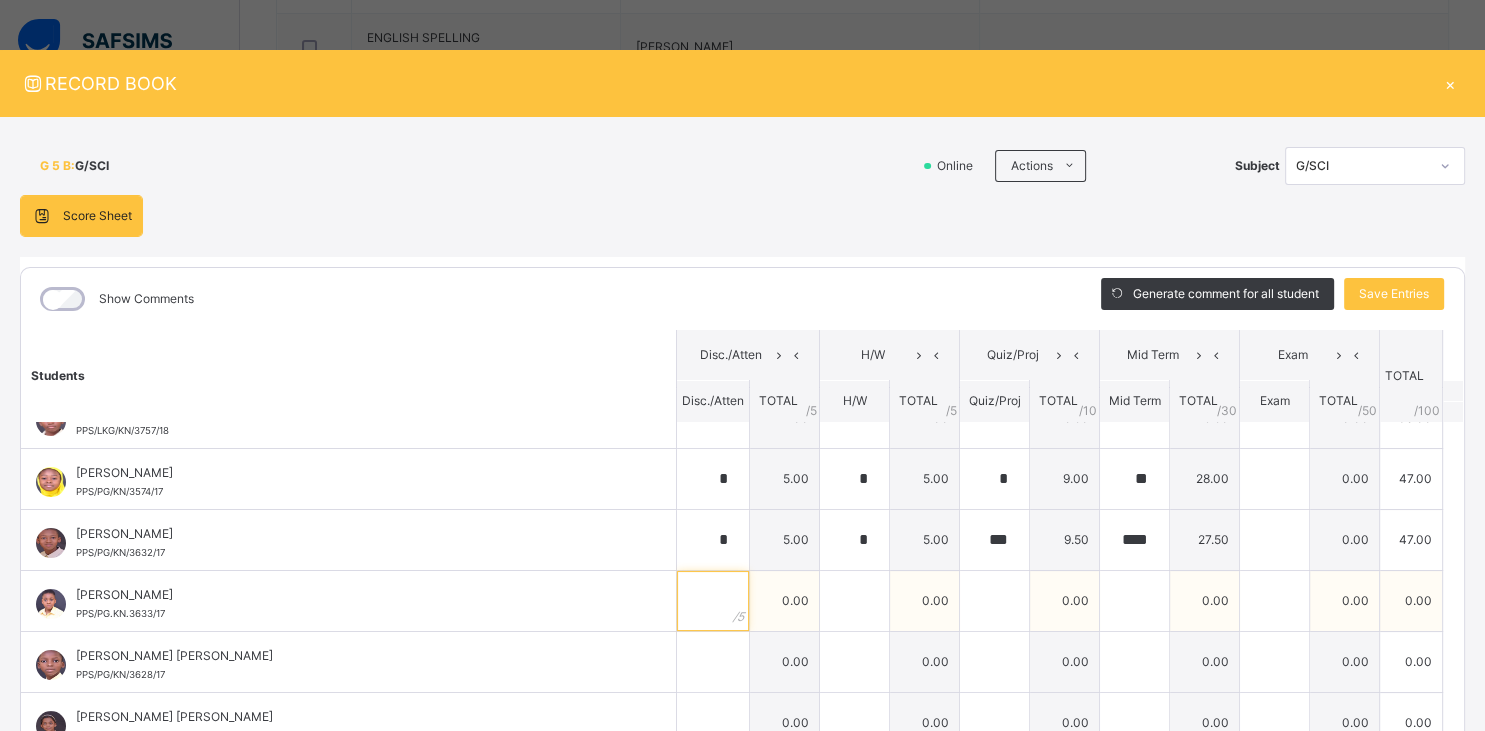 click at bounding box center (713, 601) 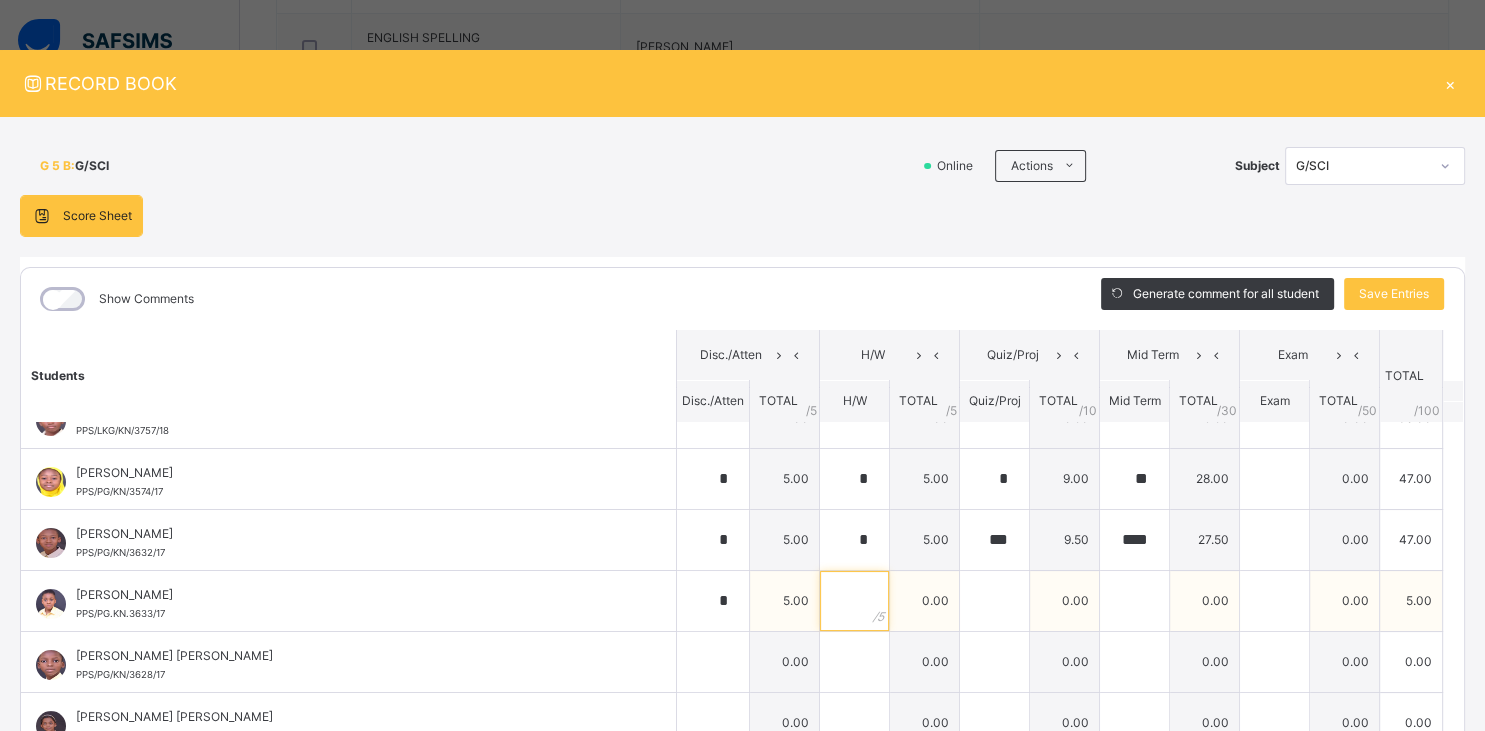 click at bounding box center [854, 601] 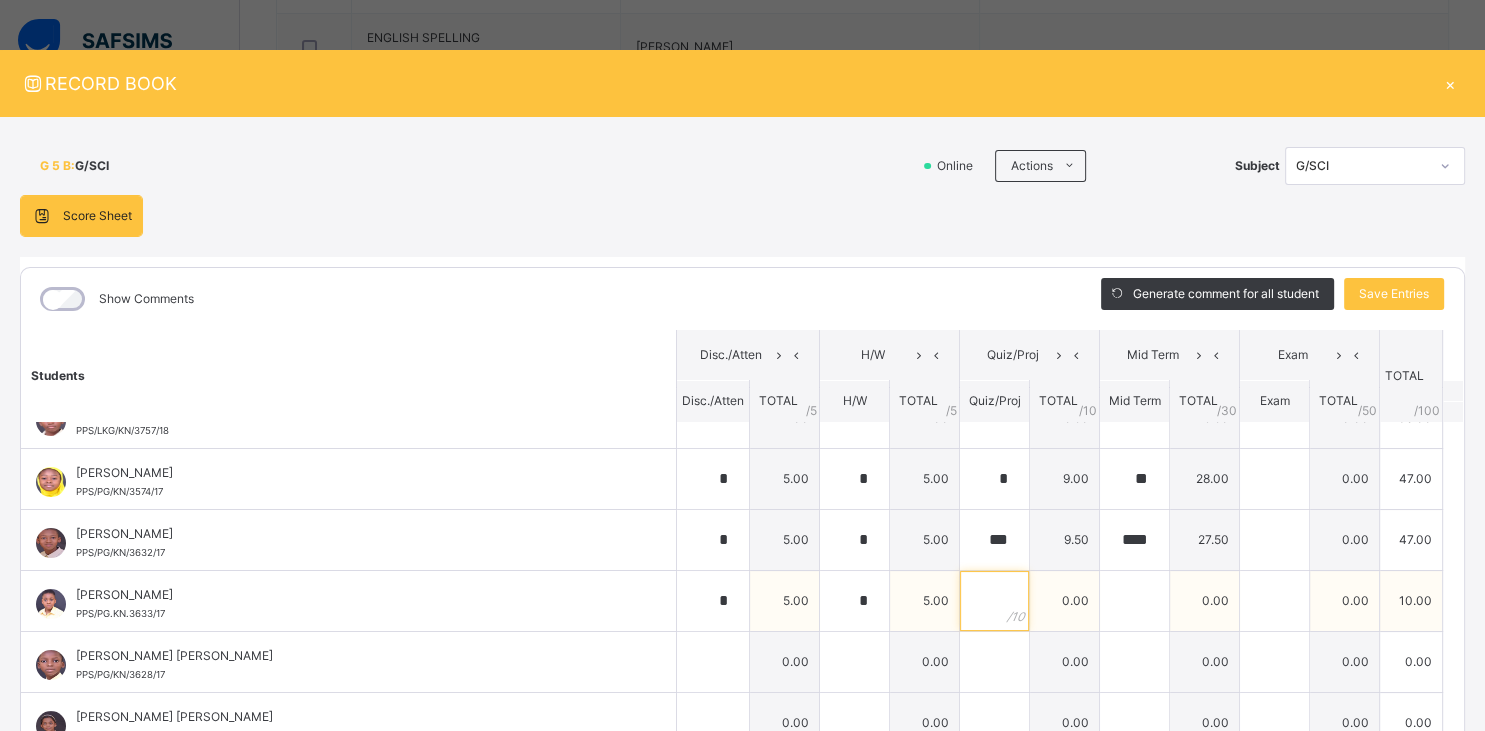 click at bounding box center (994, 601) 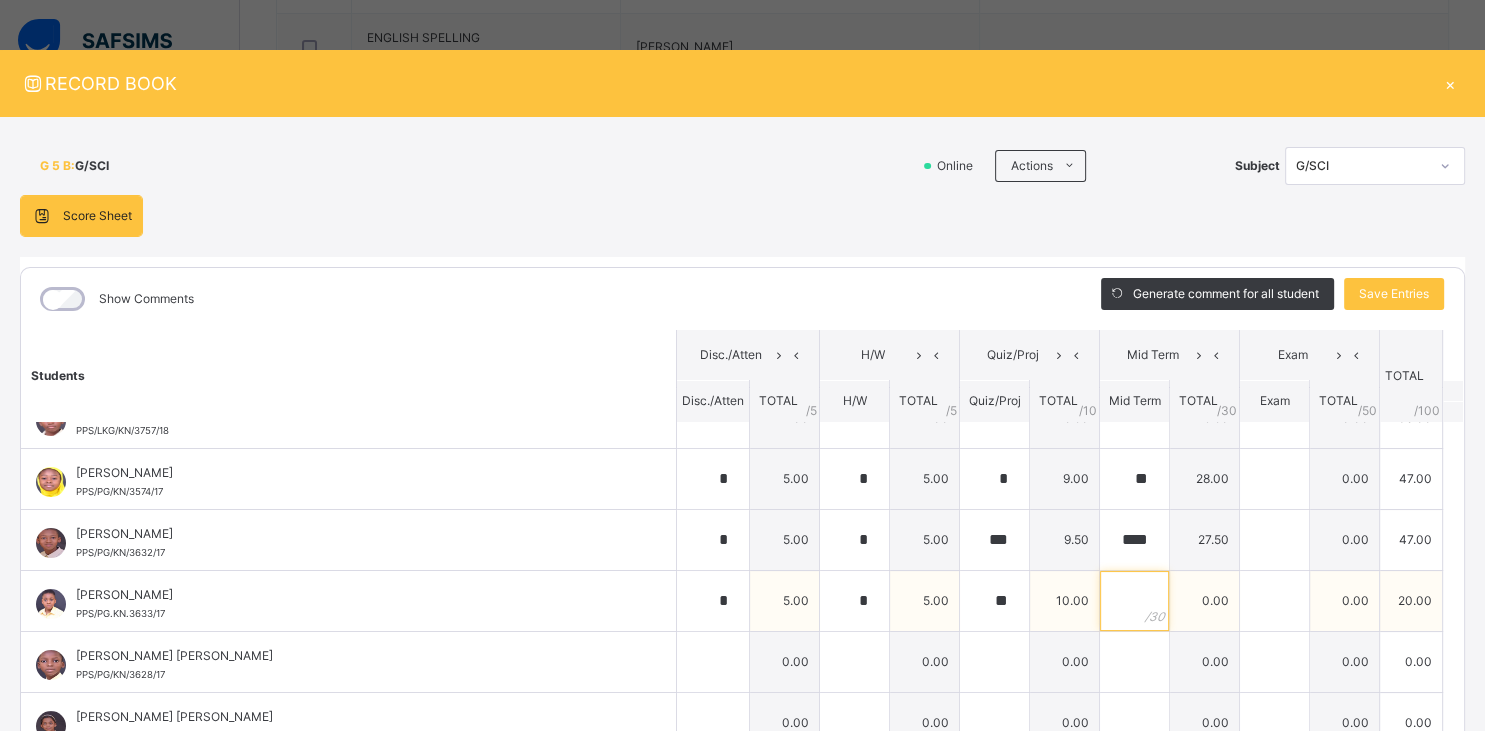 click at bounding box center (1134, 601) 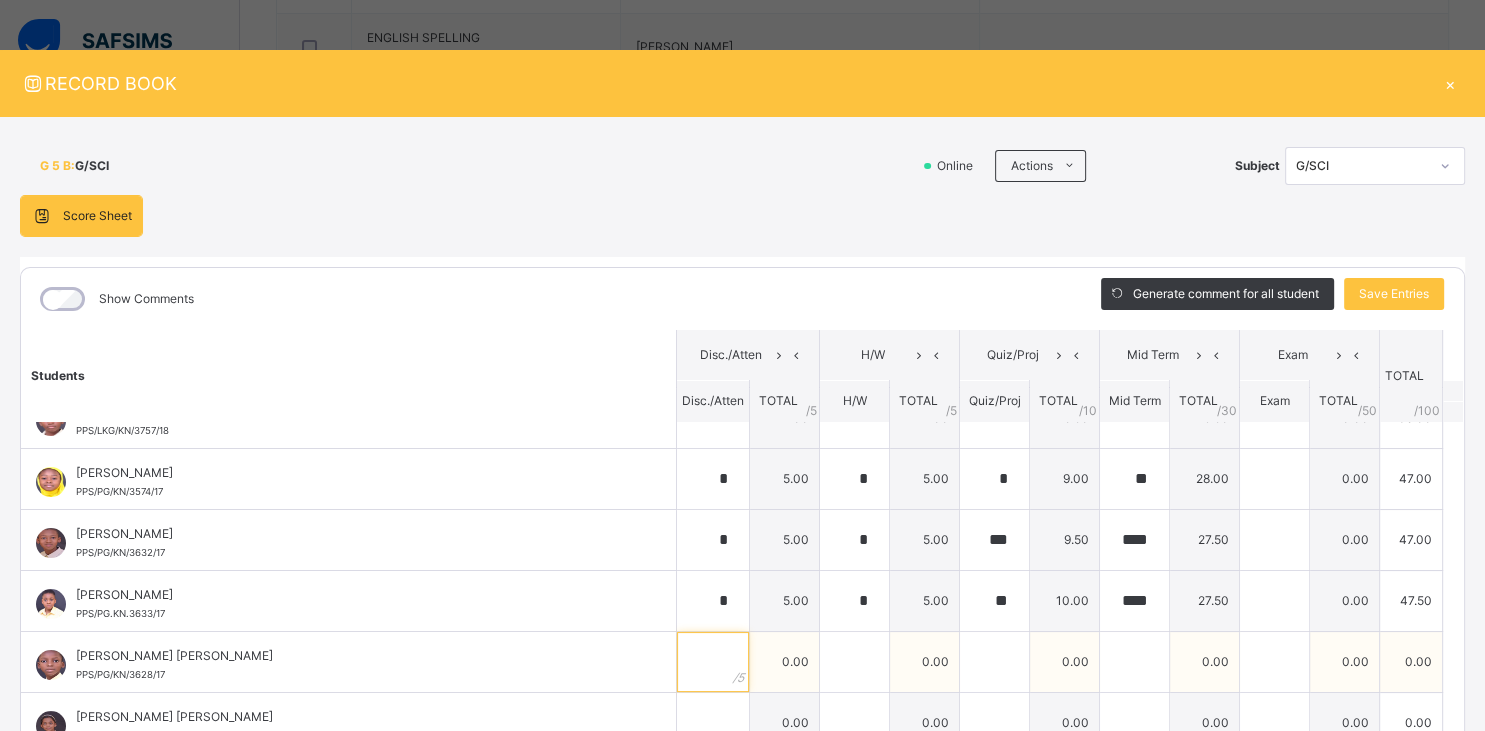 click at bounding box center (713, 662) 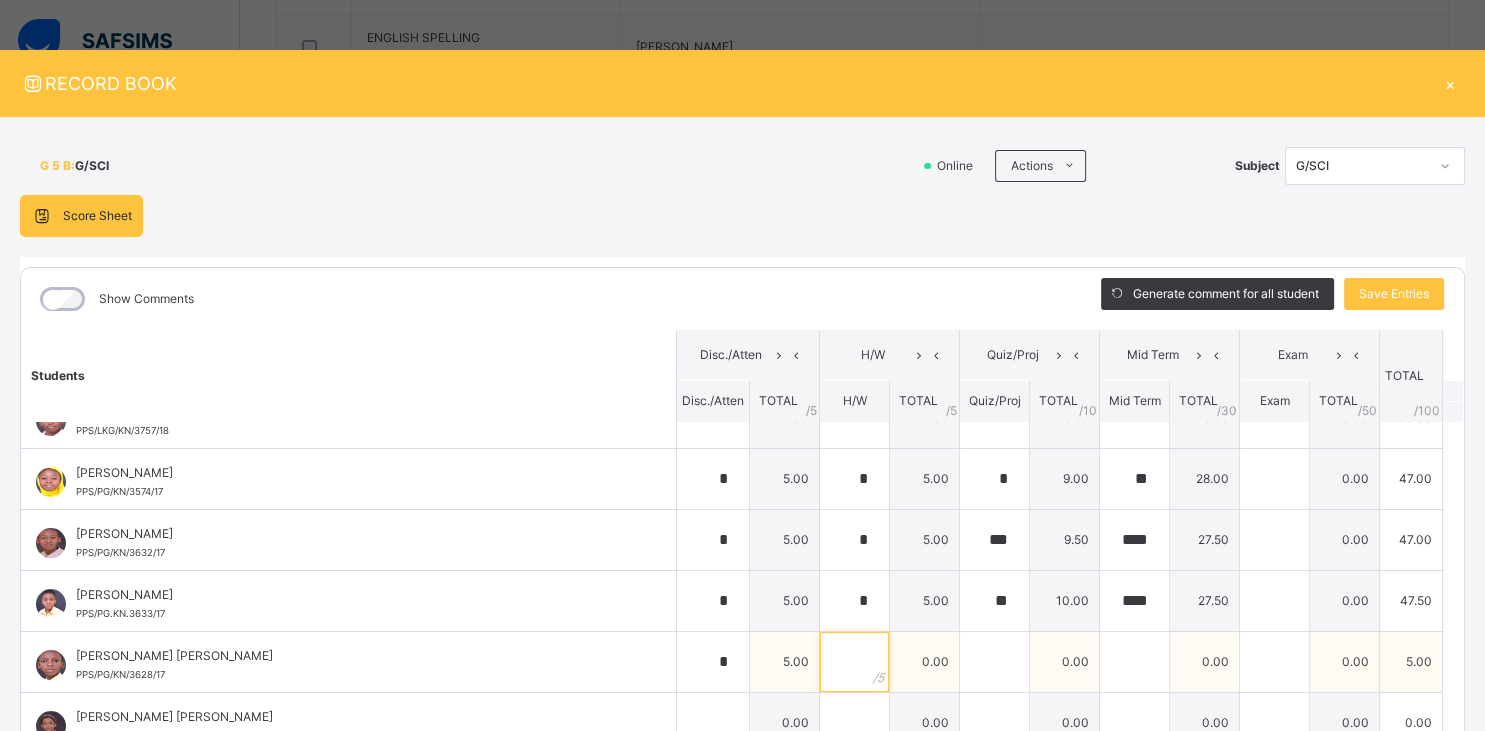 click at bounding box center [854, 662] 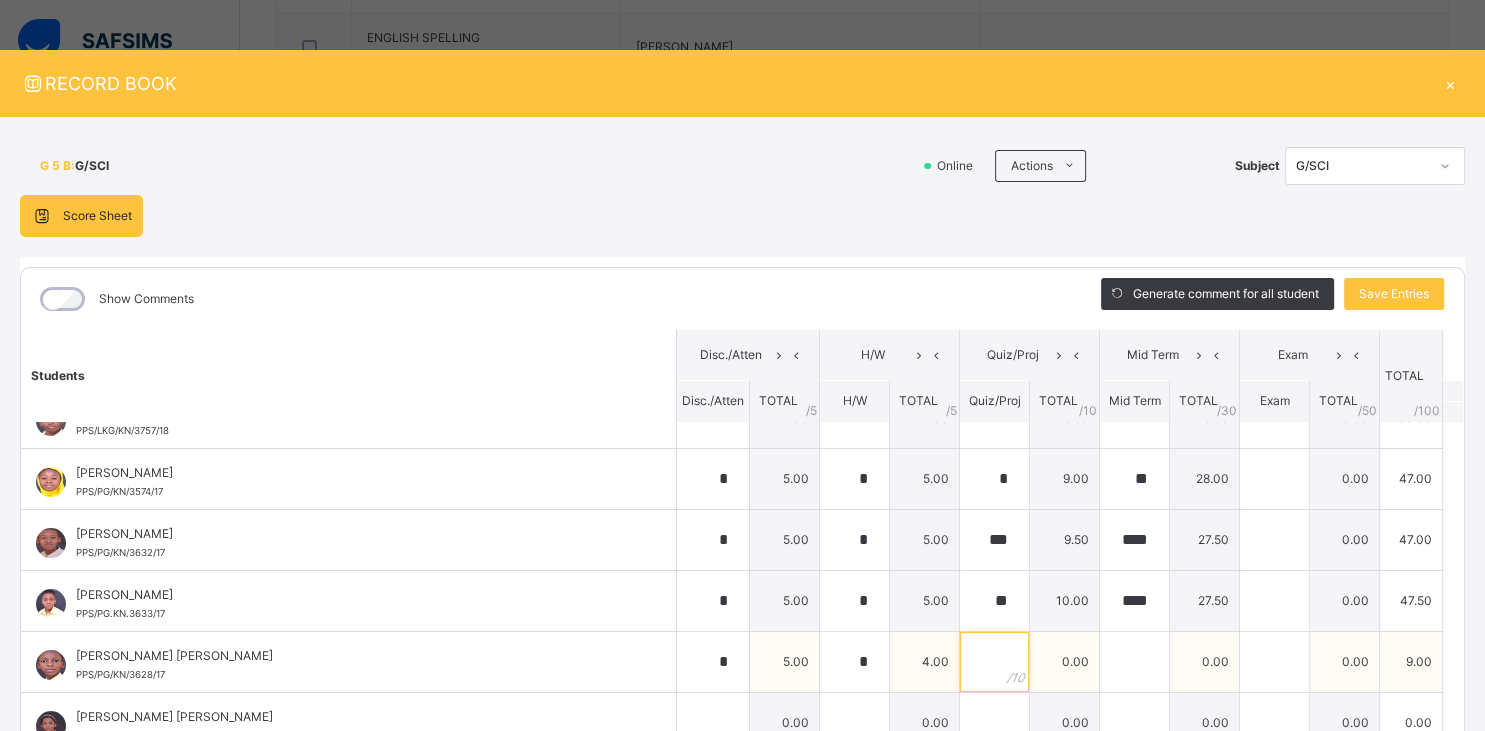 click at bounding box center [994, 662] 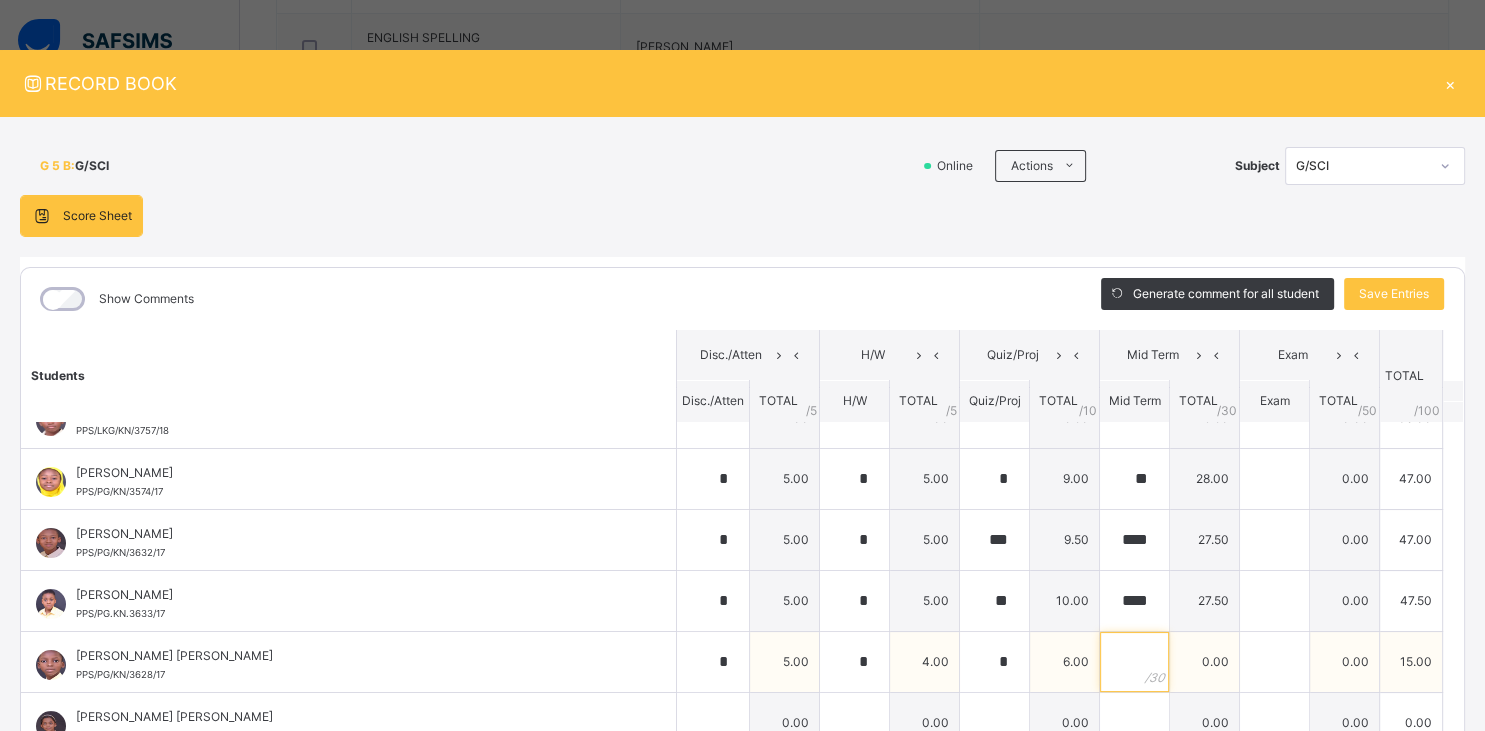 click at bounding box center [1134, 662] 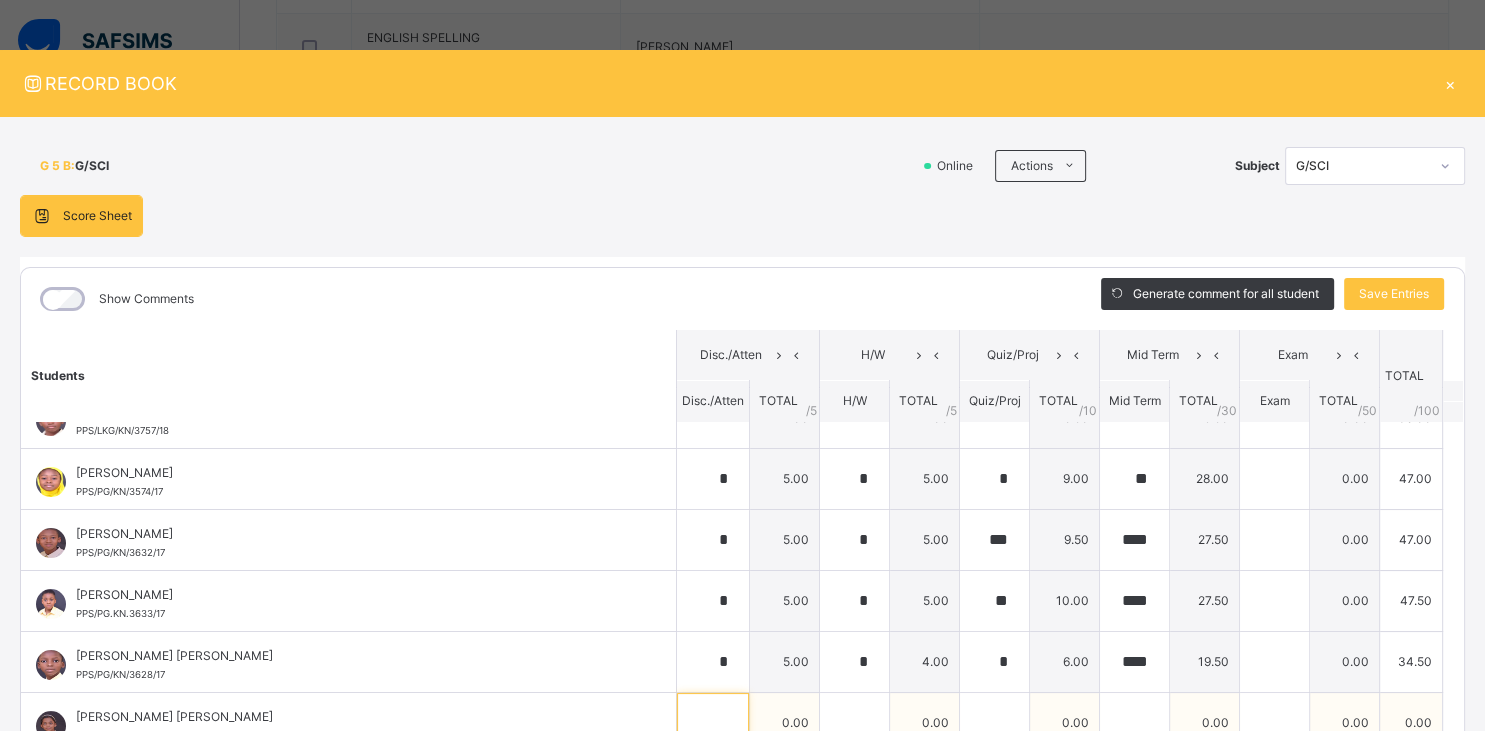 click at bounding box center (713, 723) 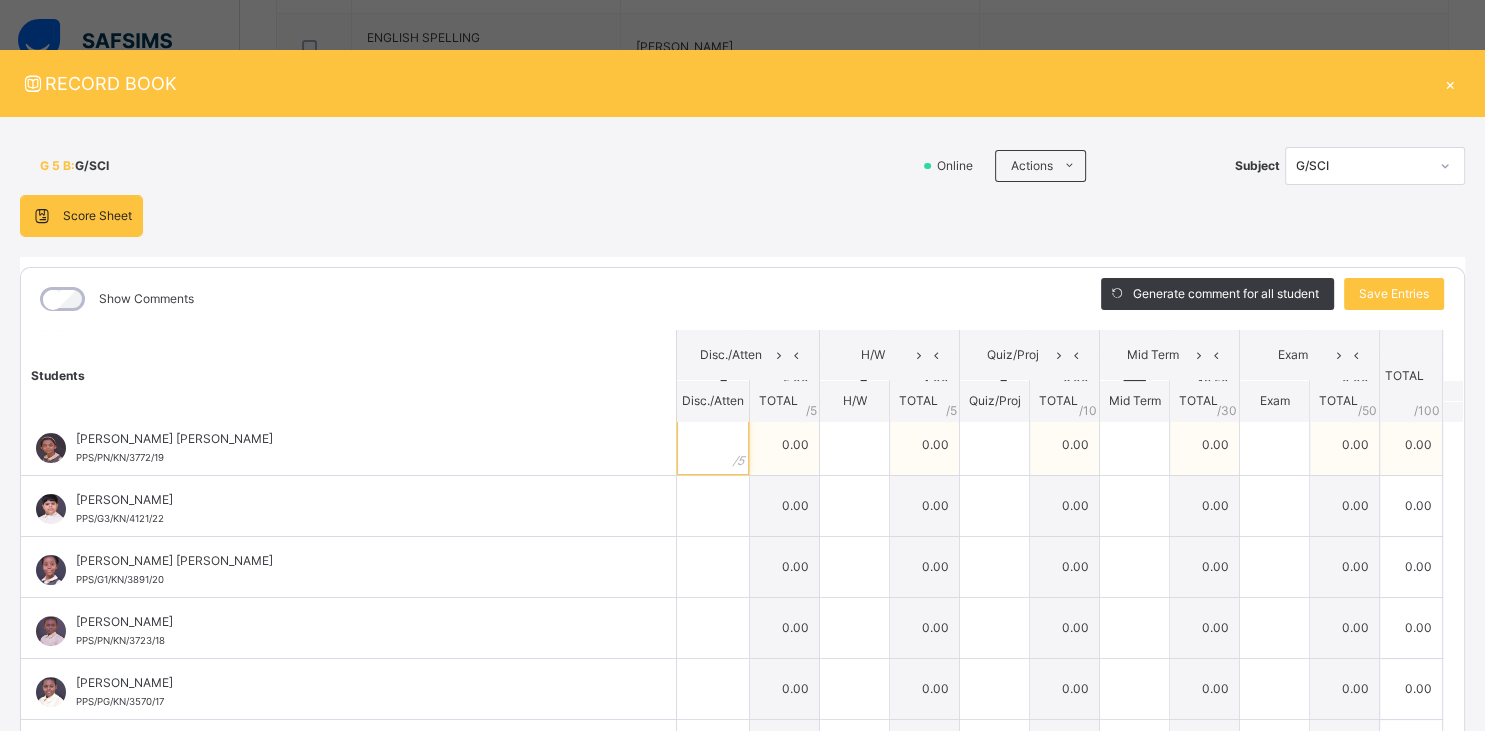 scroll, scrollTop: 661, scrollLeft: 0, axis: vertical 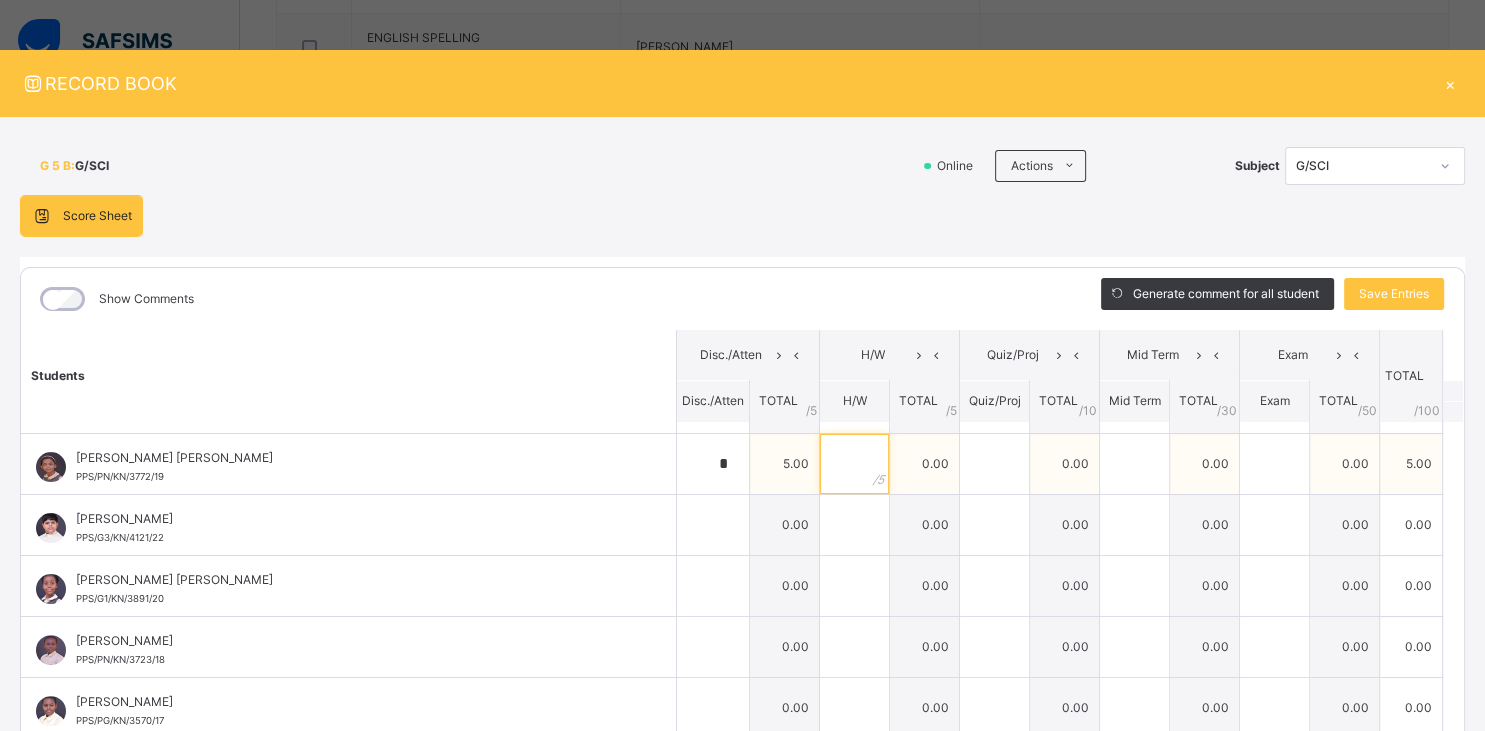 click at bounding box center (854, 464) 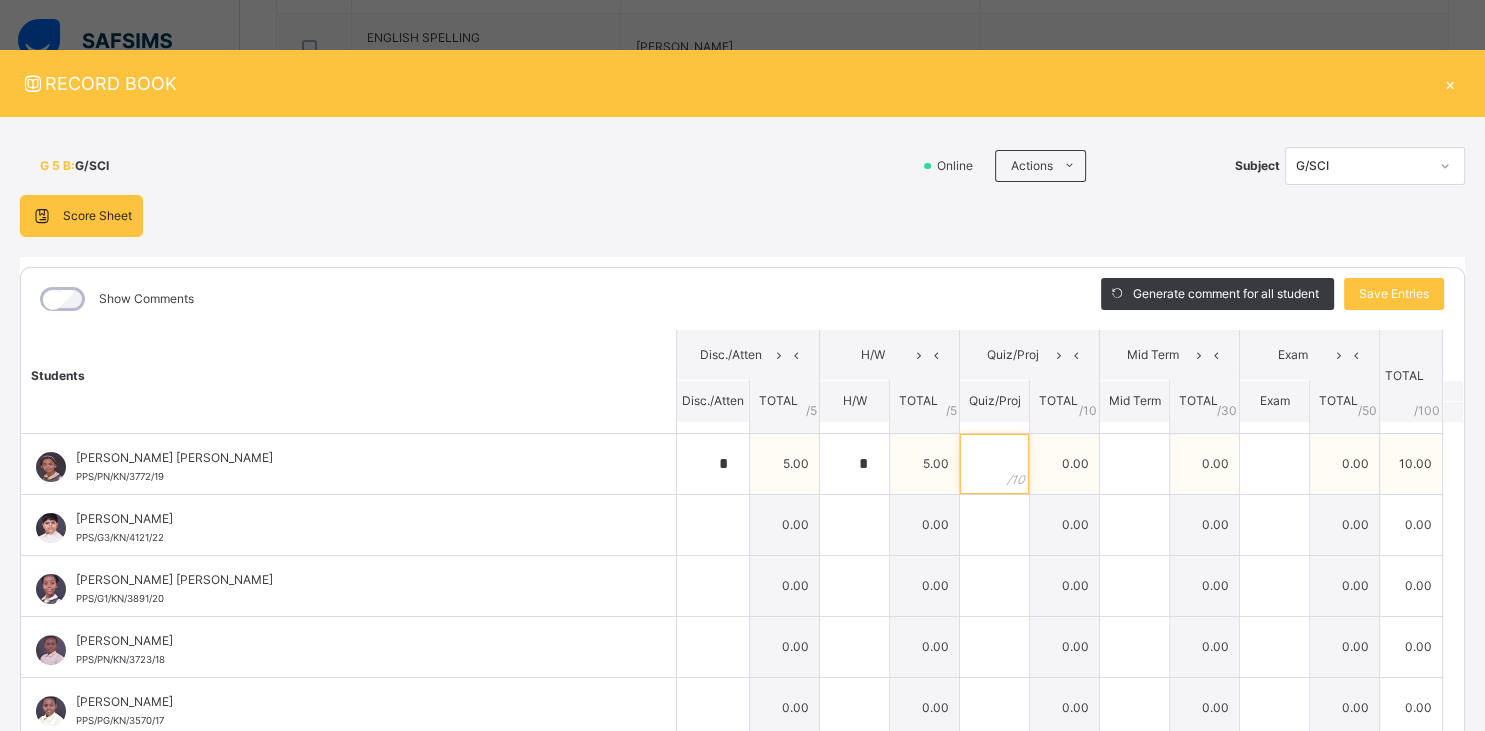 click at bounding box center [994, 464] 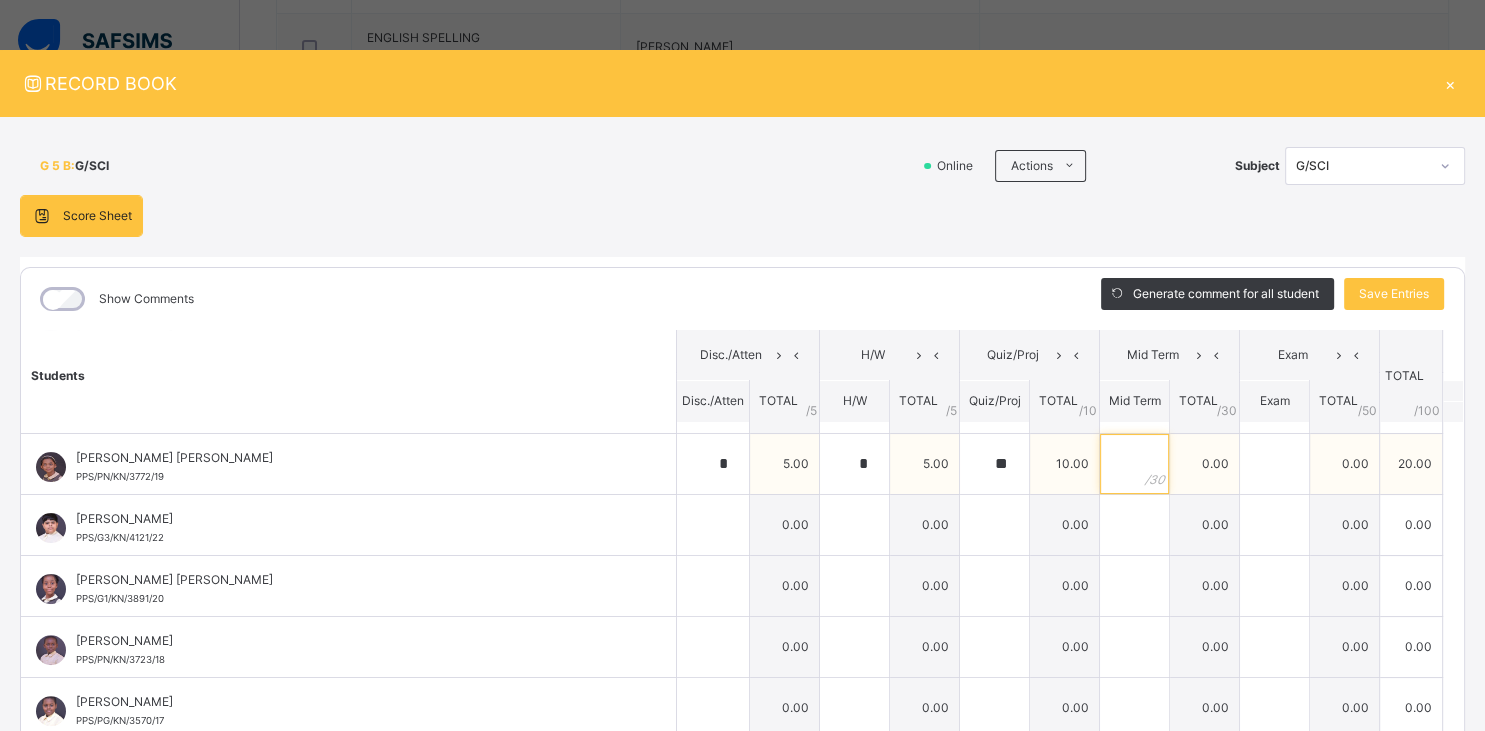 click at bounding box center [1134, 464] 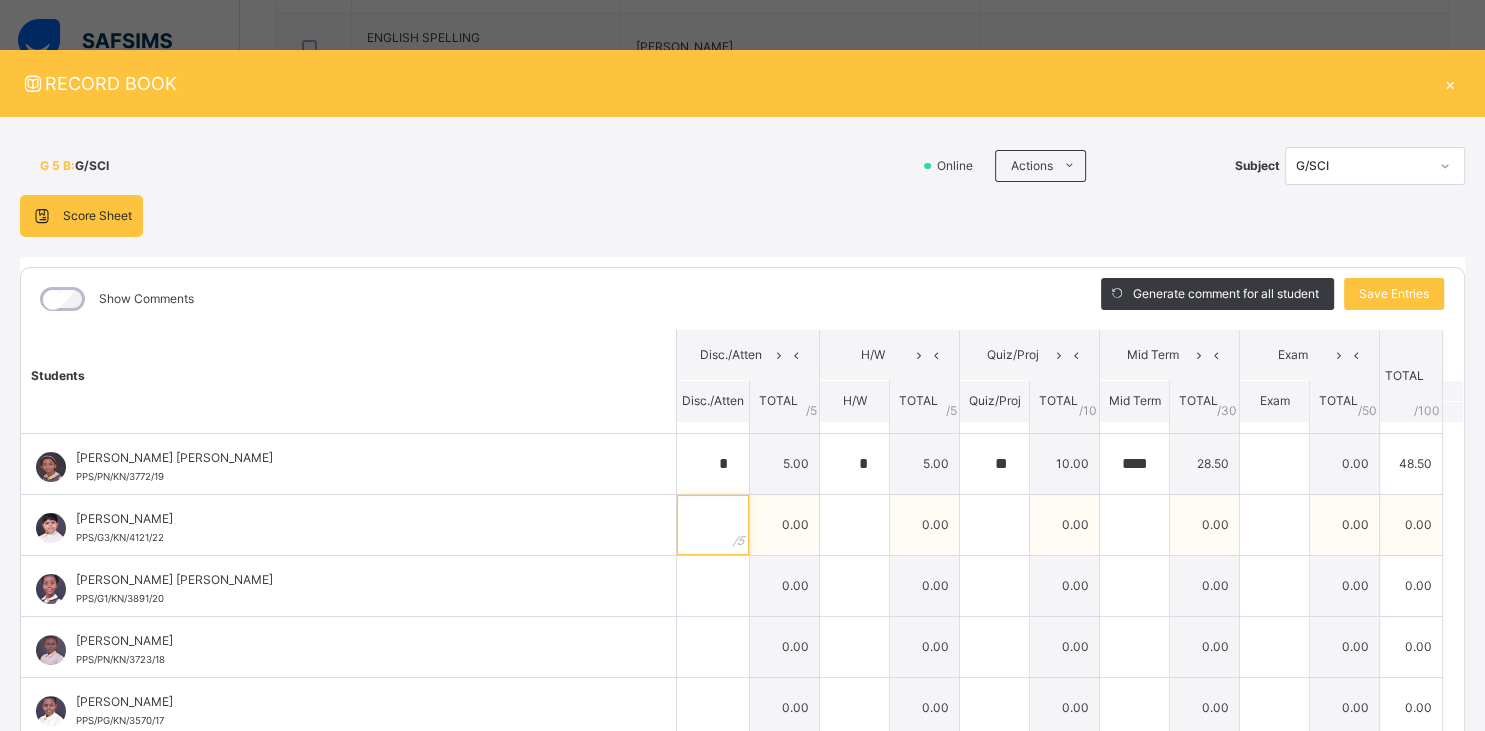 click at bounding box center (713, 525) 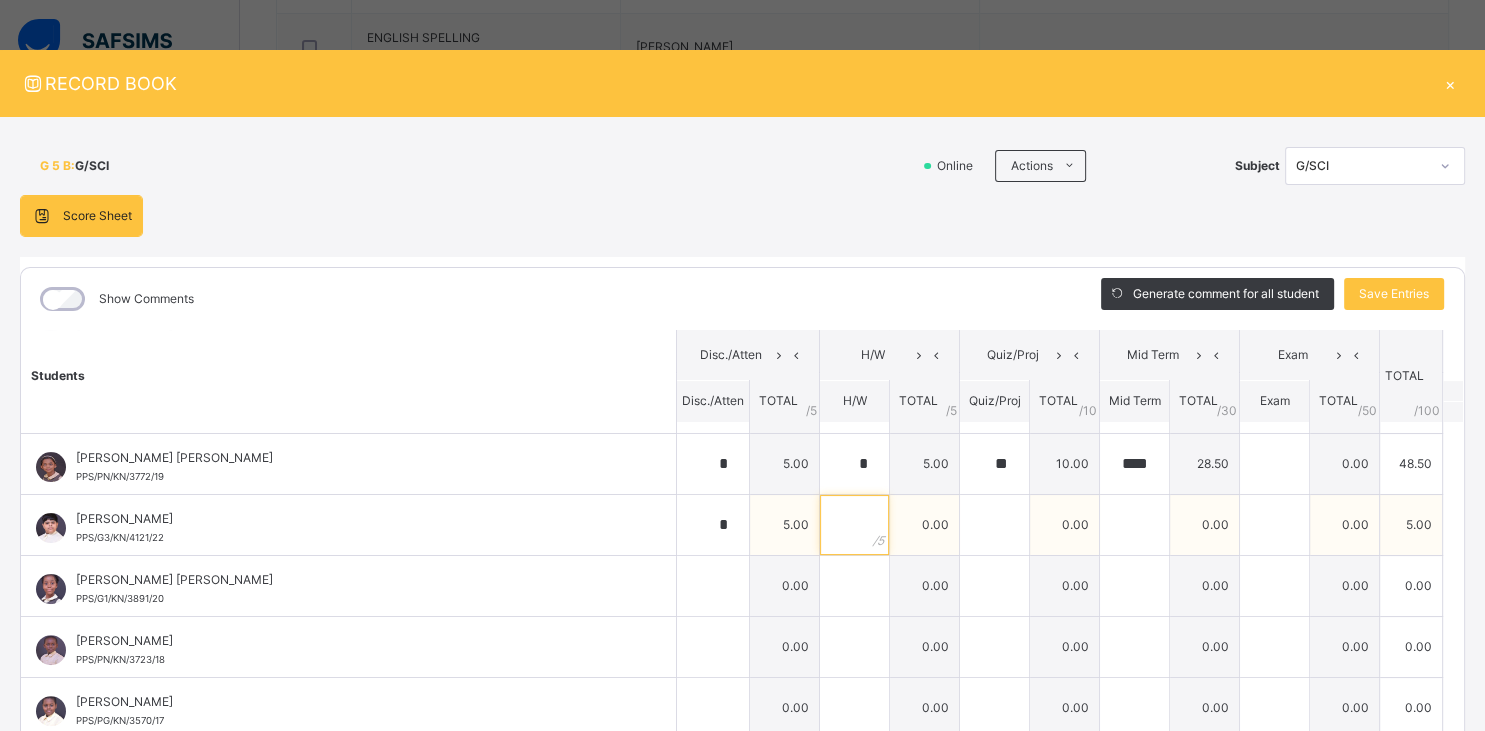 click at bounding box center [854, 525] 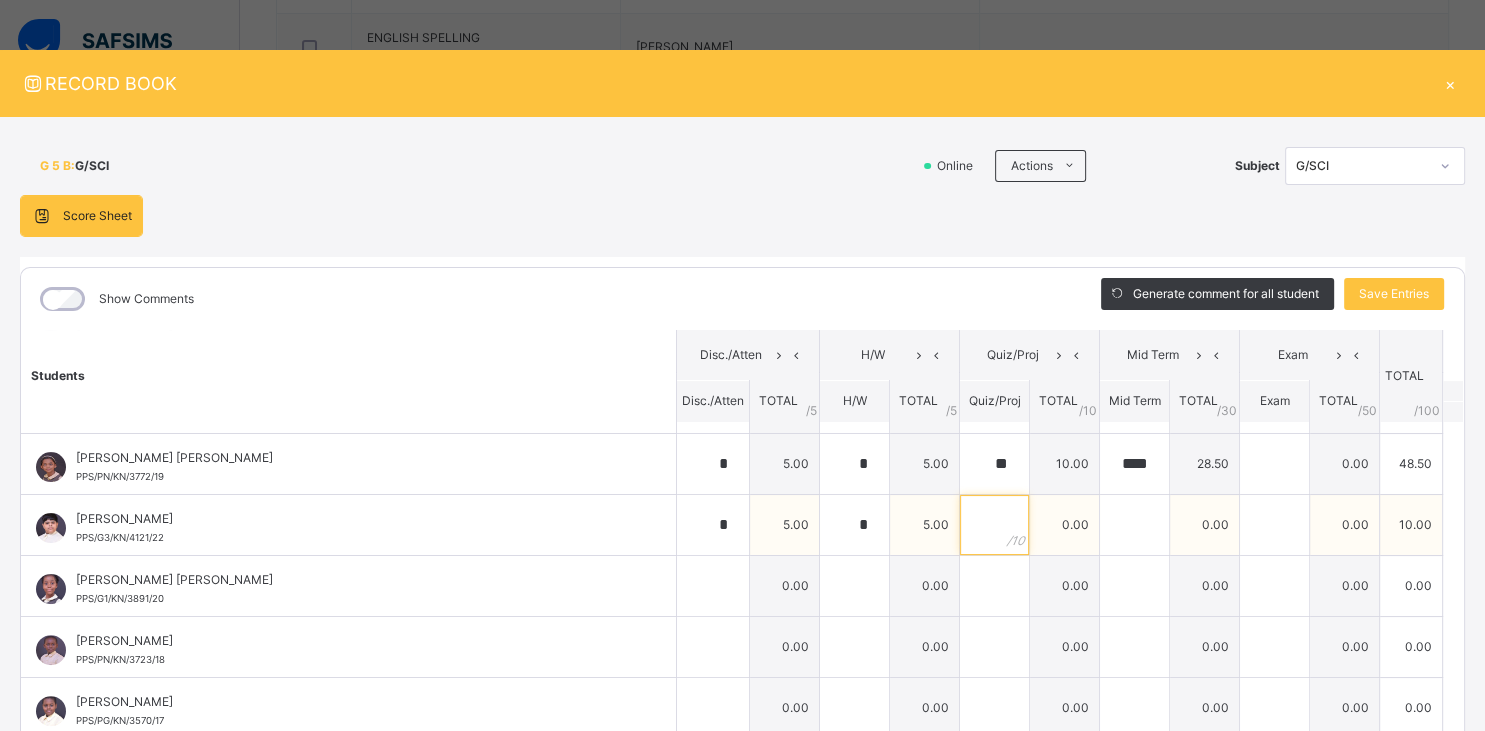 click at bounding box center [994, 525] 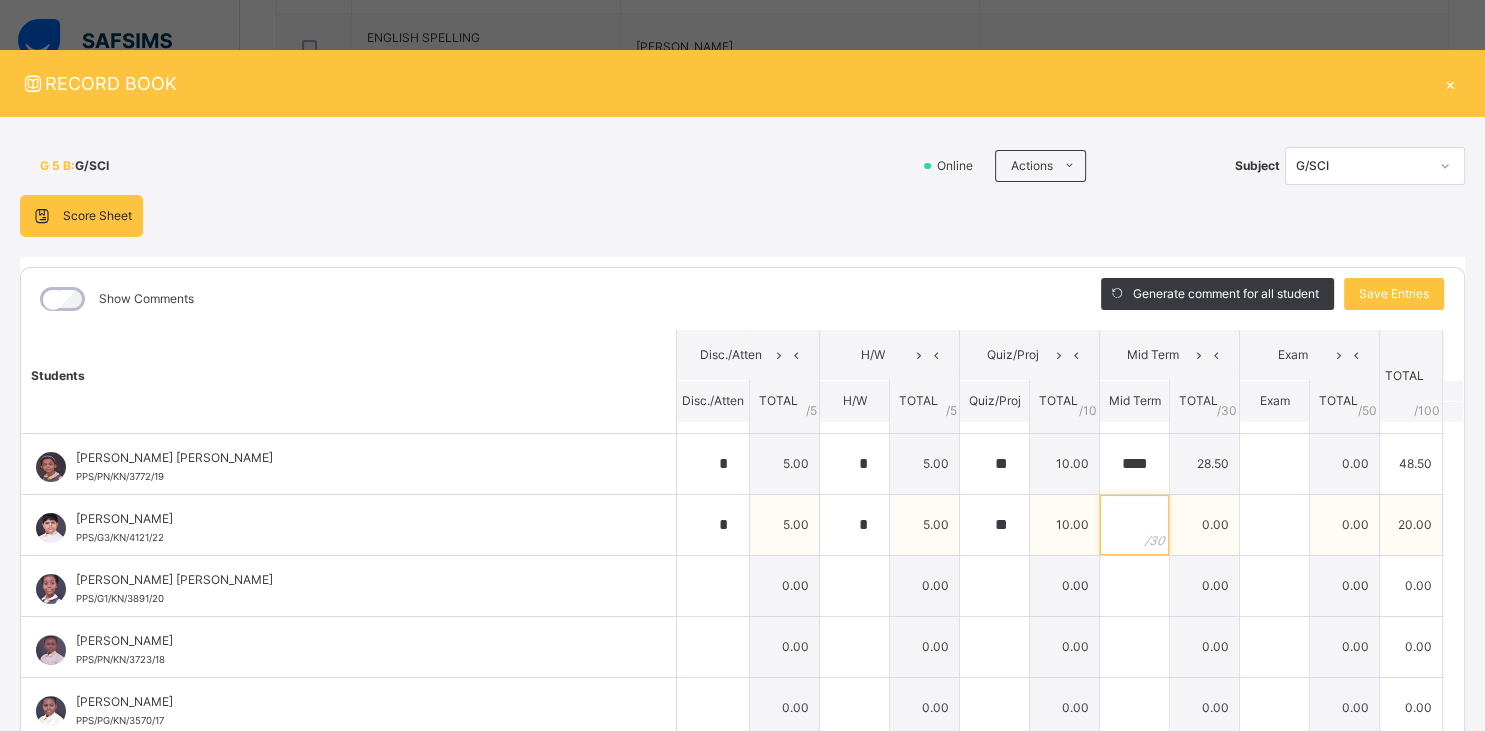 click at bounding box center [1134, 525] 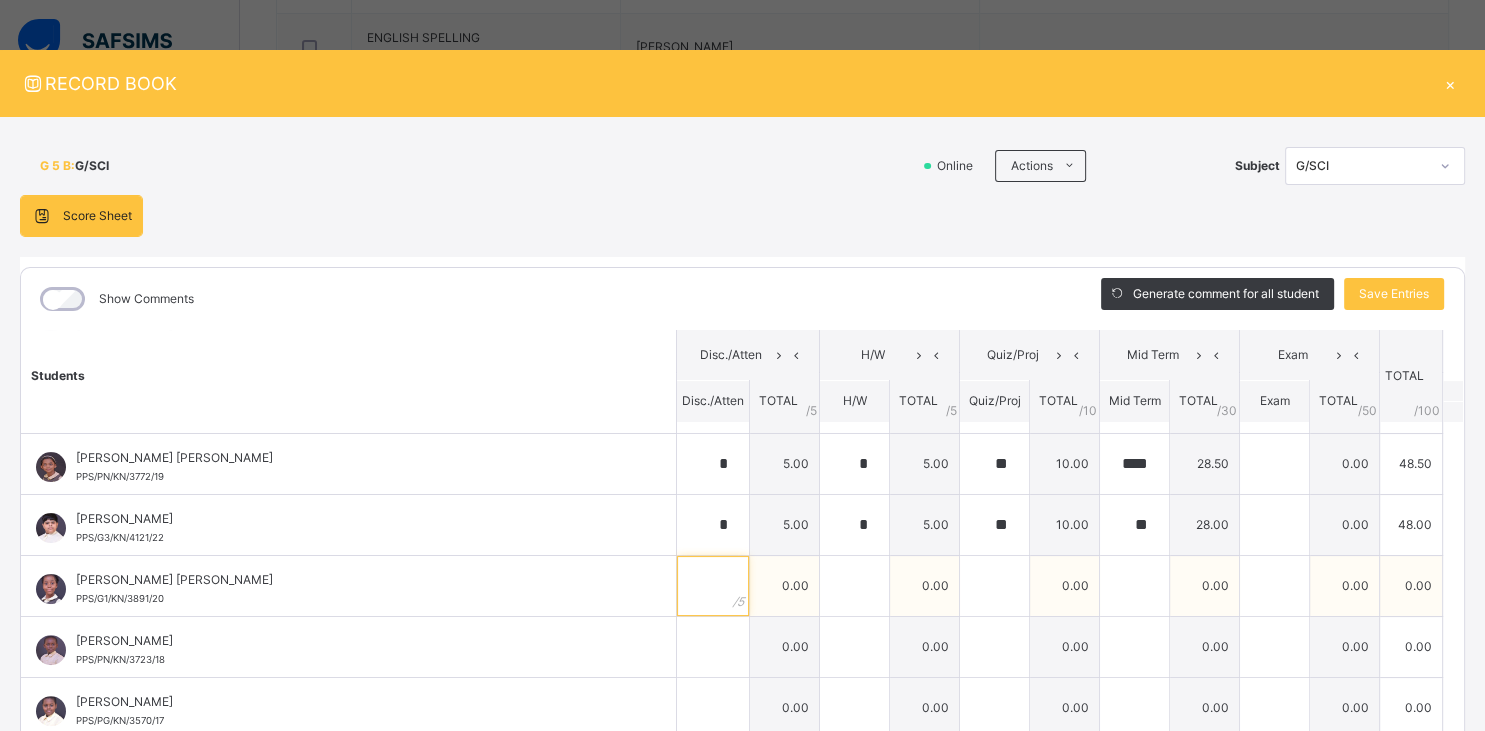 click at bounding box center [713, 586] 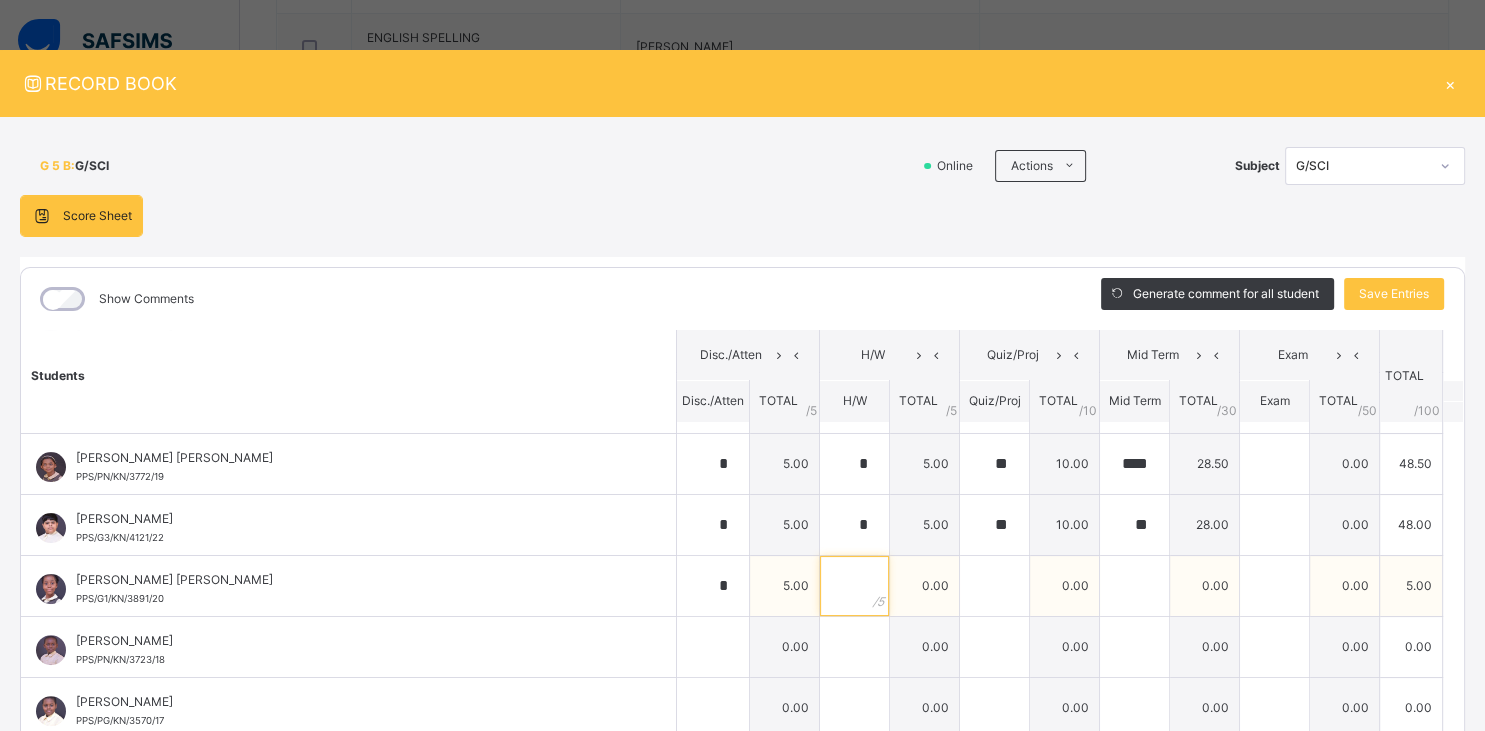 click at bounding box center (854, 586) 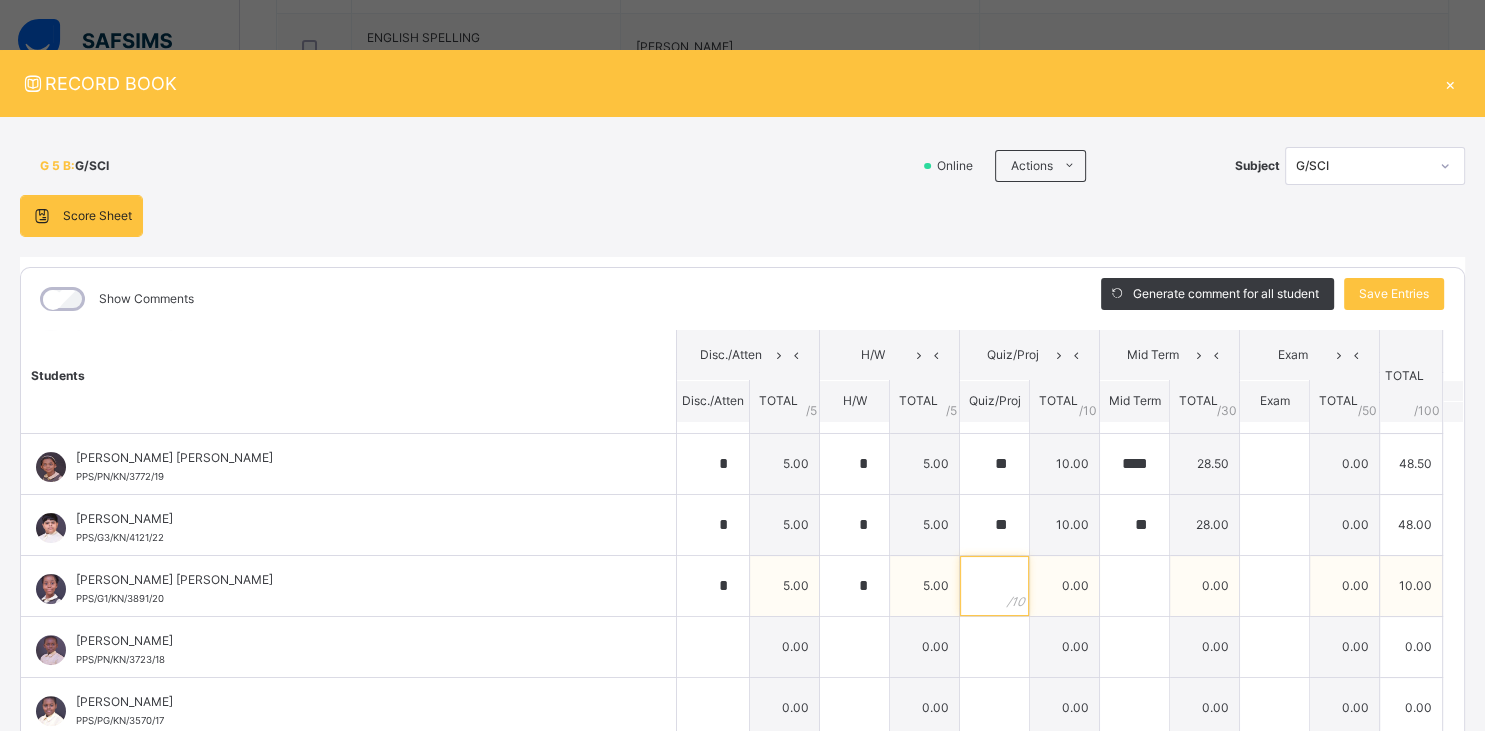 click at bounding box center [994, 586] 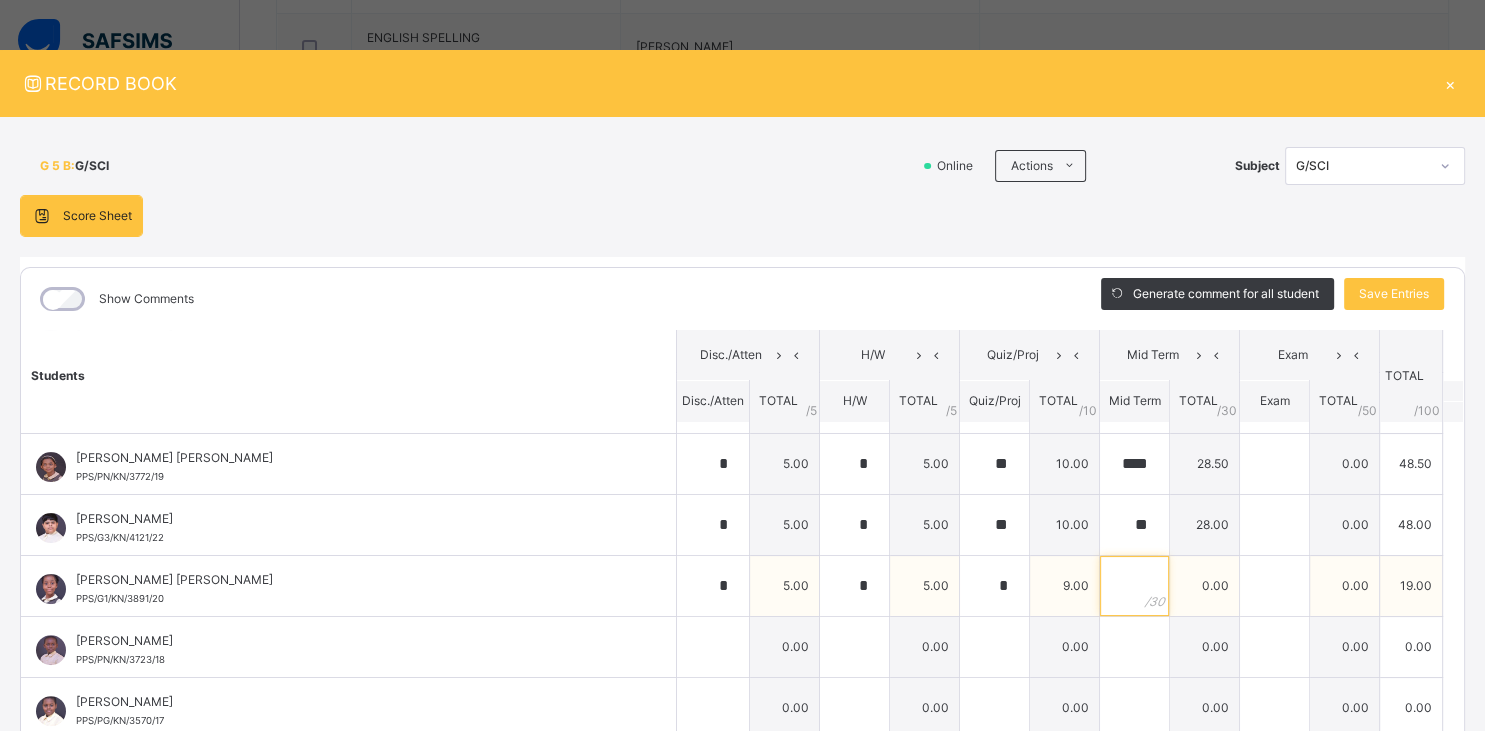 click at bounding box center (1134, 586) 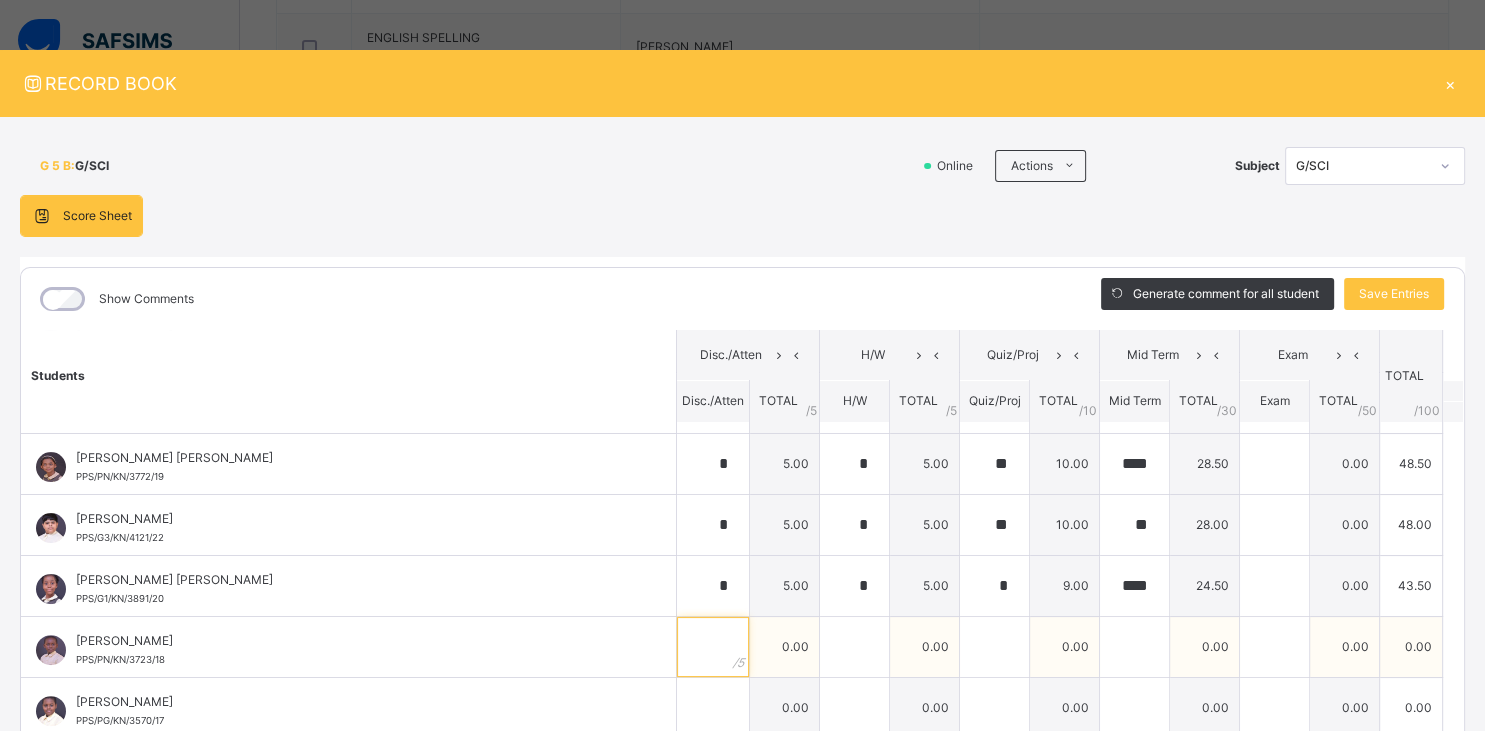 click at bounding box center [713, 647] 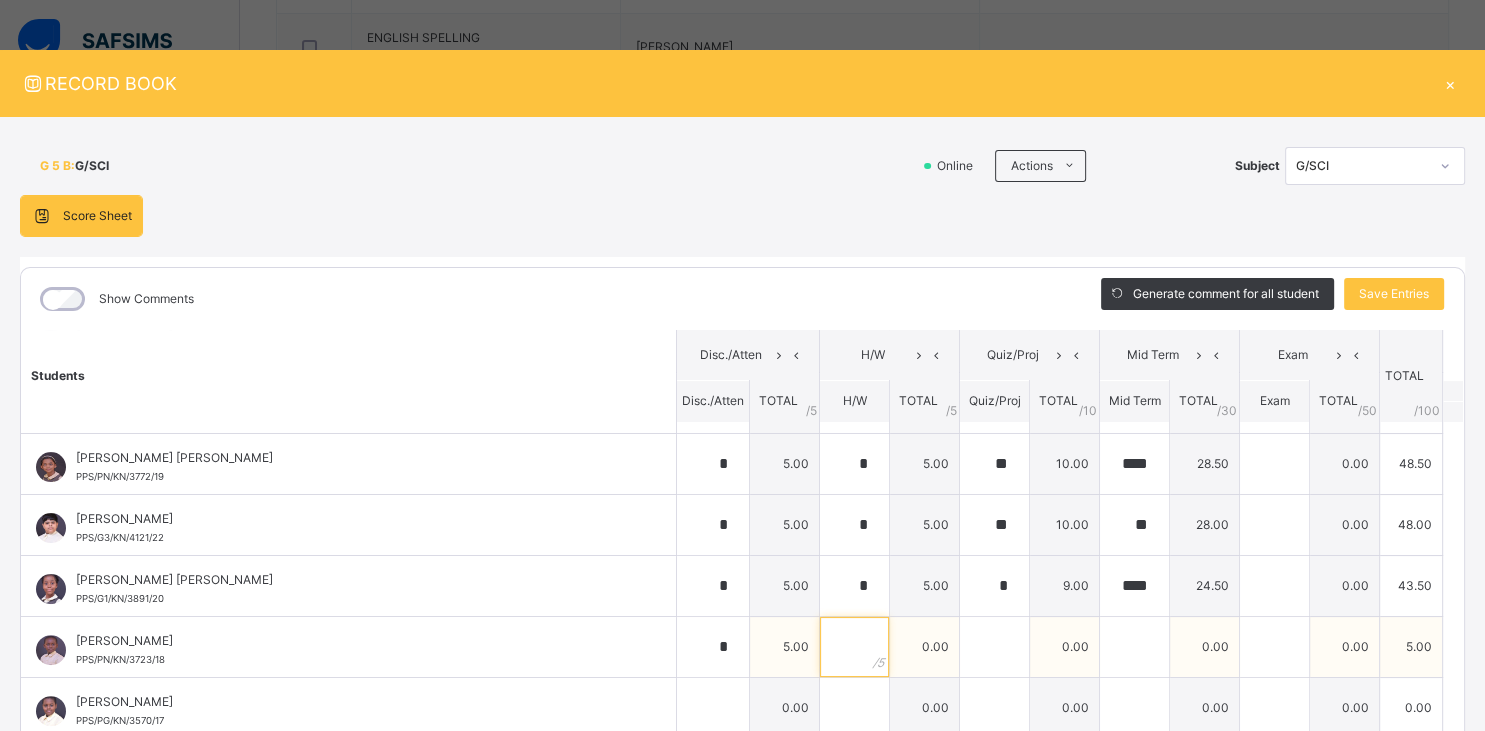 click at bounding box center (854, 647) 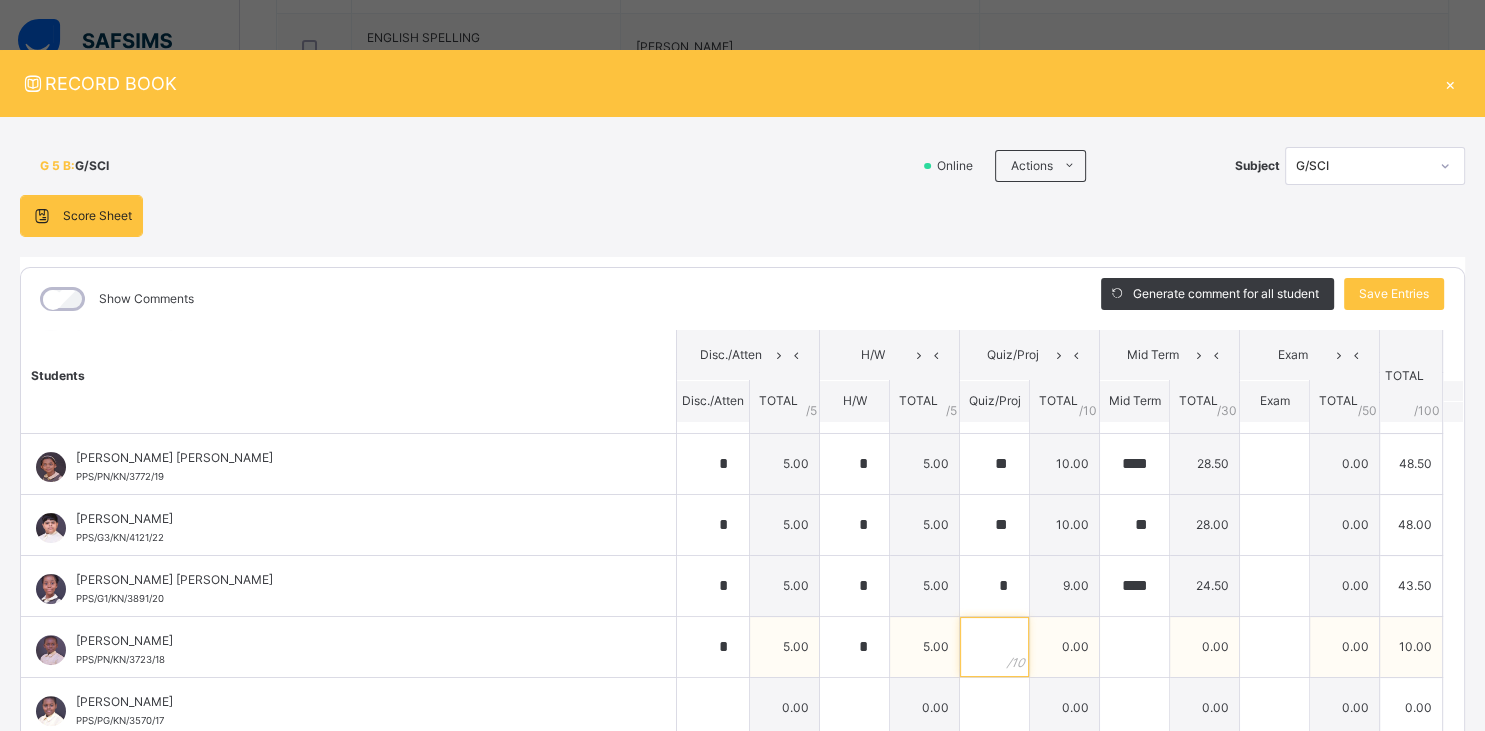 click at bounding box center (994, 647) 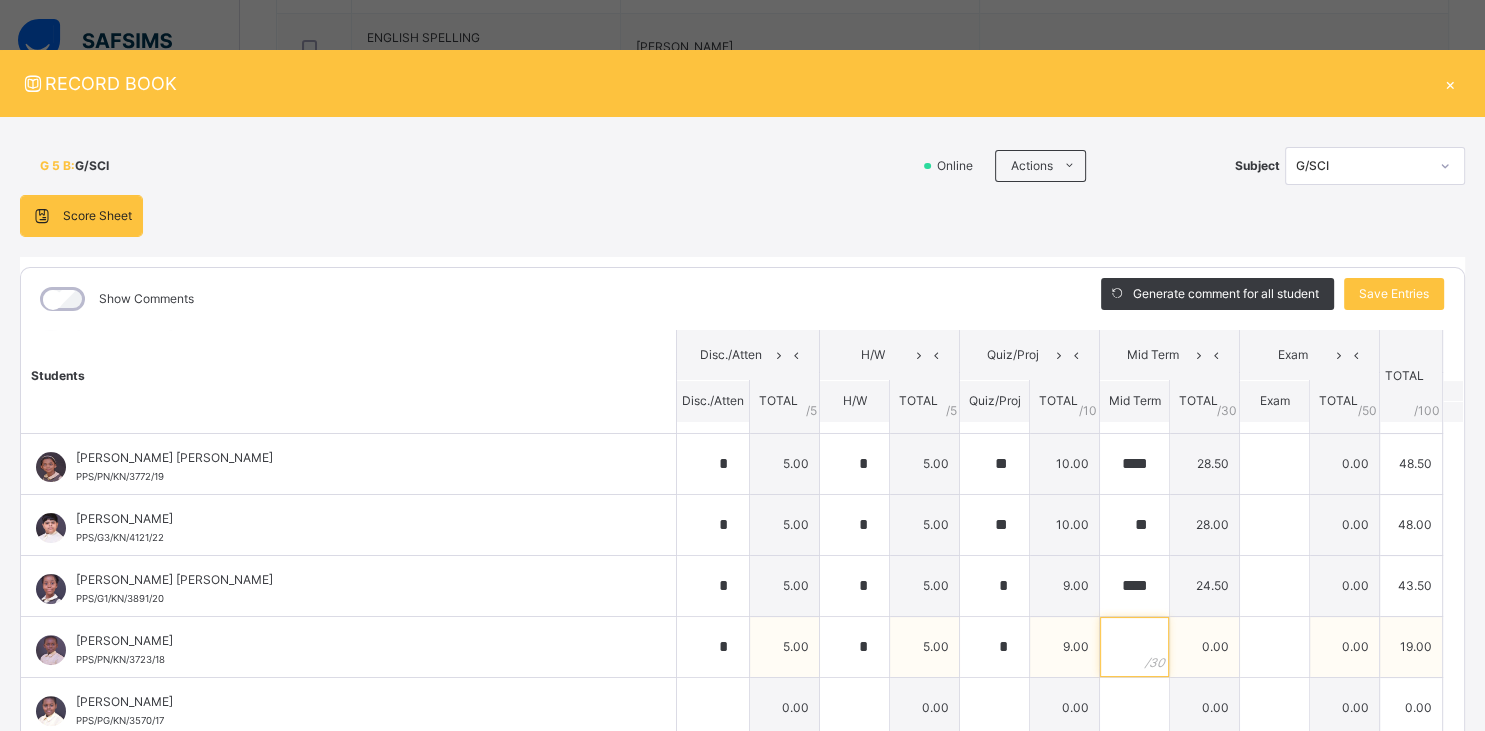 click at bounding box center (1134, 647) 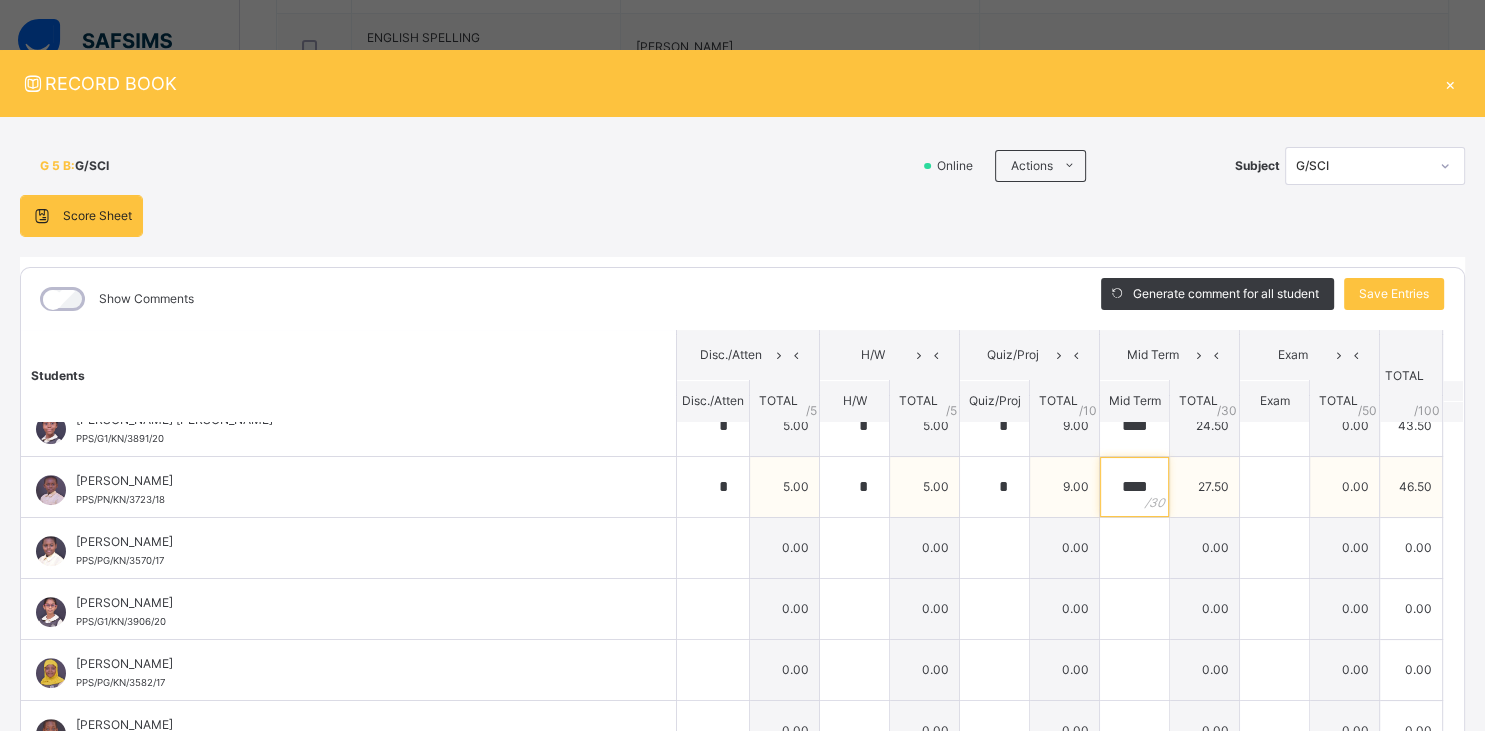 scroll, scrollTop: 844, scrollLeft: 0, axis: vertical 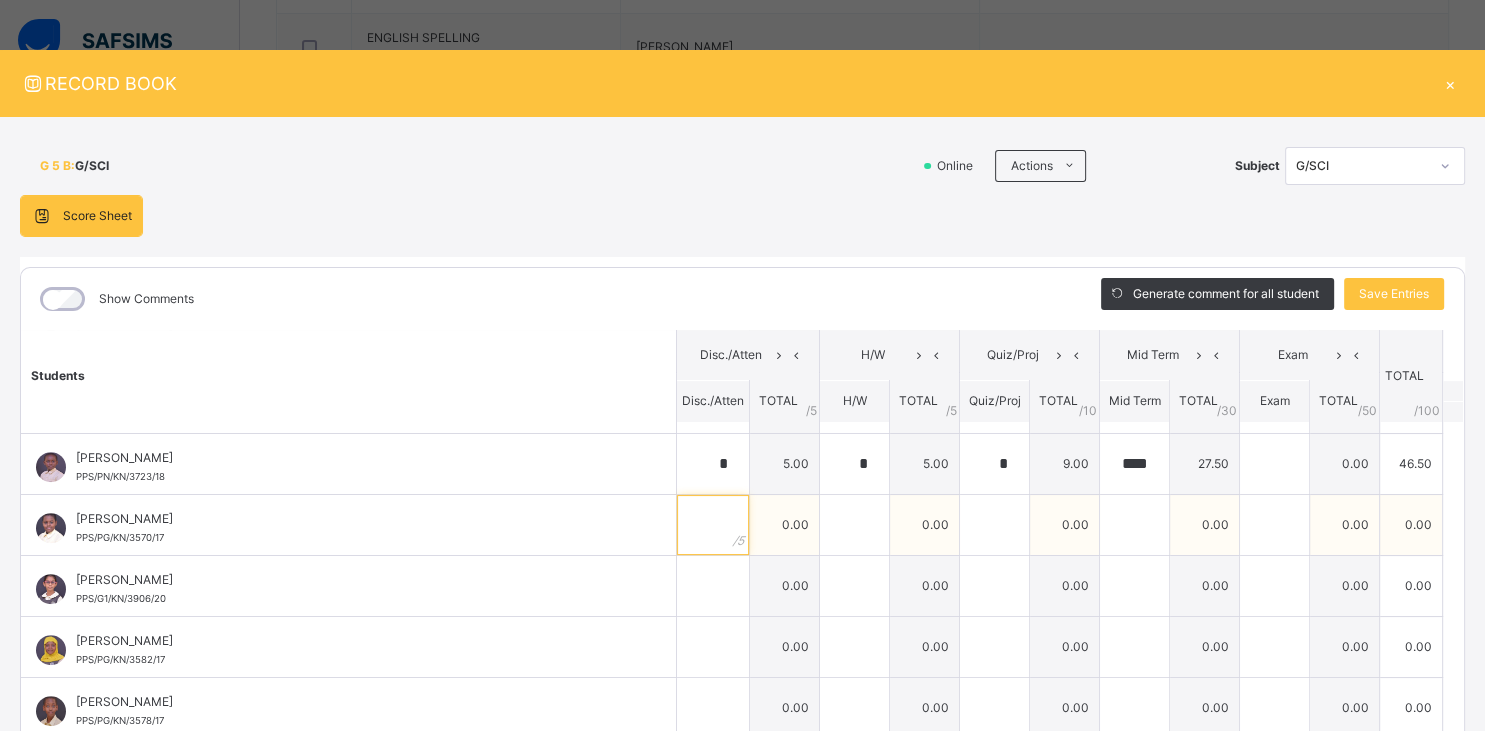 click at bounding box center [713, 525] 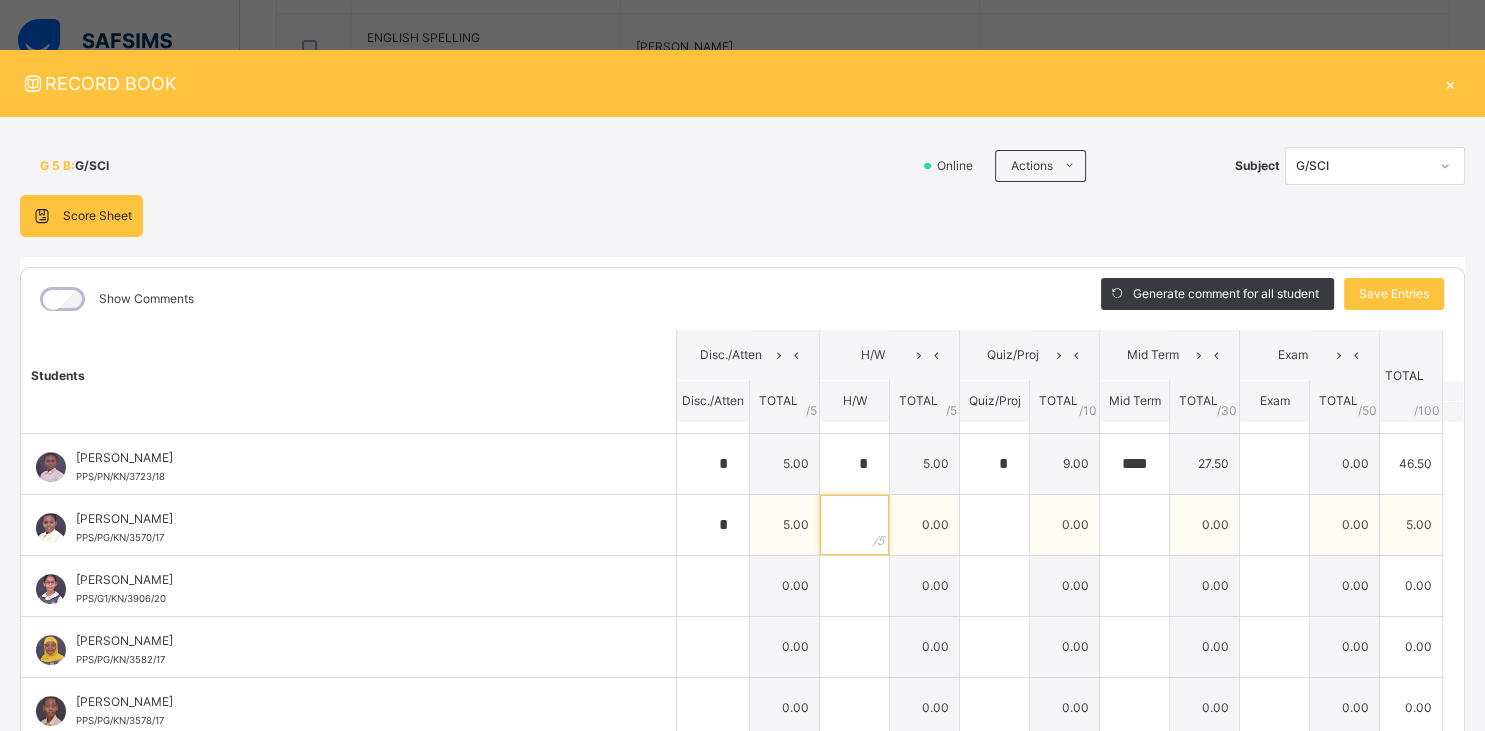 click at bounding box center [854, 525] 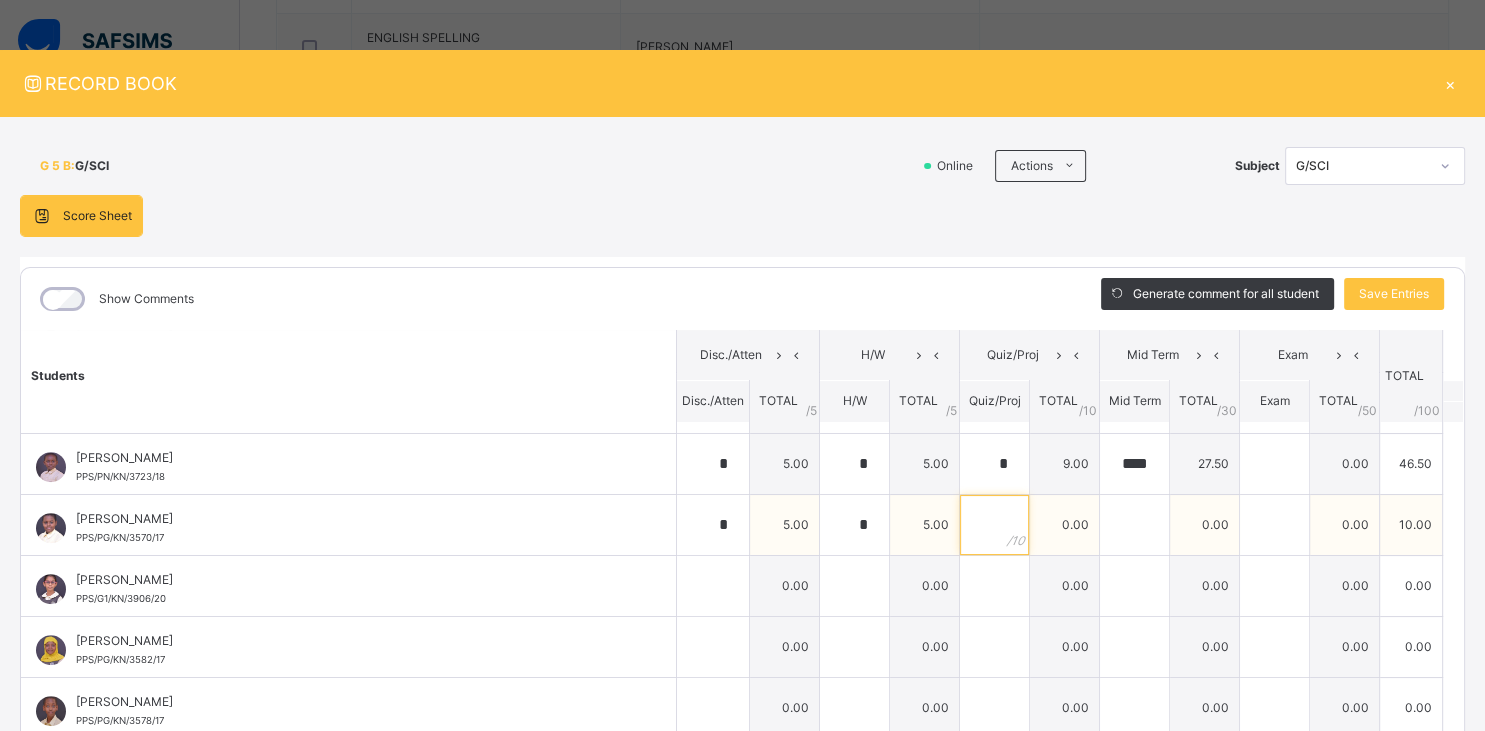 click at bounding box center [994, 525] 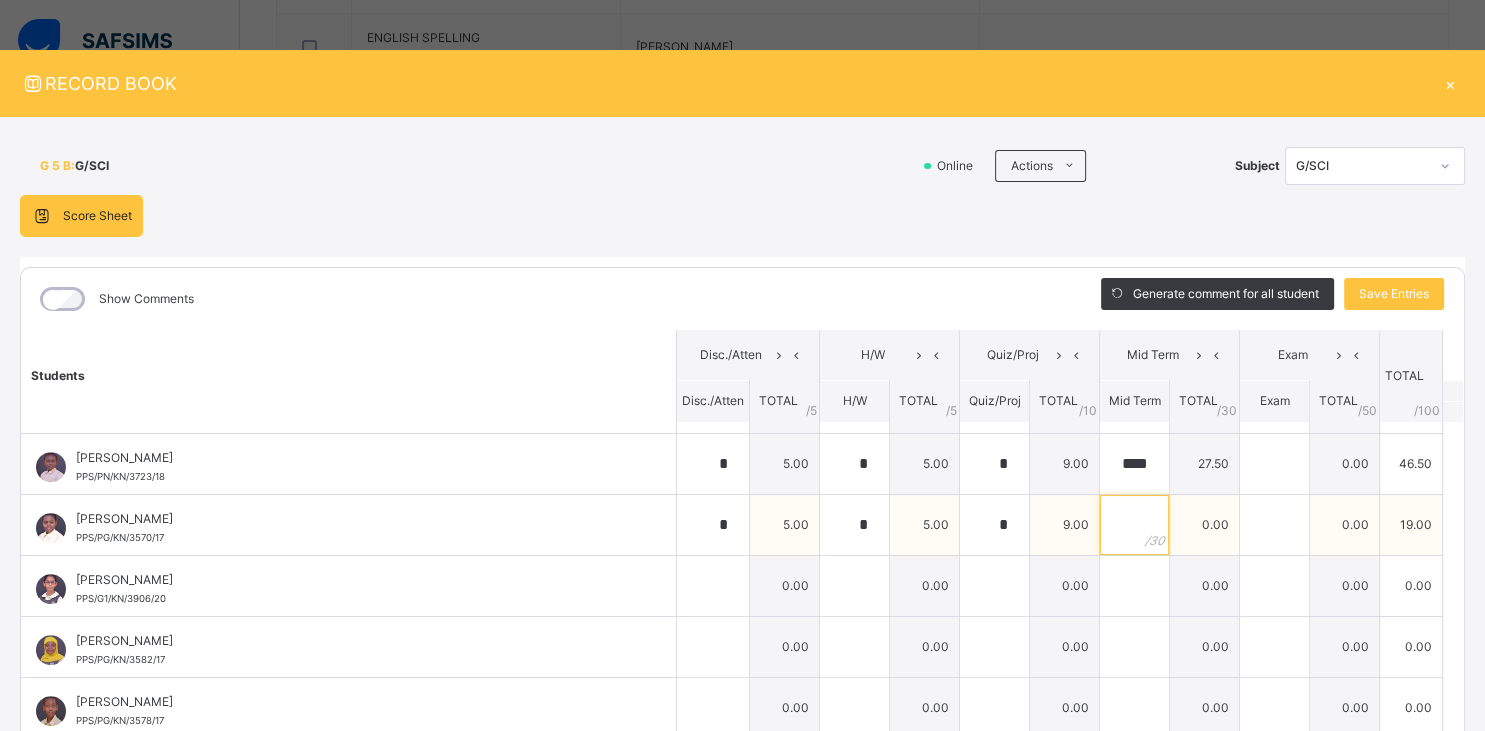 click at bounding box center (1134, 525) 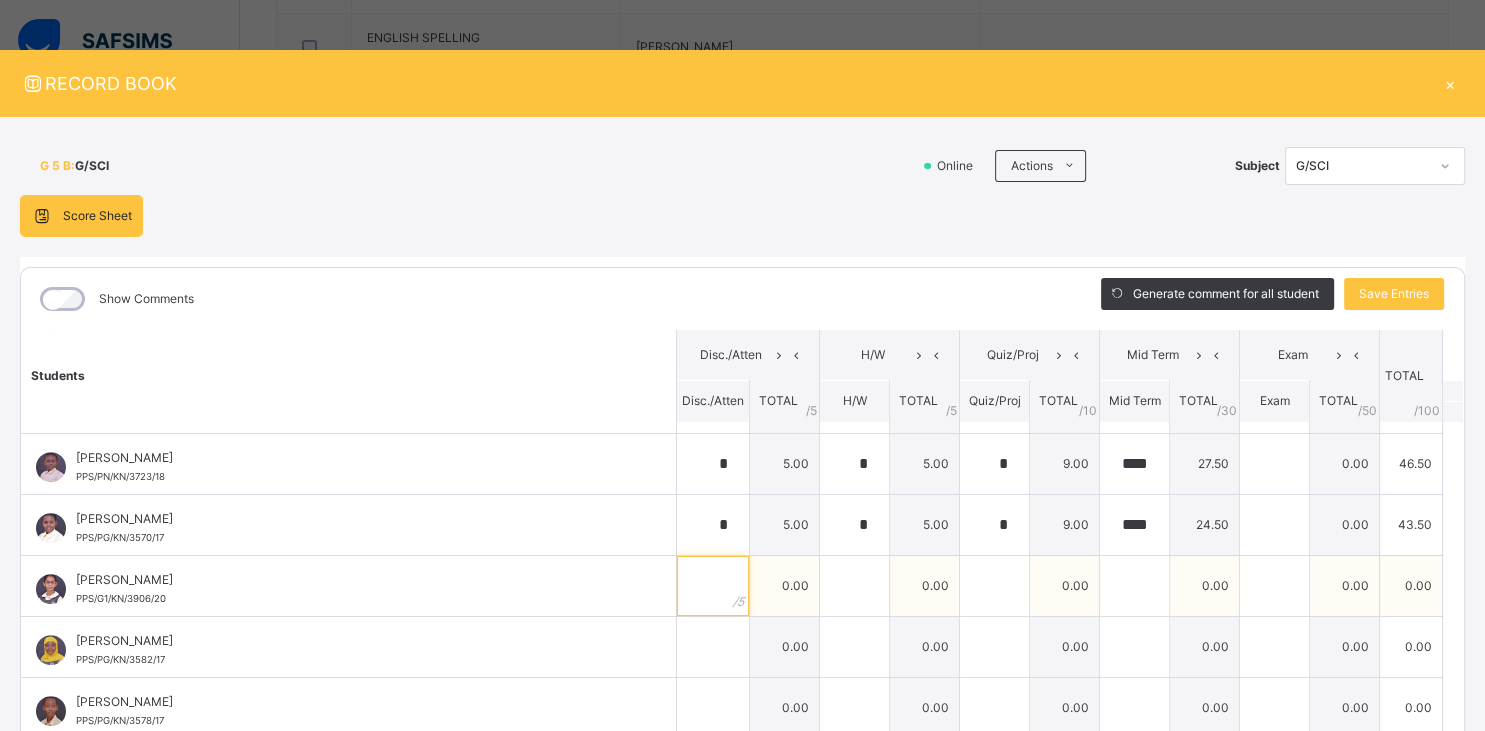 click at bounding box center [713, 586] 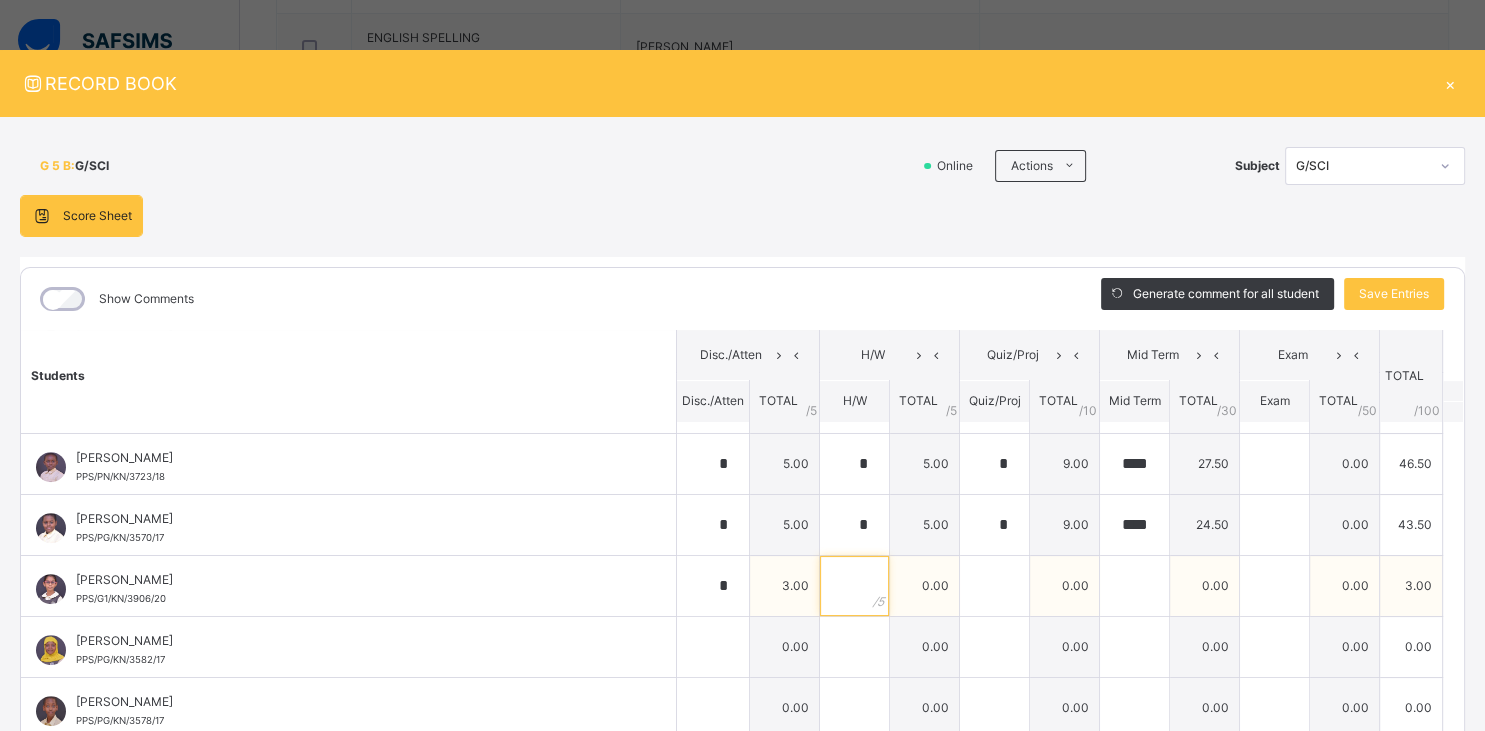 click at bounding box center (854, 586) 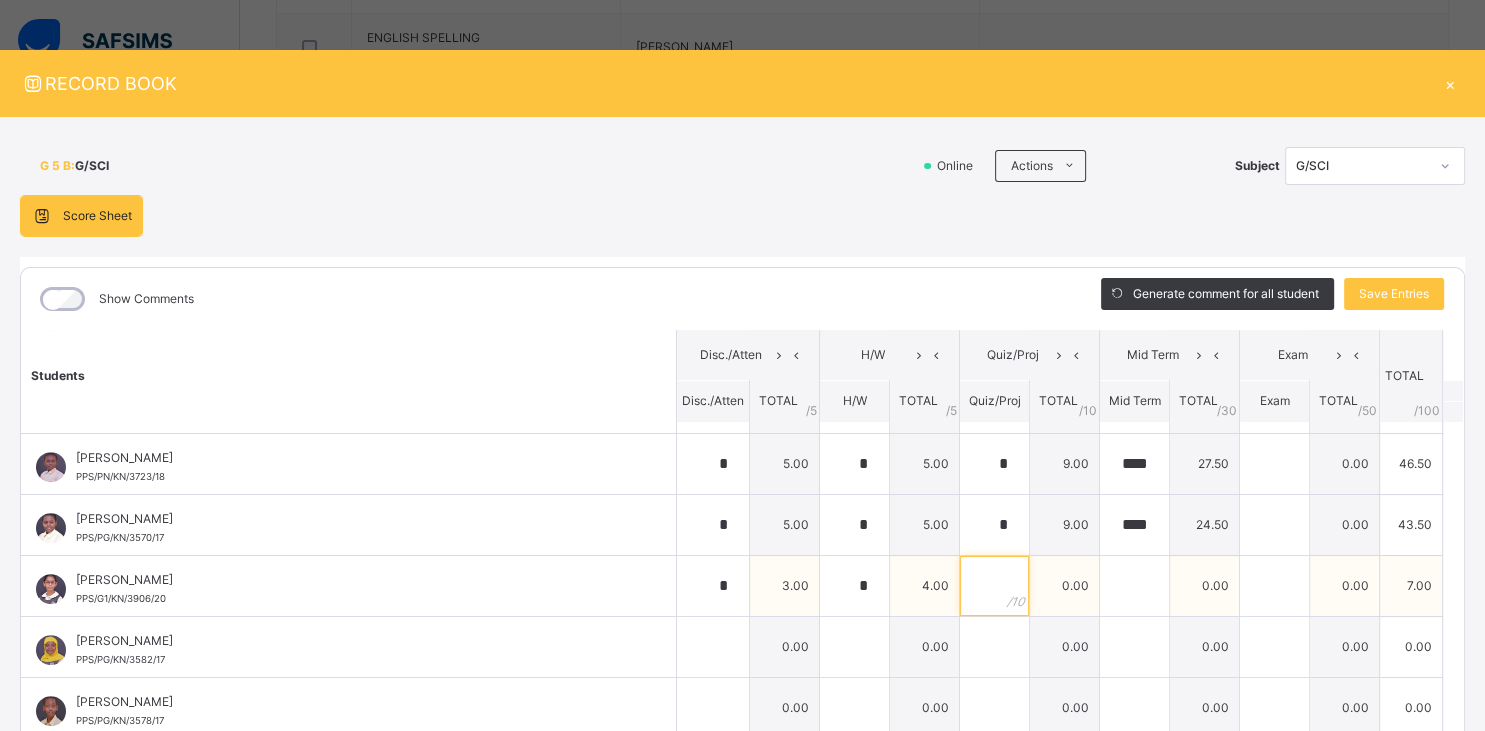click at bounding box center [994, 586] 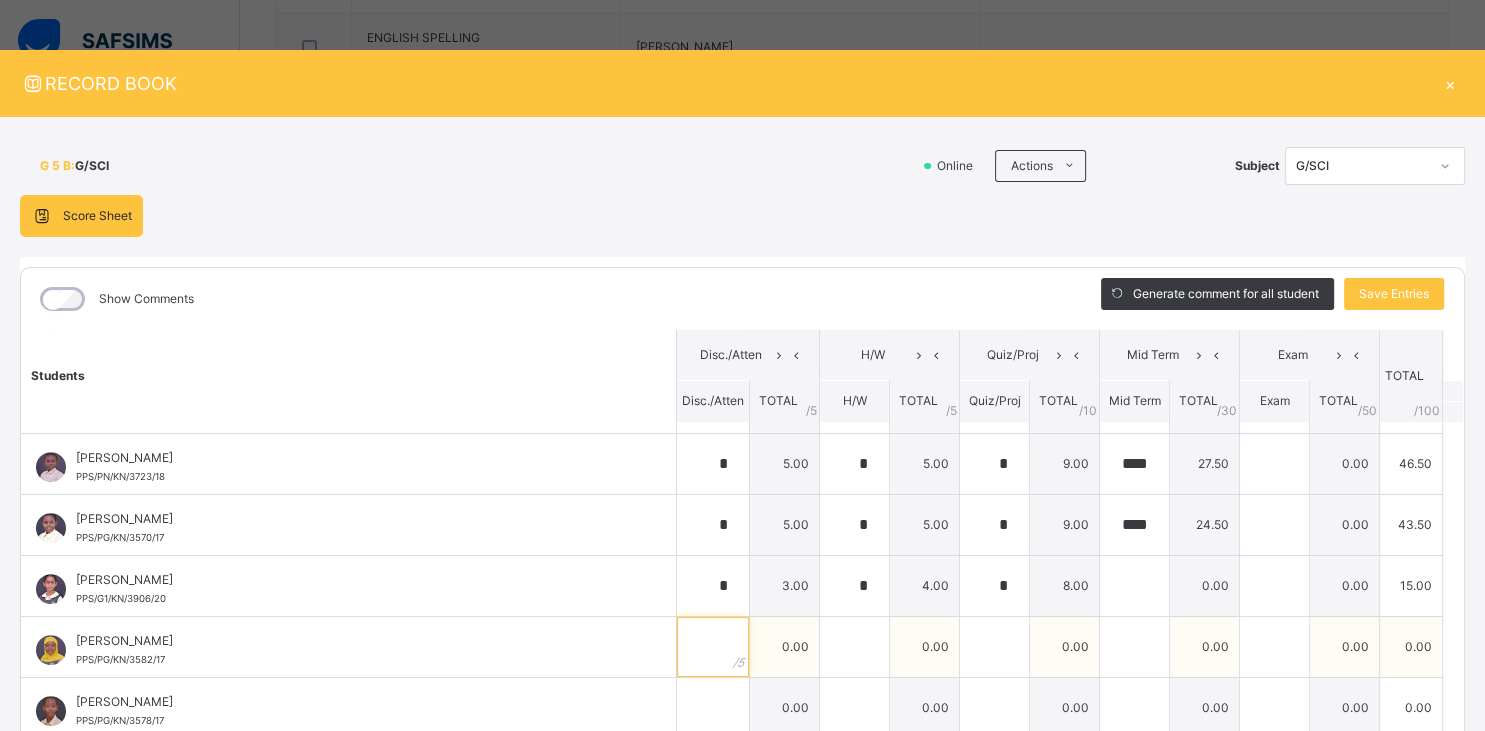 click at bounding box center [713, 647] 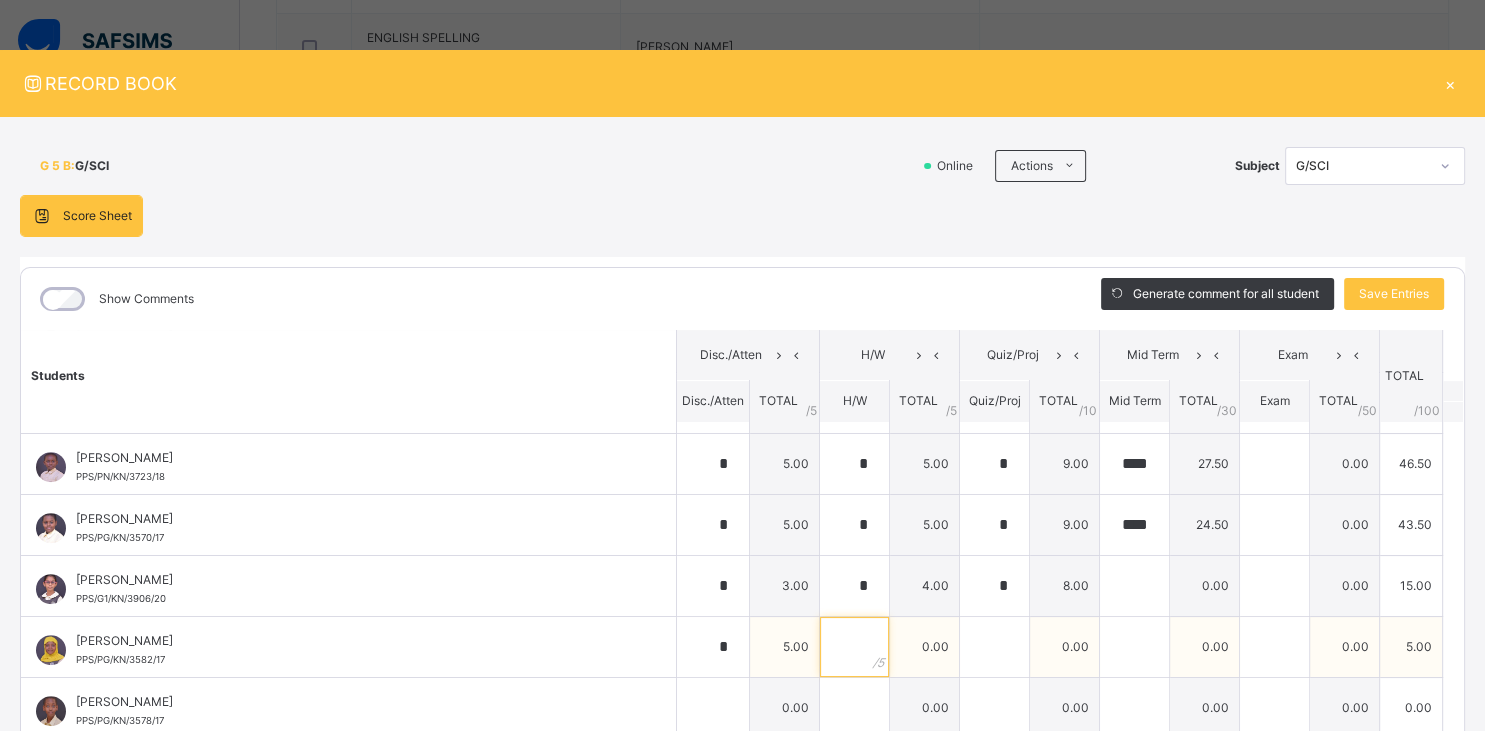 click at bounding box center [854, 647] 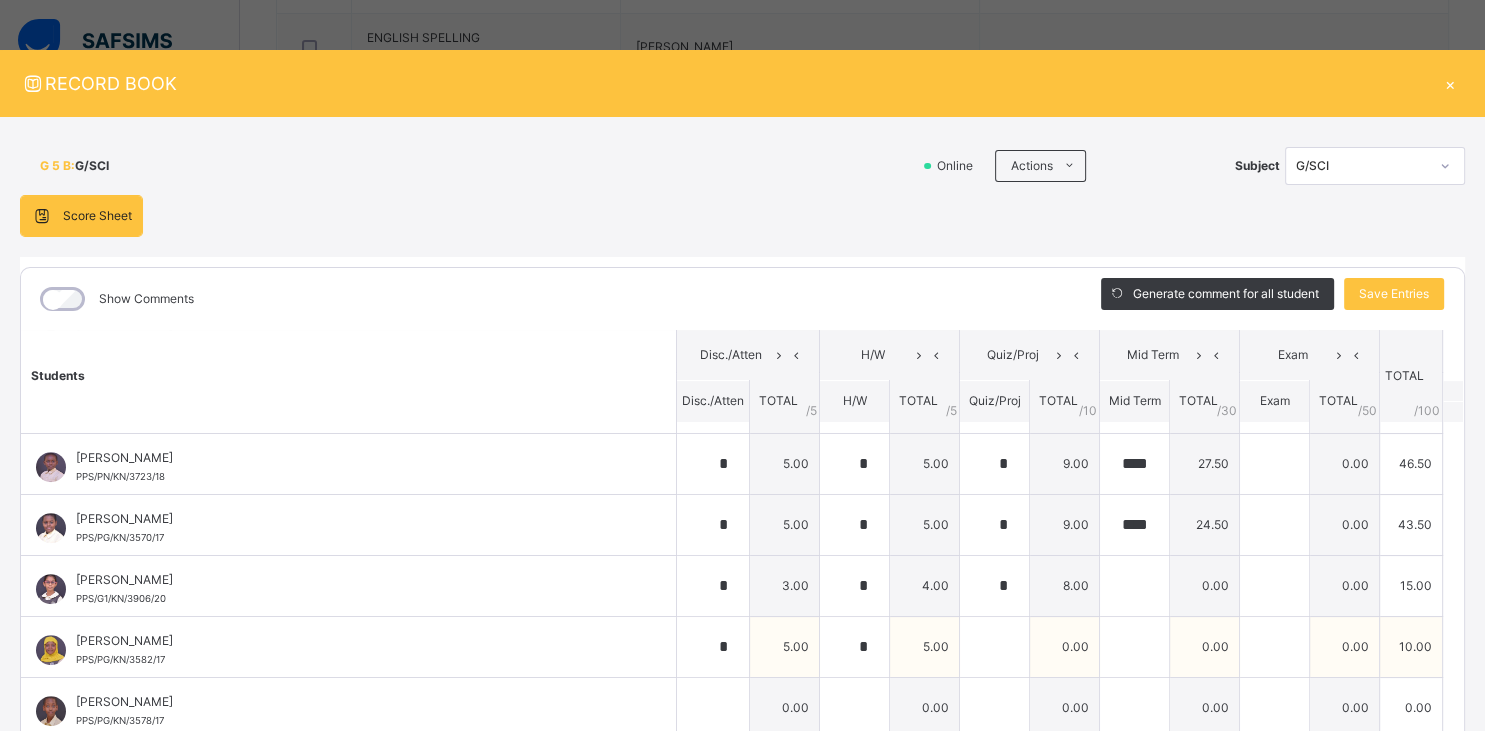 click at bounding box center (994, 646) 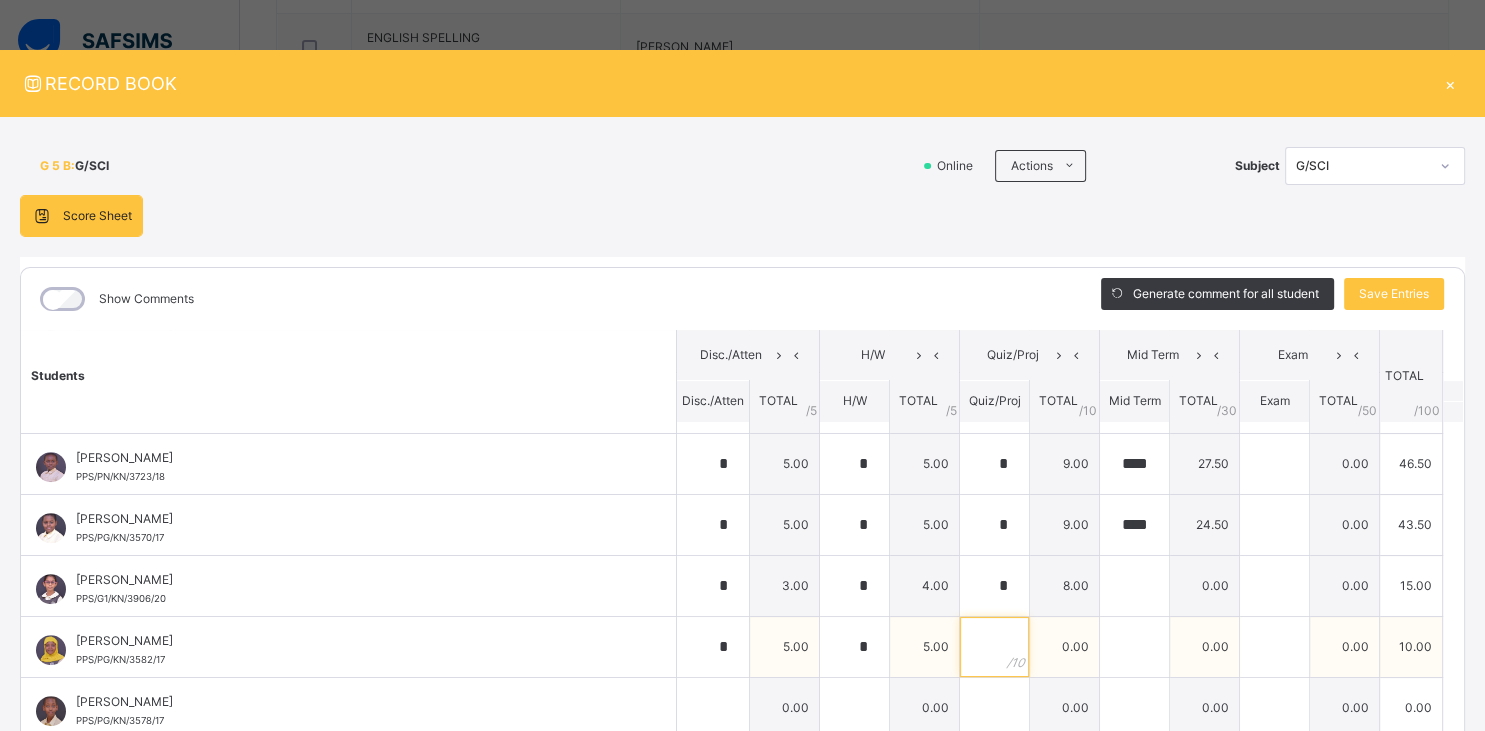 click at bounding box center [994, 647] 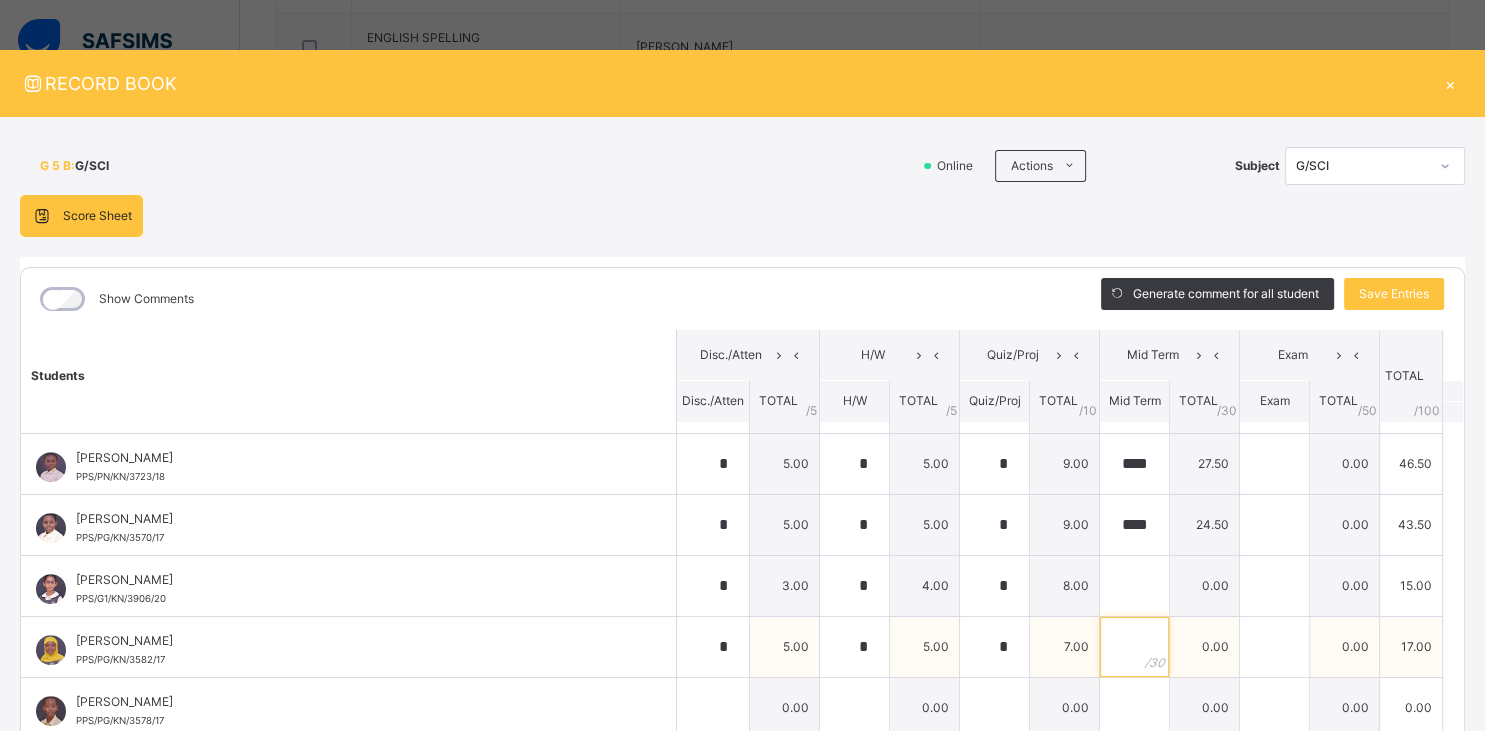 click at bounding box center [1134, 647] 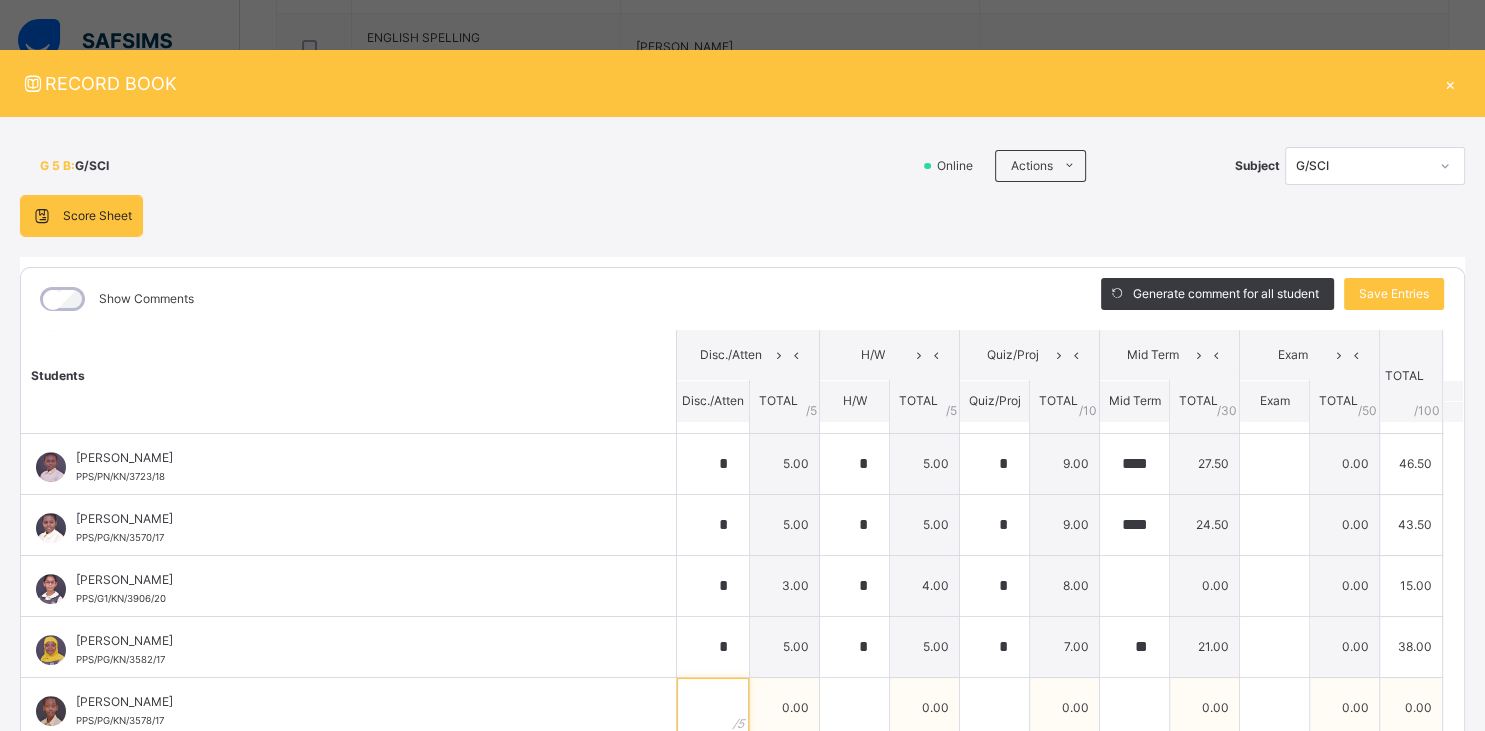 click at bounding box center [713, 708] 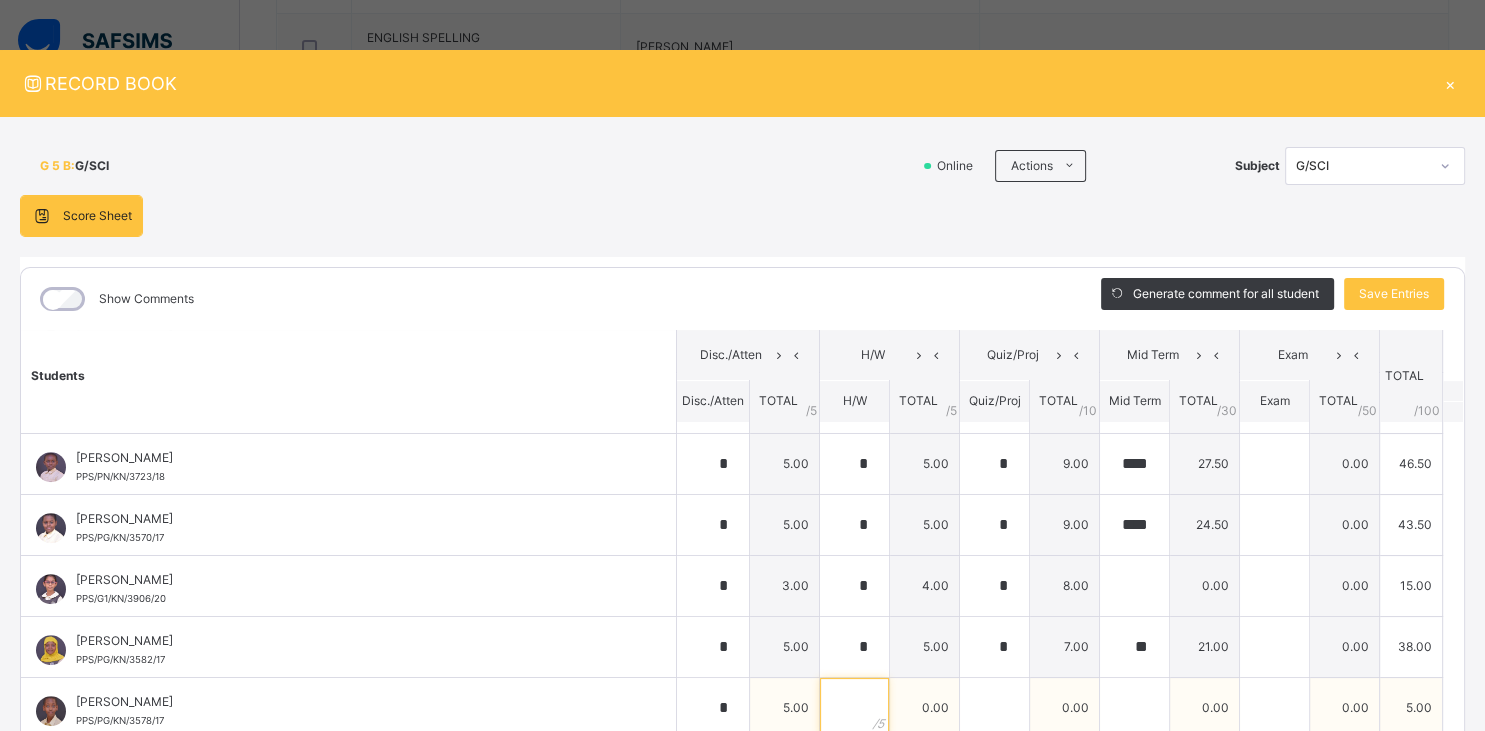 click at bounding box center [854, 708] 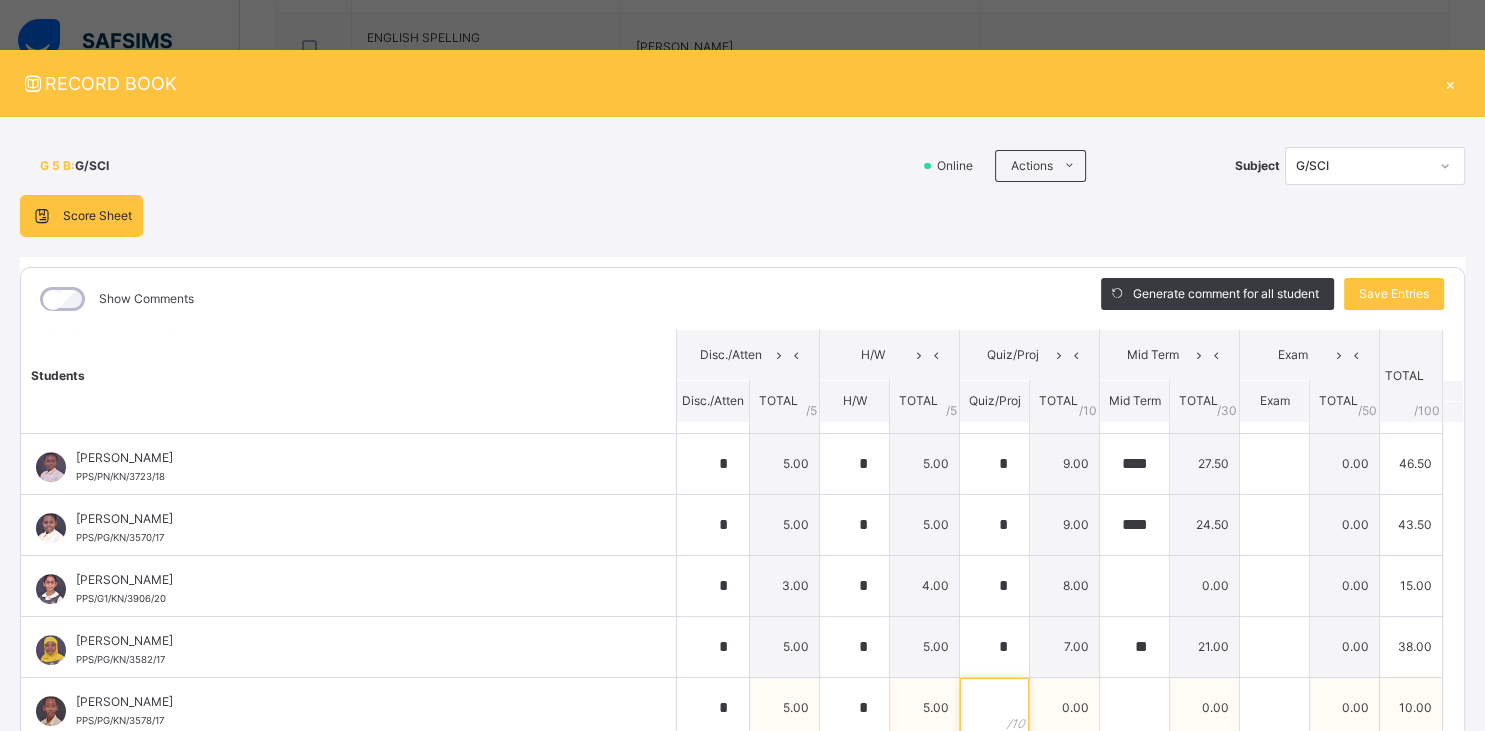 click at bounding box center [994, 708] 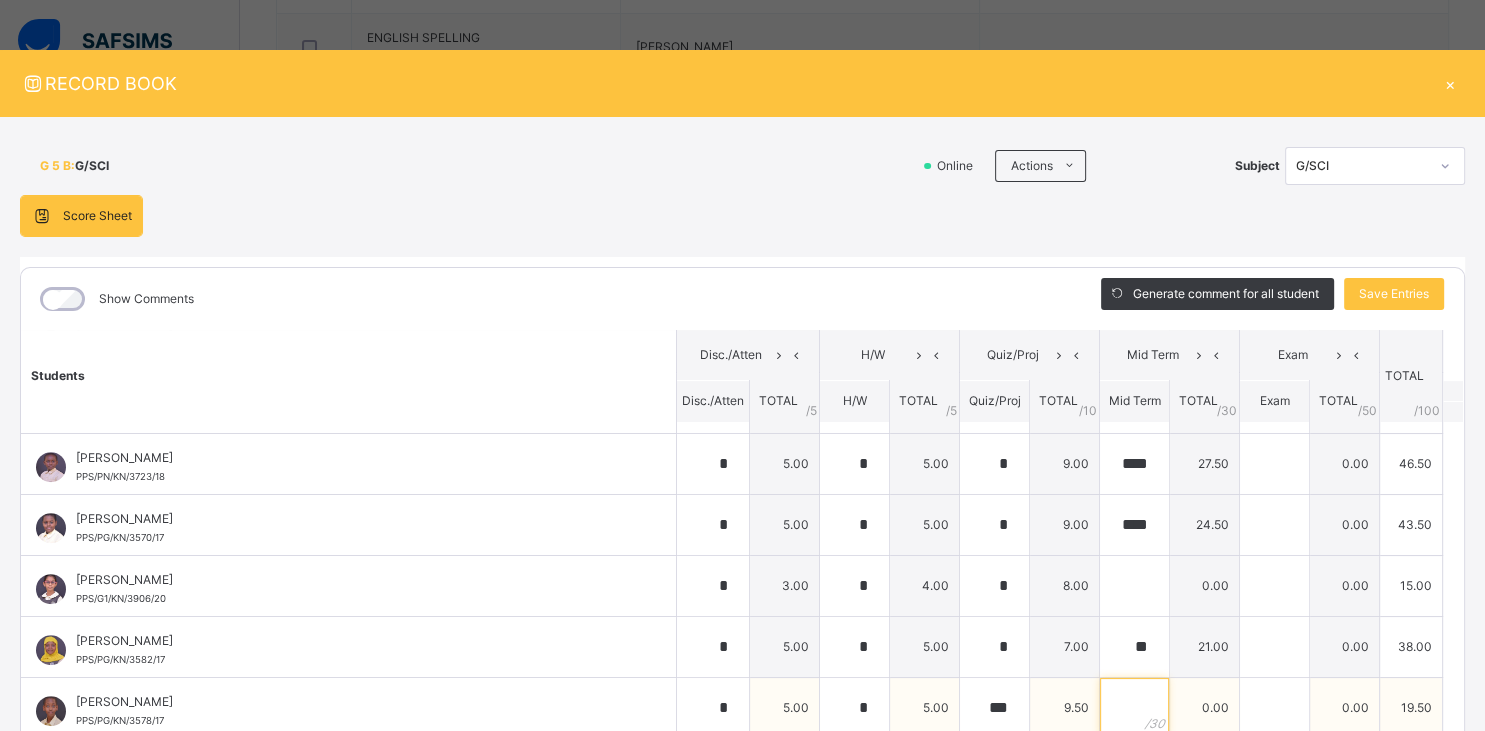 click at bounding box center (1134, 708) 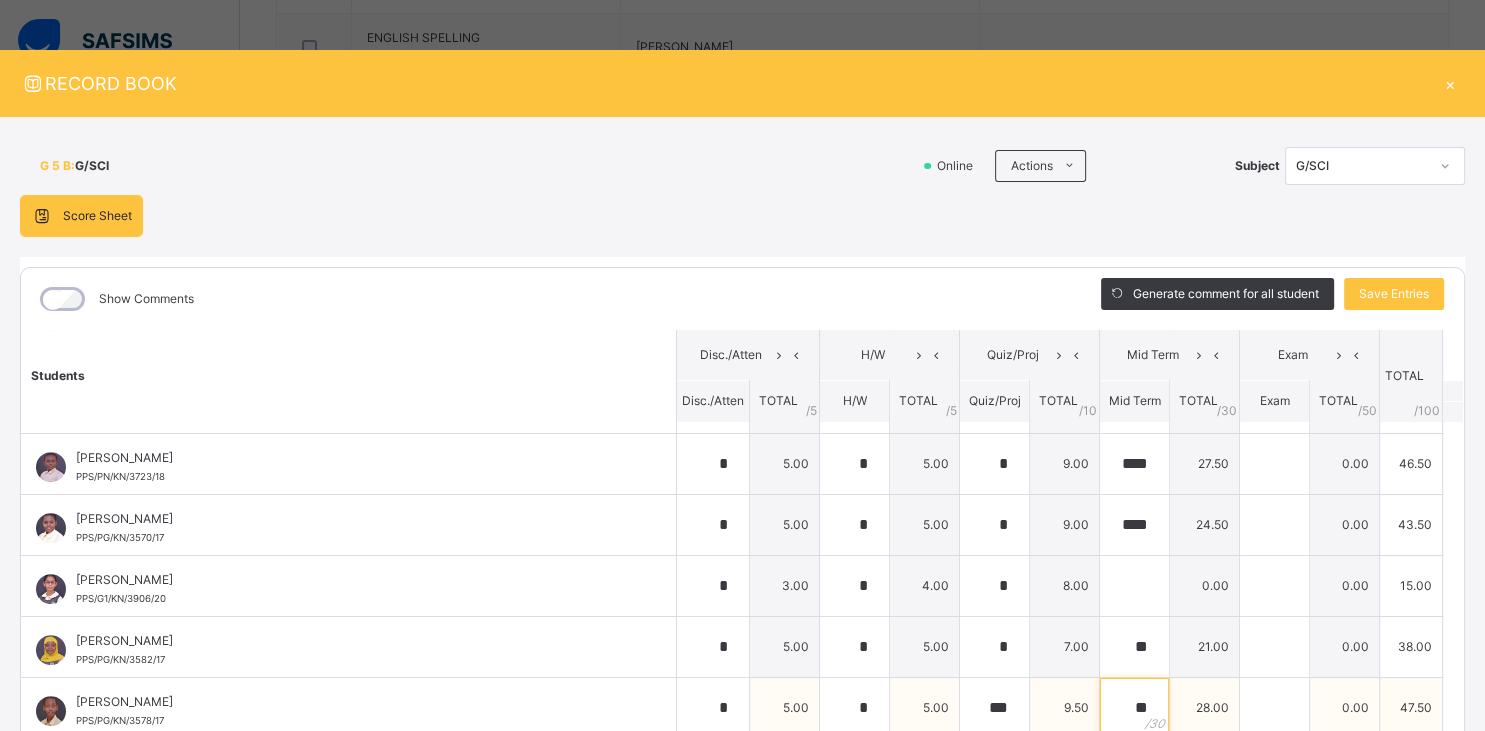 scroll, scrollTop: 870, scrollLeft: 0, axis: vertical 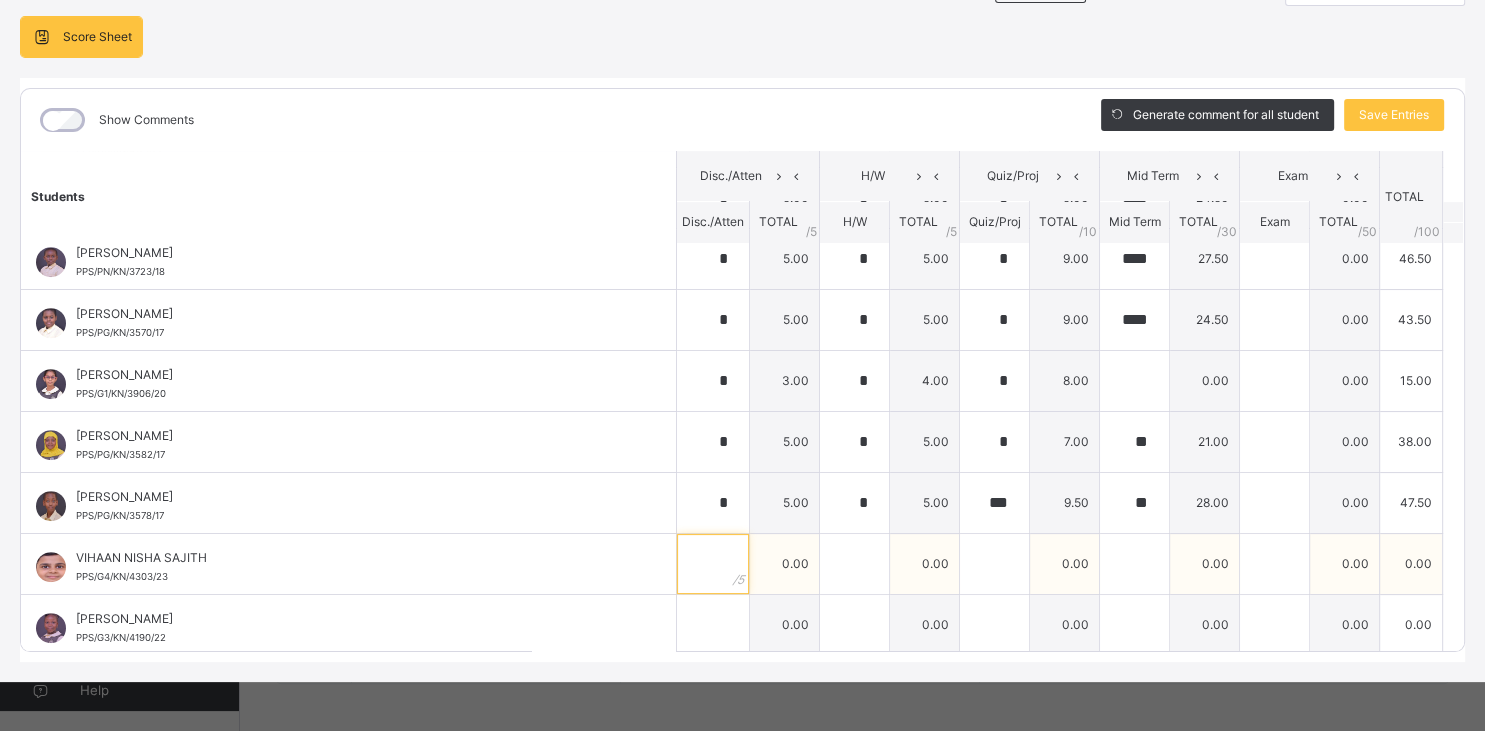 click at bounding box center (713, 564) 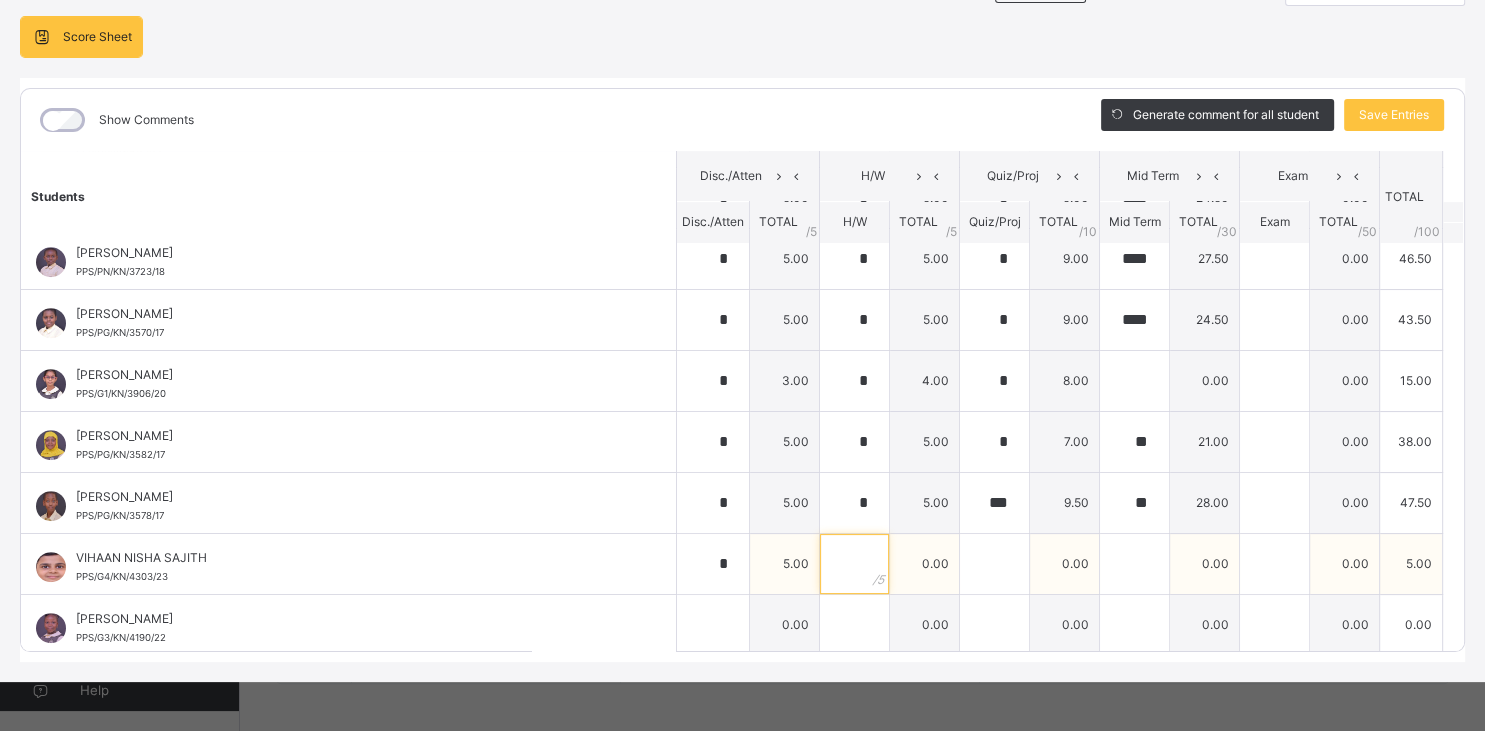 click at bounding box center [854, 564] 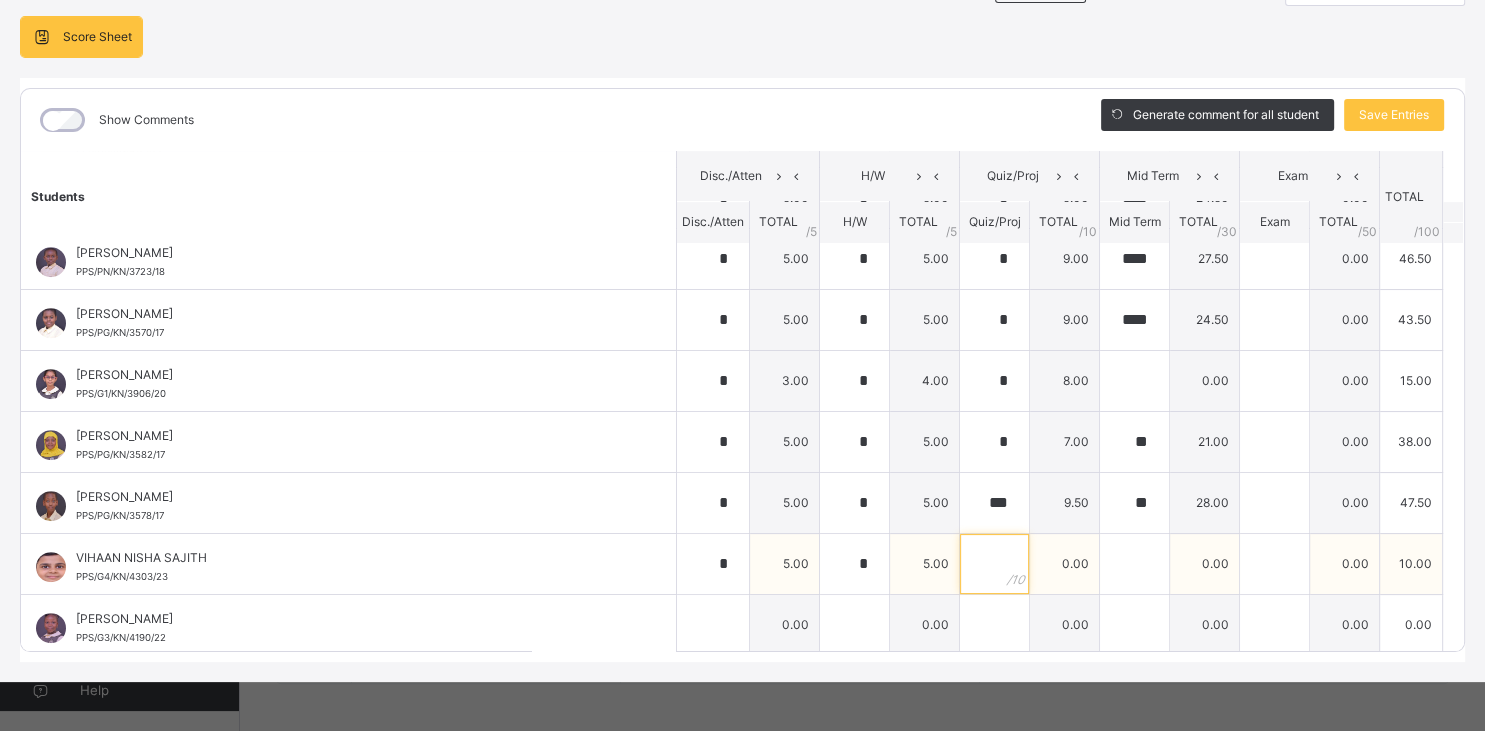 click at bounding box center [994, 564] 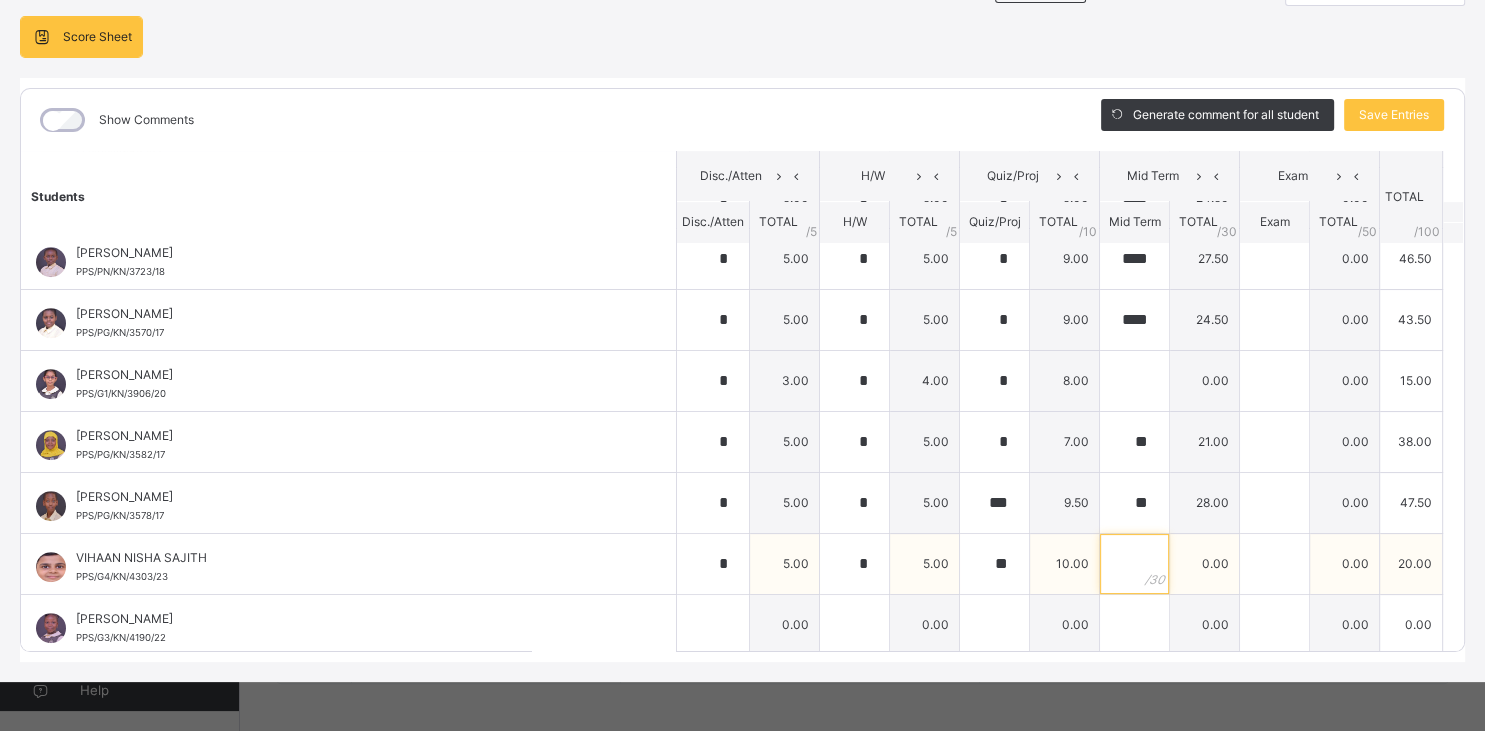 click at bounding box center [1134, 564] 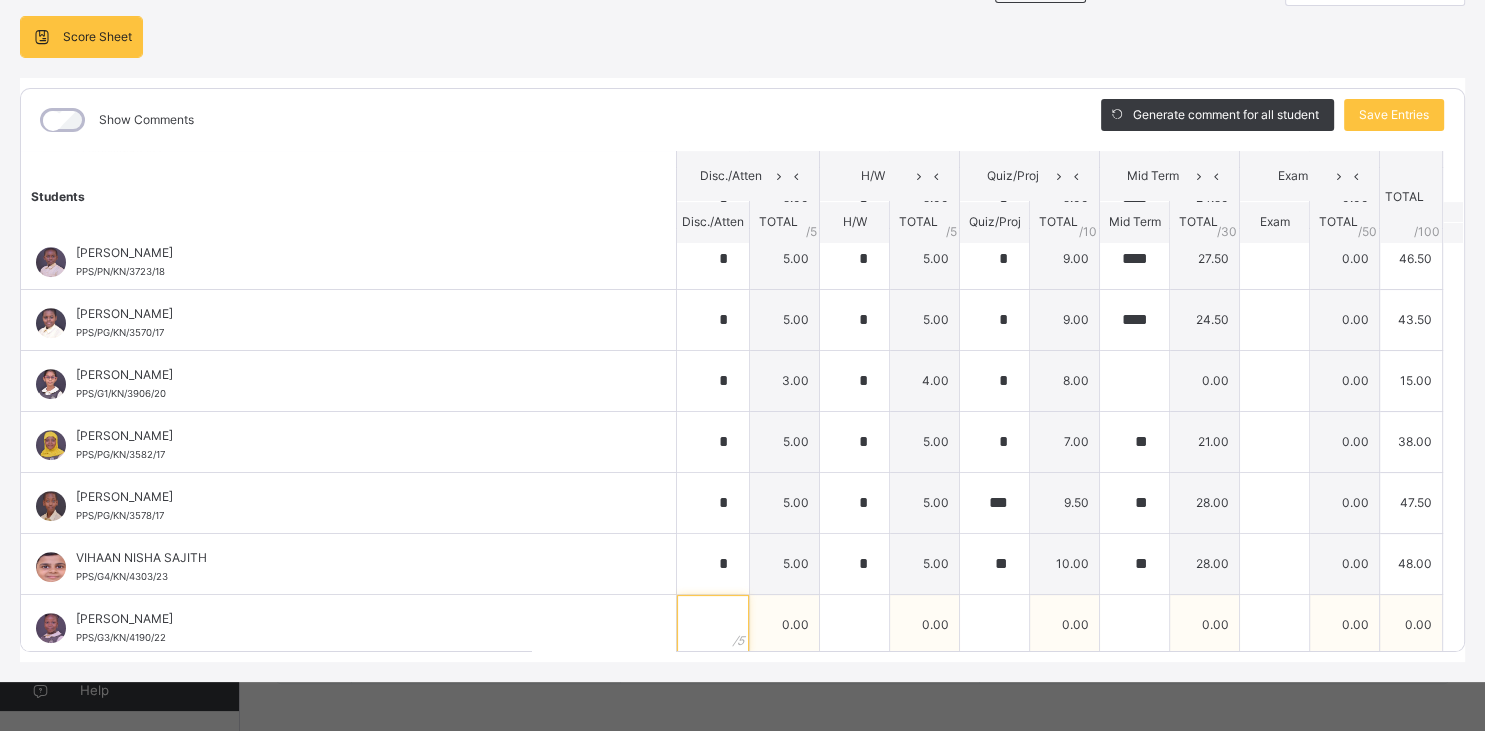 click at bounding box center [713, 625] 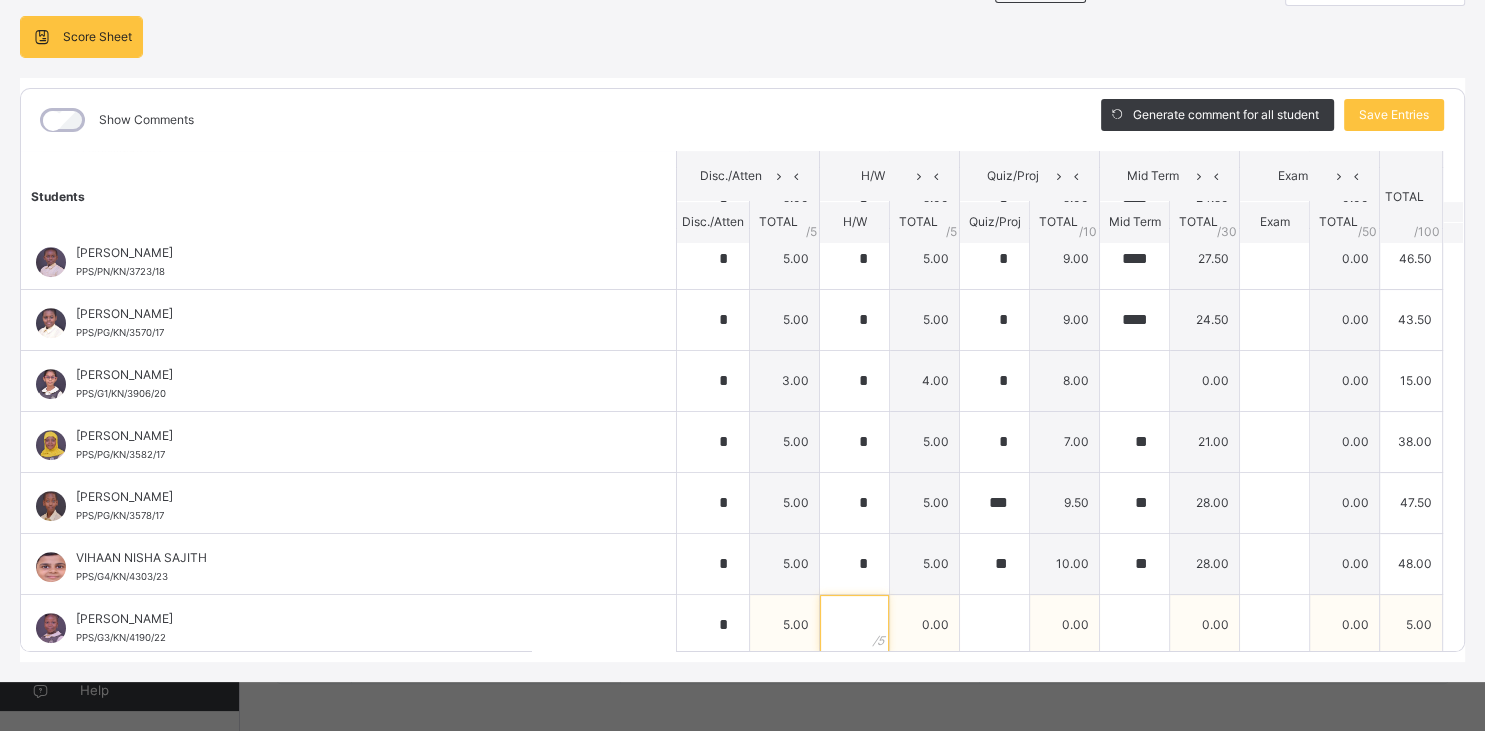 click at bounding box center [854, 625] 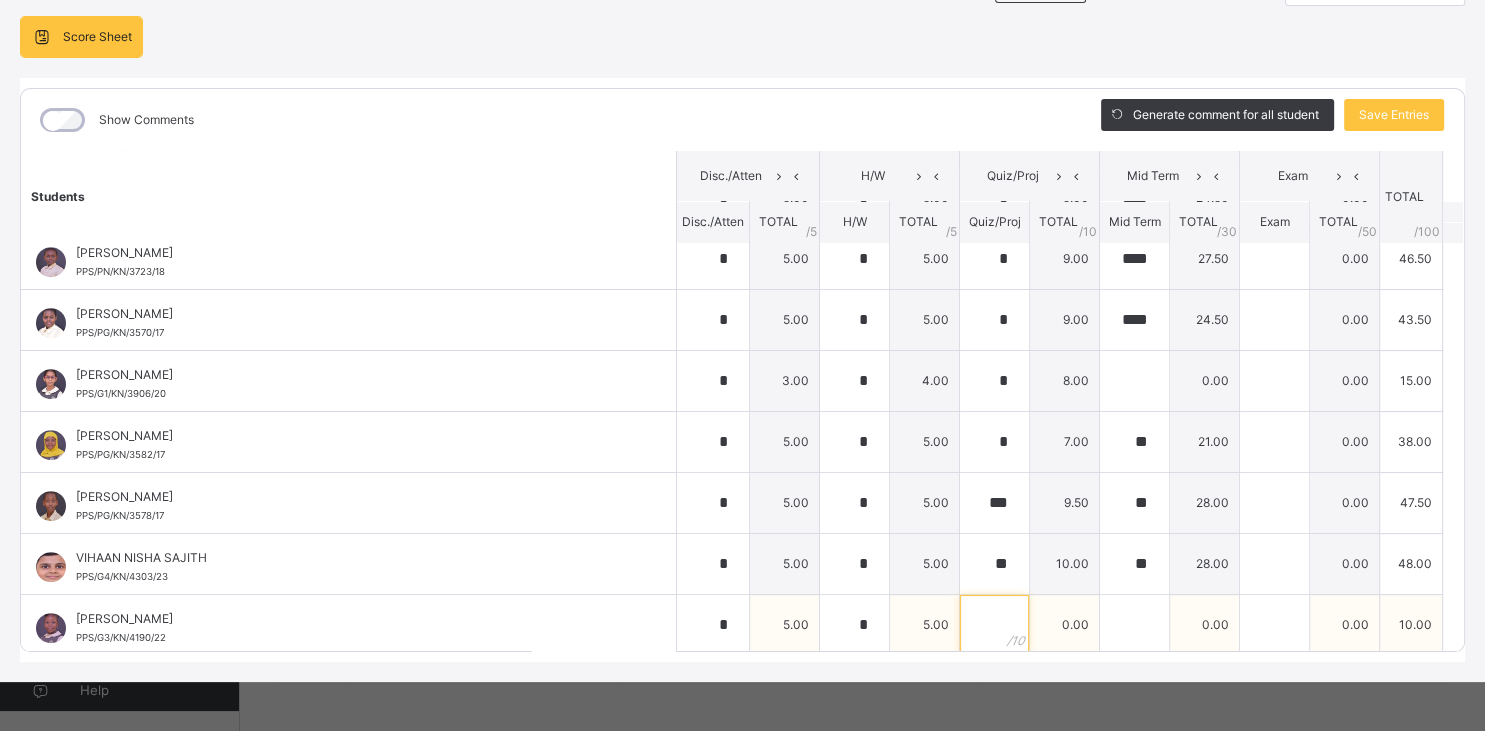 click at bounding box center (994, 625) 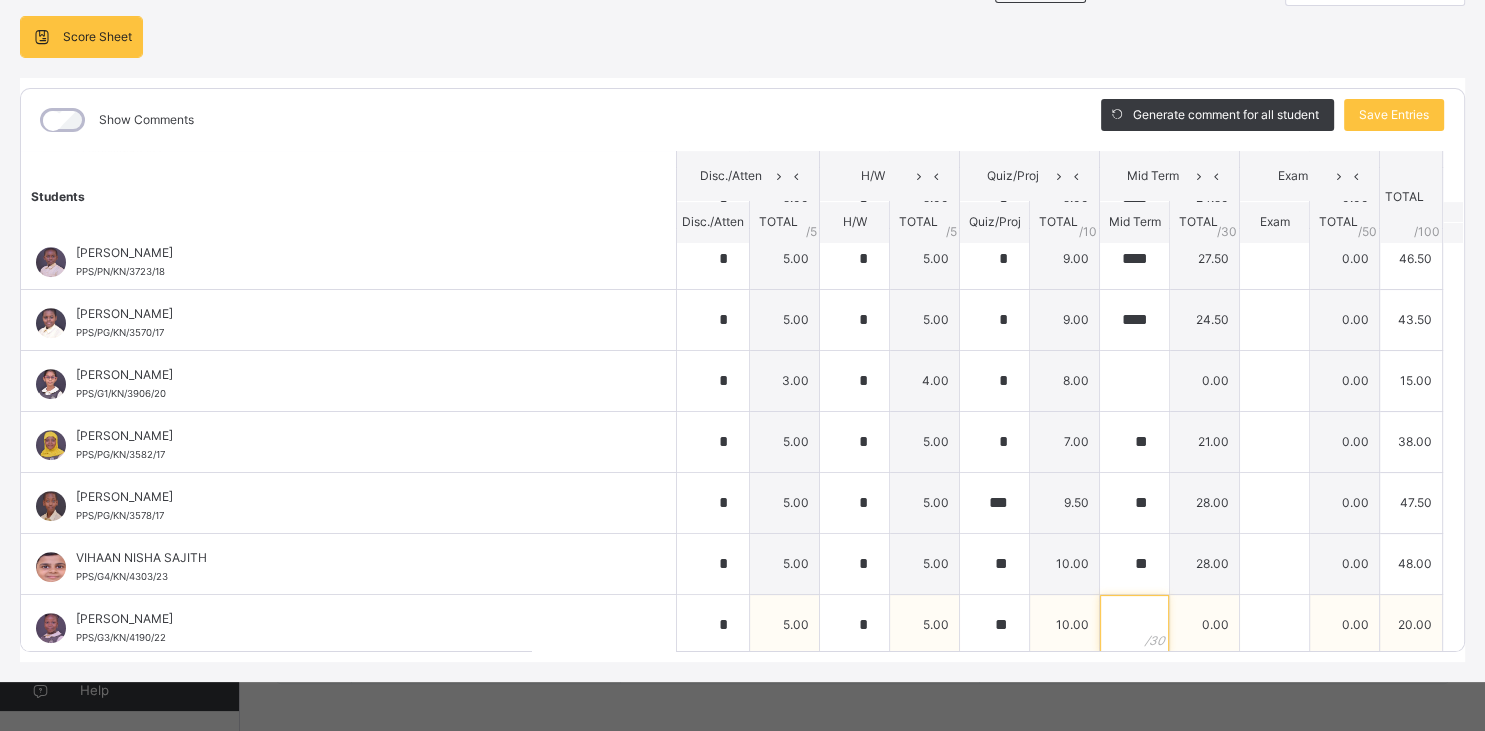 click at bounding box center (1134, 625) 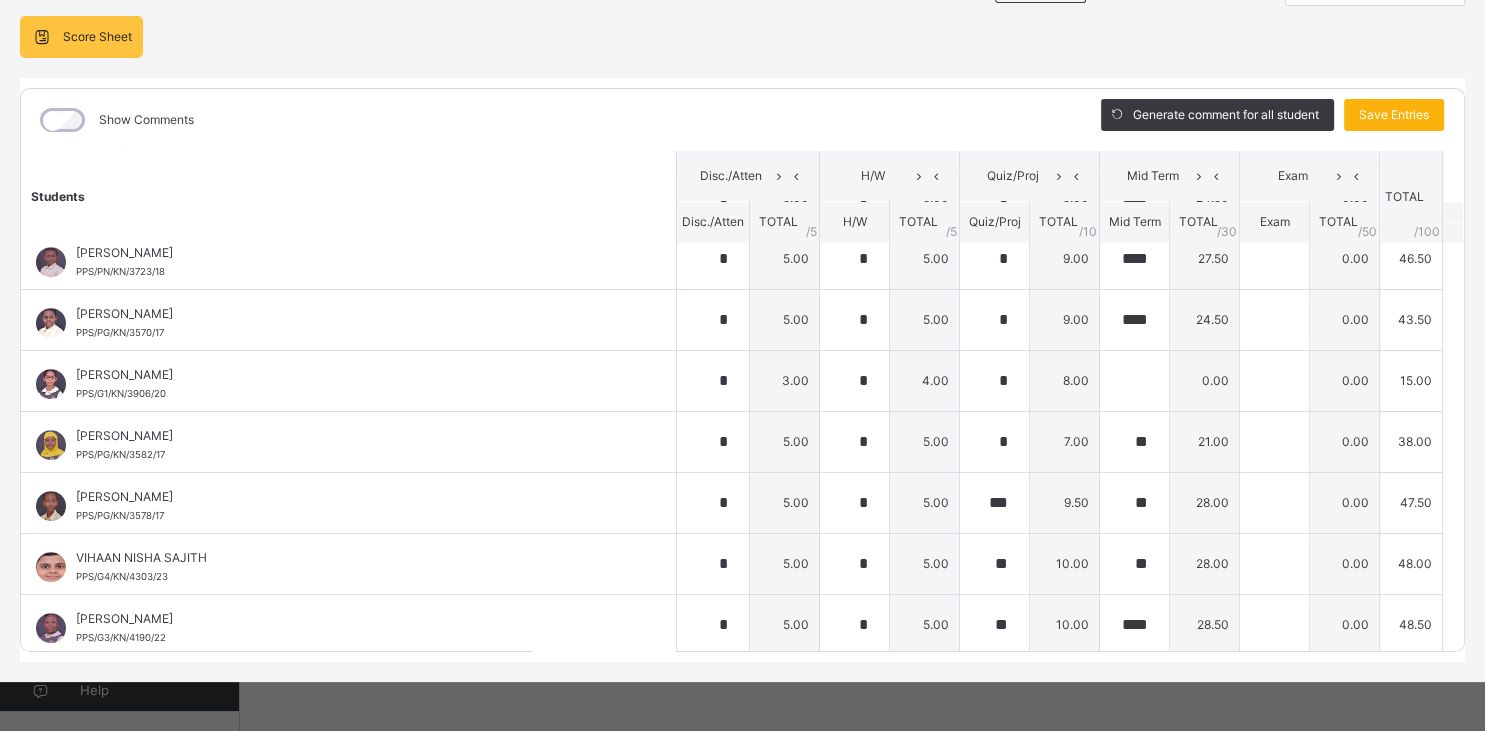 click on "Save Entries" at bounding box center [1394, 115] 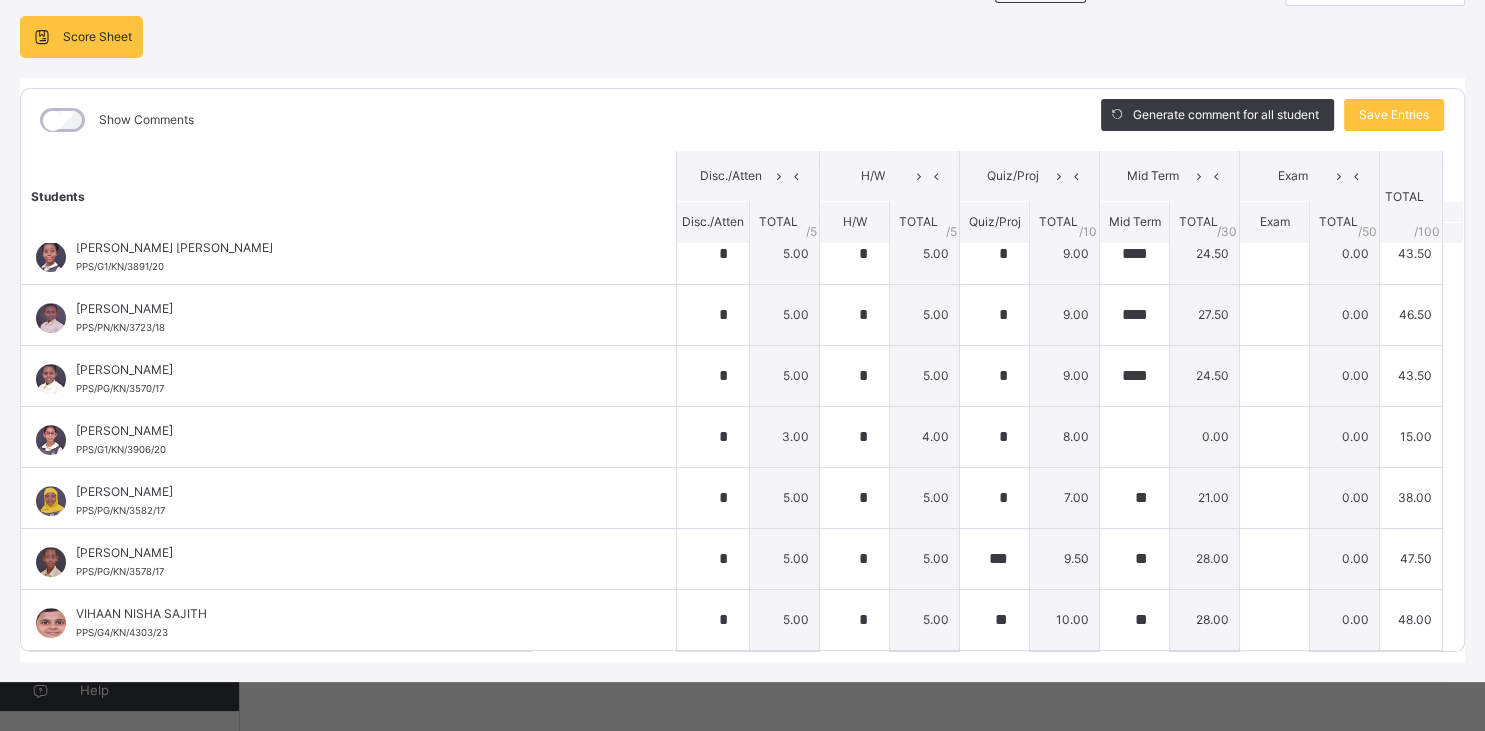 scroll, scrollTop: 870, scrollLeft: 0, axis: vertical 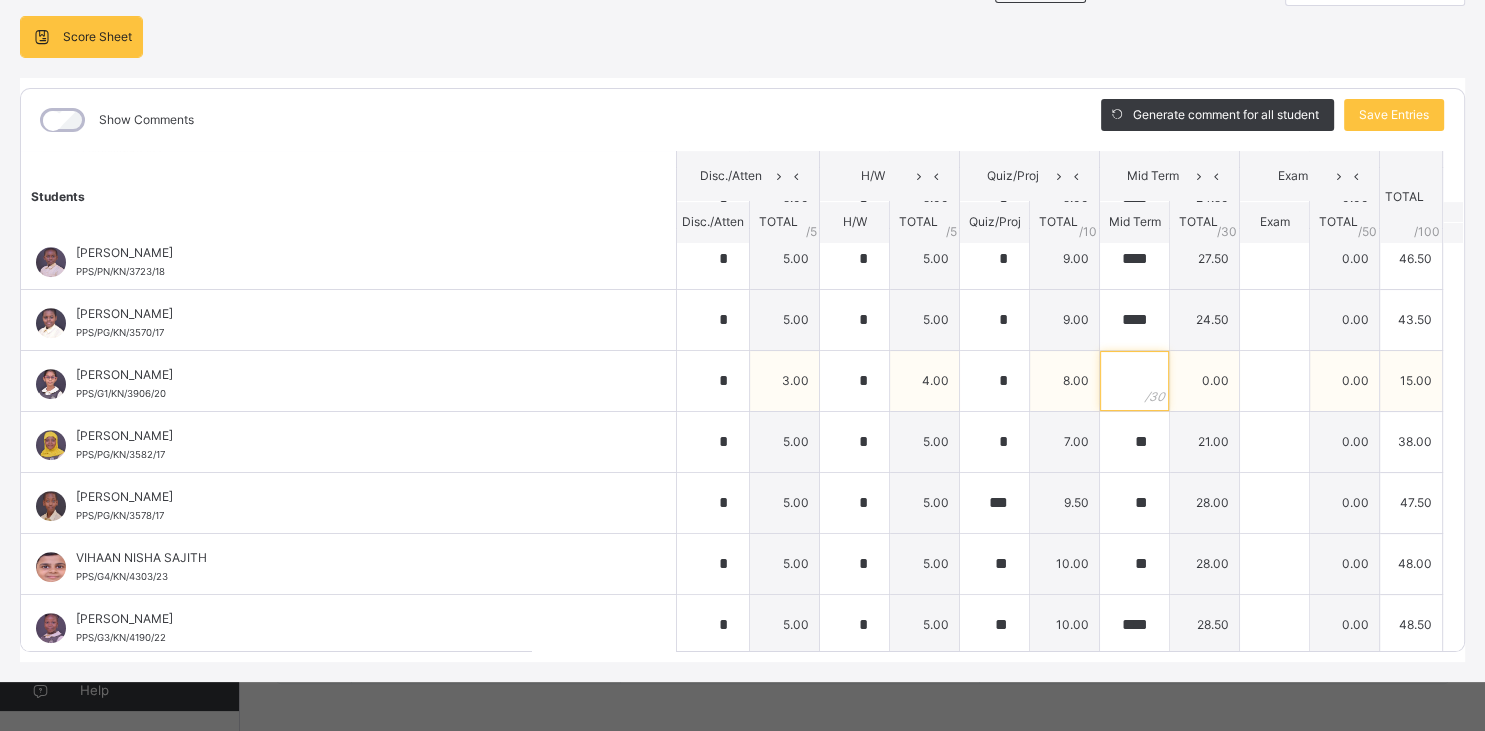 click at bounding box center [1134, 381] 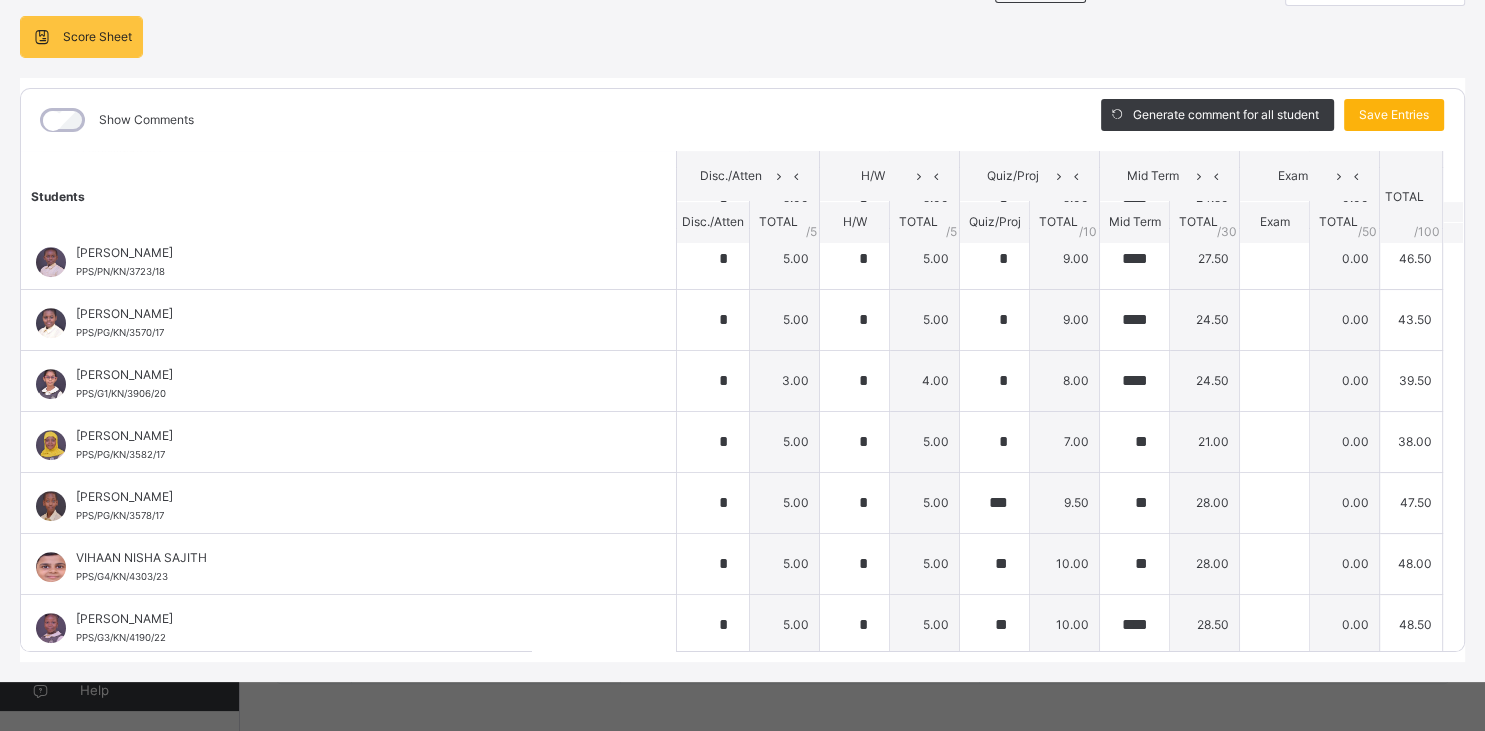 click on "Save Entries" at bounding box center [1394, 115] 